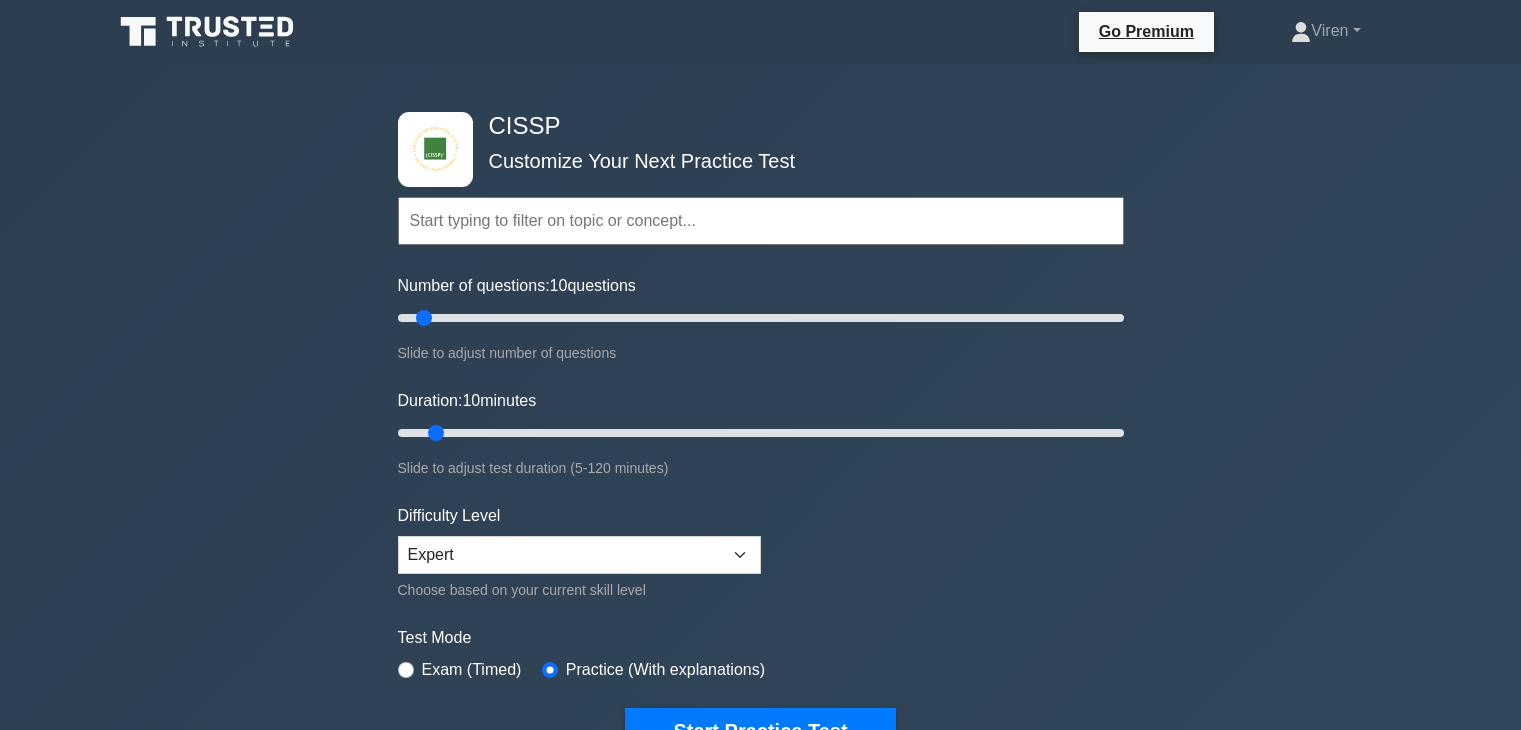 scroll, scrollTop: 5616, scrollLeft: 0, axis: vertical 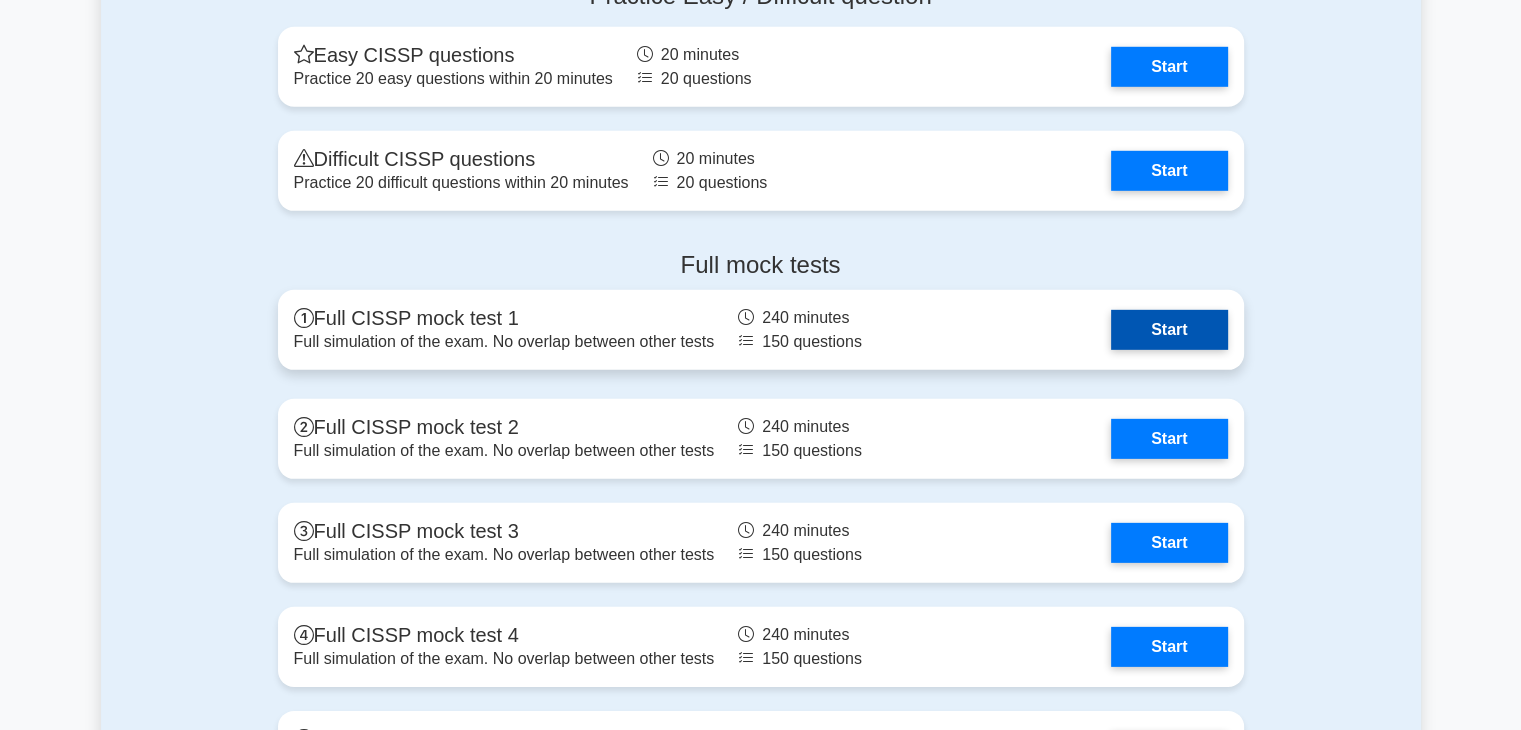 click on "Start" at bounding box center [1169, 330] 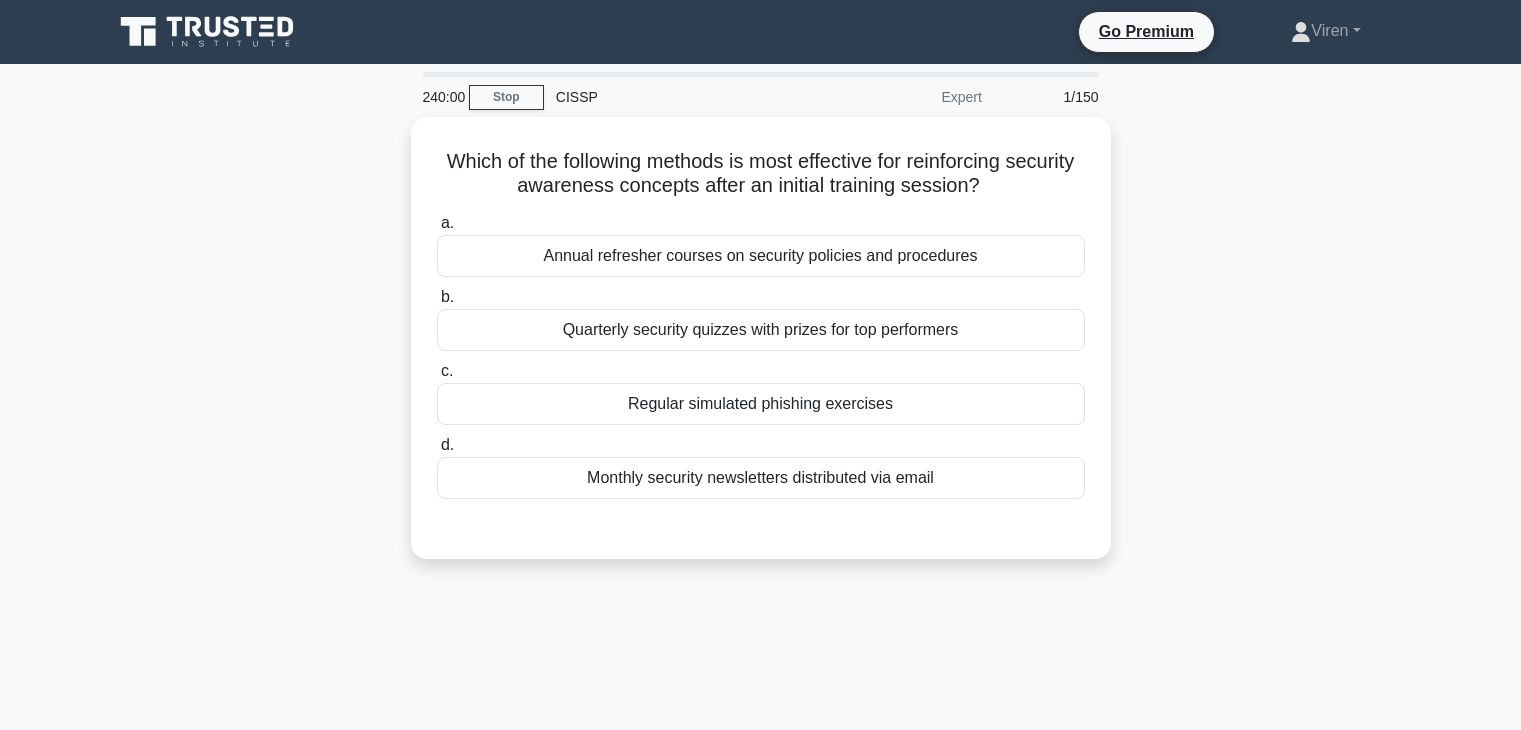 scroll, scrollTop: 0, scrollLeft: 0, axis: both 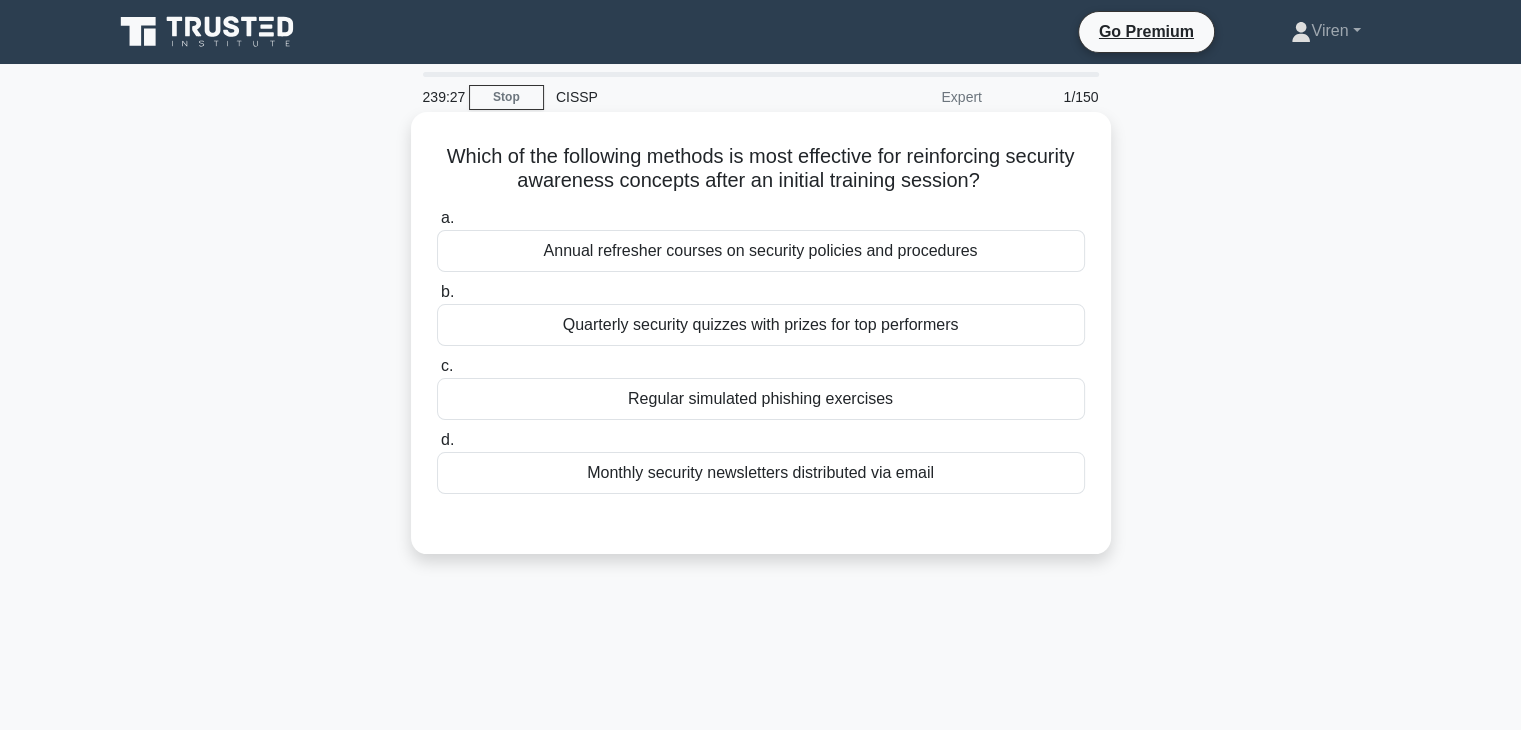 click on "Regular simulated phishing exercises" at bounding box center [761, 399] 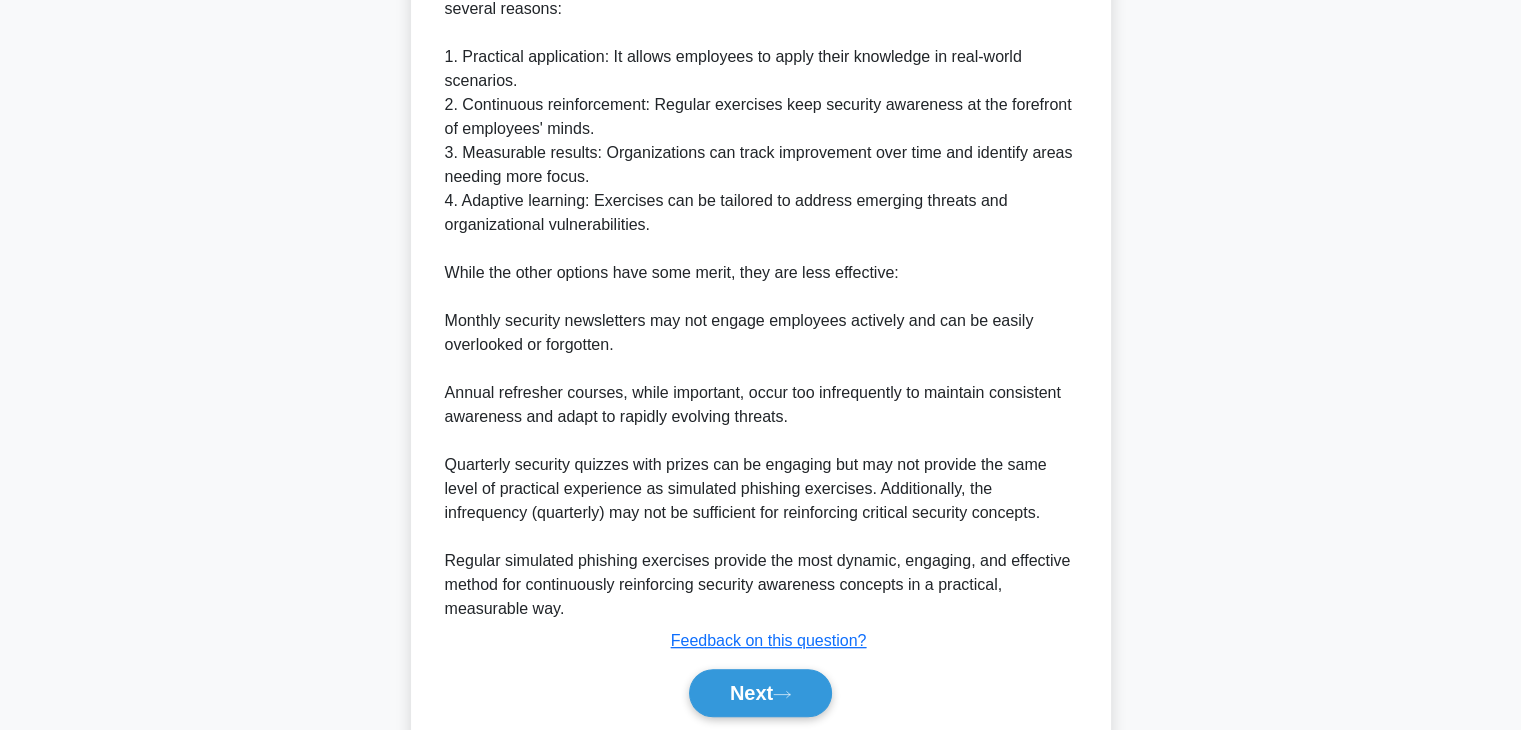 scroll, scrollTop: 628, scrollLeft: 0, axis: vertical 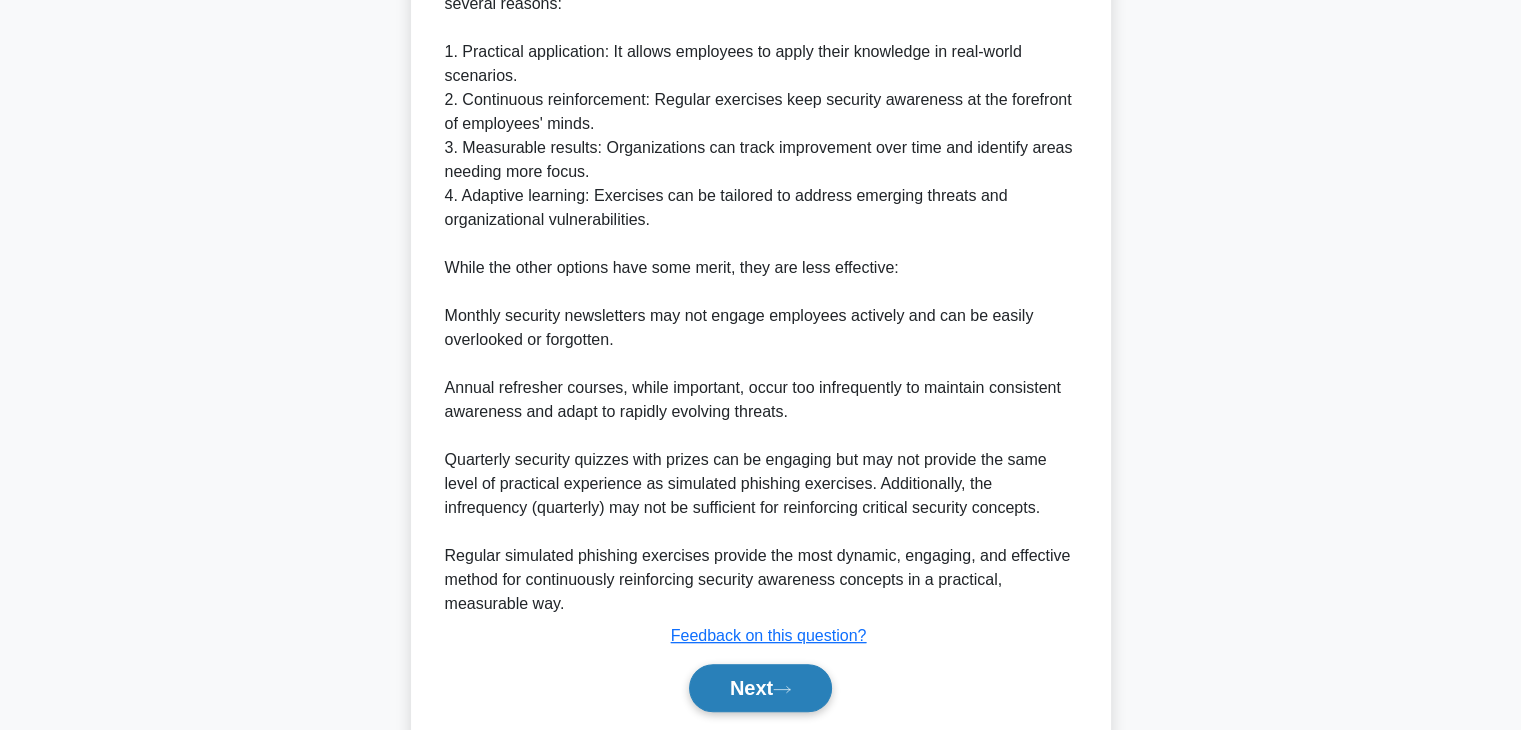 click on "Next" at bounding box center (760, 688) 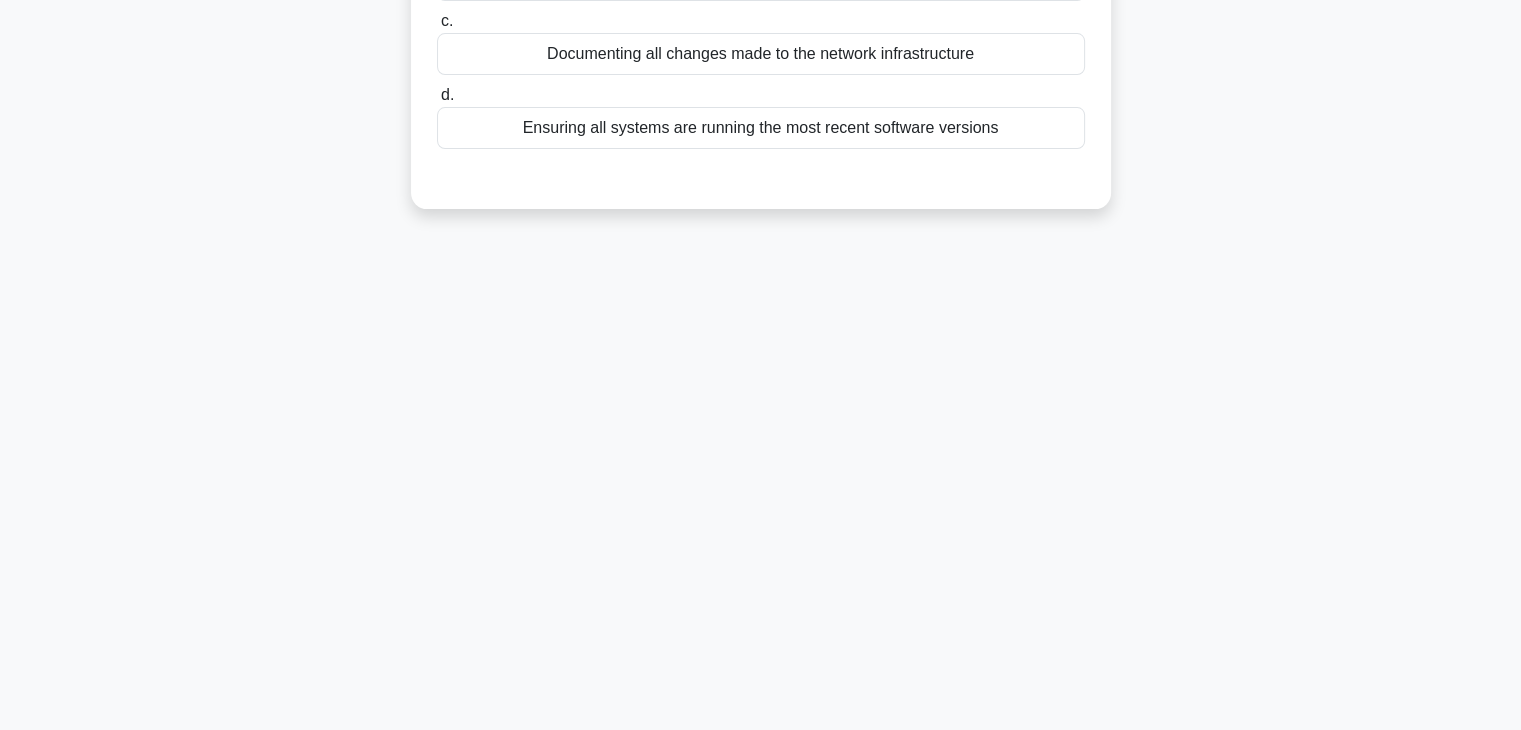 scroll, scrollTop: 0, scrollLeft: 0, axis: both 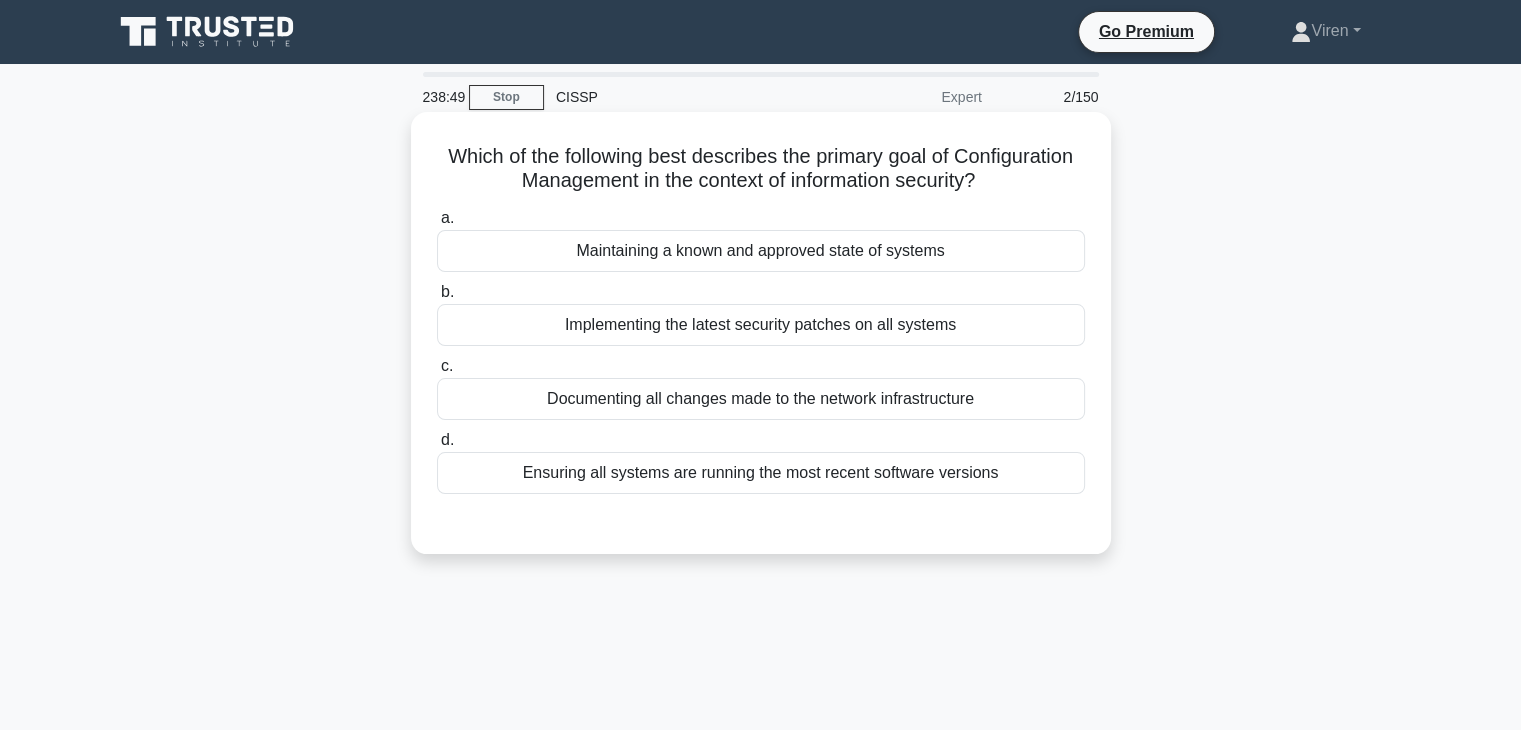 click on "Documenting all changes made to the network infrastructure" at bounding box center [761, 399] 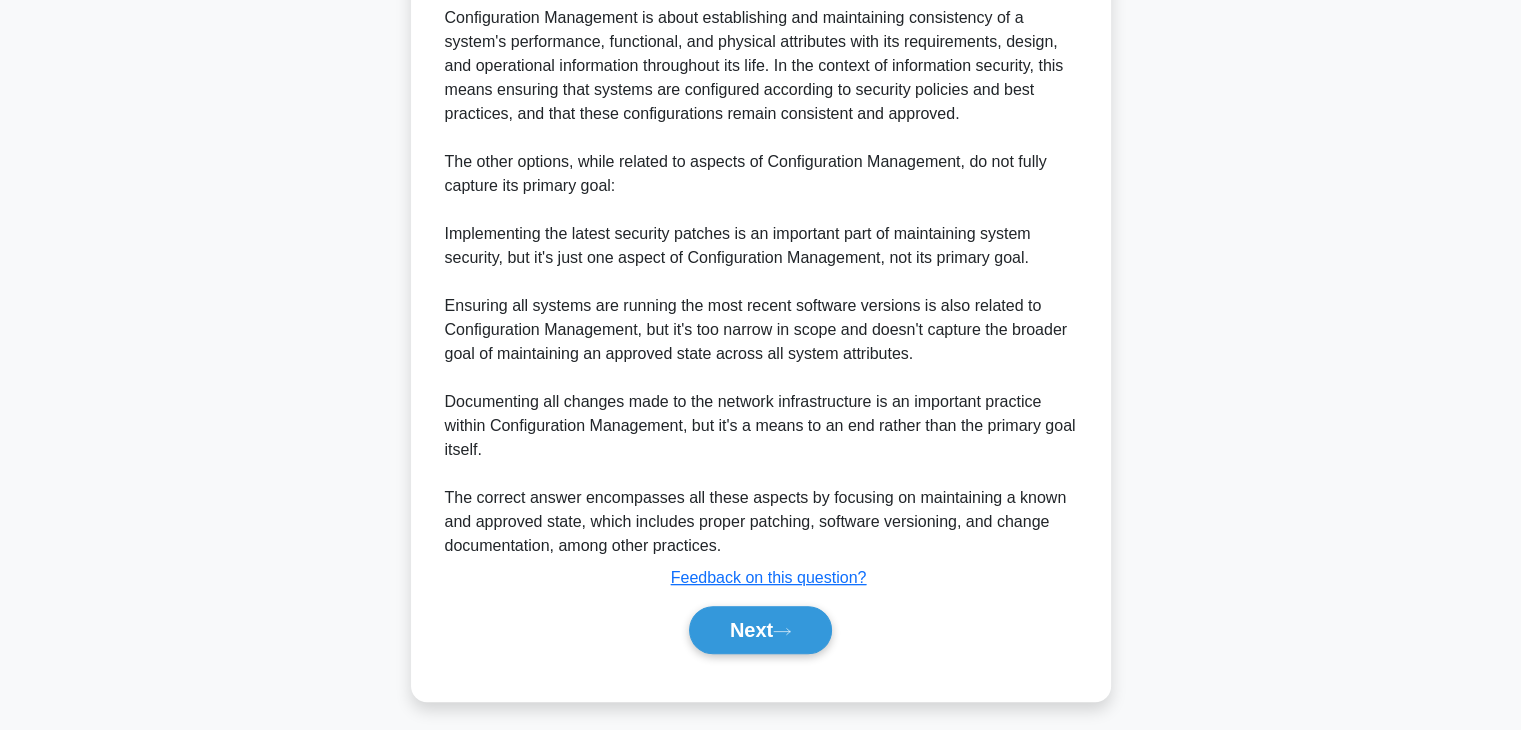 scroll, scrollTop: 672, scrollLeft: 0, axis: vertical 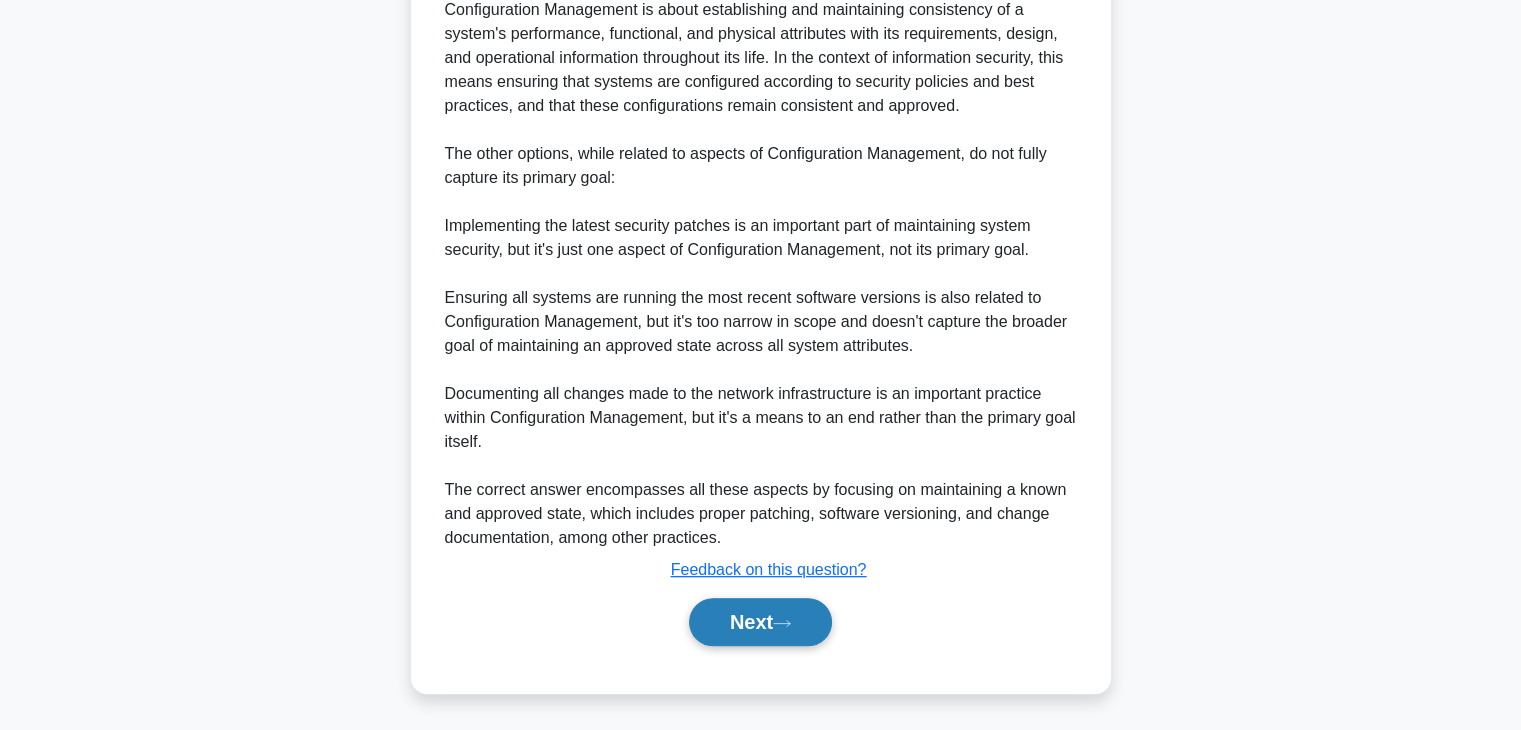 click on "Next" at bounding box center [760, 622] 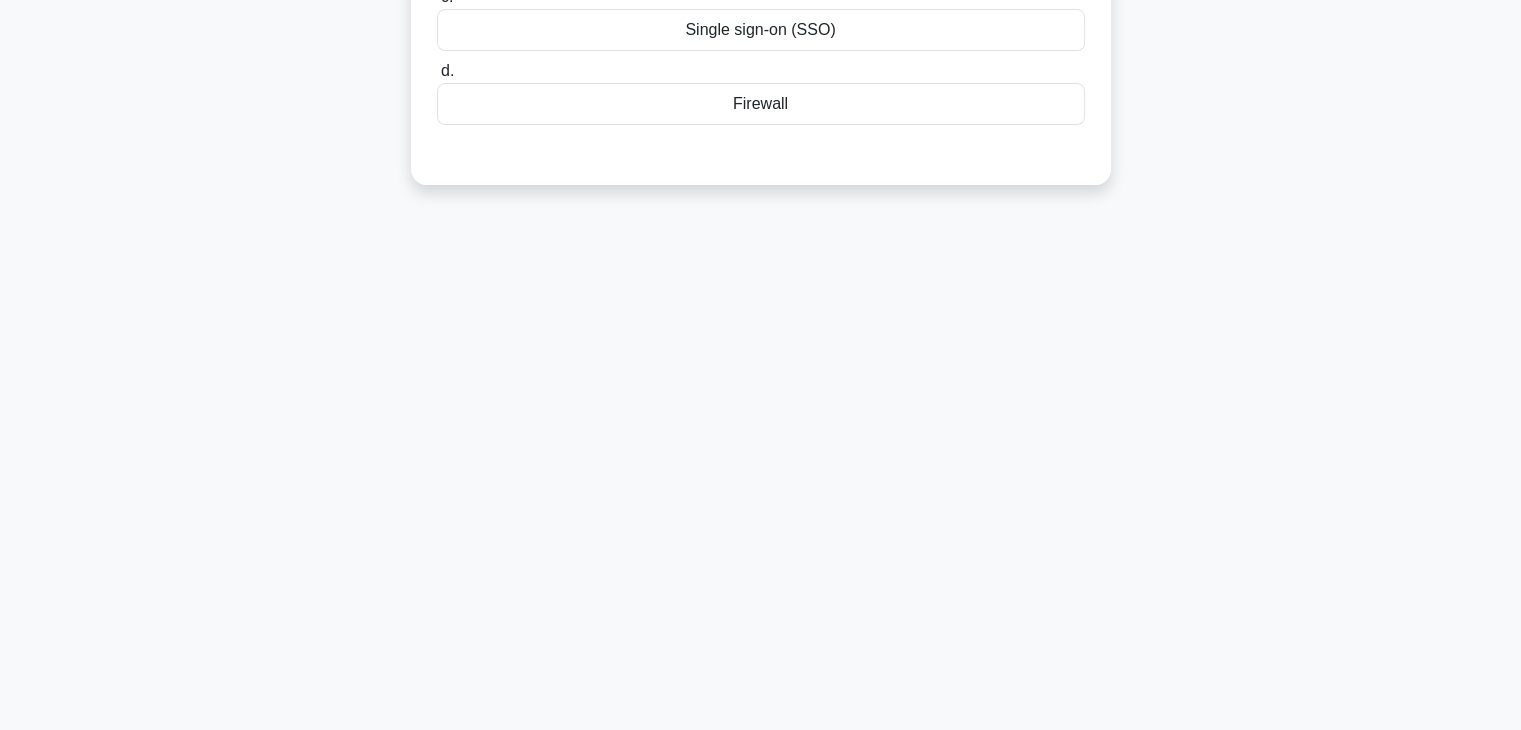 scroll, scrollTop: 0, scrollLeft: 0, axis: both 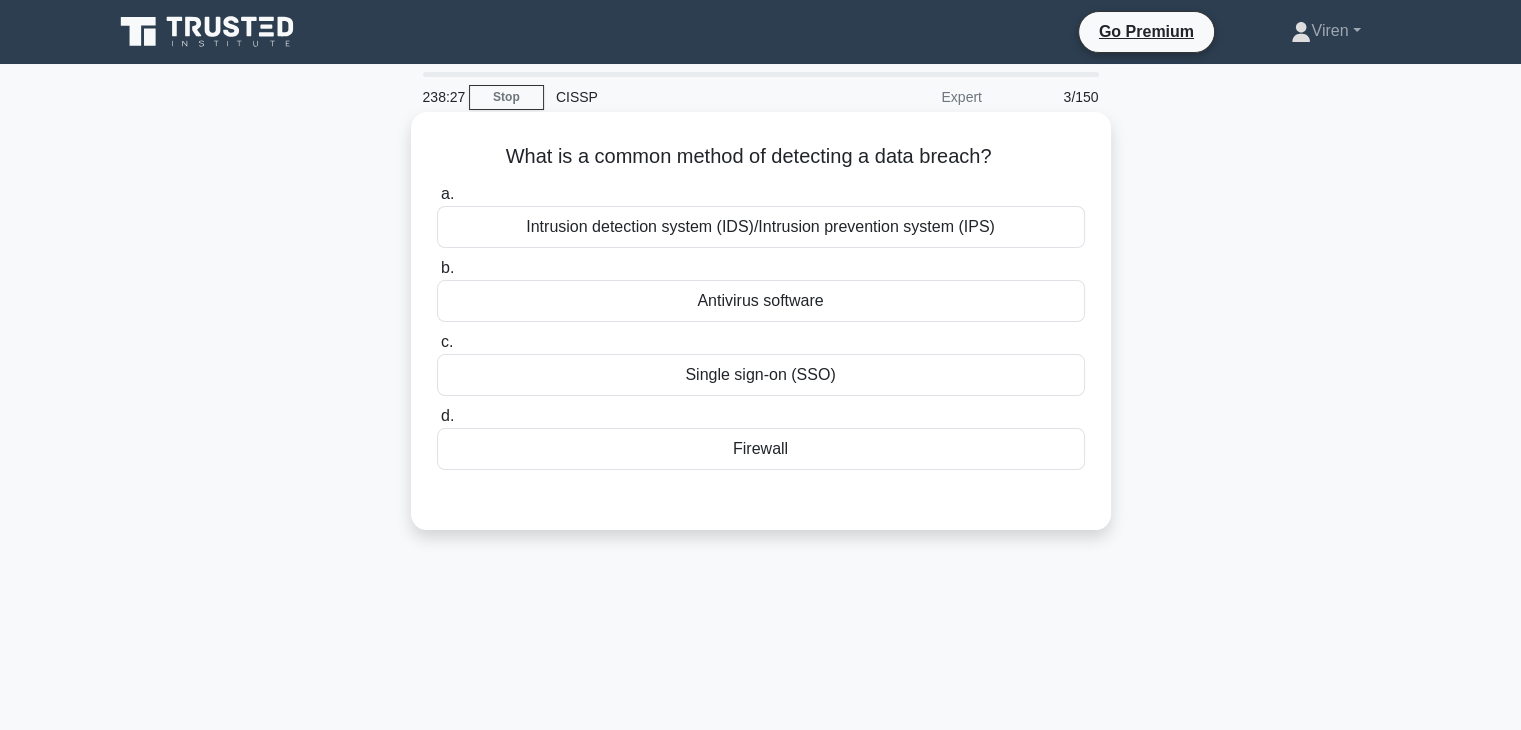 click on "Intrusion detection system (IDS)/Intrusion prevention system (IPS)" at bounding box center [761, 227] 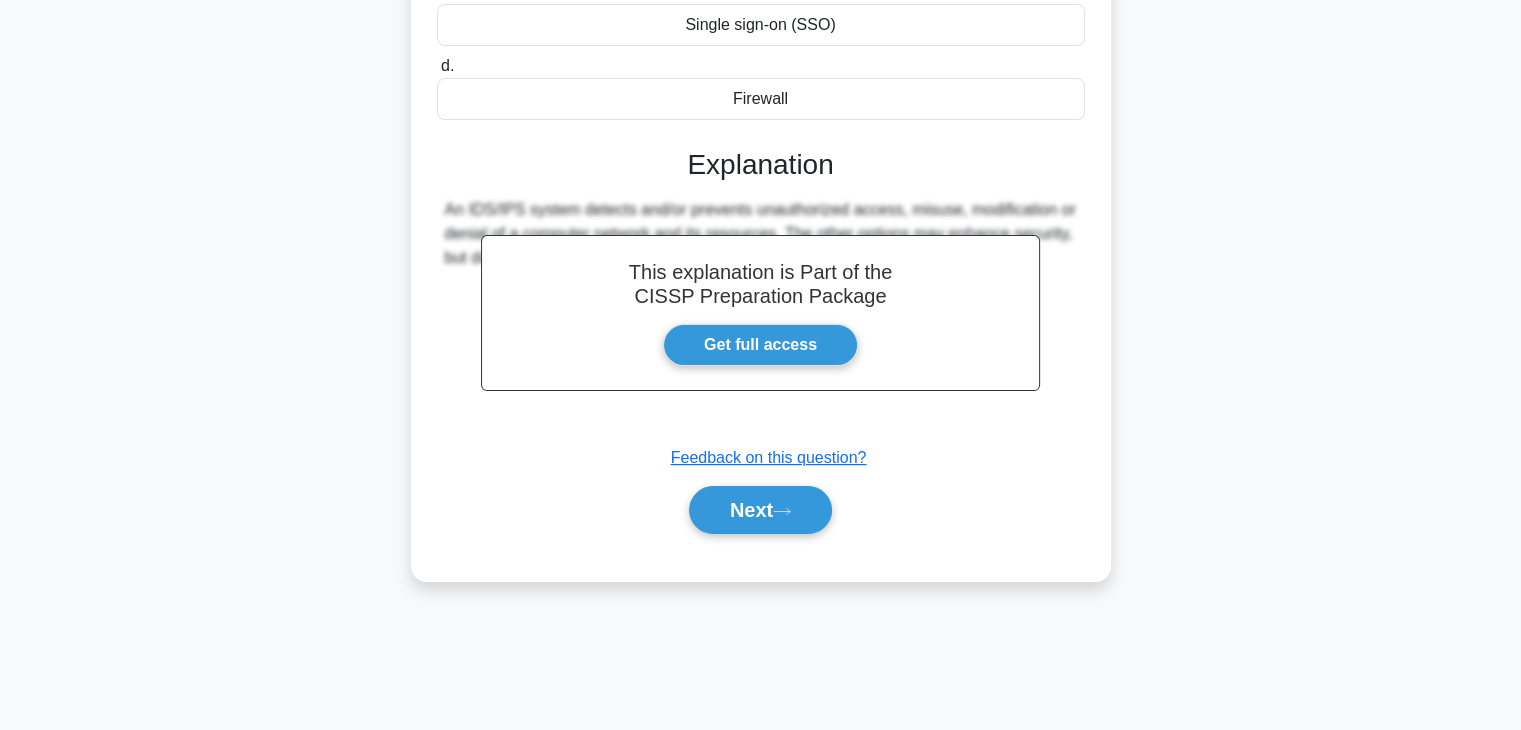 scroll, scrollTop: 350, scrollLeft: 0, axis: vertical 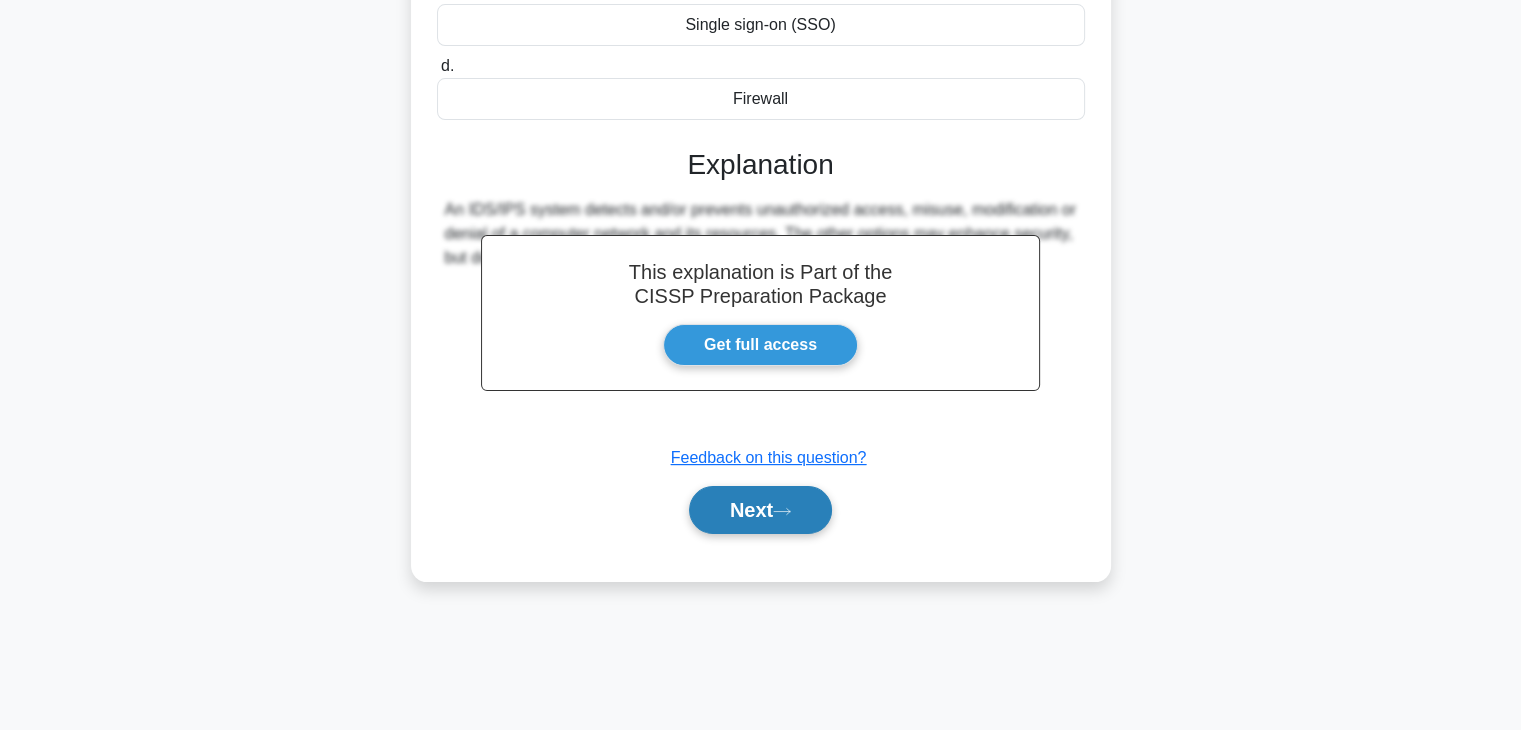 click on "Next" at bounding box center (760, 510) 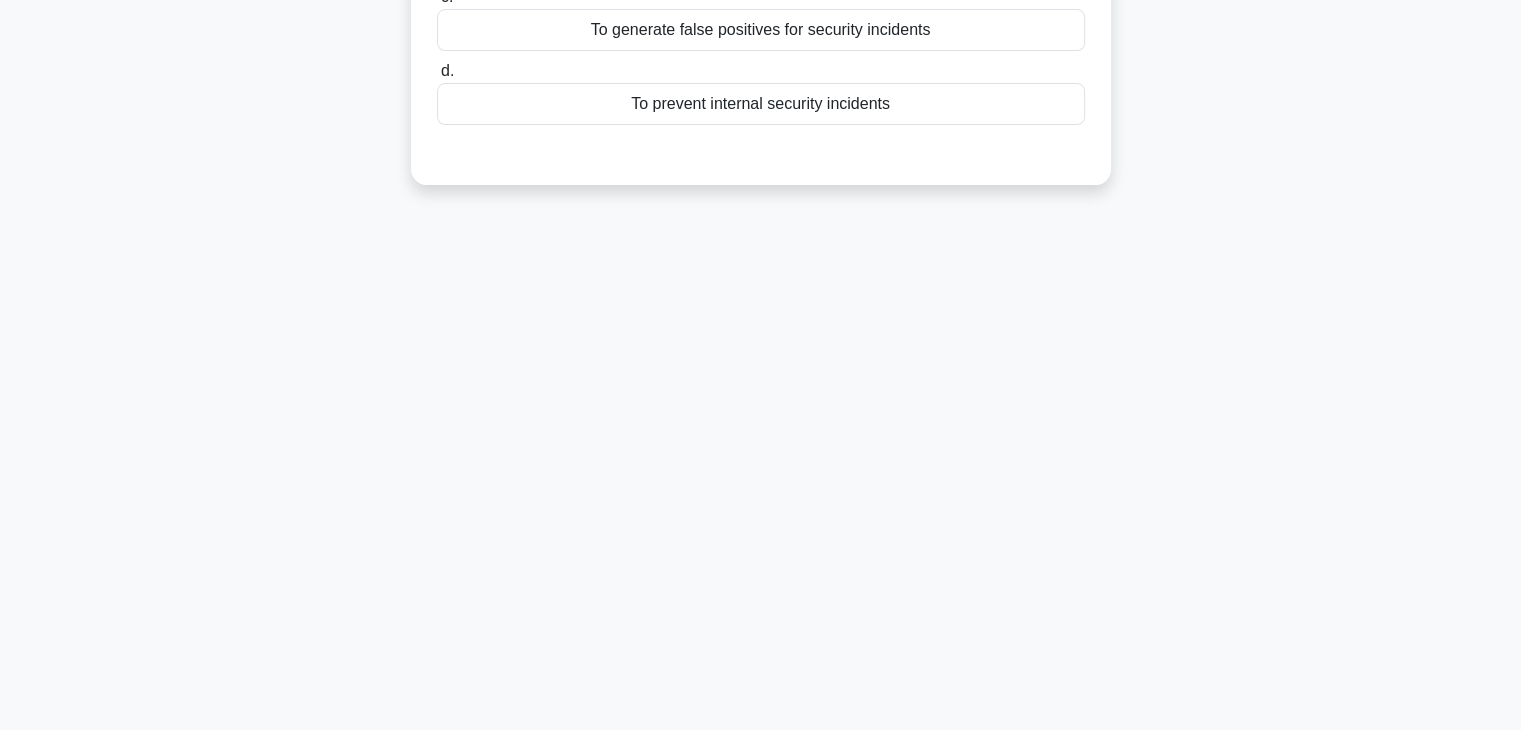 scroll, scrollTop: 0, scrollLeft: 0, axis: both 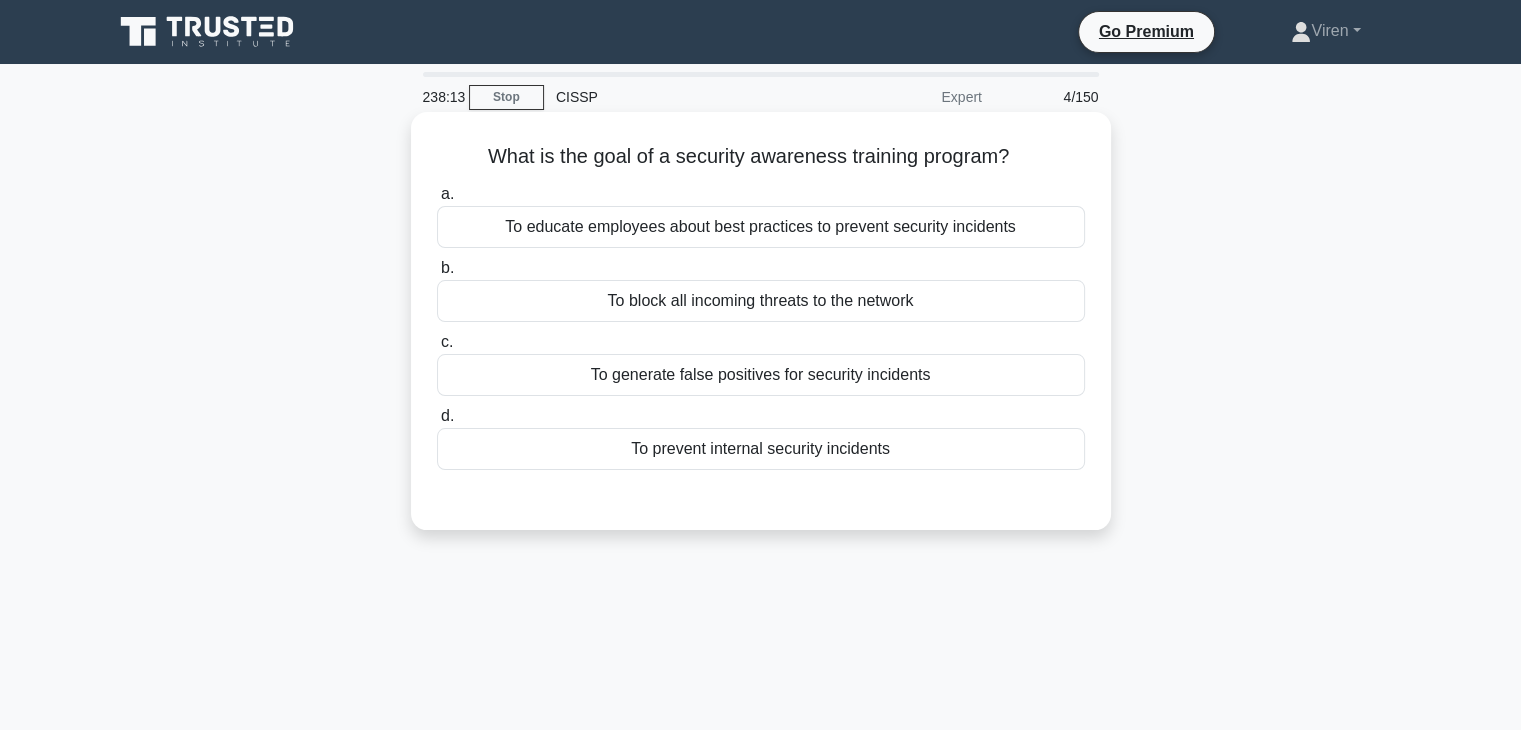 click on "To educate employees about best practices to prevent security incidents" at bounding box center (761, 227) 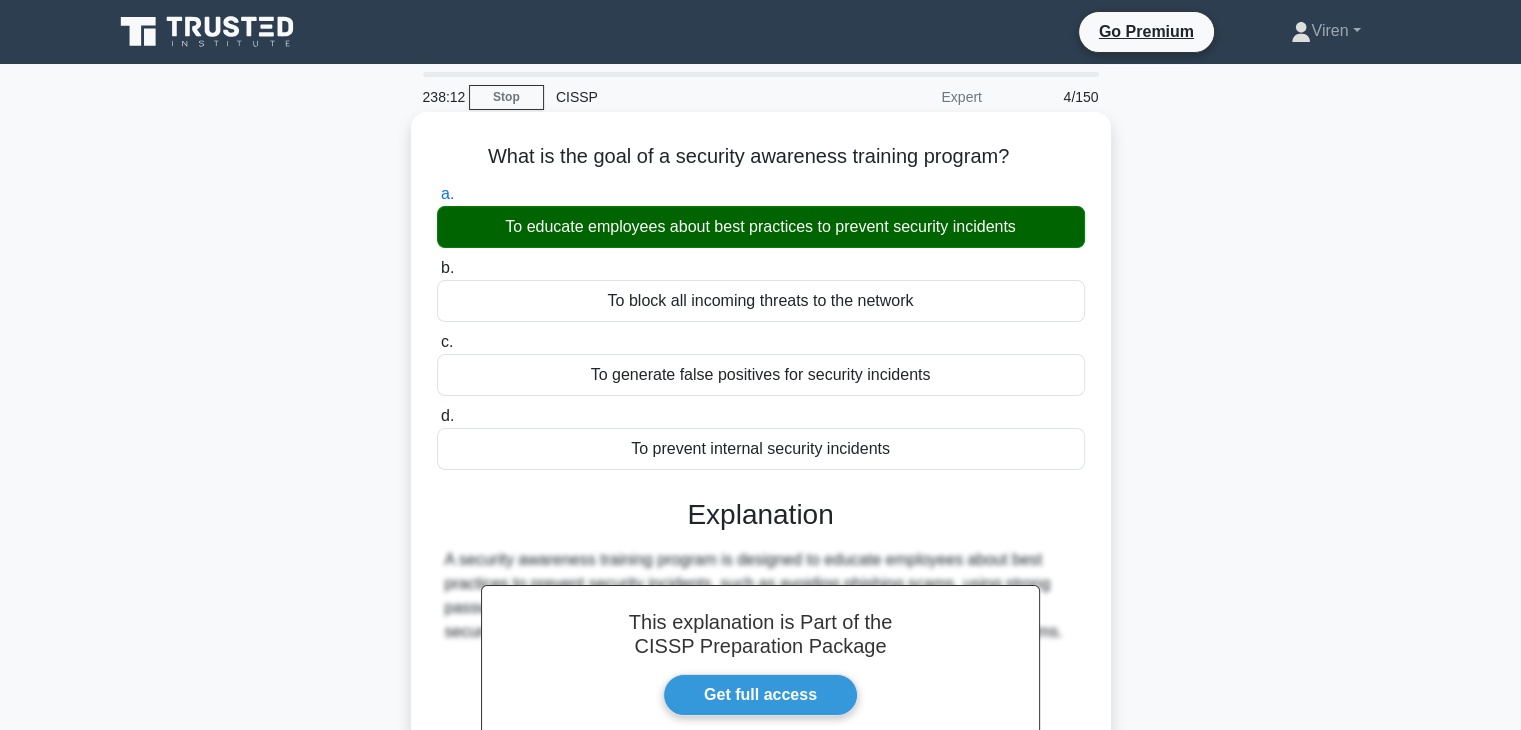 scroll, scrollTop: 351, scrollLeft: 0, axis: vertical 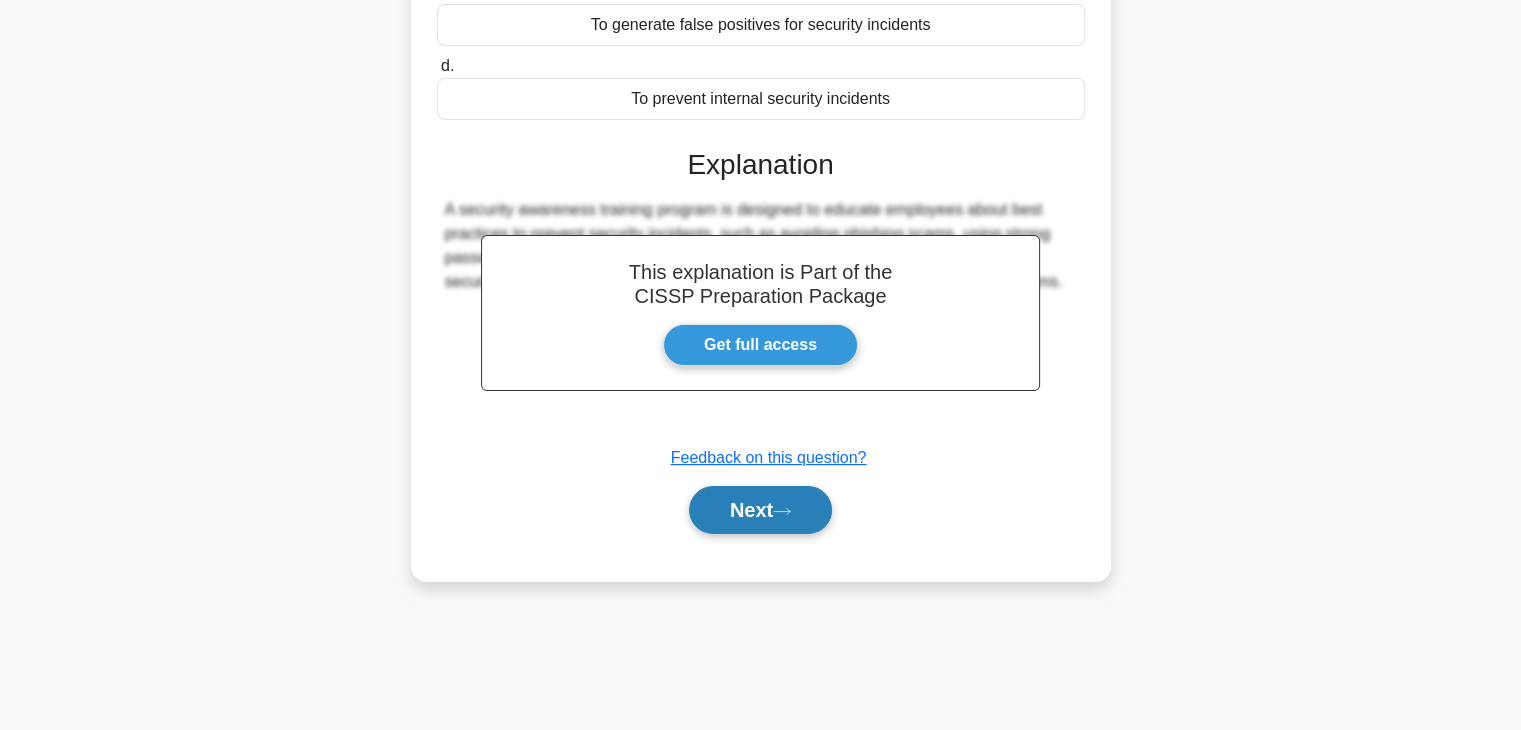 click on "Next" at bounding box center (760, 510) 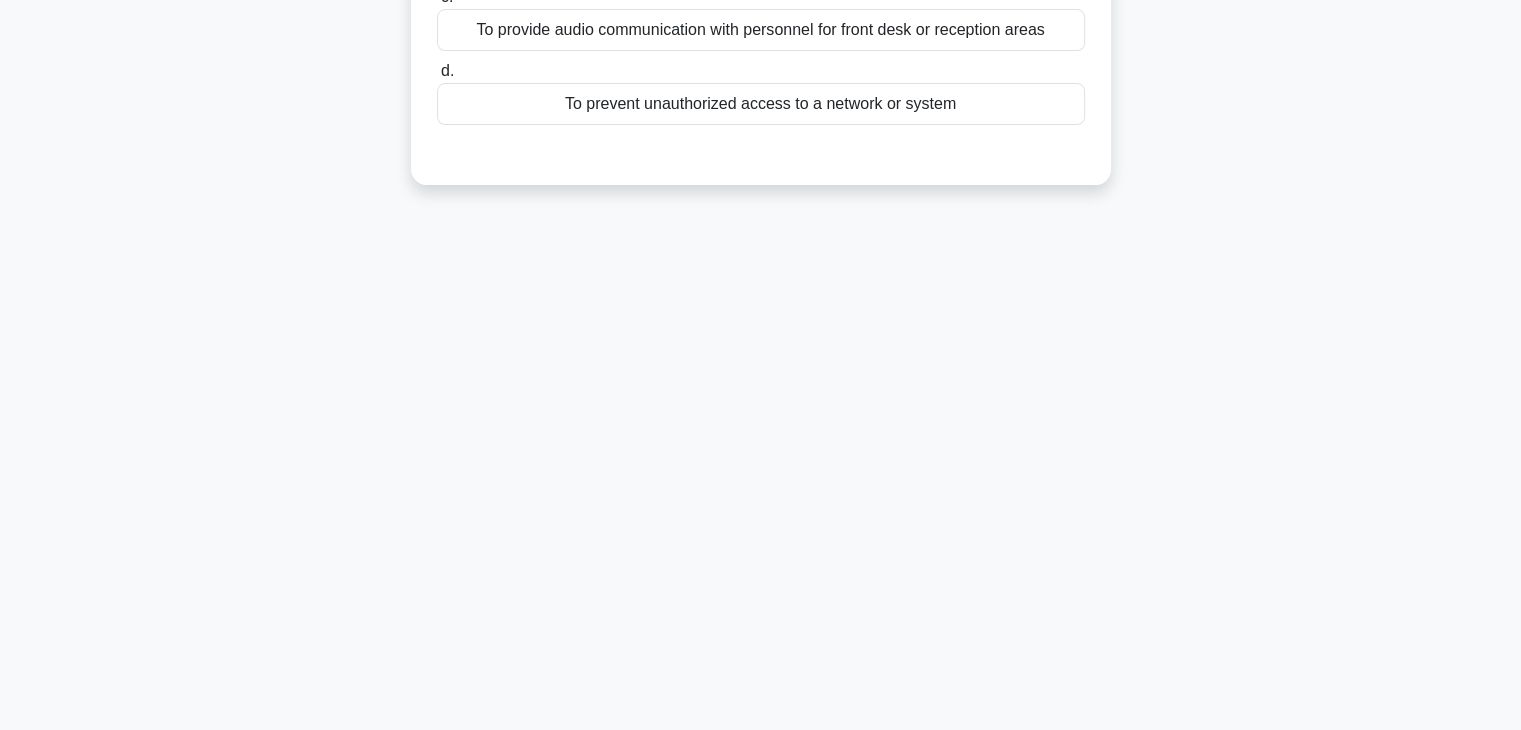 scroll, scrollTop: 0, scrollLeft: 0, axis: both 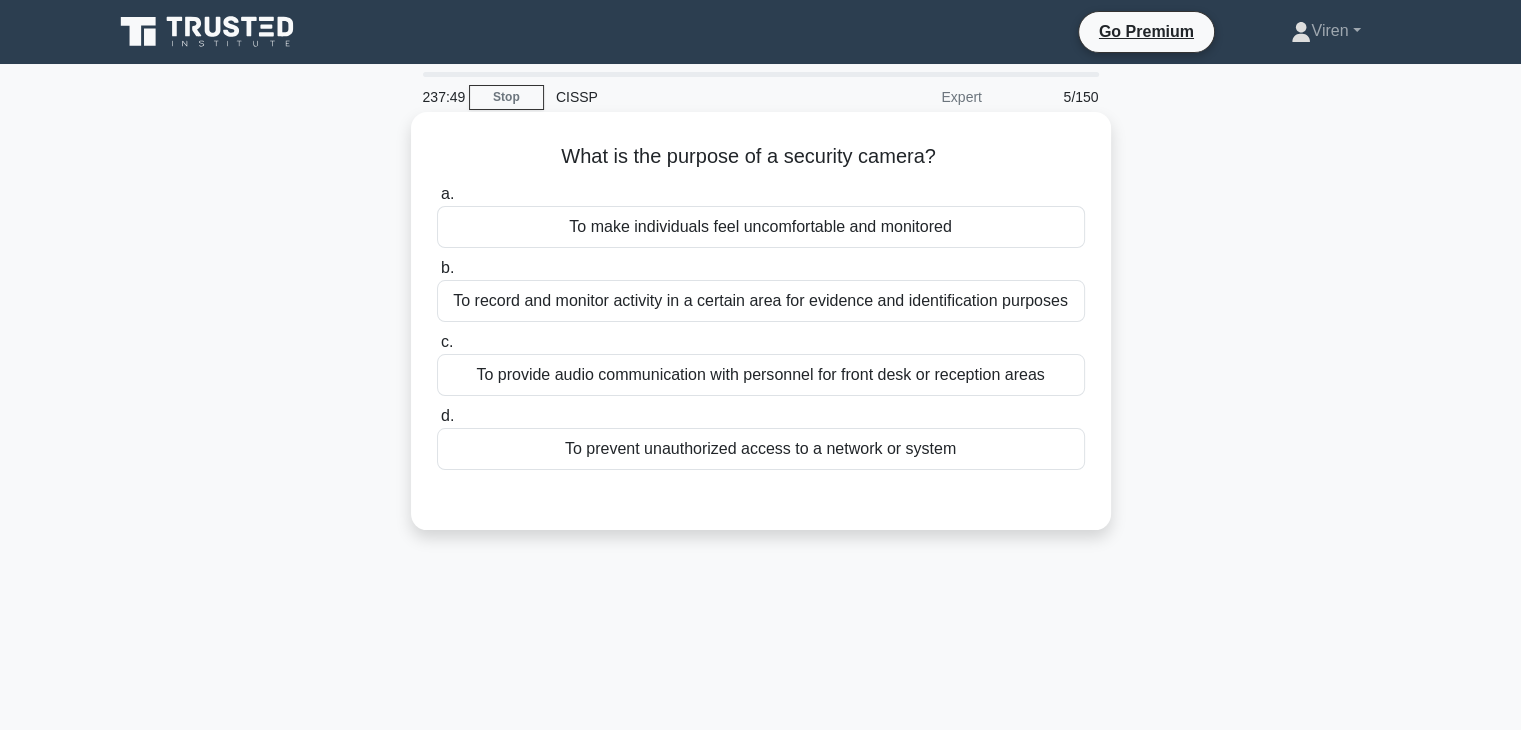 click on "To record and monitor activity in a certain area for evidence and identification purposes" at bounding box center [761, 301] 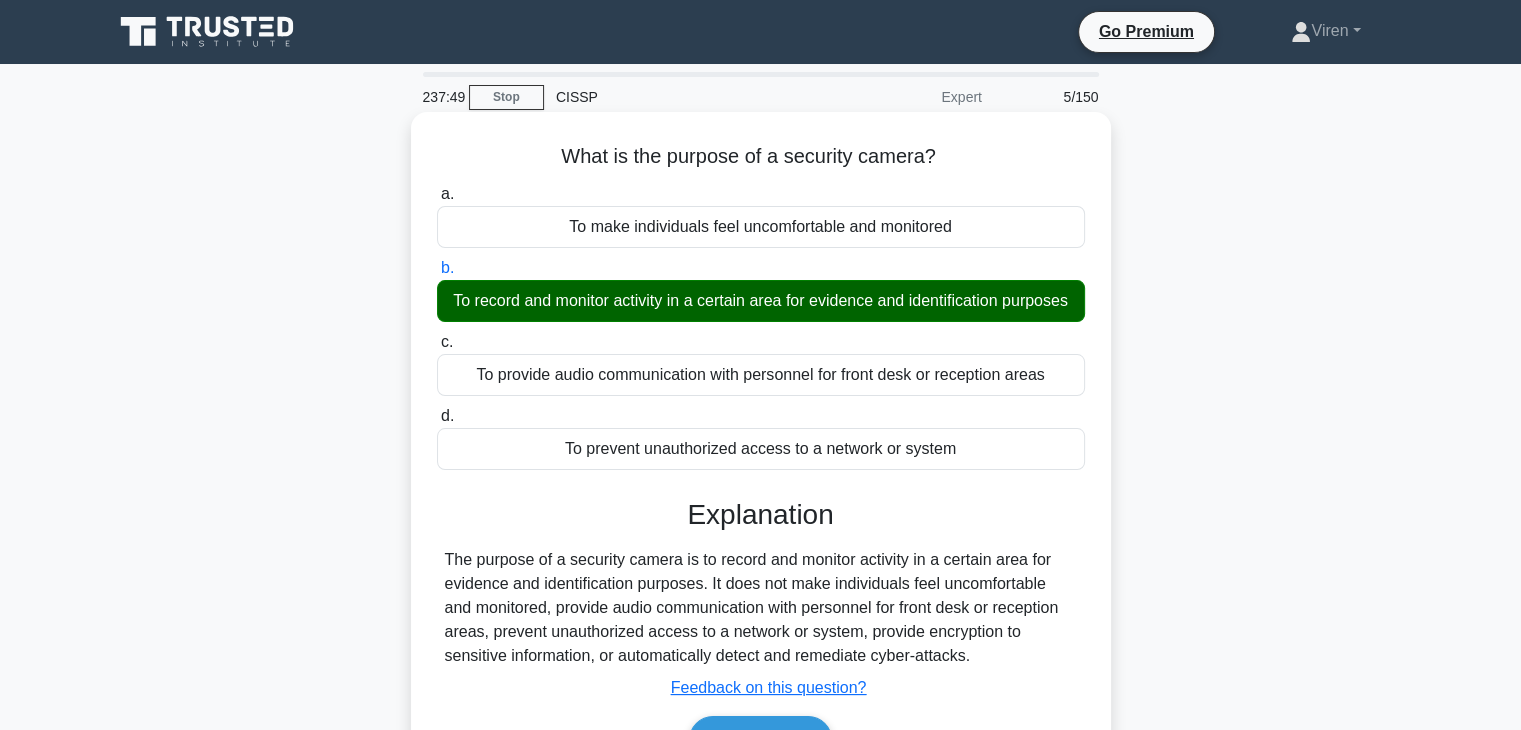 scroll, scrollTop: 351, scrollLeft: 0, axis: vertical 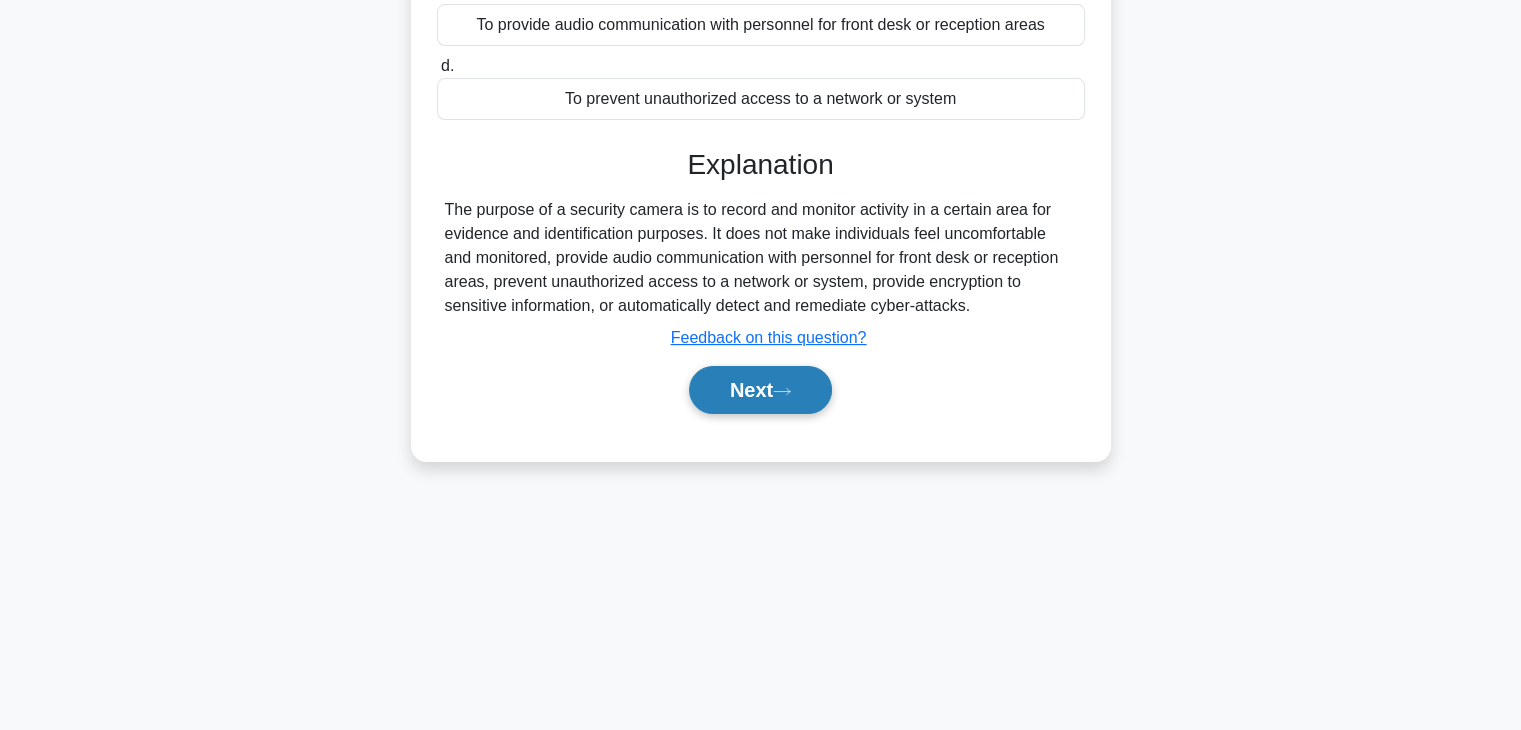 click on "Next" at bounding box center (760, 390) 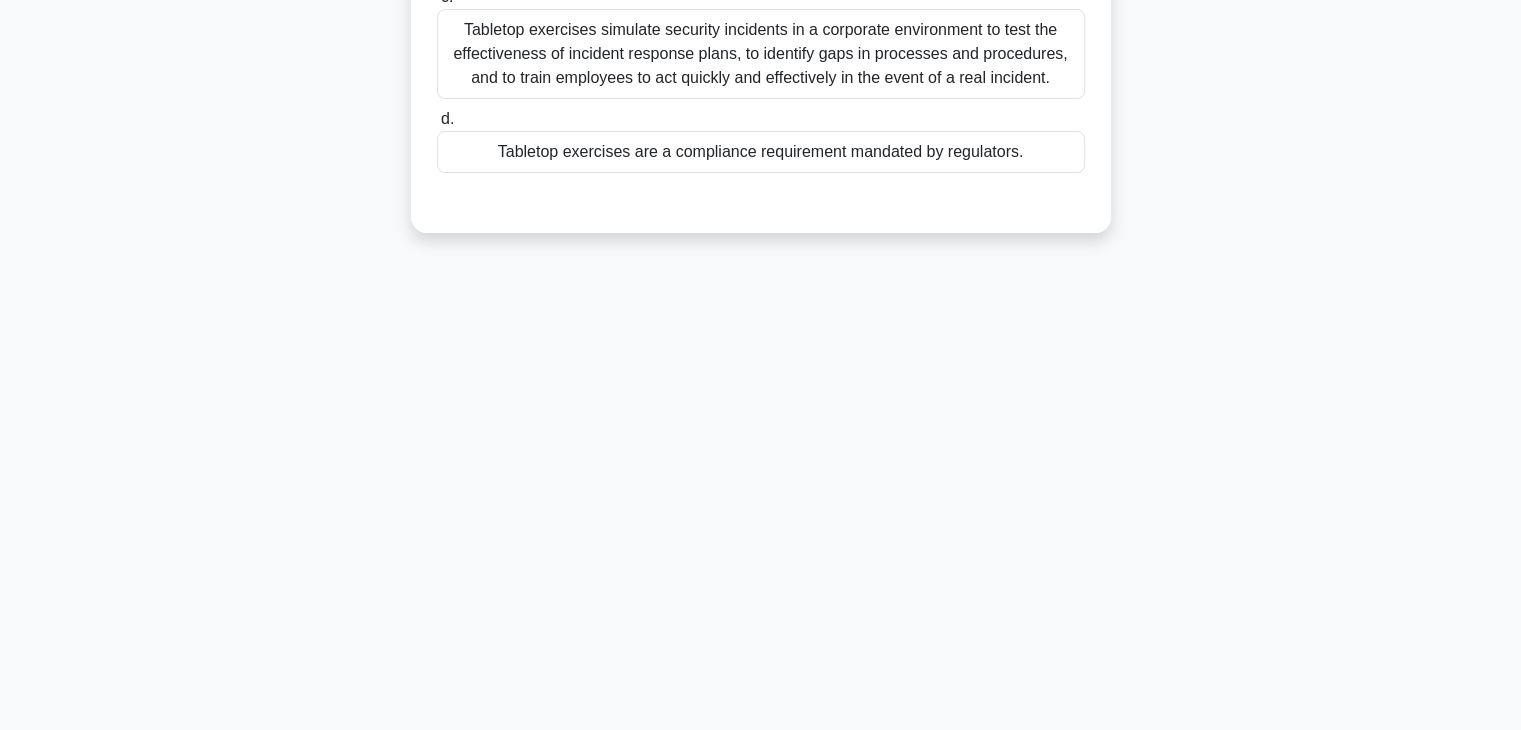 scroll, scrollTop: 0, scrollLeft: 0, axis: both 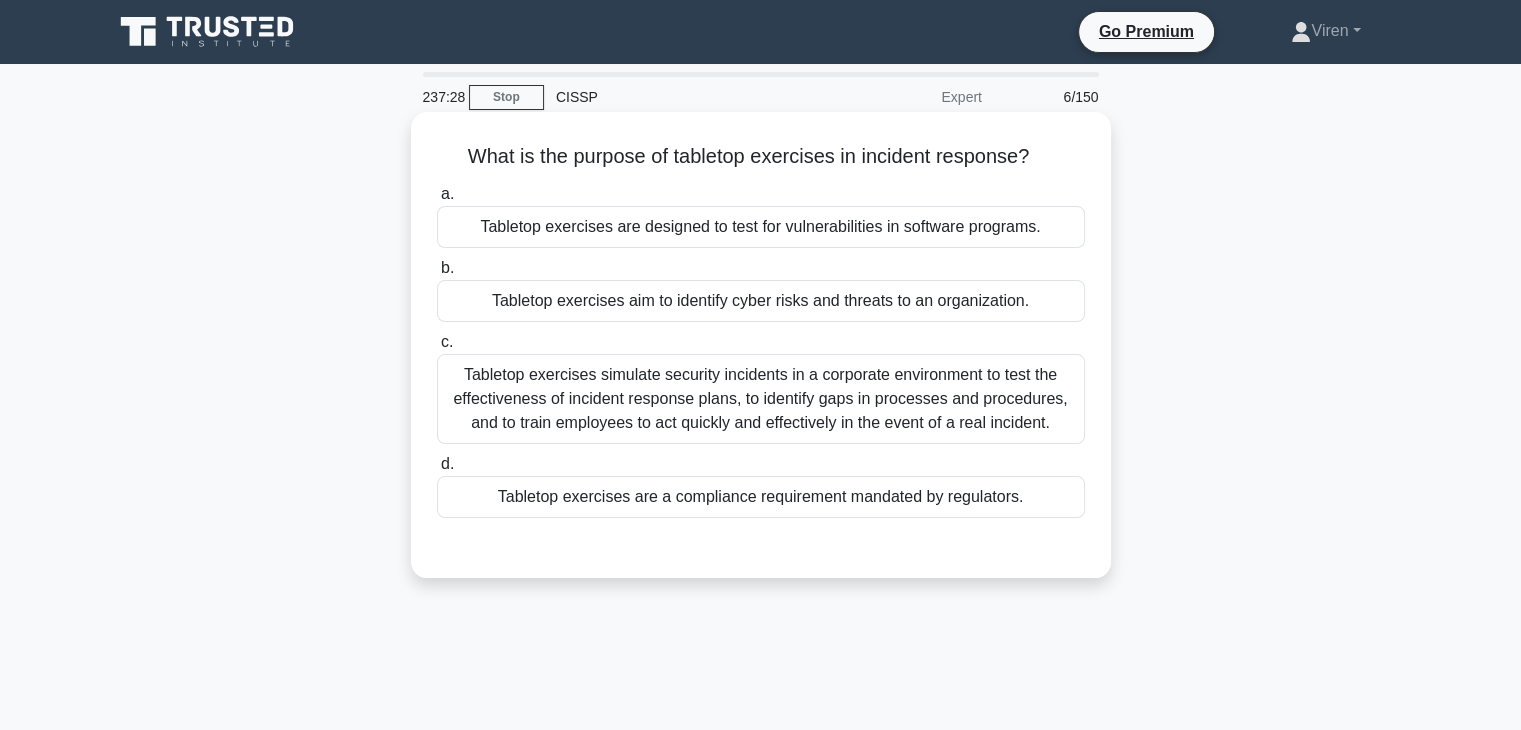 click on "Tabletop exercises simulate security incidents in a corporate environment to test the effectiveness of incident response plans, to identify gaps in processes and procedures, and to train employees to act quickly and effectively in the event of a real incident." at bounding box center [761, 399] 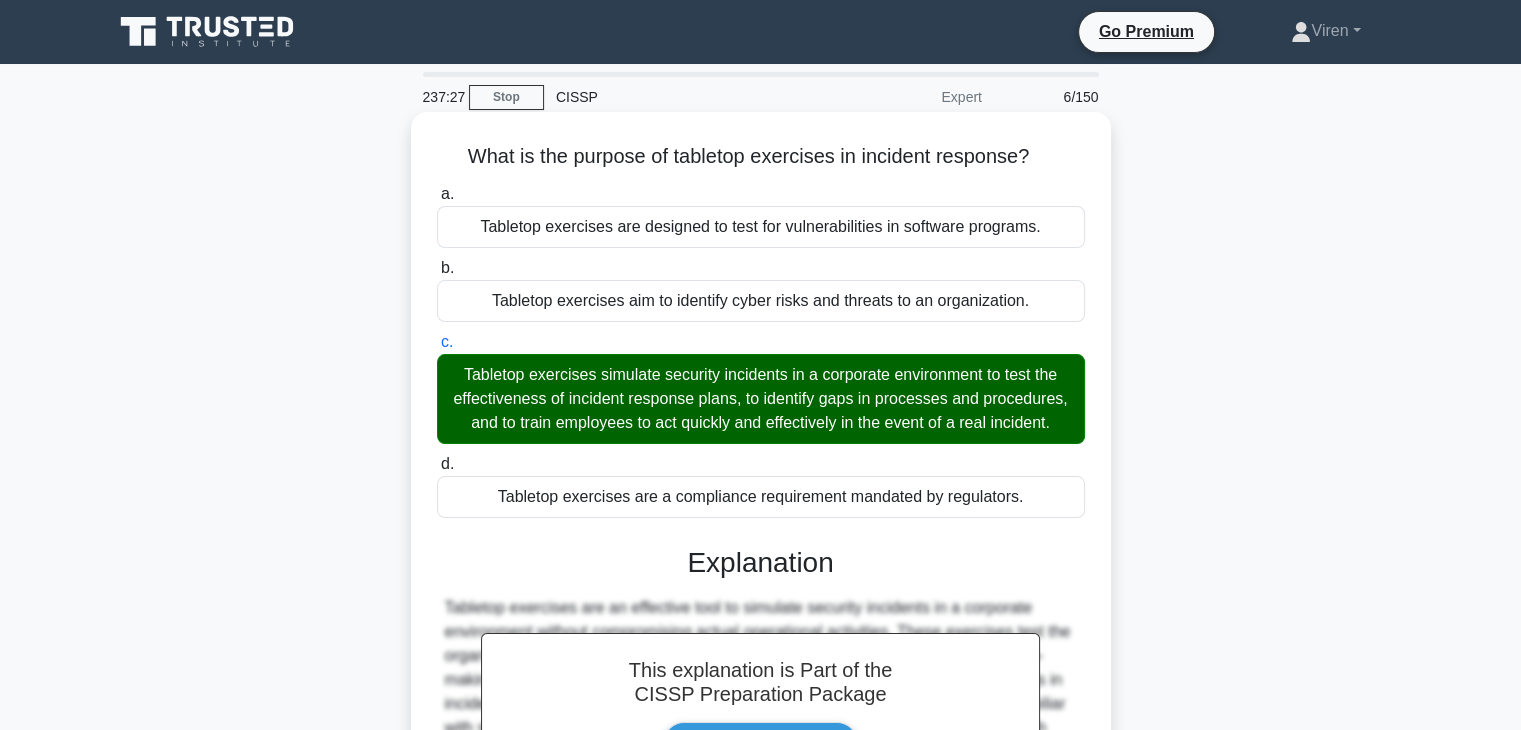 scroll, scrollTop: 351, scrollLeft: 0, axis: vertical 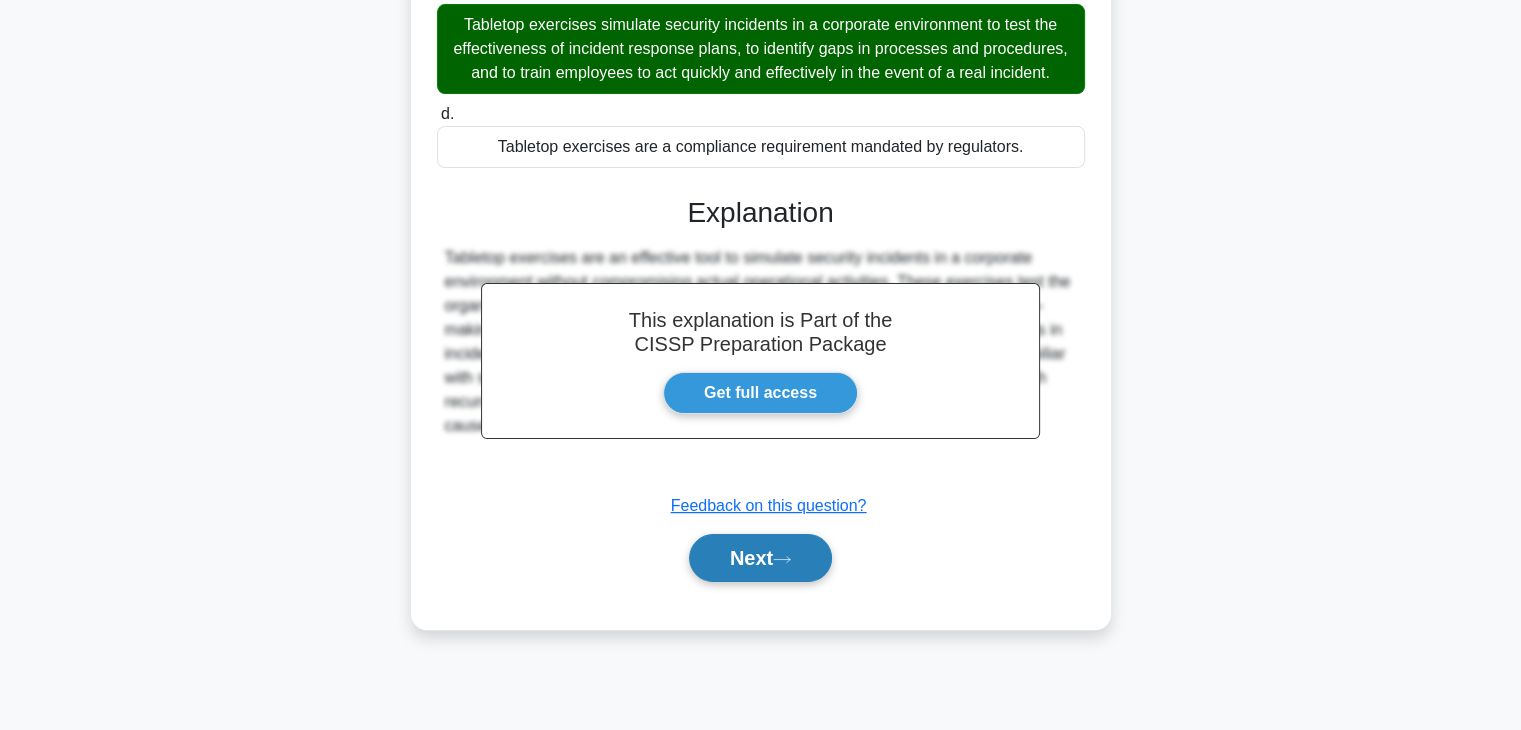 click on "Next" at bounding box center [760, 558] 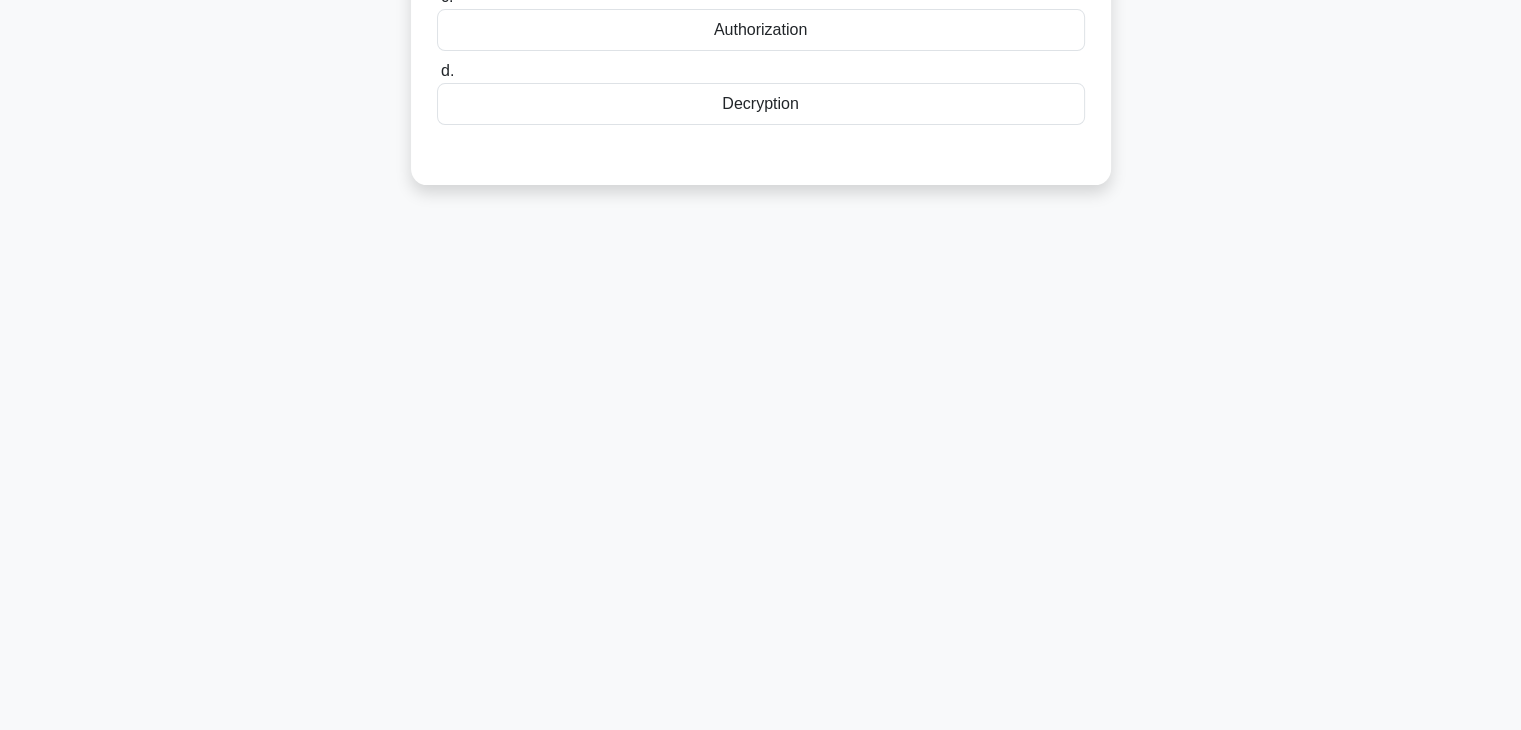 scroll, scrollTop: 0, scrollLeft: 0, axis: both 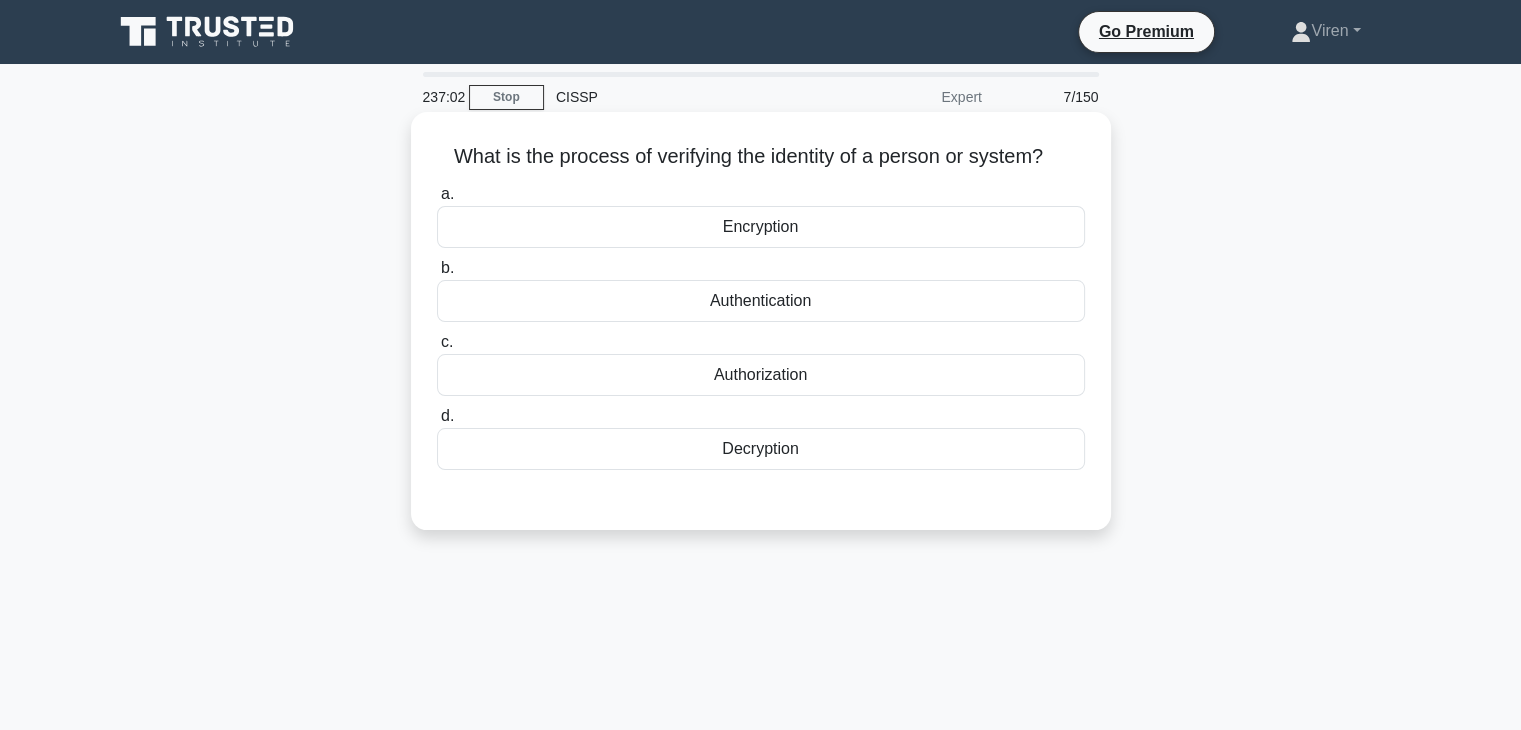 click on "Authentication" at bounding box center (761, 301) 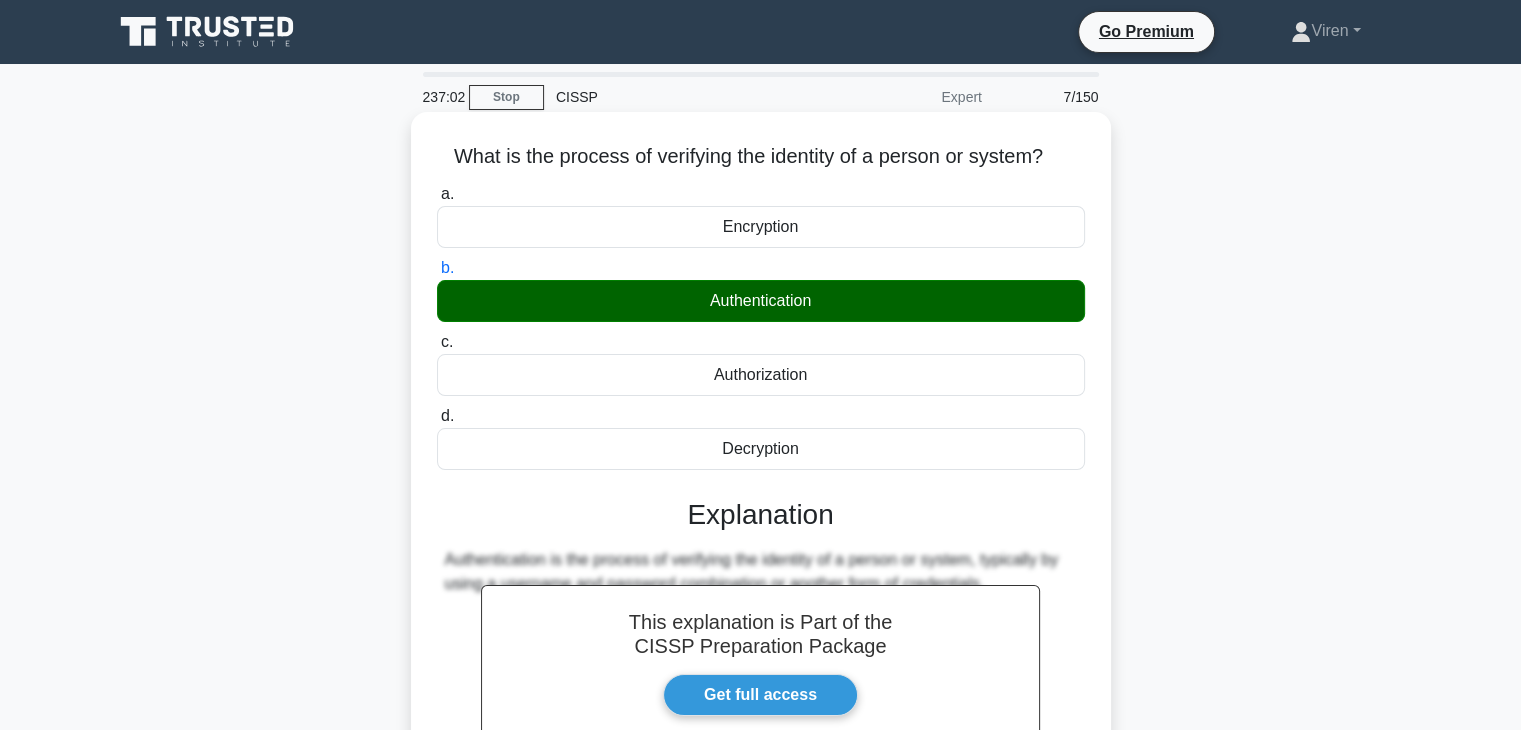 scroll, scrollTop: 351, scrollLeft: 0, axis: vertical 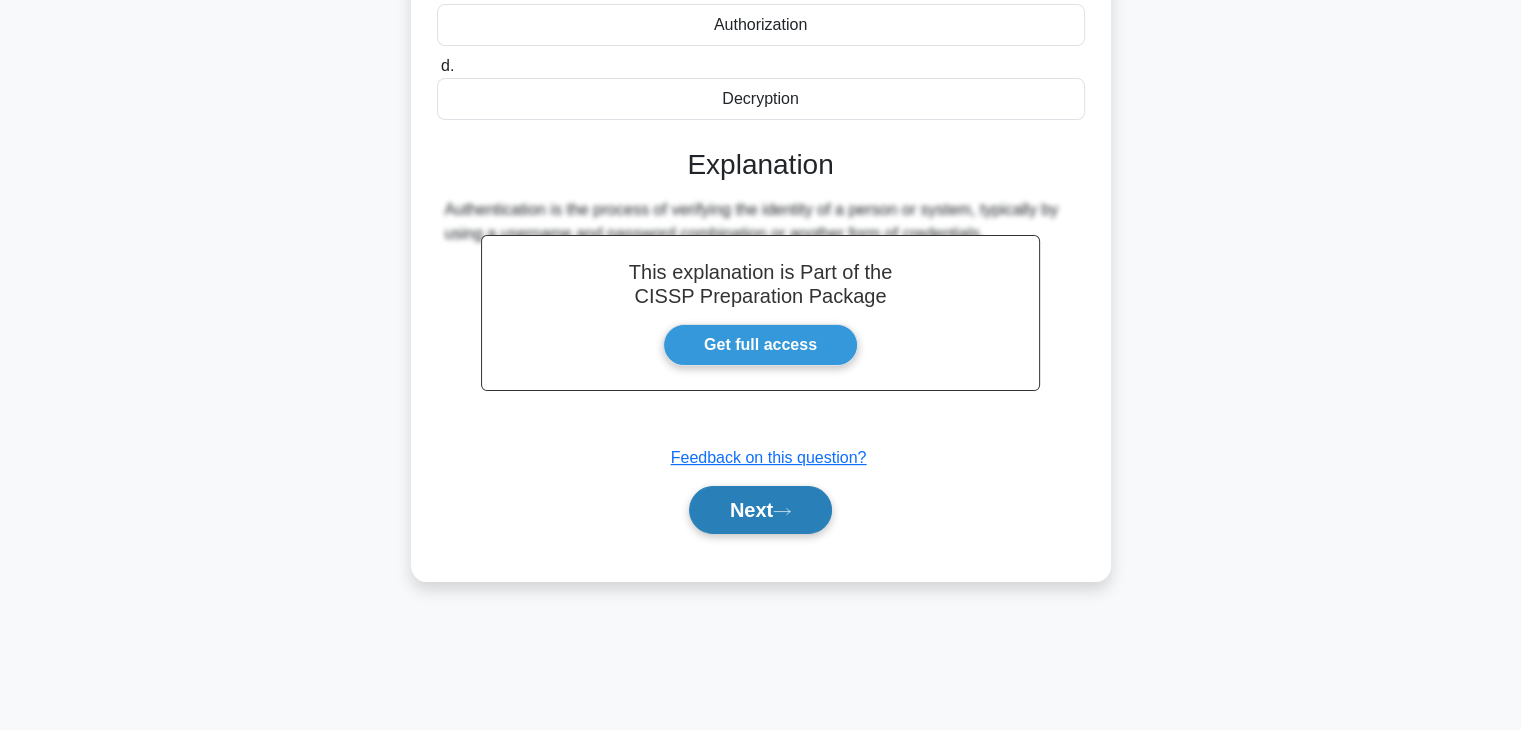 click on "Next" at bounding box center (760, 510) 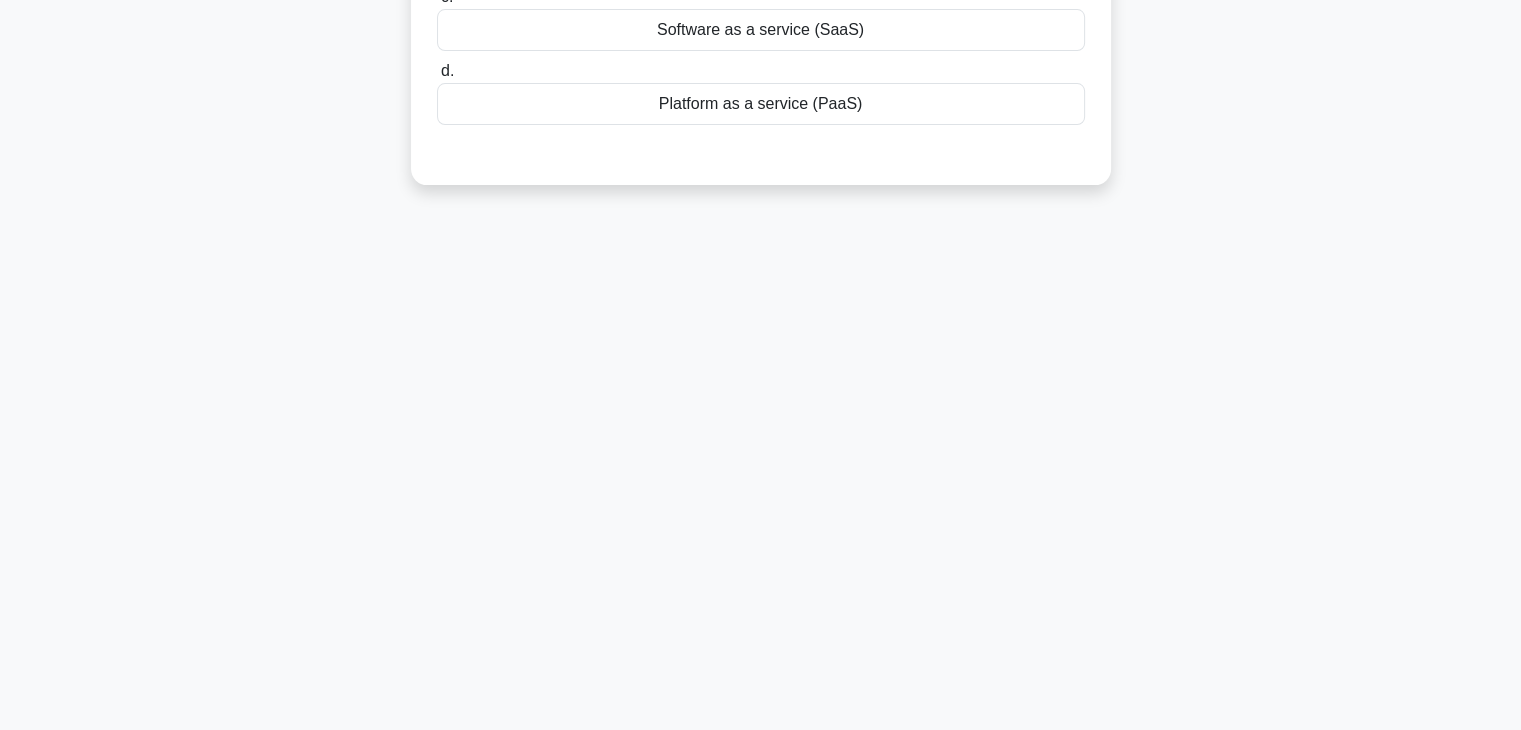 scroll, scrollTop: 0, scrollLeft: 0, axis: both 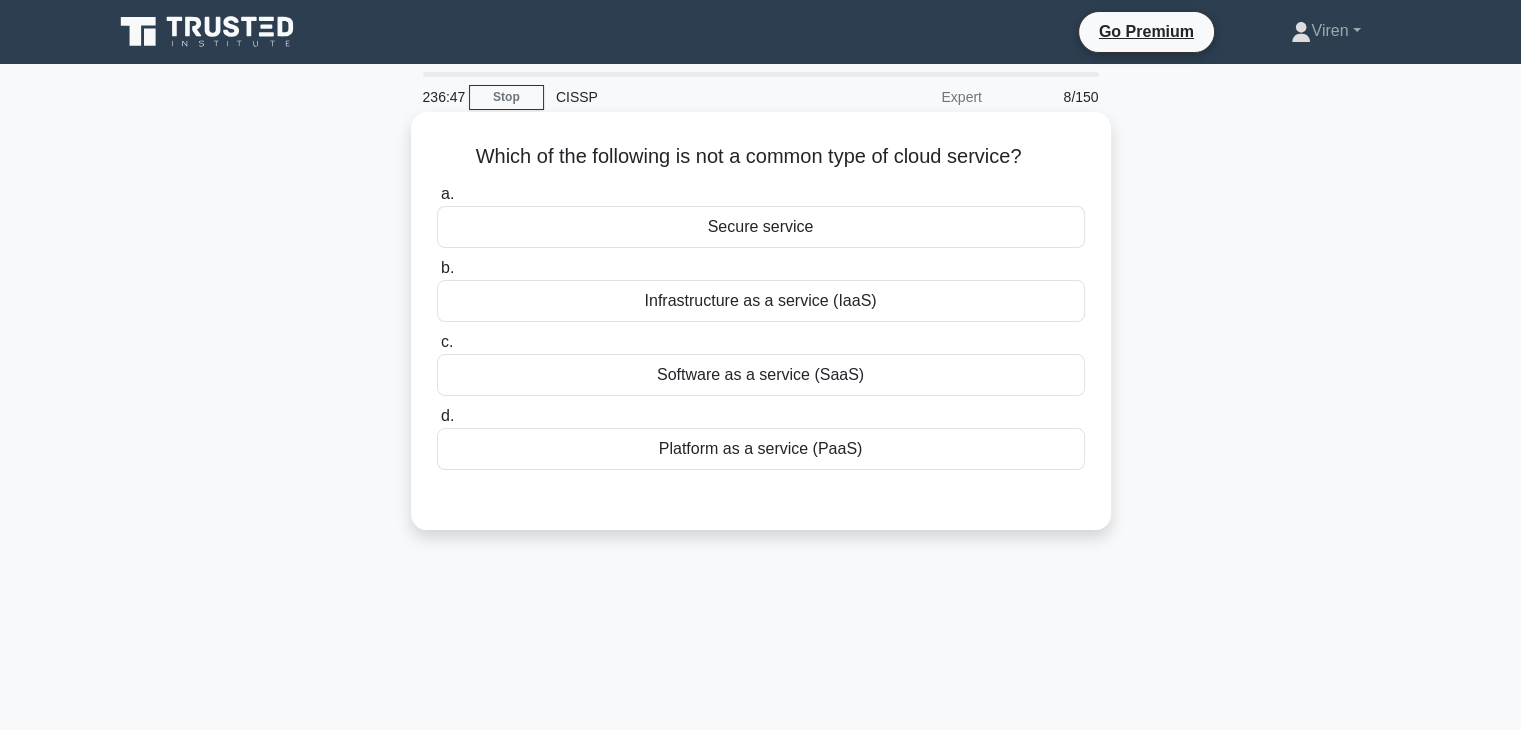 click on "Secure service" at bounding box center [761, 227] 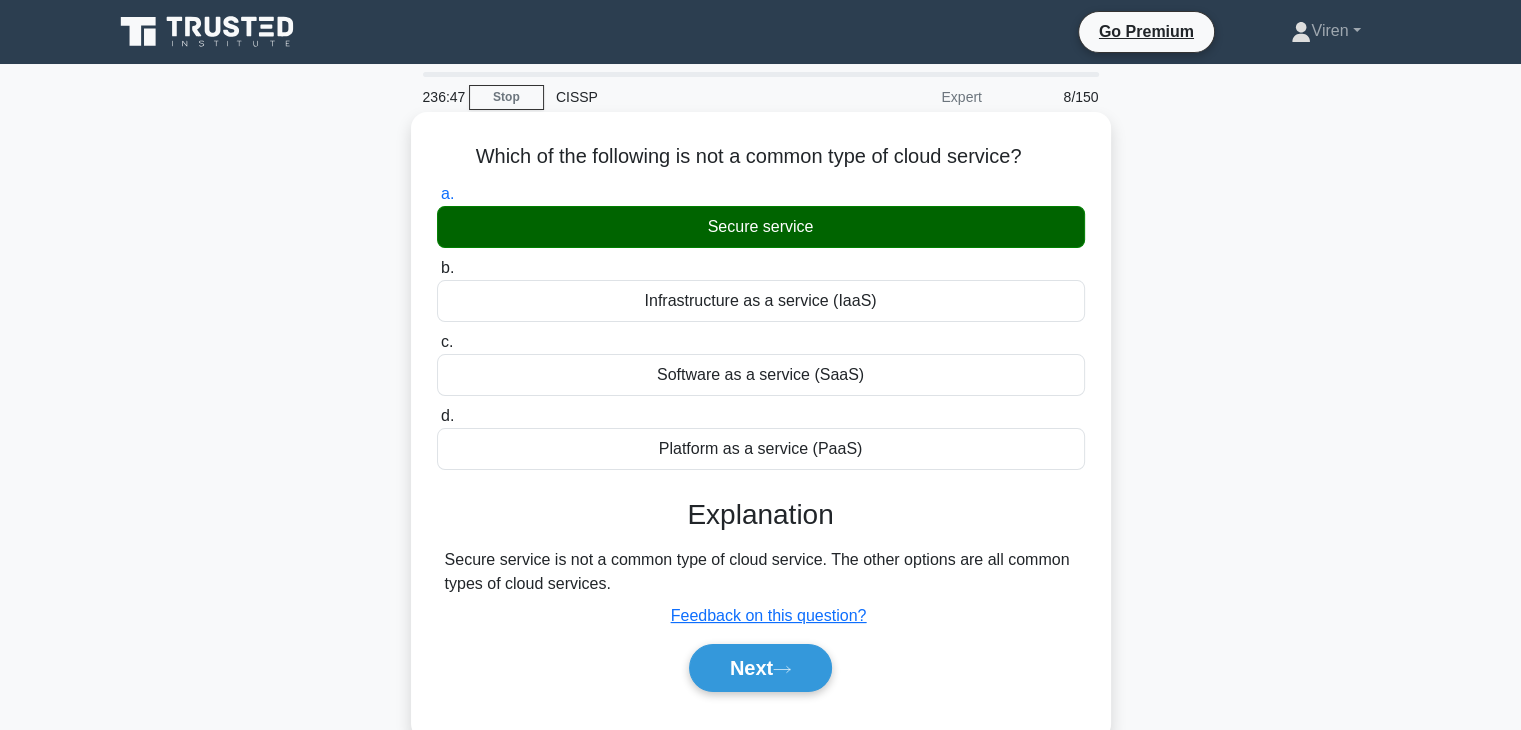 scroll, scrollTop: 351, scrollLeft: 0, axis: vertical 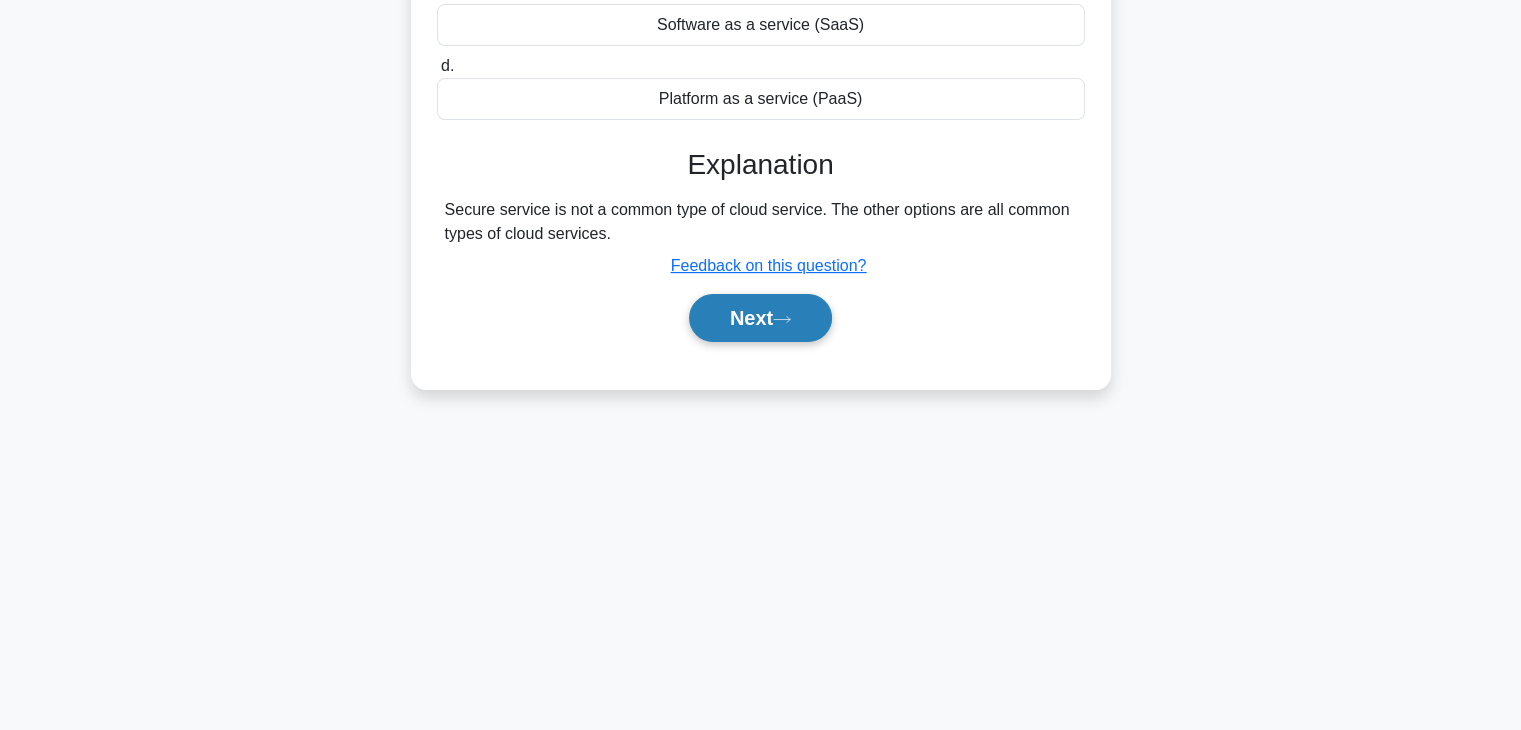 click on "Next" at bounding box center [760, 318] 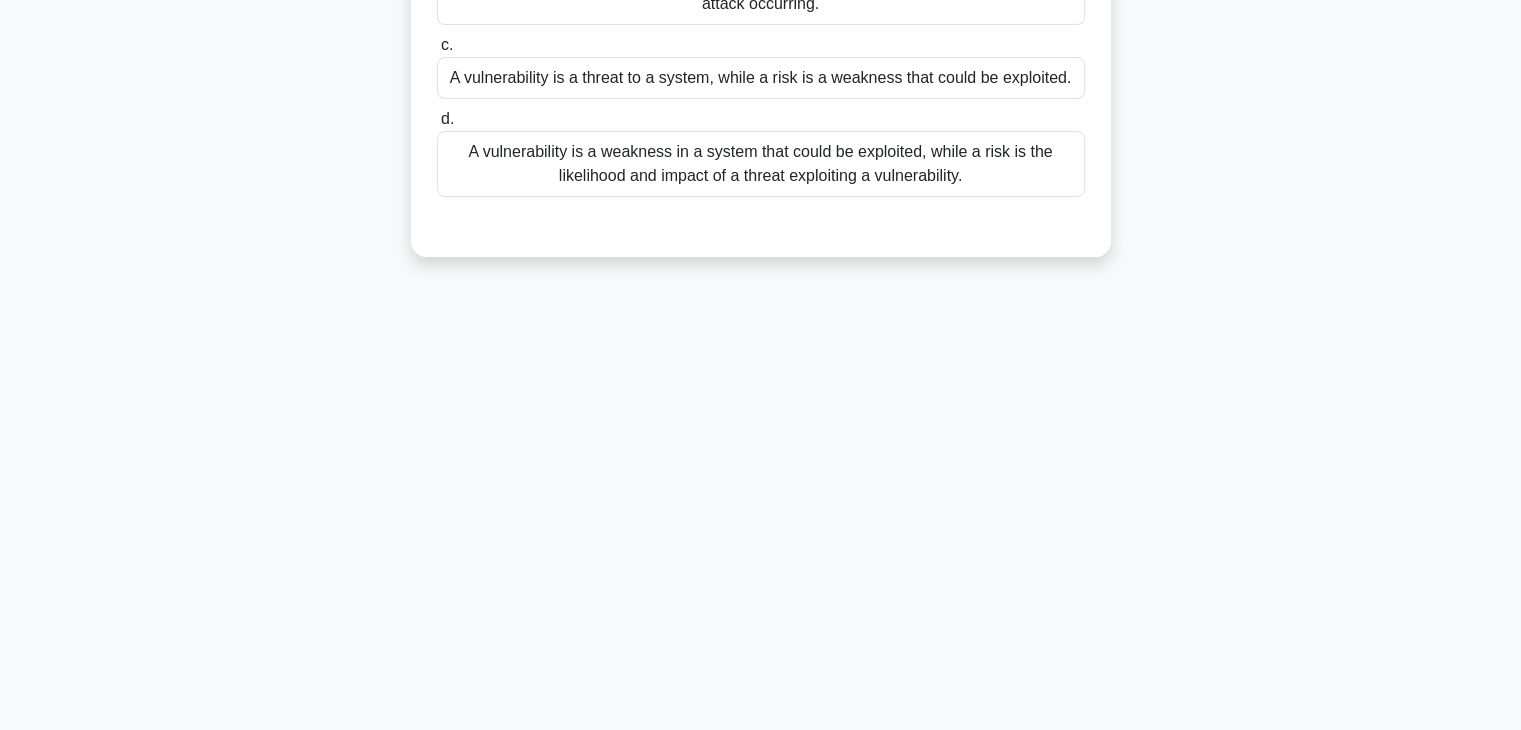 scroll, scrollTop: 0, scrollLeft: 0, axis: both 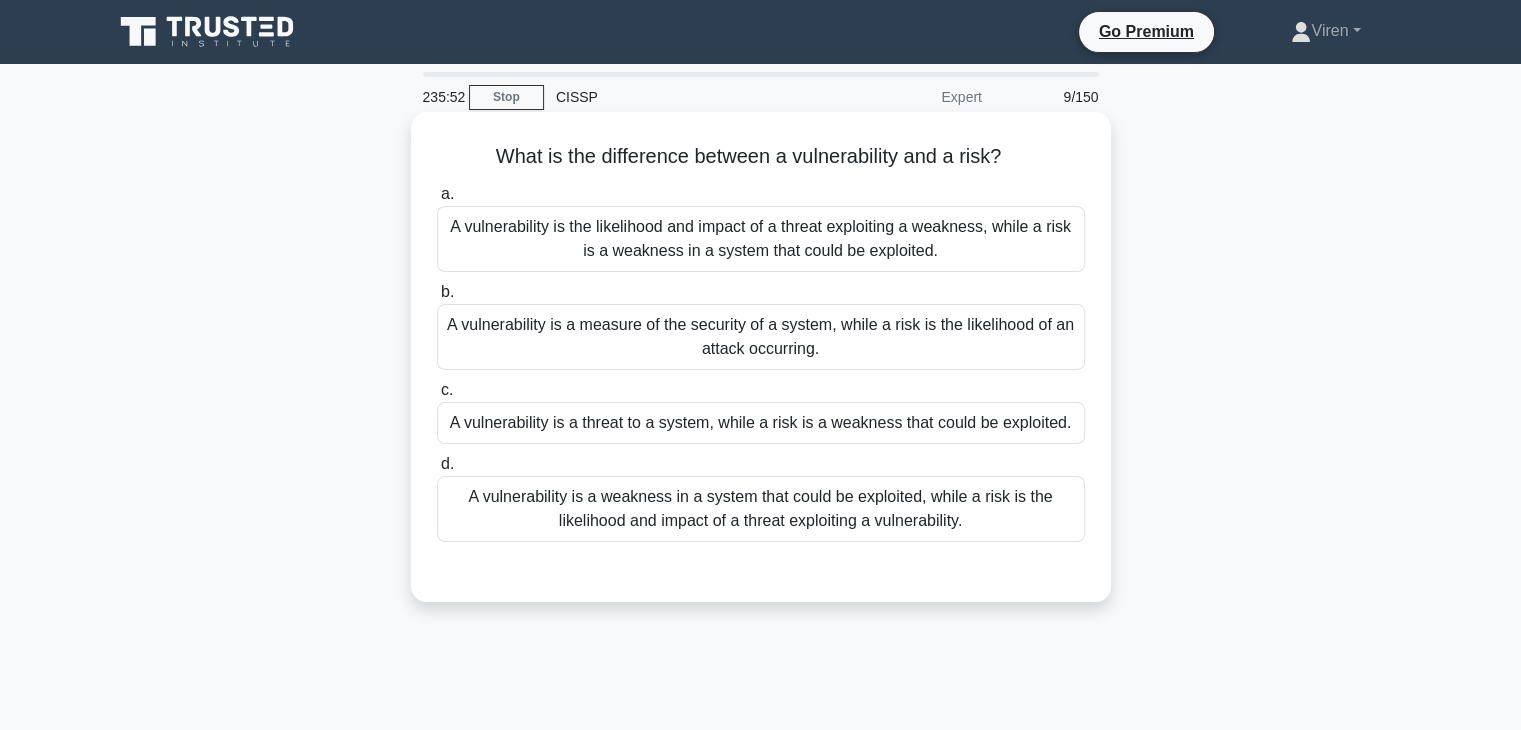 click on "A vulnerability is a threat to a system, while a risk is a weakness that could be exploited." at bounding box center (761, 423) 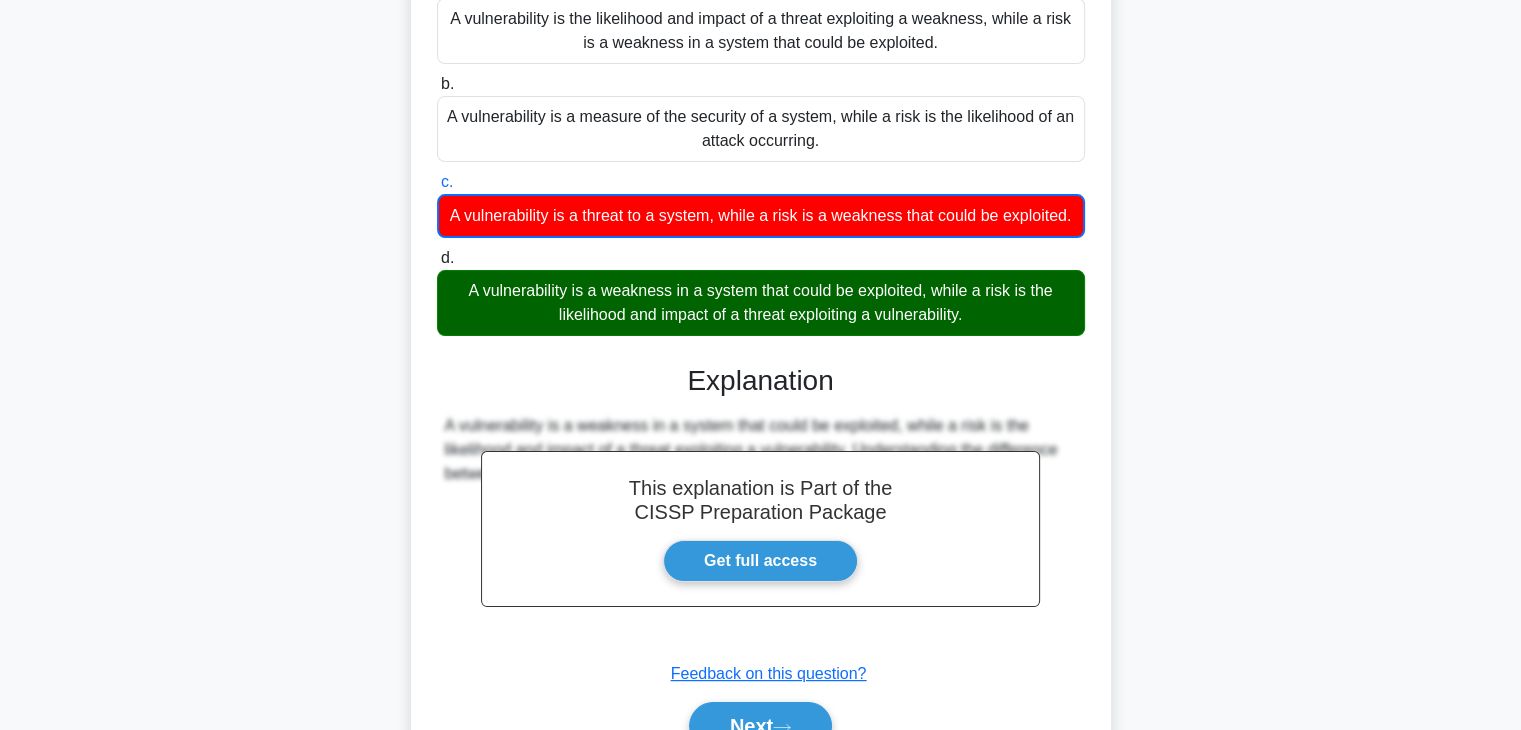 scroll, scrollTop: 351, scrollLeft: 0, axis: vertical 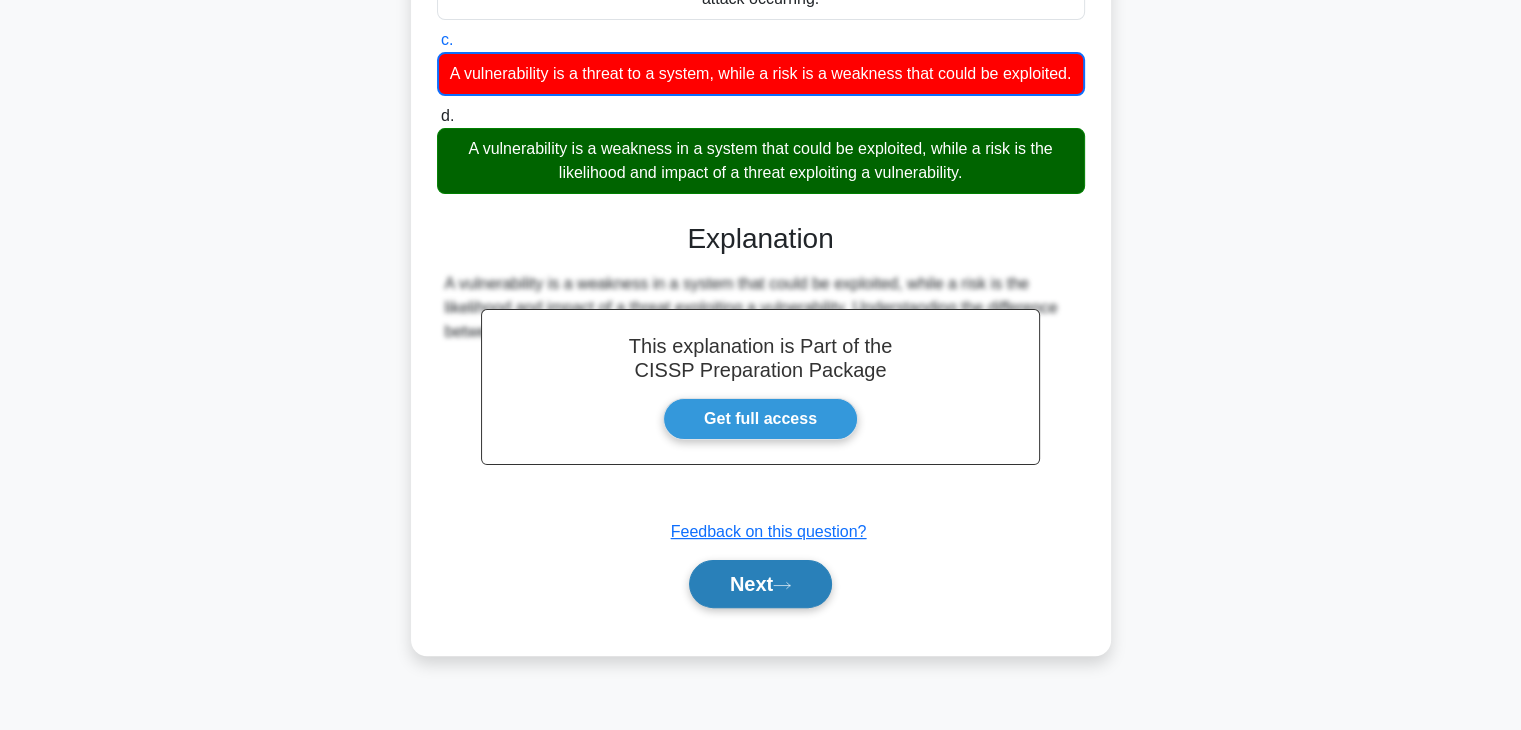 click on "Next" at bounding box center [760, 584] 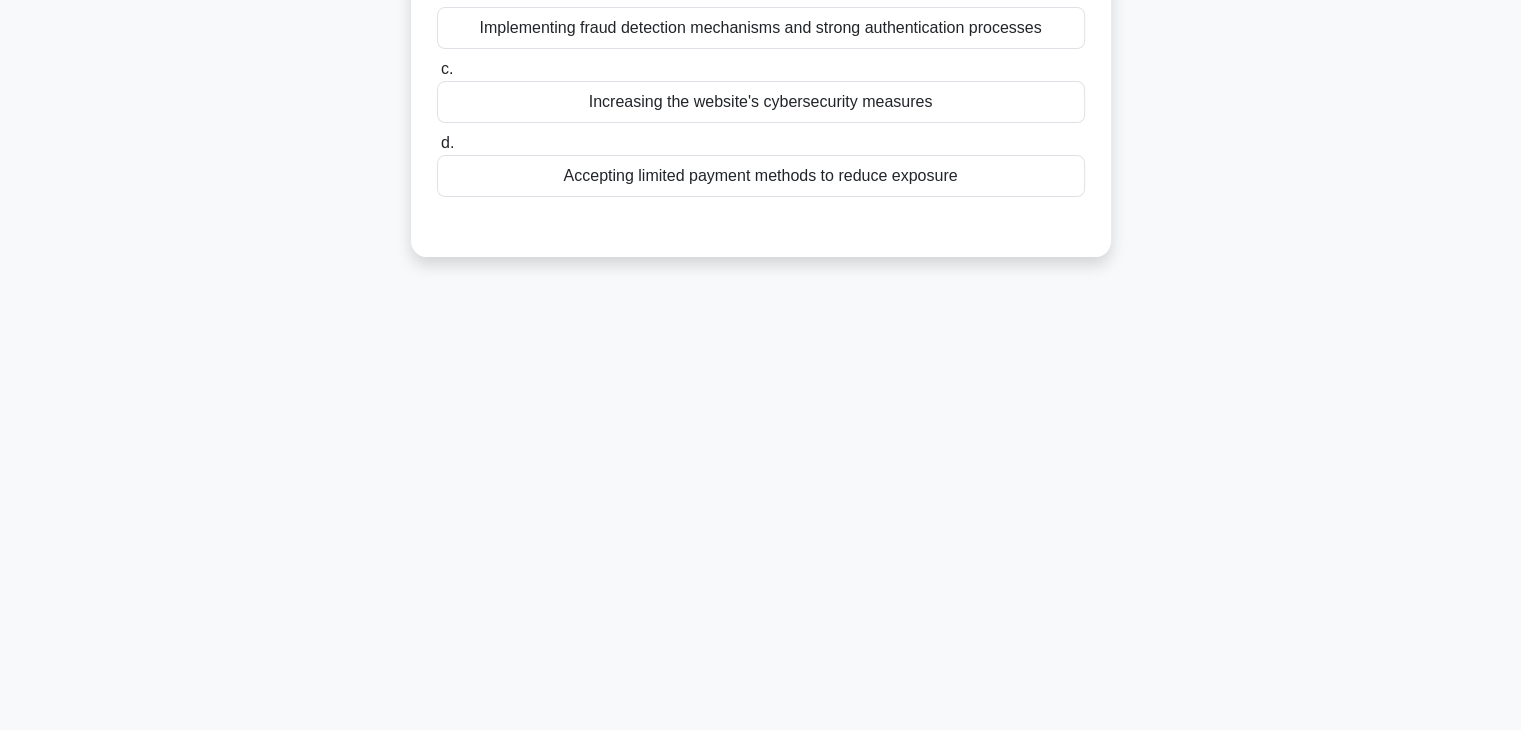scroll, scrollTop: 0, scrollLeft: 0, axis: both 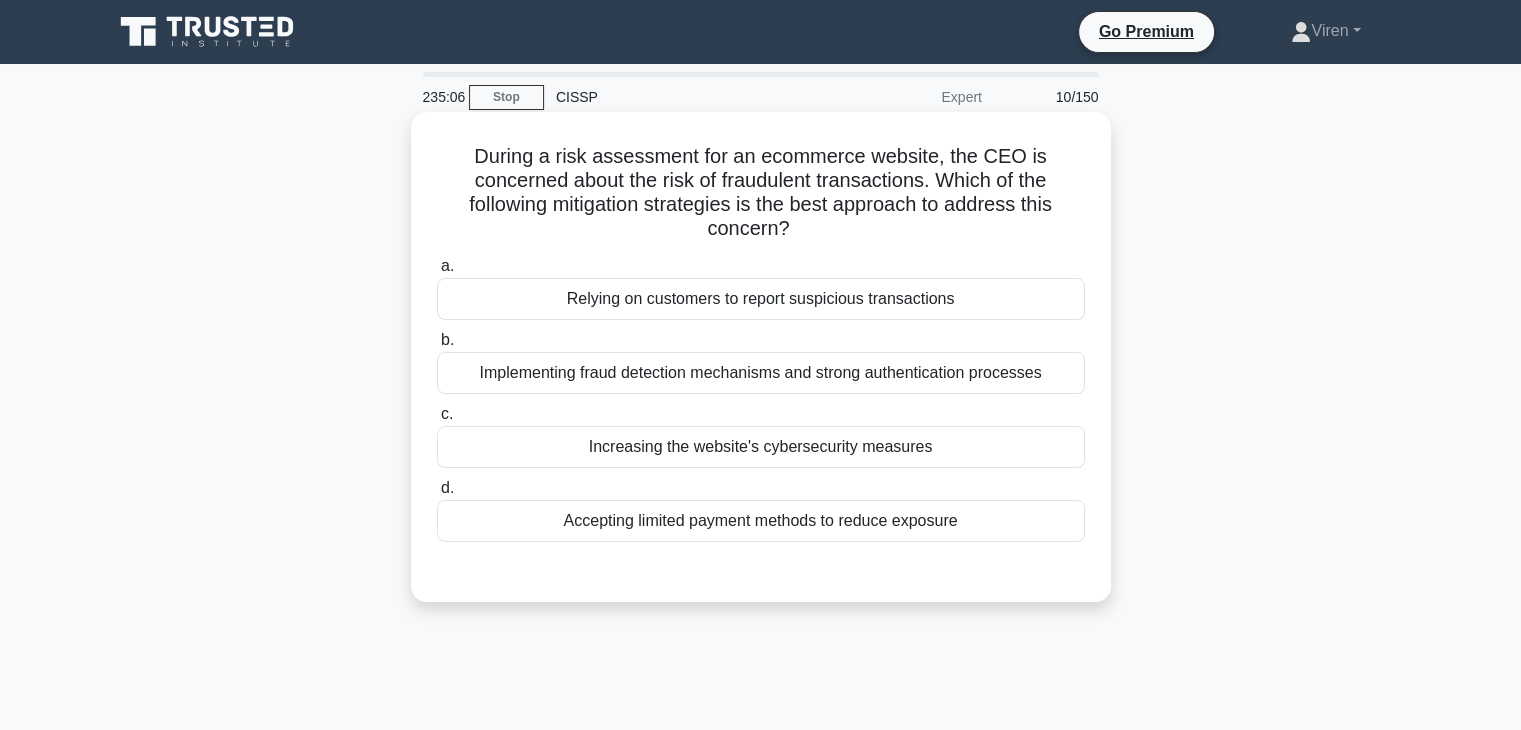 click on "Implementing fraud detection mechanisms and strong authentication processes" at bounding box center (761, 373) 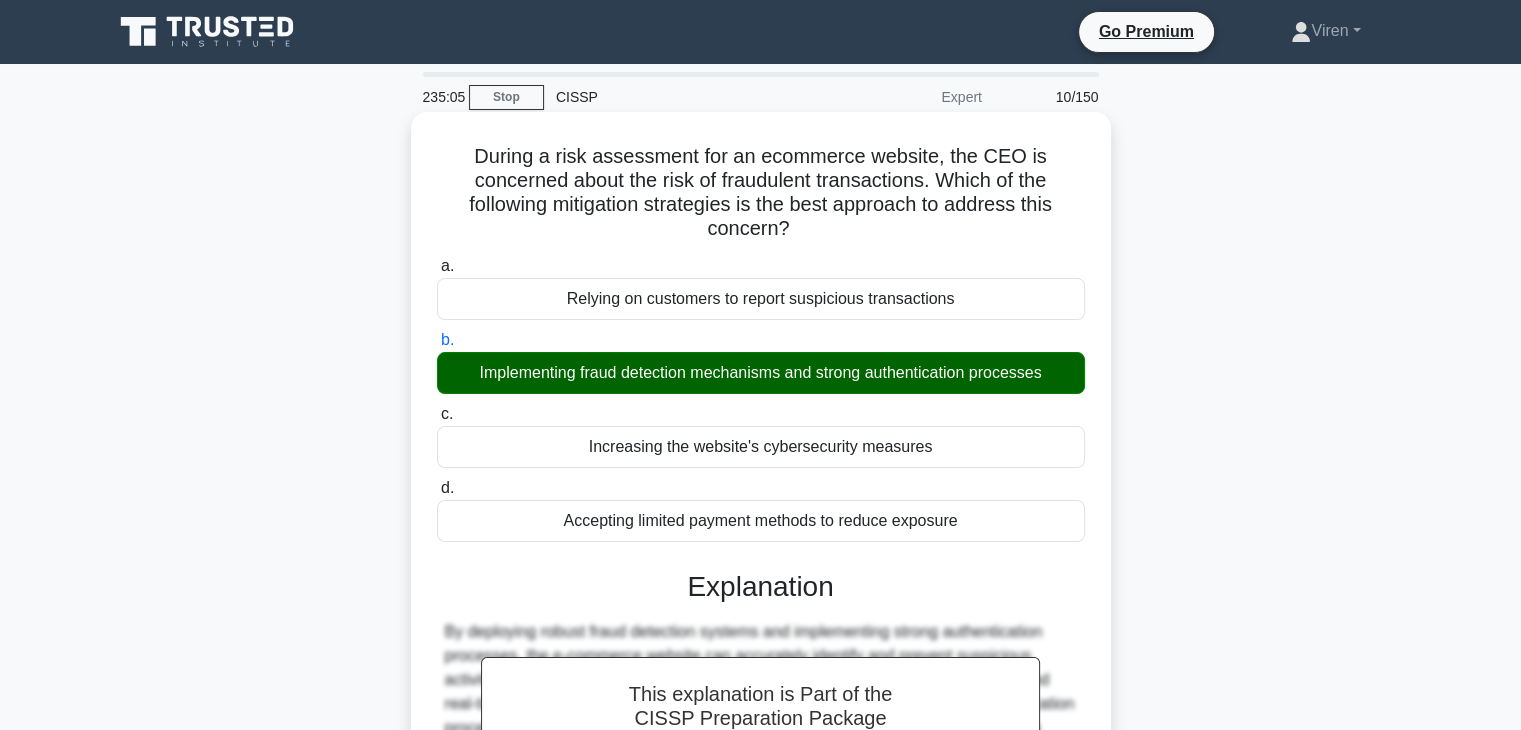 scroll, scrollTop: 351, scrollLeft: 0, axis: vertical 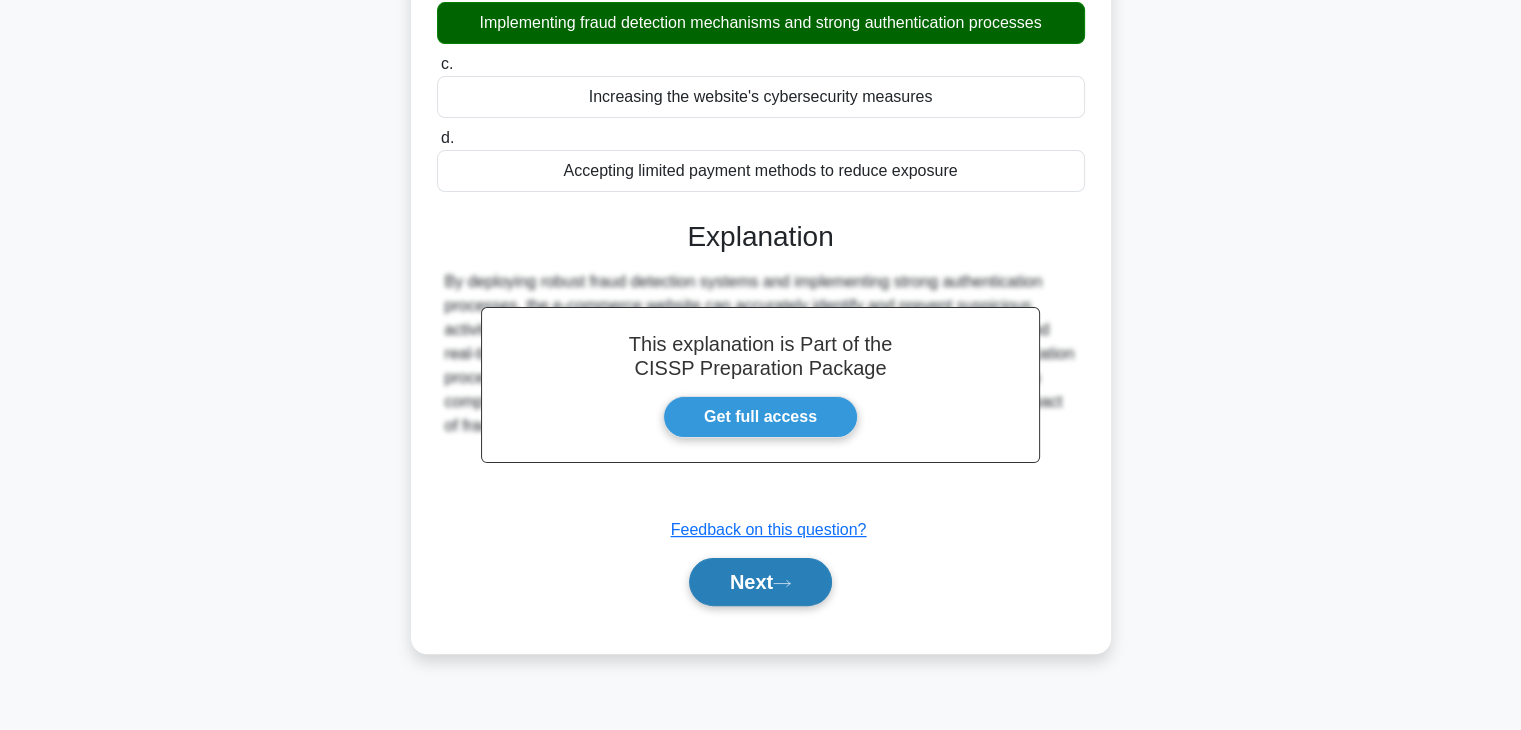 click on "Next" at bounding box center [760, 582] 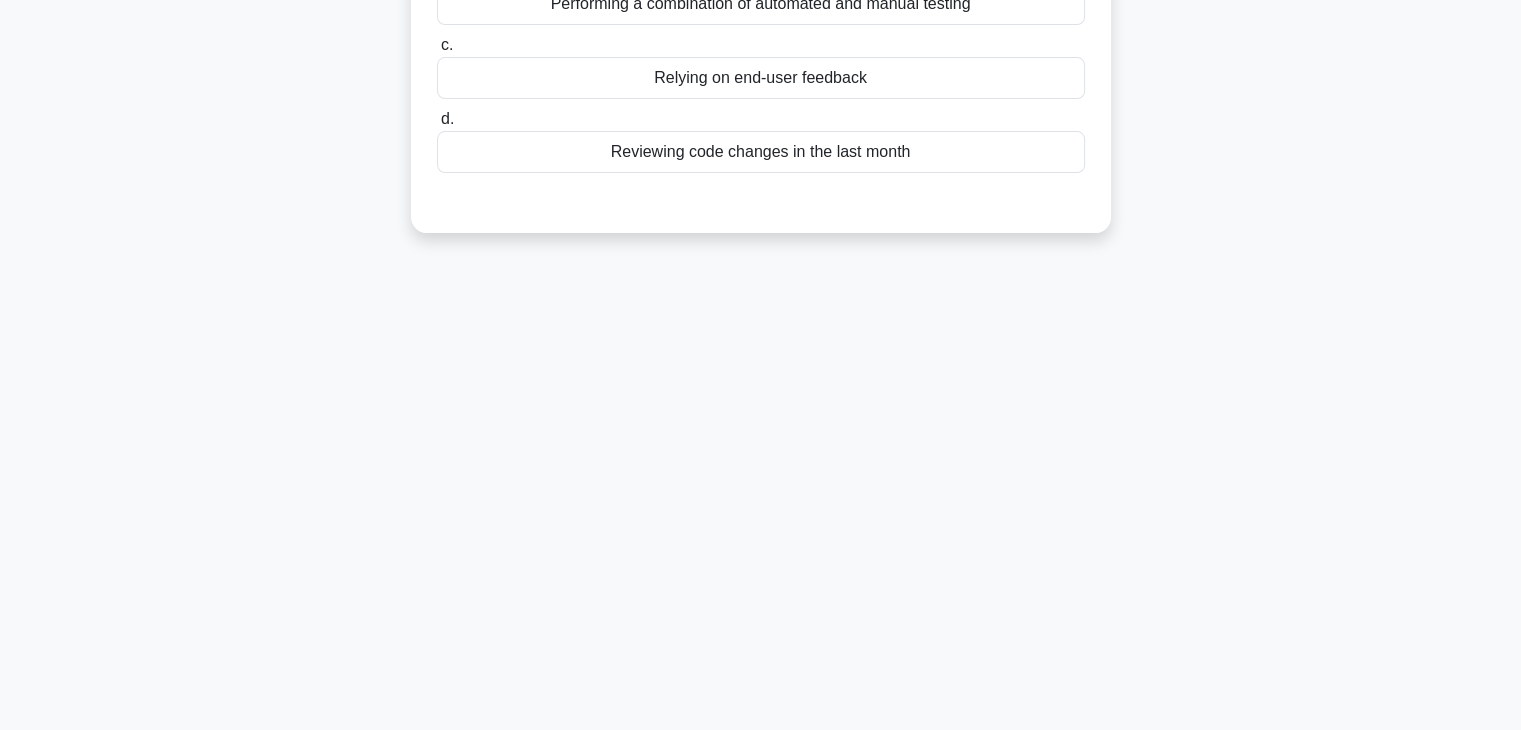scroll, scrollTop: 0, scrollLeft: 0, axis: both 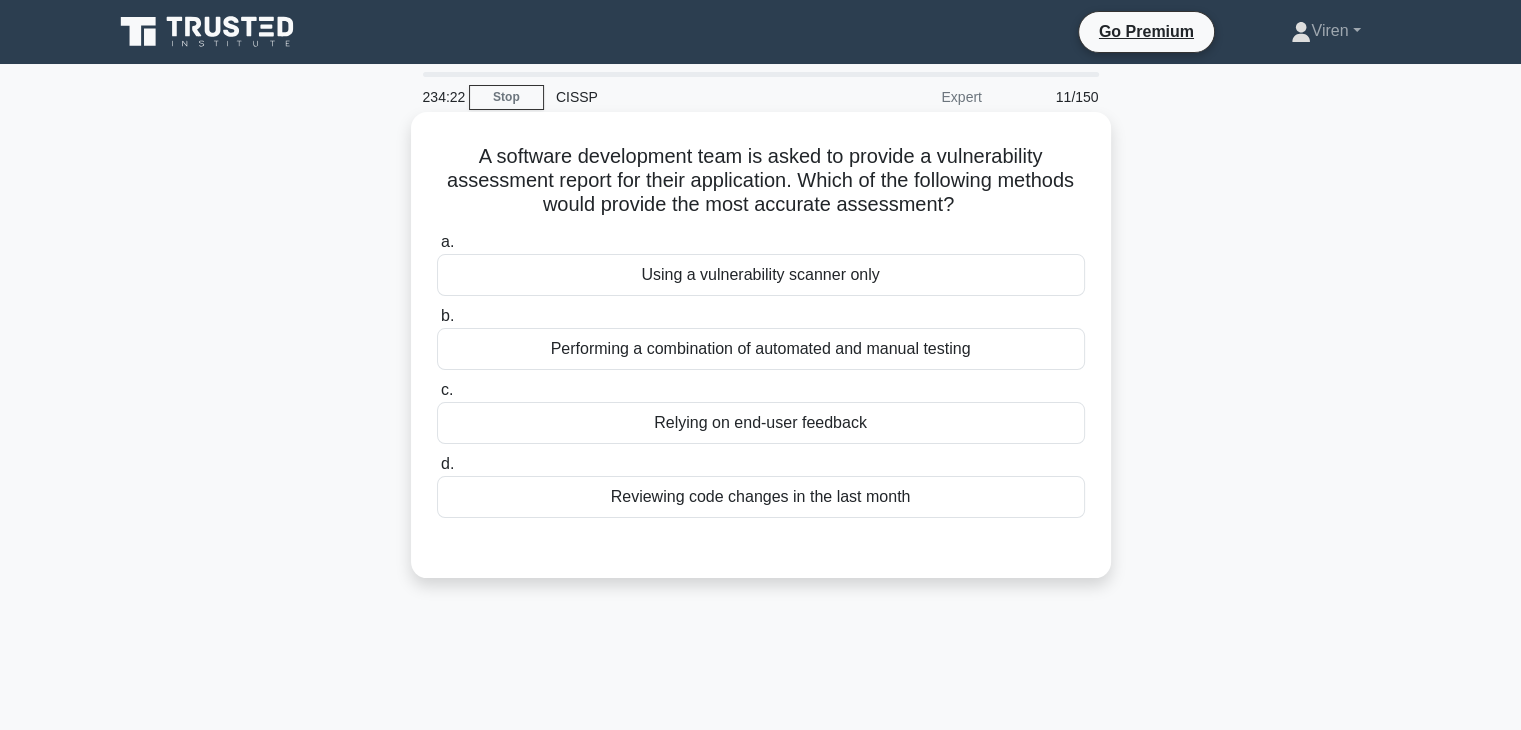 click on "Performing a combination of automated and manual testing" at bounding box center (761, 349) 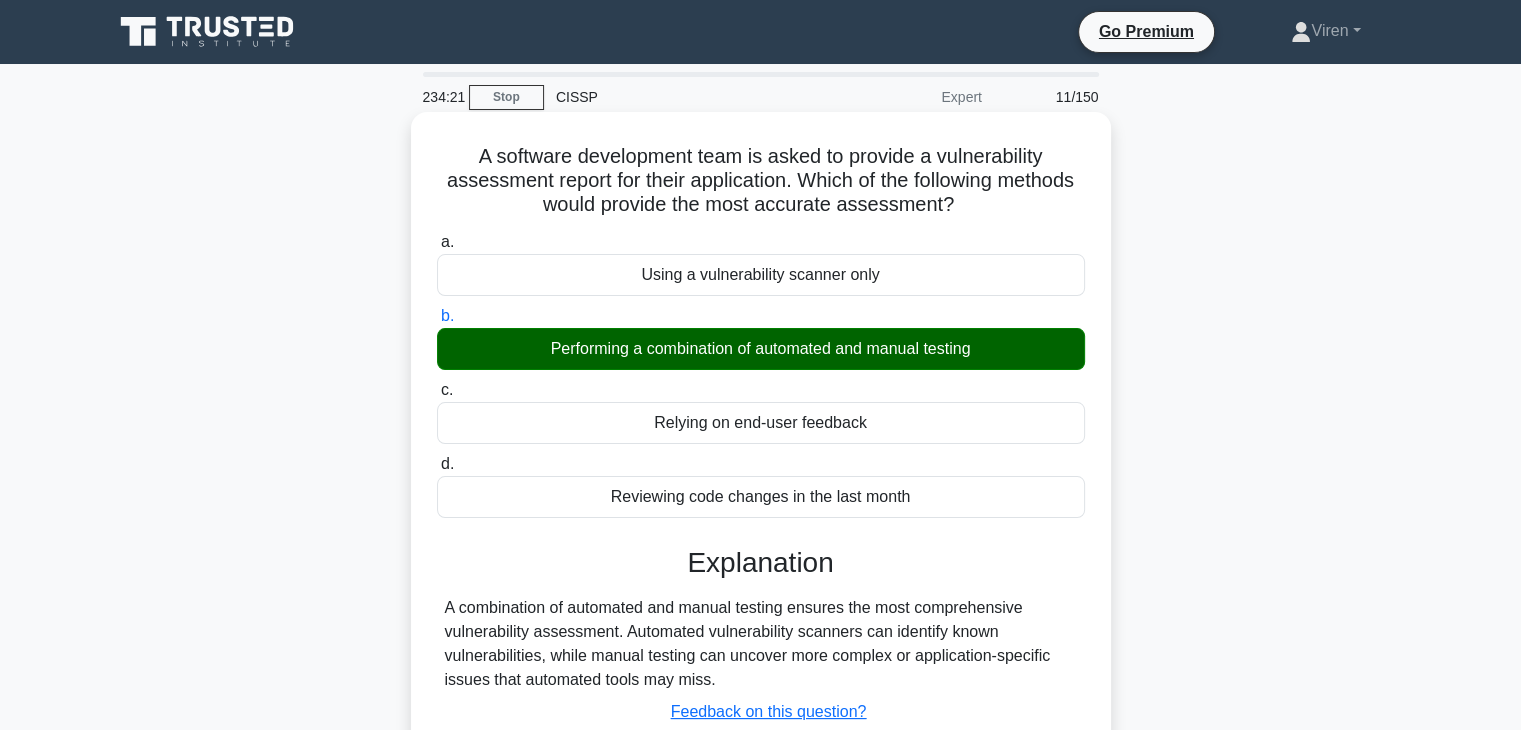 scroll, scrollTop: 351, scrollLeft: 0, axis: vertical 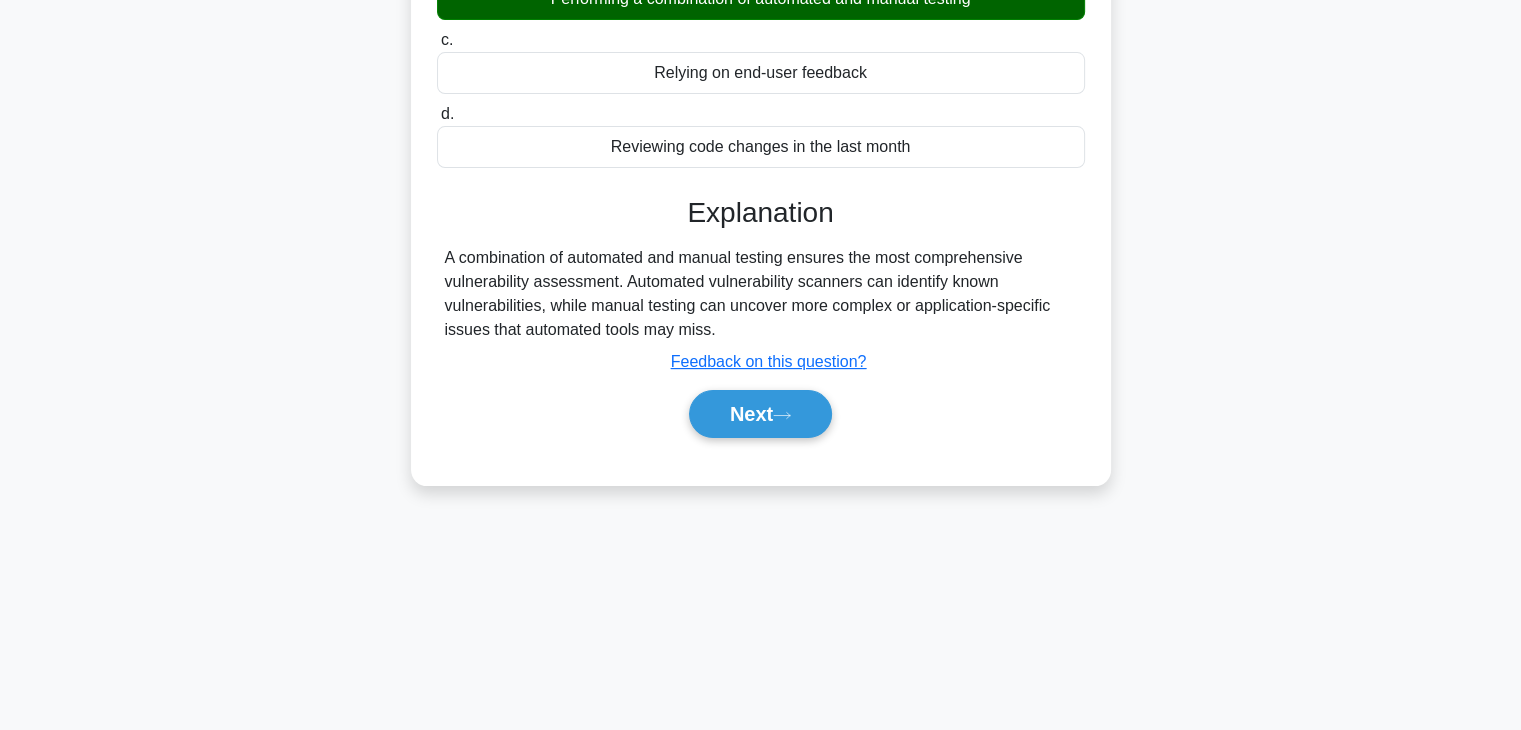 drag, startPoint x: 744, startPoint y: 434, endPoint x: 736, endPoint y: 441, distance: 10.630146 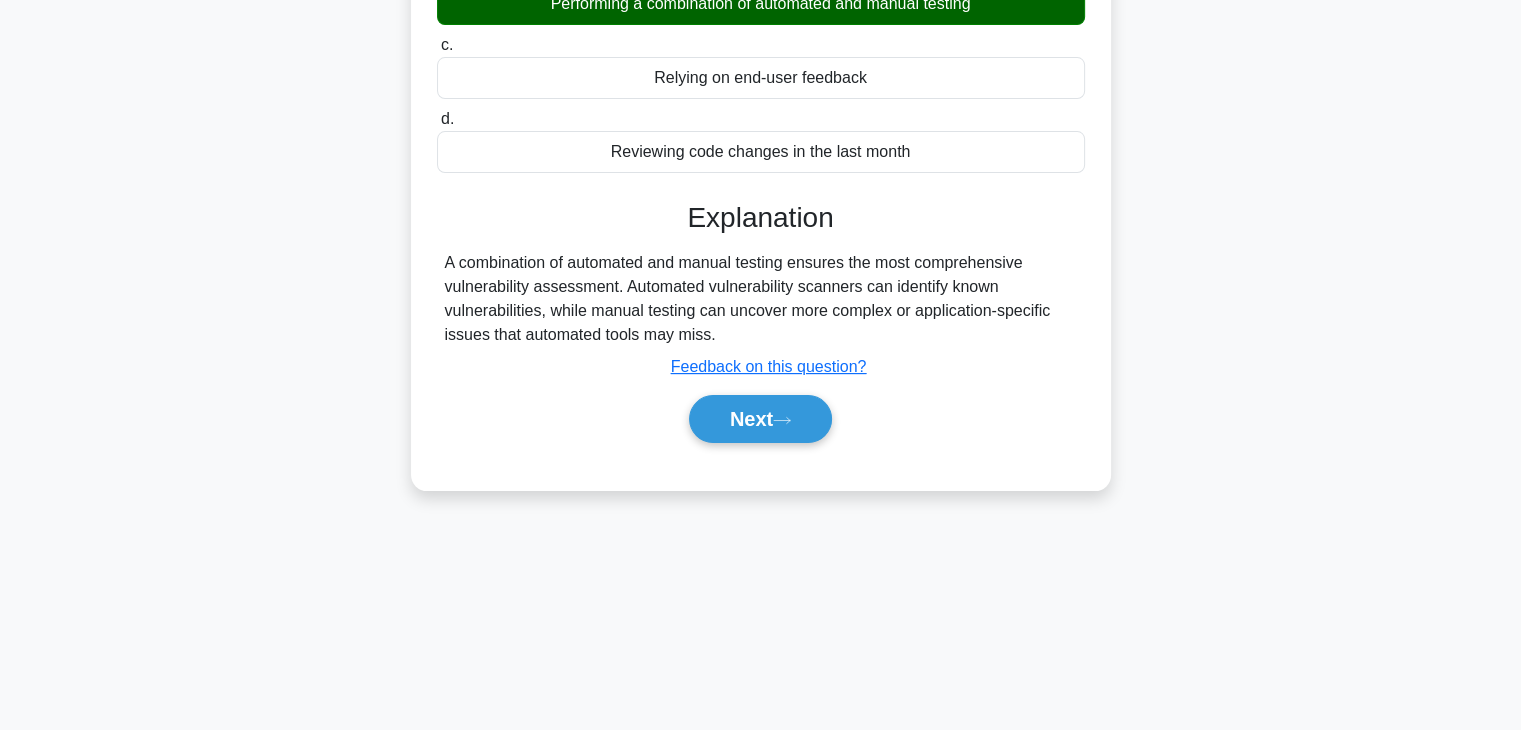 scroll, scrollTop: 349, scrollLeft: 0, axis: vertical 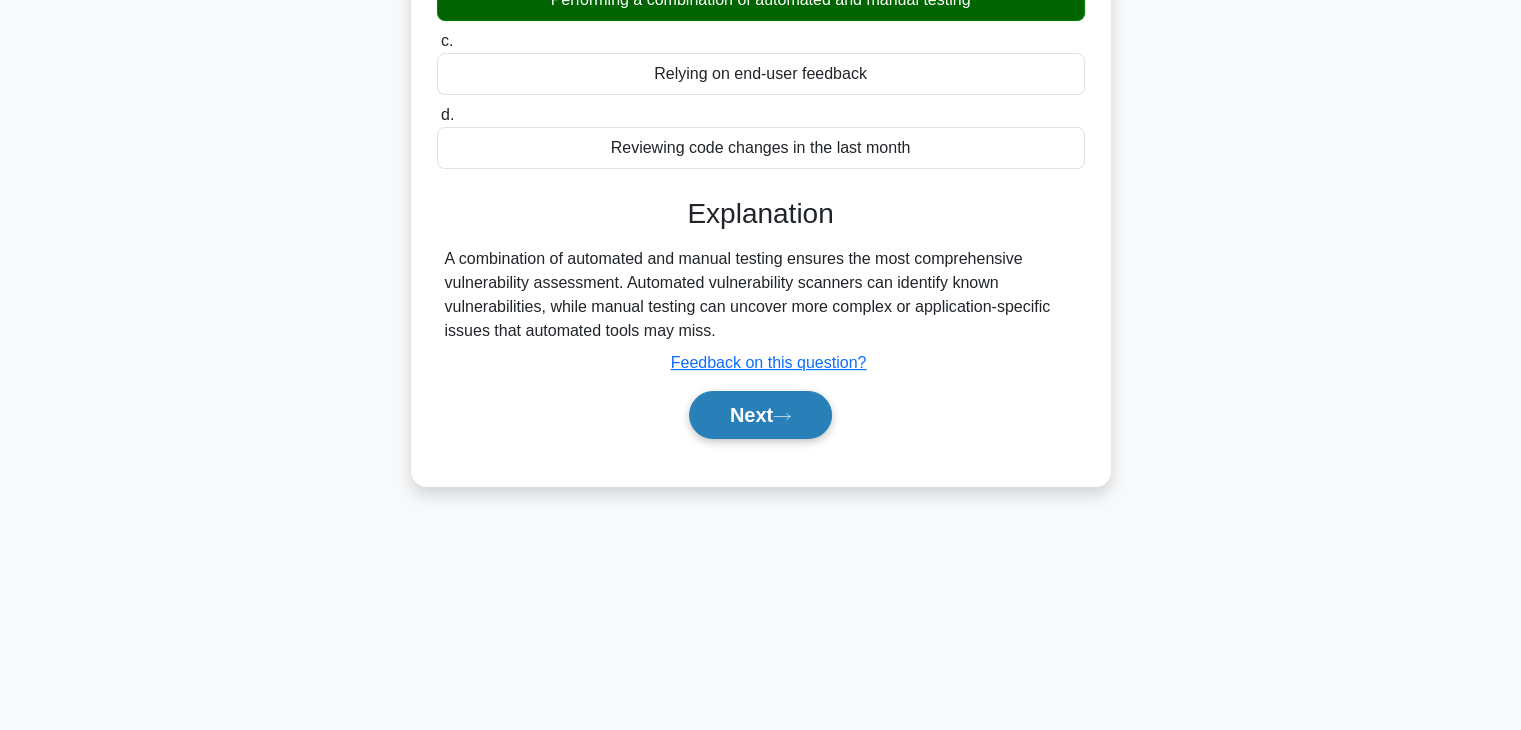 click on "Next" at bounding box center (760, 415) 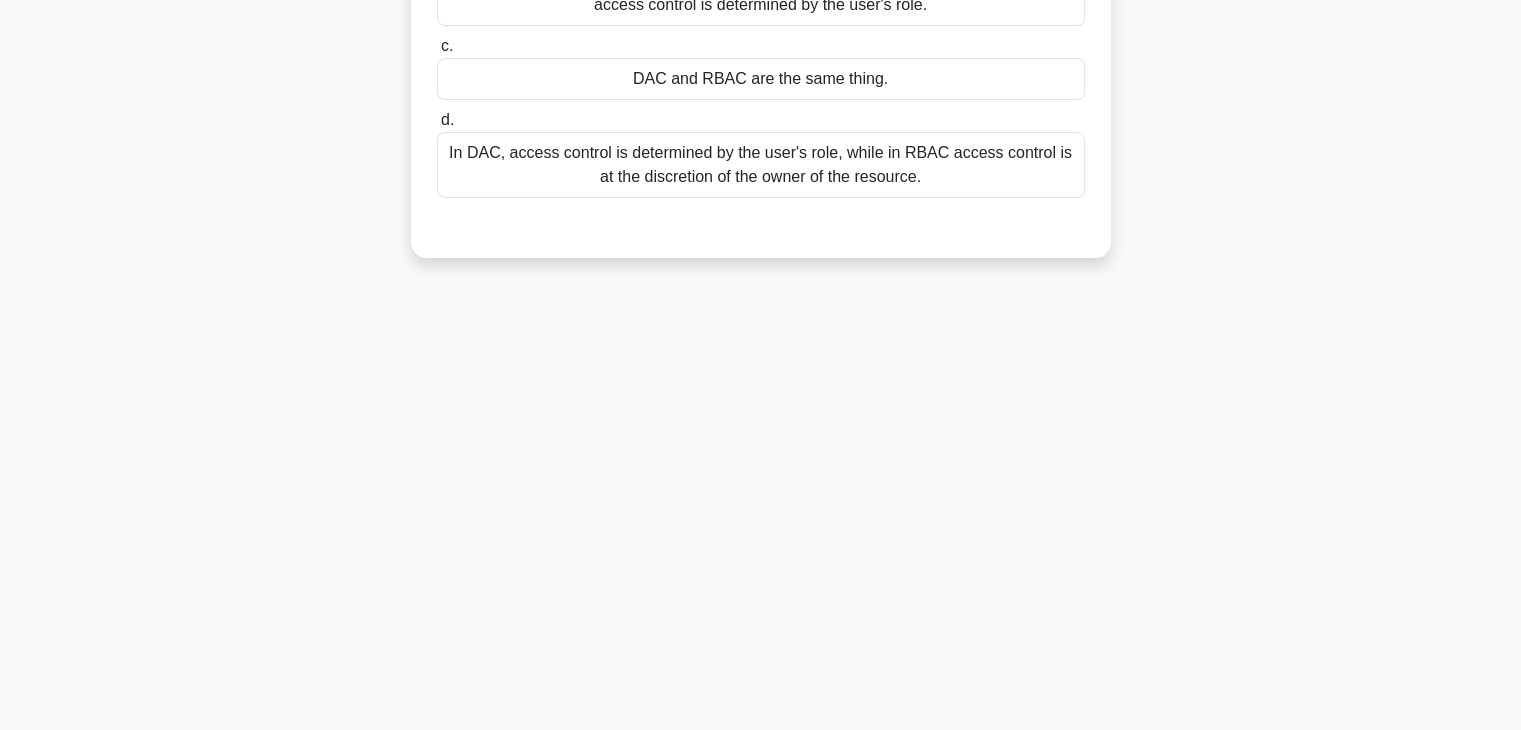 scroll, scrollTop: 0, scrollLeft: 0, axis: both 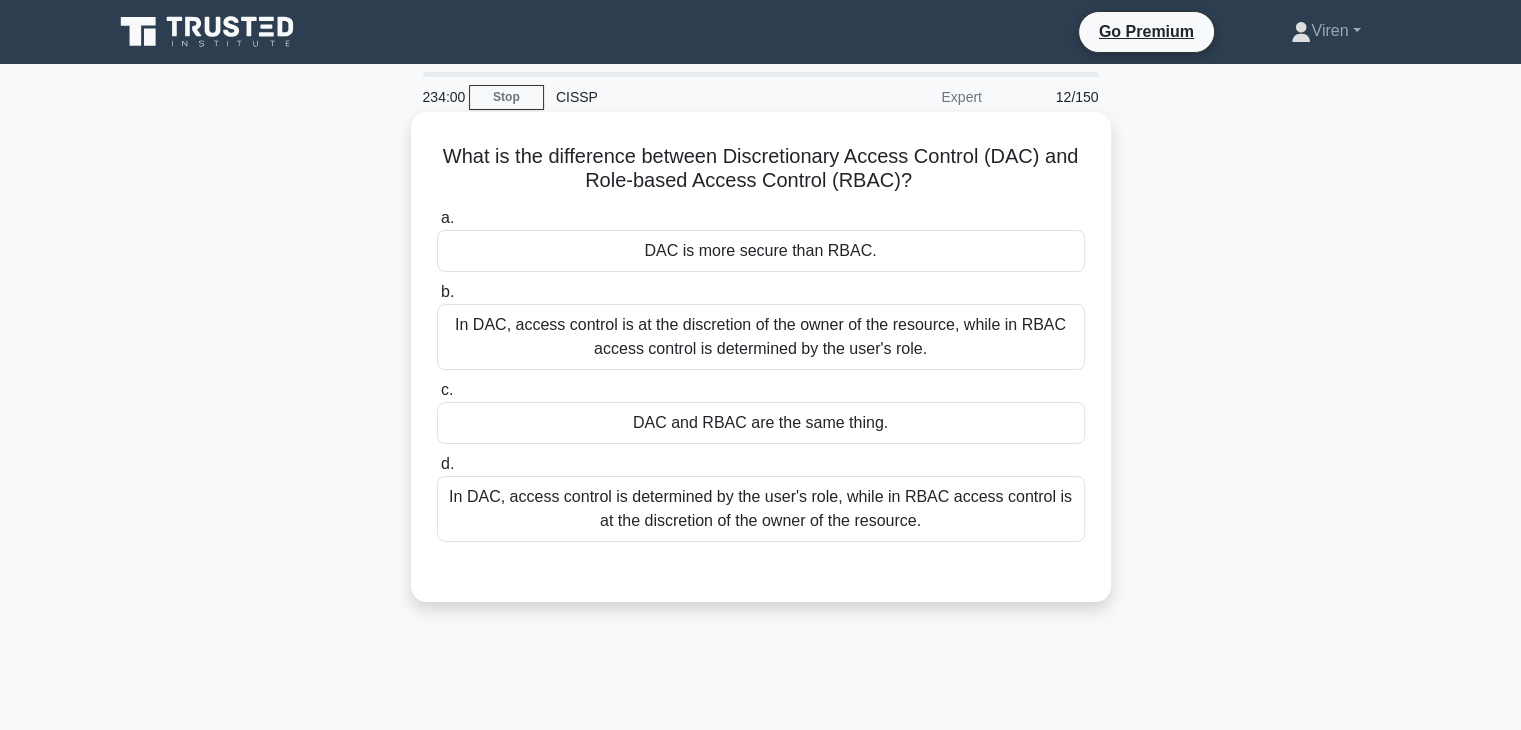 click on "In DAC, access control is at the discretion of the owner of the resource, while in RBAC access control is determined by the user's role." at bounding box center [761, 337] 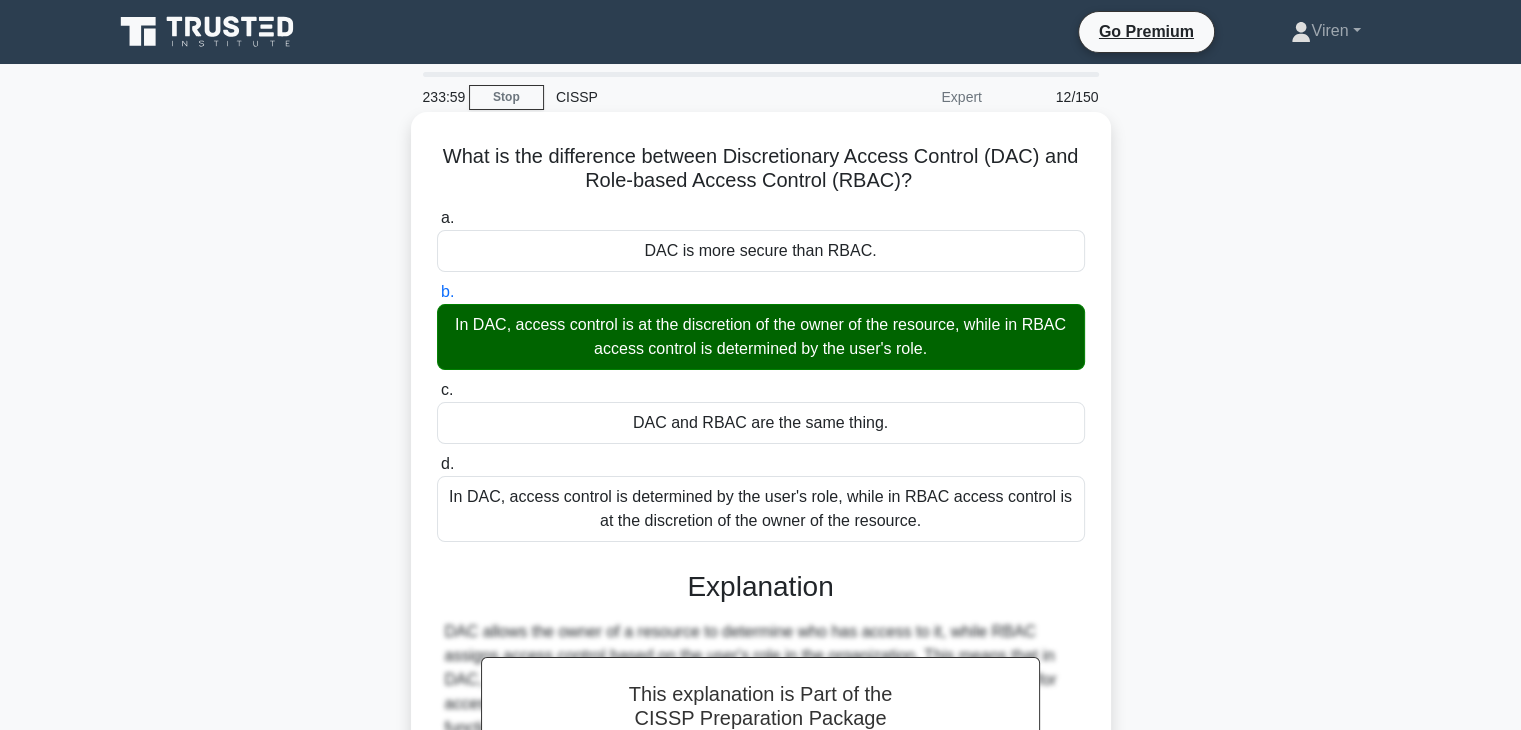 scroll, scrollTop: 351, scrollLeft: 0, axis: vertical 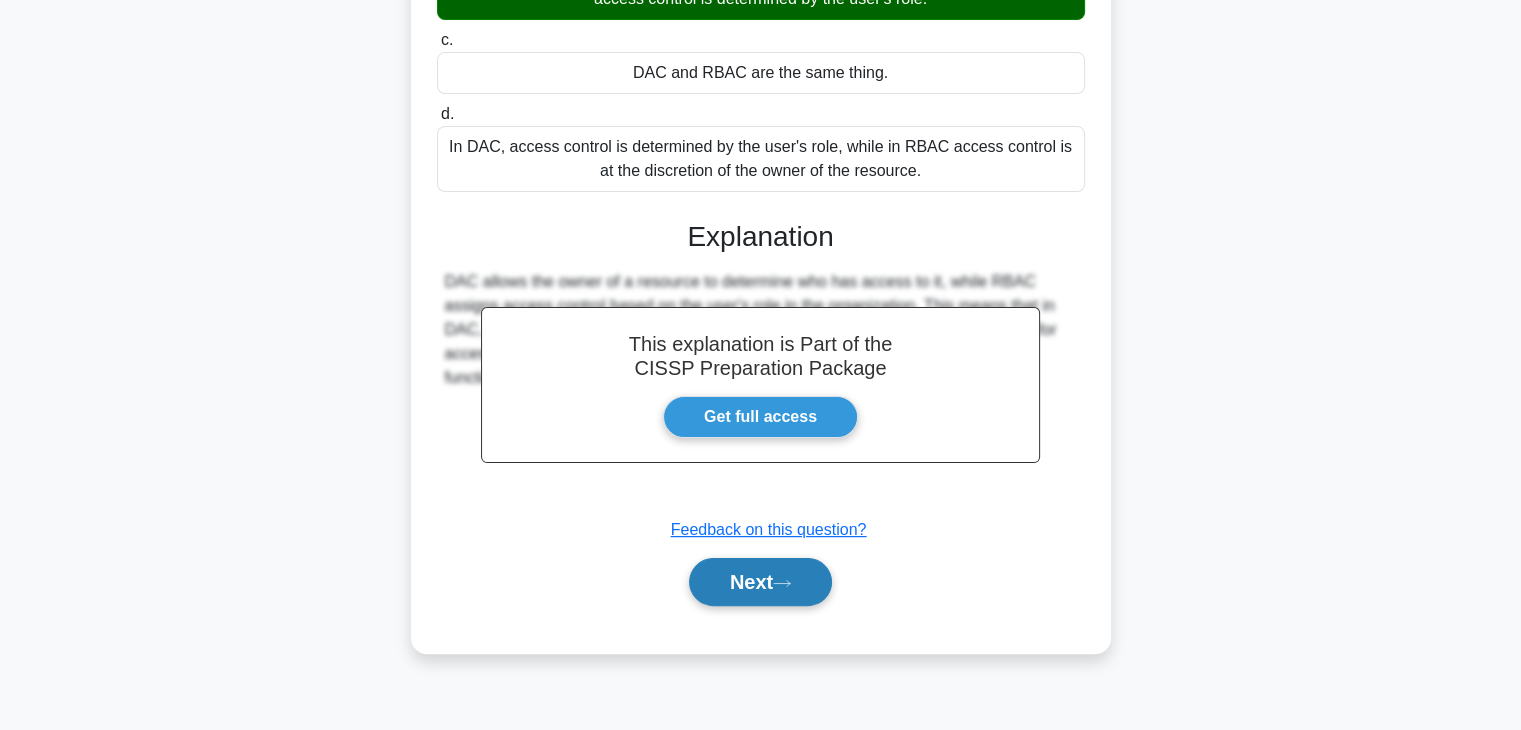 click on "Next" at bounding box center (760, 582) 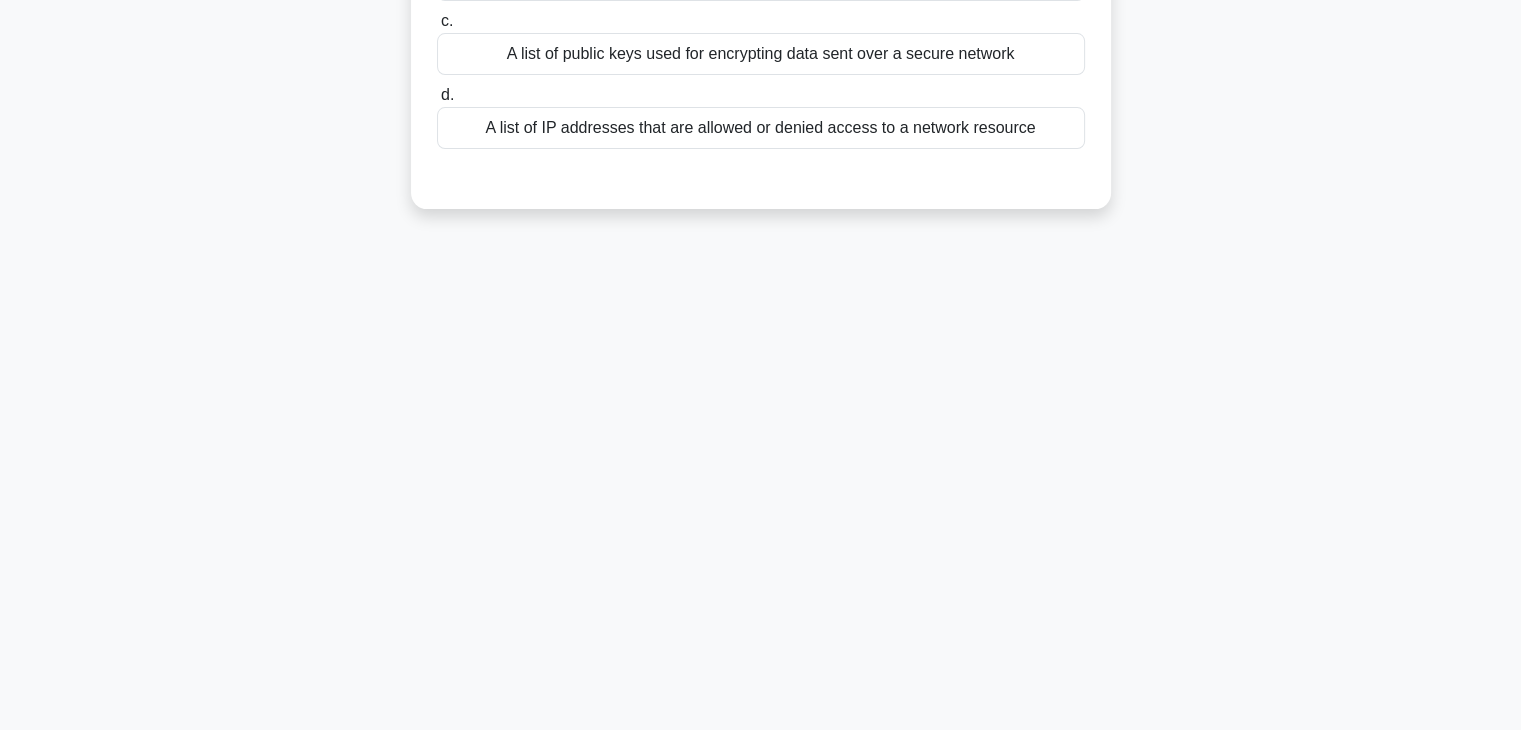 scroll, scrollTop: 0, scrollLeft: 0, axis: both 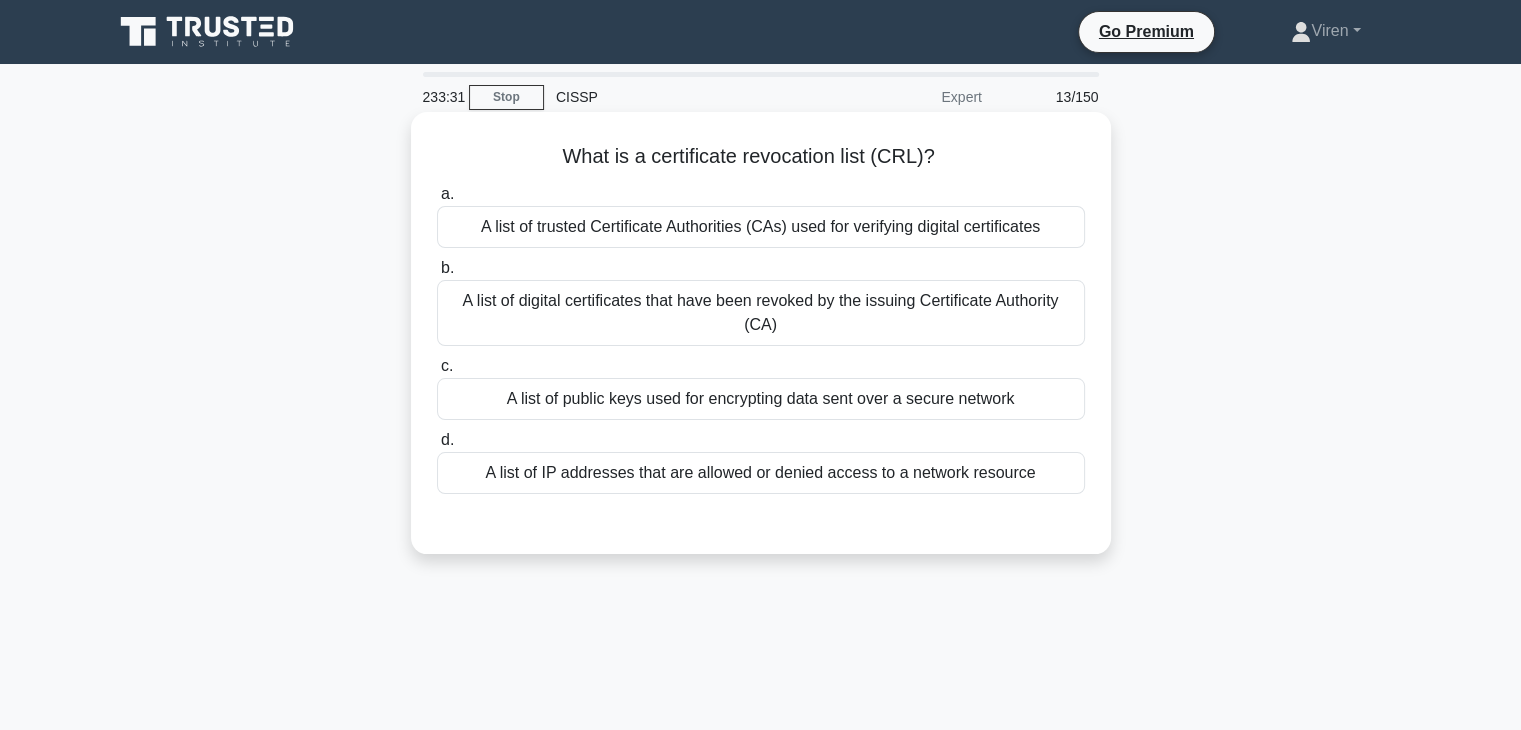 click on "A list of digital certificates that have been revoked by the issuing Certificate Authority (CA)" at bounding box center [761, 313] 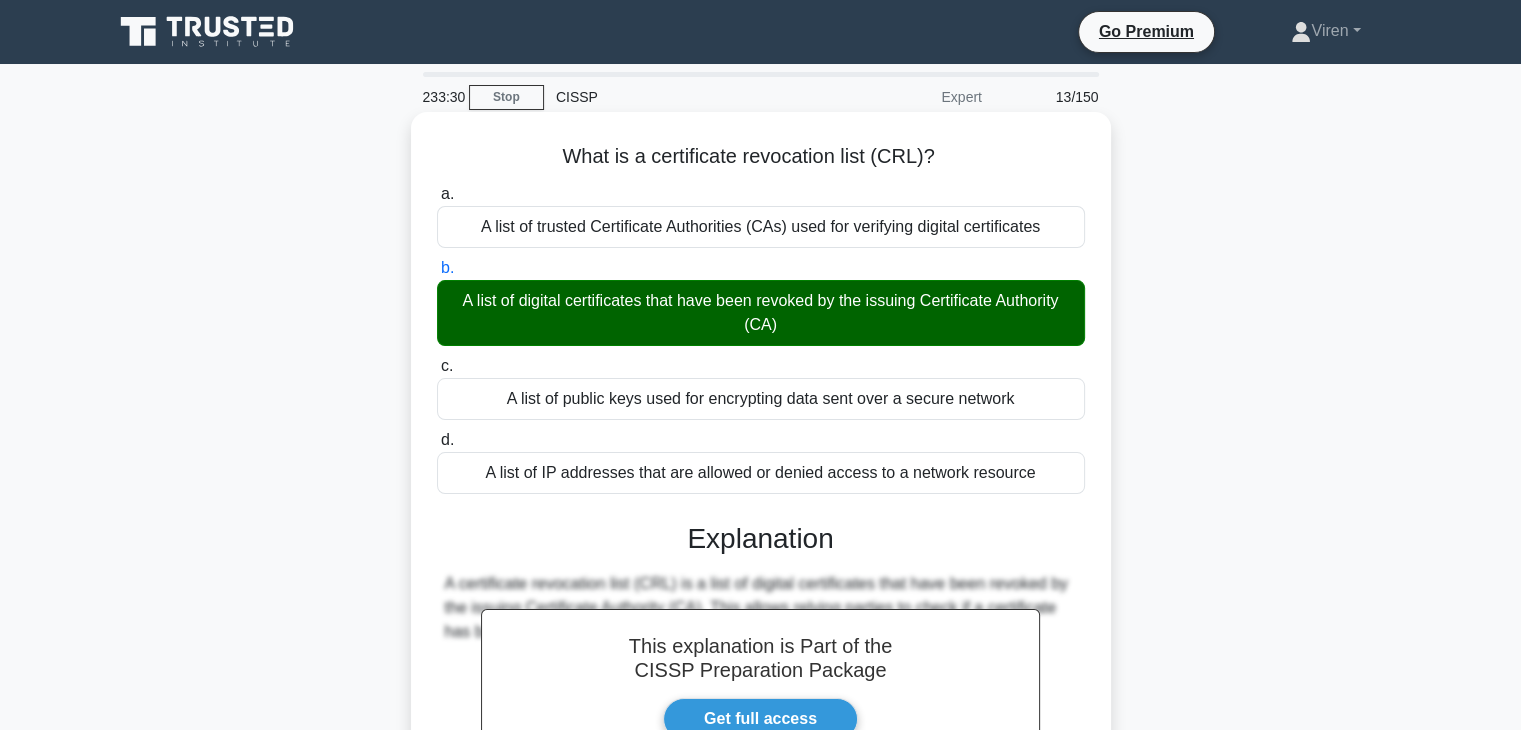 scroll, scrollTop: 351, scrollLeft: 0, axis: vertical 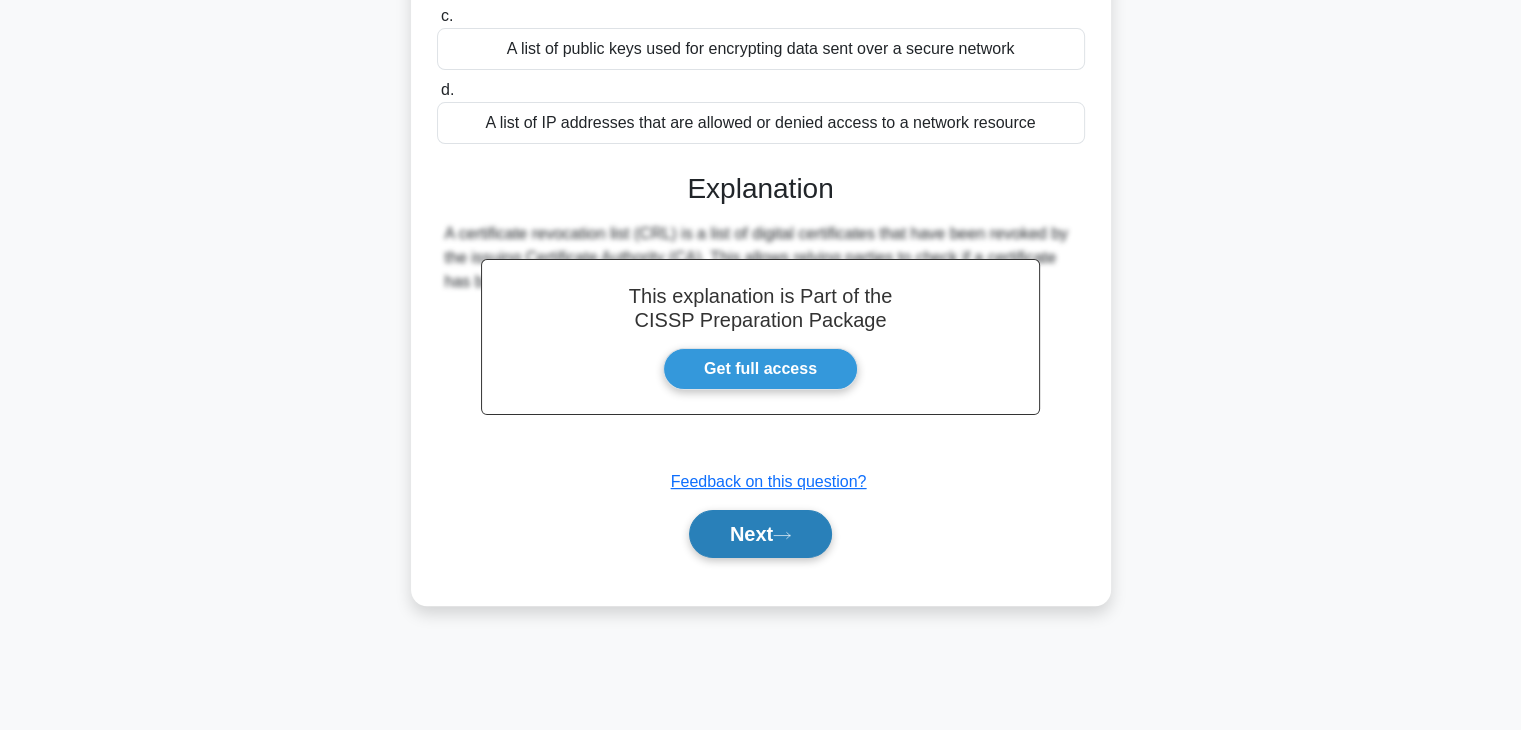 click on "Next" at bounding box center [760, 534] 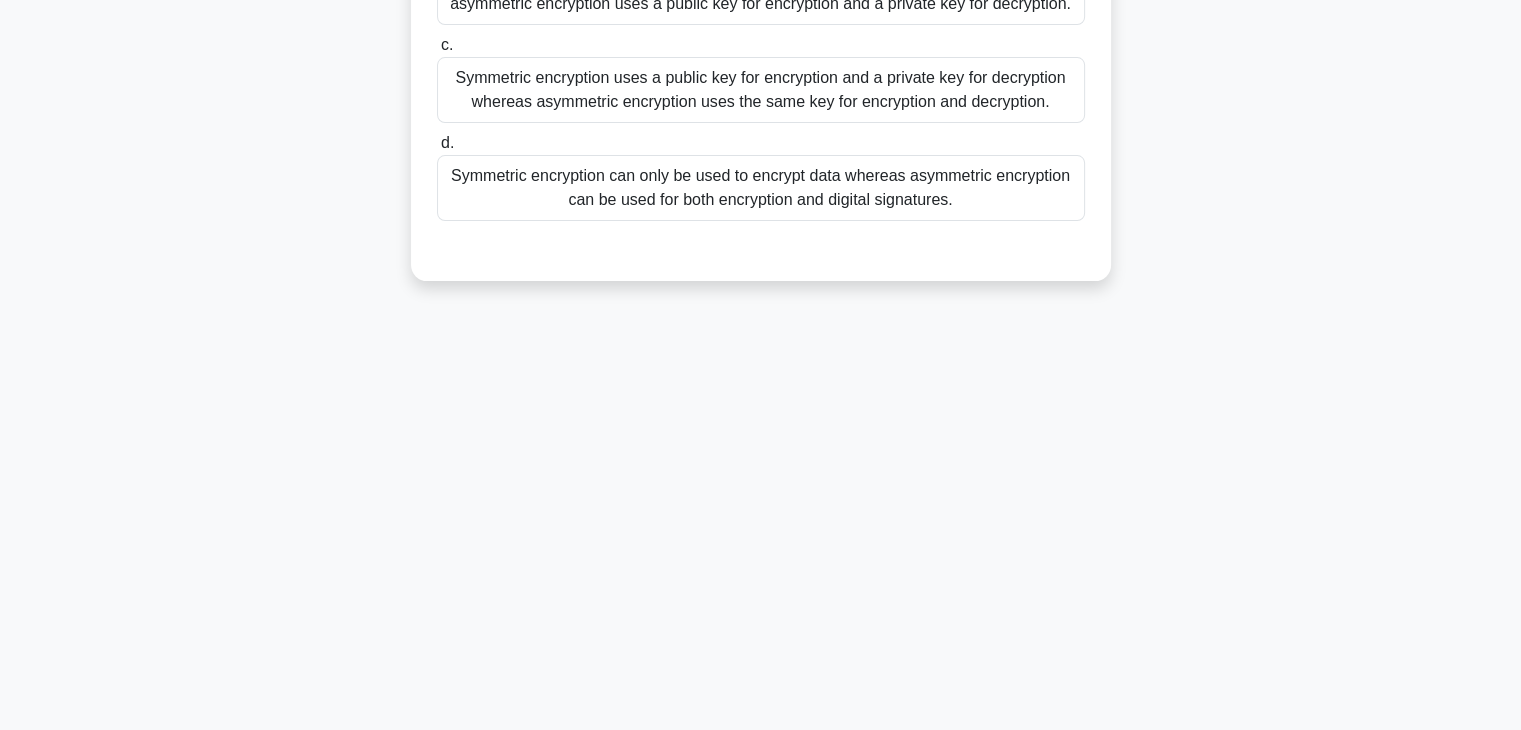 scroll, scrollTop: 0, scrollLeft: 0, axis: both 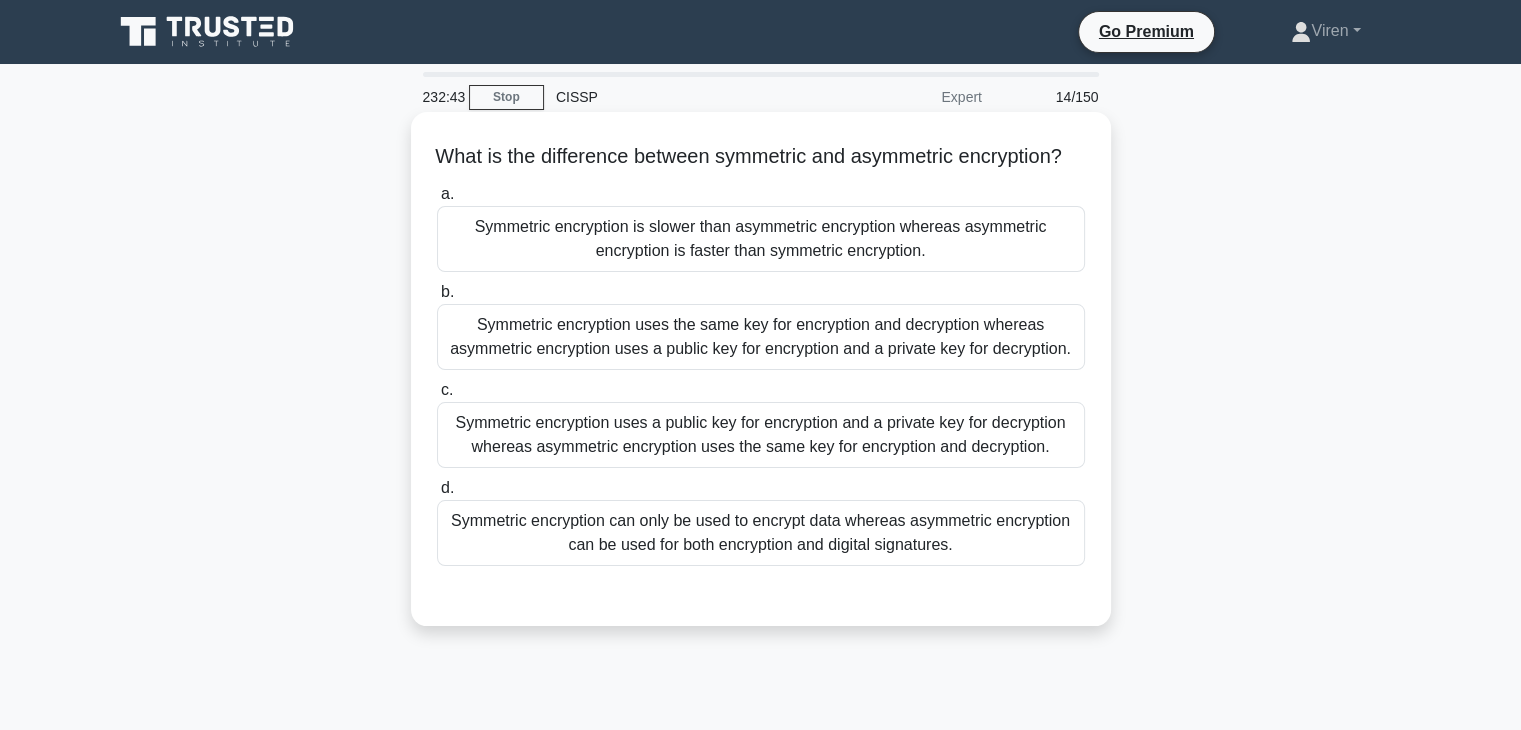 click on "Symmetric encryption can only be used to encrypt data whereas asymmetric encryption can be used for both encryption and digital signatures." at bounding box center [761, 533] 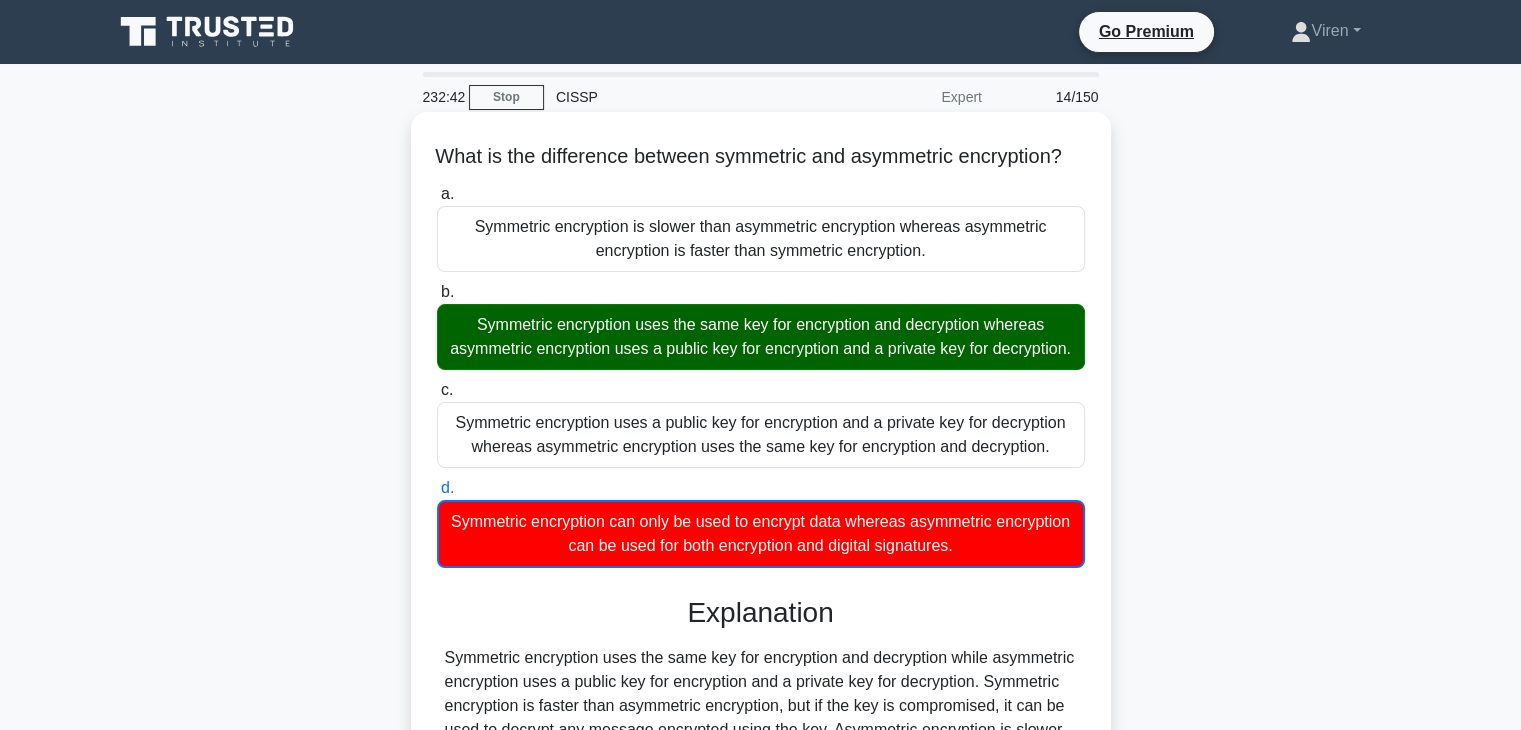scroll, scrollTop: 351, scrollLeft: 0, axis: vertical 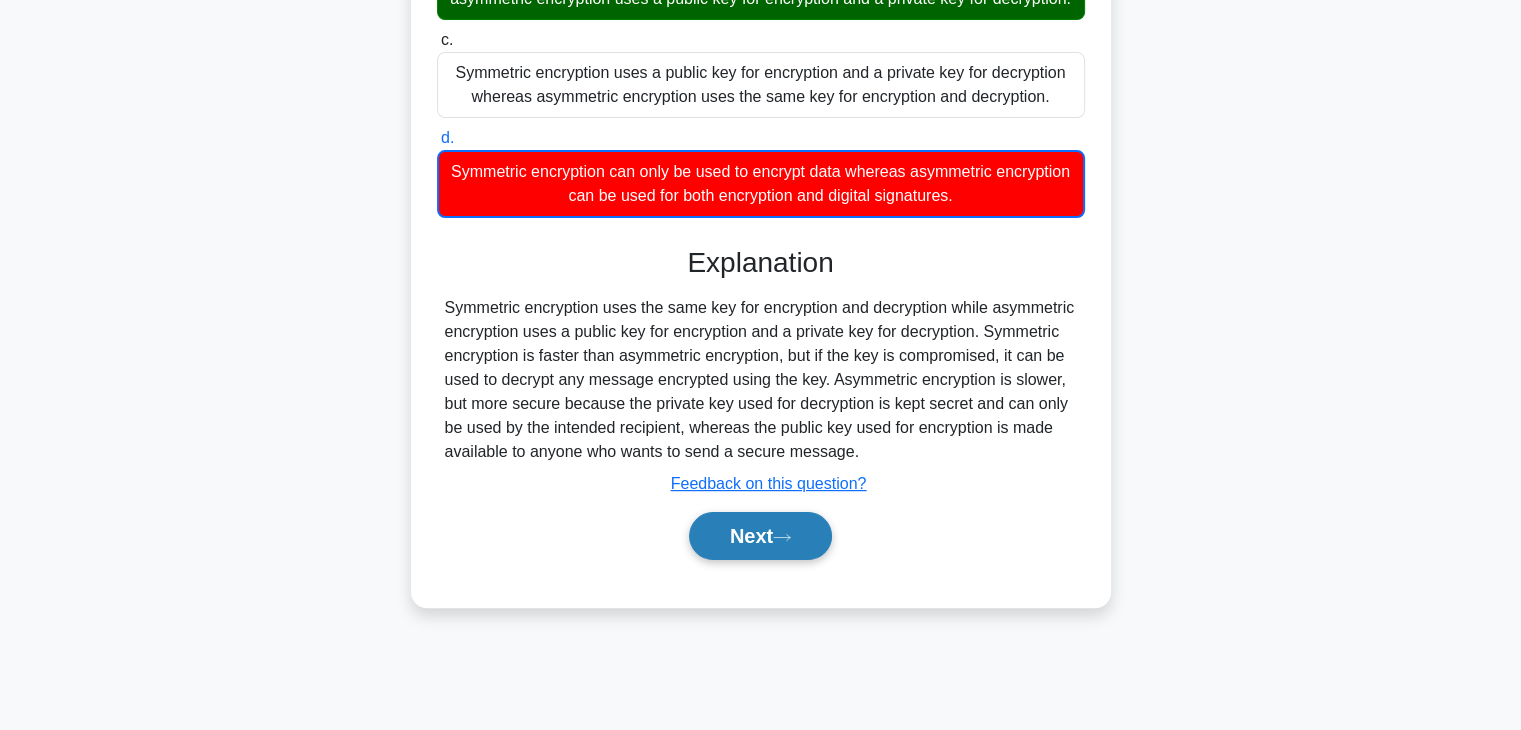 click 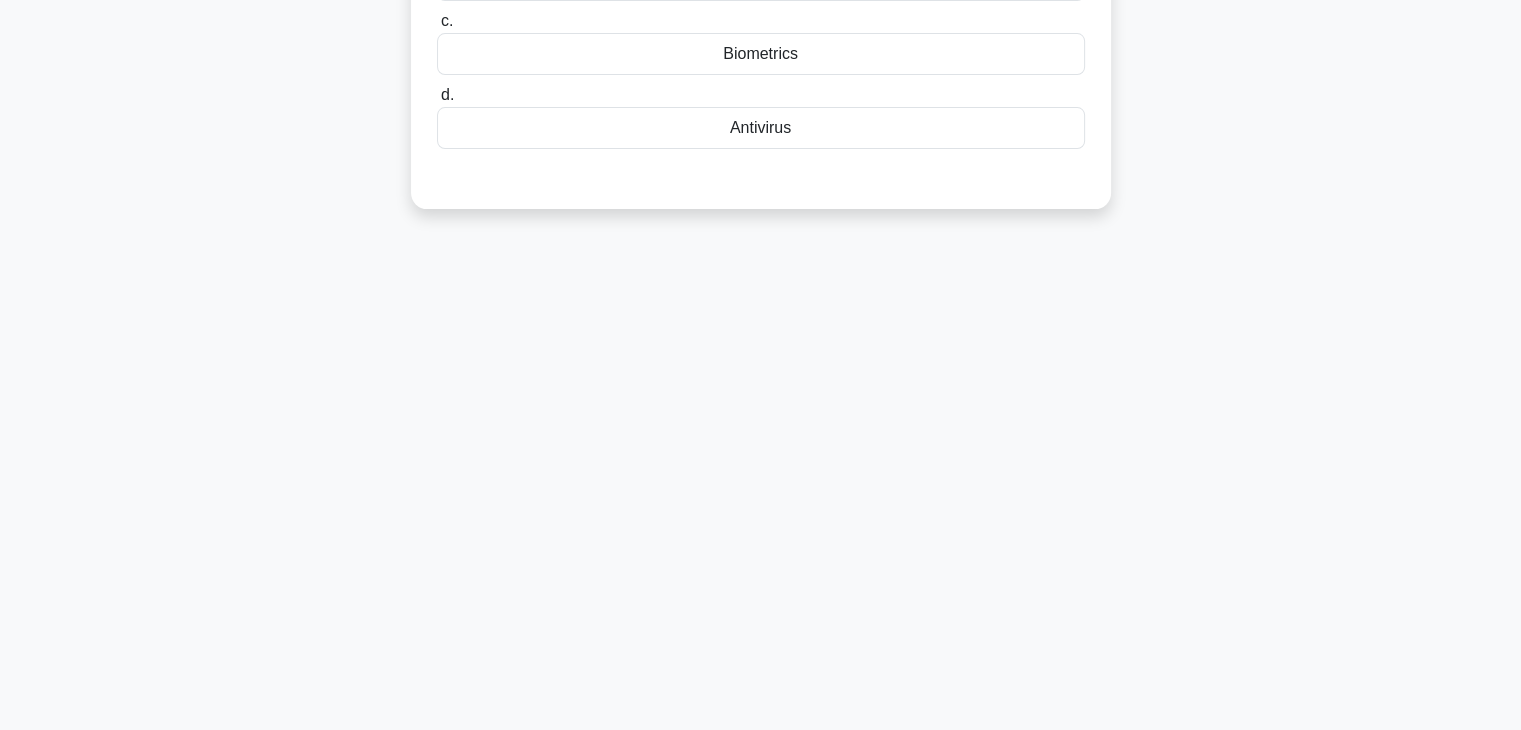 scroll, scrollTop: 0, scrollLeft: 0, axis: both 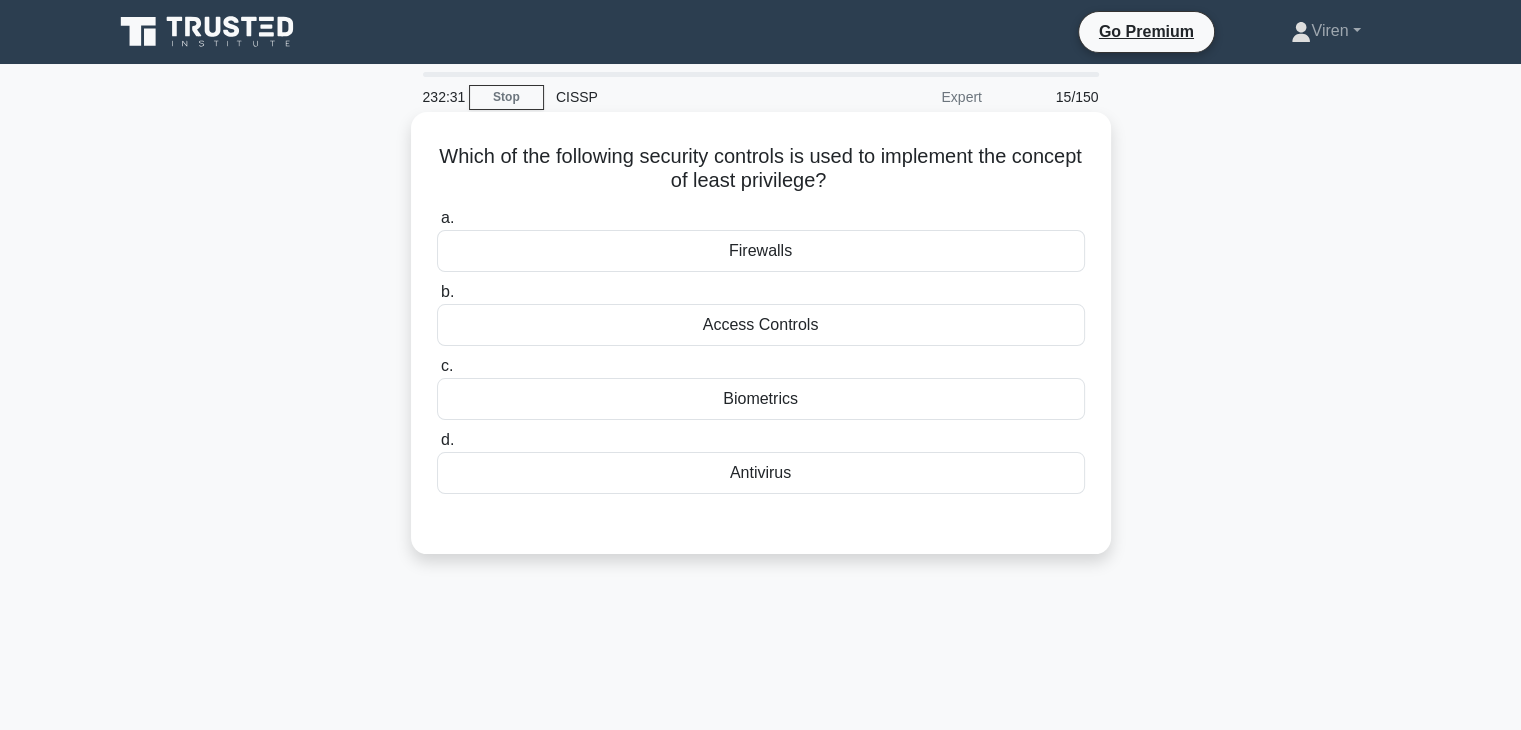 click on "Access Controls" at bounding box center [761, 325] 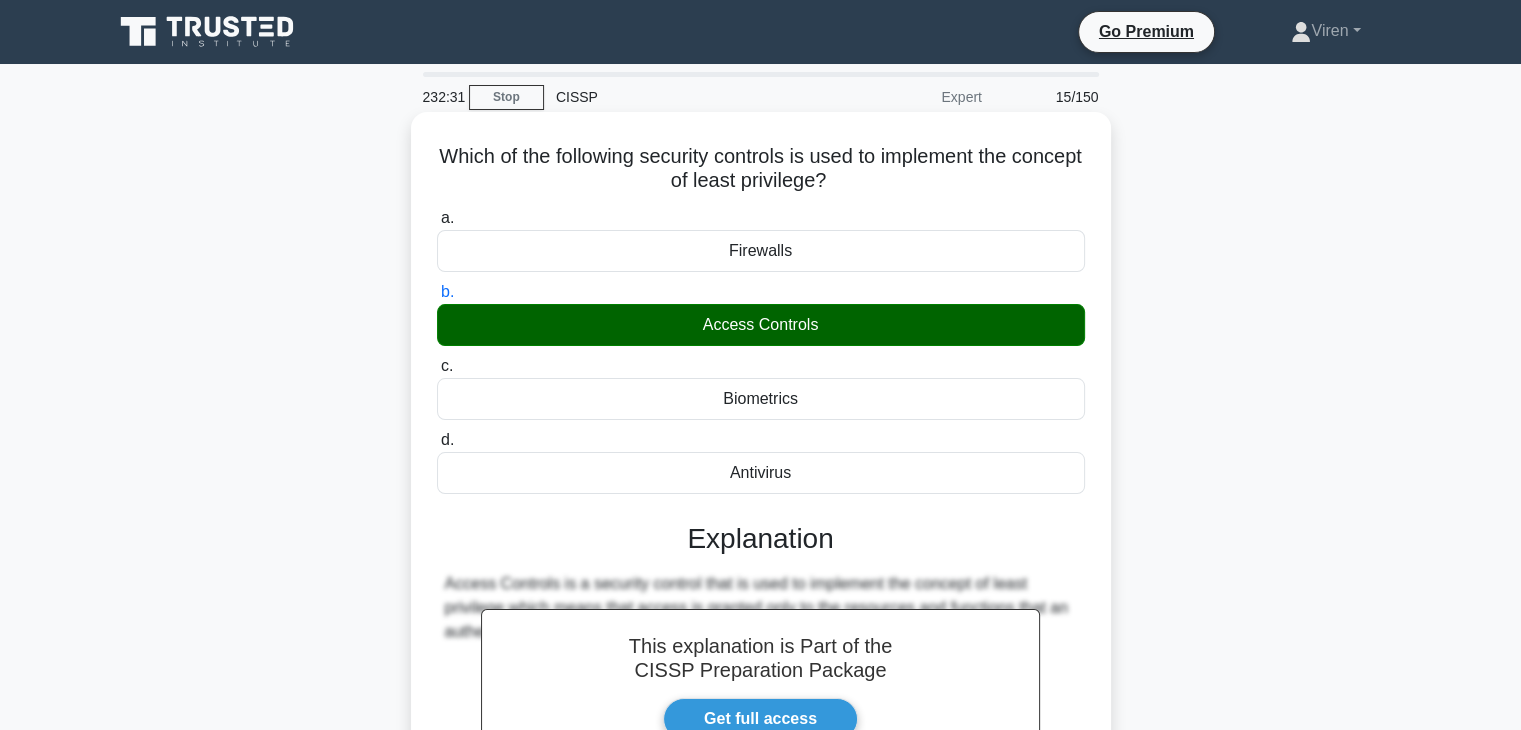 scroll, scrollTop: 351, scrollLeft: 0, axis: vertical 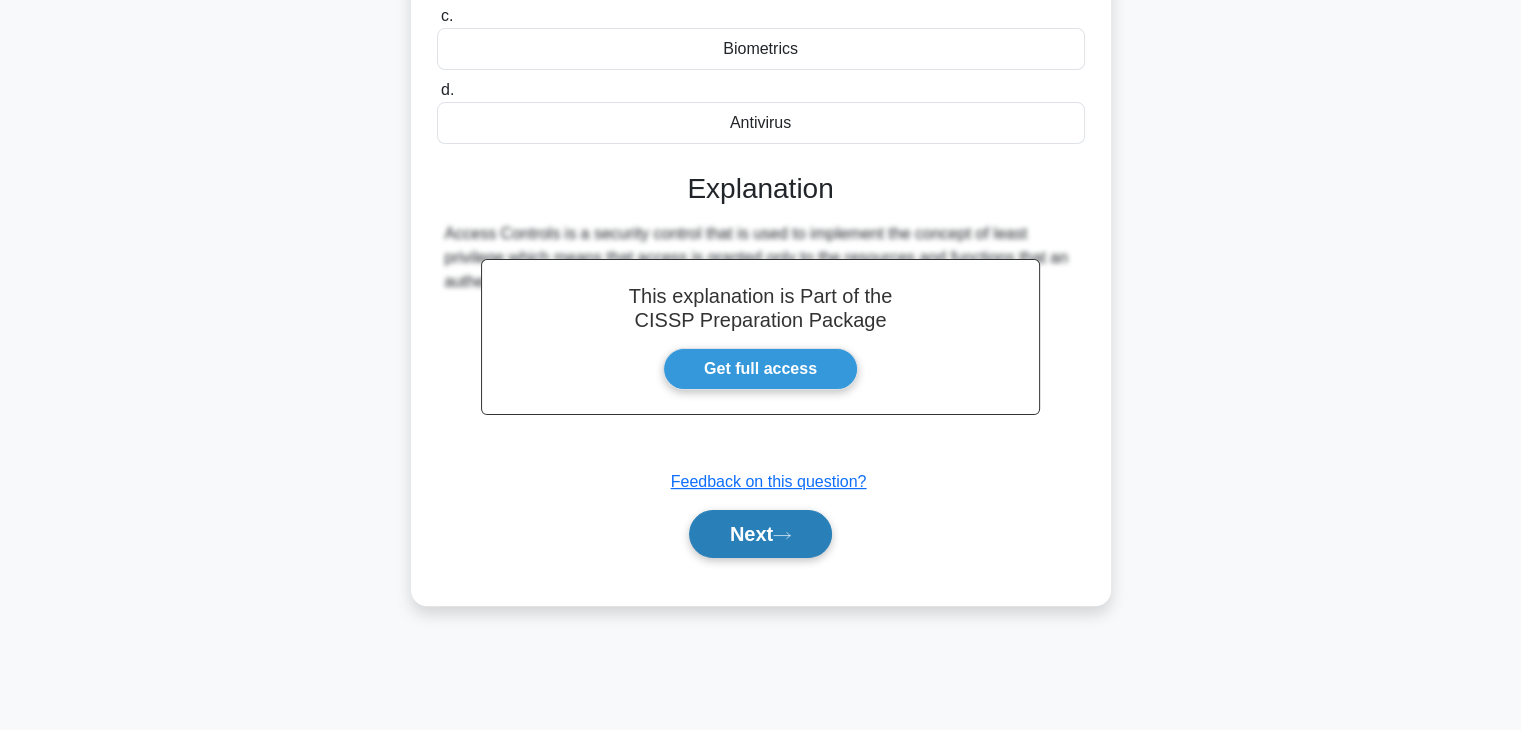 click on "Next" at bounding box center (760, 534) 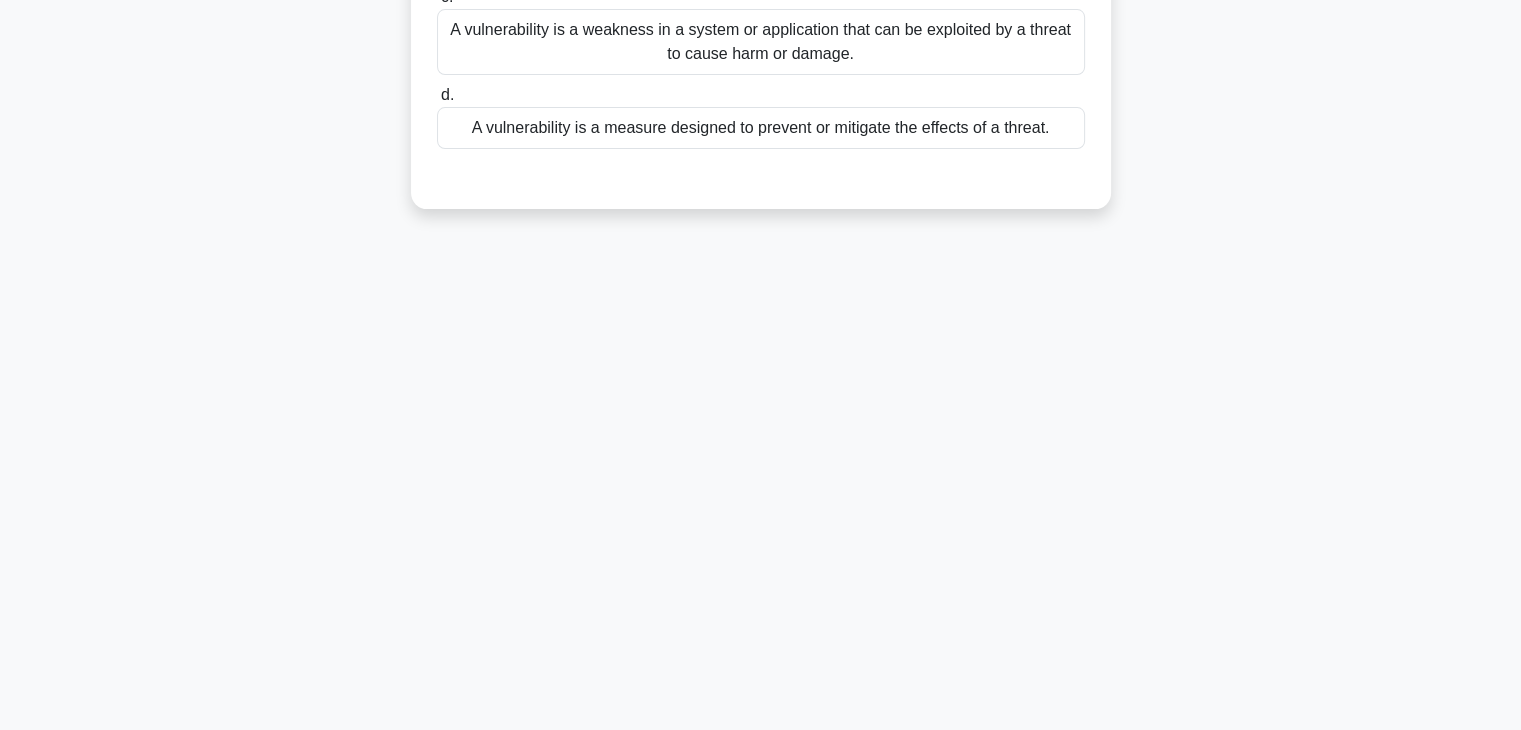 scroll, scrollTop: 0, scrollLeft: 0, axis: both 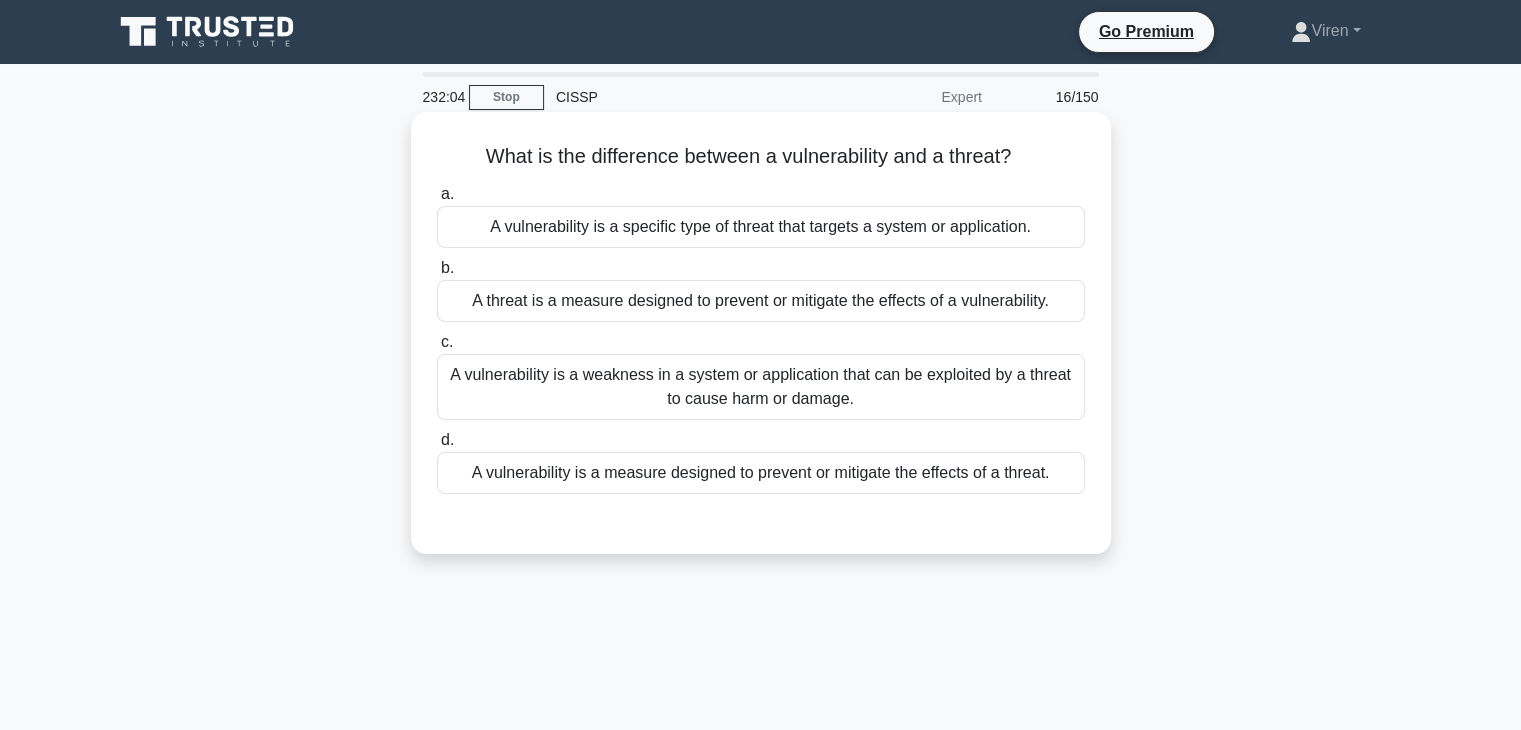 click on "A vulnerability is a weakness in a system or application that can be exploited by a threat to cause harm or damage." at bounding box center [761, 387] 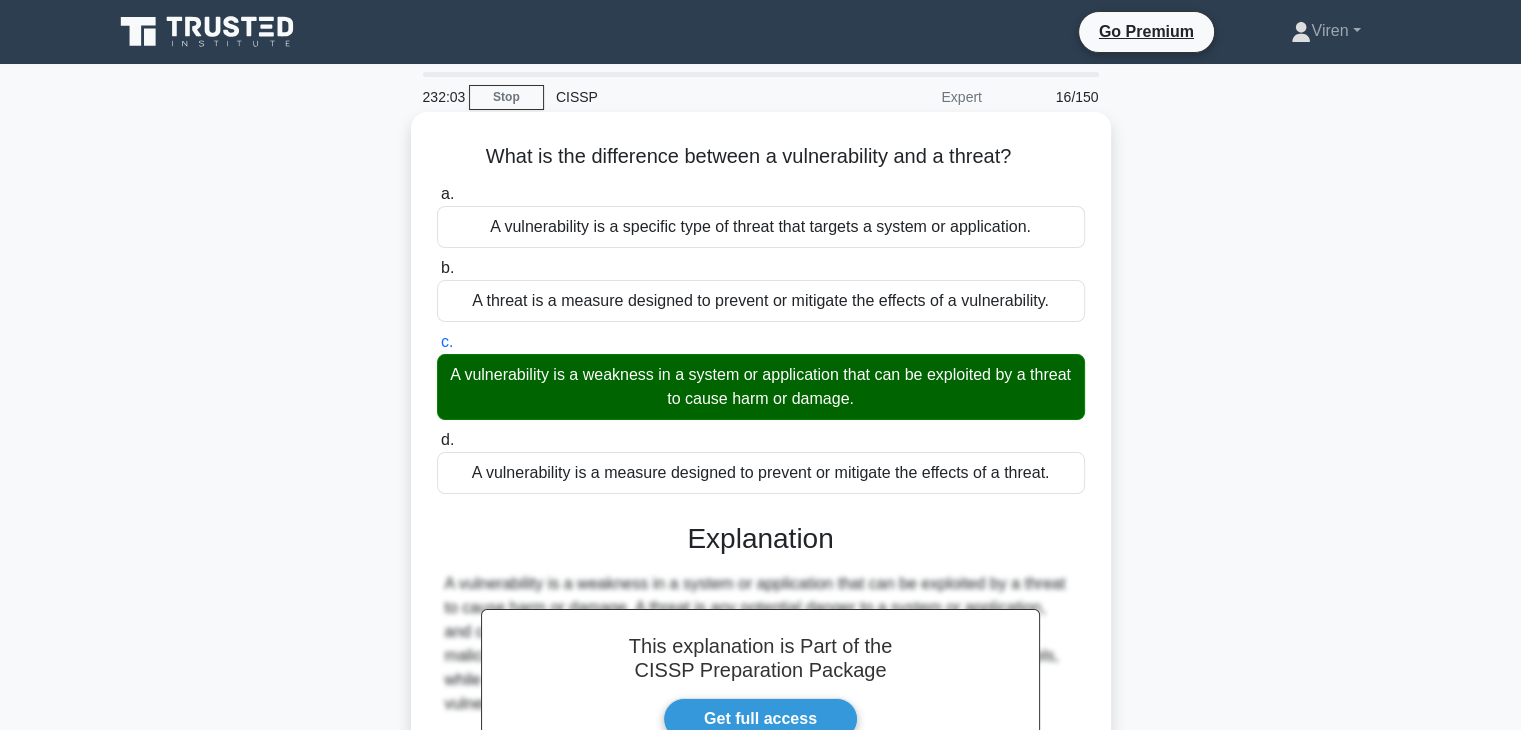 scroll, scrollTop: 351, scrollLeft: 0, axis: vertical 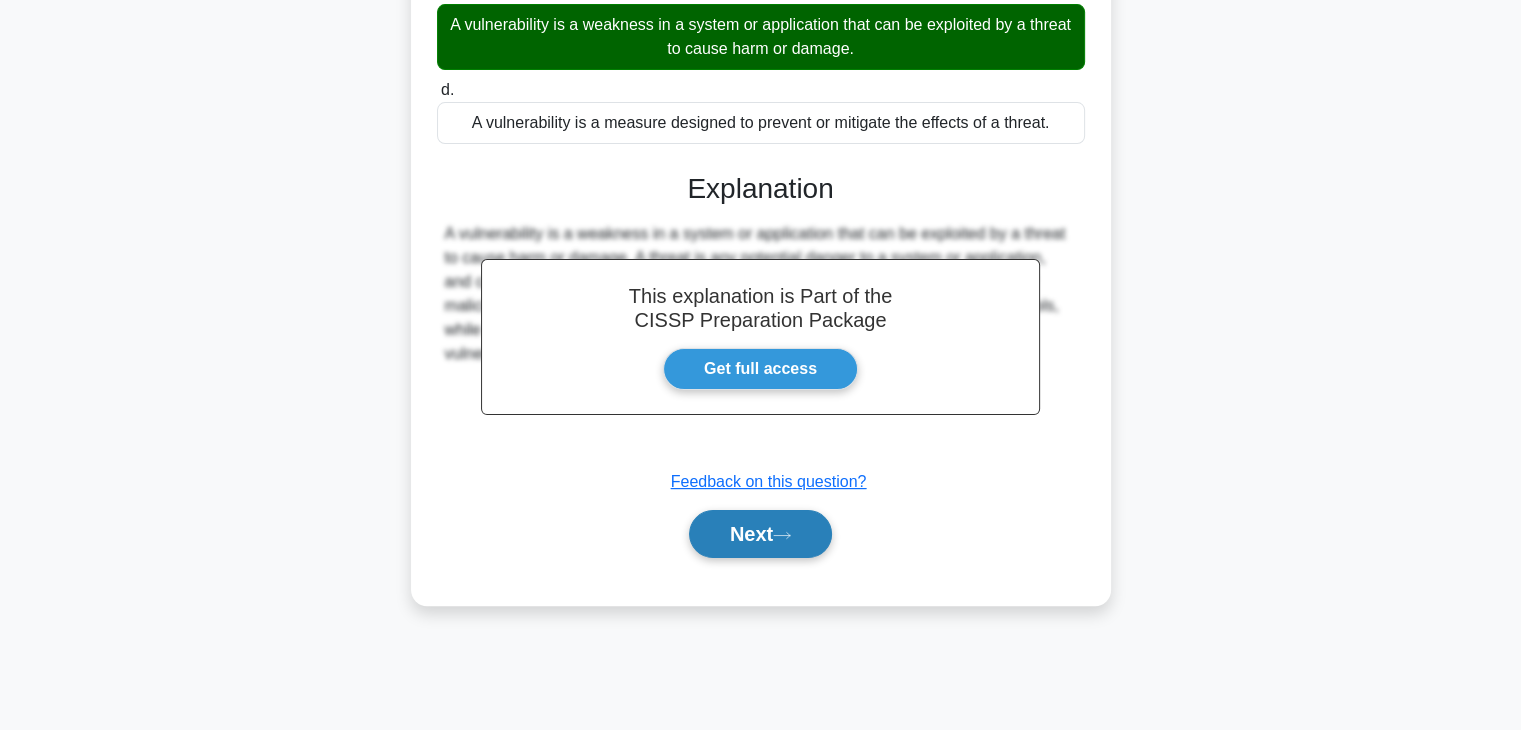 click on "Next" at bounding box center [760, 534] 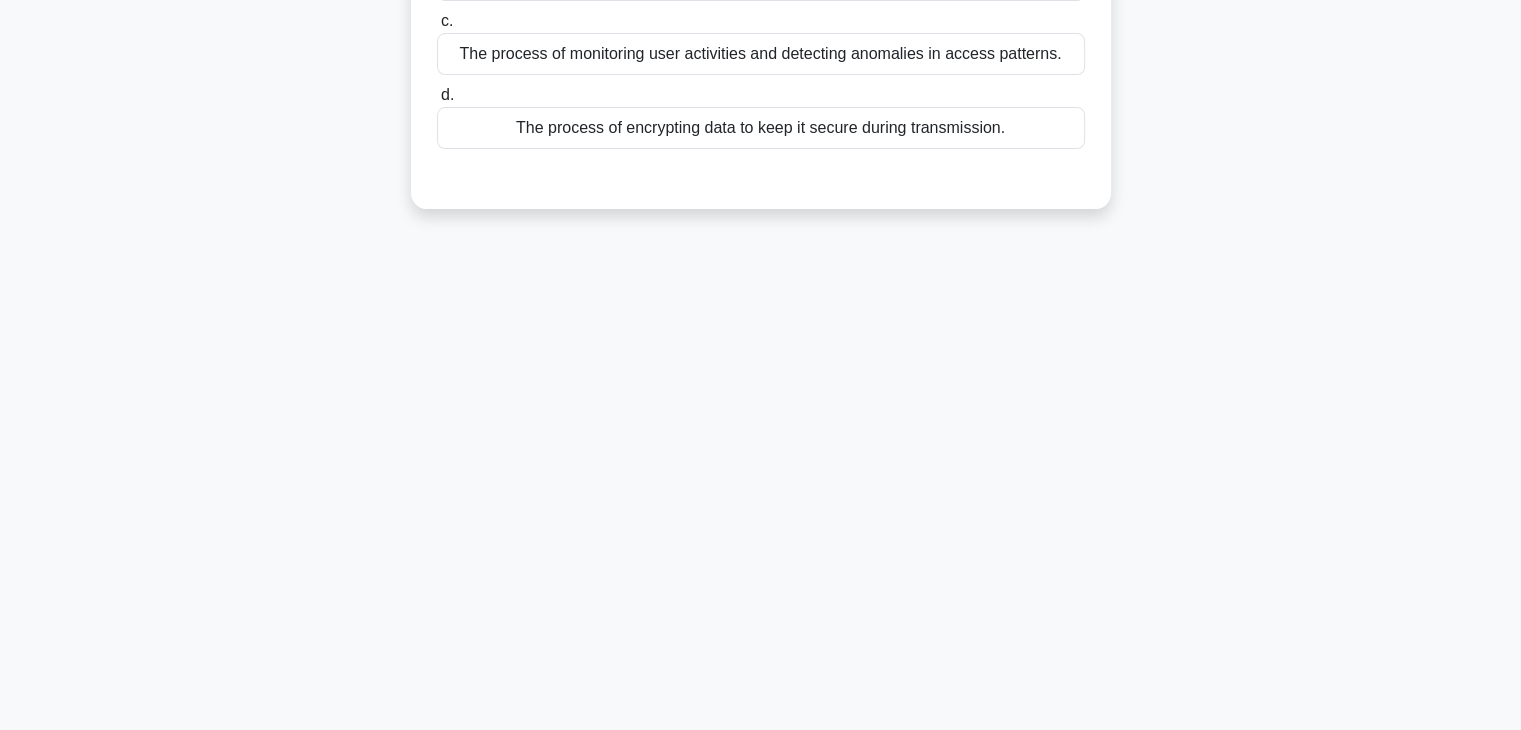scroll, scrollTop: 0, scrollLeft: 0, axis: both 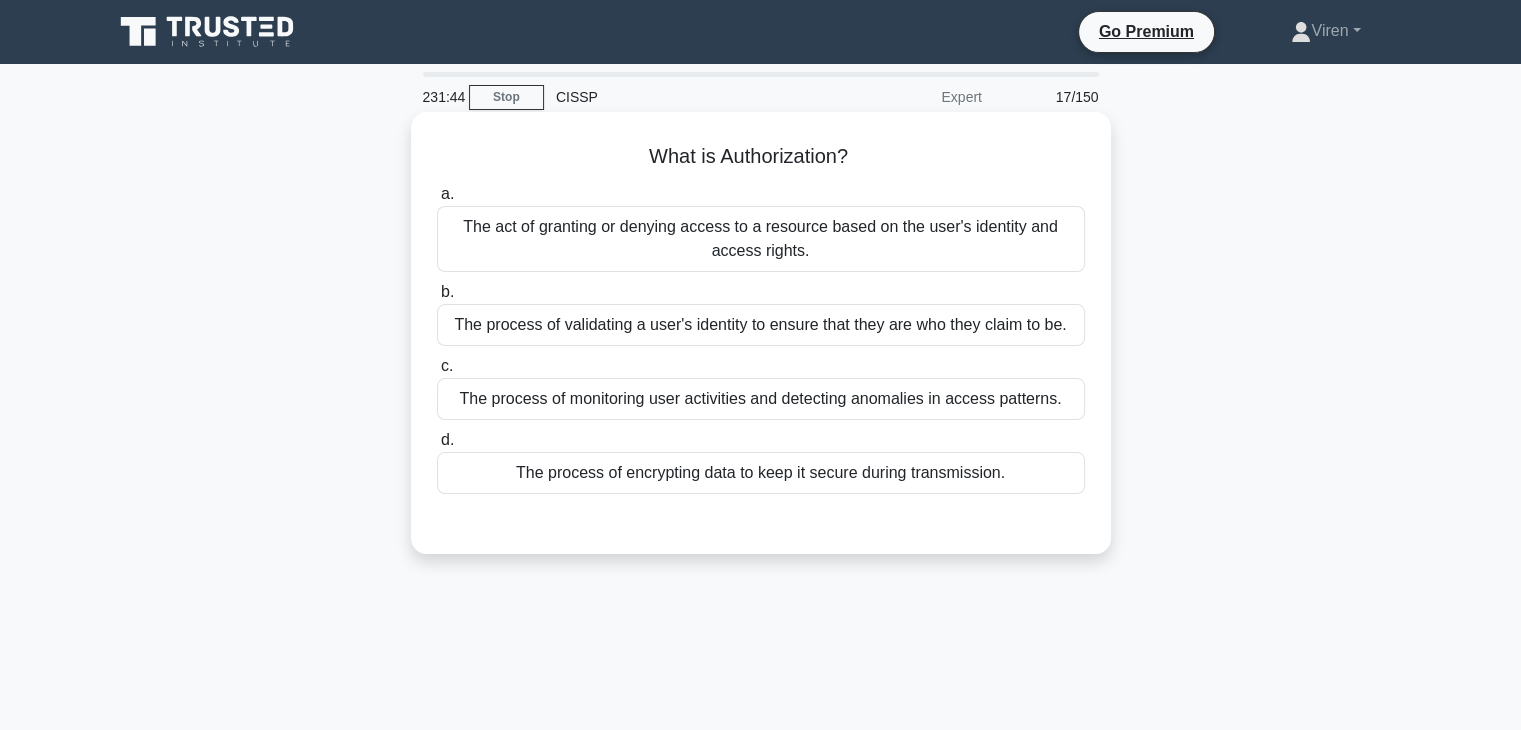 click on "The act of granting or denying access to a resource based on the user's identity and access rights." at bounding box center (761, 239) 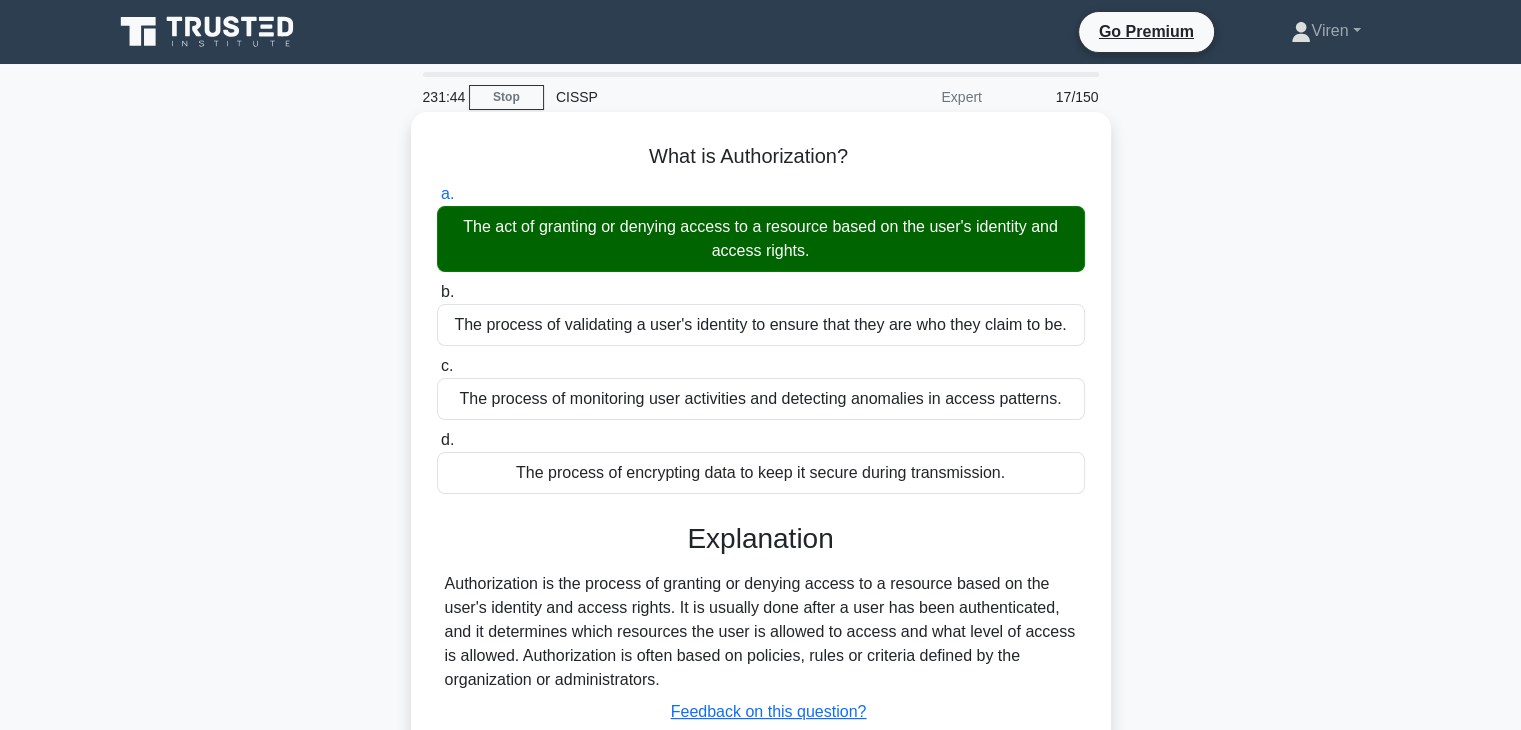scroll, scrollTop: 351, scrollLeft: 0, axis: vertical 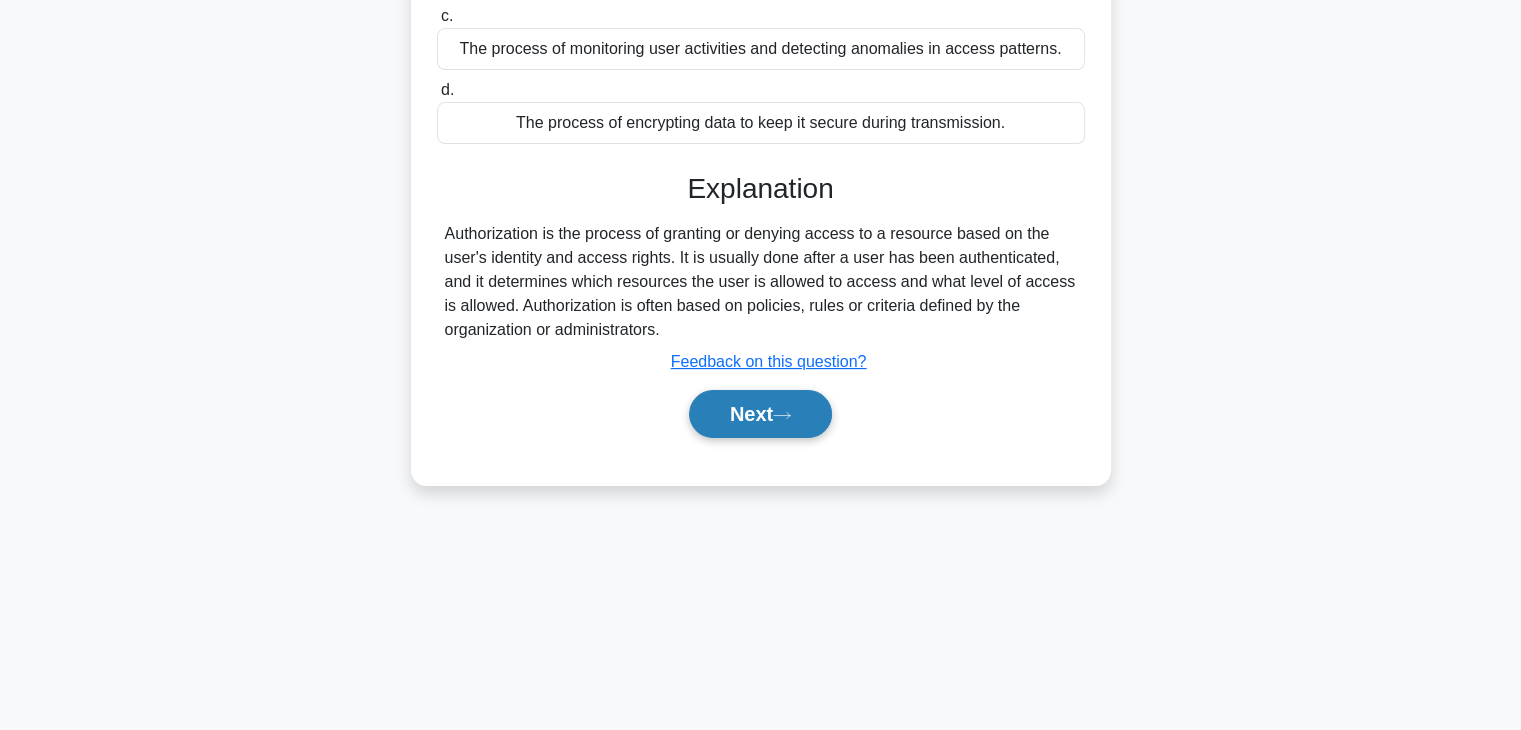 click on "Next" at bounding box center [760, 414] 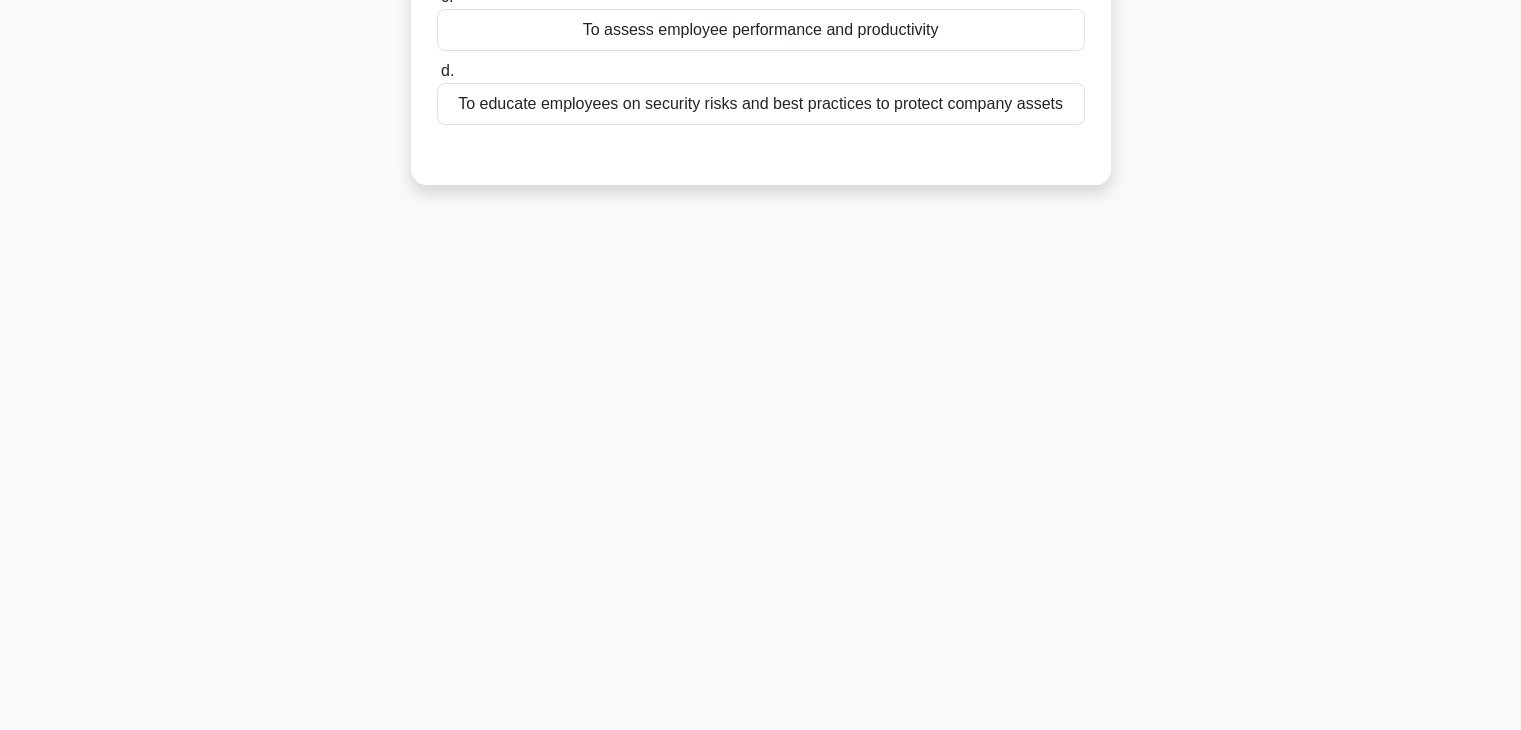 scroll, scrollTop: 0, scrollLeft: 0, axis: both 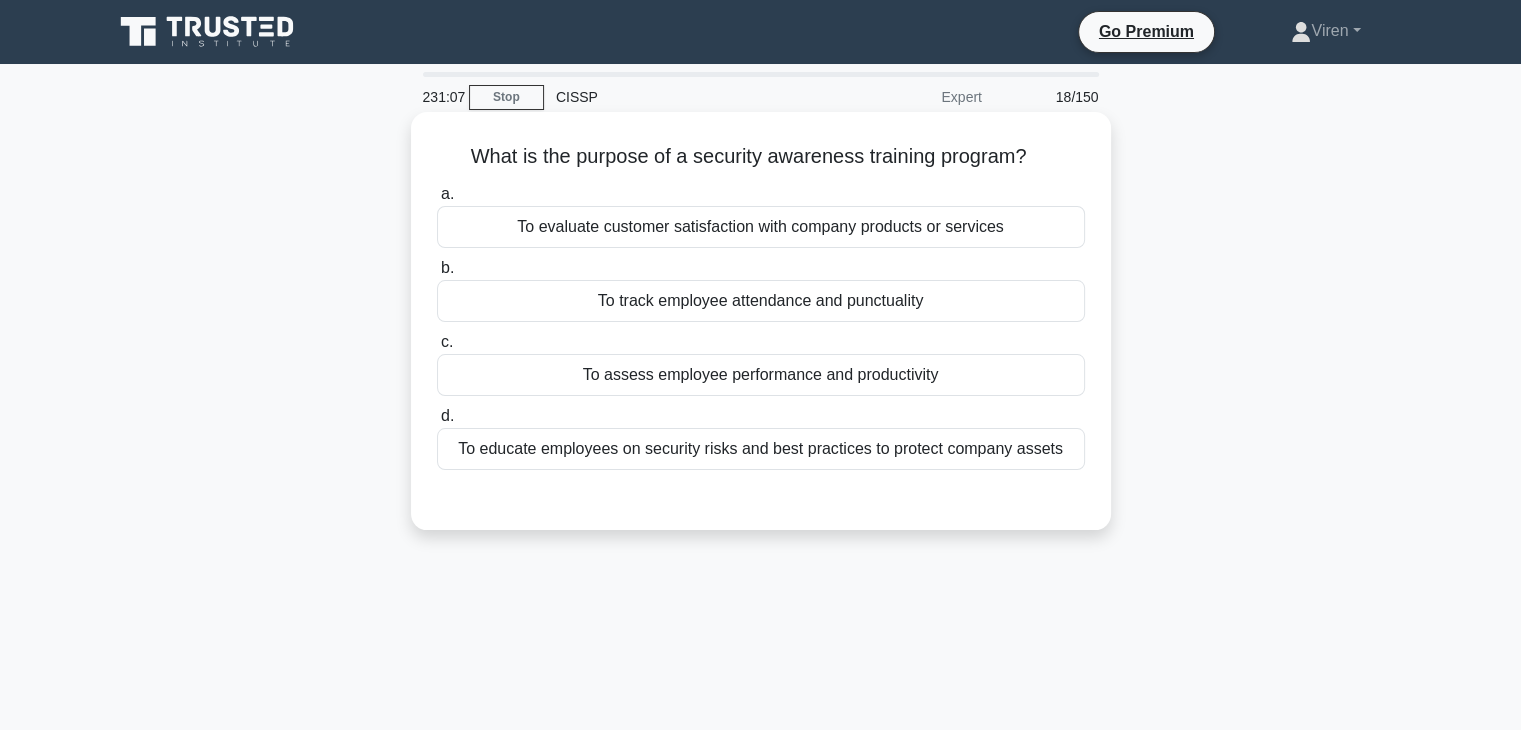 click on "To educate employees on security risks and best practices to protect company assets" at bounding box center (761, 449) 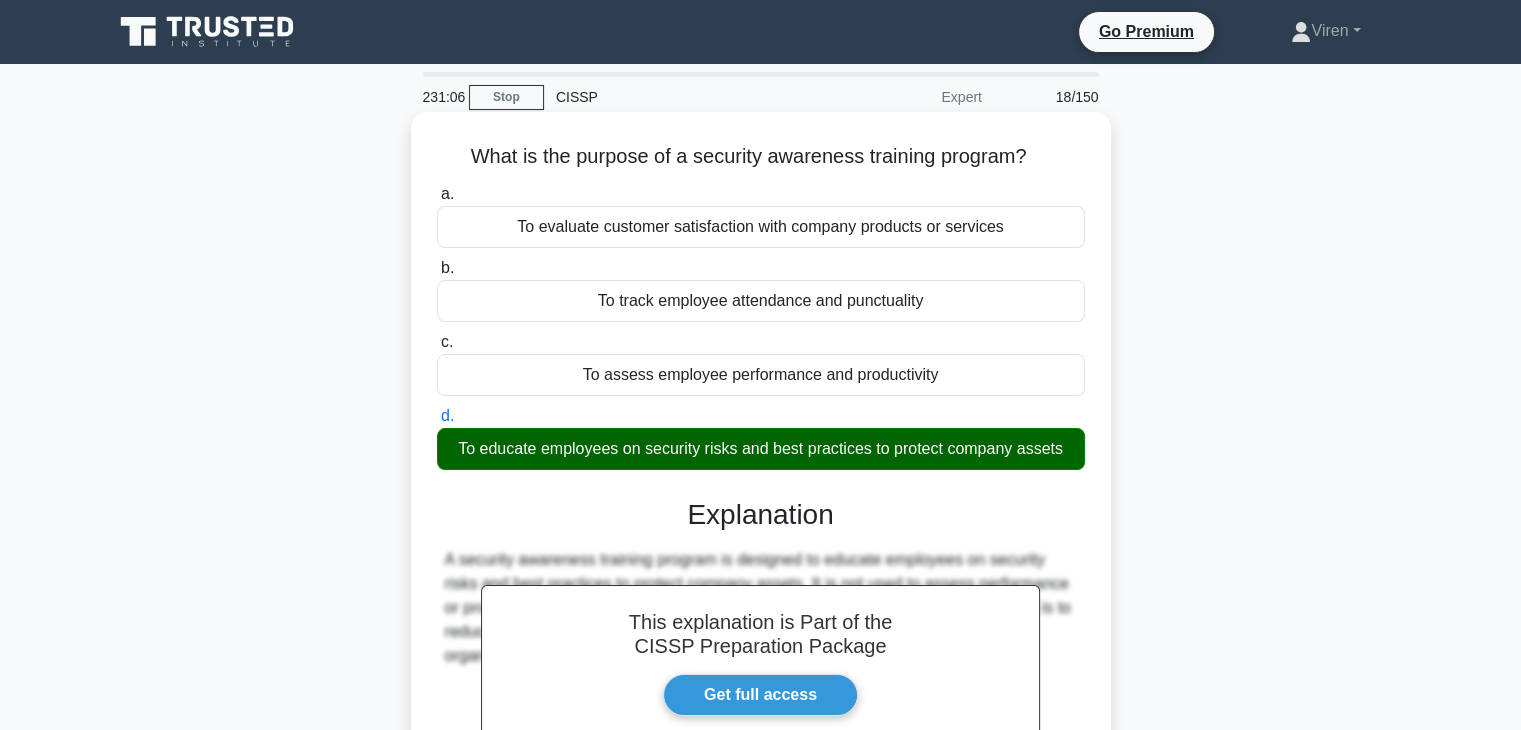 scroll, scrollTop: 351, scrollLeft: 0, axis: vertical 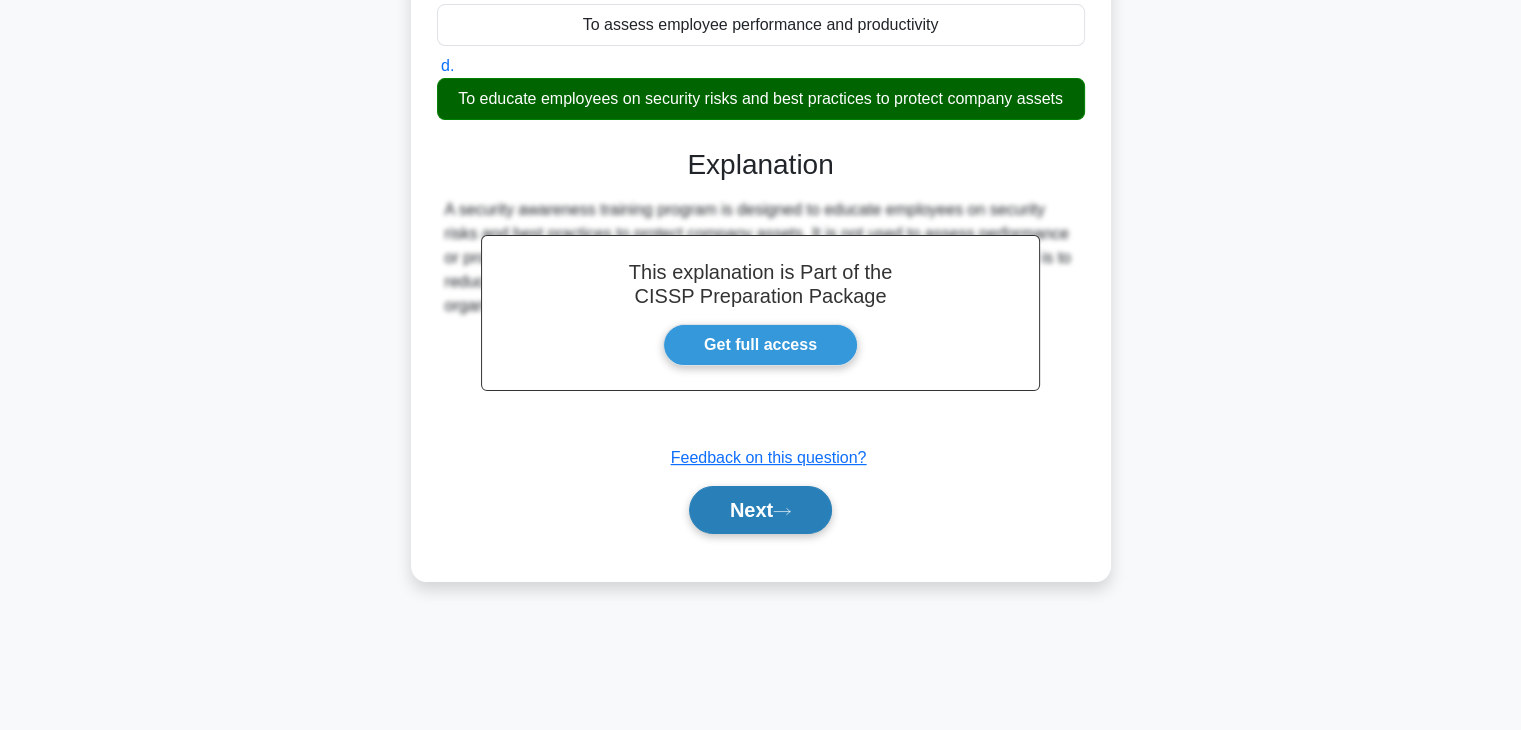 click on "Next" at bounding box center [760, 510] 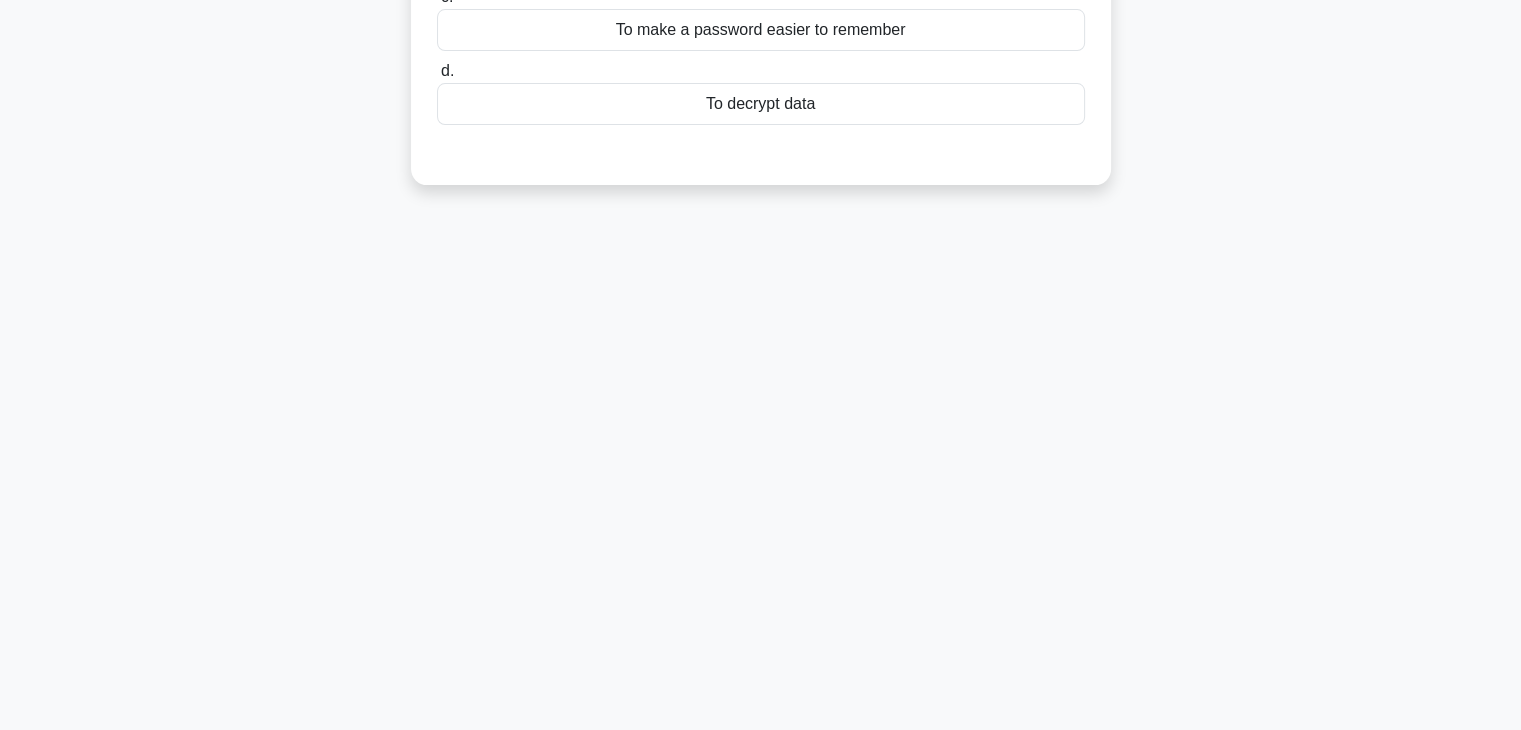 scroll, scrollTop: 0, scrollLeft: 0, axis: both 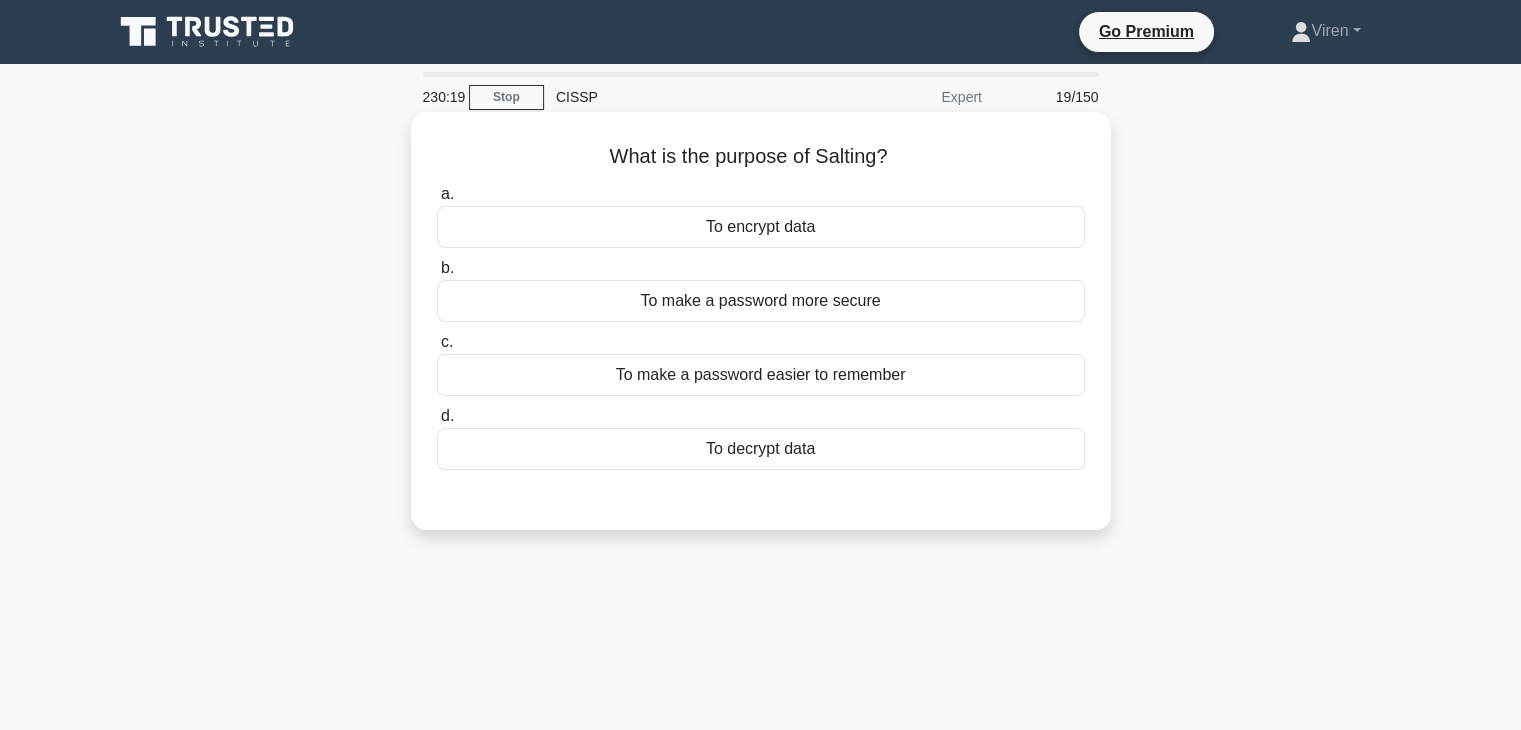 click on "To make a password more secure" at bounding box center [761, 301] 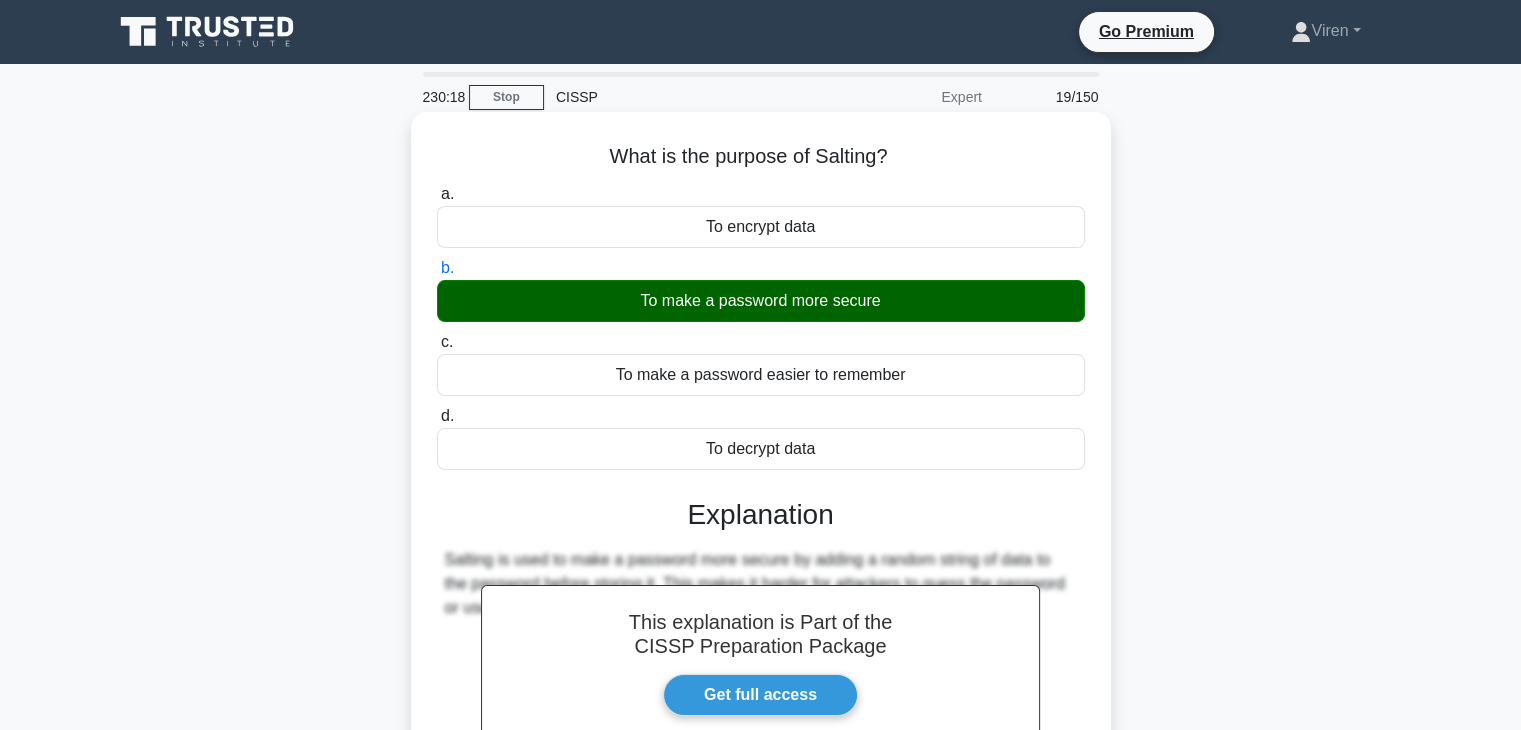 scroll, scrollTop: 351, scrollLeft: 0, axis: vertical 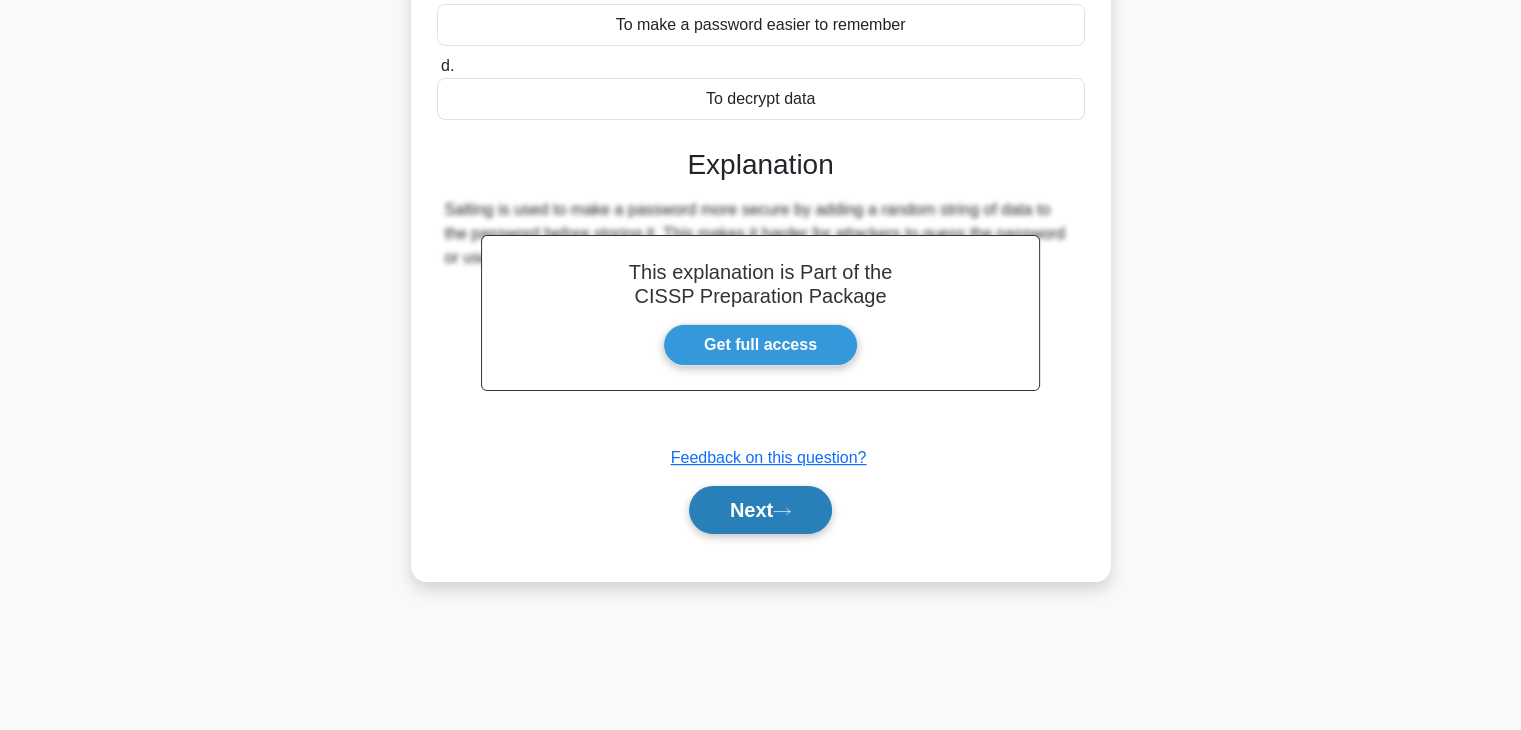 click on "Next" at bounding box center (760, 510) 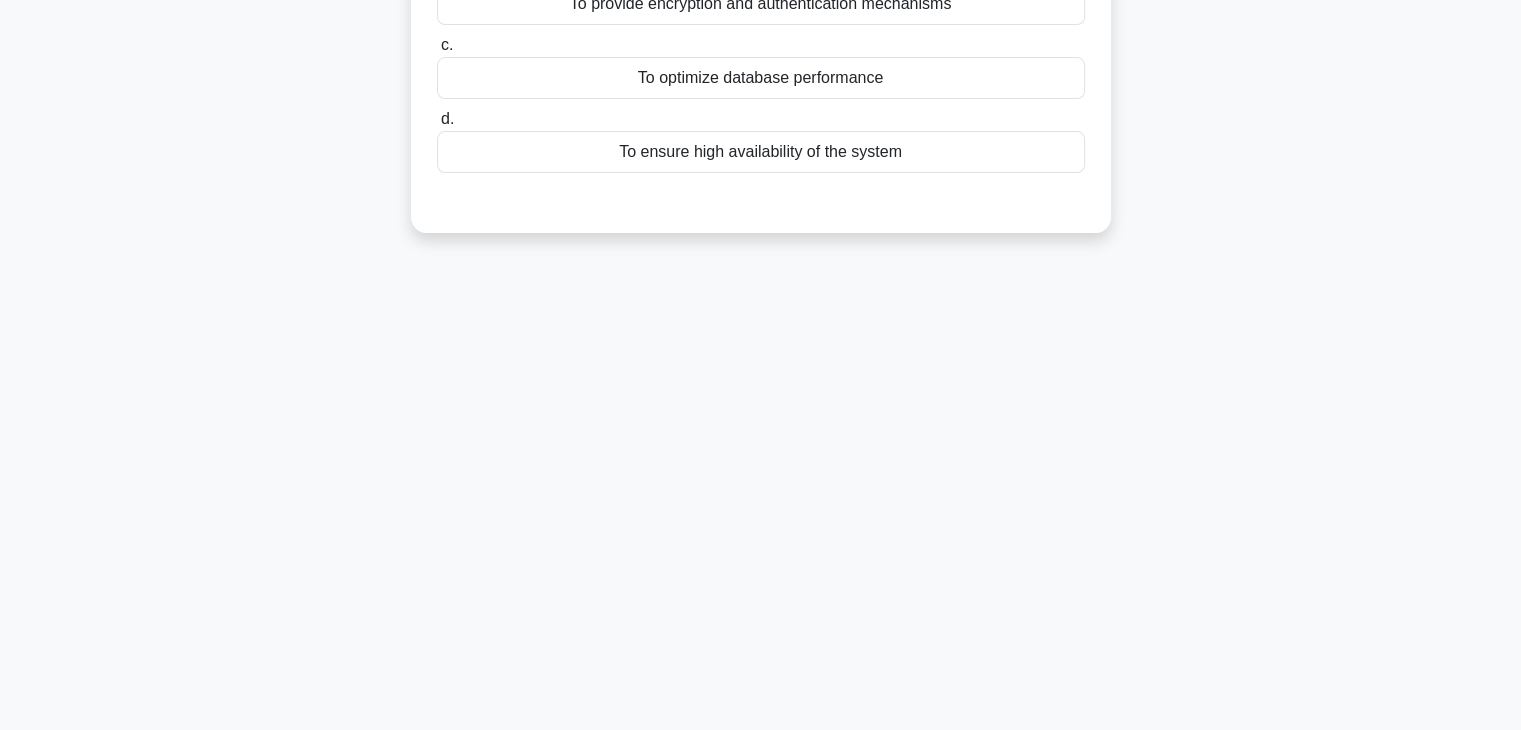 scroll, scrollTop: 0, scrollLeft: 0, axis: both 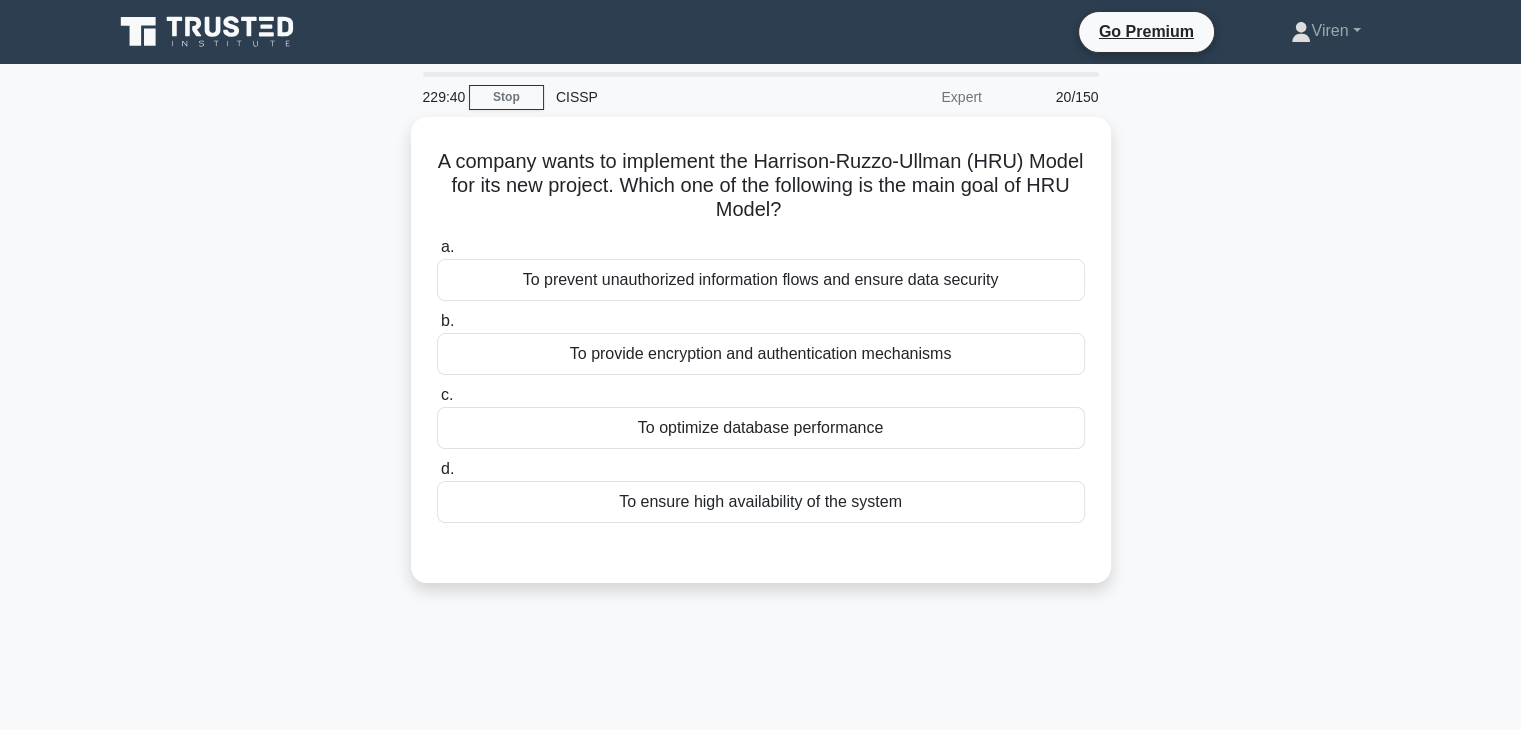 click on "A company wants to implement the Harrison-Ruzzo-Ullman (HRU) Model for its new project. Which one of the following is the main goal of HRU Model?
.spinner_0XTQ{transform-origin:center;animation:spinner_y6GP .75s linear infinite}@keyframes spinner_y6GP{100%{transform:rotate(360deg)}}
a.
To prevent unauthorized information flows and ensure data security
b. c. d." at bounding box center (761, 362) 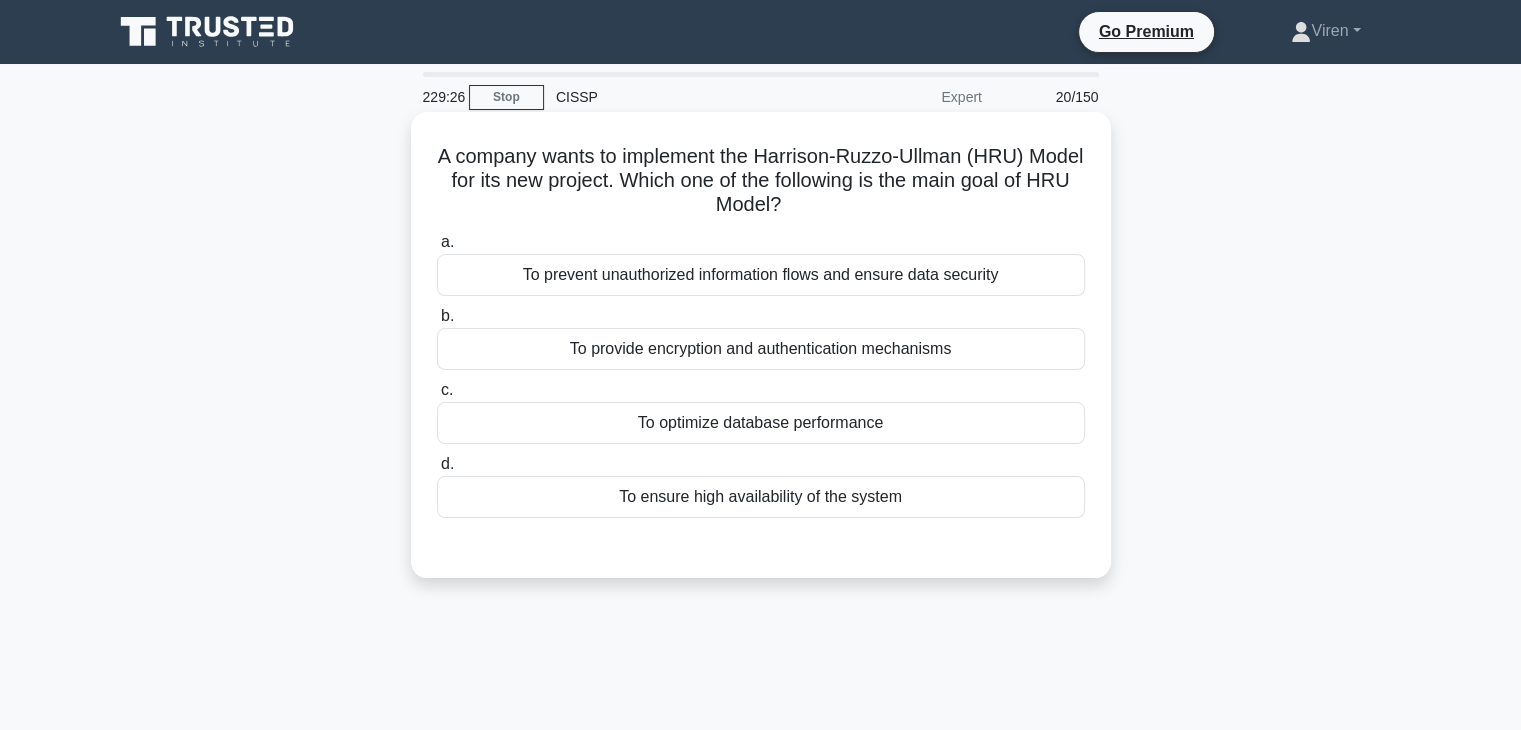 click on "To prevent unauthorized information flows and ensure data security" at bounding box center (761, 275) 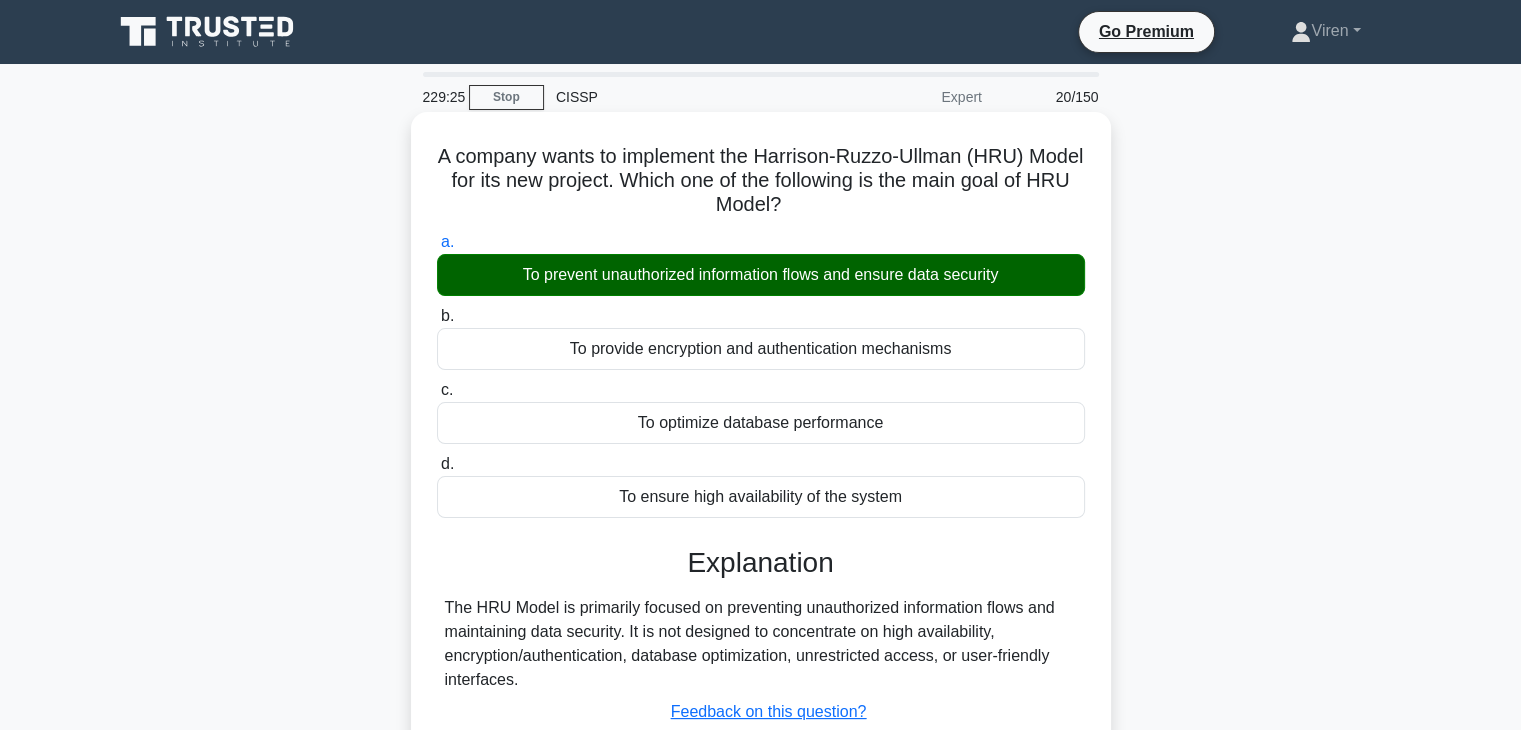 scroll, scrollTop: 351, scrollLeft: 0, axis: vertical 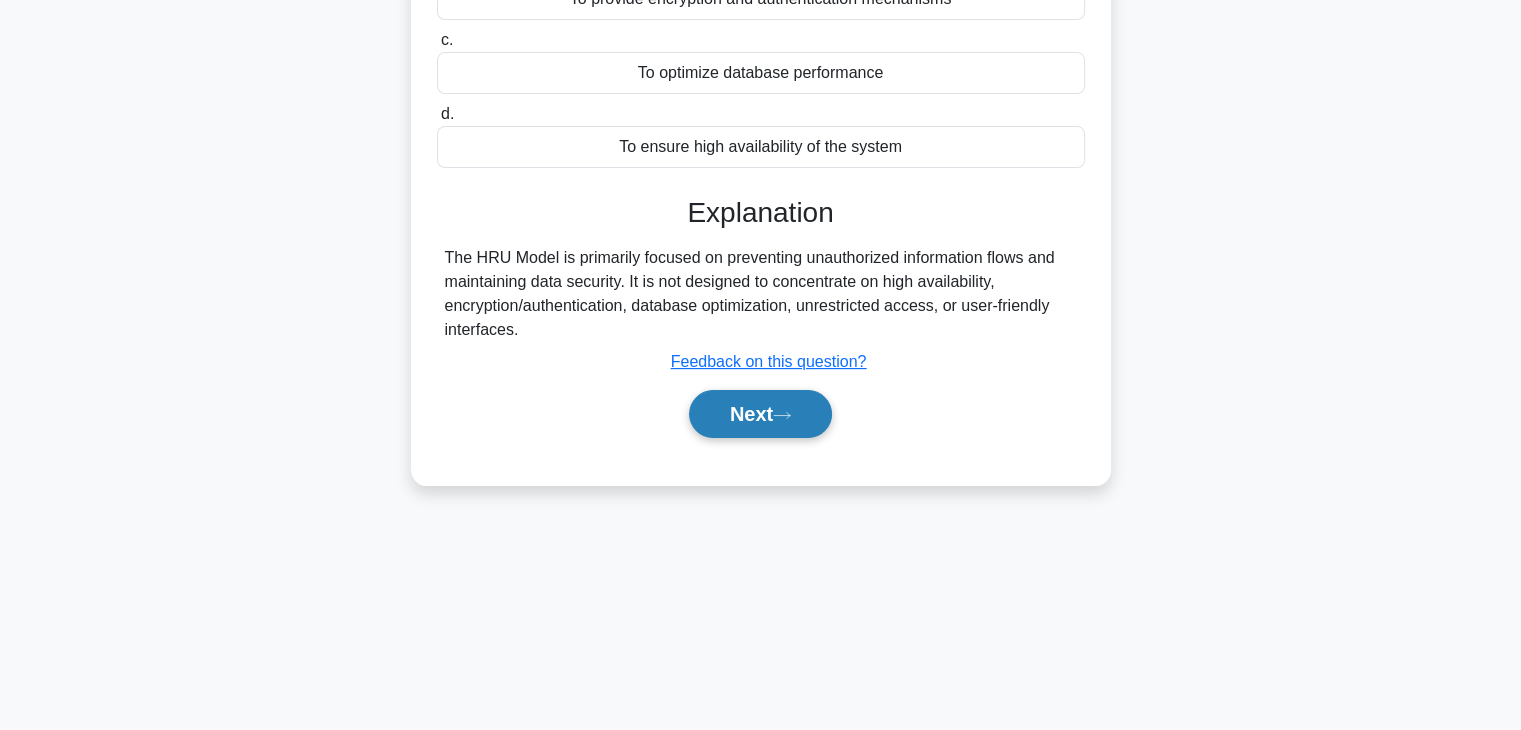 click 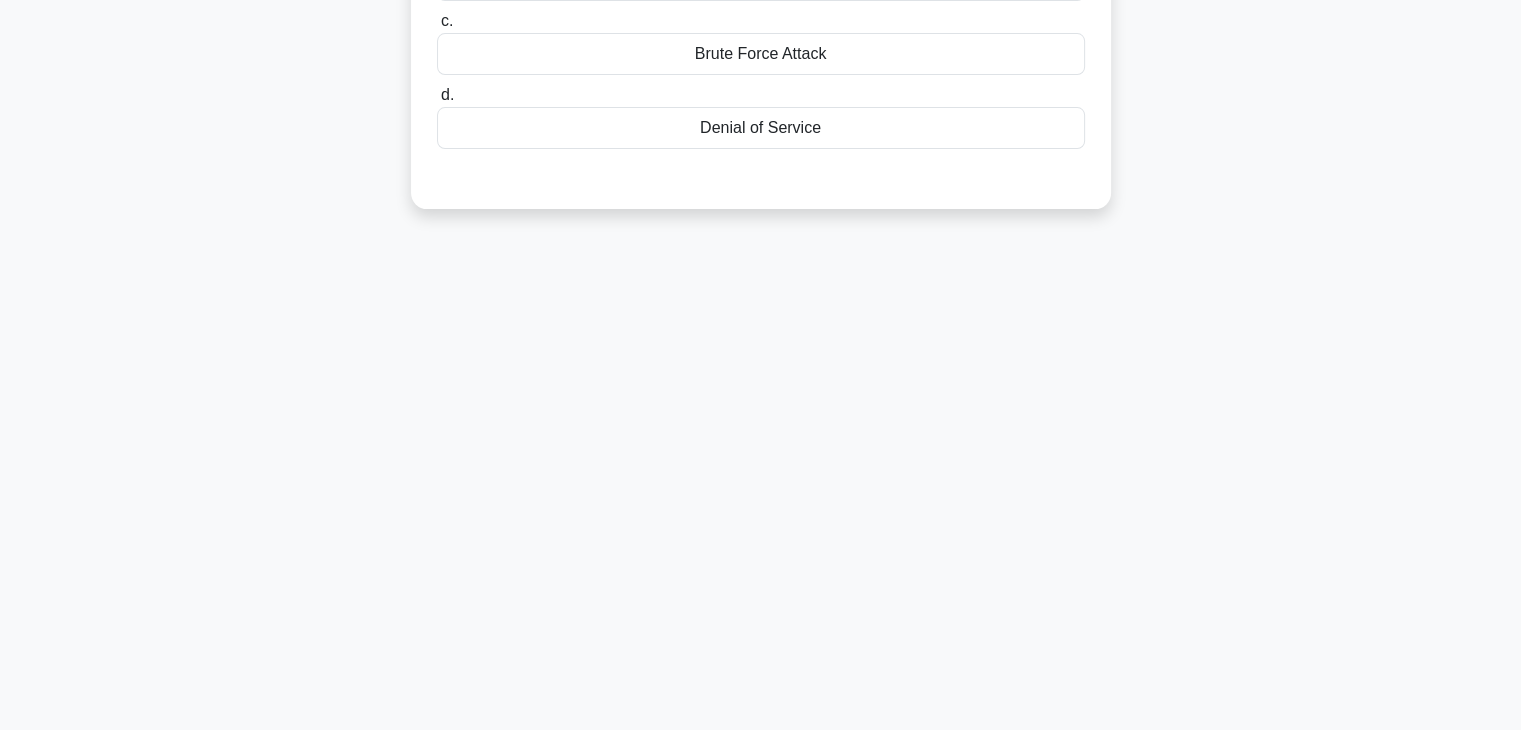 scroll, scrollTop: 0, scrollLeft: 0, axis: both 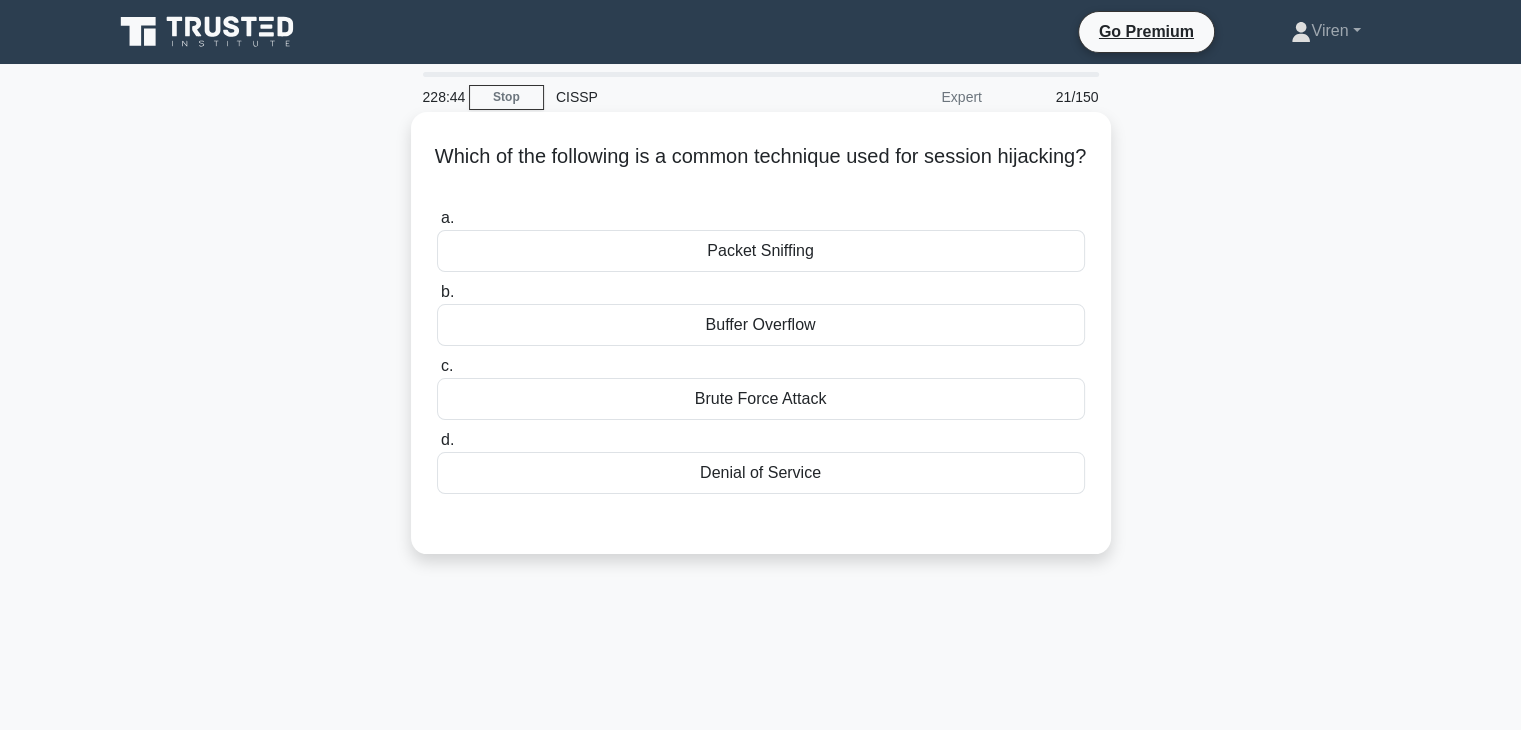 click on "Denial of Service" at bounding box center (761, 473) 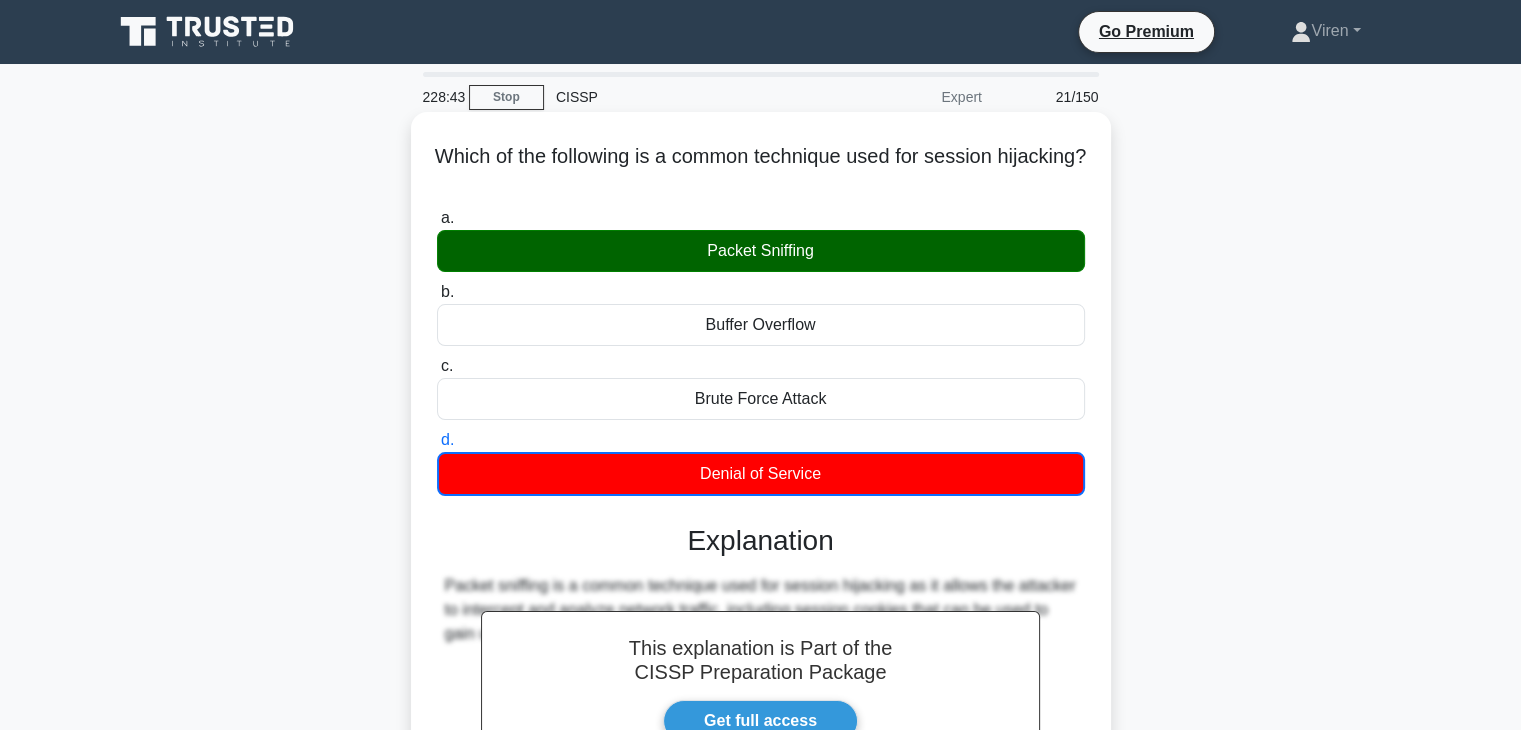 scroll, scrollTop: 351, scrollLeft: 0, axis: vertical 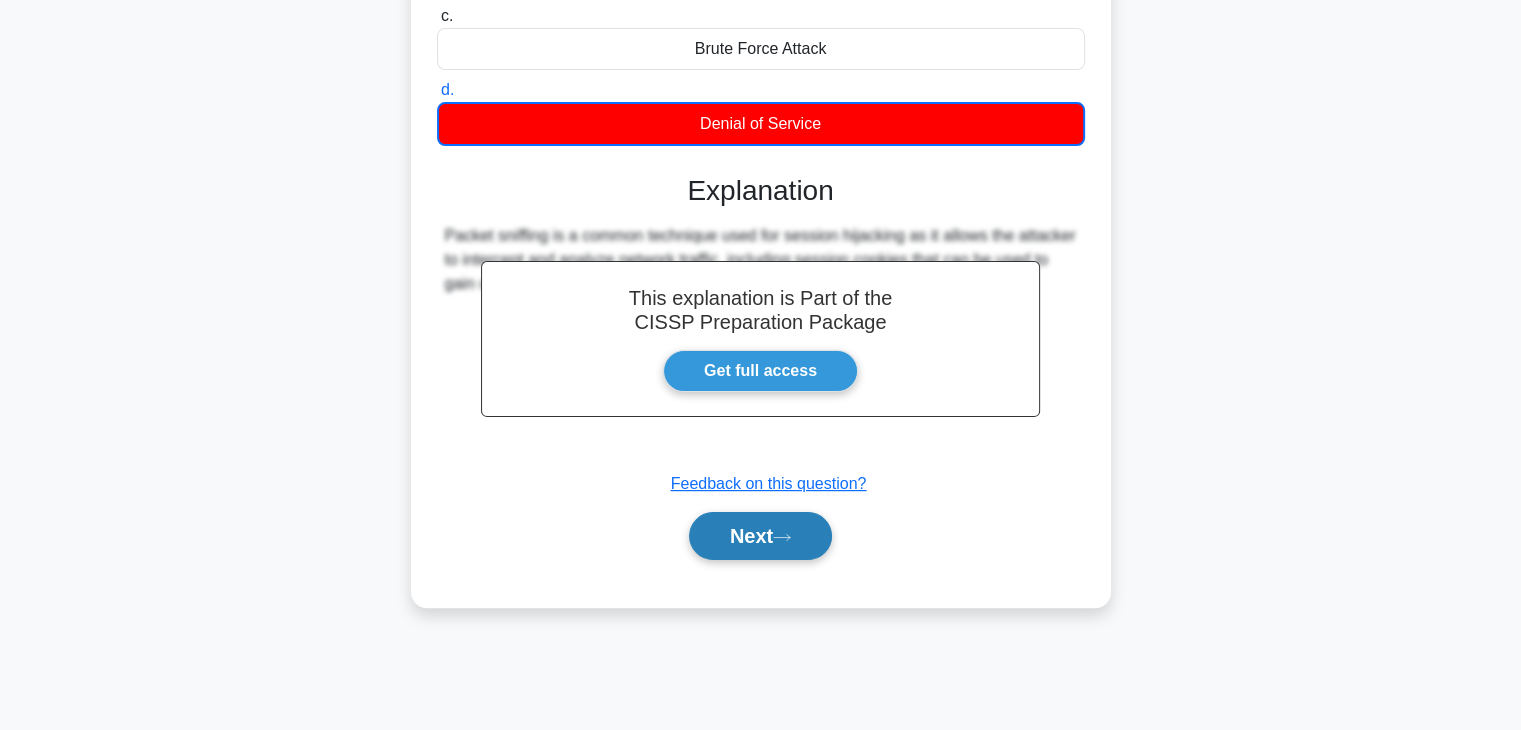 click on "Next" at bounding box center [760, 536] 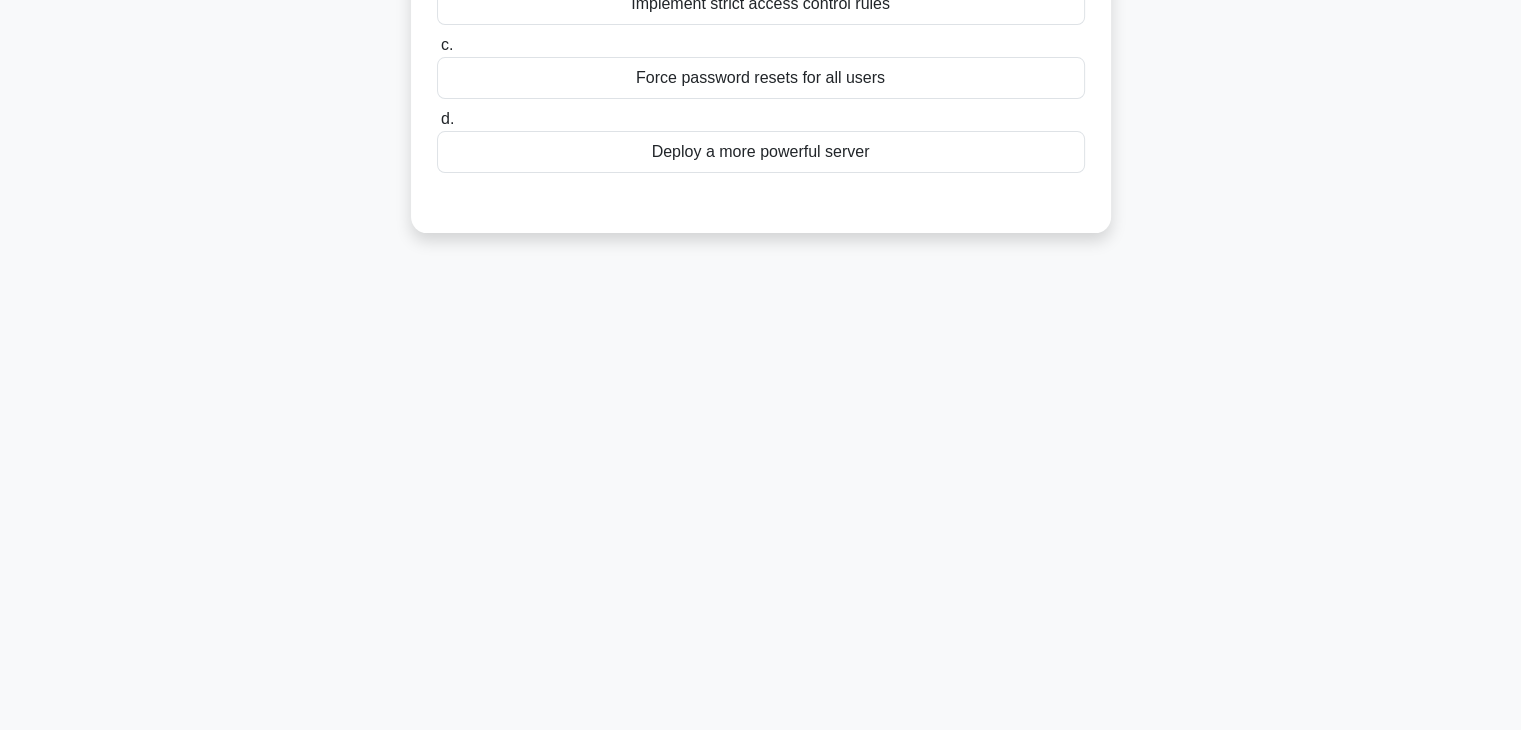 scroll, scrollTop: 0, scrollLeft: 0, axis: both 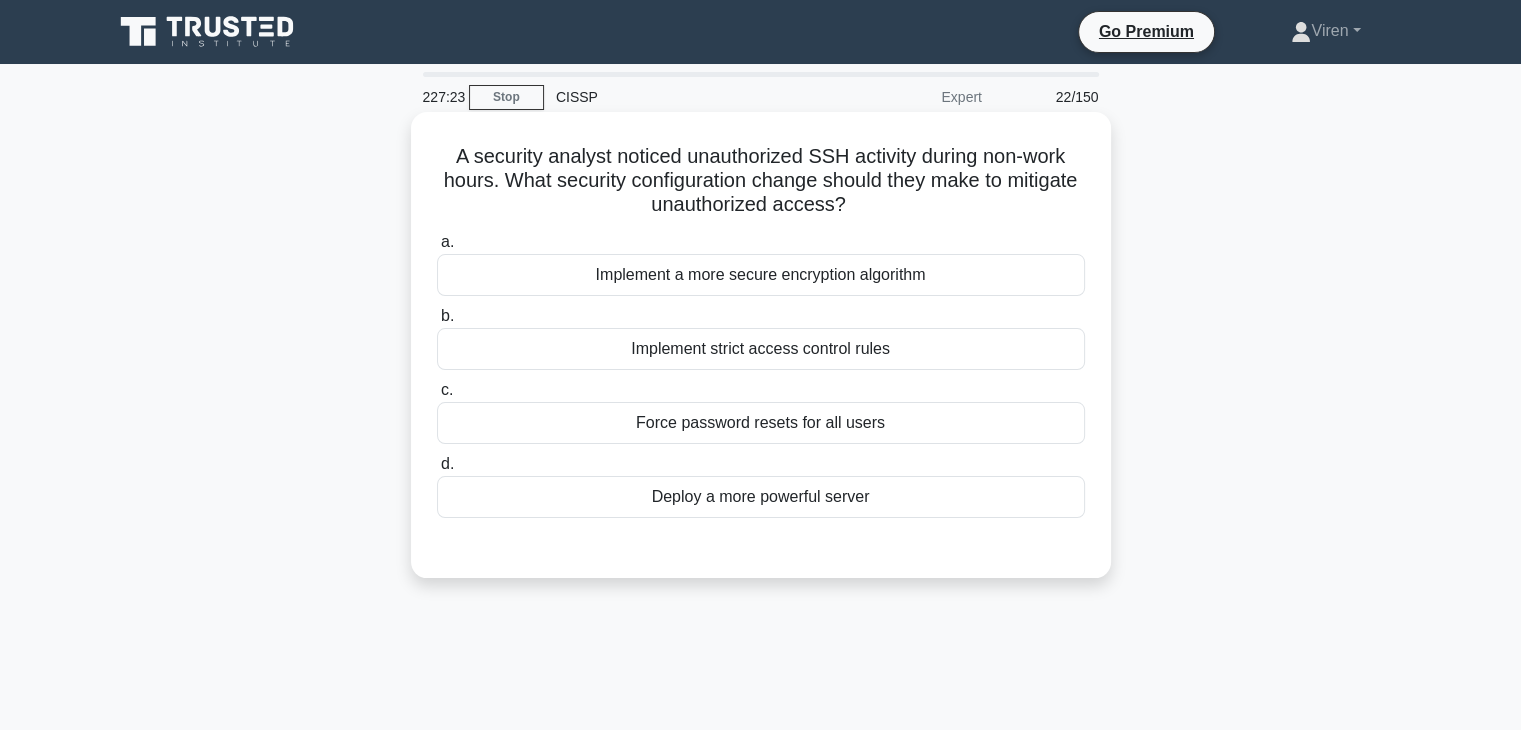 click on "Implement strict access control rules" at bounding box center (761, 349) 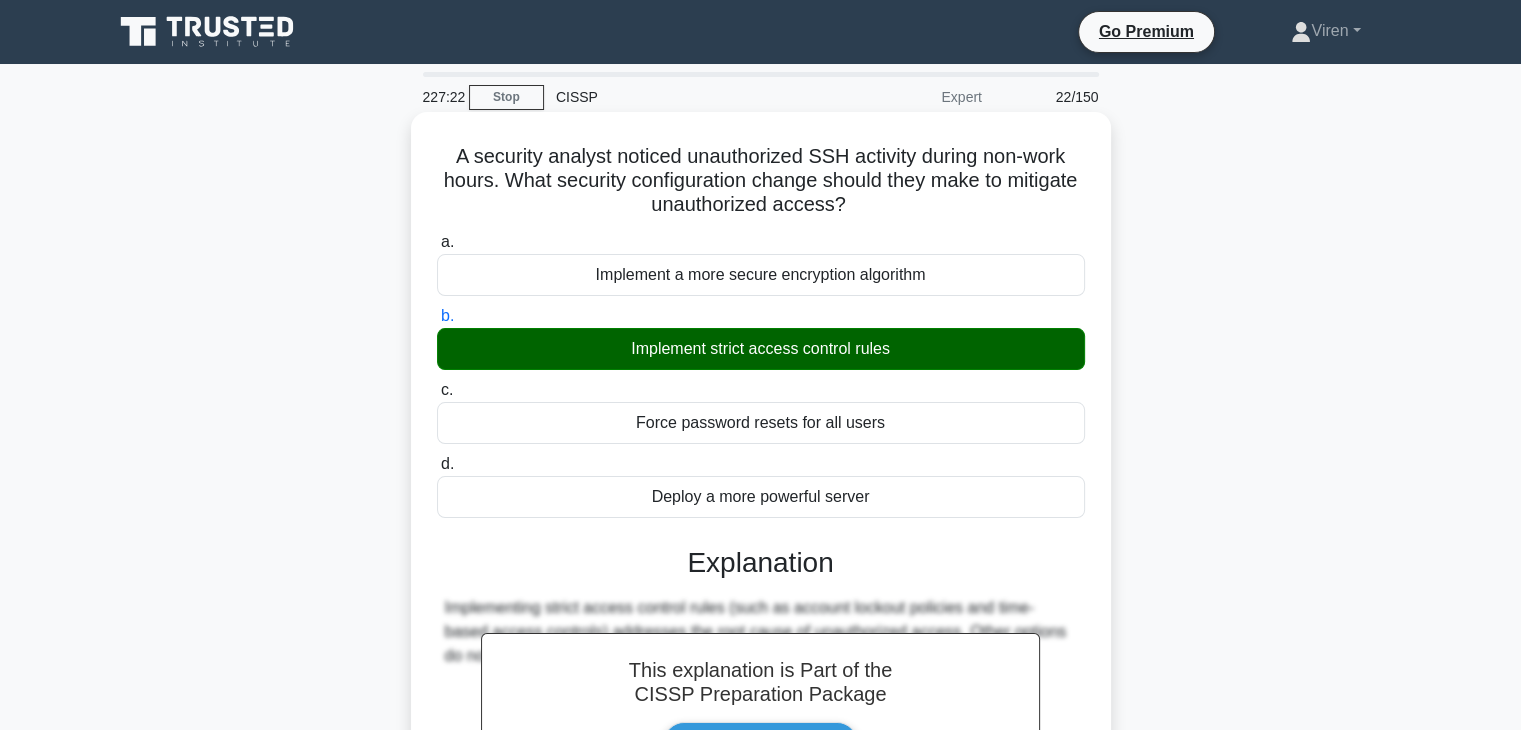 scroll, scrollTop: 351, scrollLeft: 0, axis: vertical 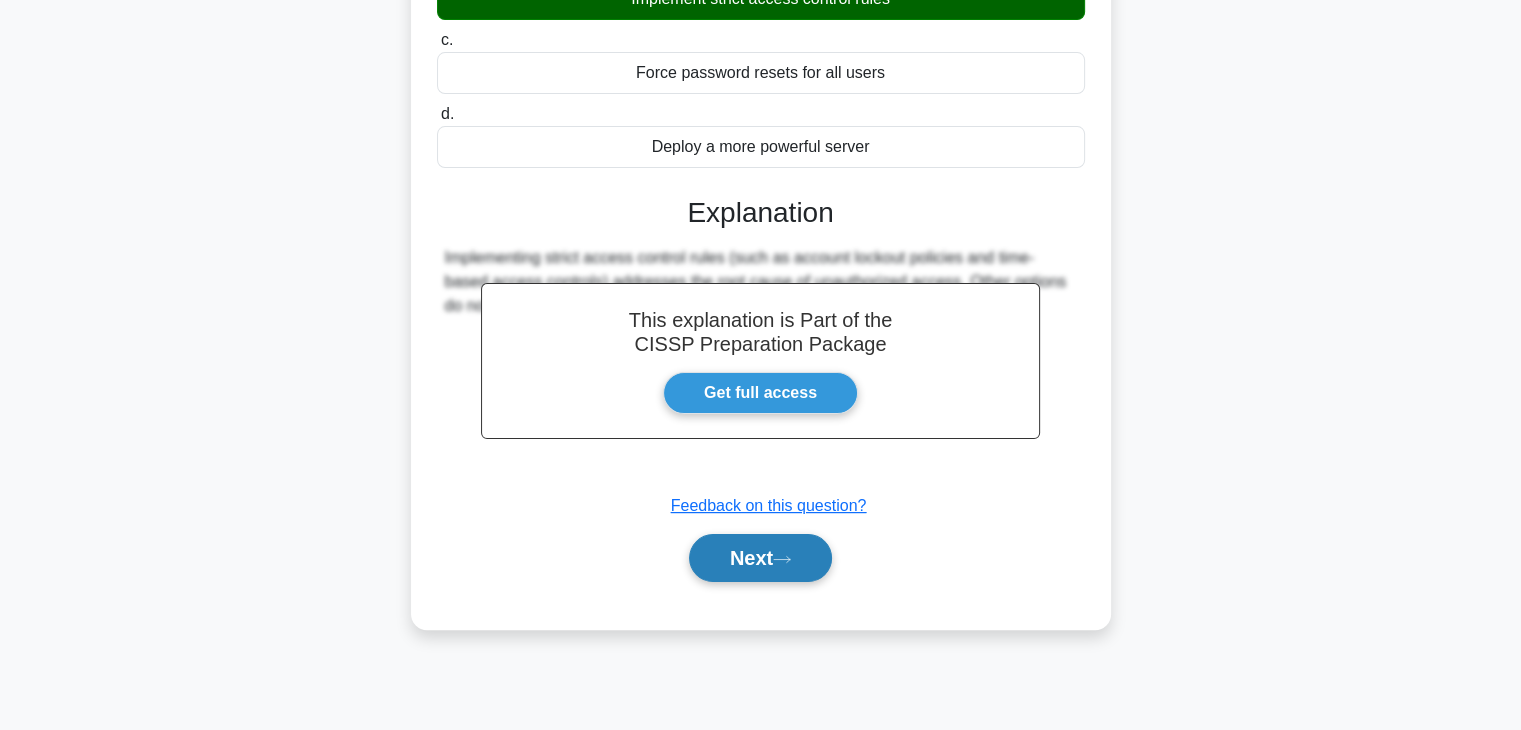 click on "Next" at bounding box center (760, 558) 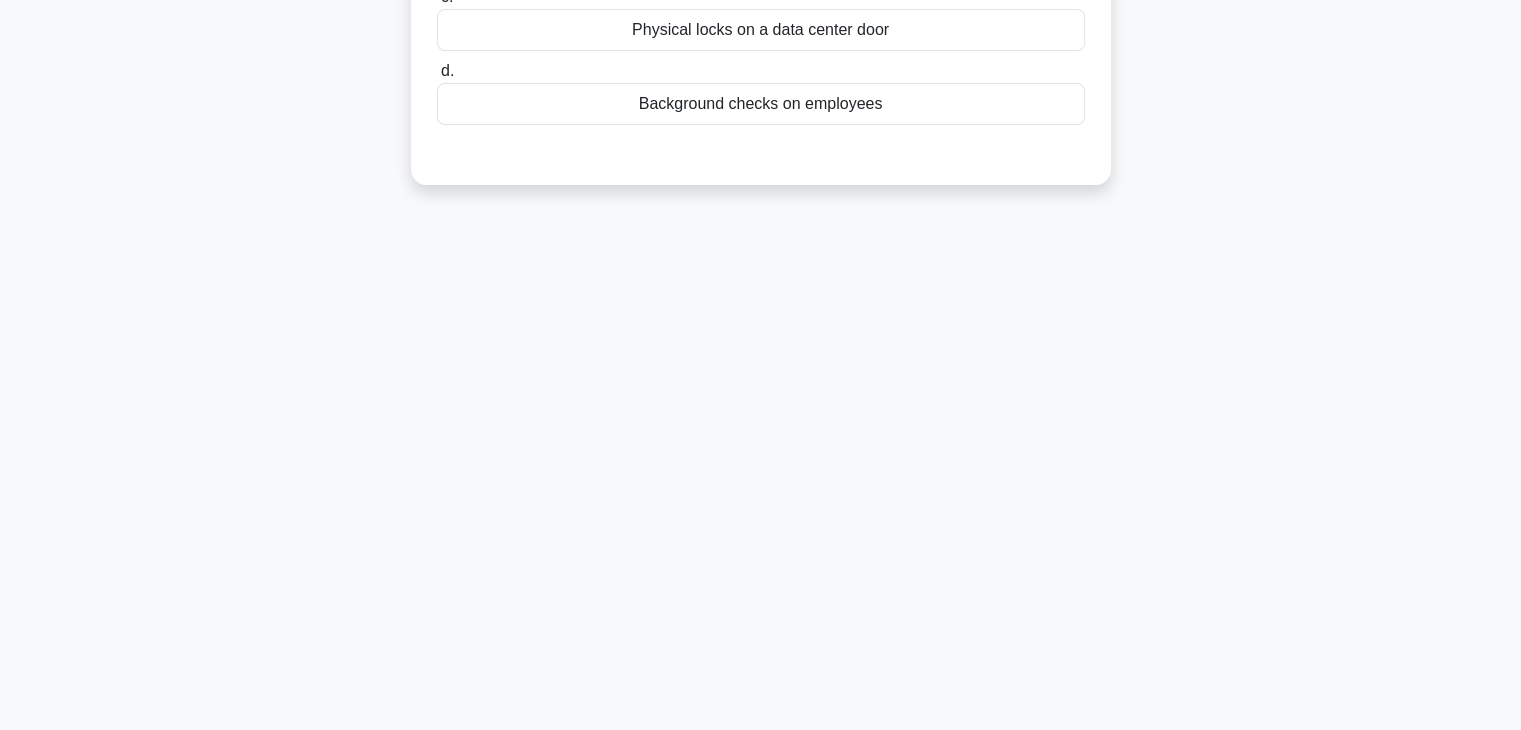 scroll, scrollTop: 0, scrollLeft: 0, axis: both 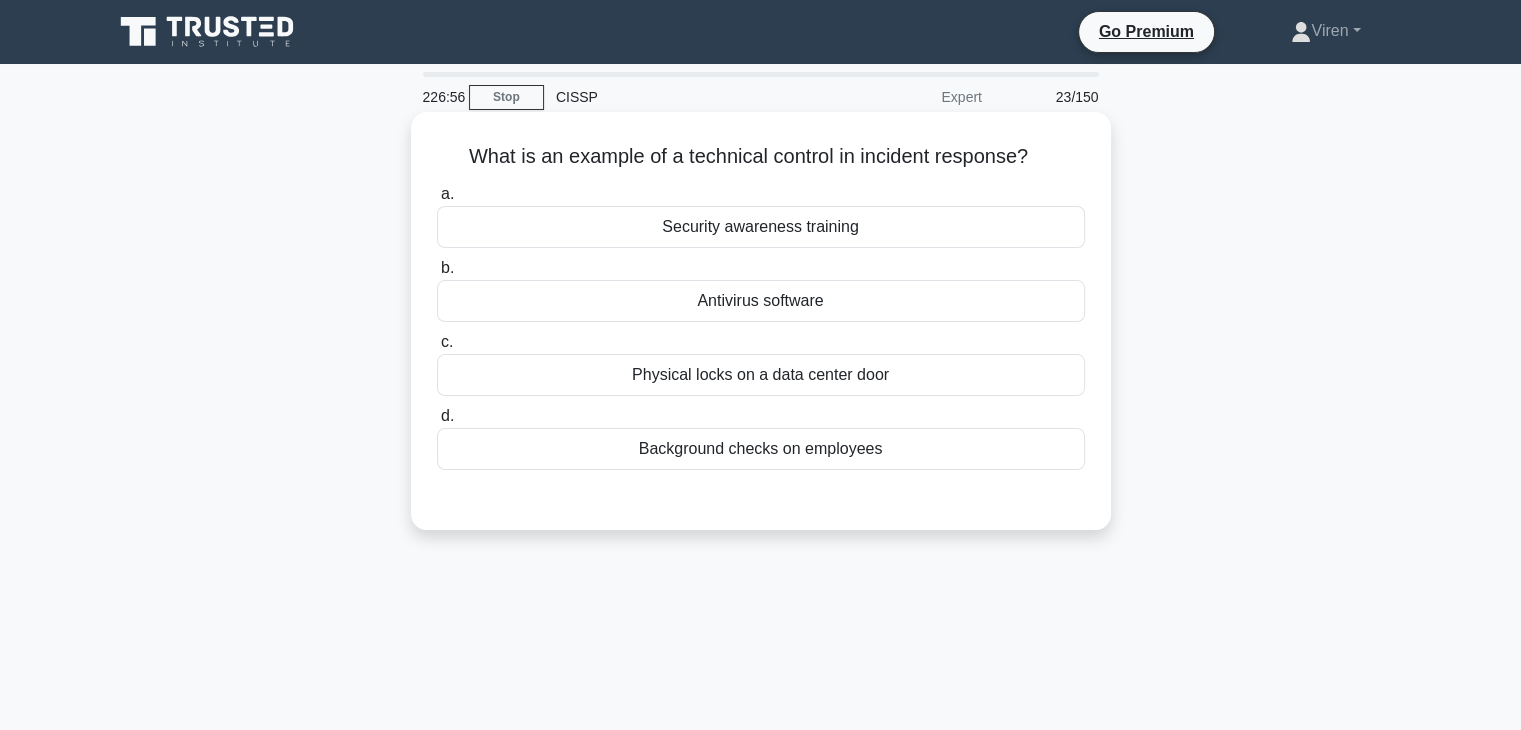 click on "Antivirus software" at bounding box center [761, 301] 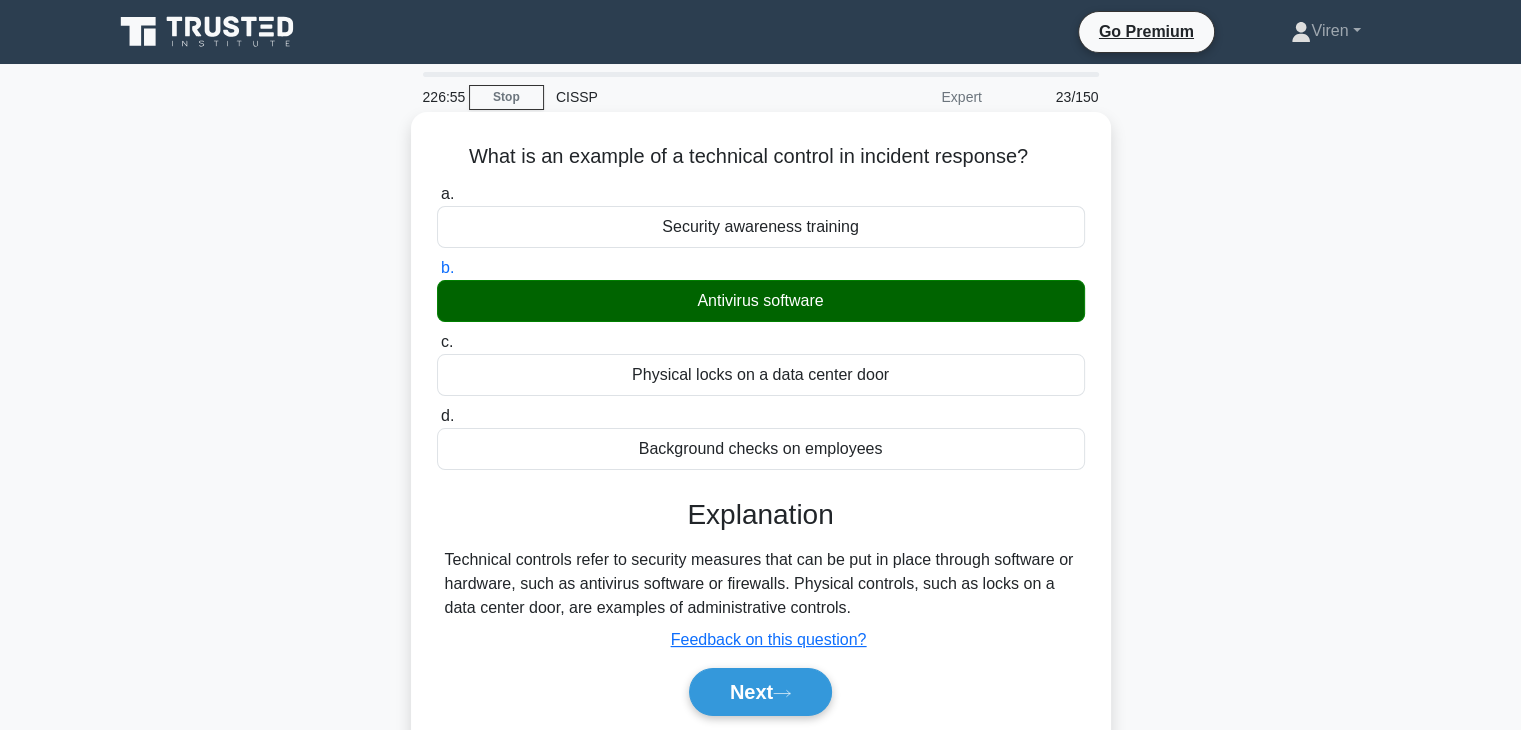 scroll, scrollTop: 351, scrollLeft: 0, axis: vertical 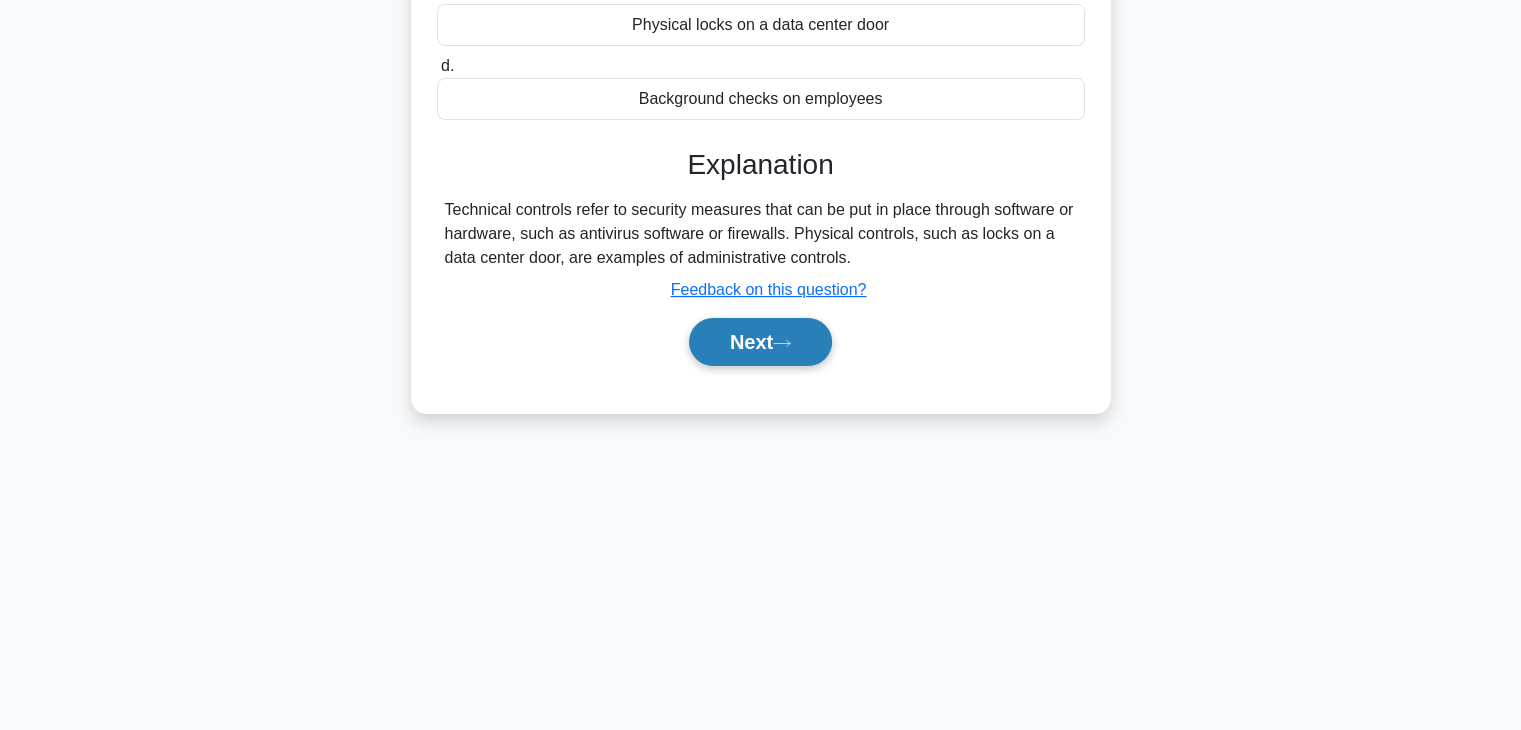 click on "Next" at bounding box center [760, 342] 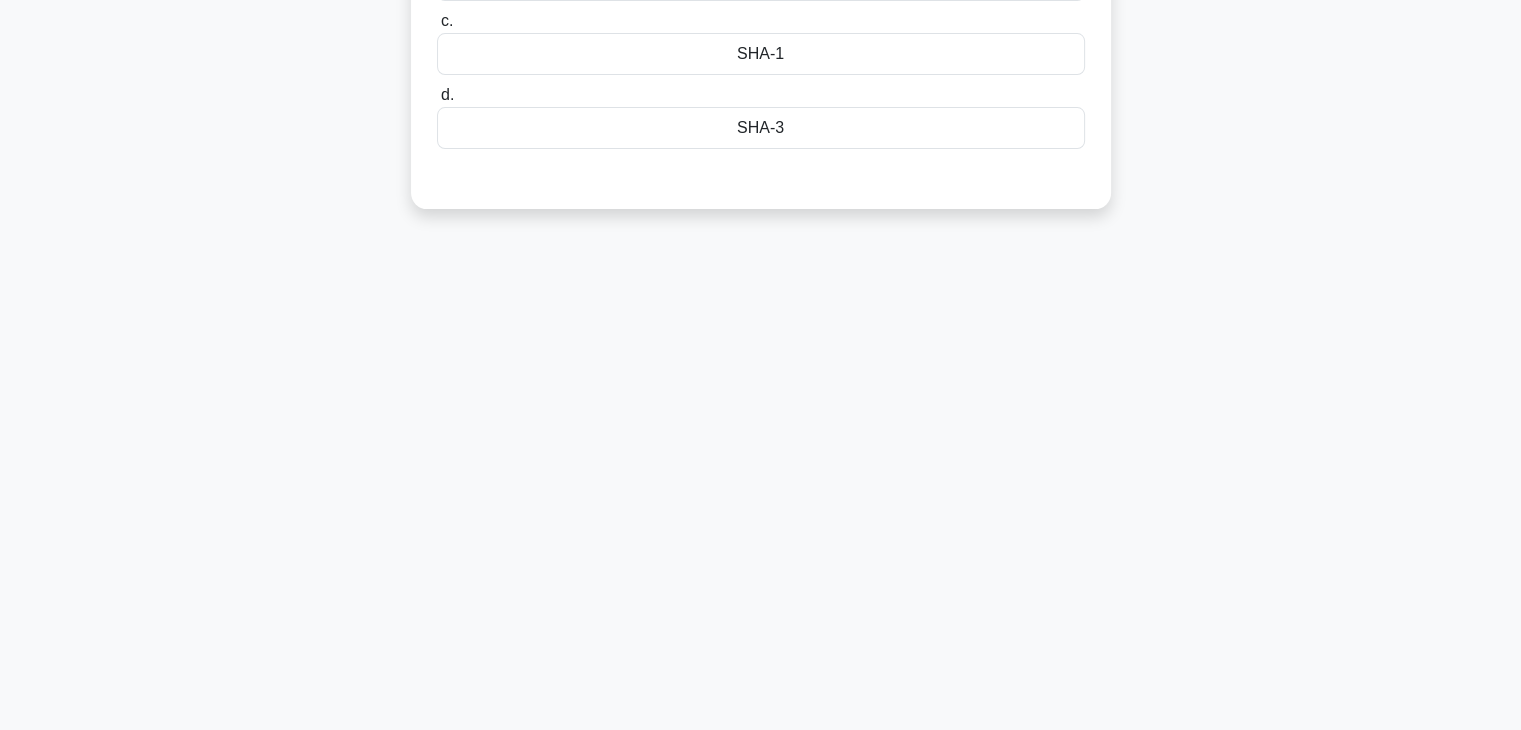 scroll, scrollTop: 0, scrollLeft: 0, axis: both 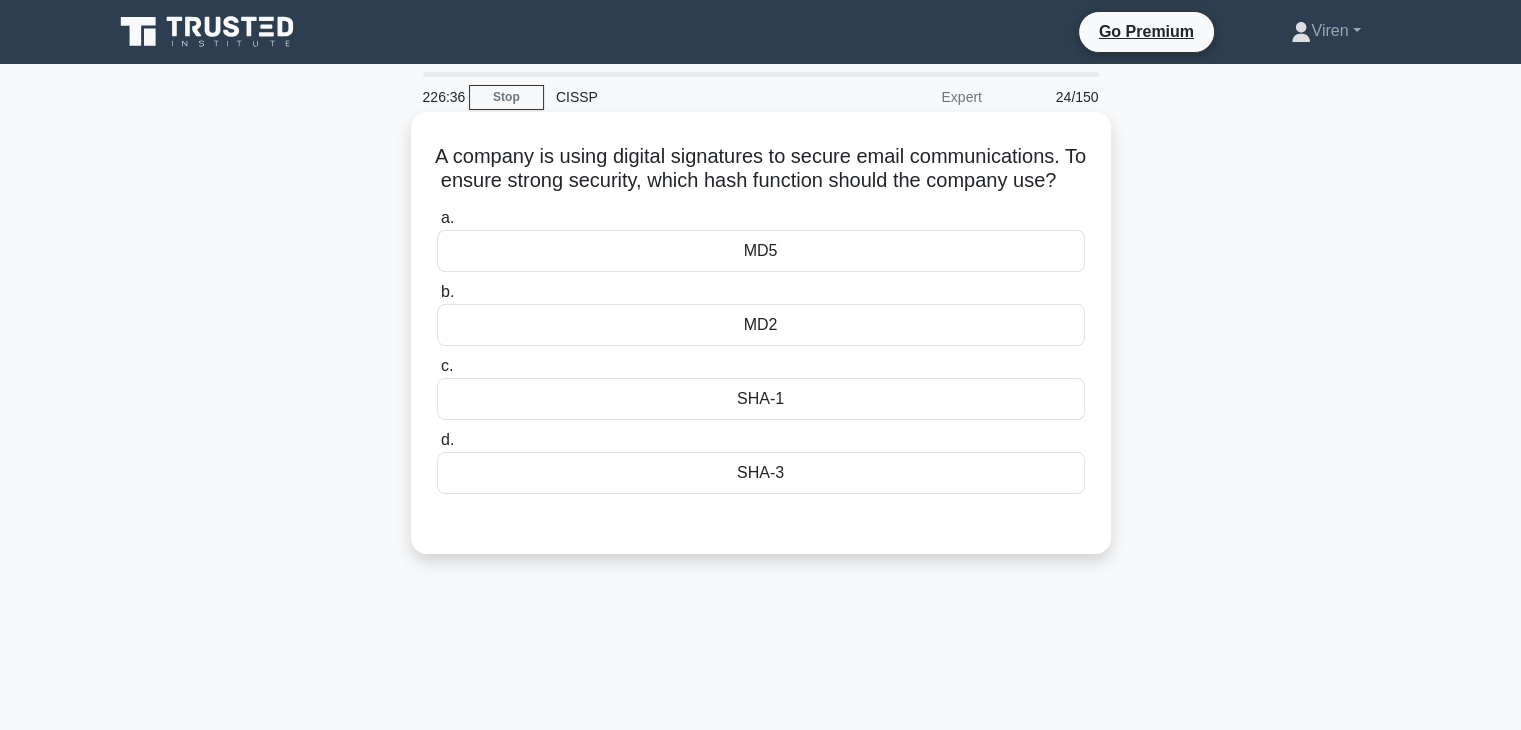 click on "MD5" at bounding box center (761, 251) 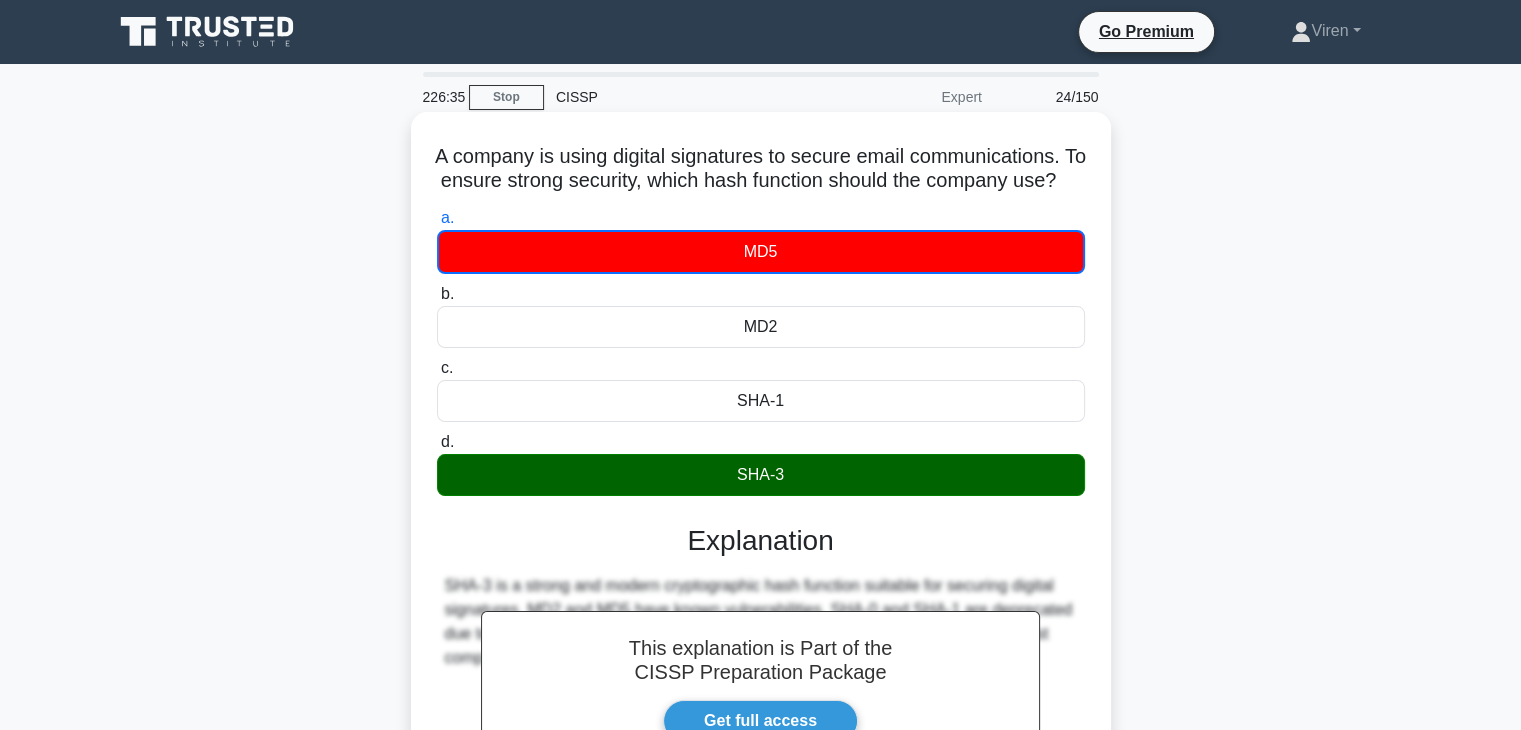 scroll, scrollTop: 351, scrollLeft: 0, axis: vertical 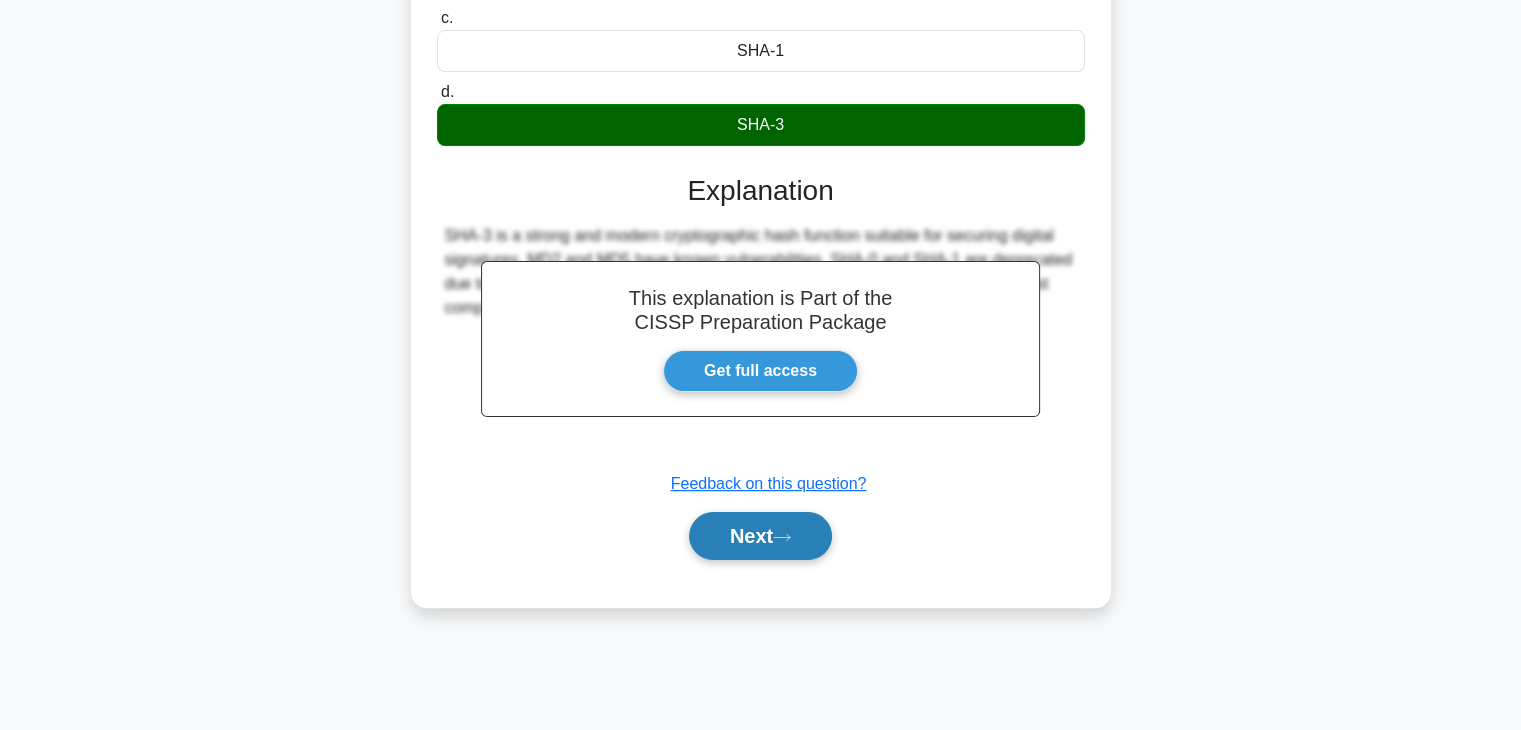 click on "Next" at bounding box center (760, 536) 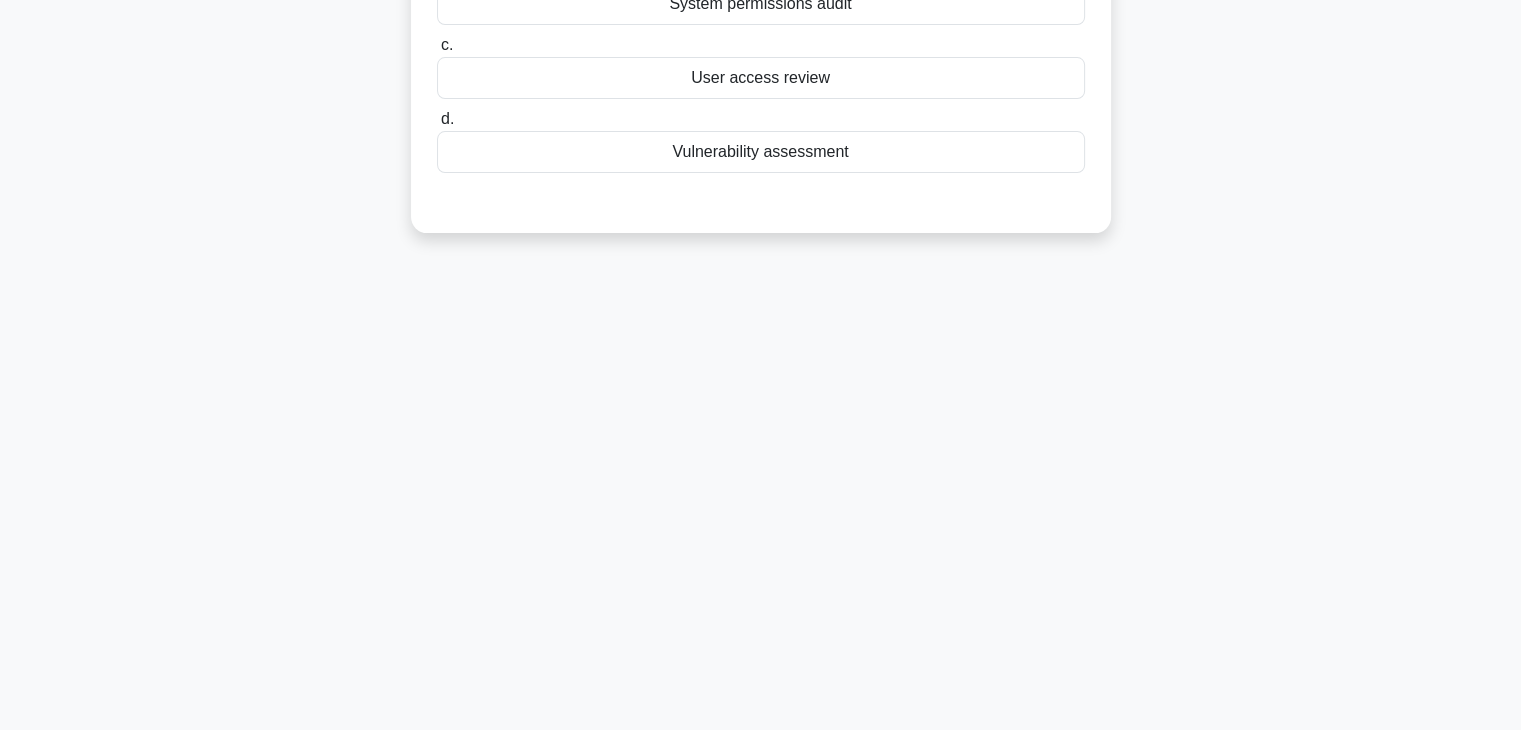 scroll, scrollTop: 0, scrollLeft: 0, axis: both 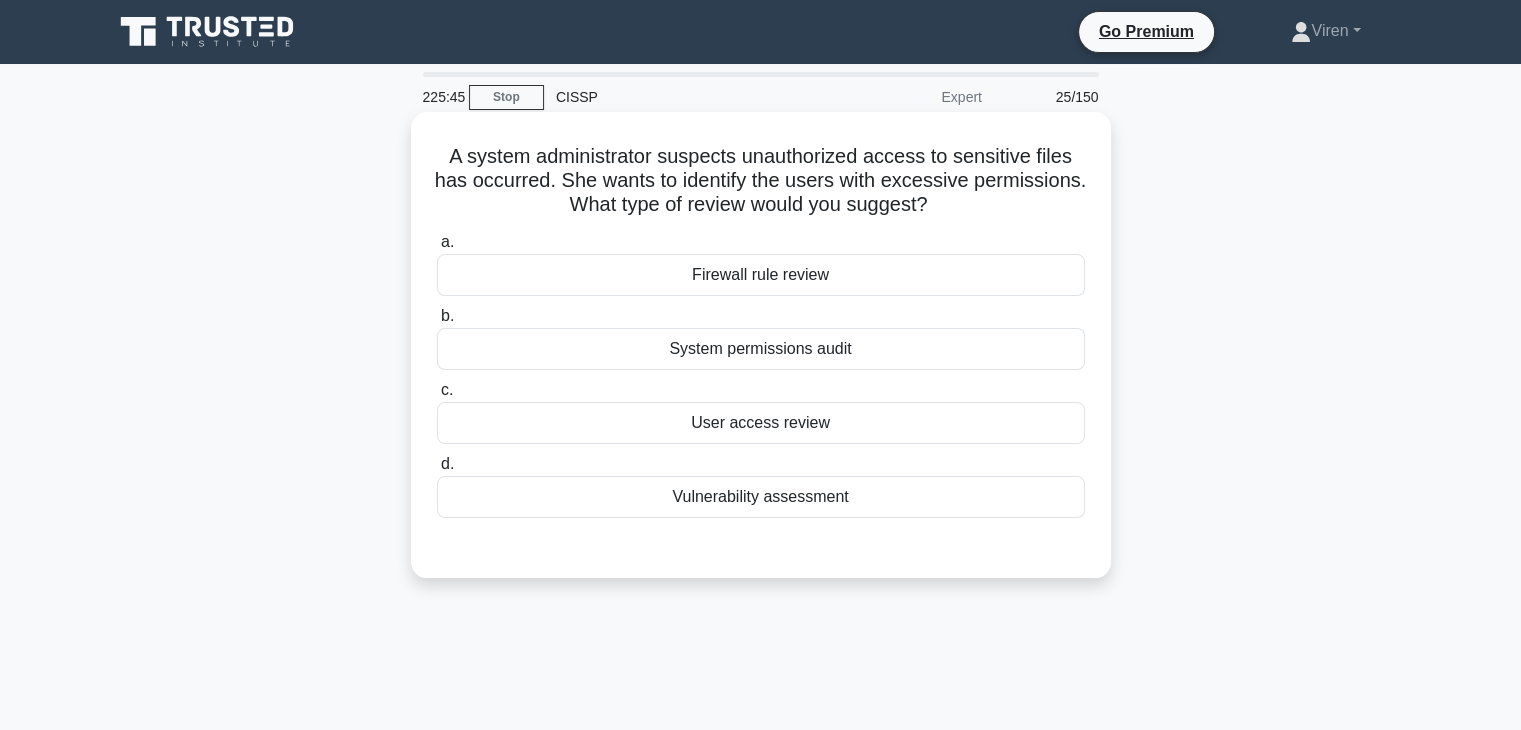 click on "User access review" at bounding box center (761, 423) 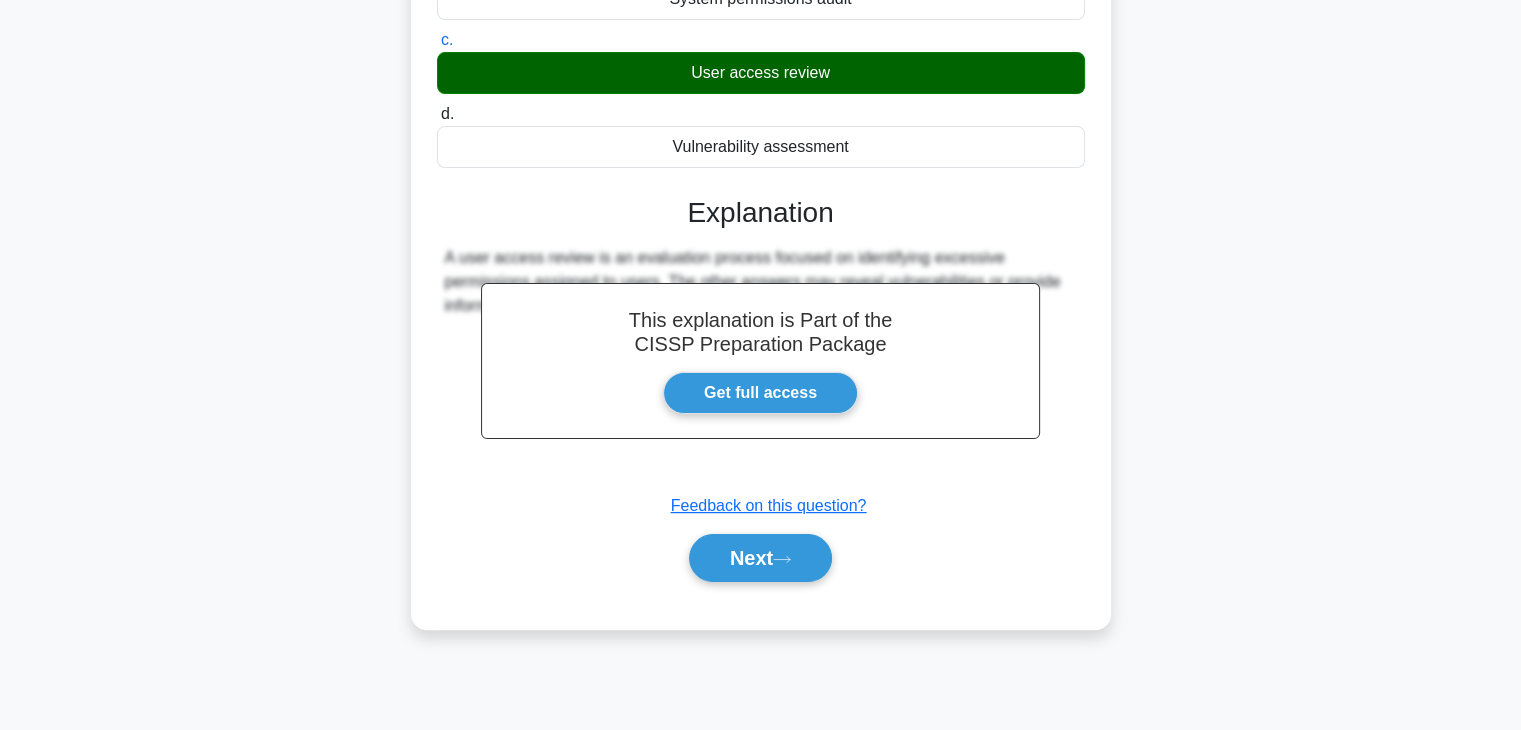 scroll, scrollTop: 350, scrollLeft: 0, axis: vertical 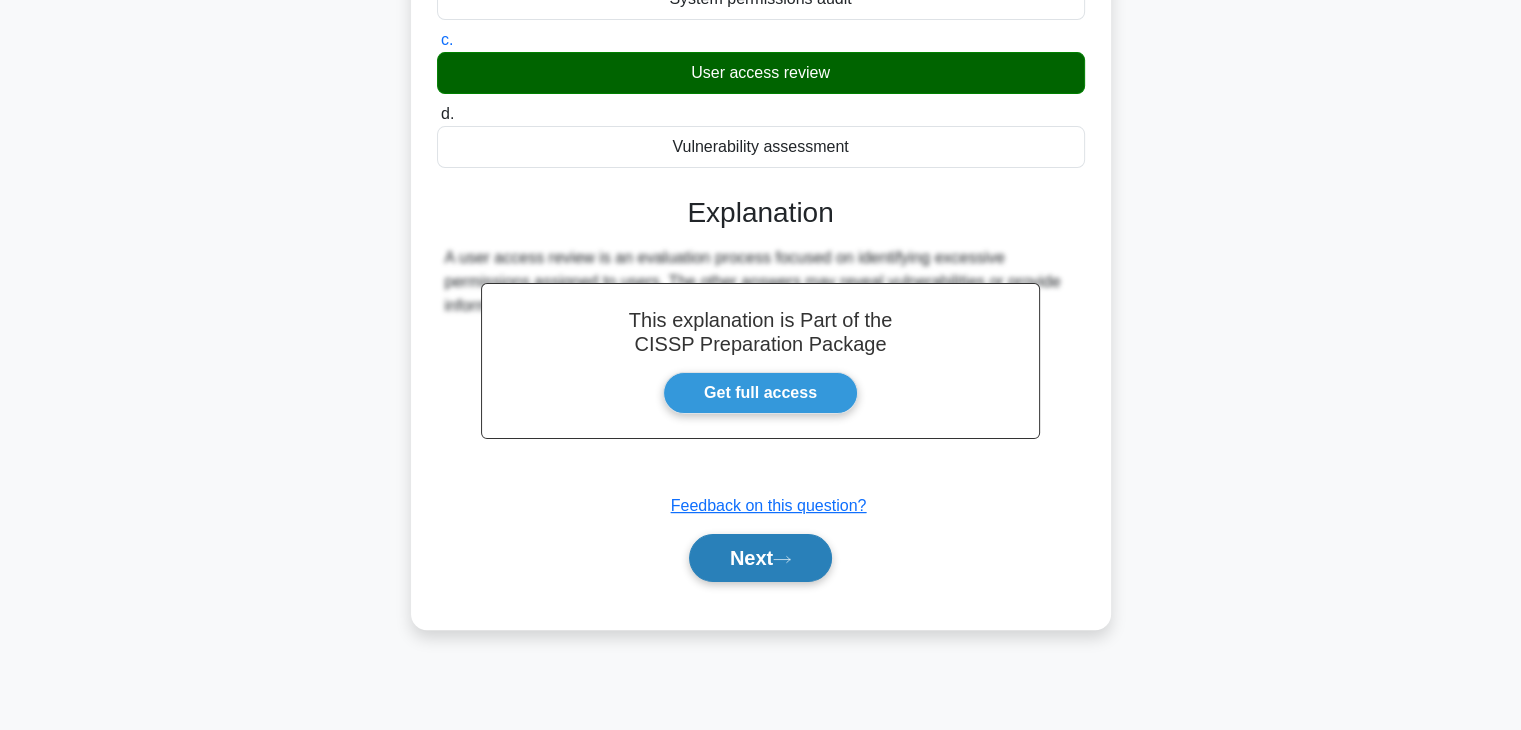 click on "Next" at bounding box center (760, 558) 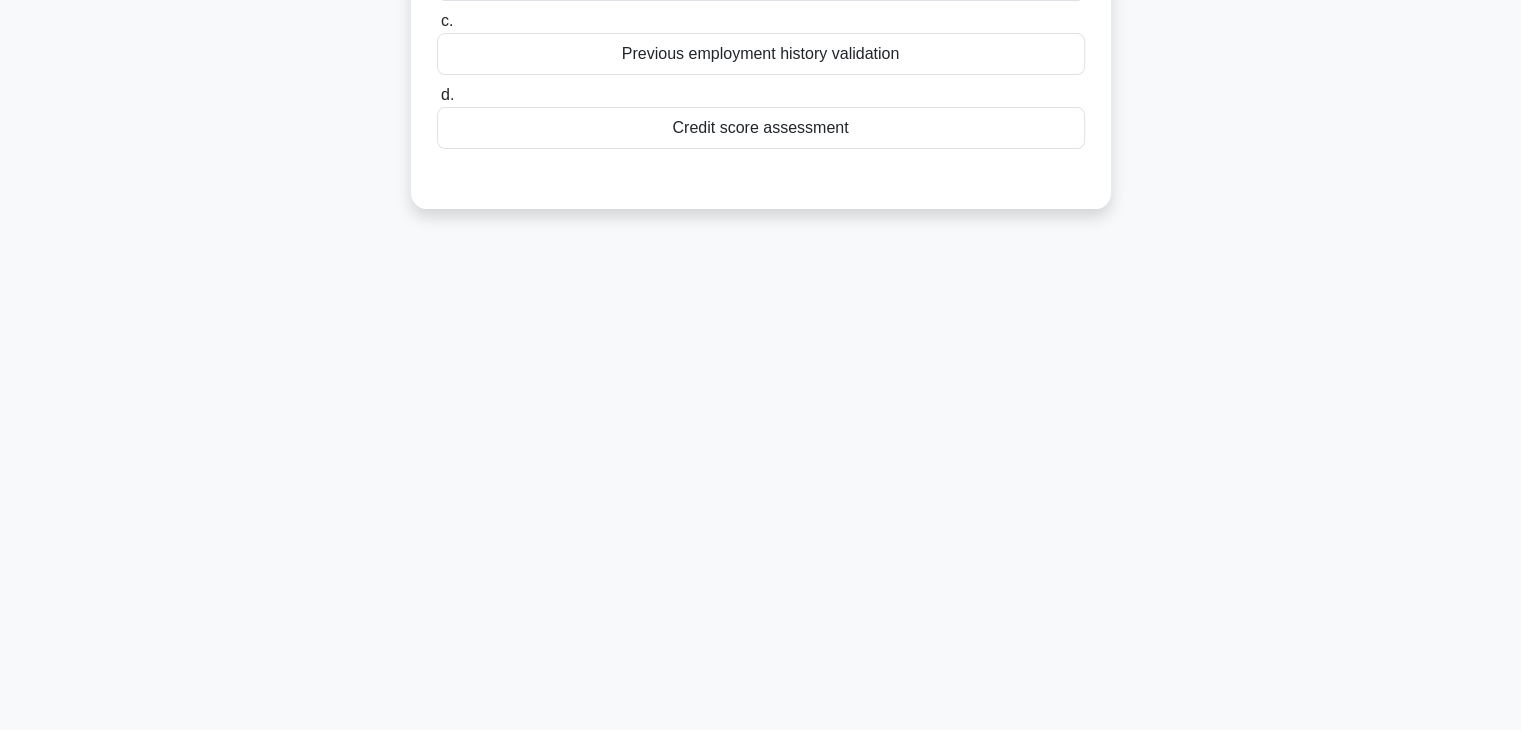 scroll, scrollTop: 0, scrollLeft: 0, axis: both 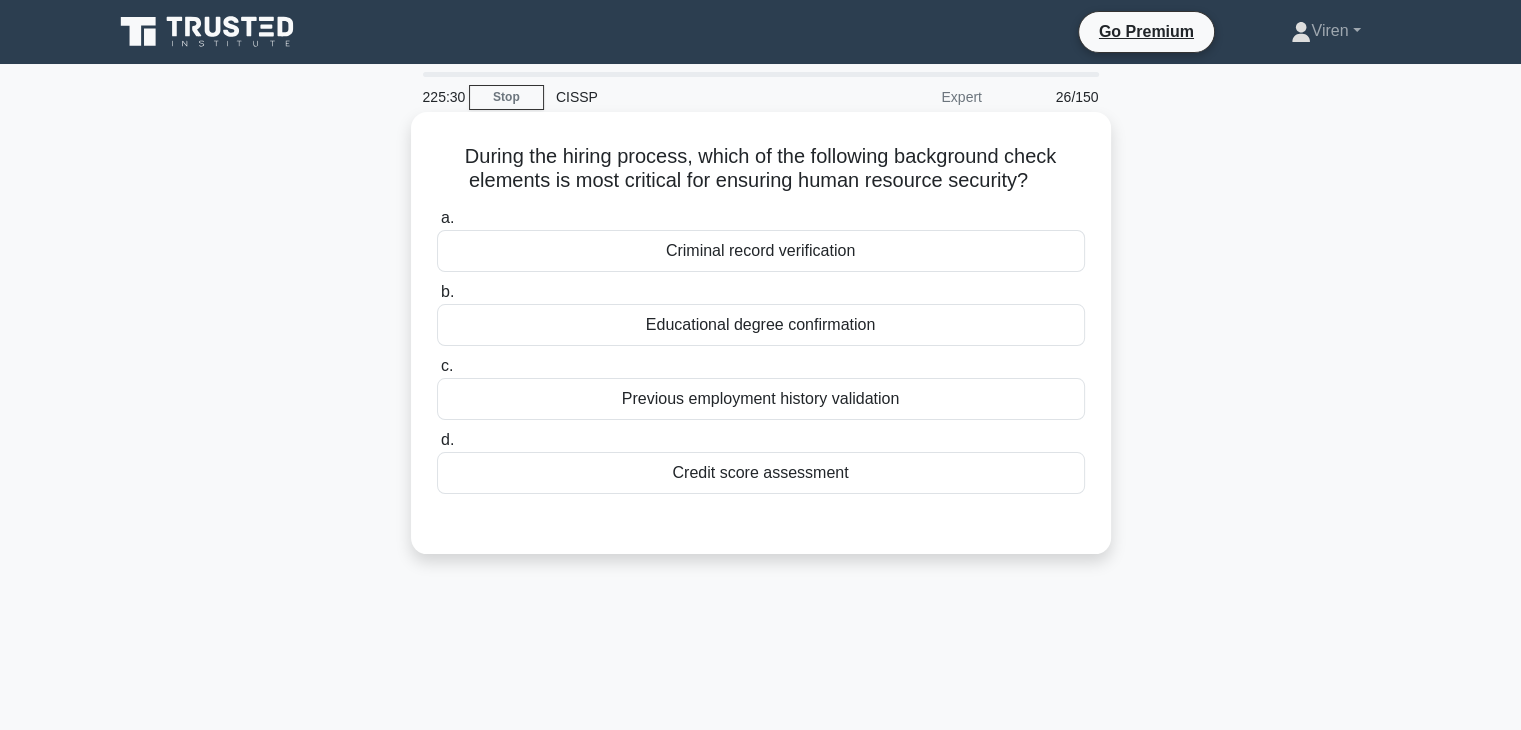click on "Criminal record verification" at bounding box center (761, 251) 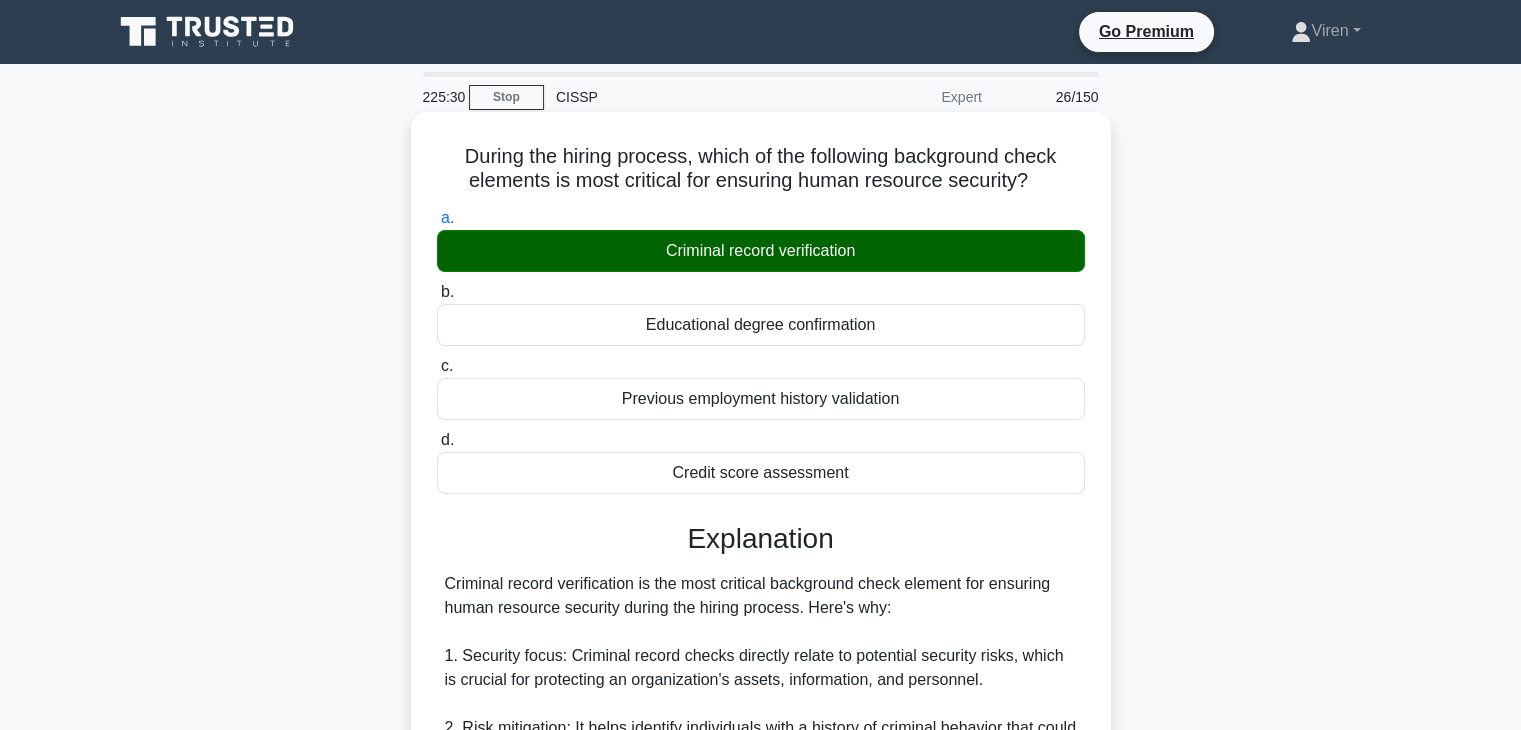 scroll, scrollTop: 742, scrollLeft: 0, axis: vertical 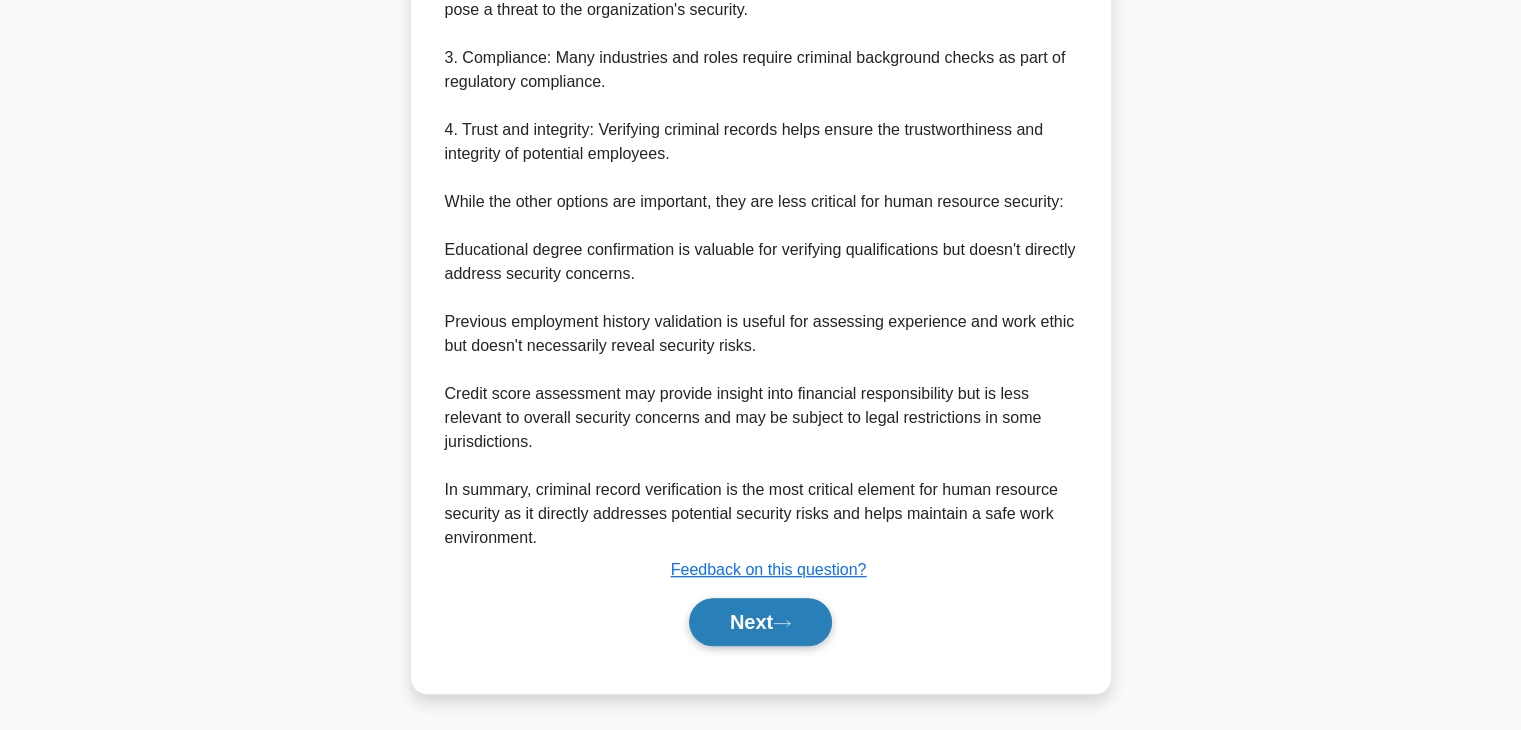 click on "Next" at bounding box center [760, 622] 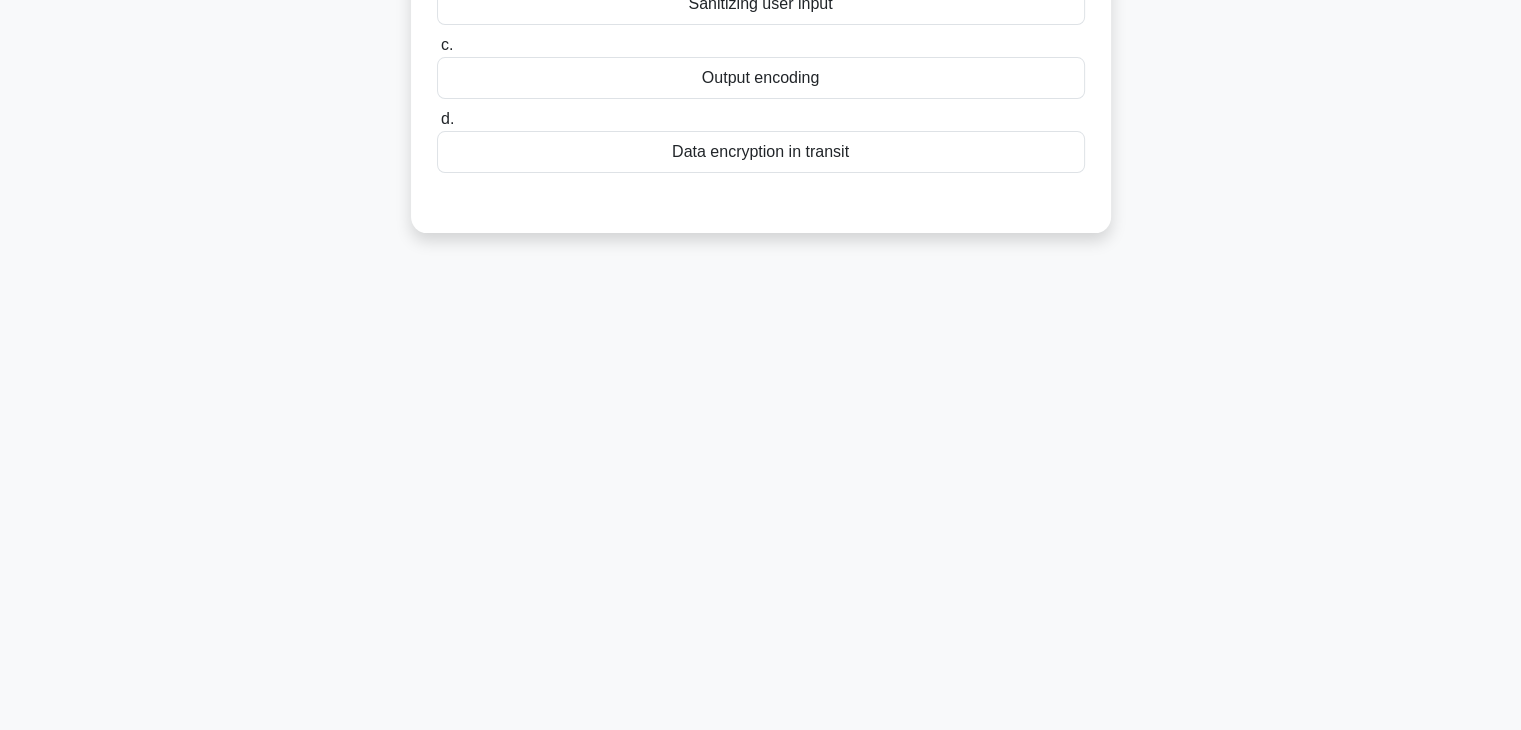 scroll, scrollTop: 0, scrollLeft: 0, axis: both 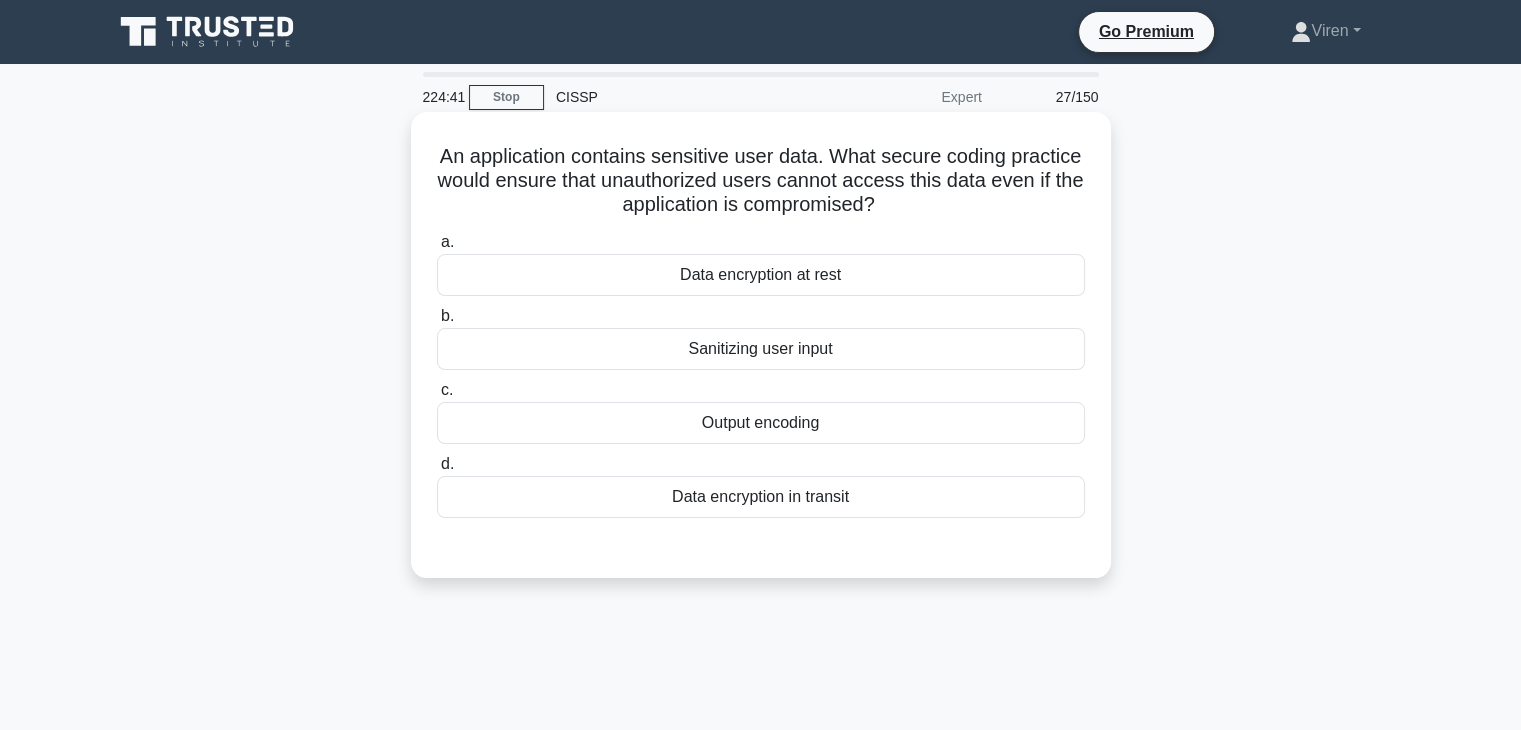 click on "Data encryption at rest" at bounding box center [761, 275] 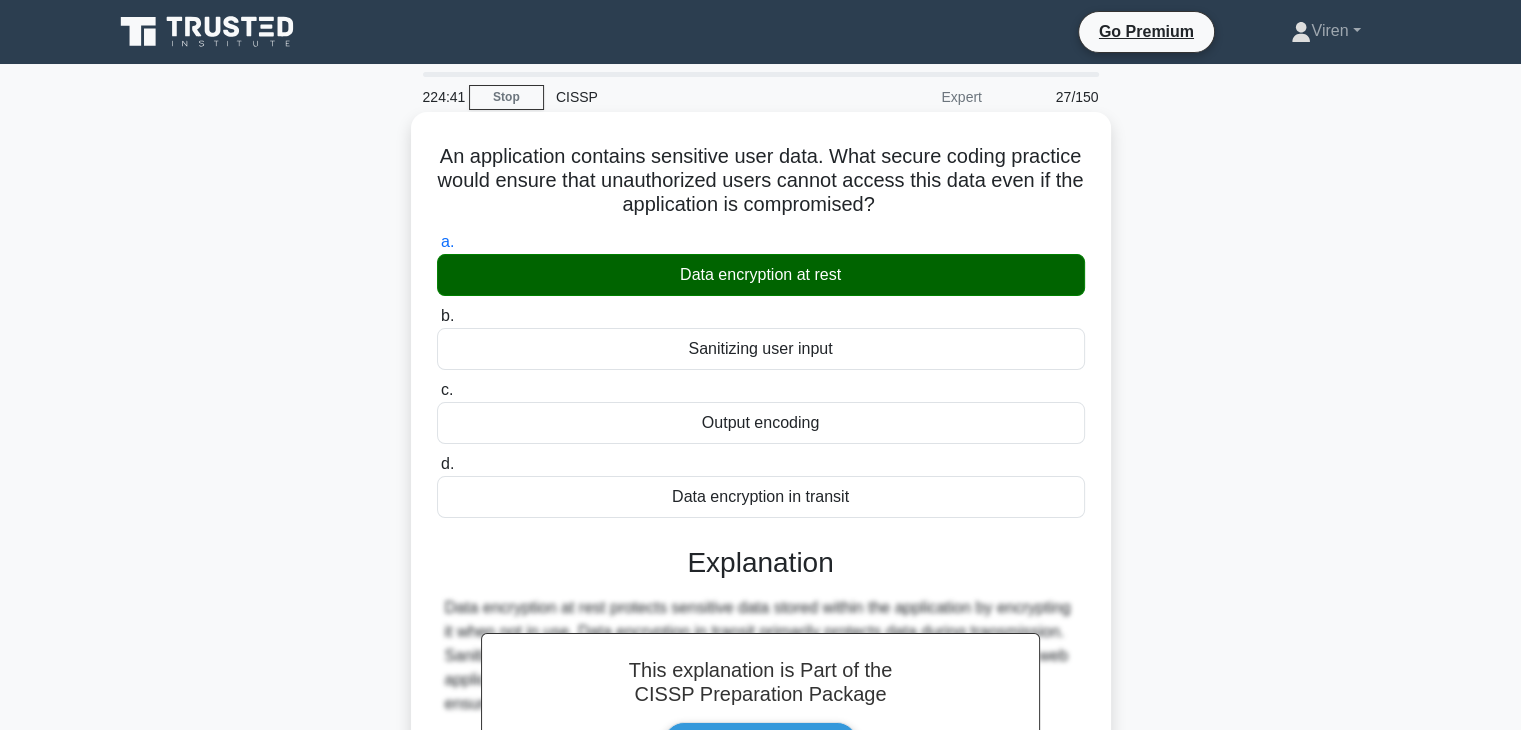 scroll, scrollTop: 351, scrollLeft: 0, axis: vertical 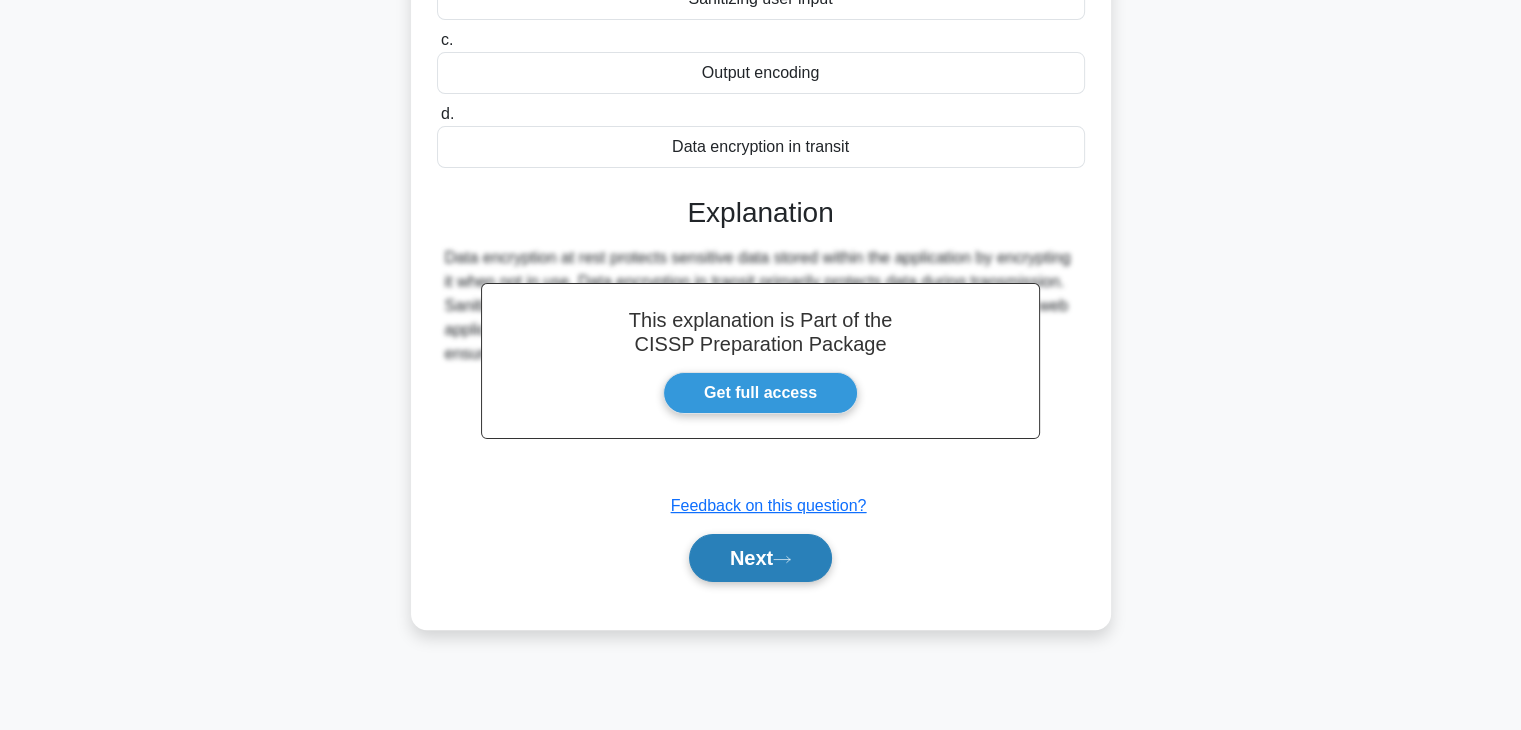 click on "Next" at bounding box center (760, 558) 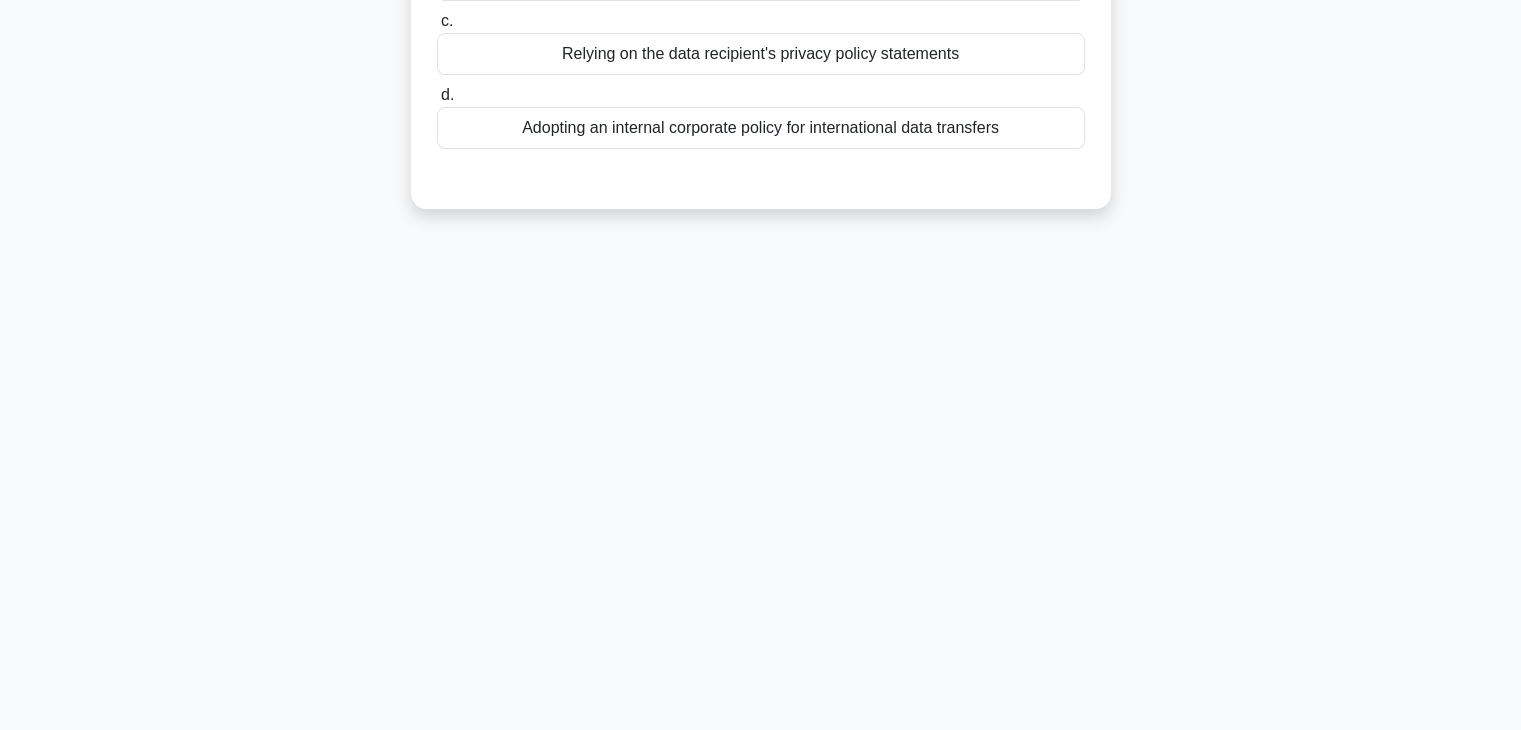 scroll, scrollTop: 0, scrollLeft: 0, axis: both 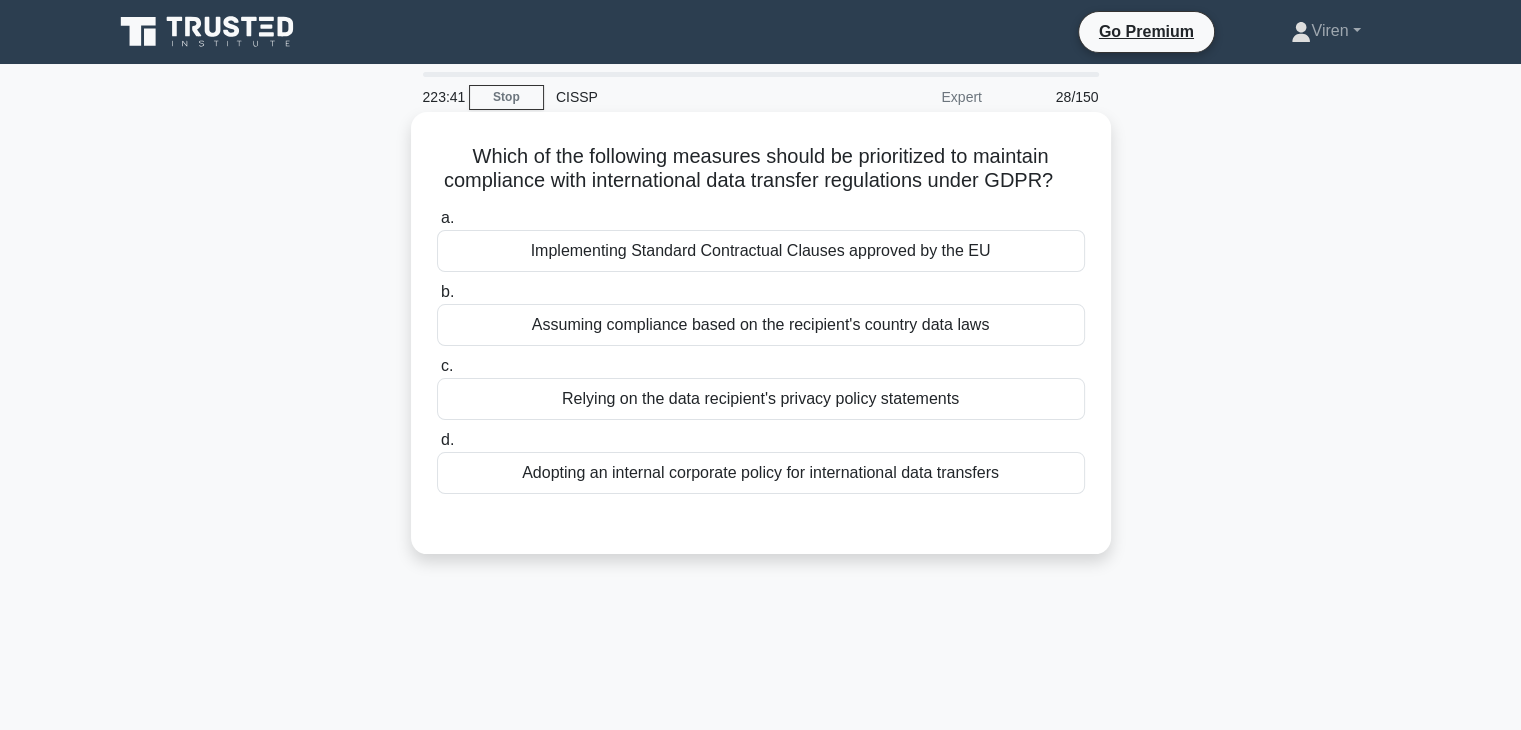 click on "Implementing Standard Contractual Clauses approved by the EU" at bounding box center (761, 251) 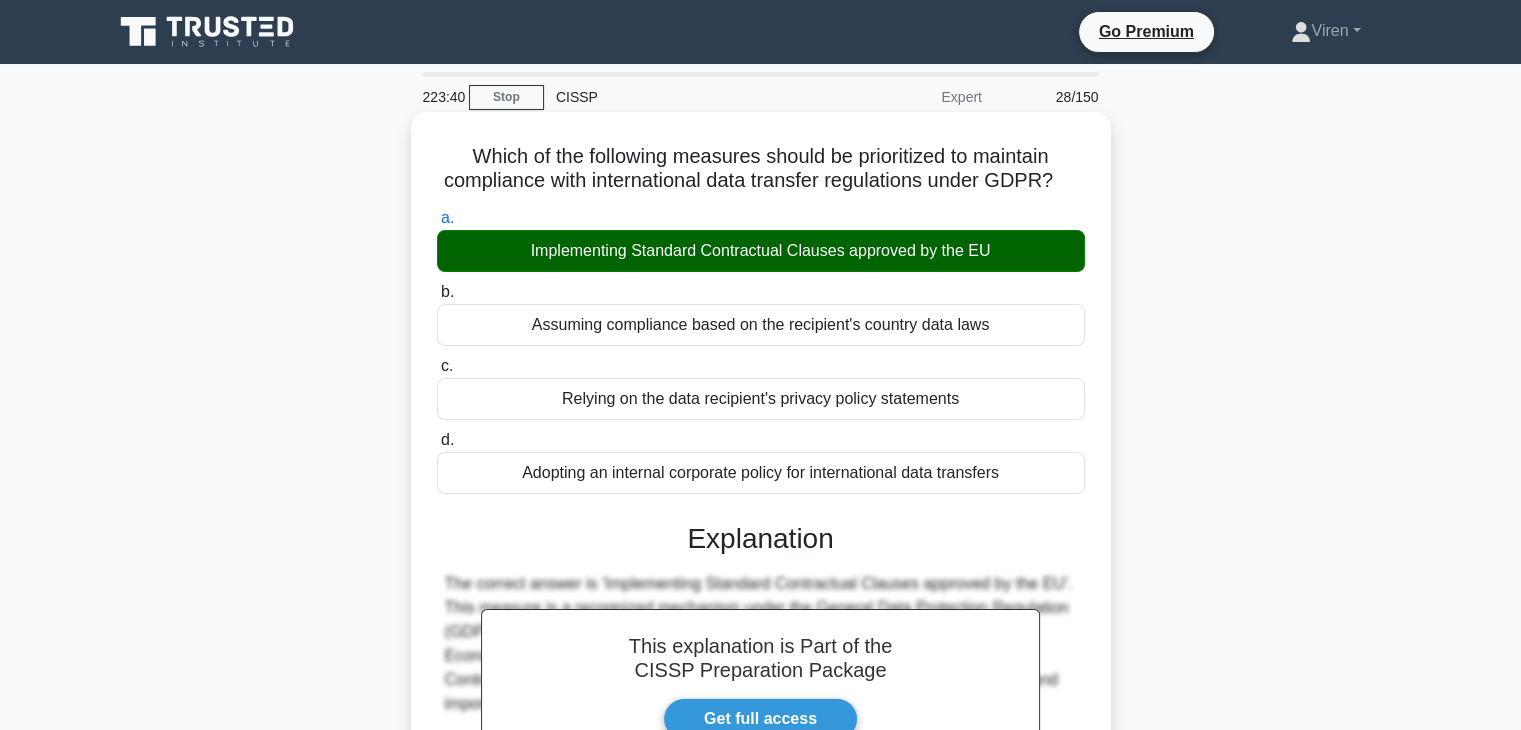 scroll, scrollTop: 406, scrollLeft: 0, axis: vertical 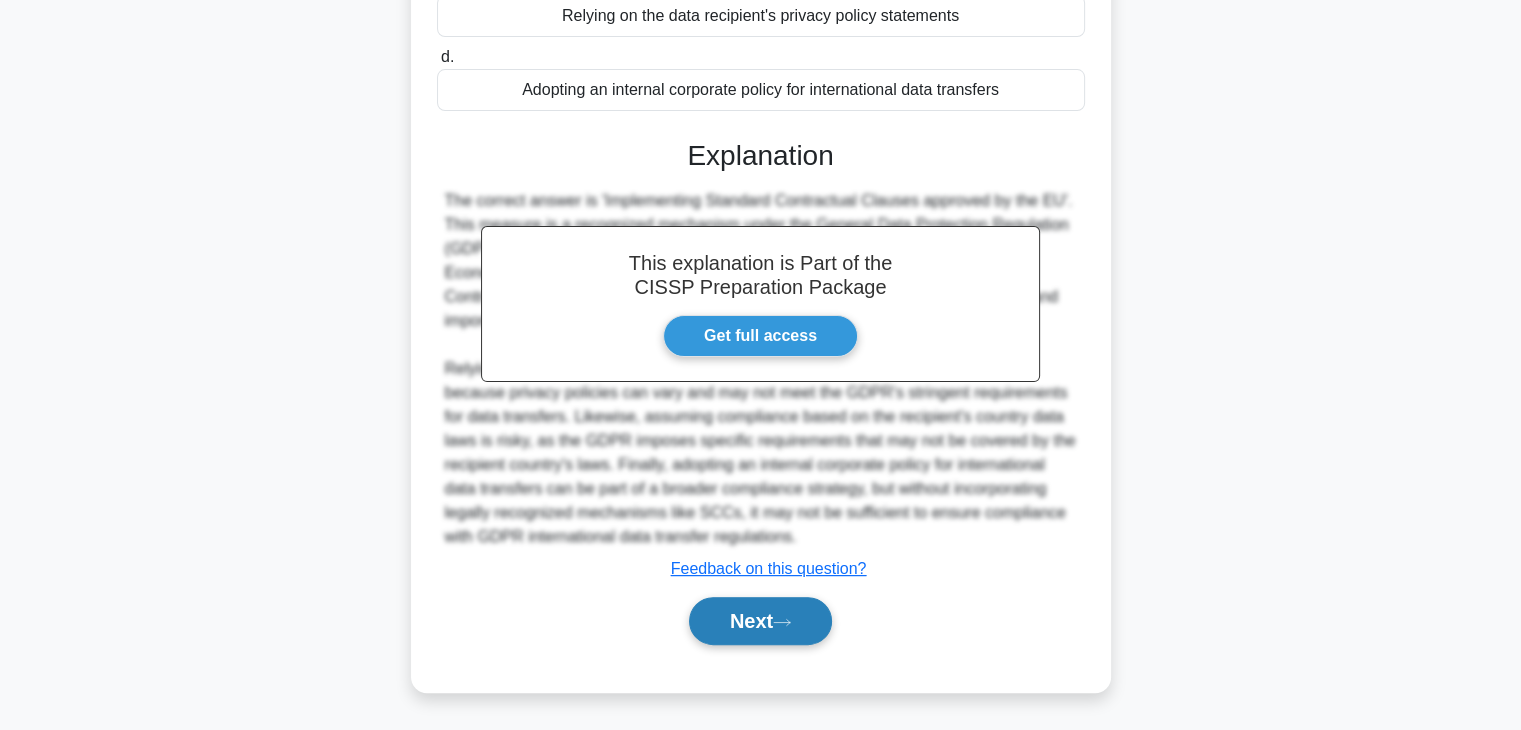 drag, startPoint x: 763, startPoint y: 632, endPoint x: 702, endPoint y: 633, distance: 61.008198 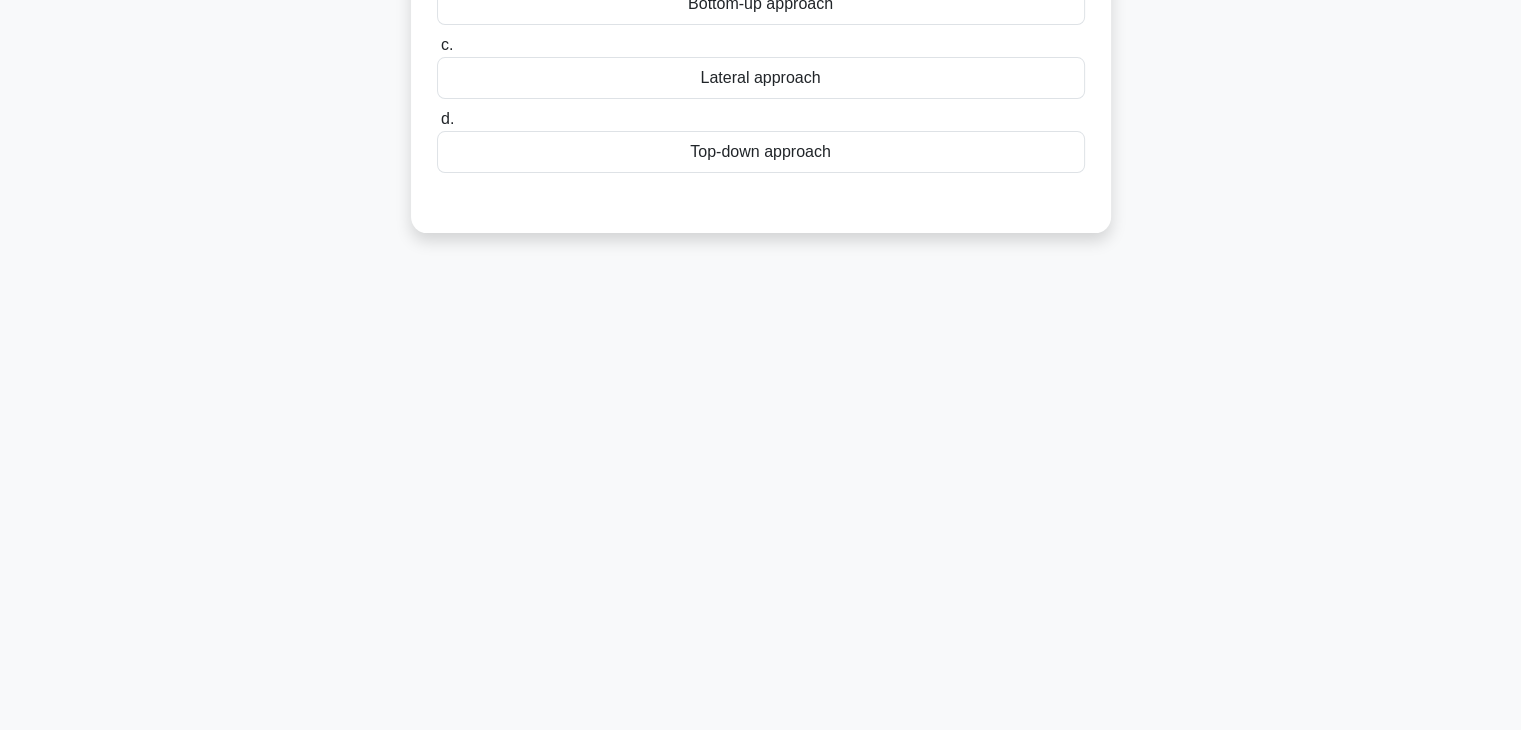 scroll, scrollTop: 0, scrollLeft: 0, axis: both 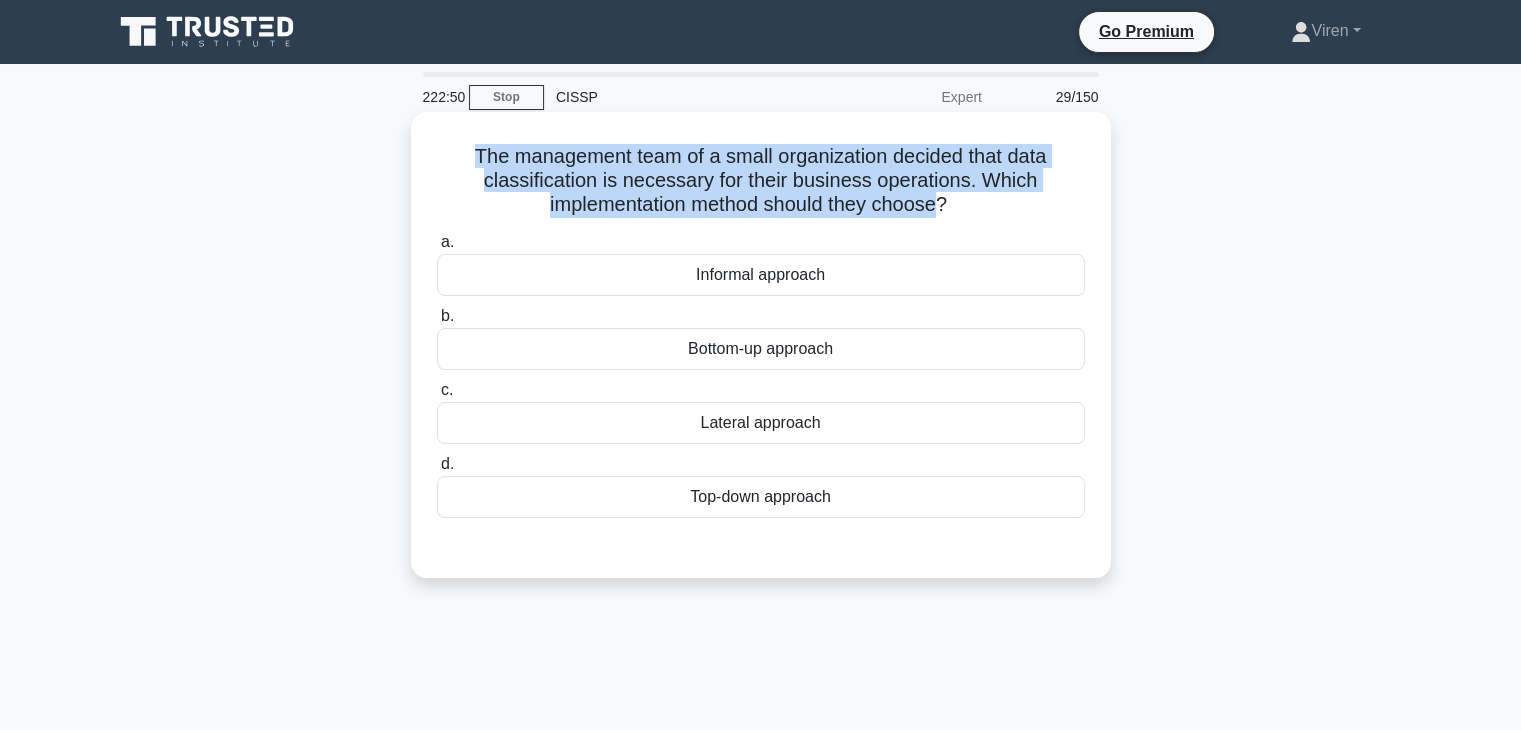 drag, startPoint x: 946, startPoint y: 209, endPoint x: 465, endPoint y: 162, distance: 483.2908 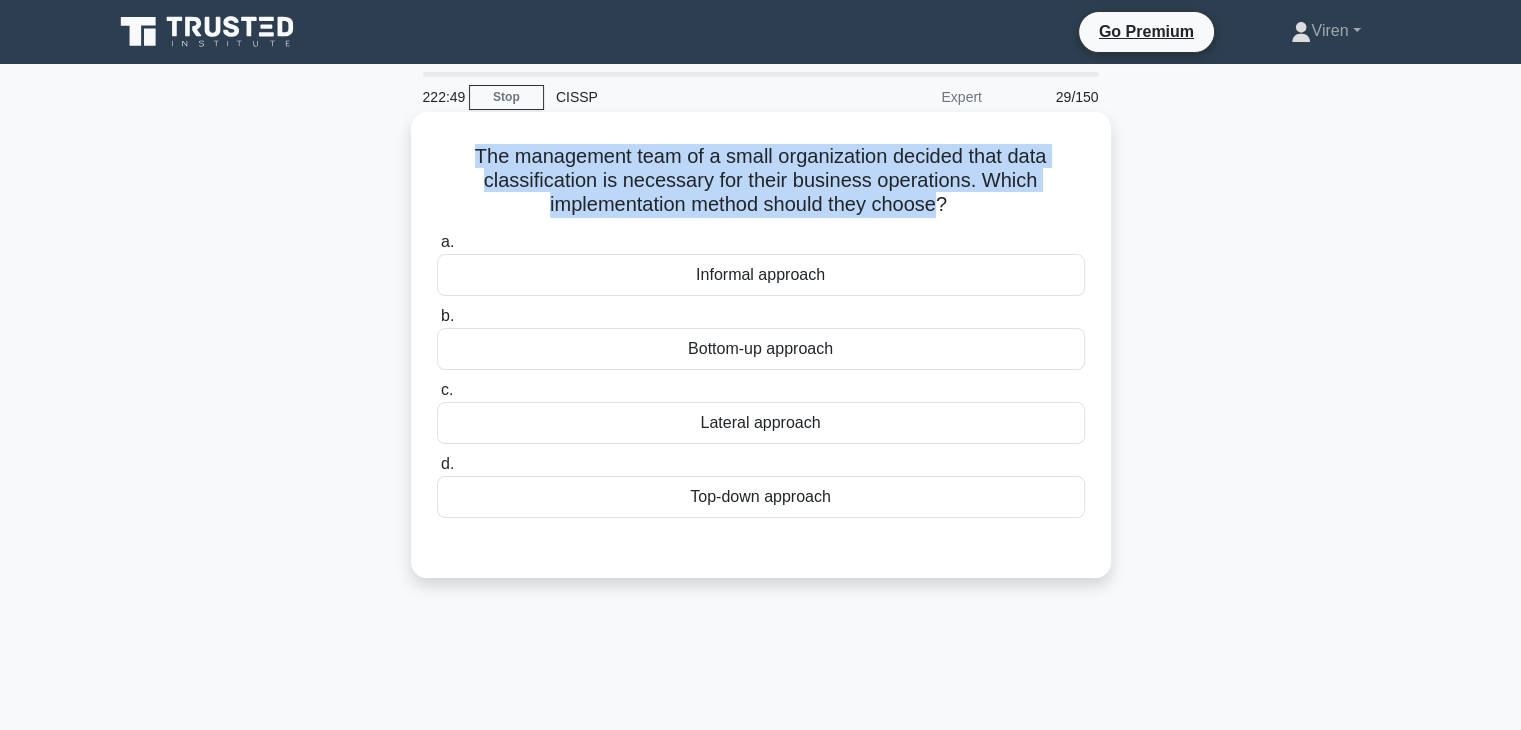 copy on "The management team of a small organization decided that data classification is necessary for their business operations. Which implementation method should they choose" 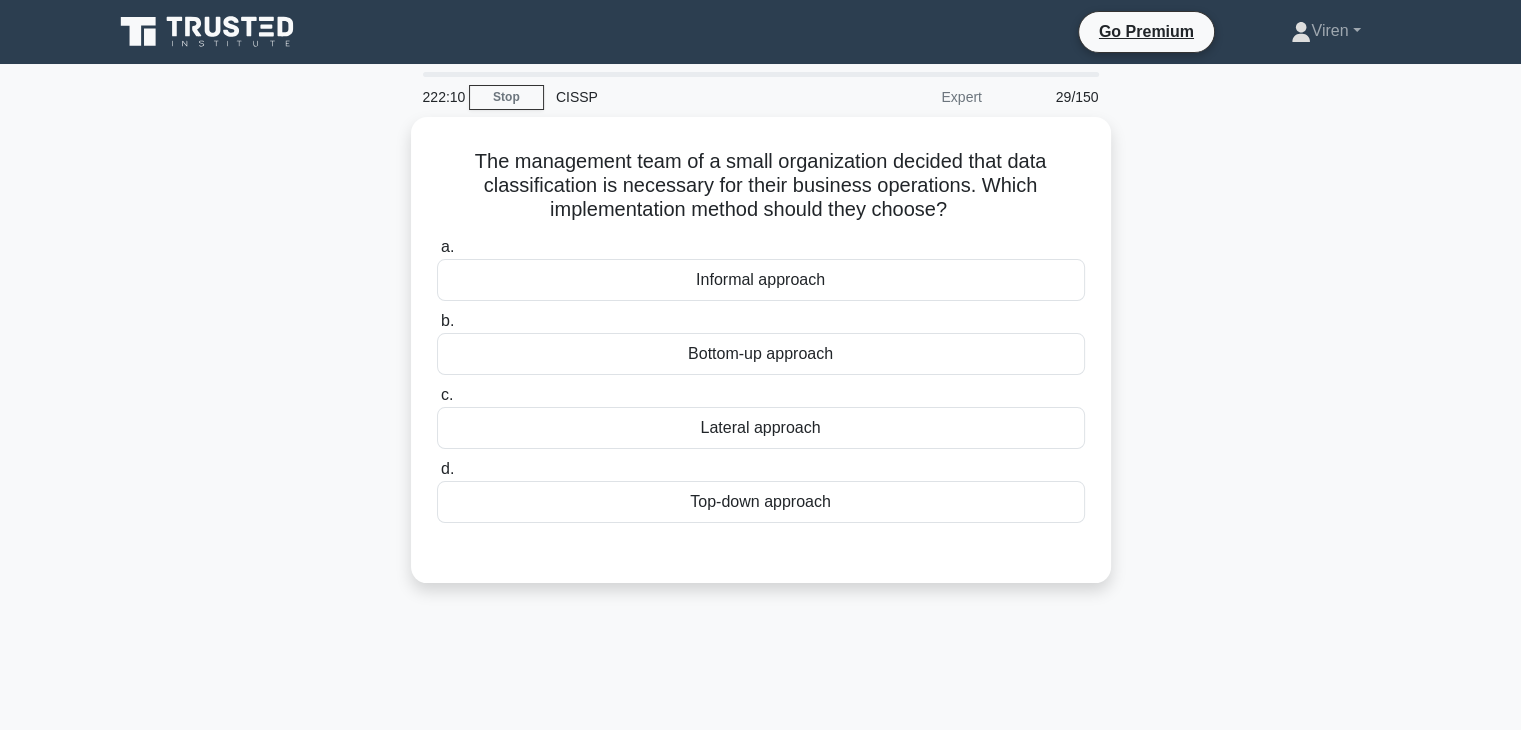 click on "The management team of a small organization decided that data classification is necessary for their business operations. Which implementation method should they choose?
.spinner_0XTQ{transform-origin:center;animation:spinner_y6GP .75s linear infinite}@keyframes spinner_y6GP{100%{transform:rotate(360deg)}}
a.
Informal approach
b. c. d." at bounding box center [761, 362] 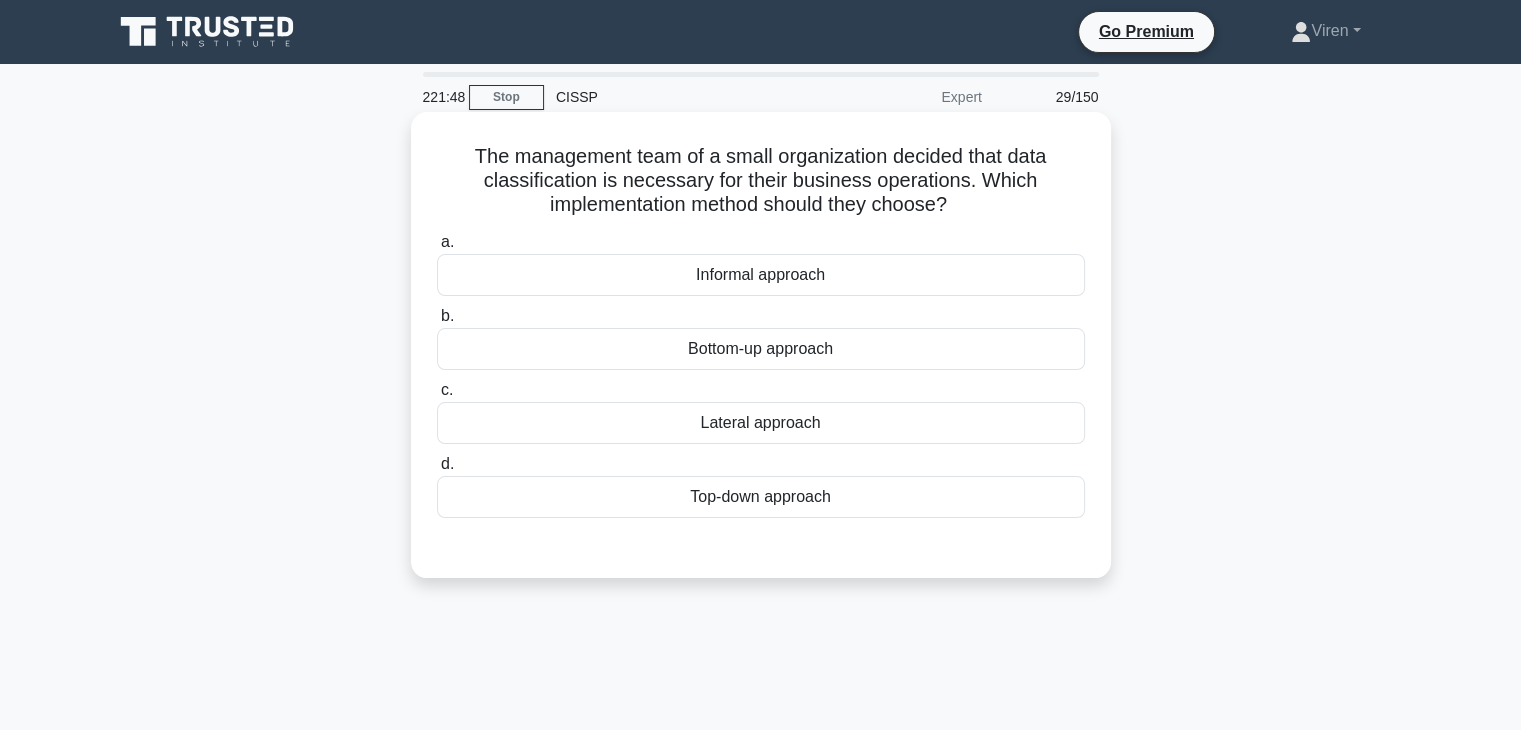 click on "Informal approach" at bounding box center (761, 275) 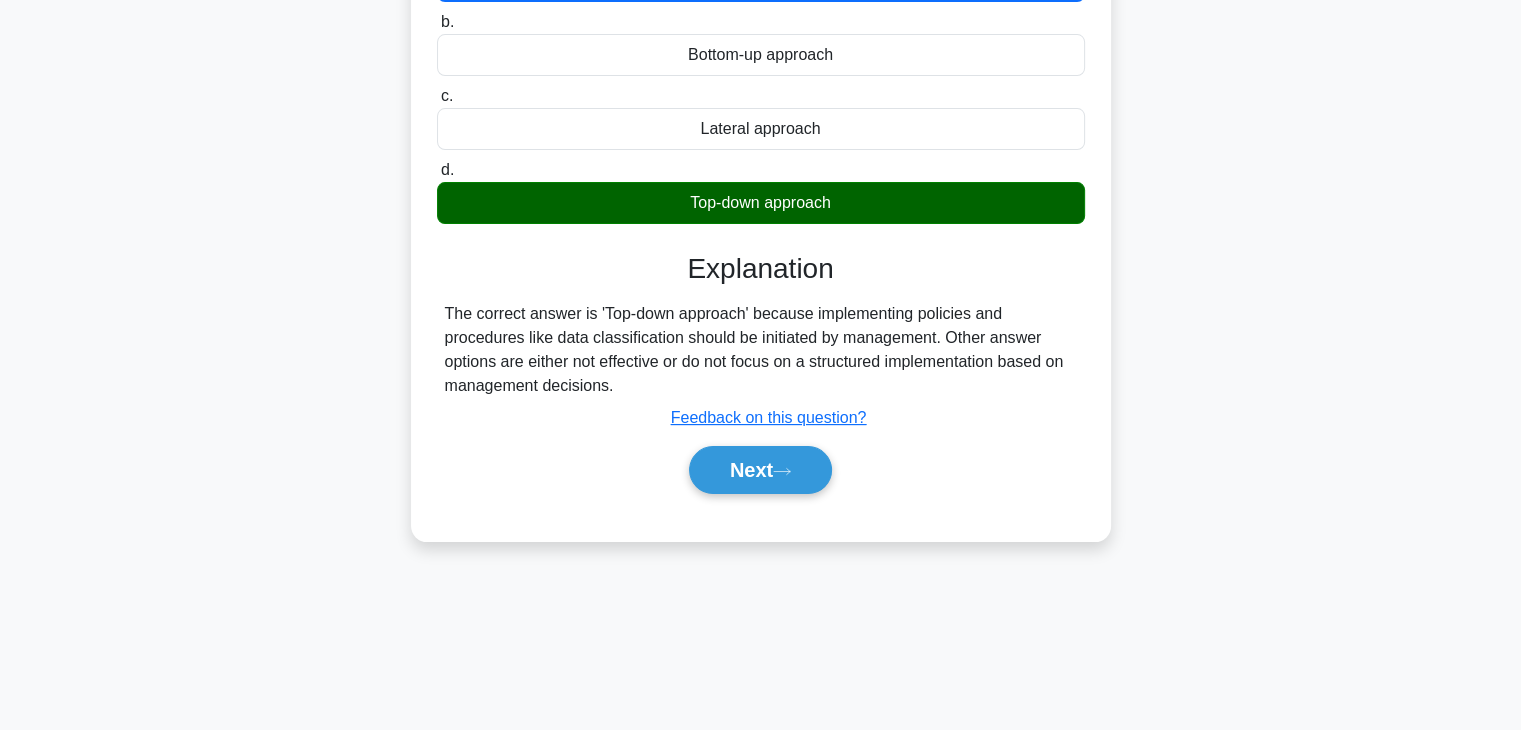 scroll, scrollTop: 296, scrollLeft: 0, axis: vertical 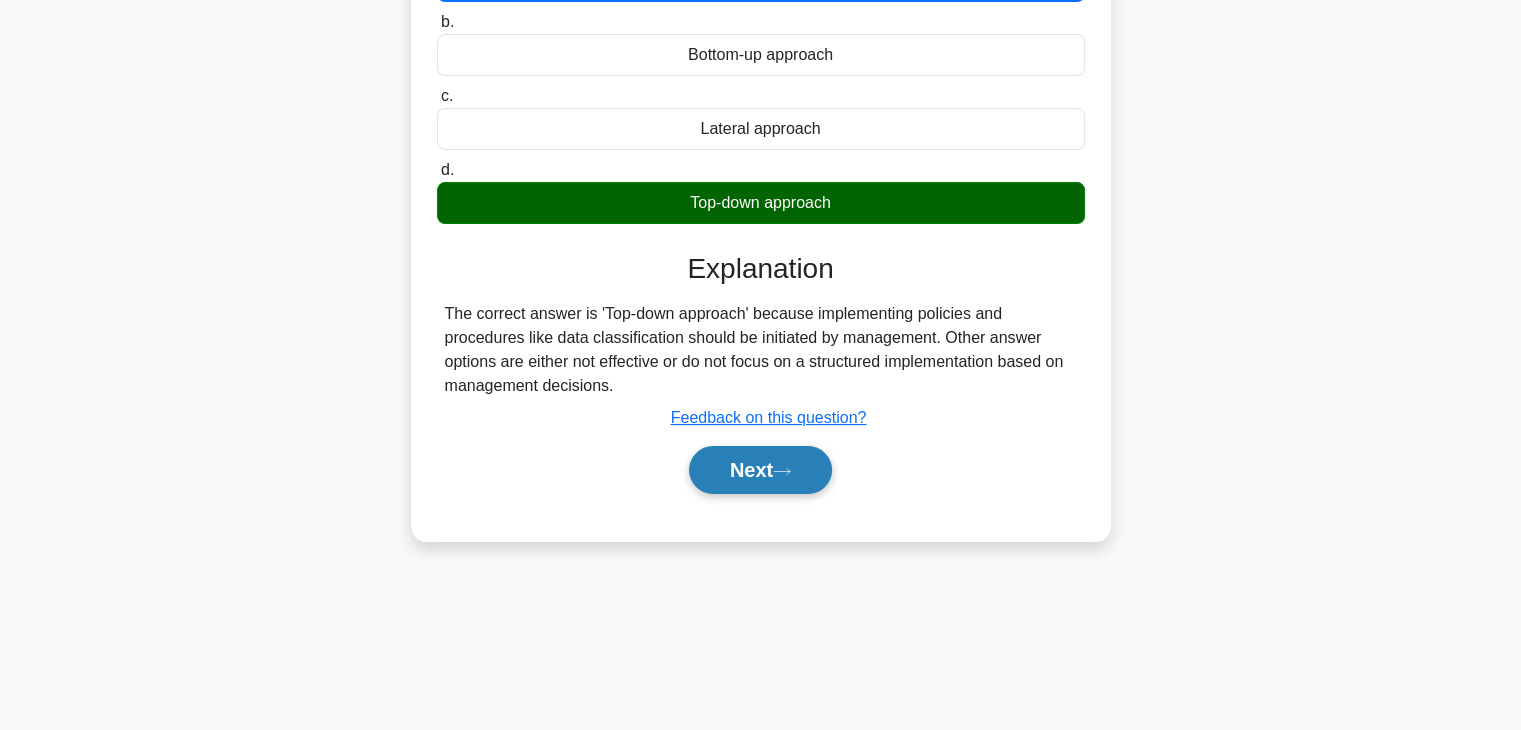 click on "Next" at bounding box center (760, 470) 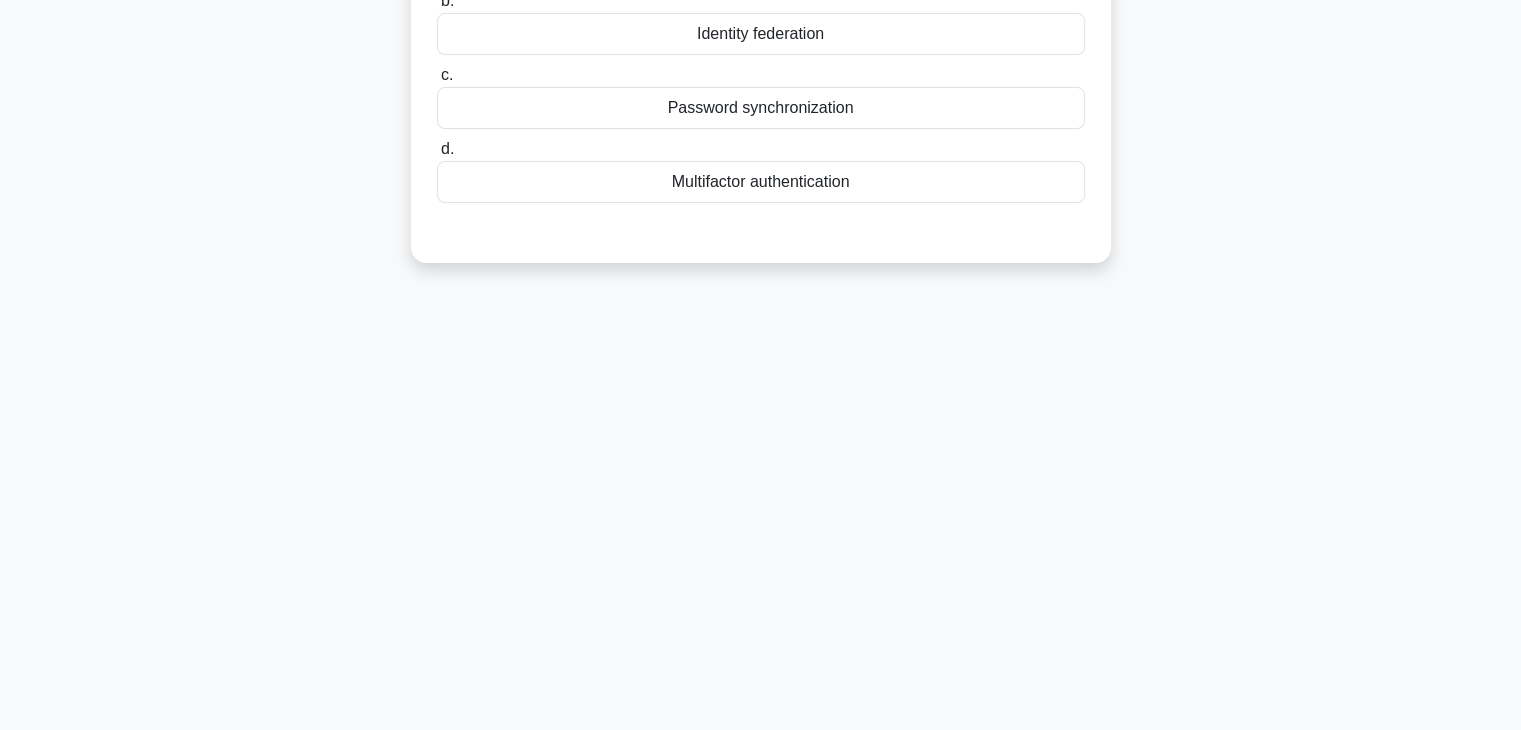 scroll, scrollTop: 0, scrollLeft: 0, axis: both 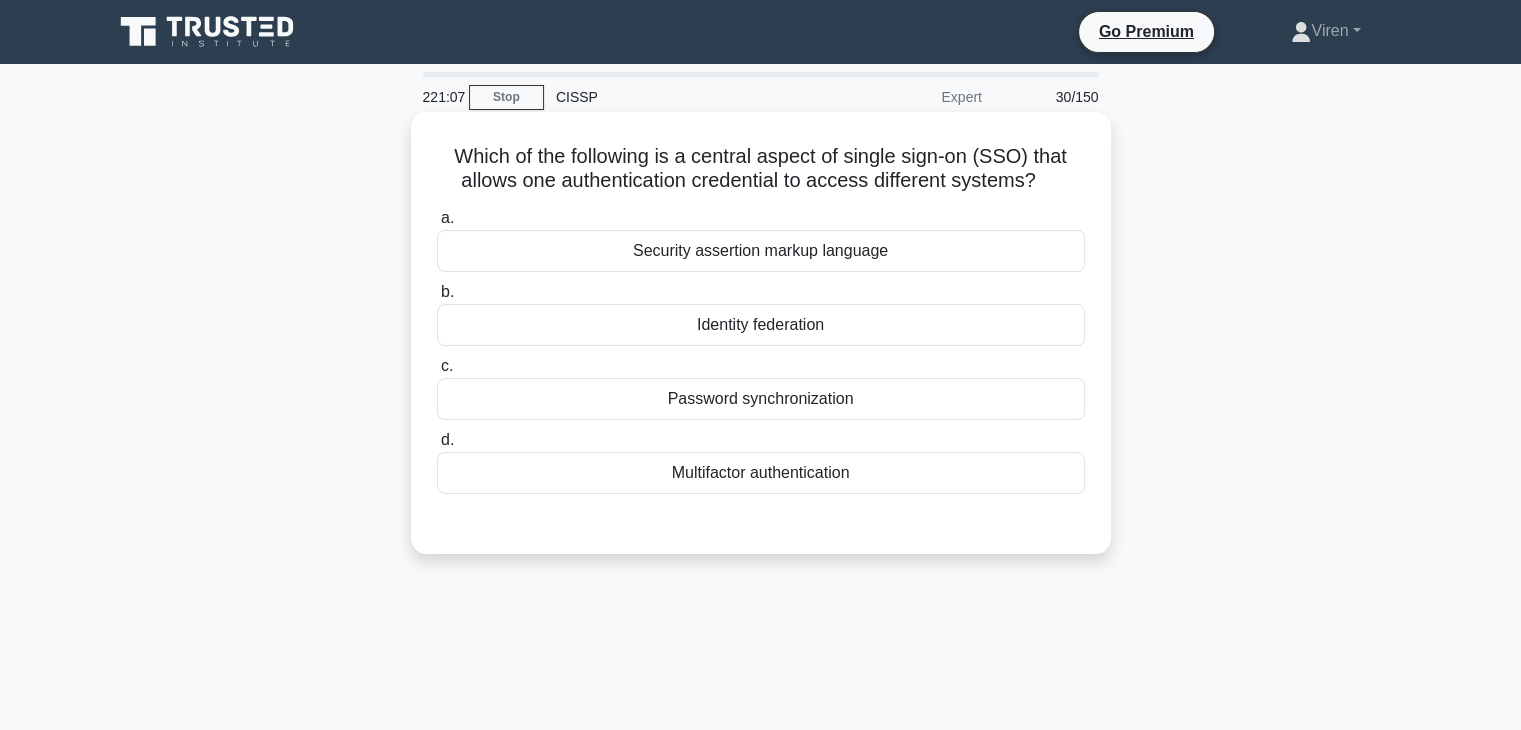 click on "Identity federation" at bounding box center [761, 325] 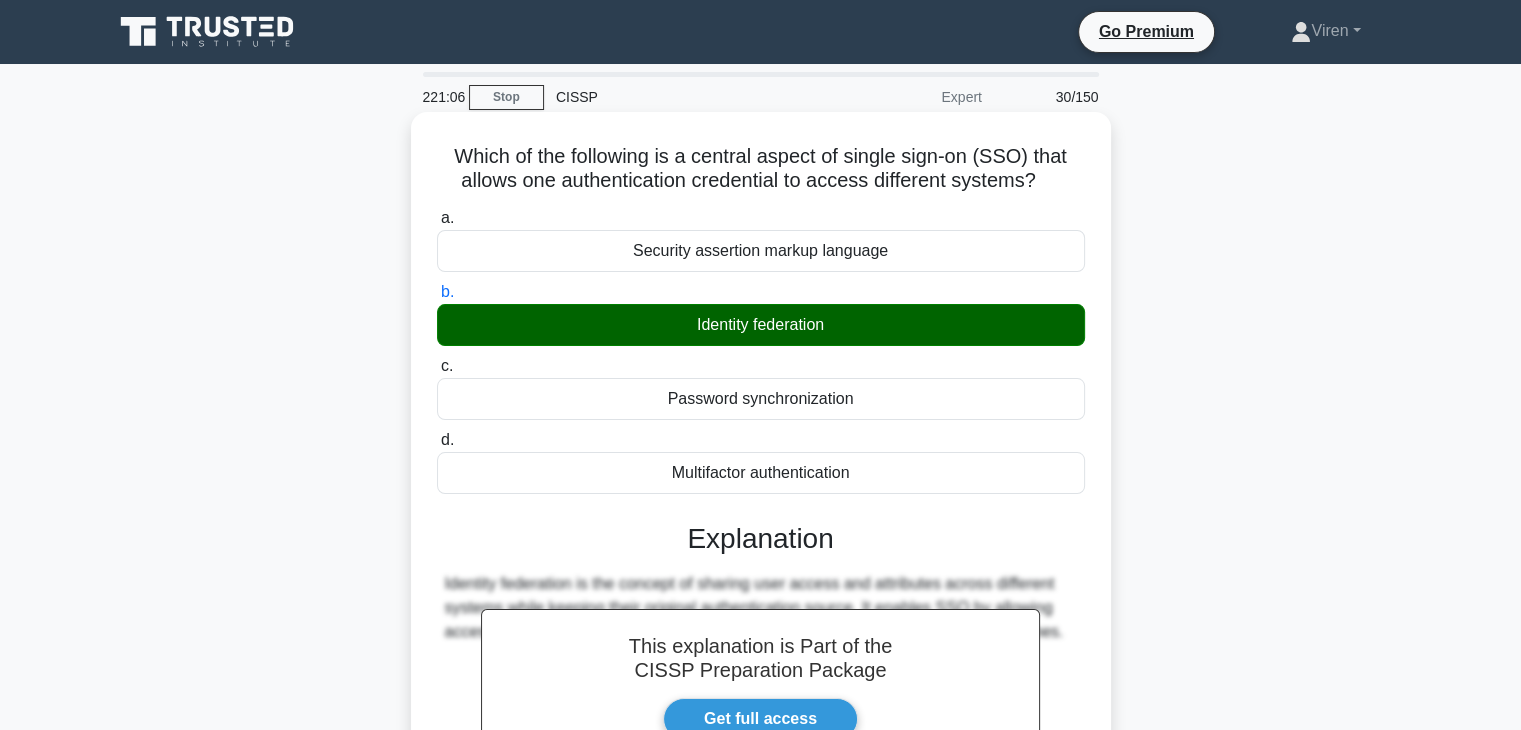 scroll, scrollTop: 351, scrollLeft: 0, axis: vertical 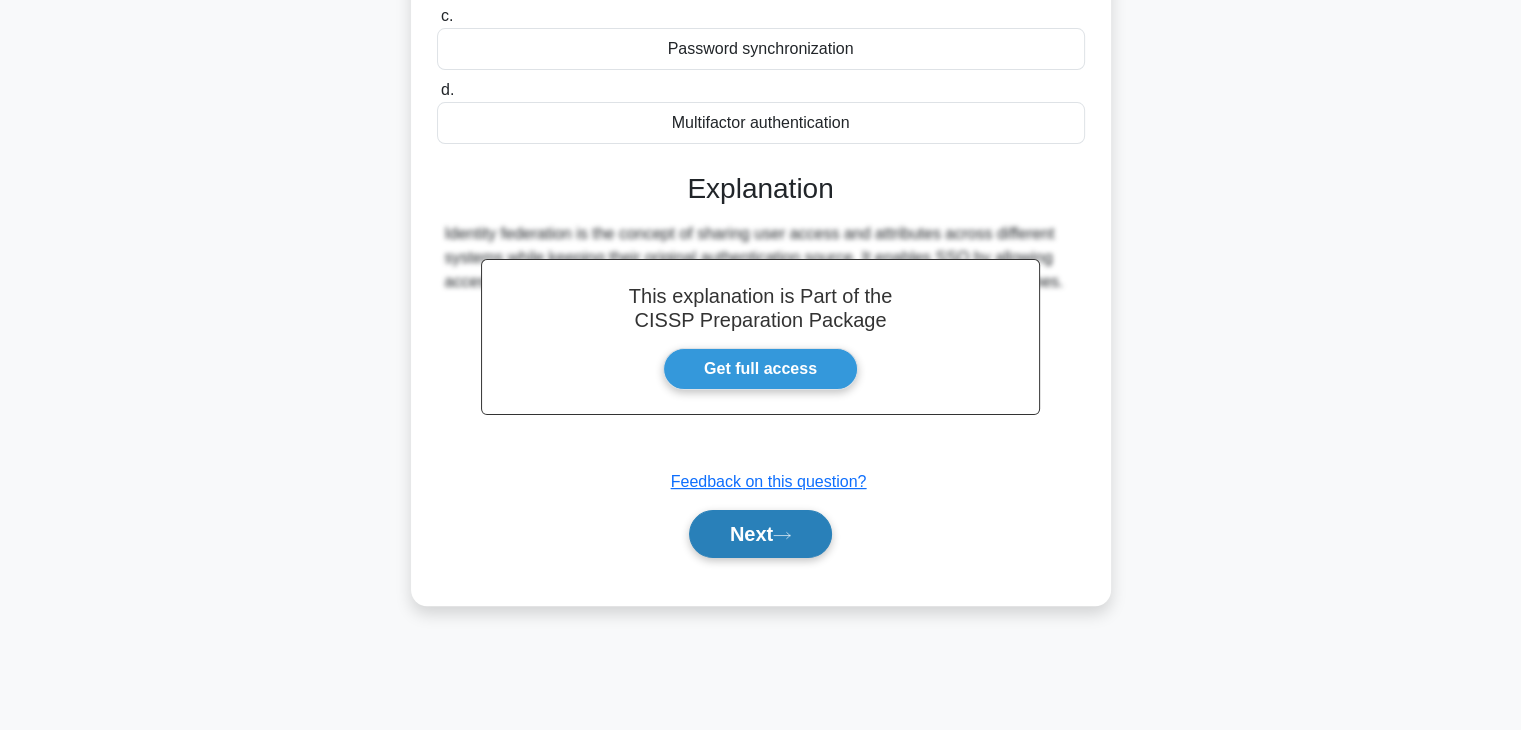 click on "Next" at bounding box center [760, 534] 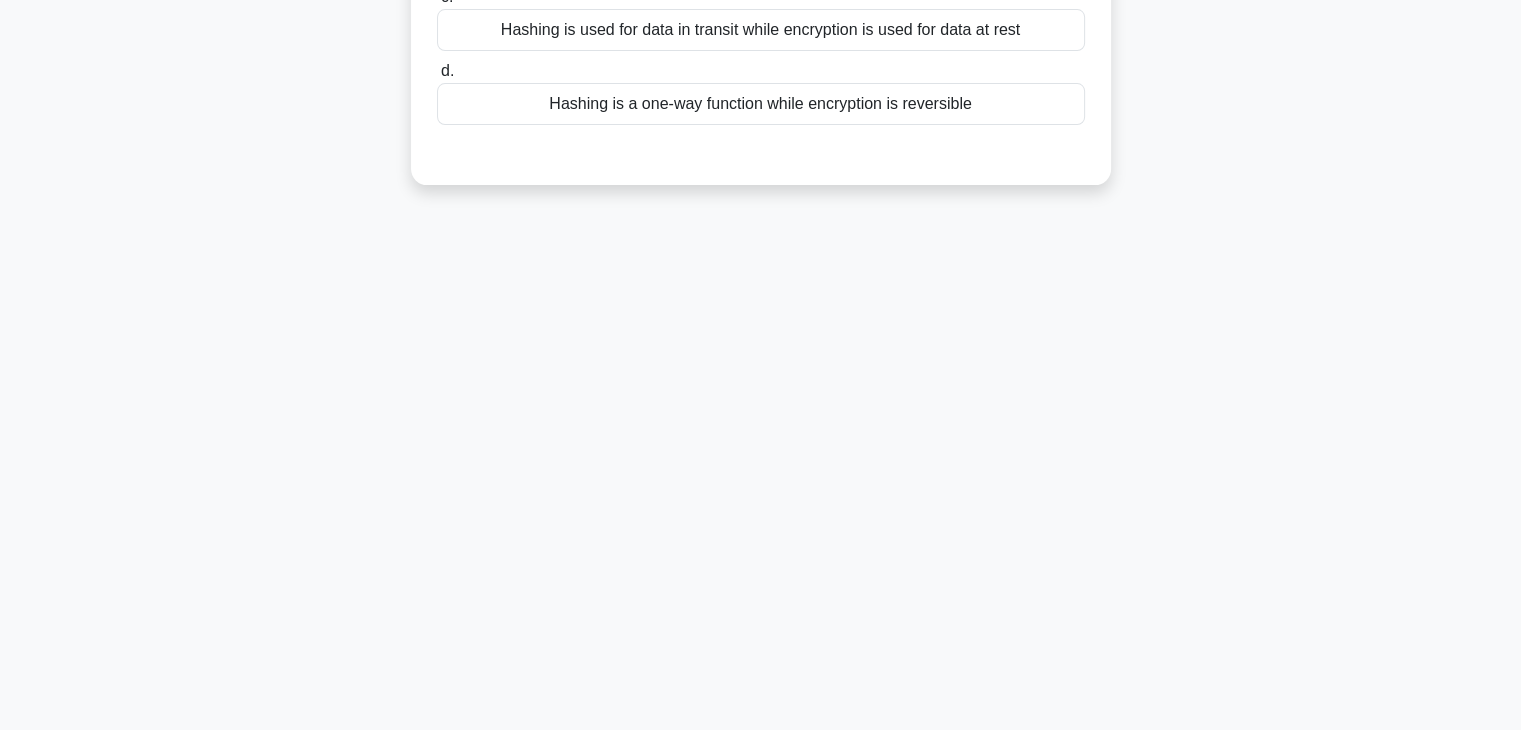 scroll, scrollTop: 0, scrollLeft: 0, axis: both 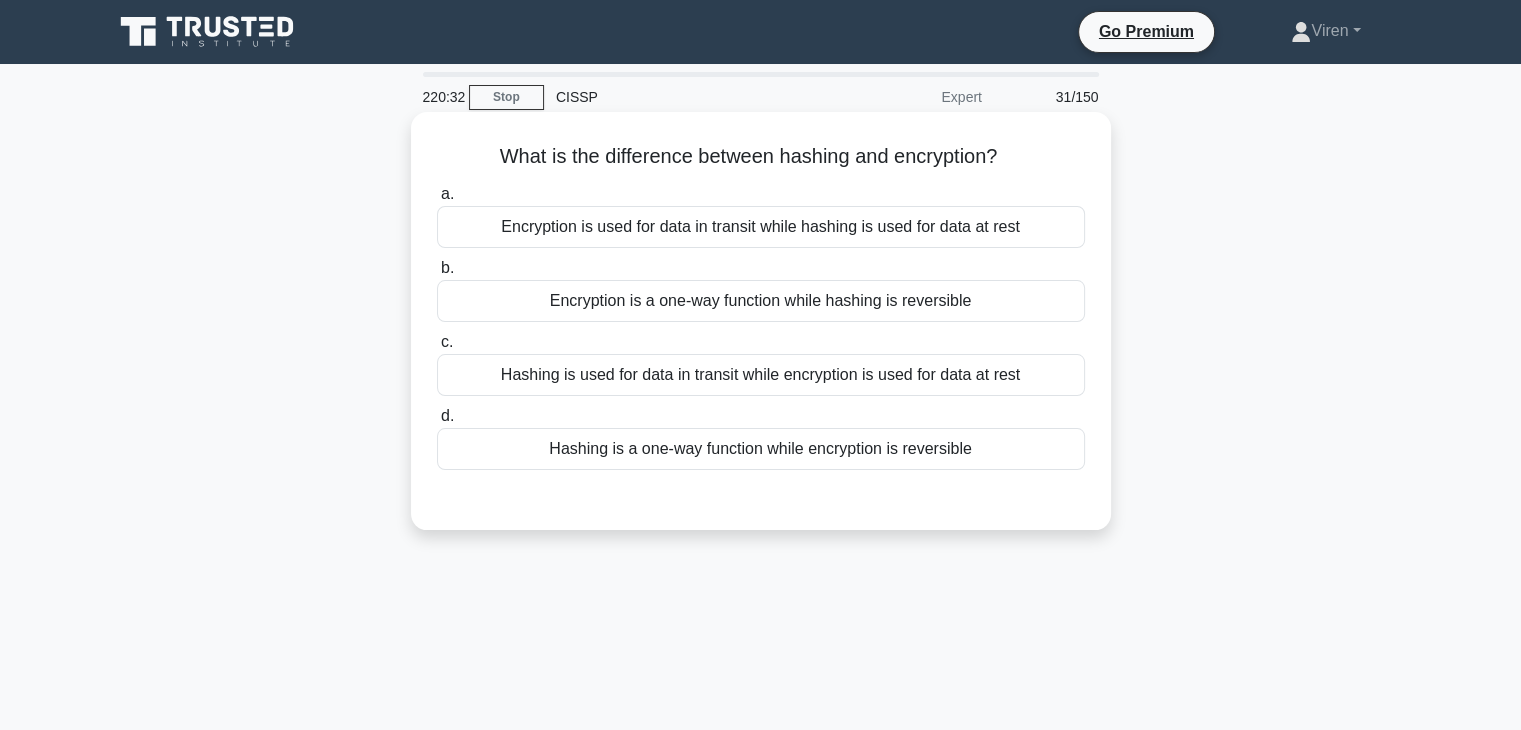 click on "Encryption is used for data in transit while hashing is used for data at rest" at bounding box center (761, 227) 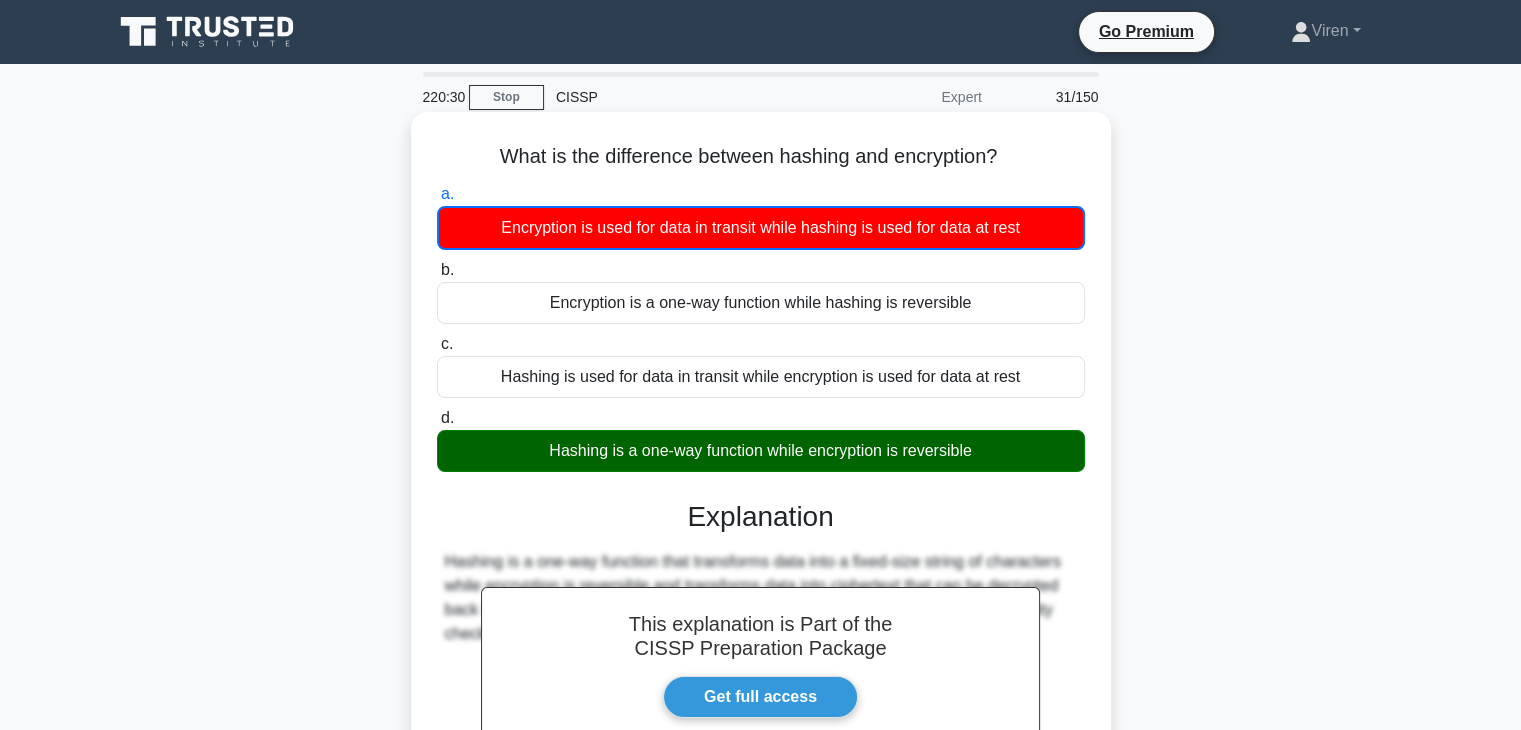 scroll, scrollTop: 351, scrollLeft: 0, axis: vertical 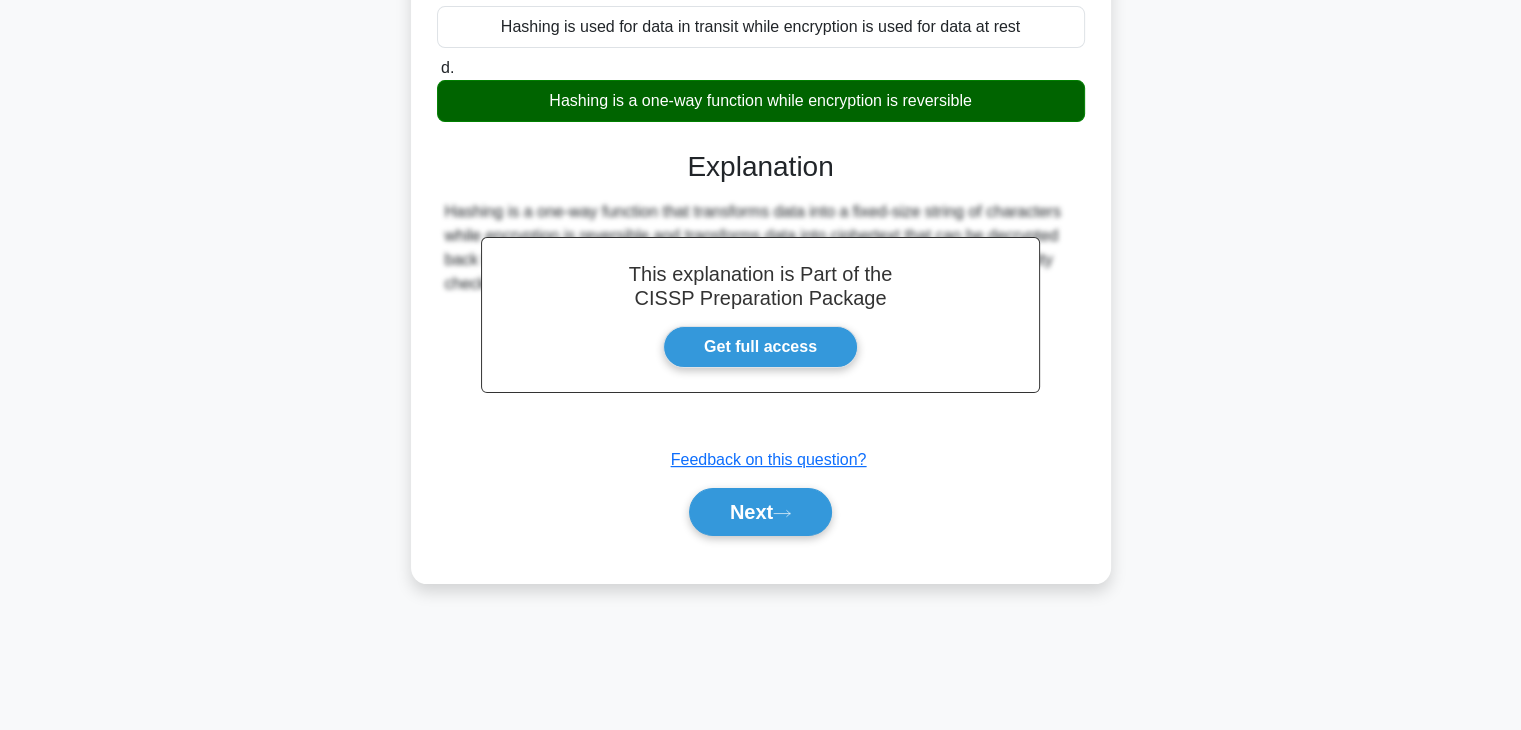 click on "Next" at bounding box center [761, 512] 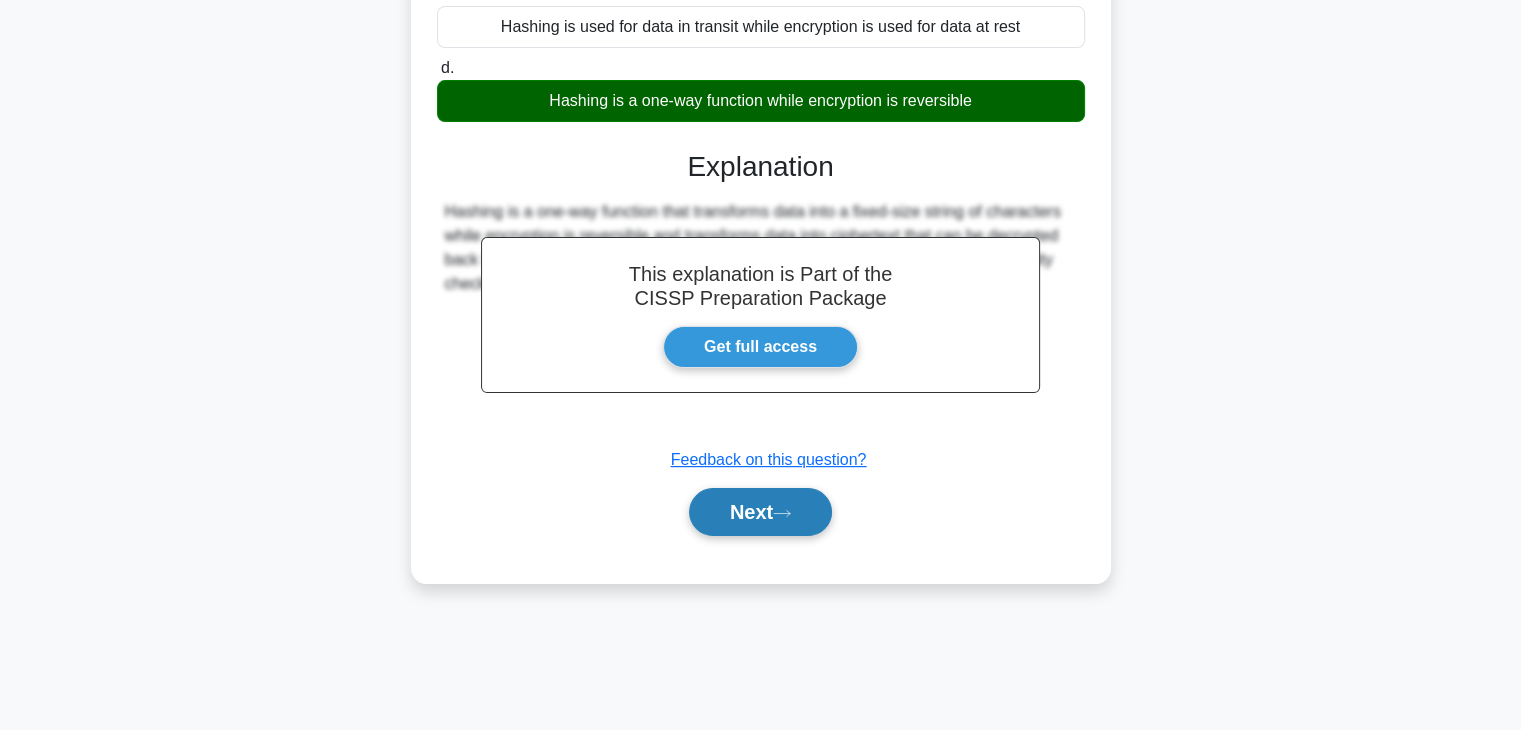 click on "Next" at bounding box center (760, 512) 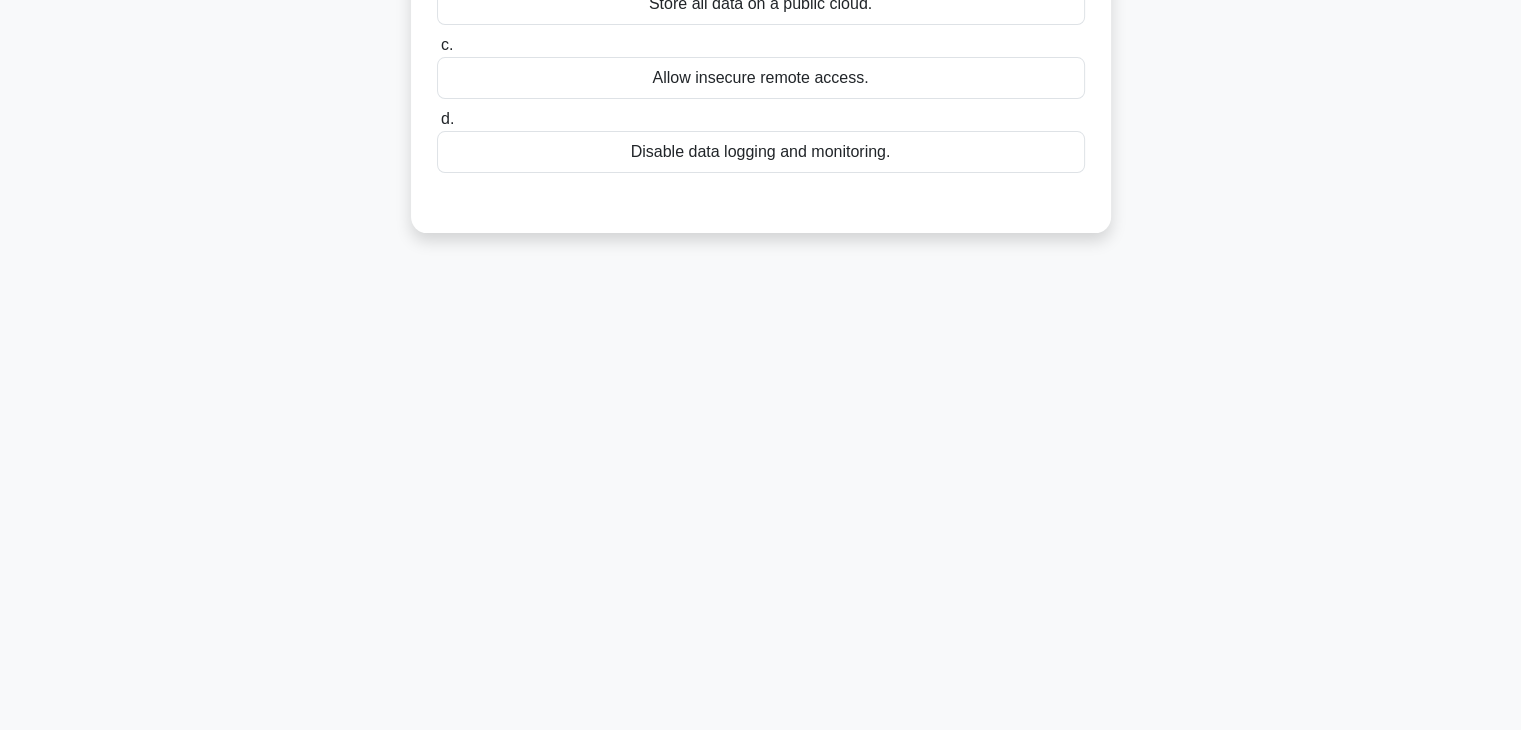 scroll, scrollTop: 0, scrollLeft: 0, axis: both 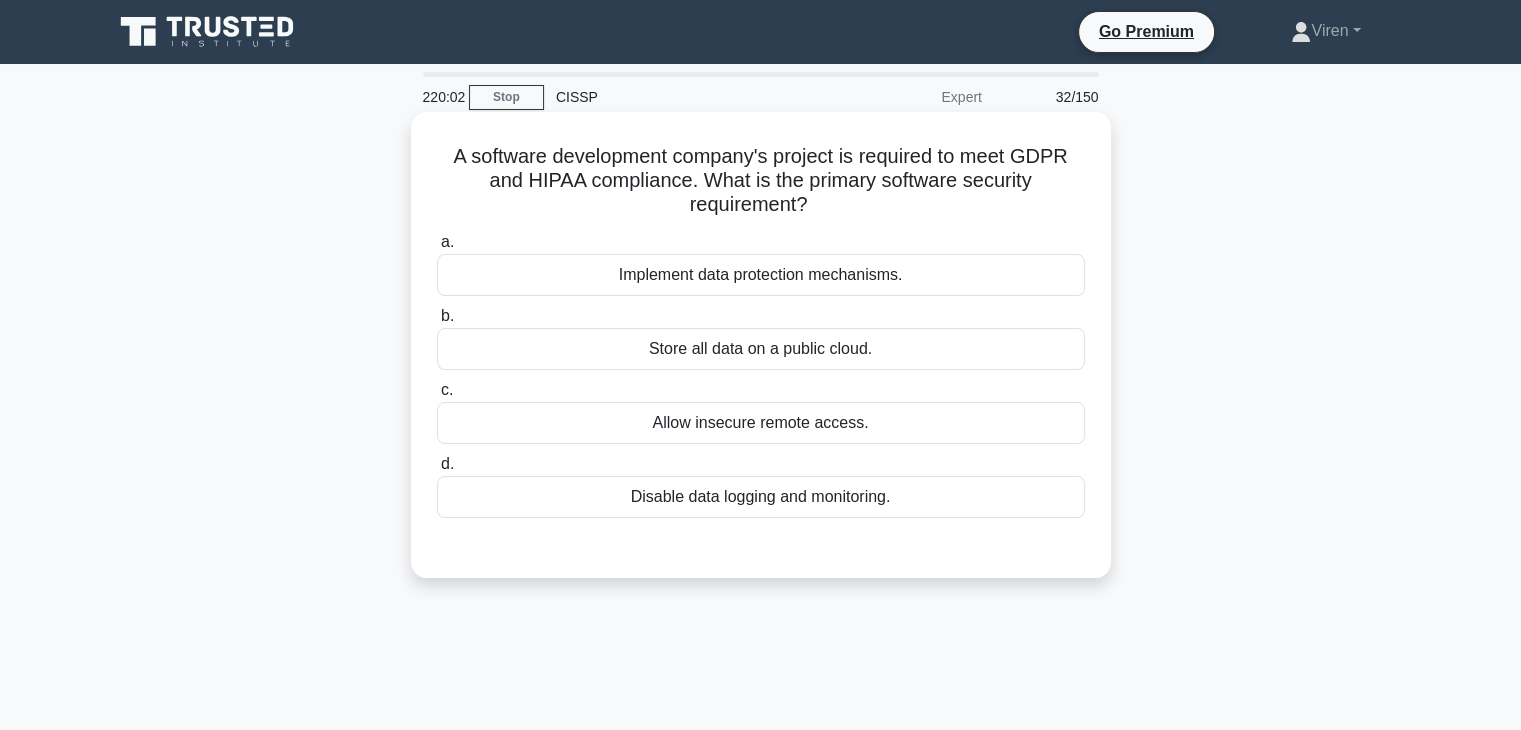 click on "Implement data protection mechanisms." at bounding box center (761, 275) 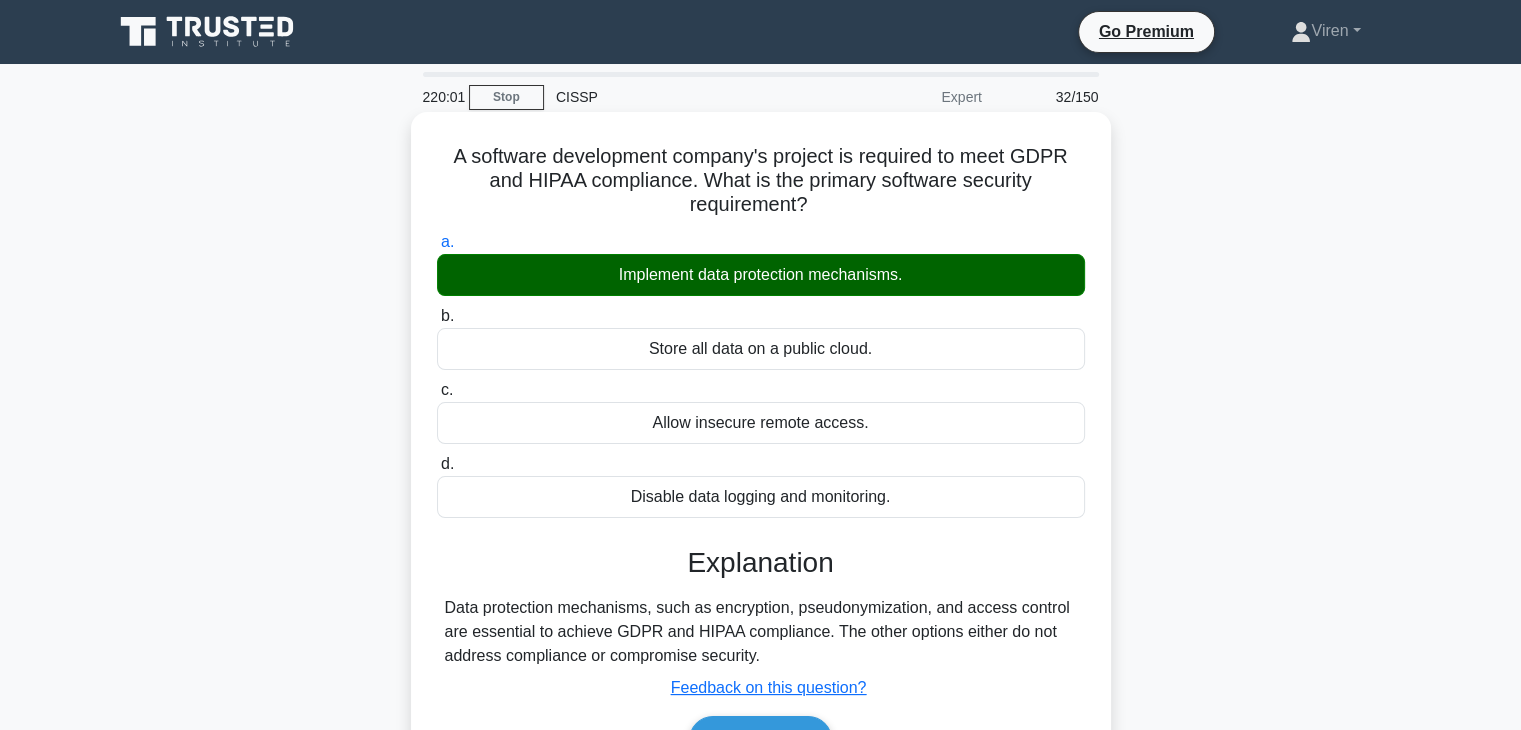 scroll, scrollTop: 351, scrollLeft: 0, axis: vertical 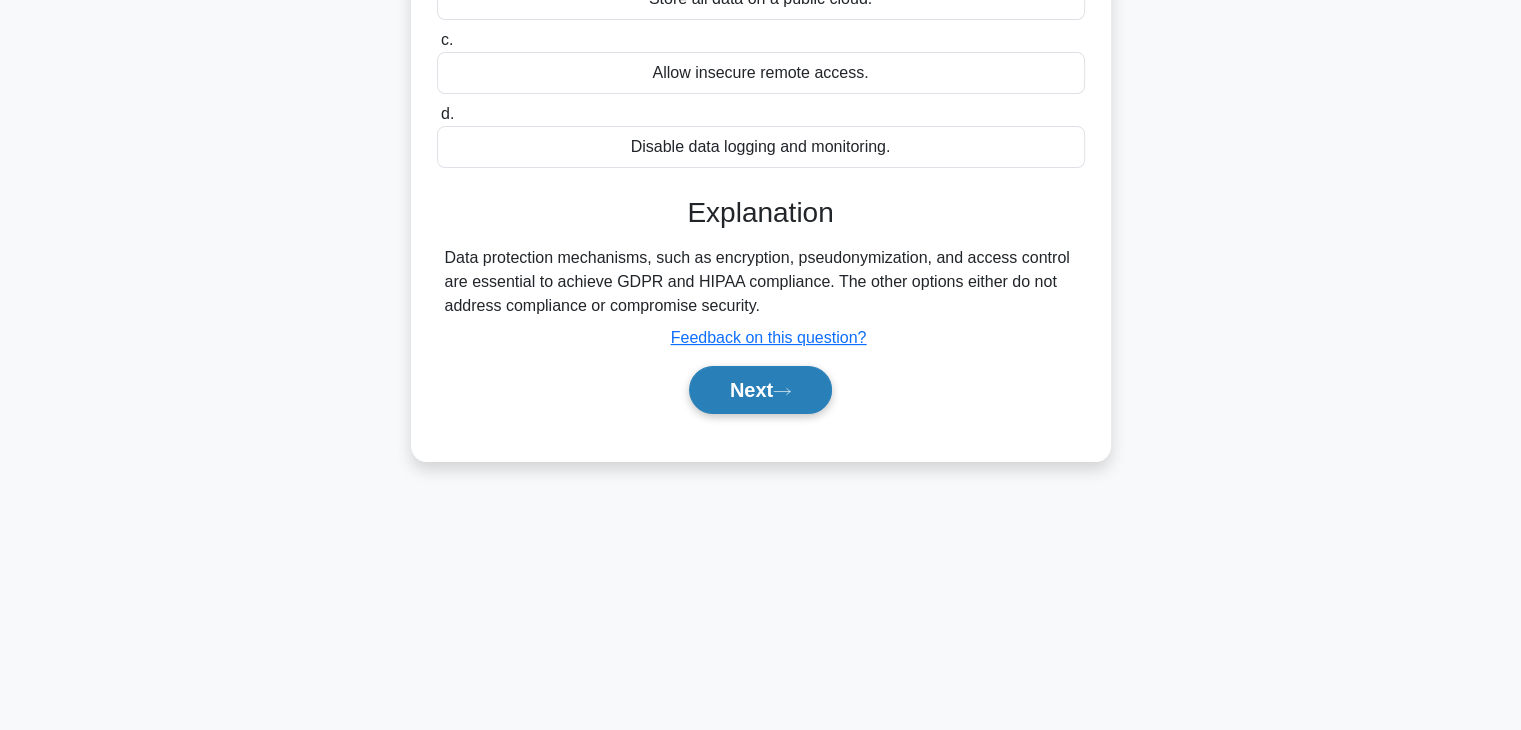 click on "Next" at bounding box center [760, 390] 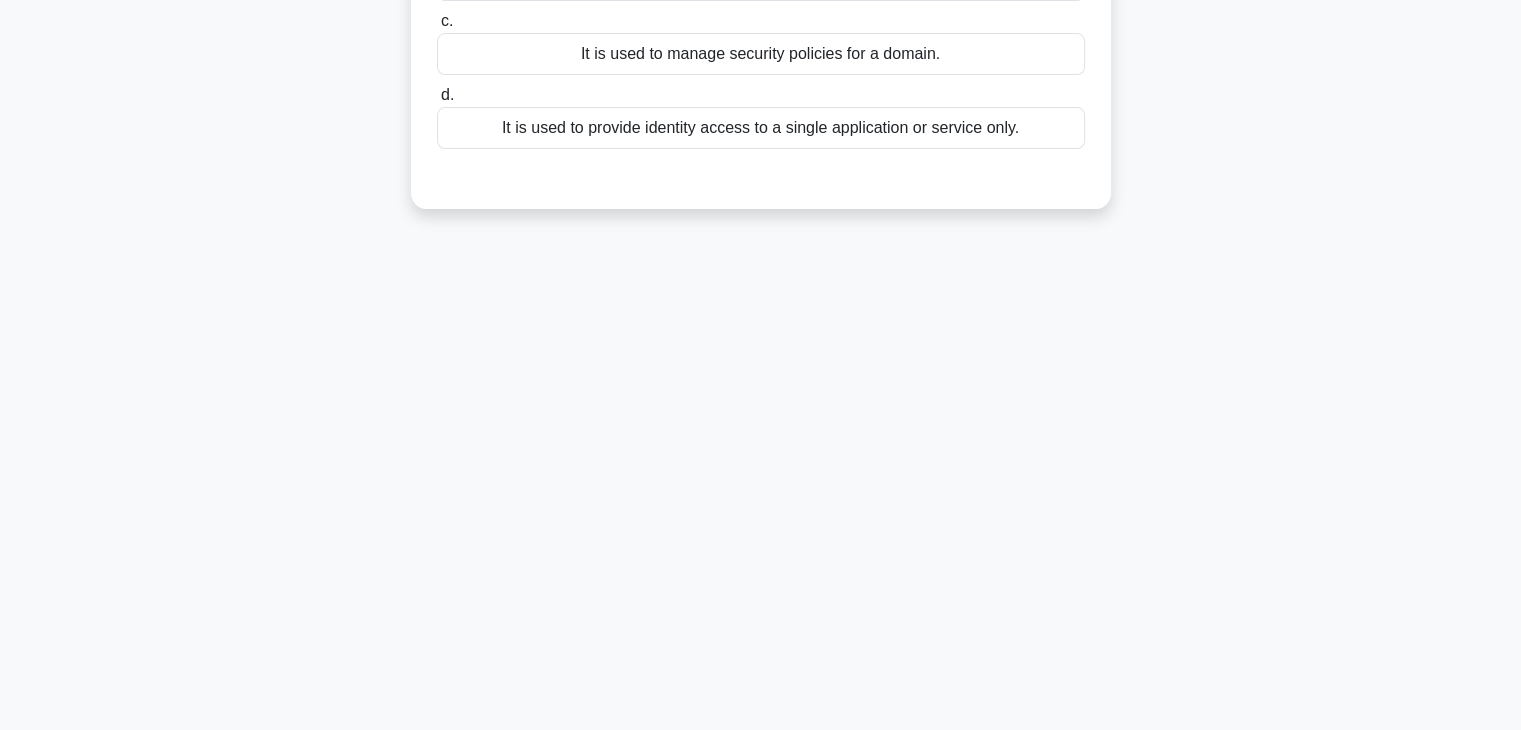 scroll, scrollTop: 0, scrollLeft: 0, axis: both 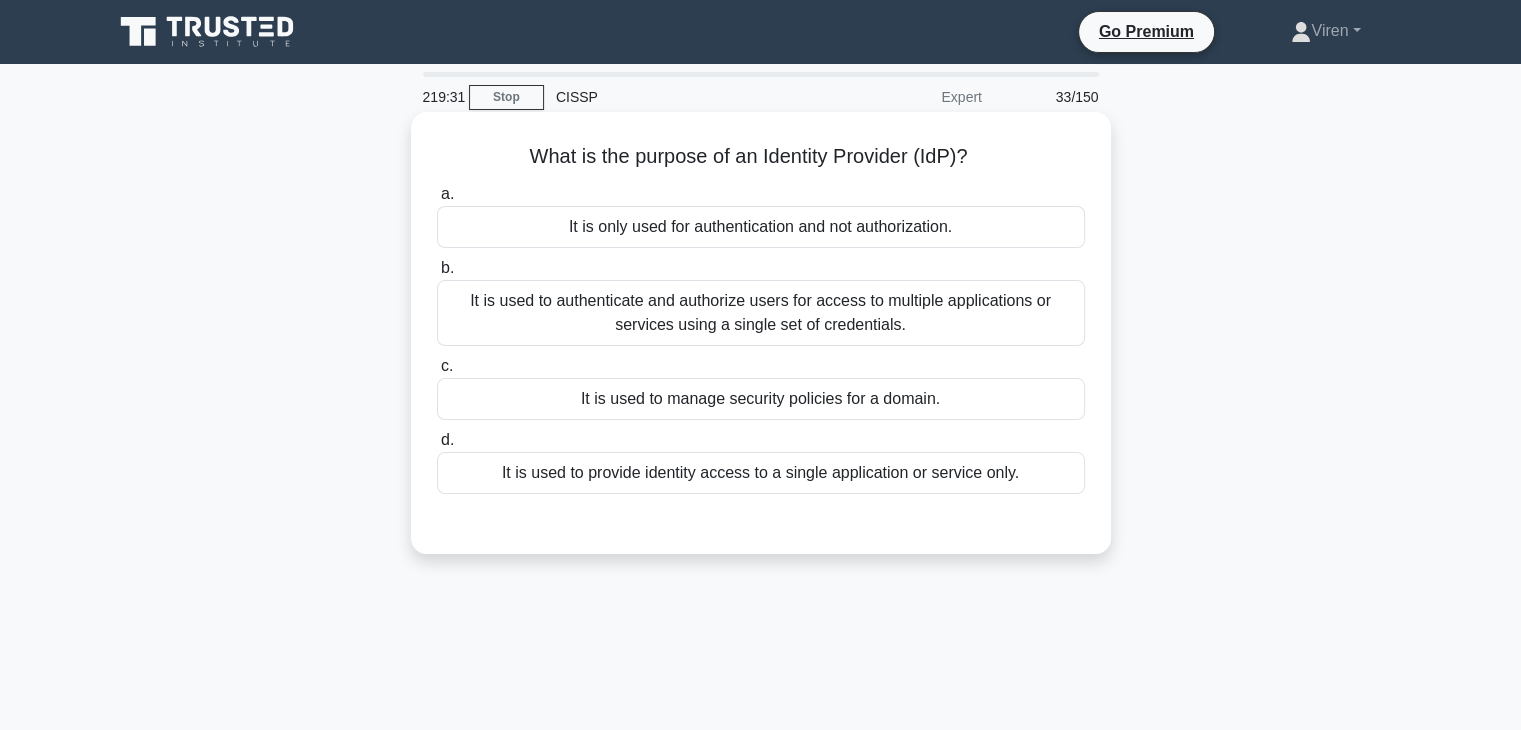 click on "It is only used for authentication and not authorization." at bounding box center [761, 227] 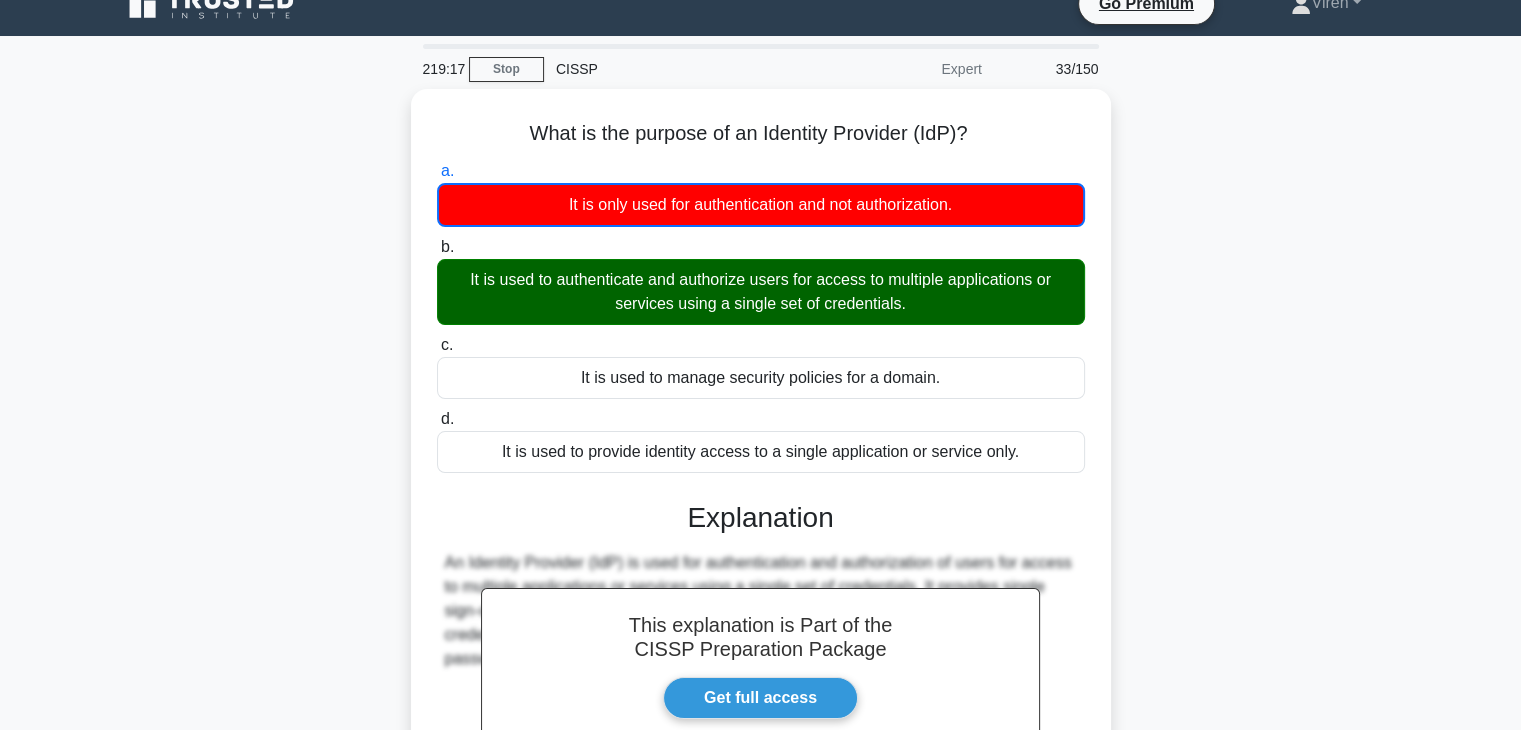 scroll, scrollTop: 351, scrollLeft: 0, axis: vertical 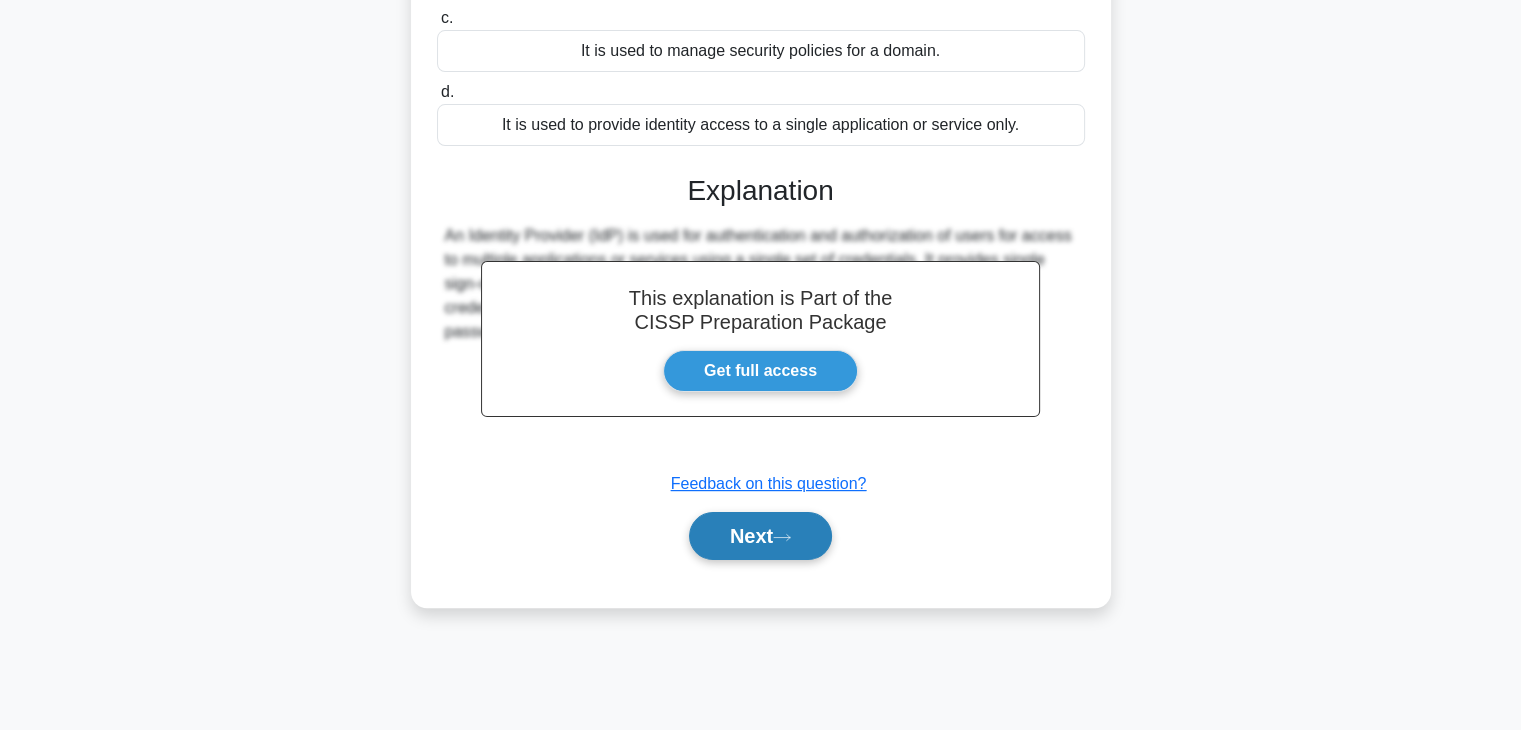 click on "Next" at bounding box center [760, 536] 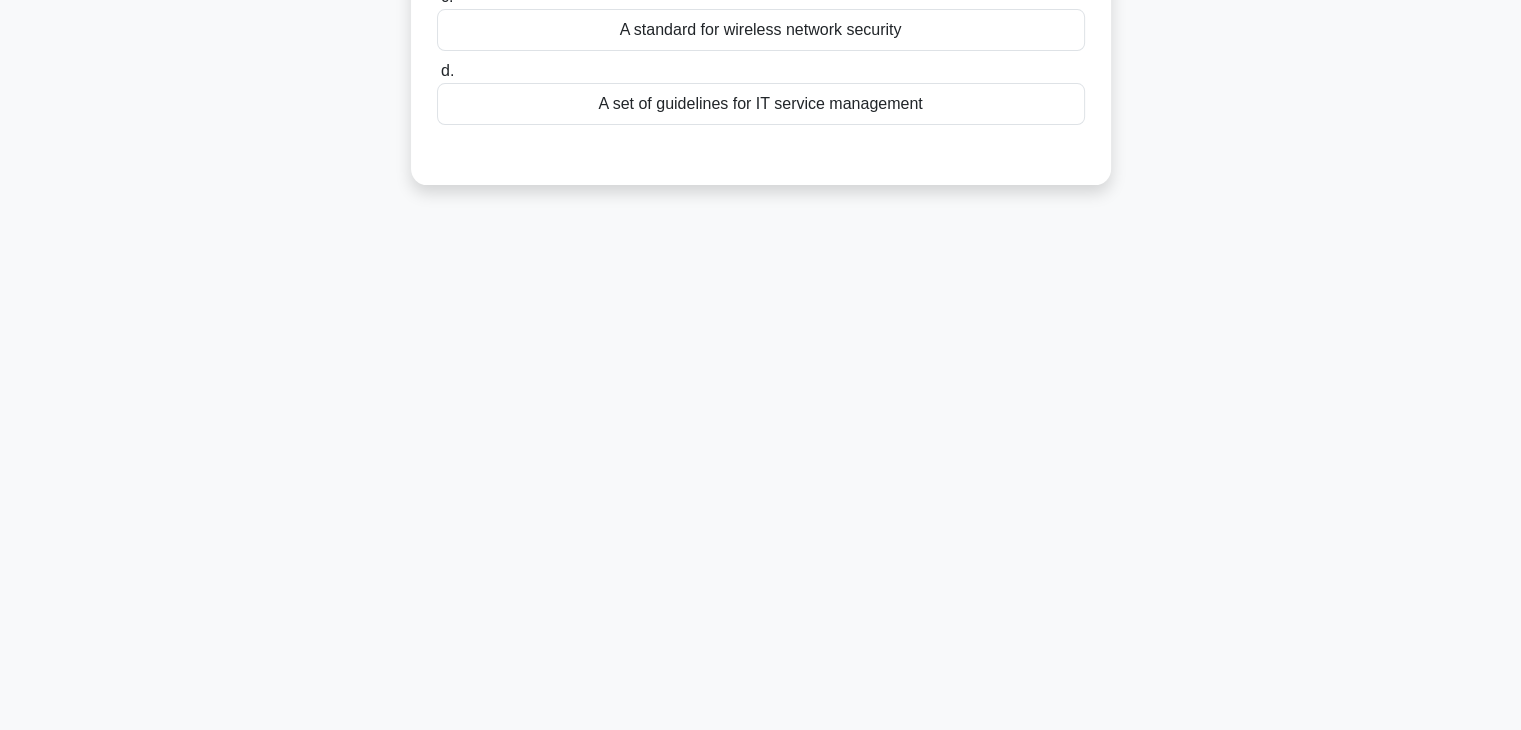 scroll, scrollTop: 0, scrollLeft: 0, axis: both 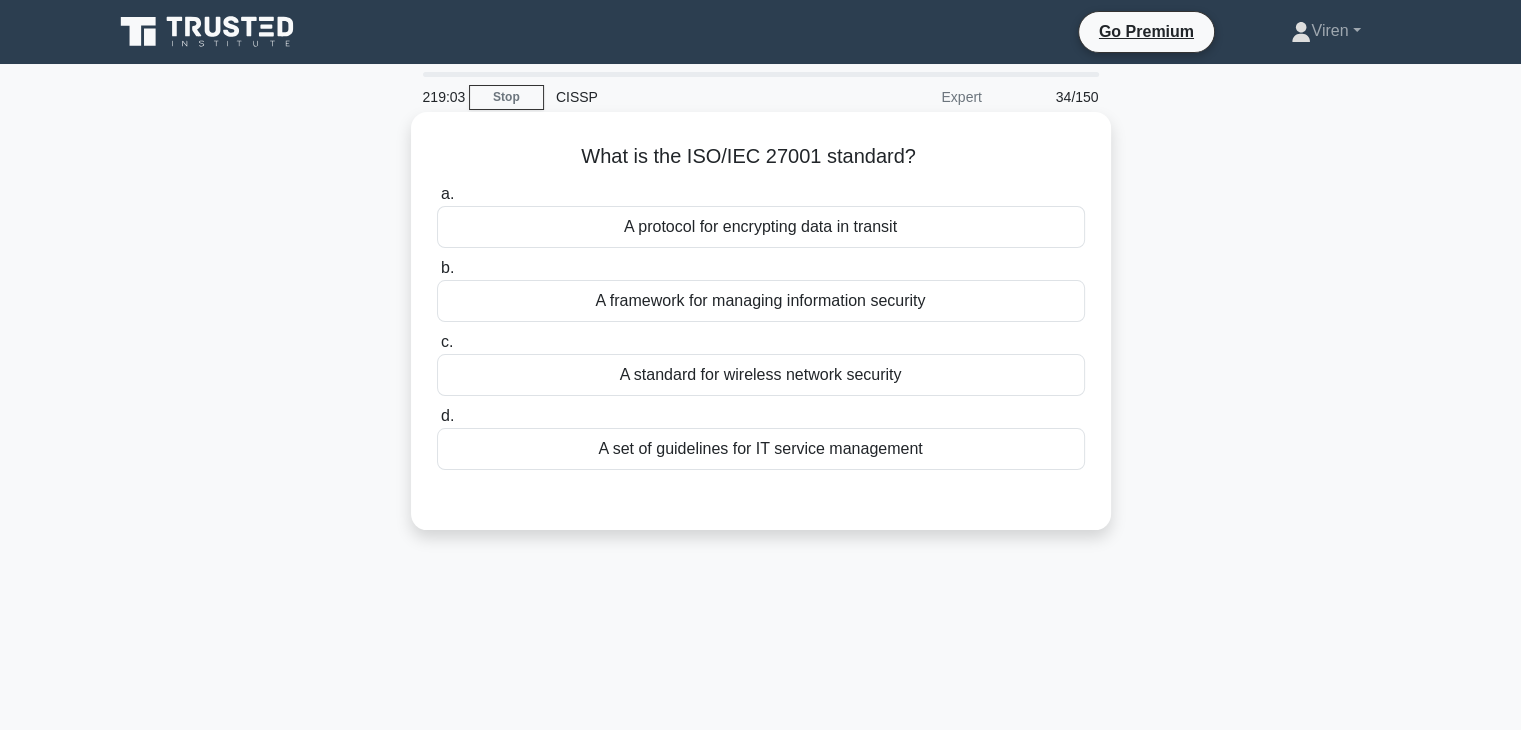 click on "A set of guidelines for IT service management" at bounding box center [761, 449] 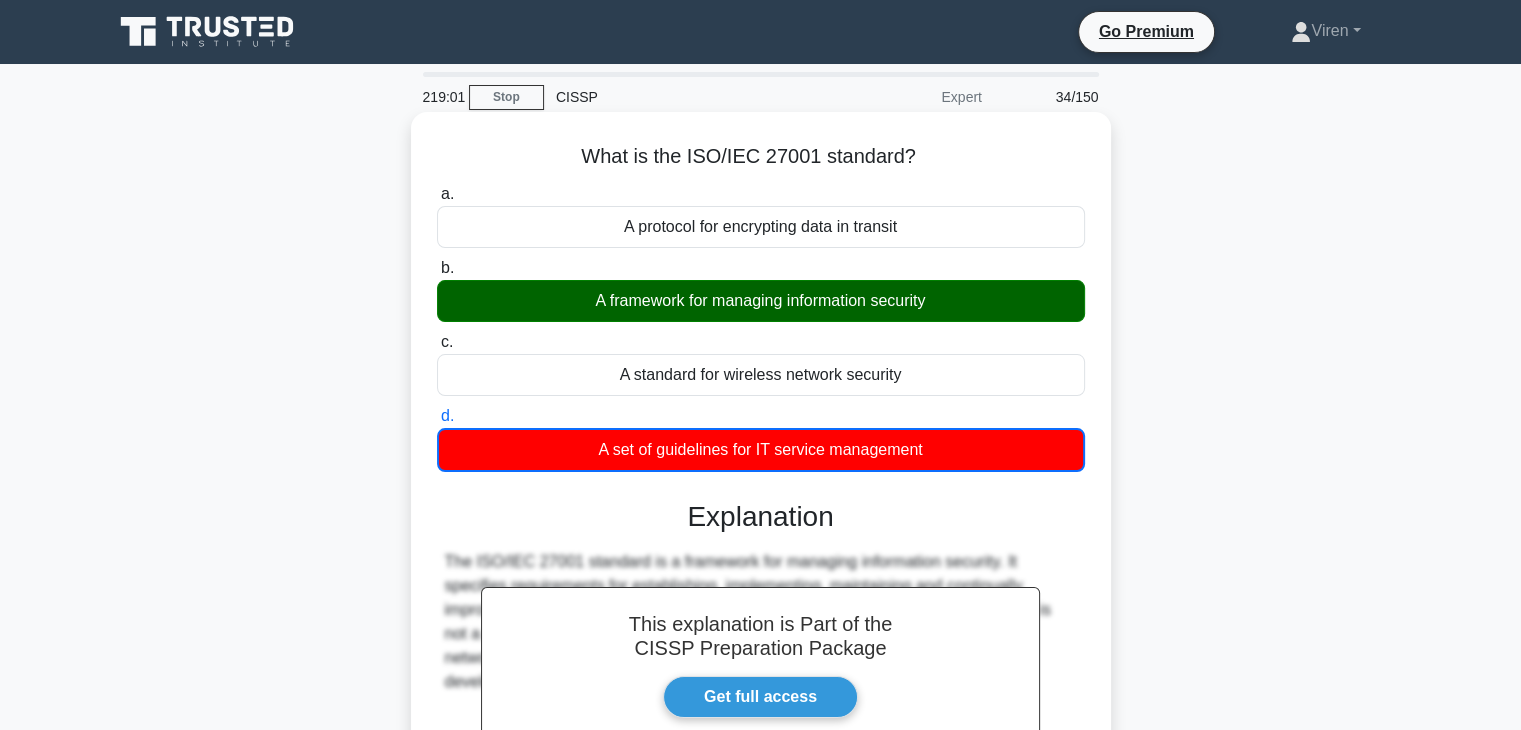 scroll, scrollTop: 351, scrollLeft: 0, axis: vertical 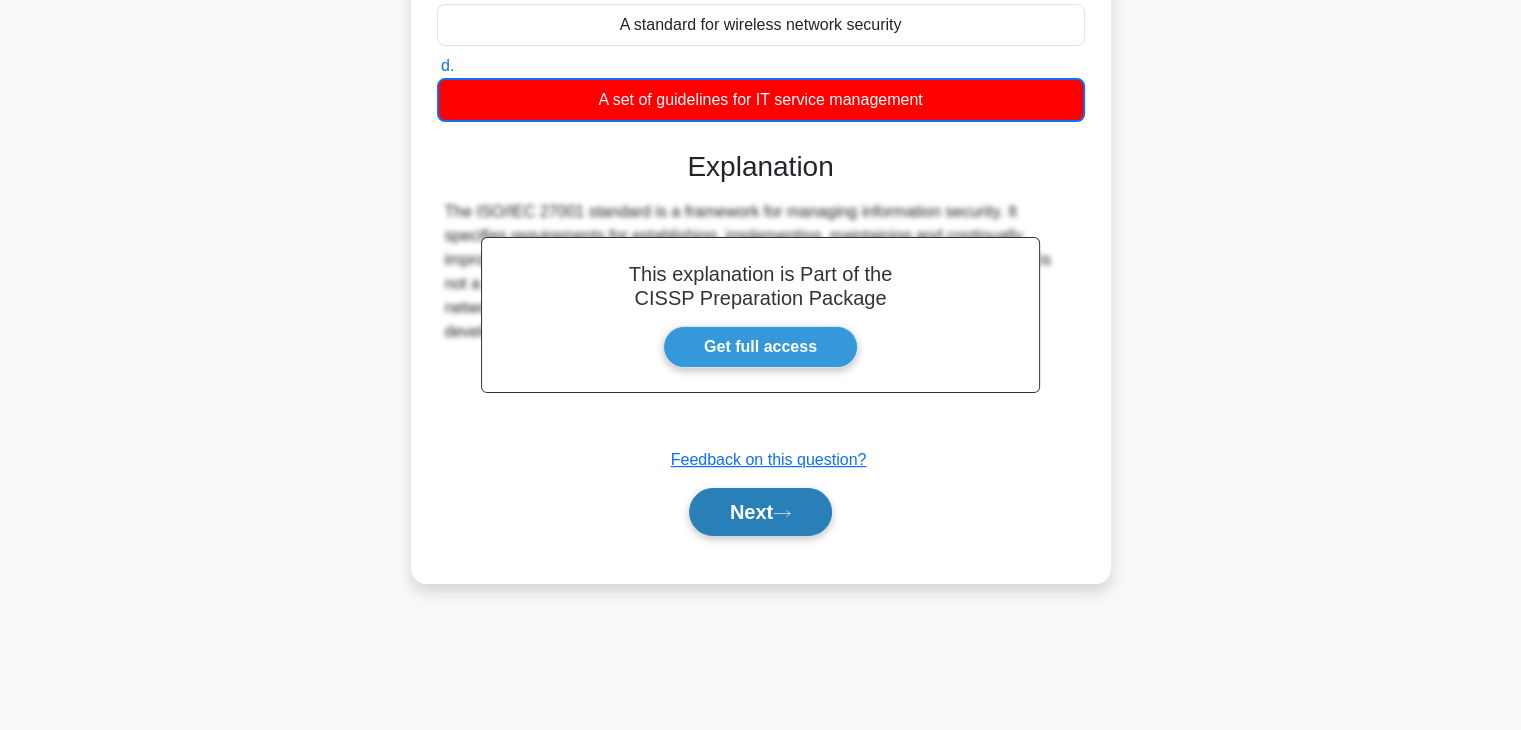 click on "Next" at bounding box center (760, 512) 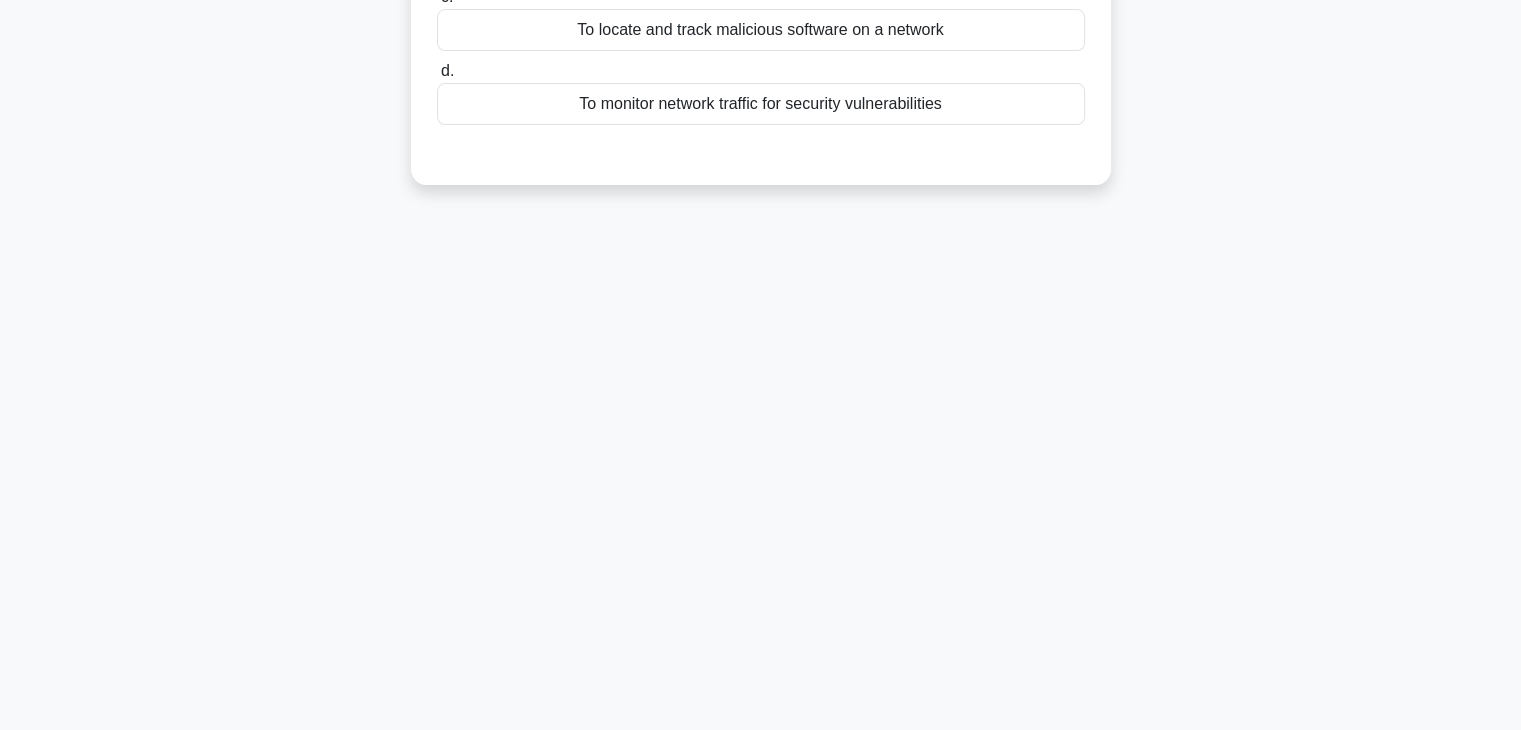 scroll, scrollTop: 0, scrollLeft: 0, axis: both 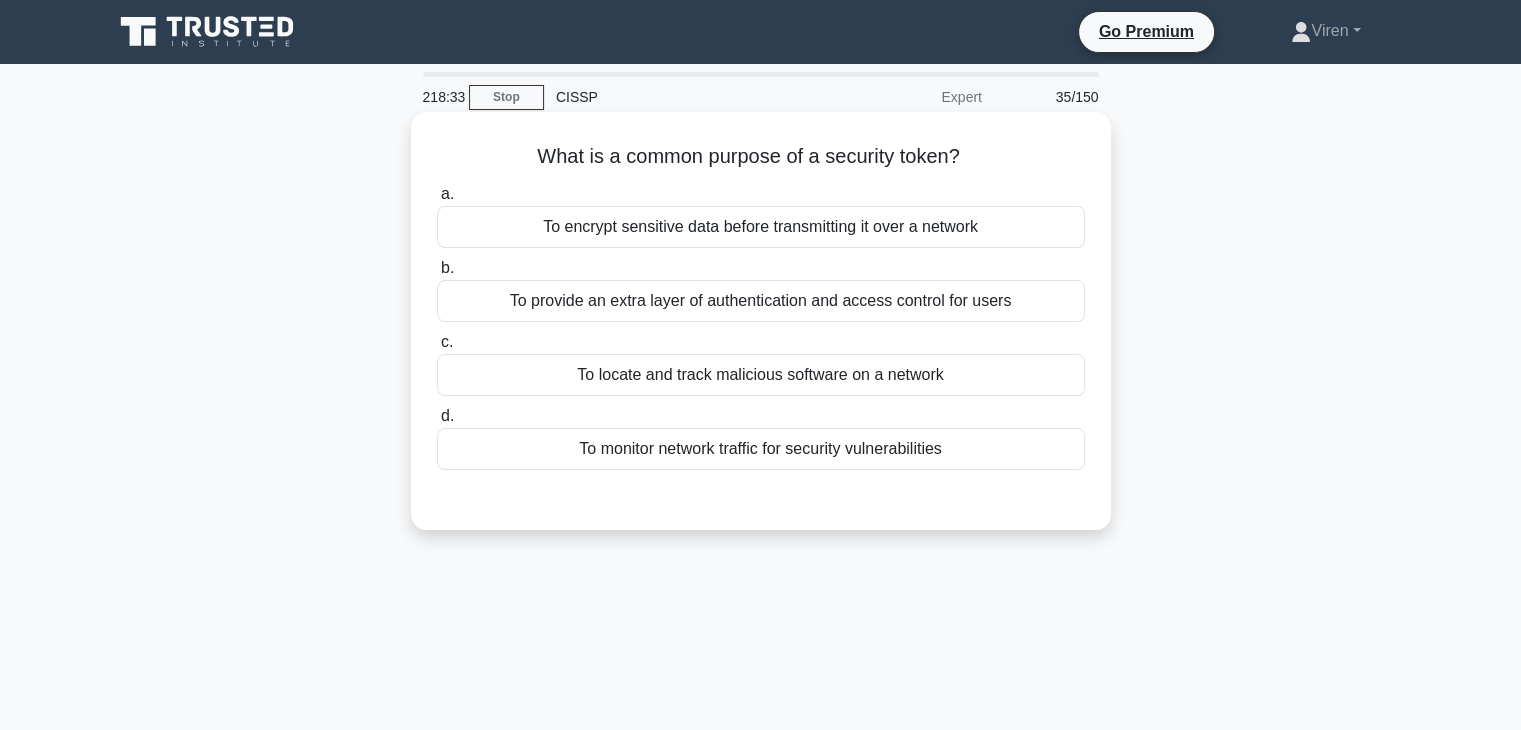 click on "To encrypt sensitive data before transmitting it over a network" at bounding box center [761, 227] 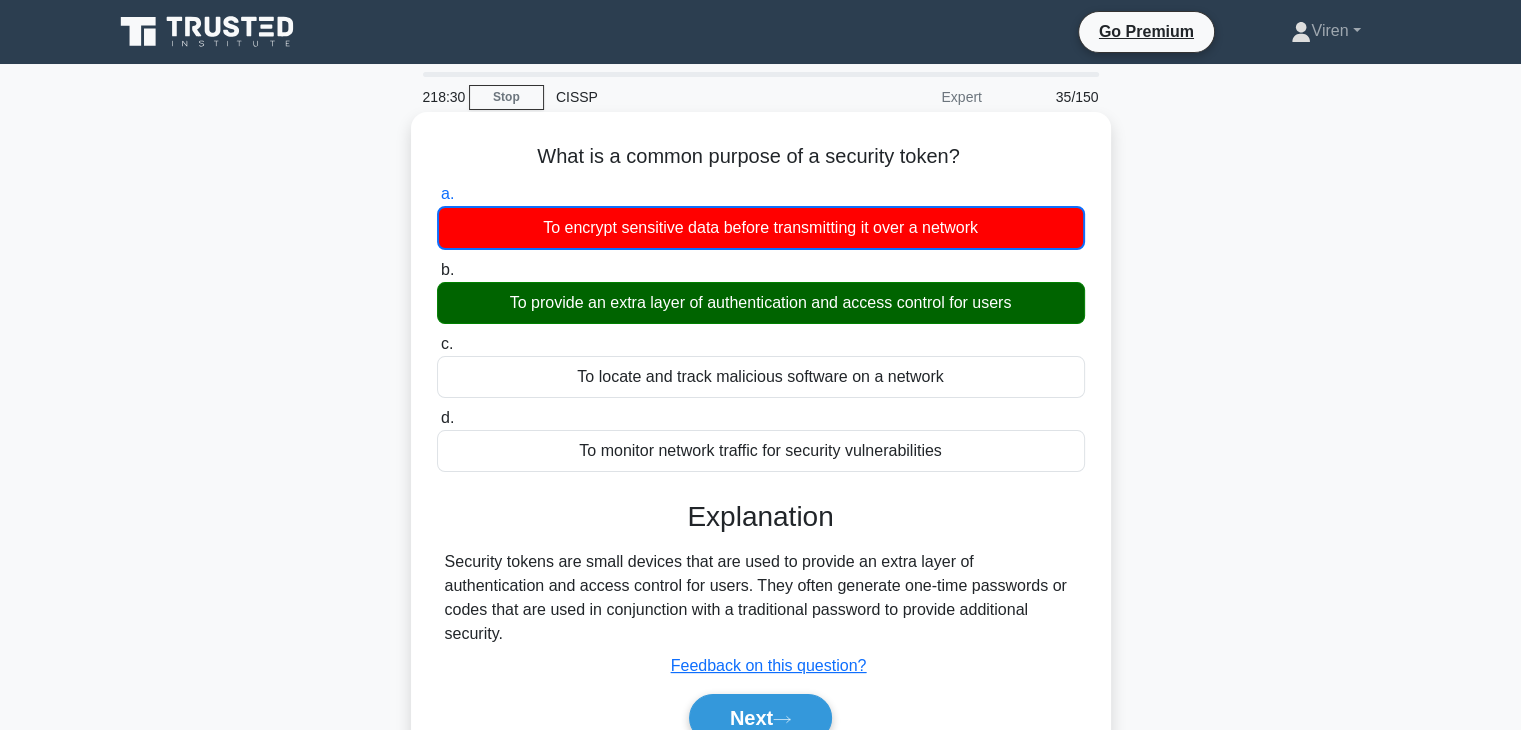 scroll, scrollTop: 351, scrollLeft: 0, axis: vertical 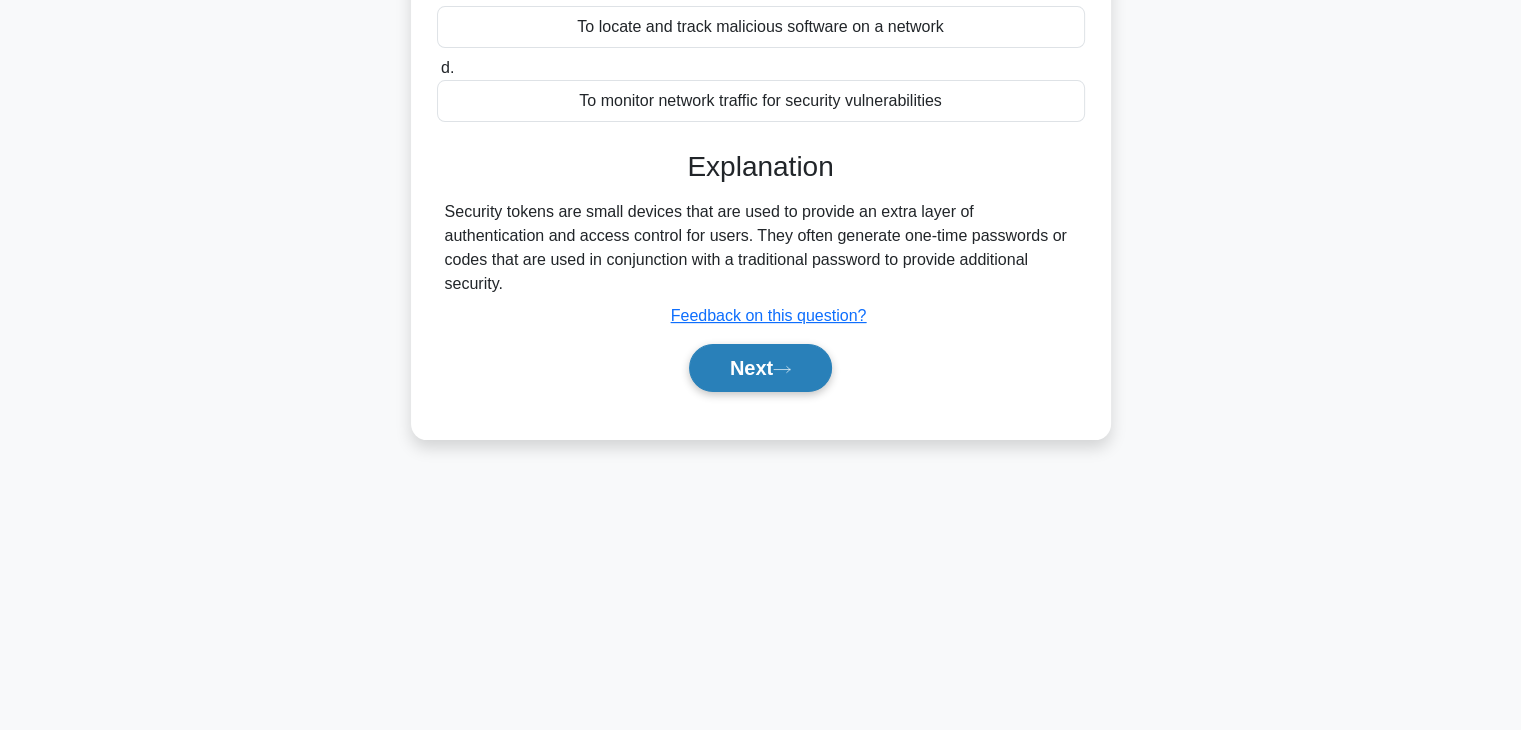 click on "Next" at bounding box center [760, 368] 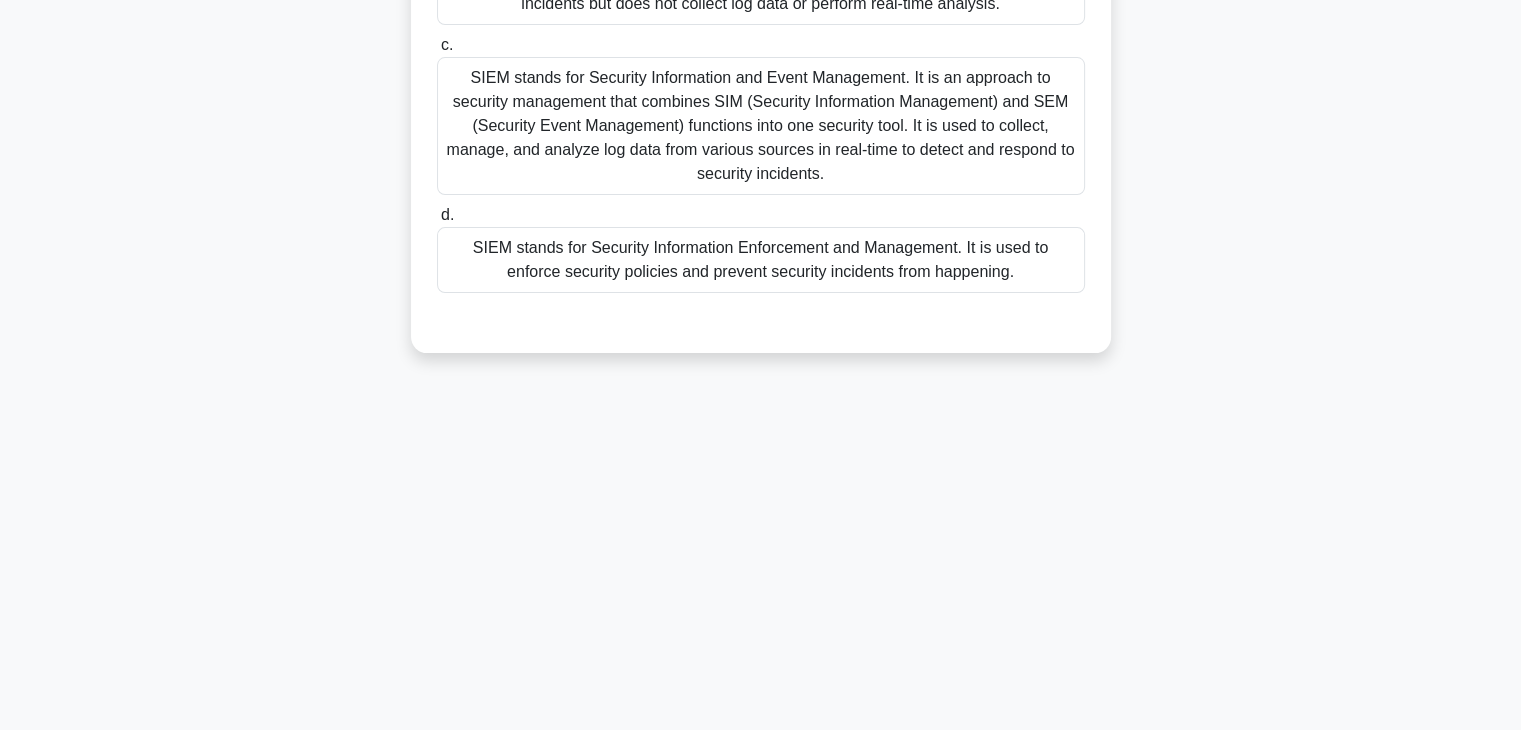 scroll, scrollTop: 0, scrollLeft: 0, axis: both 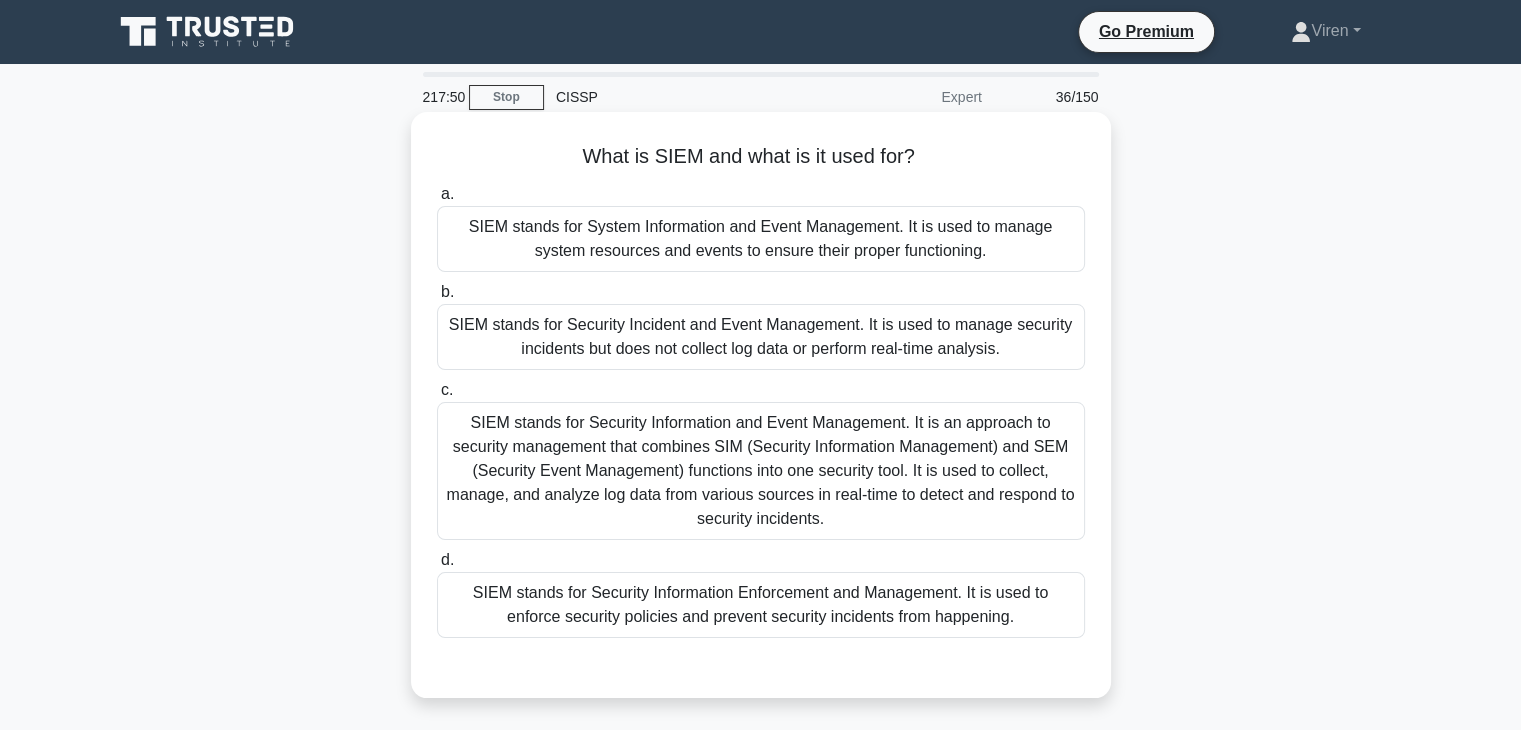 click on "SIEM stands for Security Information and Event Management. It is an approach to security management that combines SIM (Security Information Management) and SEM (Security Event Management) functions into one security tool. It is used to collect, manage, and analyze log data from various sources in real-time to detect and respond to security incidents." at bounding box center (761, 471) 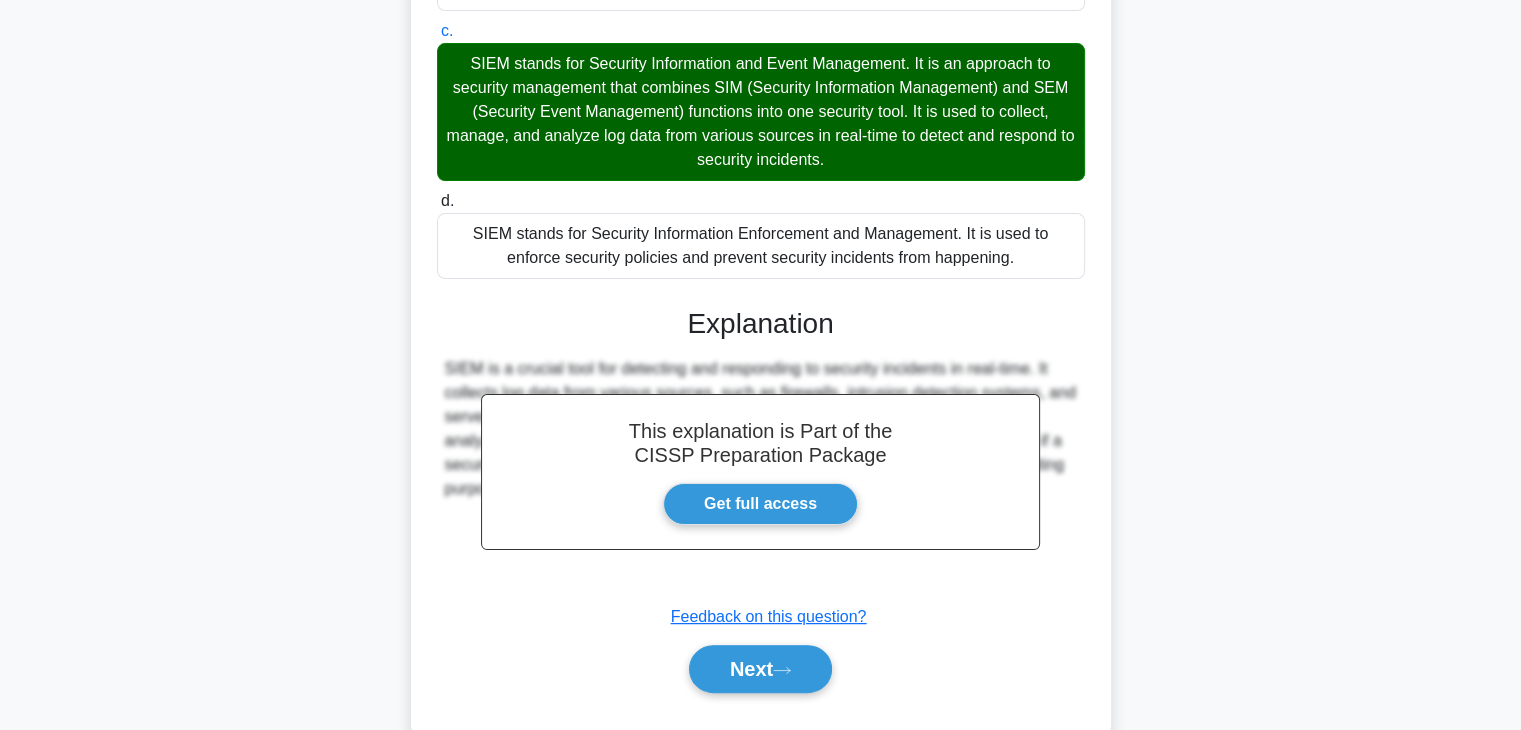 scroll, scrollTop: 406, scrollLeft: 0, axis: vertical 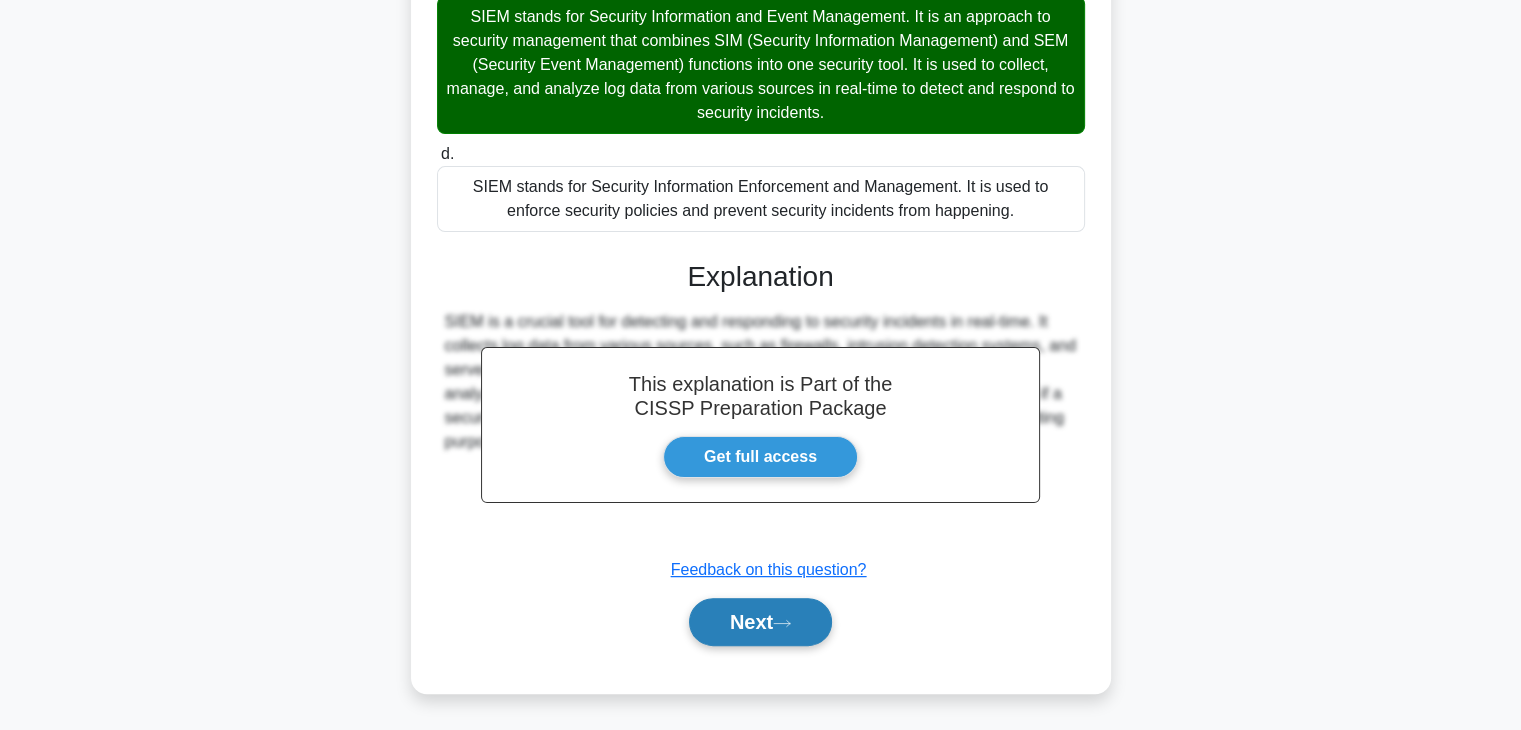 click on "Next" at bounding box center (760, 622) 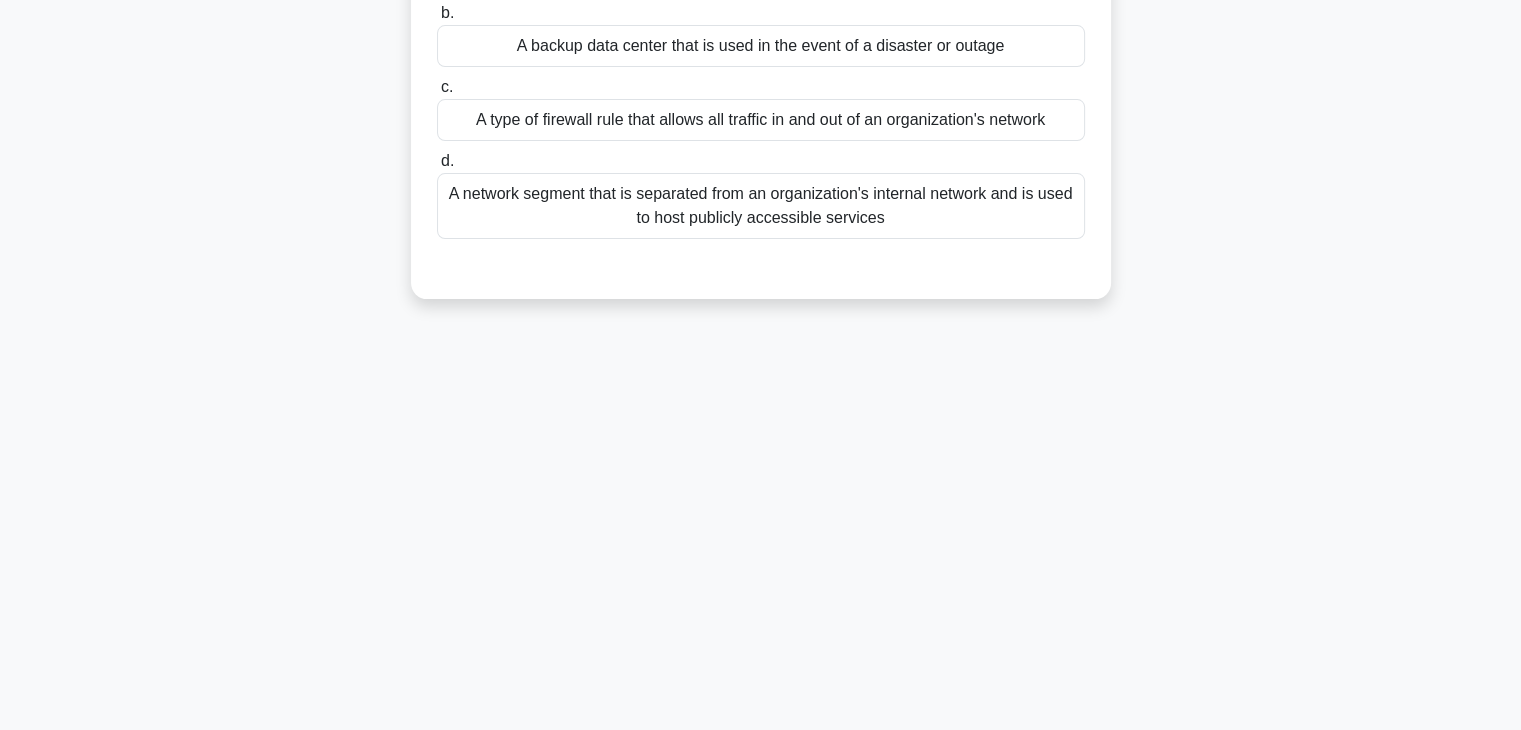 scroll, scrollTop: 0, scrollLeft: 0, axis: both 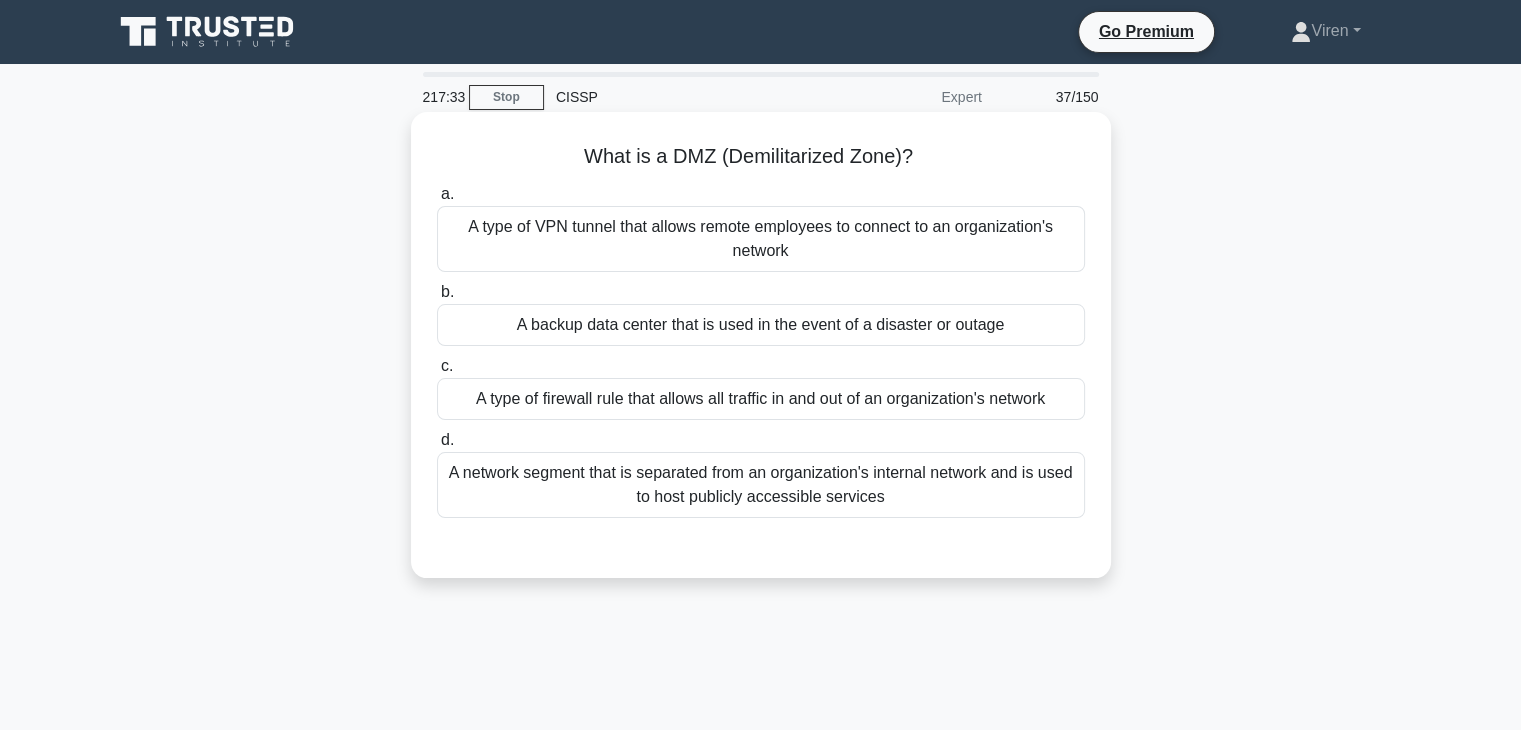 click on "A network segment that is separated from an organization's internal network and is used to host publicly accessible services" at bounding box center [761, 485] 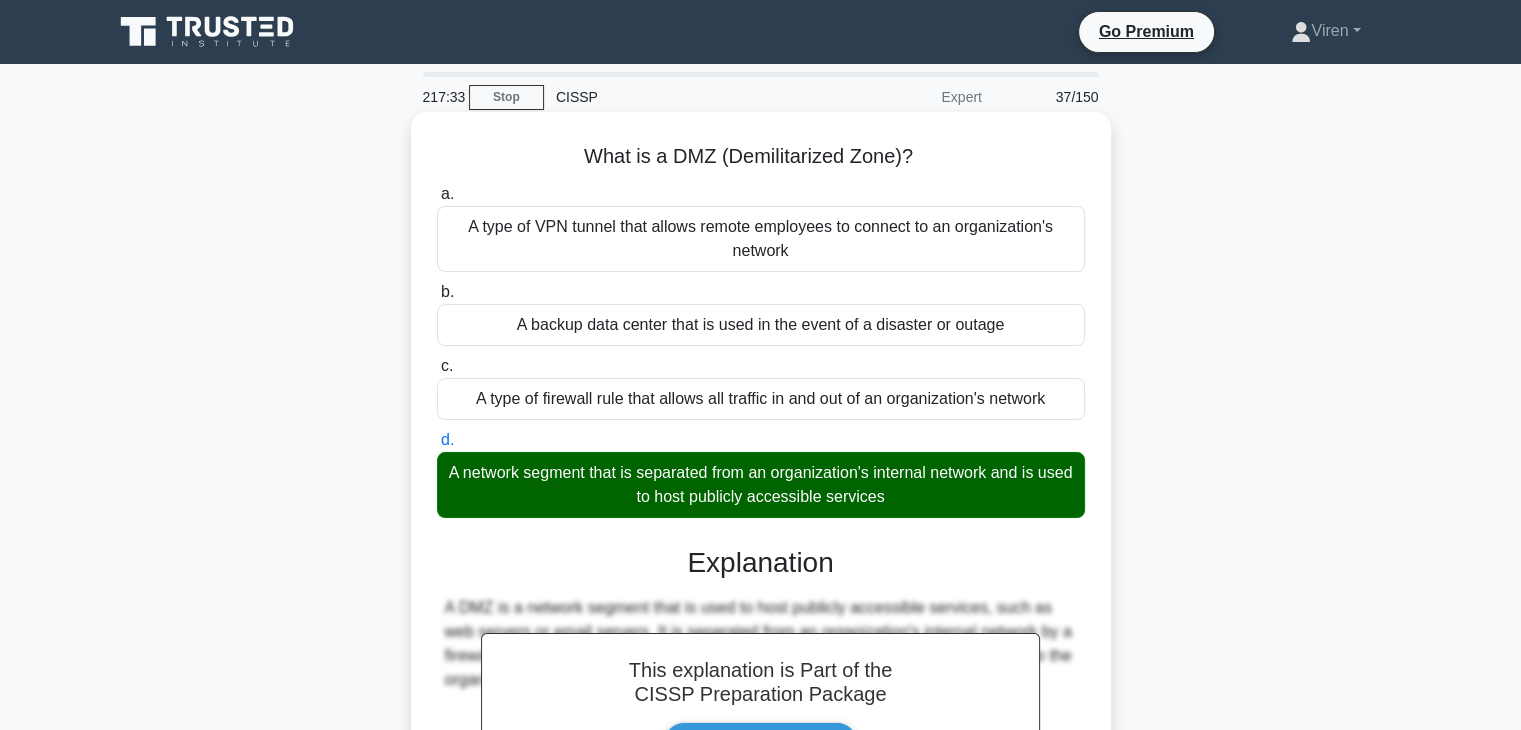 scroll, scrollTop: 351, scrollLeft: 0, axis: vertical 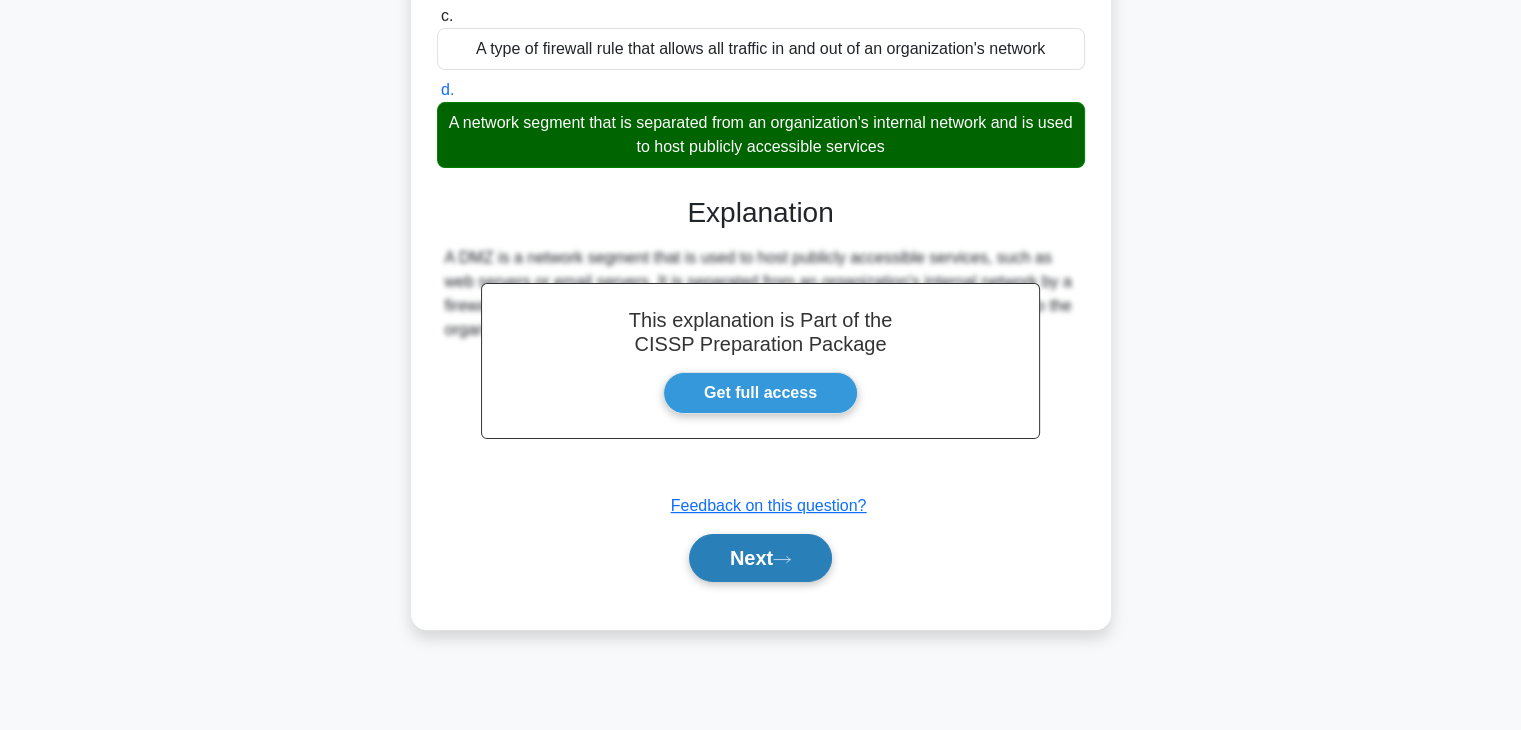 click on "Next" at bounding box center (760, 558) 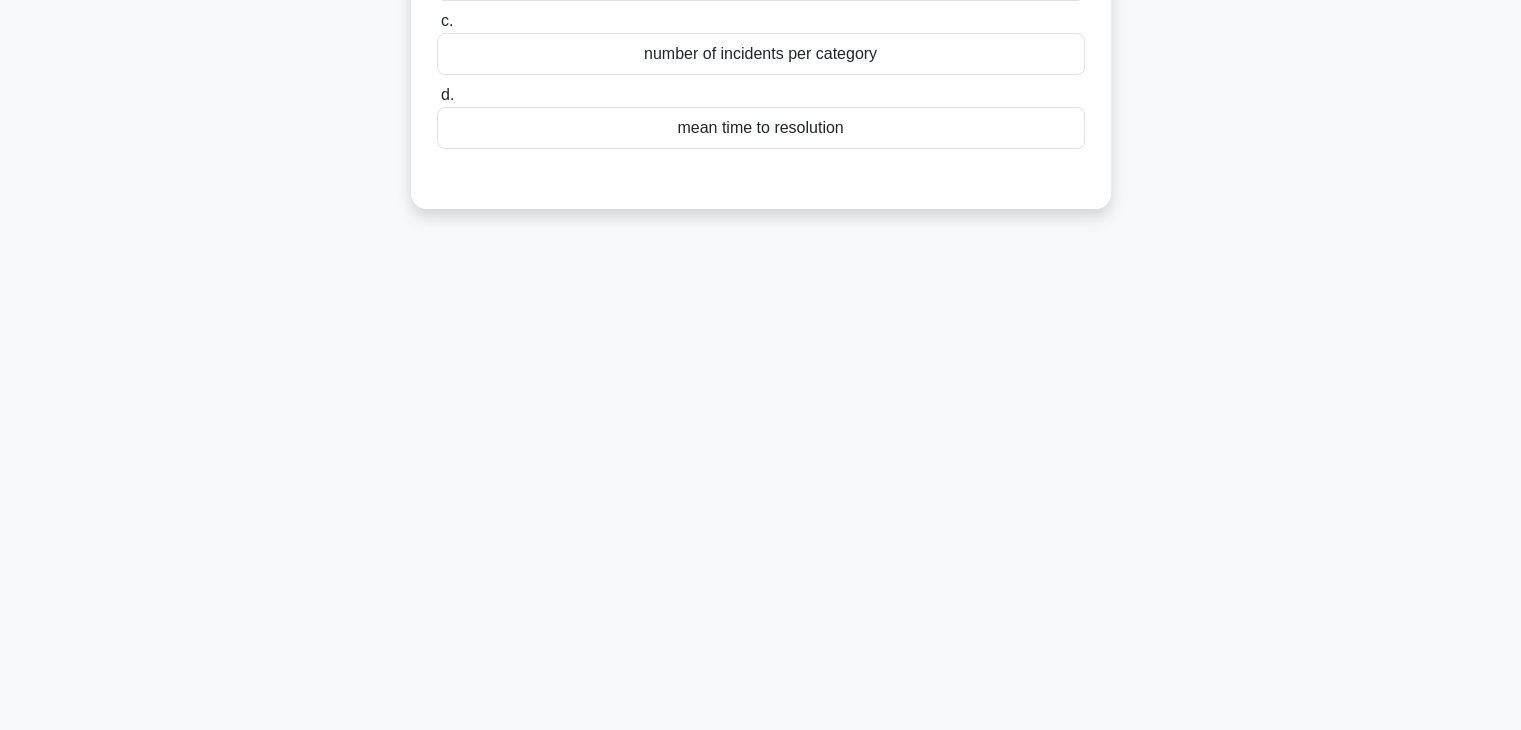 scroll, scrollTop: 0, scrollLeft: 0, axis: both 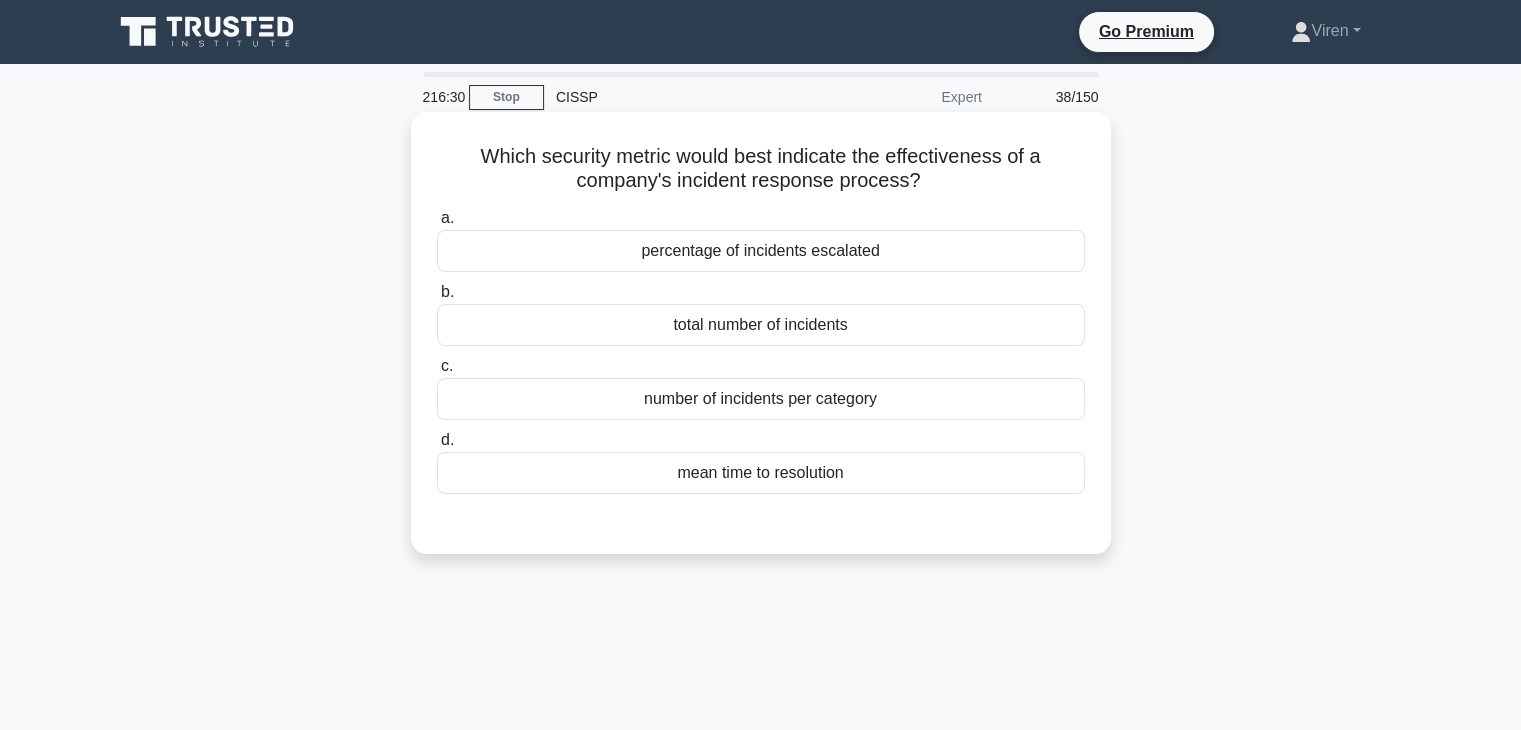 click on "mean time to resolution" at bounding box center (761, 473) 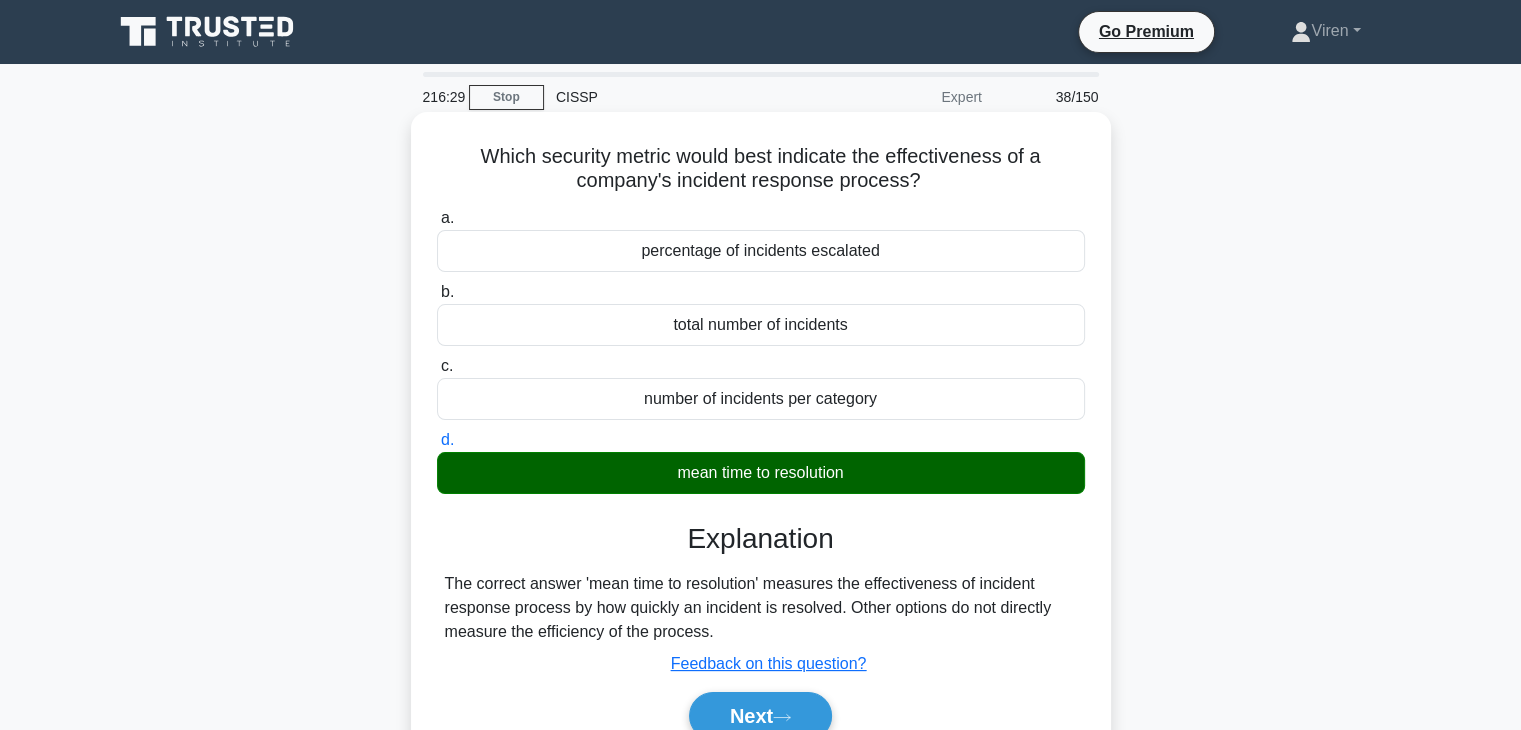scroll, scrollTop: 351, scrollLeft: 0, axis: vertical 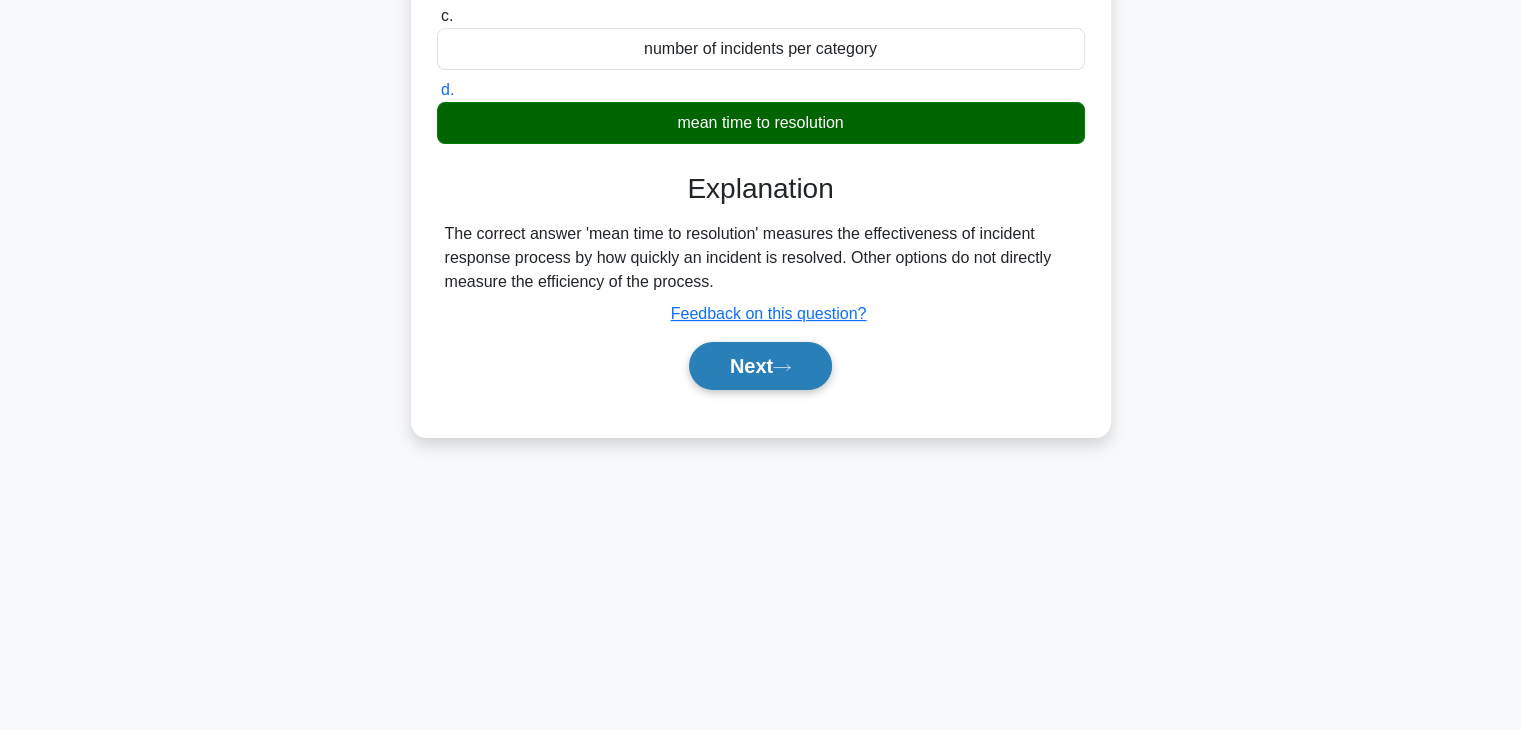 click on "Next" at bounding box center (760, 366) 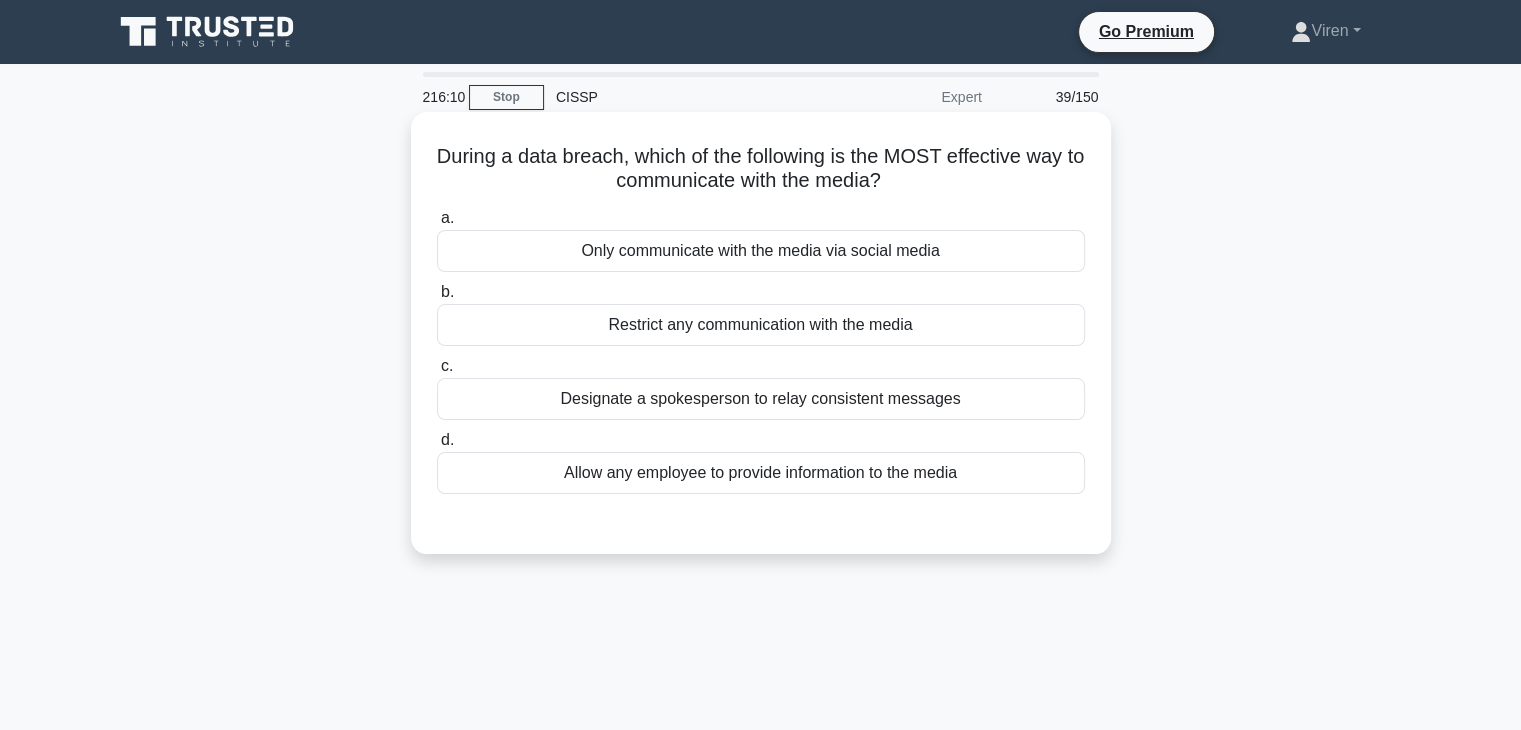 click on "Designate a spokesperson to relay consistent messages" at bounding box center [761, 399] 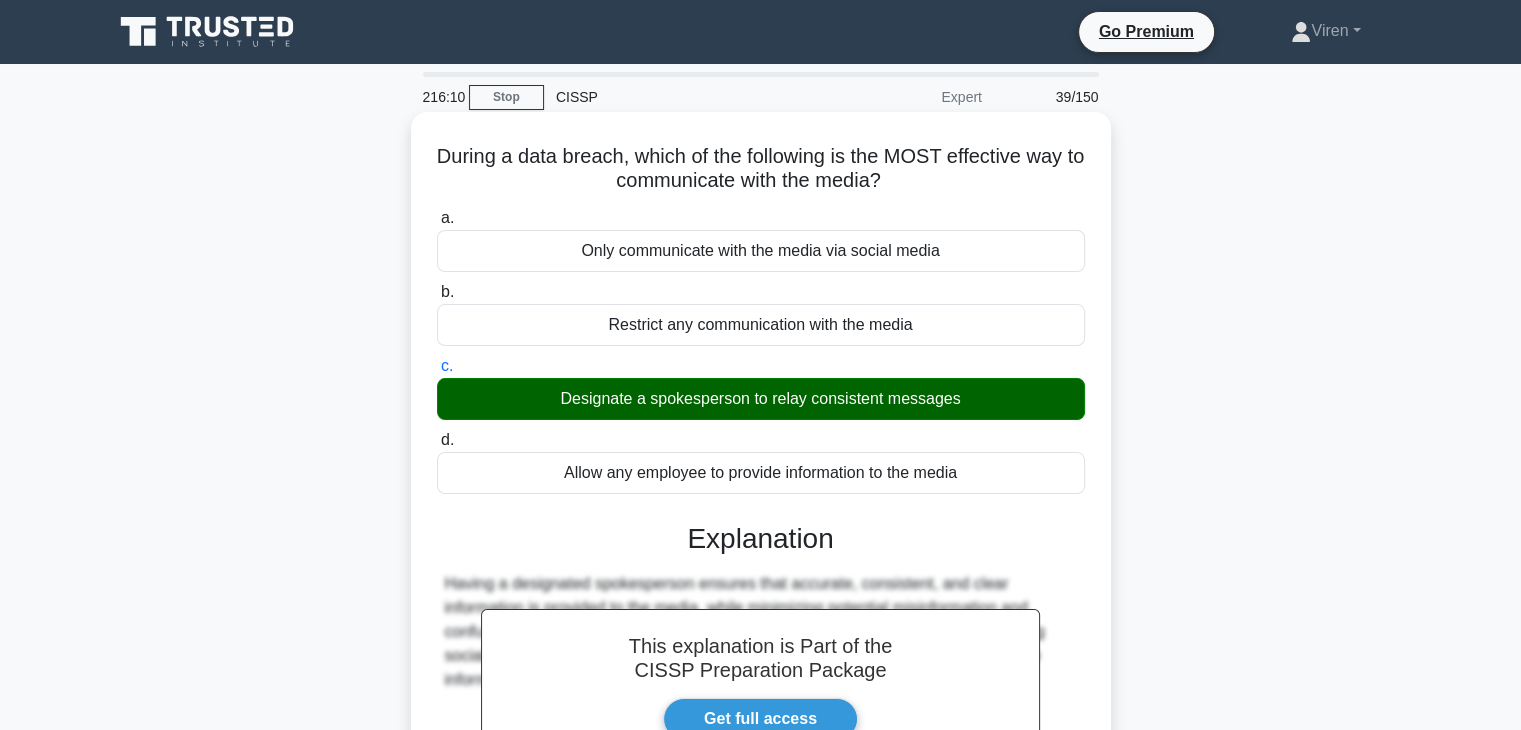 scroll, scrollTop: 351, scrollLeft: 0, axis: vertical 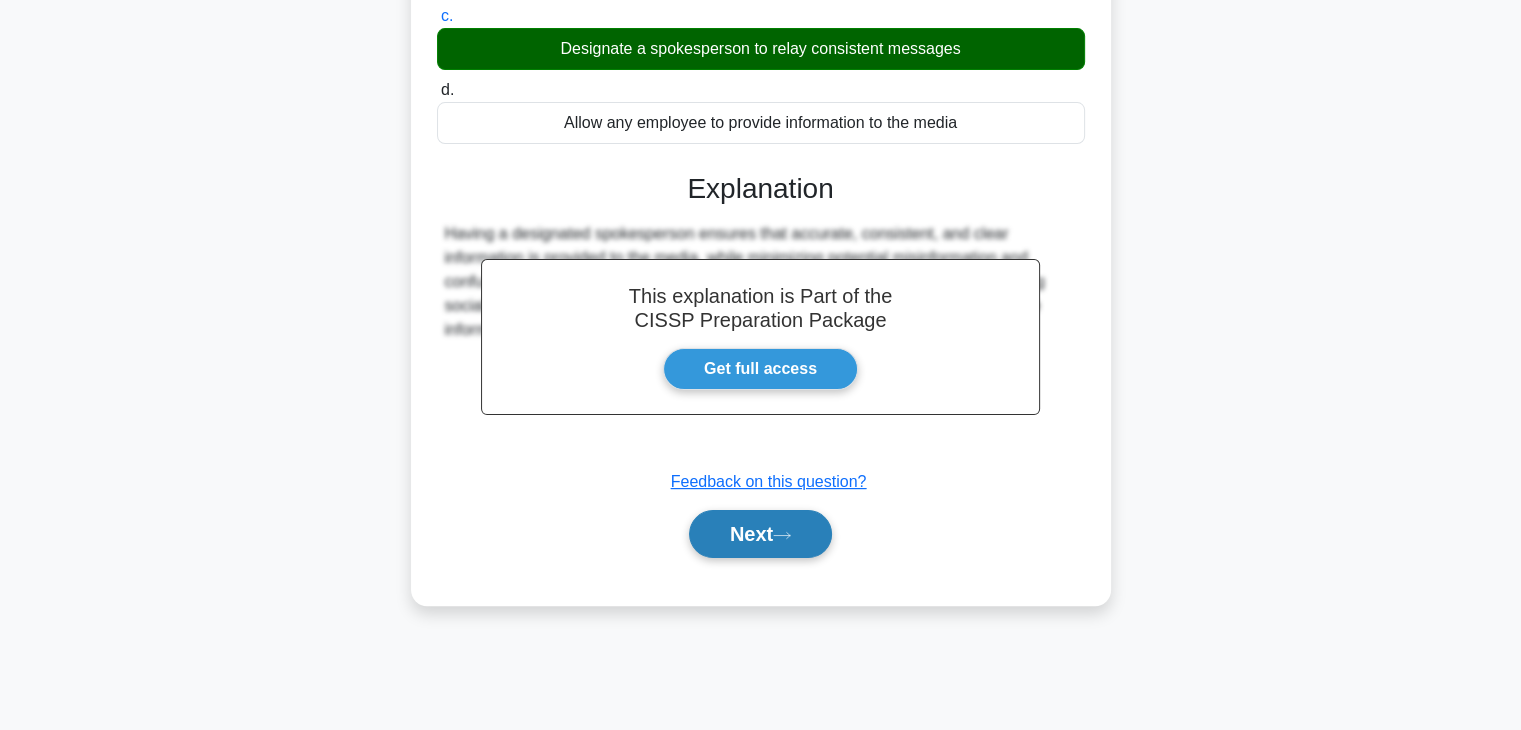 click on "Next" at bounding box center [760, 534] 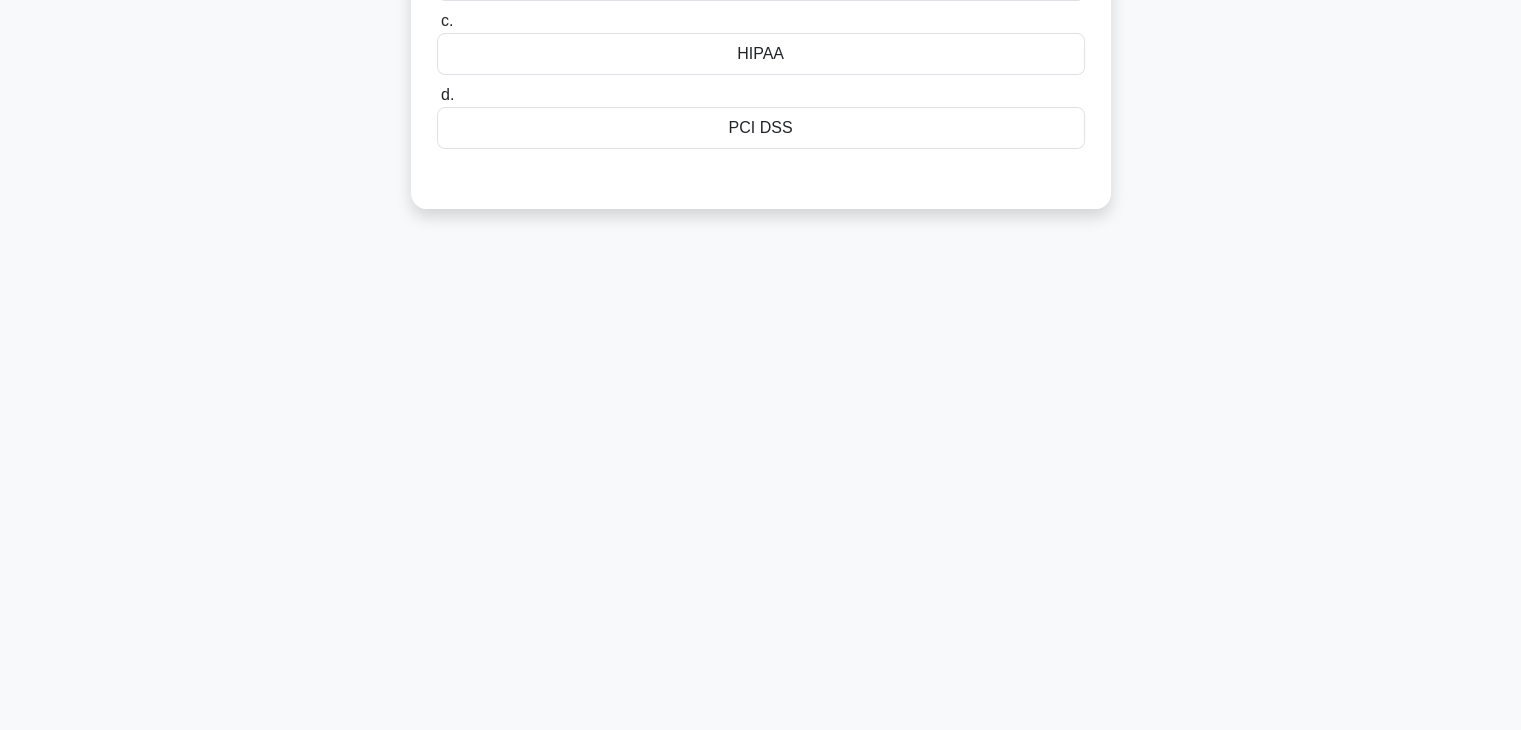 scroll, scrollTop: 0, scrollLeft: 0, axis: both 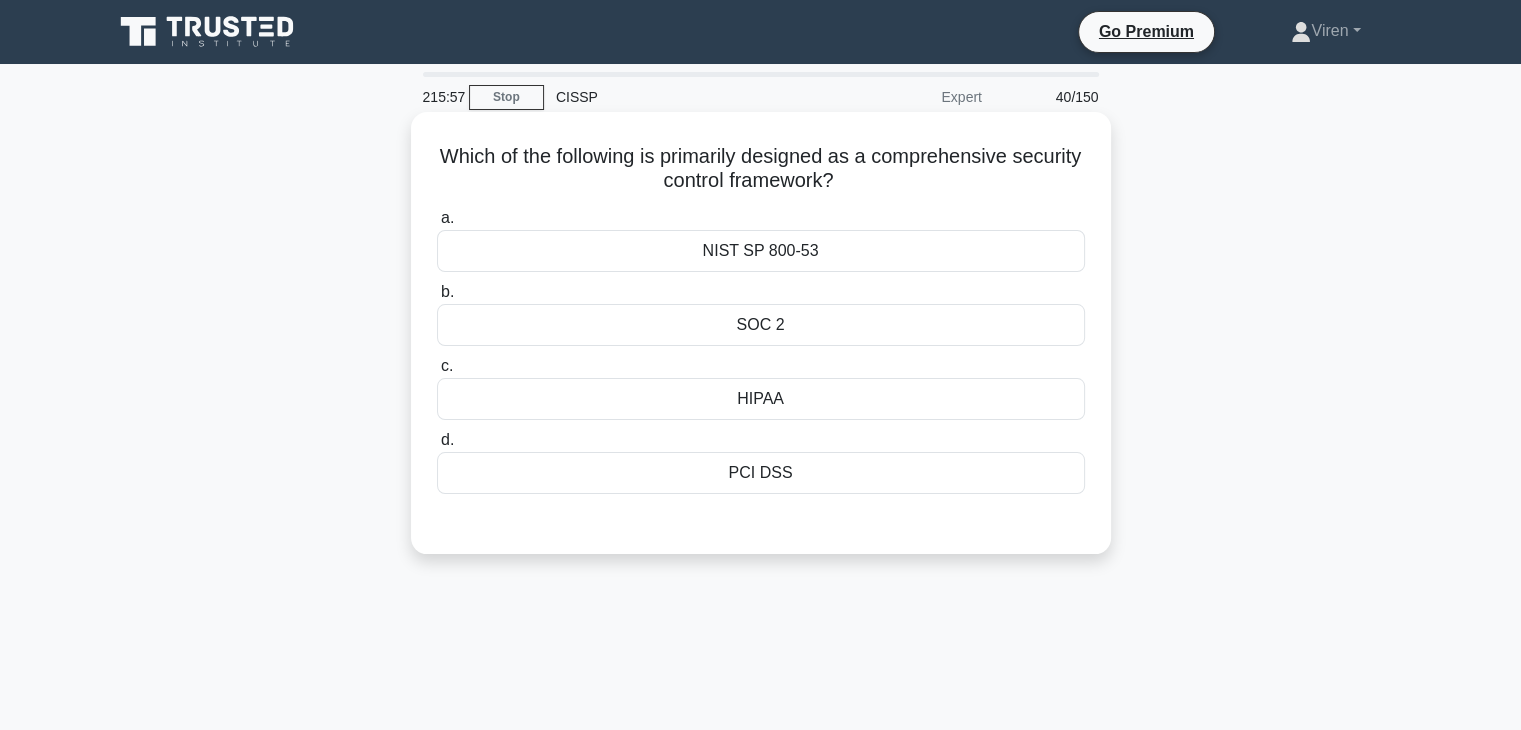 click on "SOC 2" at bounding box center (761, 325) 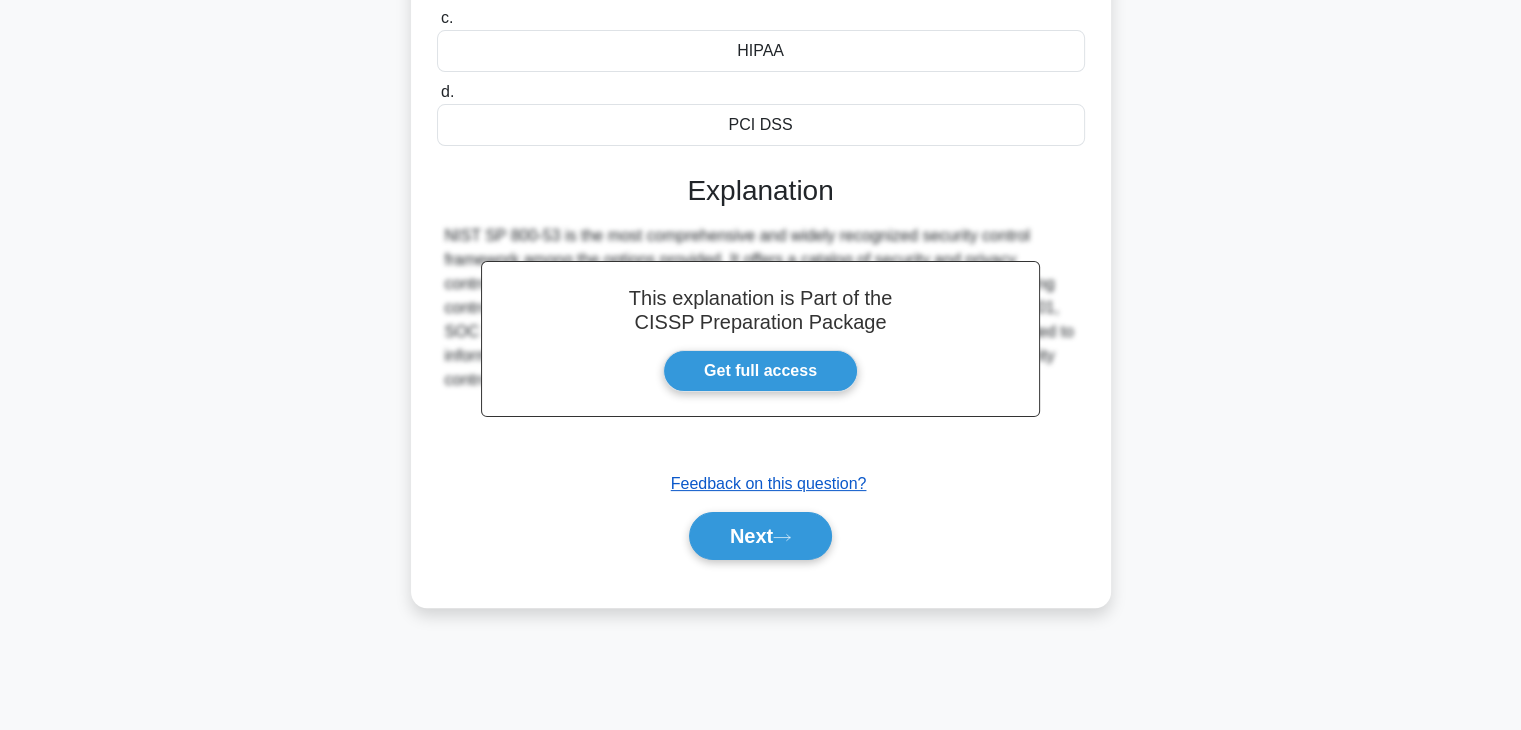 scroll, scrollTop: 350, scrollLeft: 0, axis: vertical 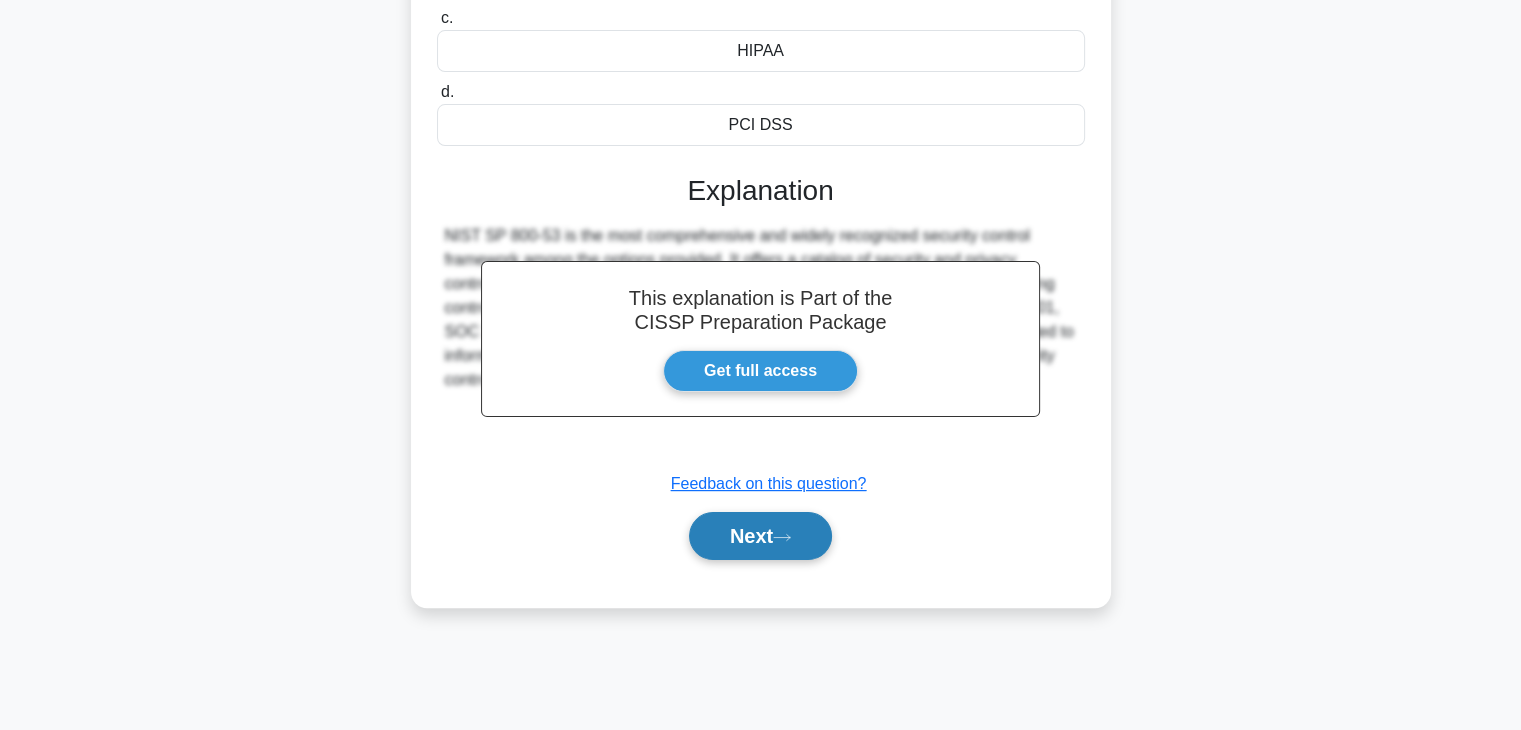 click on "Next" at bounding box center (760, 536) 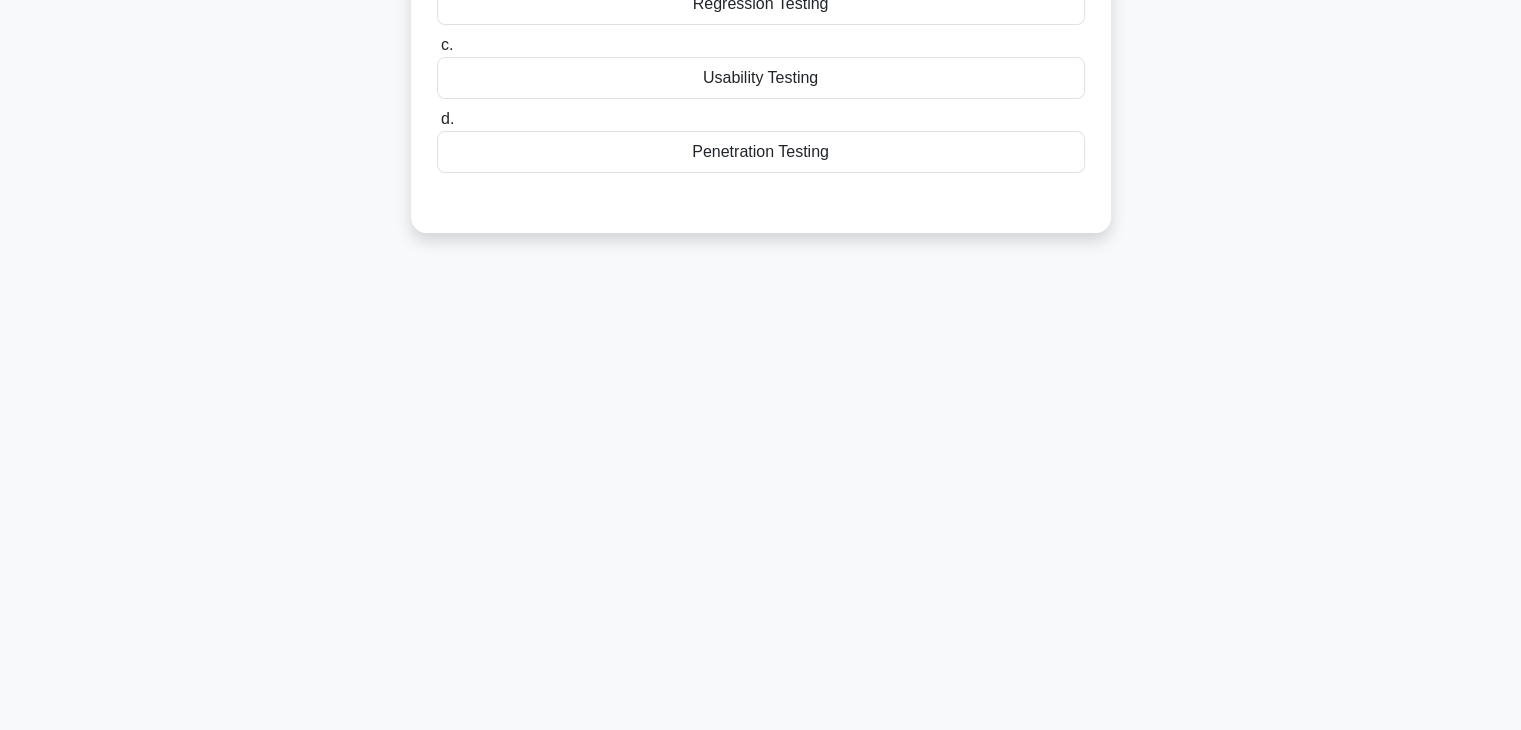 scroll, scrollTop: 0, scrollLeft: 0, axis: both 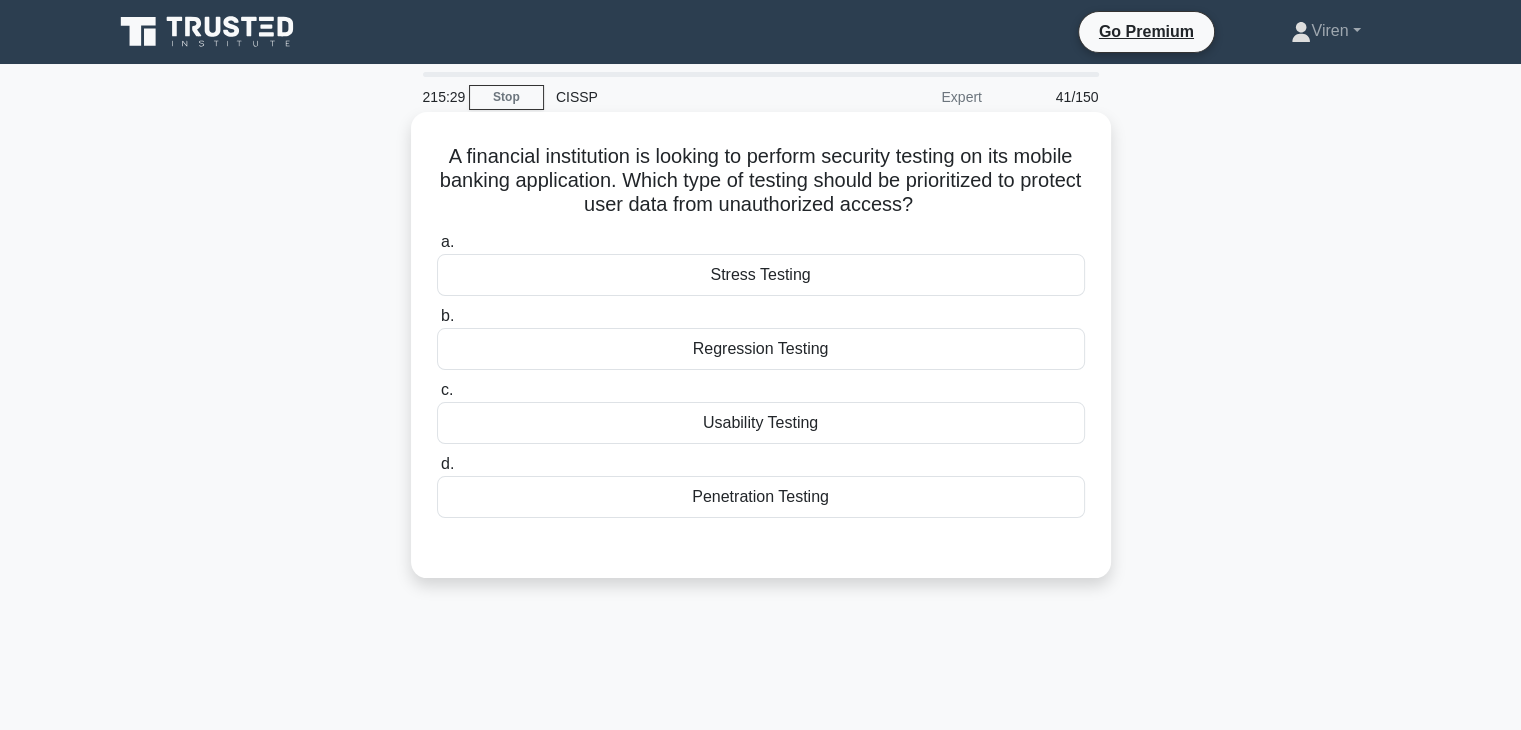 click on "Penetration Testing" at bounding box center (761, 497) 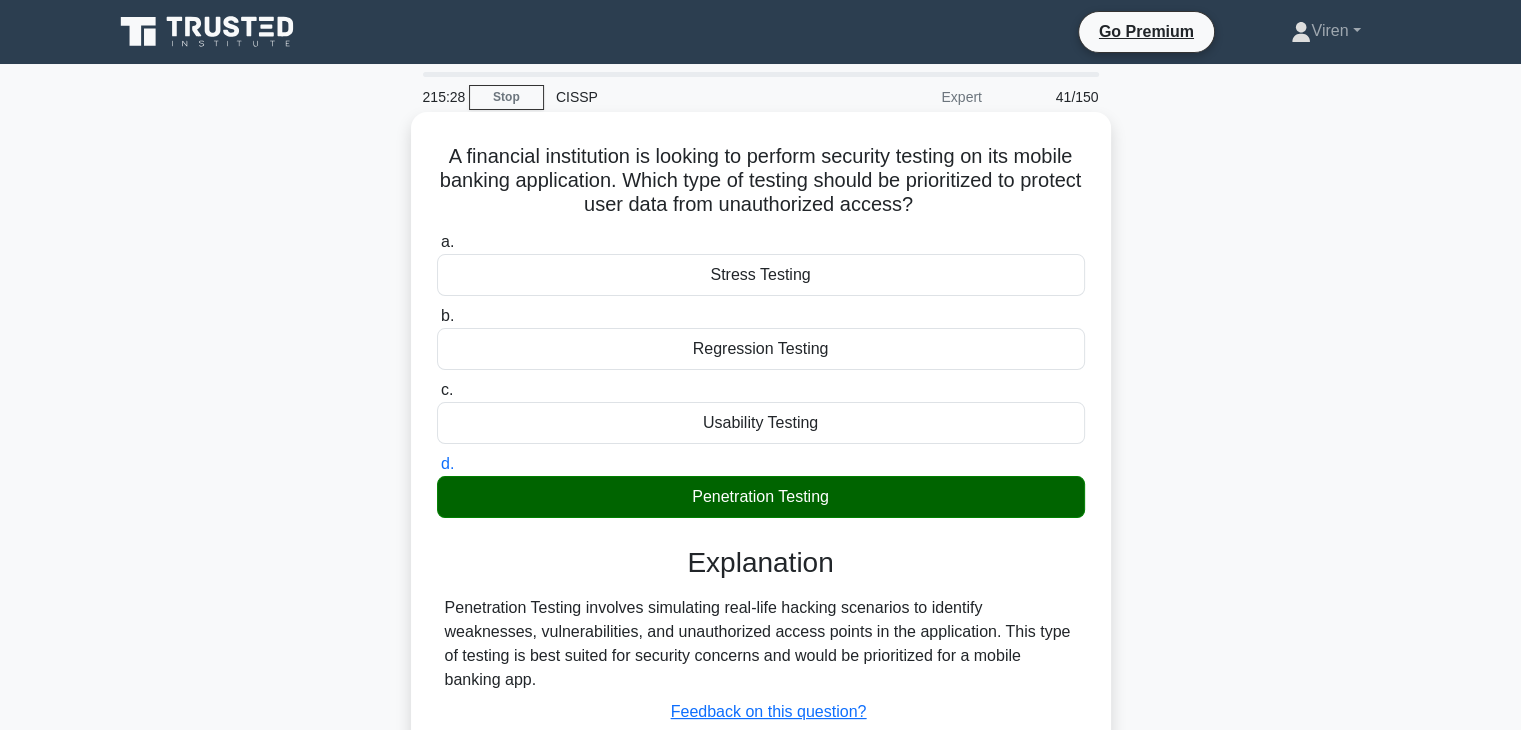 scroll, scrollTop: 12, scrollLeft: 0, axis: vertical 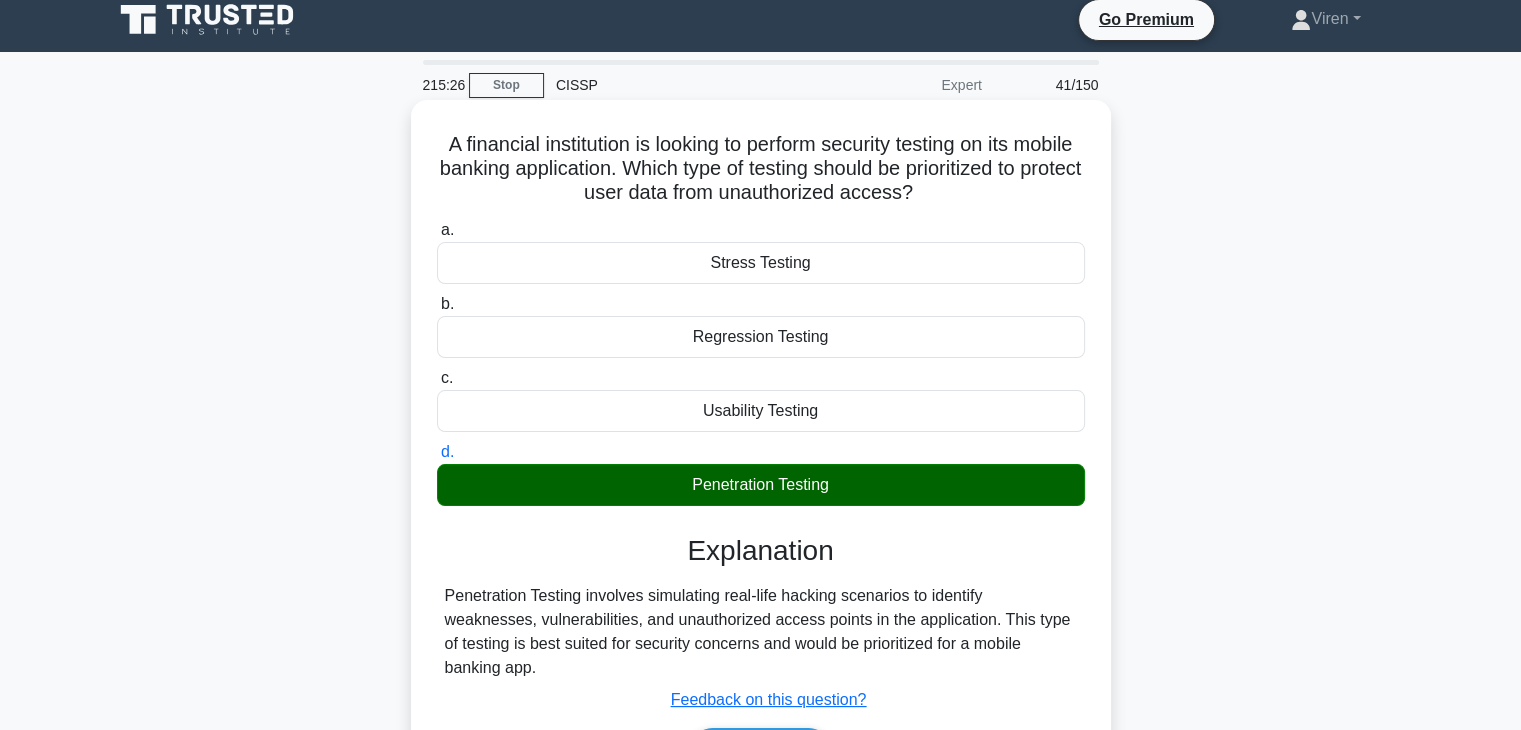 click on "c.
Usability Testing" at bounding box center [761, 399] 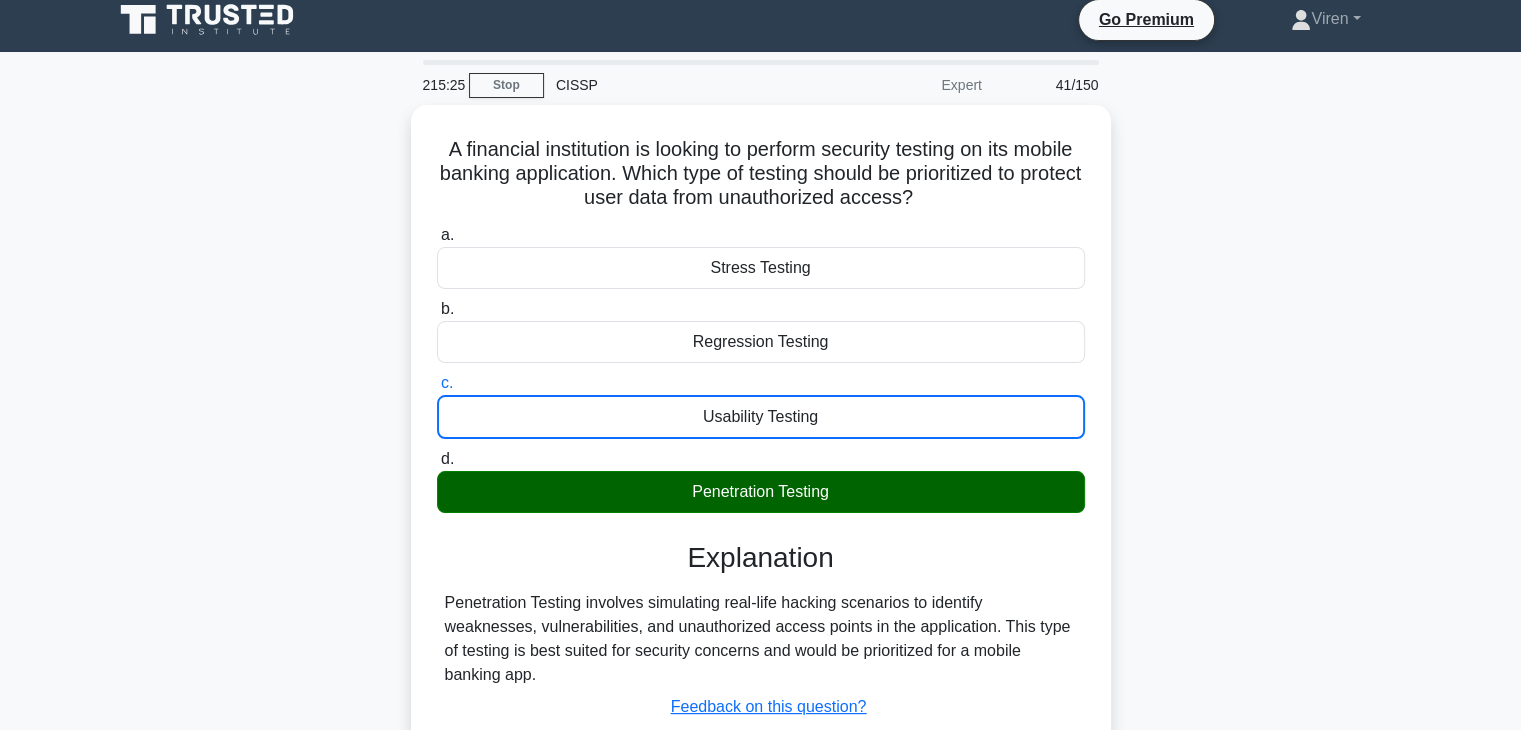 click on "A financial institution is looking to perform security testing on its mobile banking application. Which type of testing should be prioritized to protect user data from unauthorized access?
.spinner_0XTQ{transform-origin:center;animation:spinner_y6GP .75s linear infinite}@keyframes spinner_y6GP{100%{transform:rotate(360deg)}}
a.
Stress Testing" at bounding box center [761, 479] 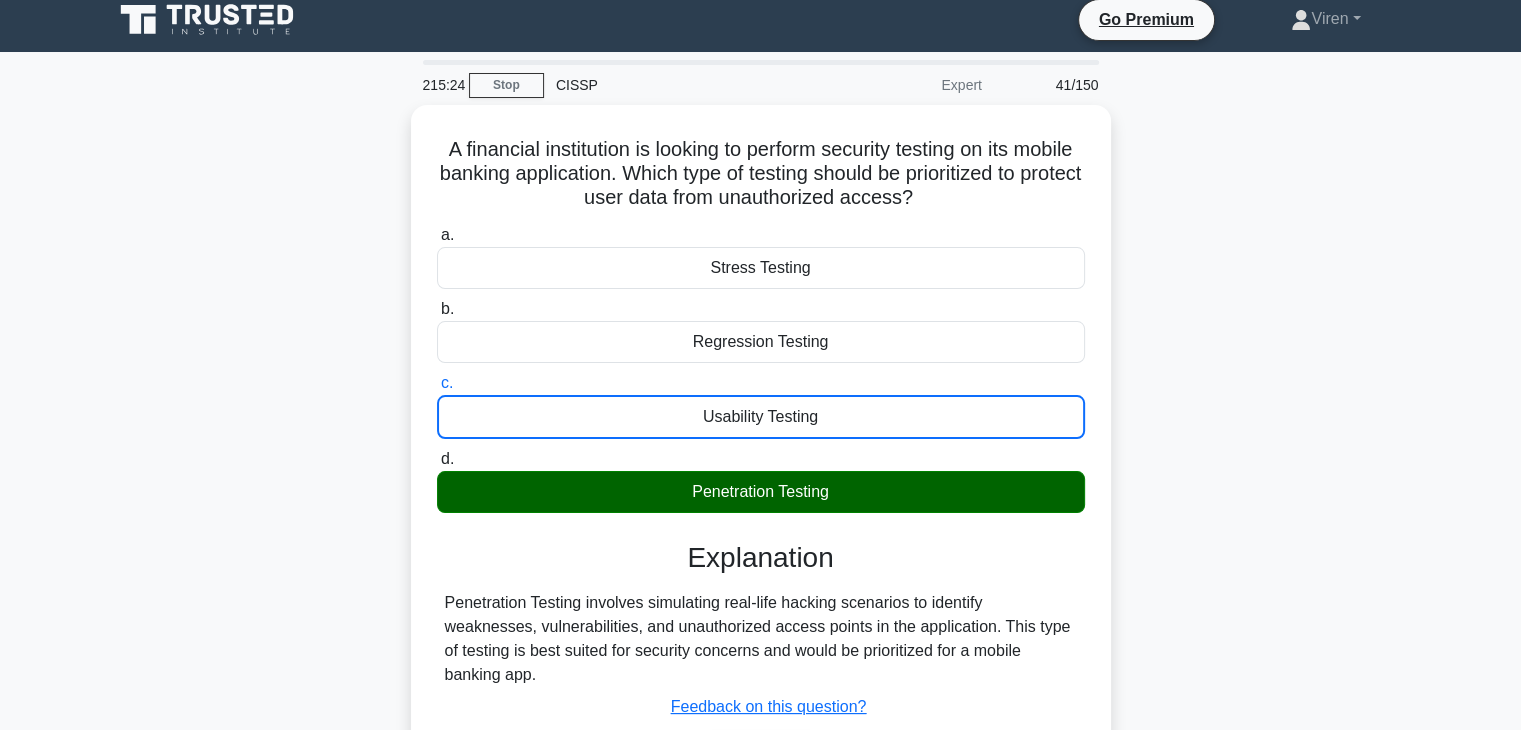 scroll, scrollTop: 351, scrollLeft: 0, axis: vertical 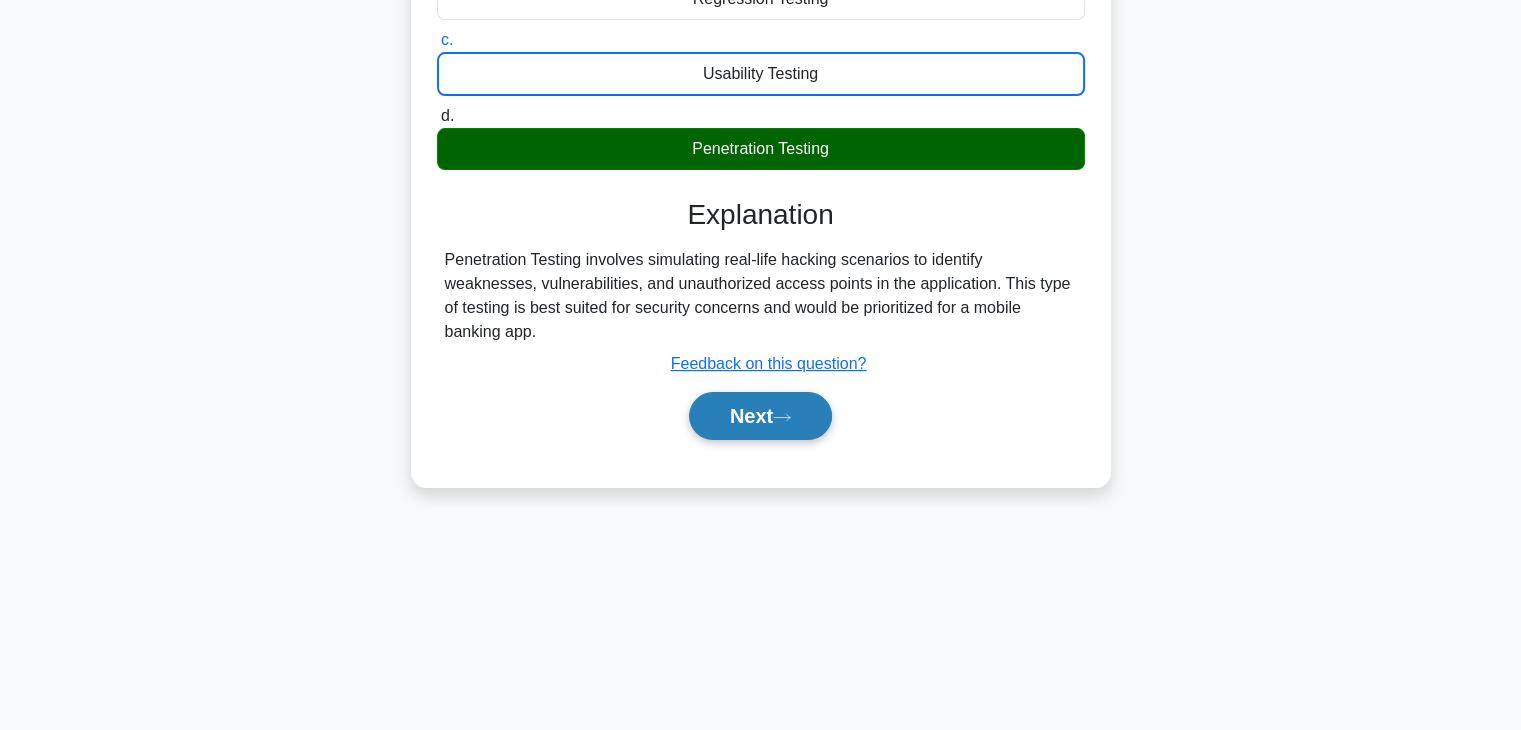 click on "Next" at bounding box center [760, 416] 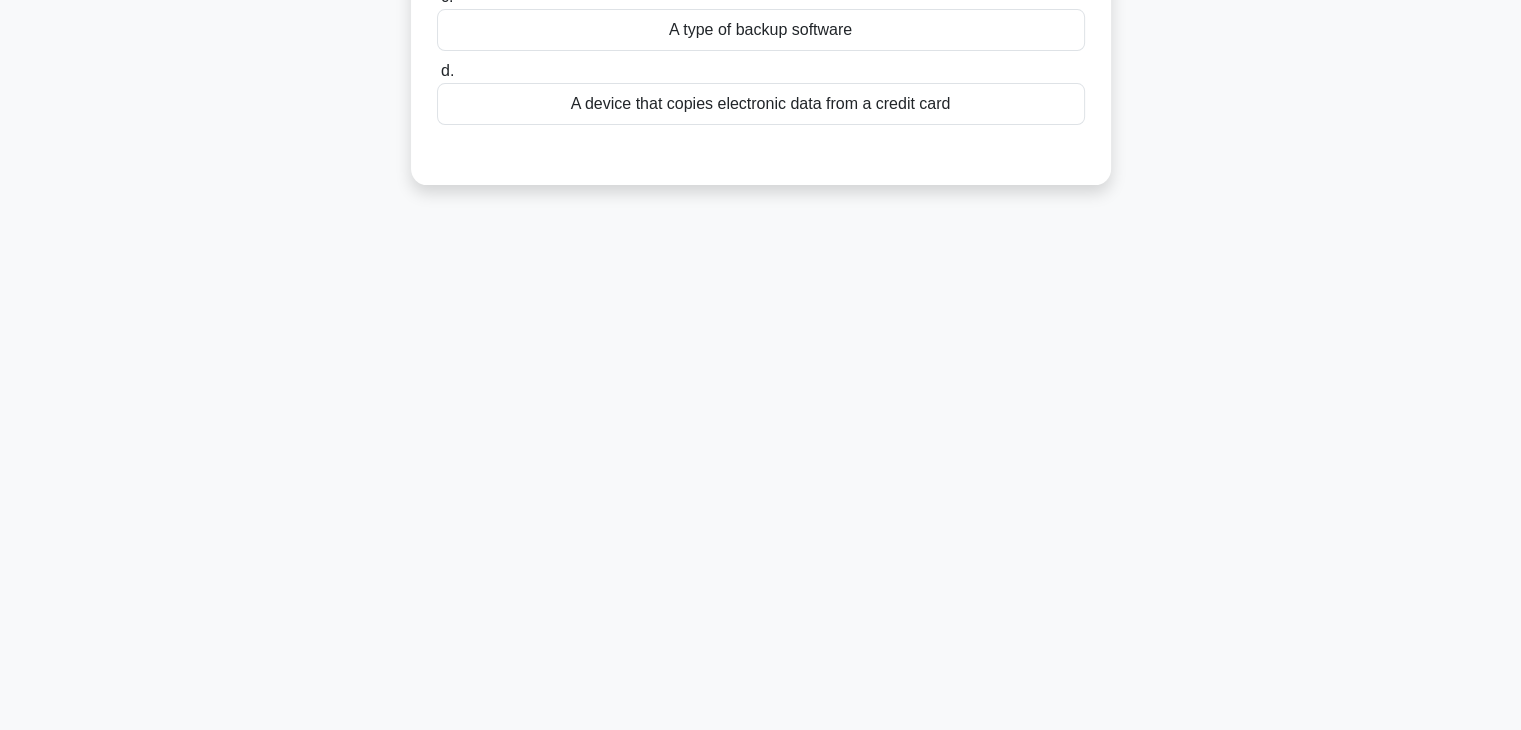 scroll, scrollTop: 0, scrollLeft: 0, axis: both 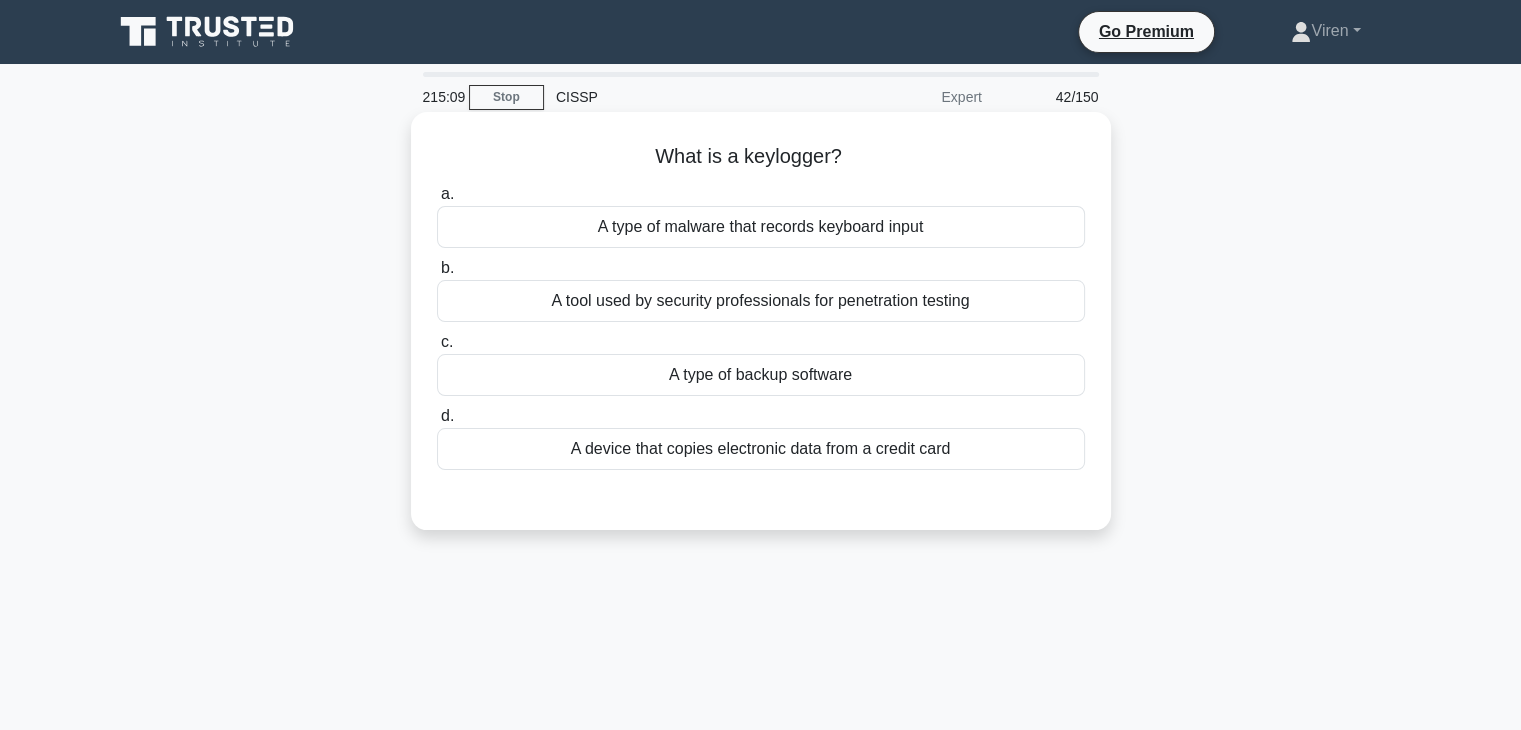 click on "A type of malware that records keyboard input" at bounding box center [761, 227] 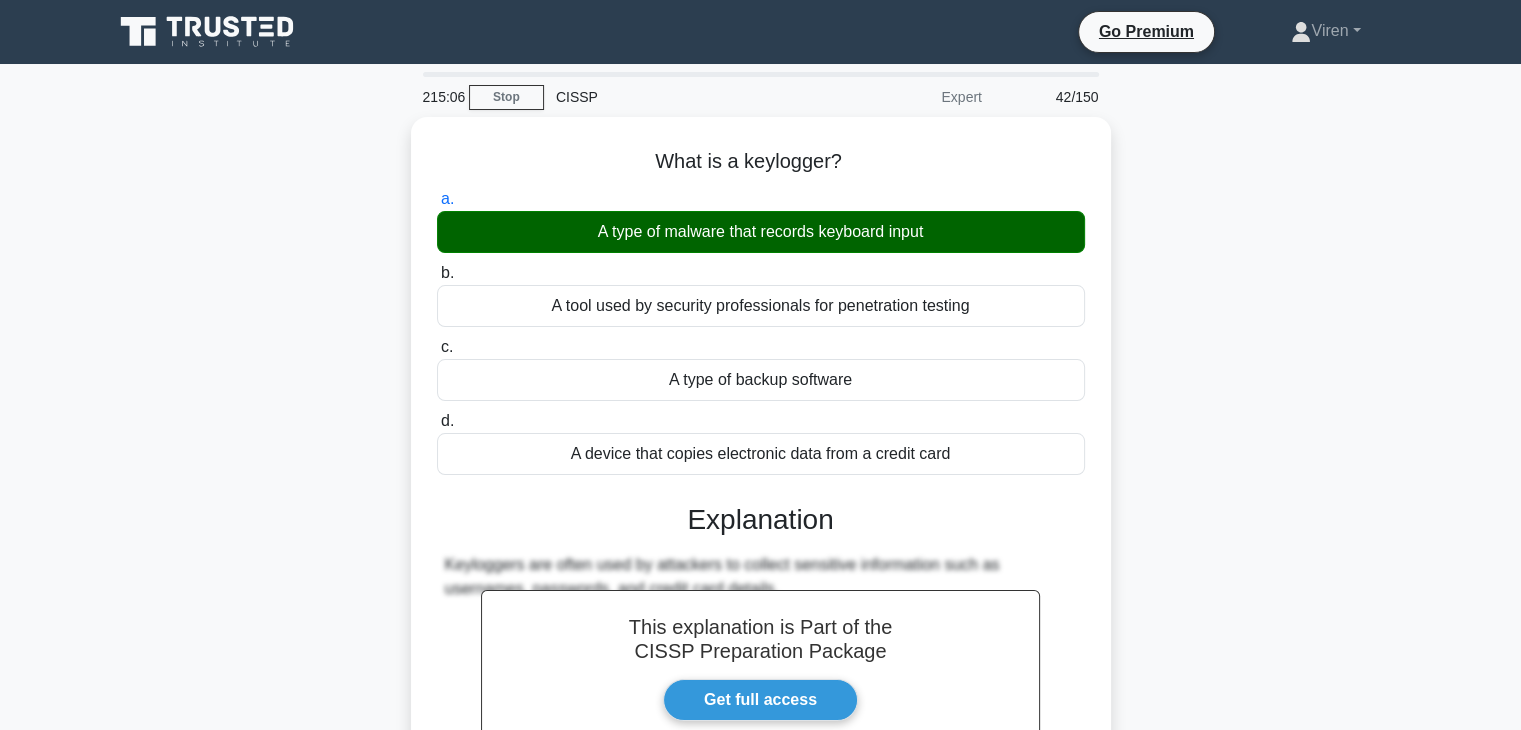 scroll, scrollTop: 351, scrollLeft: 0, axis: vertical 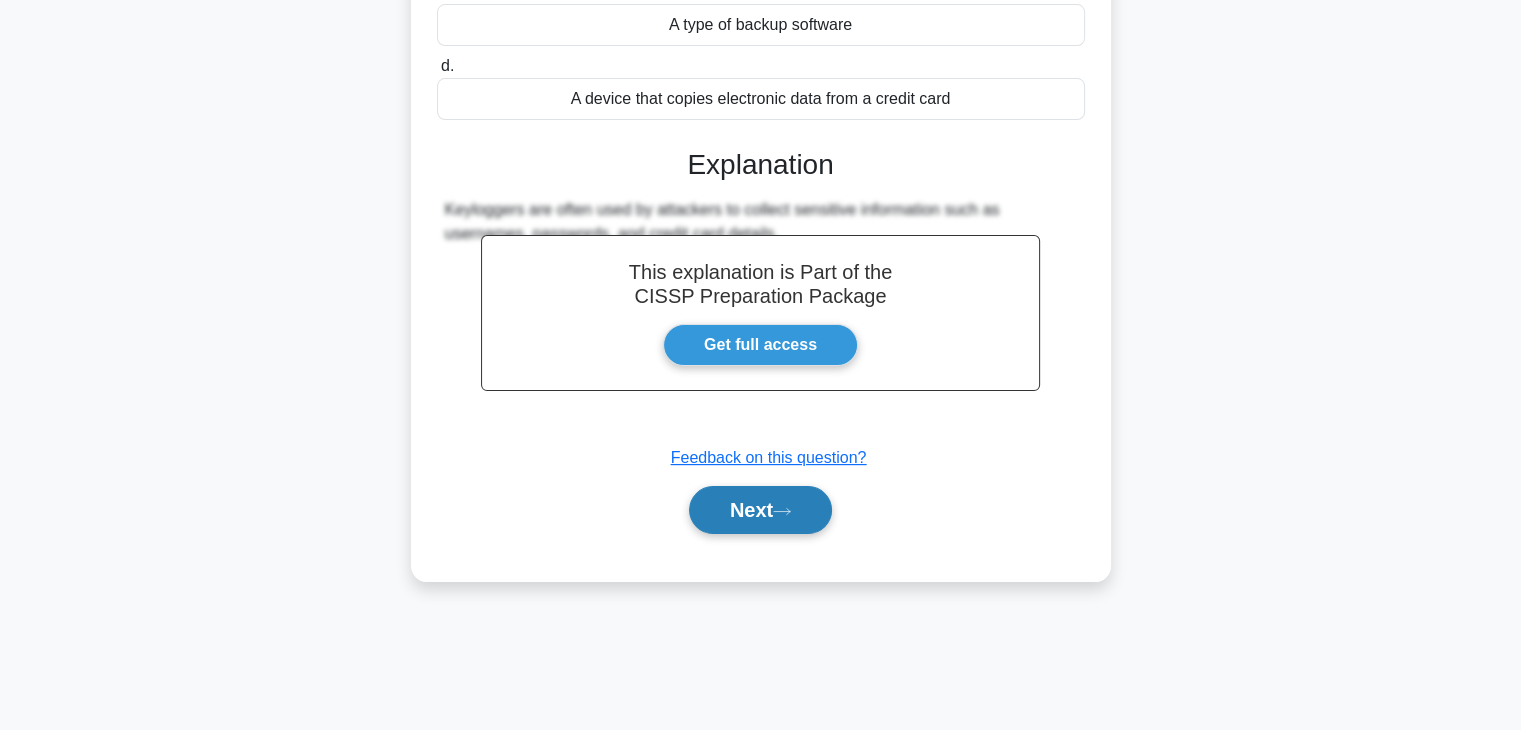click on "Next" at bounding box center [760, 510] 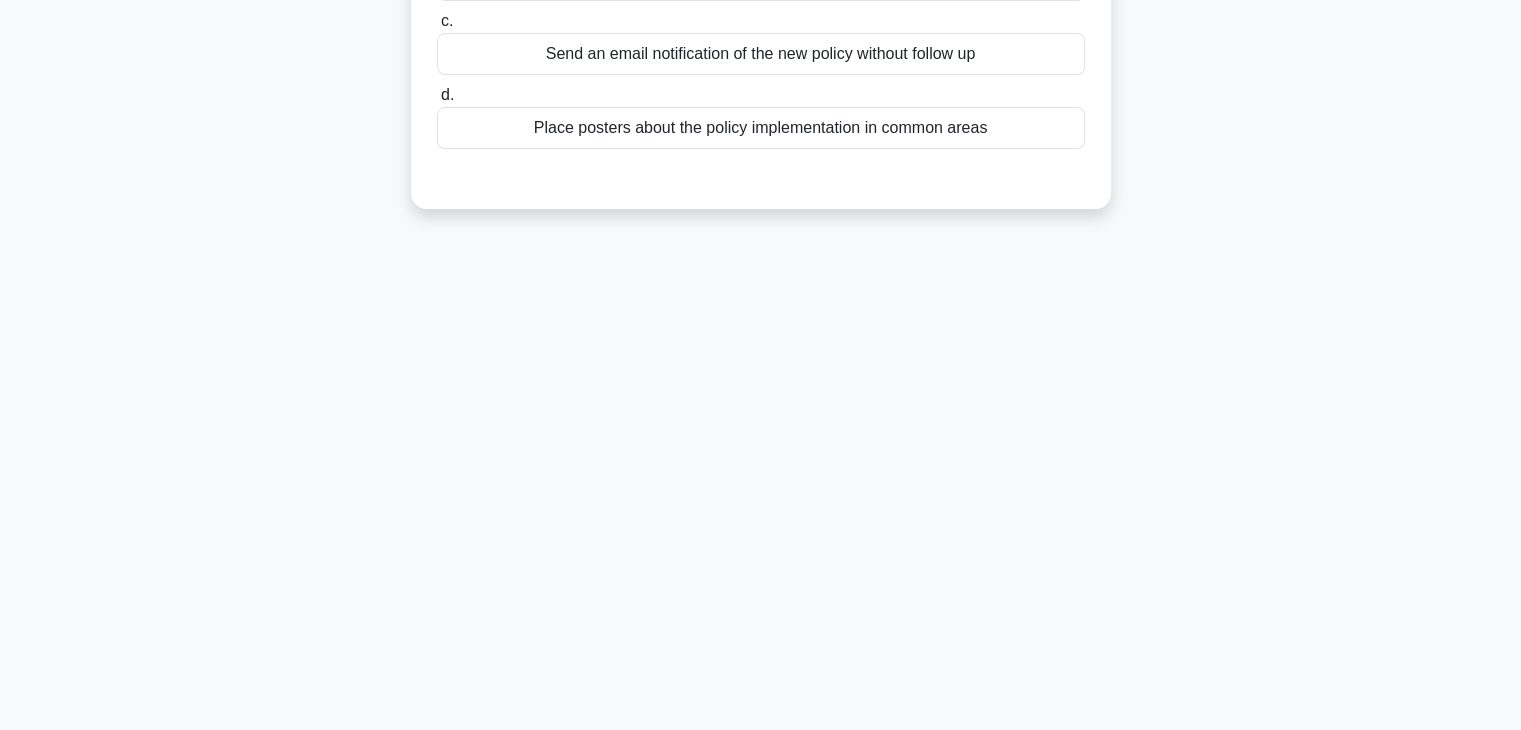 scroll, scrollTop: 0, scrollLeft: 0, axis: both 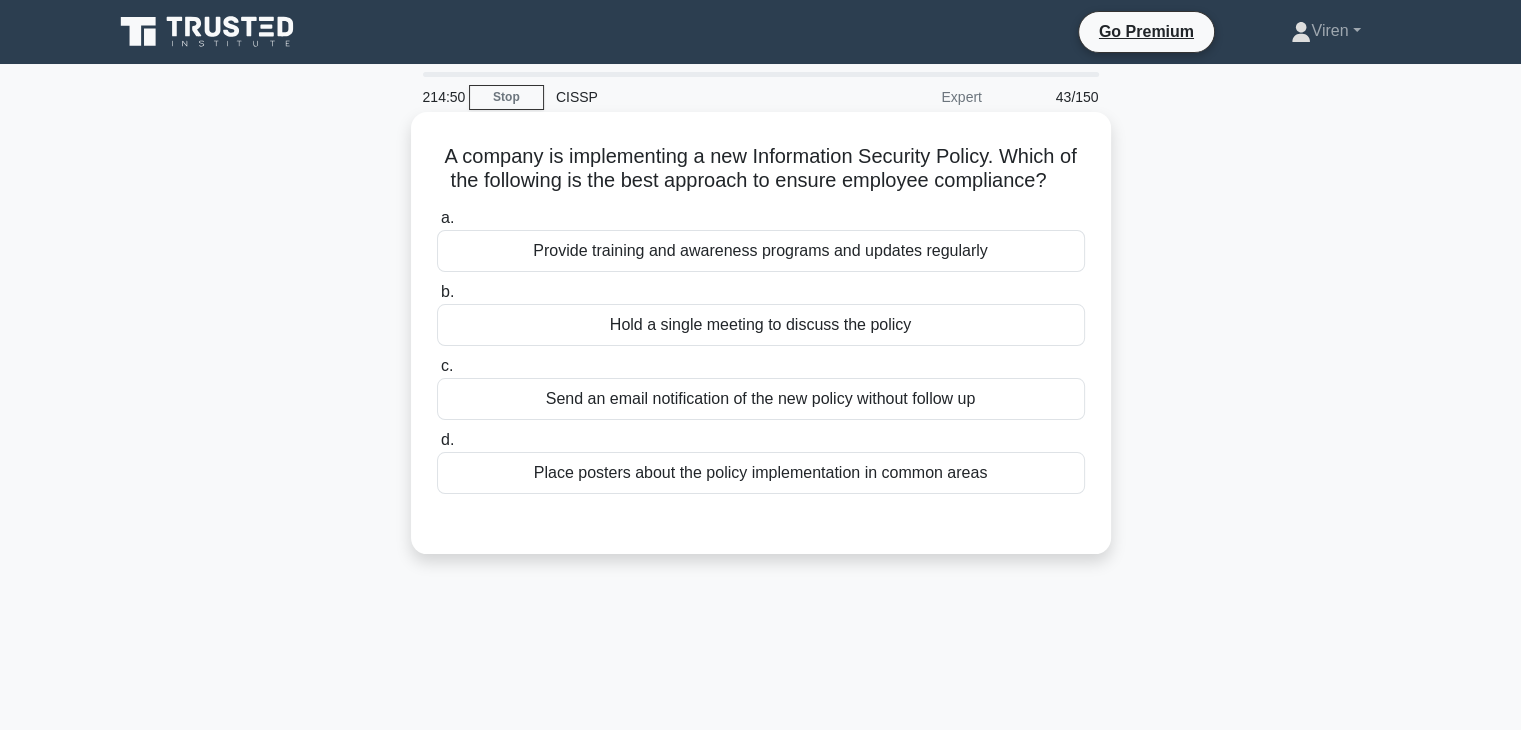 click on "Provide training and awareness programs and updates regularly" at bounding box center (761, 251) 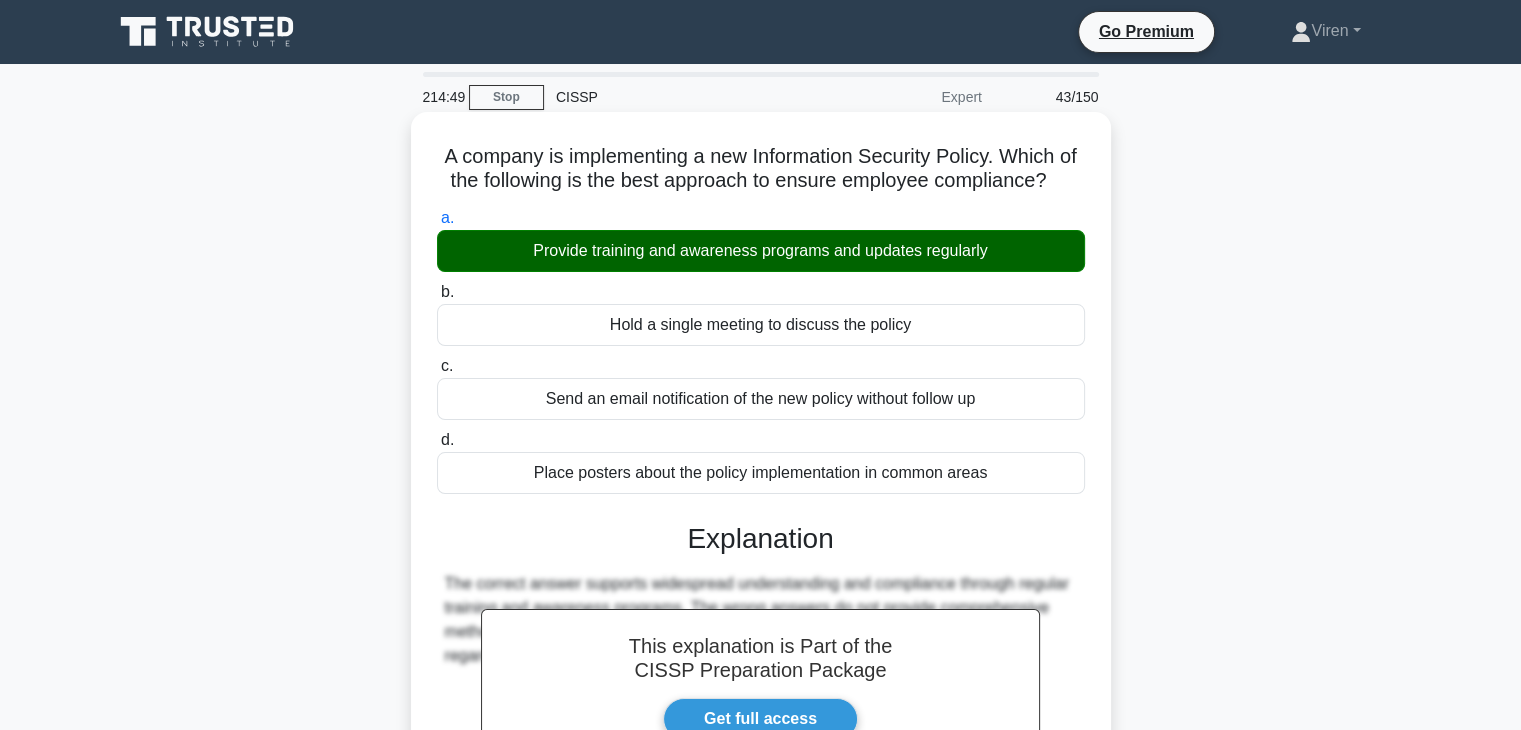 scroll, scrollTop: 351, scrollLeft: 0, axis: vertical 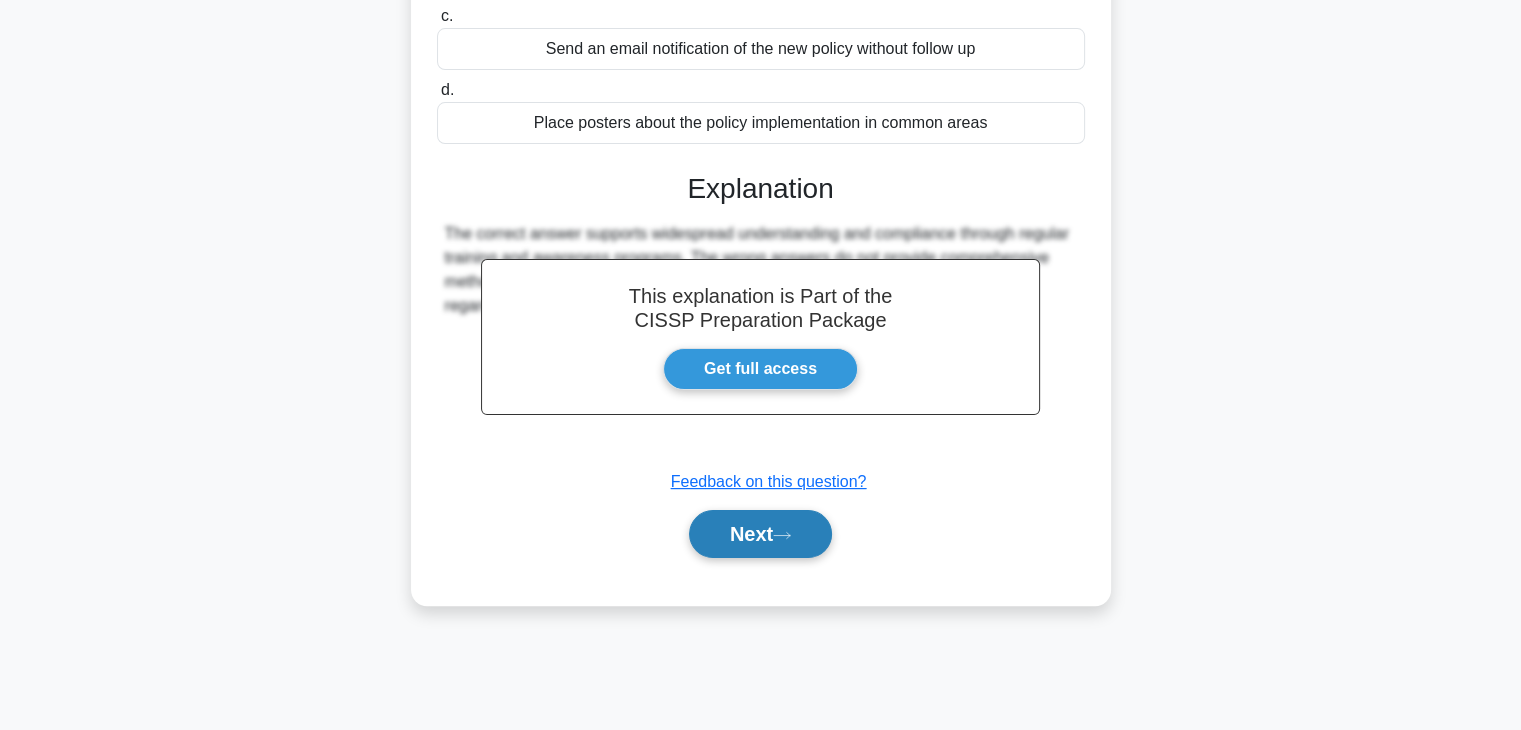 click on "Next" at bounding box center (760, 534) 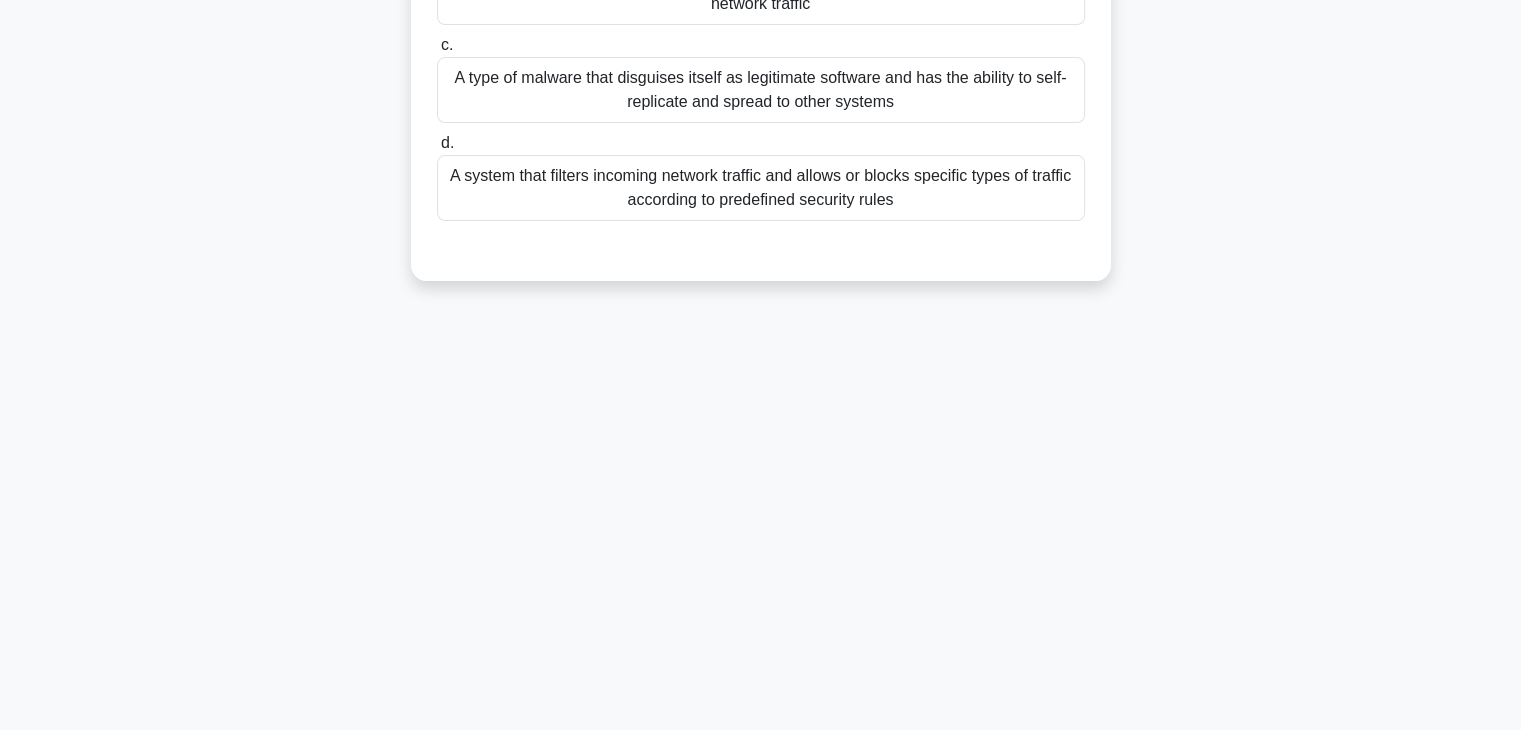 scroll, scrollTop: 0, scrollLeft: 0, axis: both 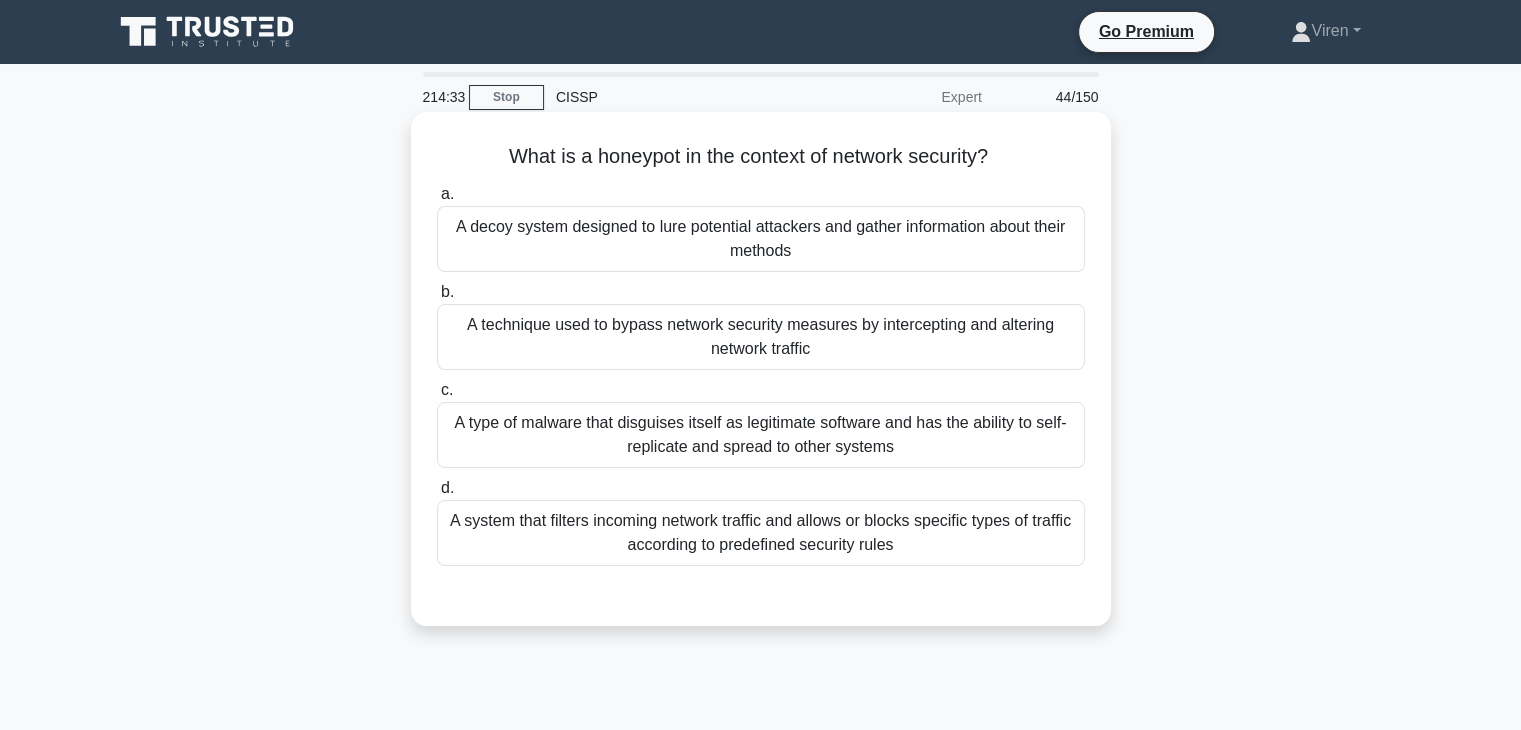 click on "A decoy system designed to lure potential attackers and gather information about their methods" at bounding box center (761, 239) 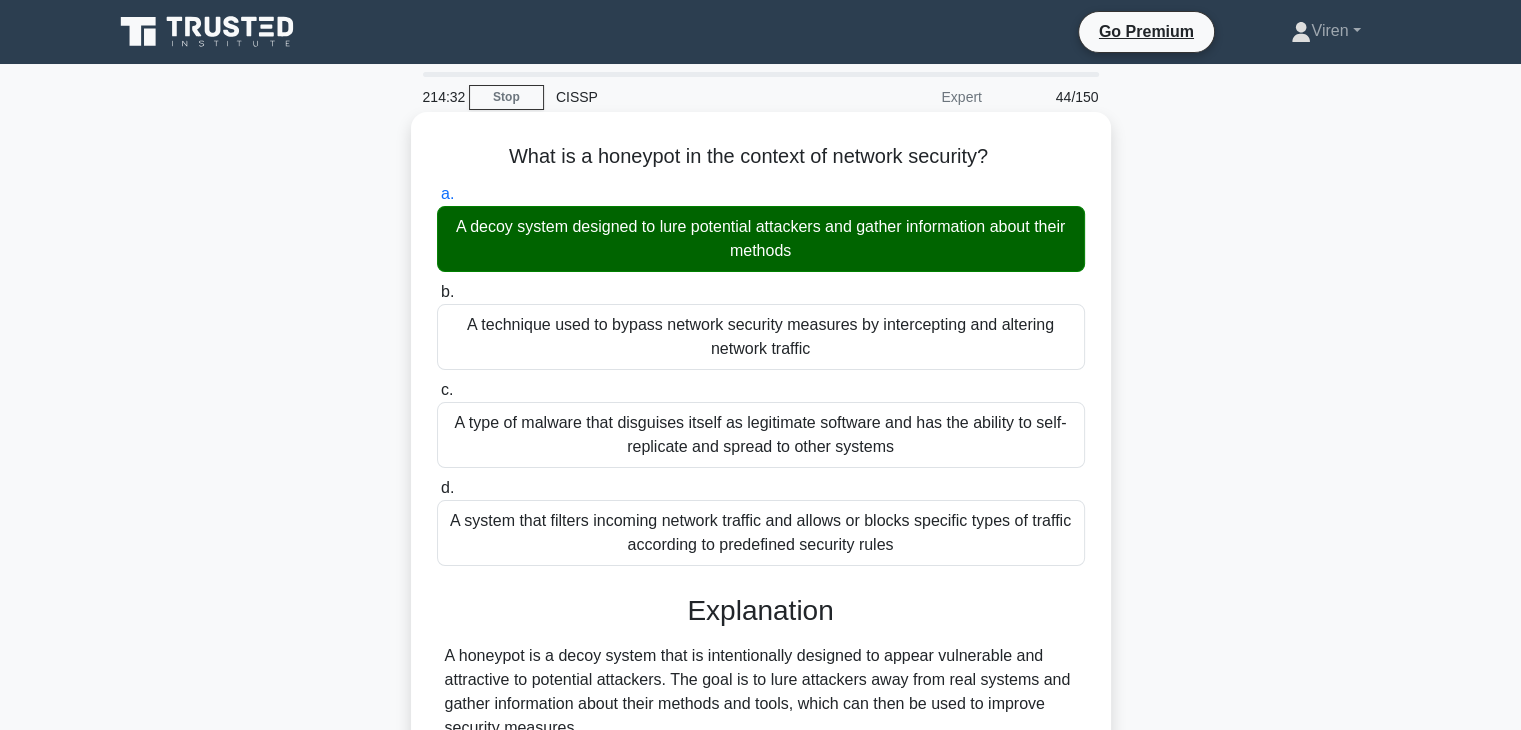 scroll, scrollTop: 351, scrollLeft: 0, axis: vertical 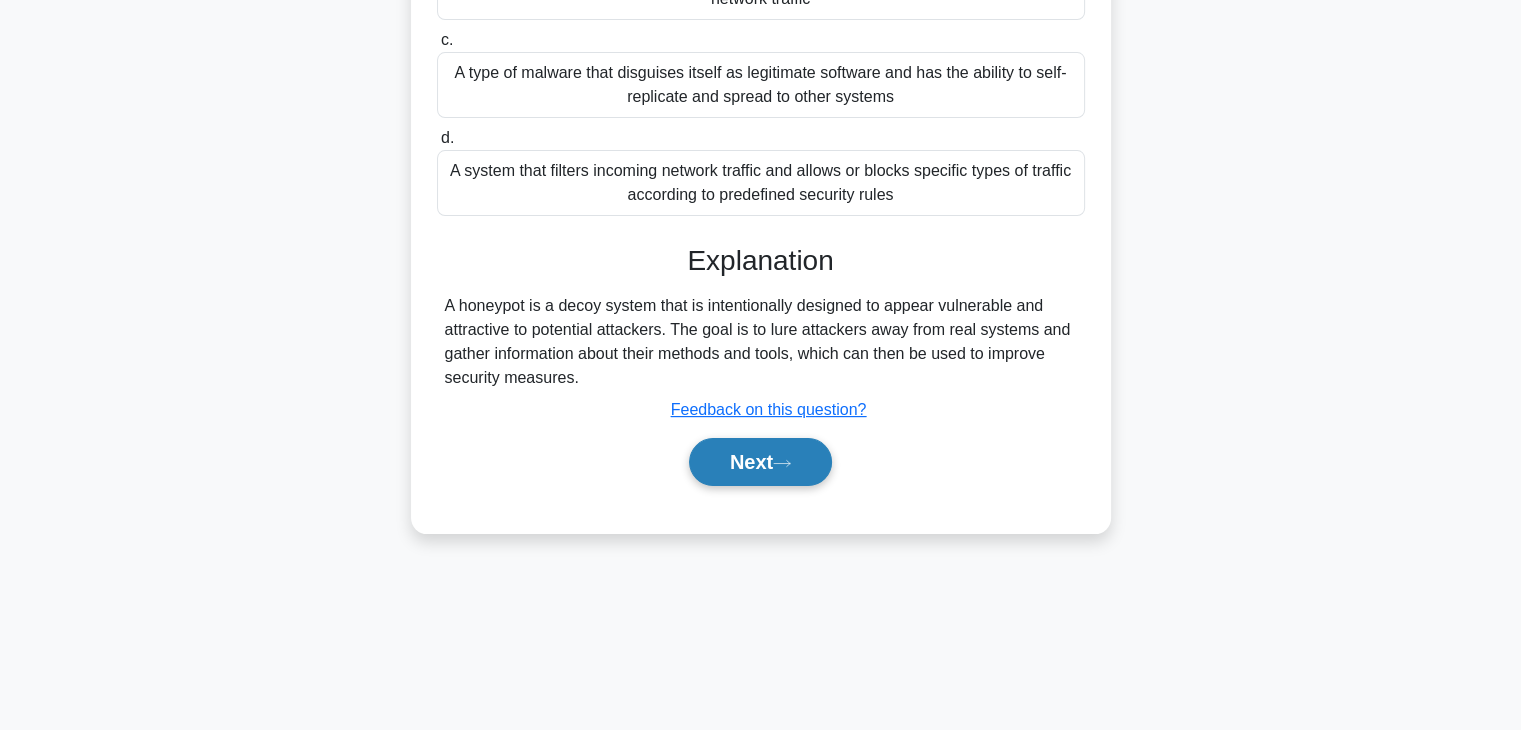 click on "Next" at bounding box center [760, 462] 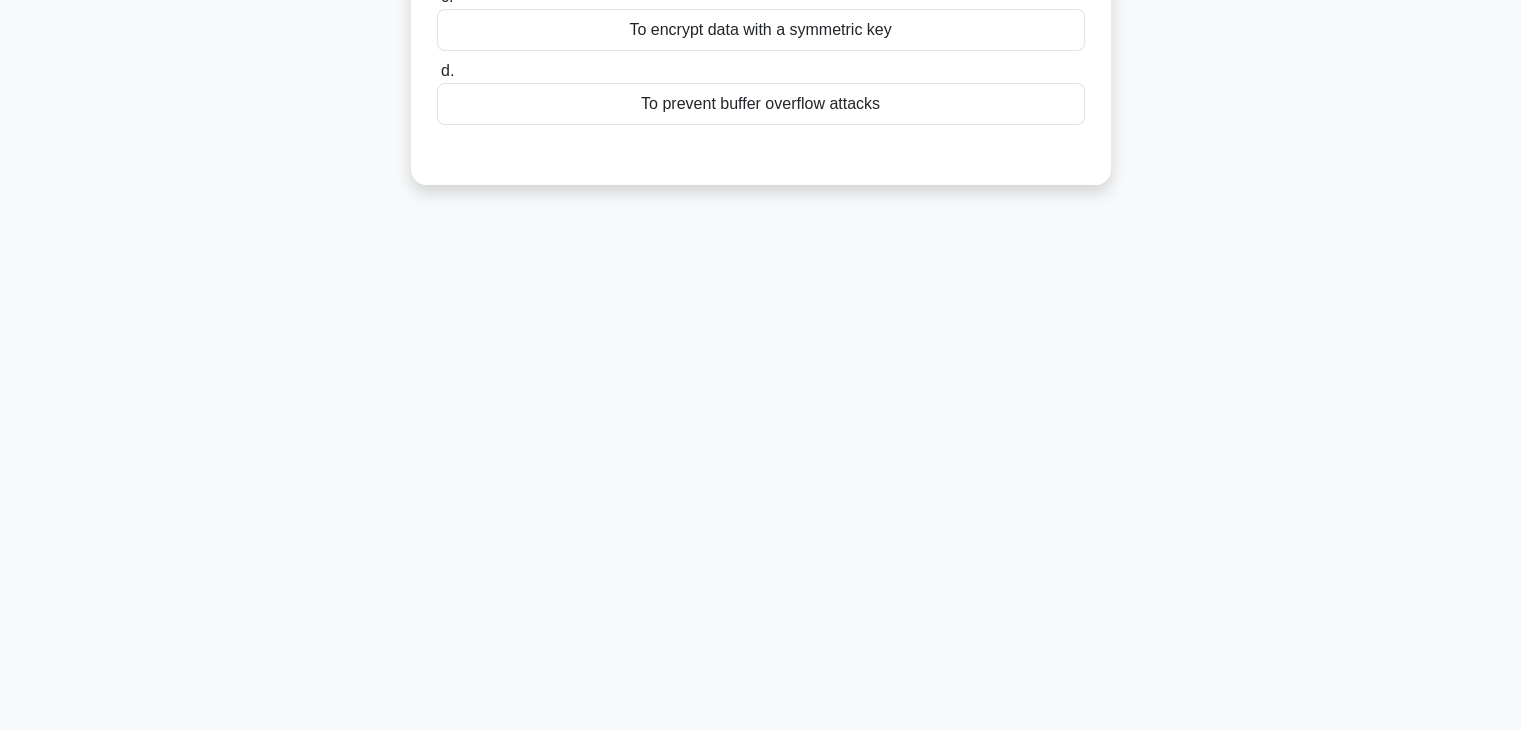 scroll, scrollTop: 0, scrollLeft: 0, axis: both 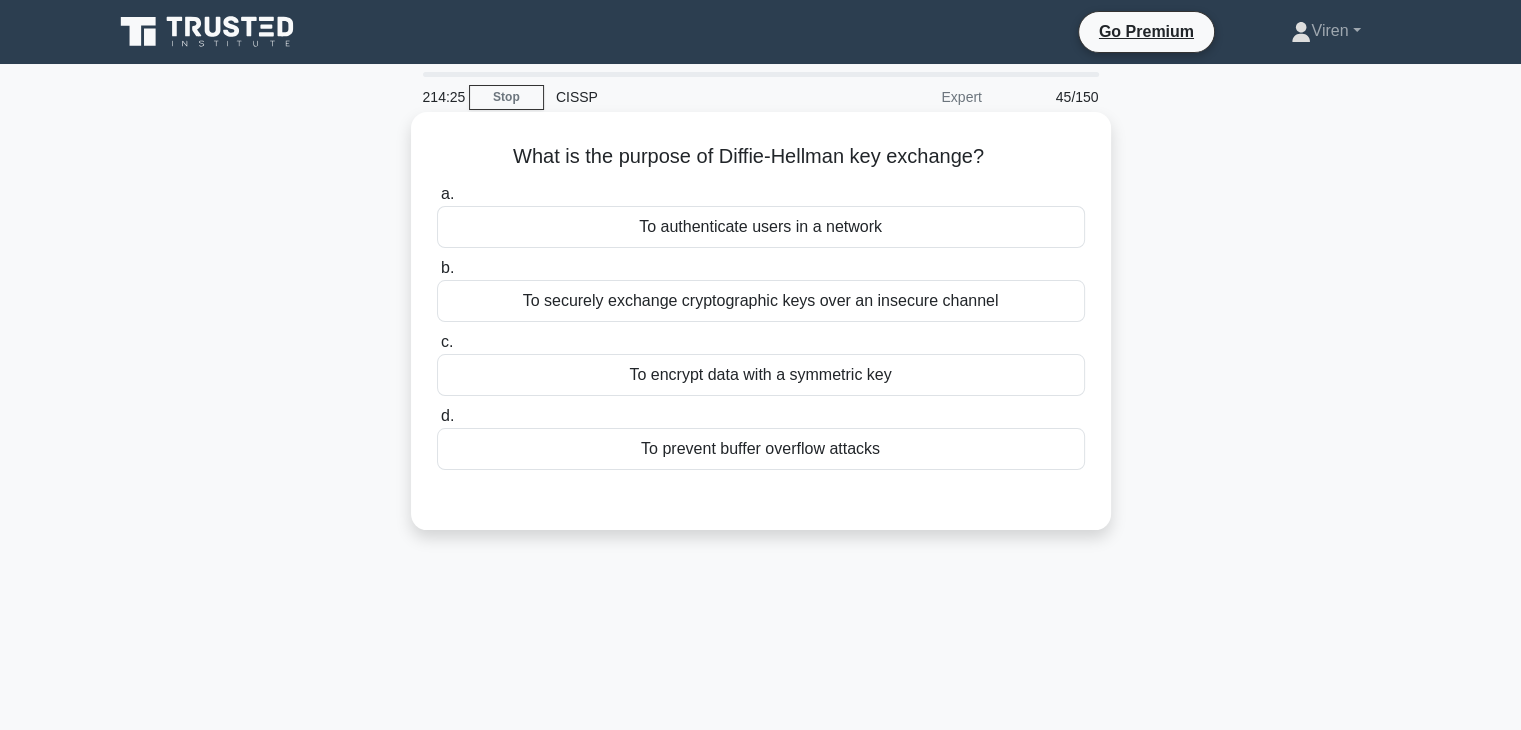 click on "What is the purpose of Diffie-Hellman key exchange?
.spinner_0XTQ{transform-origin:center;animation:spinner_y6GP .75s linear infinite}@keyframes spinner_y6GP{100%{transform:rotate(360deg)}}
a.
To authenticate users in a network
b. c." at bounding box center (761, 321) 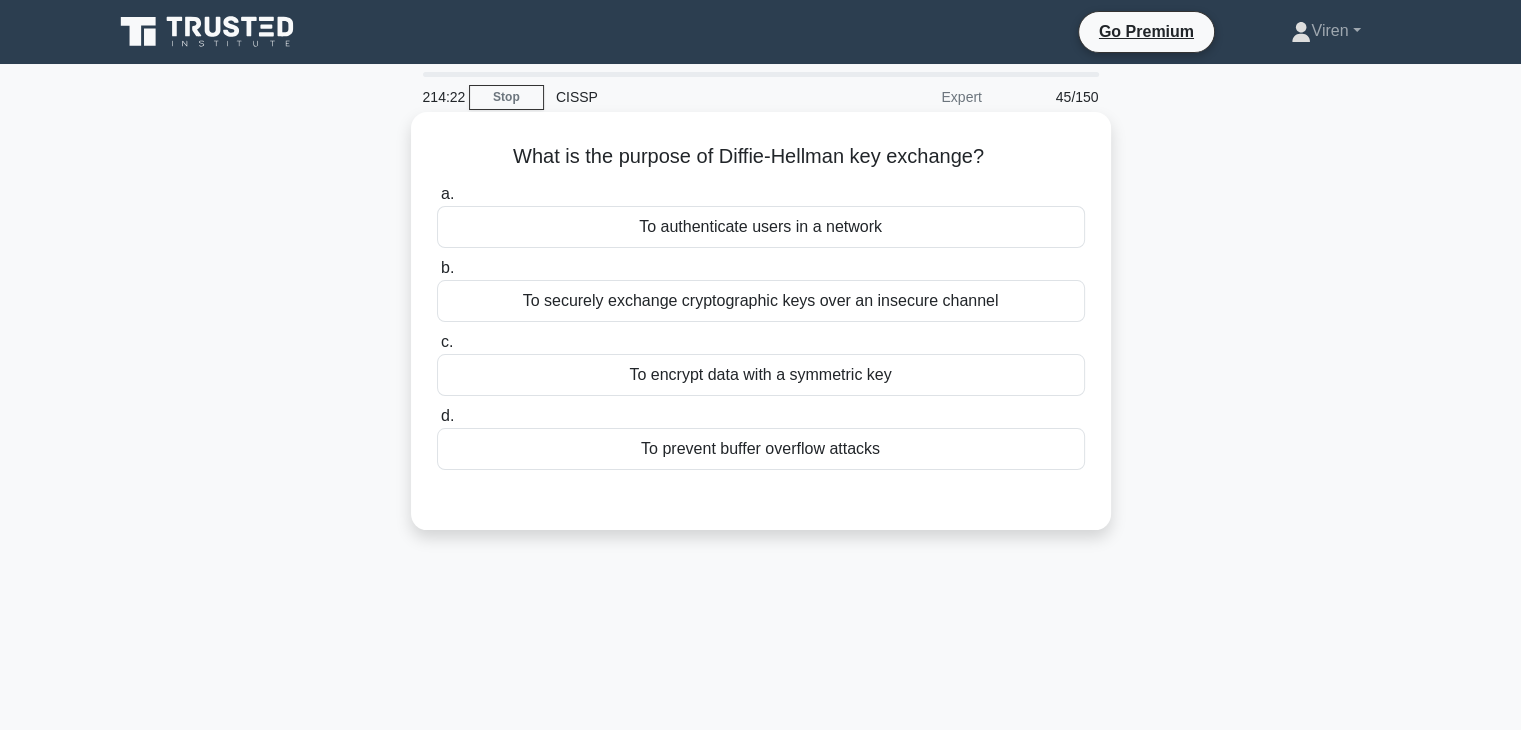 drag, startPoint x: 508, startPoint y: 161, endPoint x: 994, endPoint y: 153, distance: 486.06583 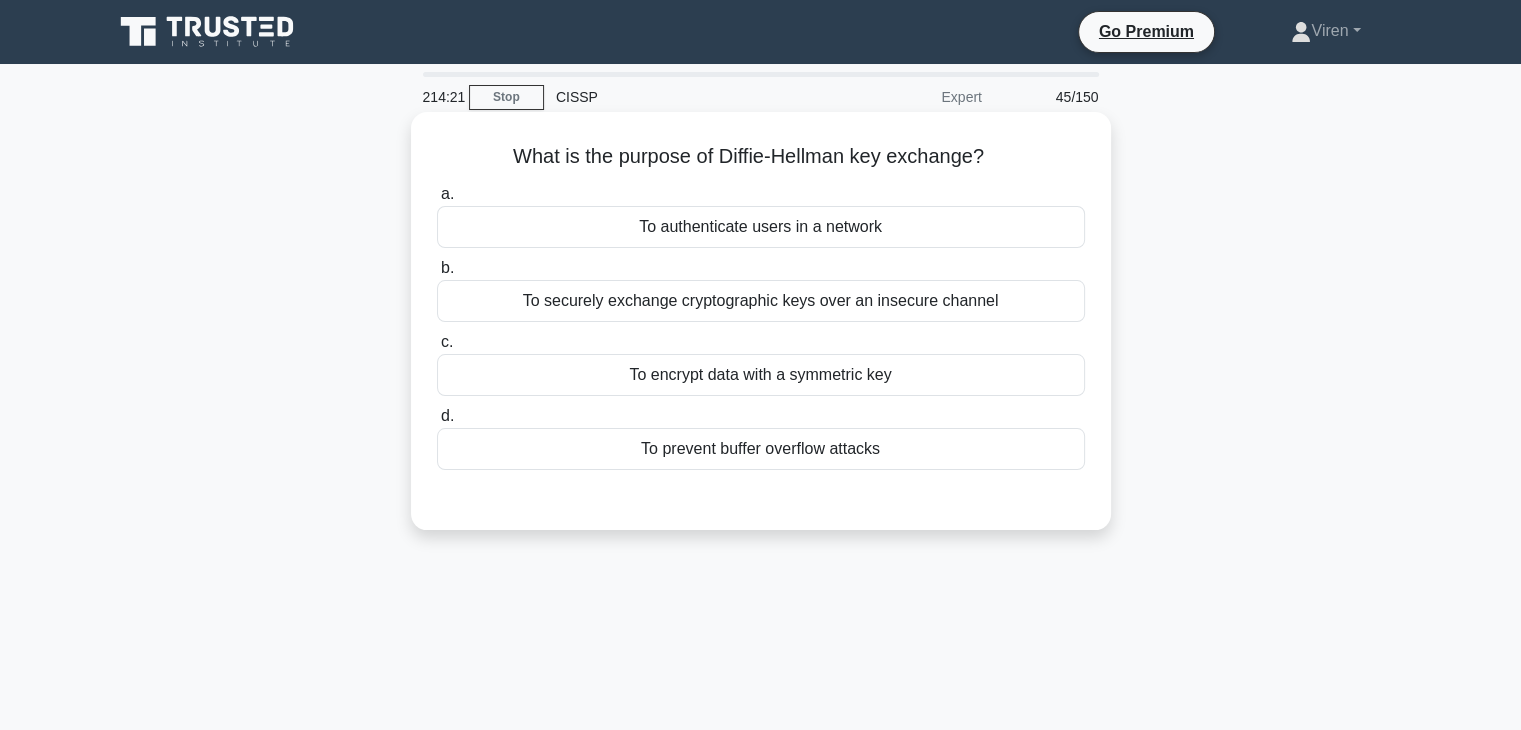 copy on "What is the purpose of Diffie-Hellman key exchange?" 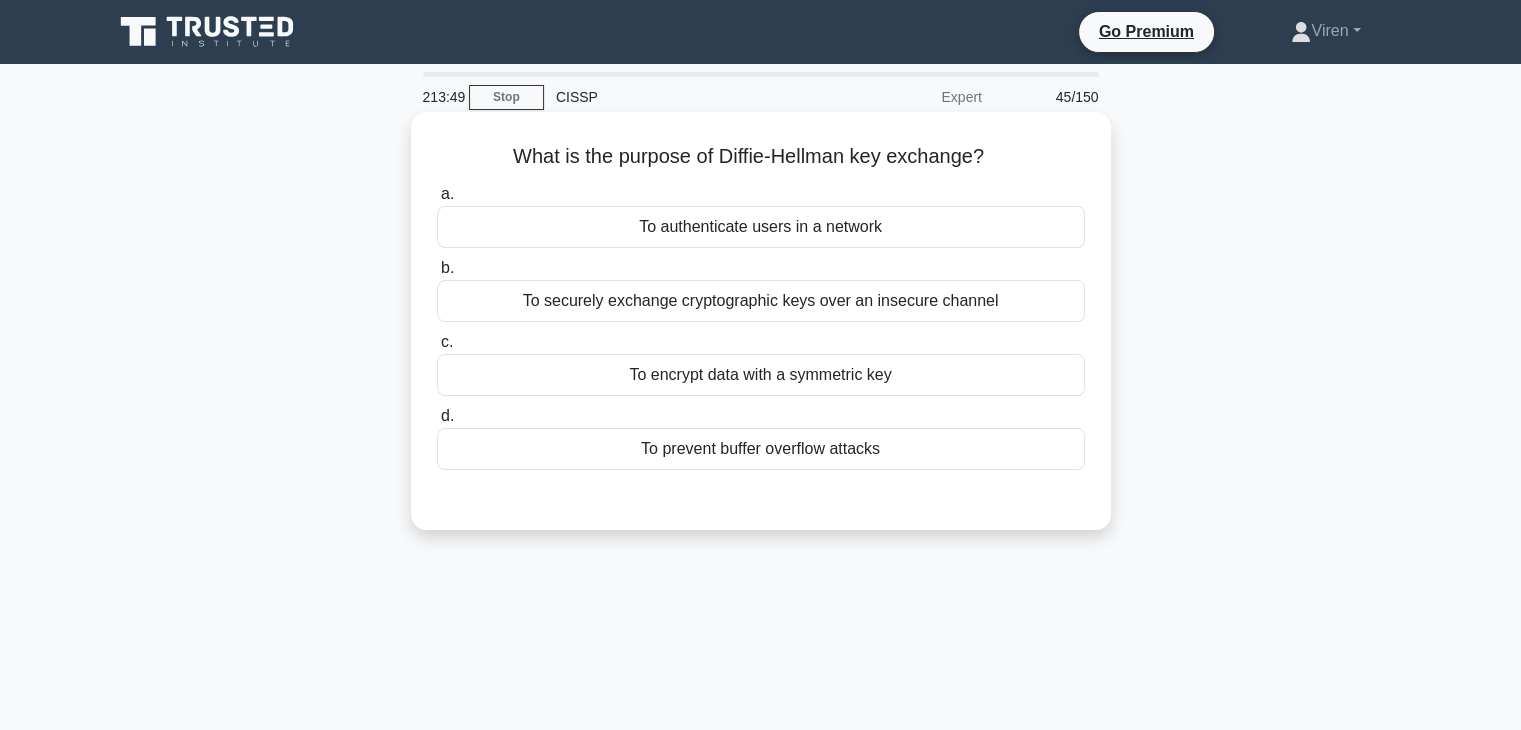 click on "To securely exchange cryptographic keys over an insecure channel" at bounding box center [761, 301] 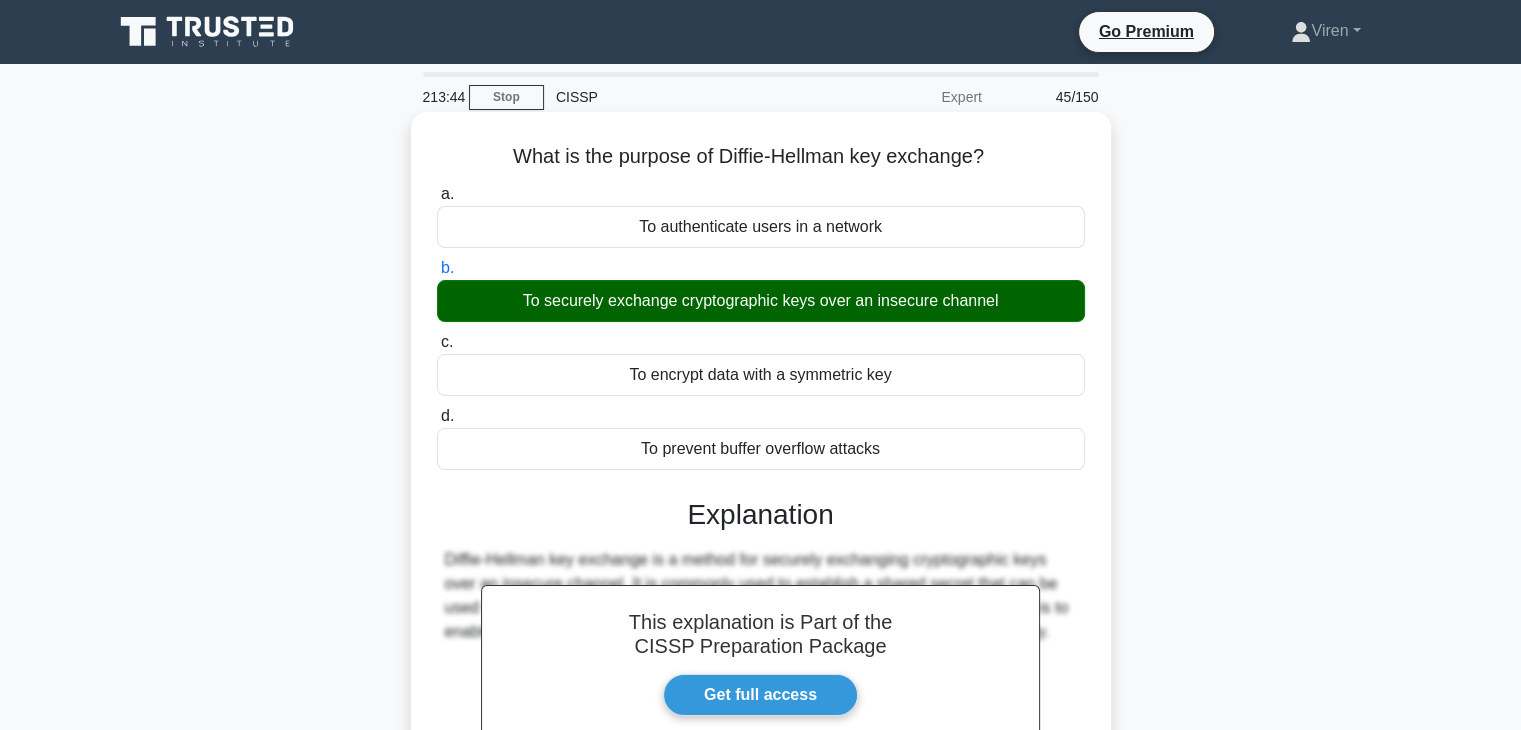 scroll, scrollTop: 351, scrollLeft: 0, axis: vertical 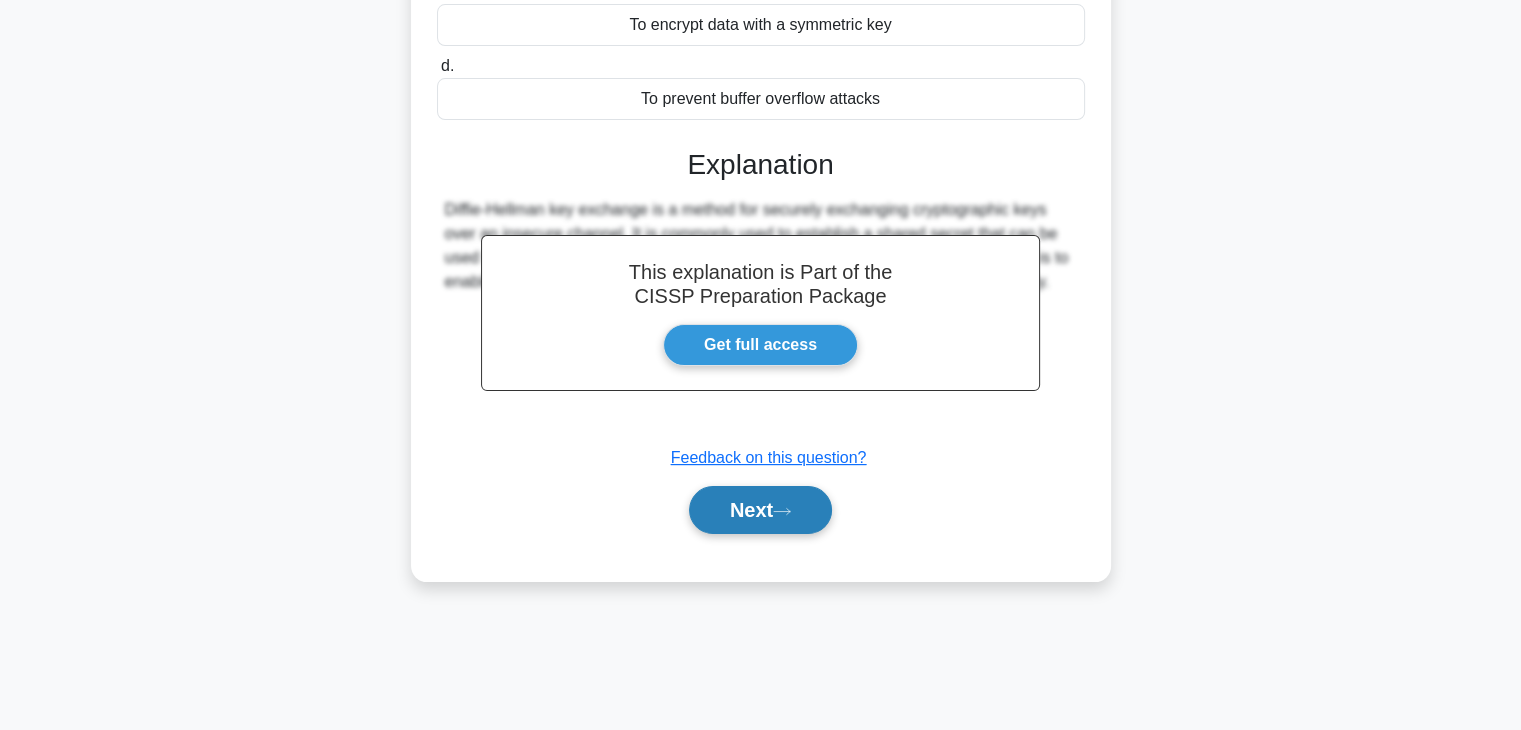 click on "Next" at bounding box center [760, 510] 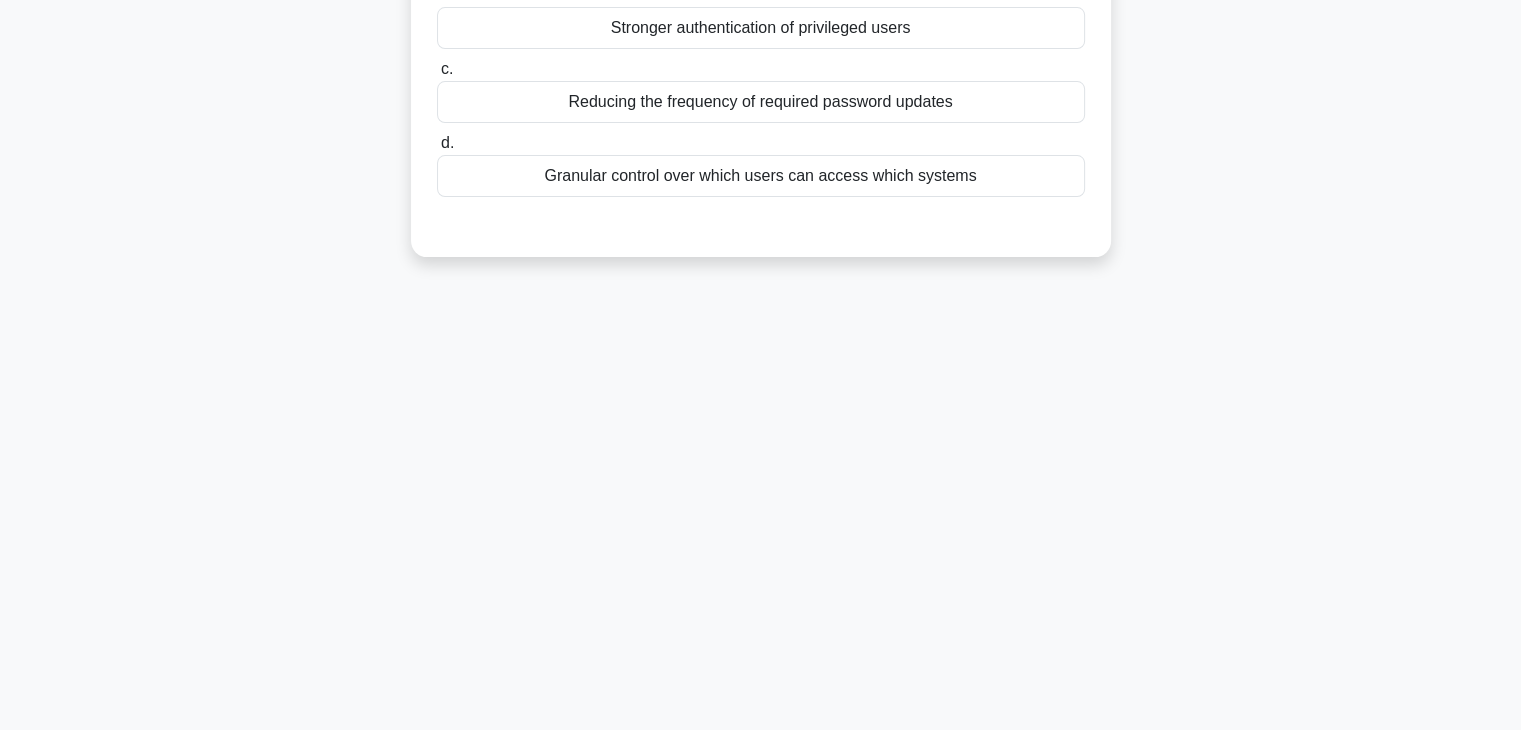 scroll, scrollTop: 0, scrollLeft: 0, axis: both 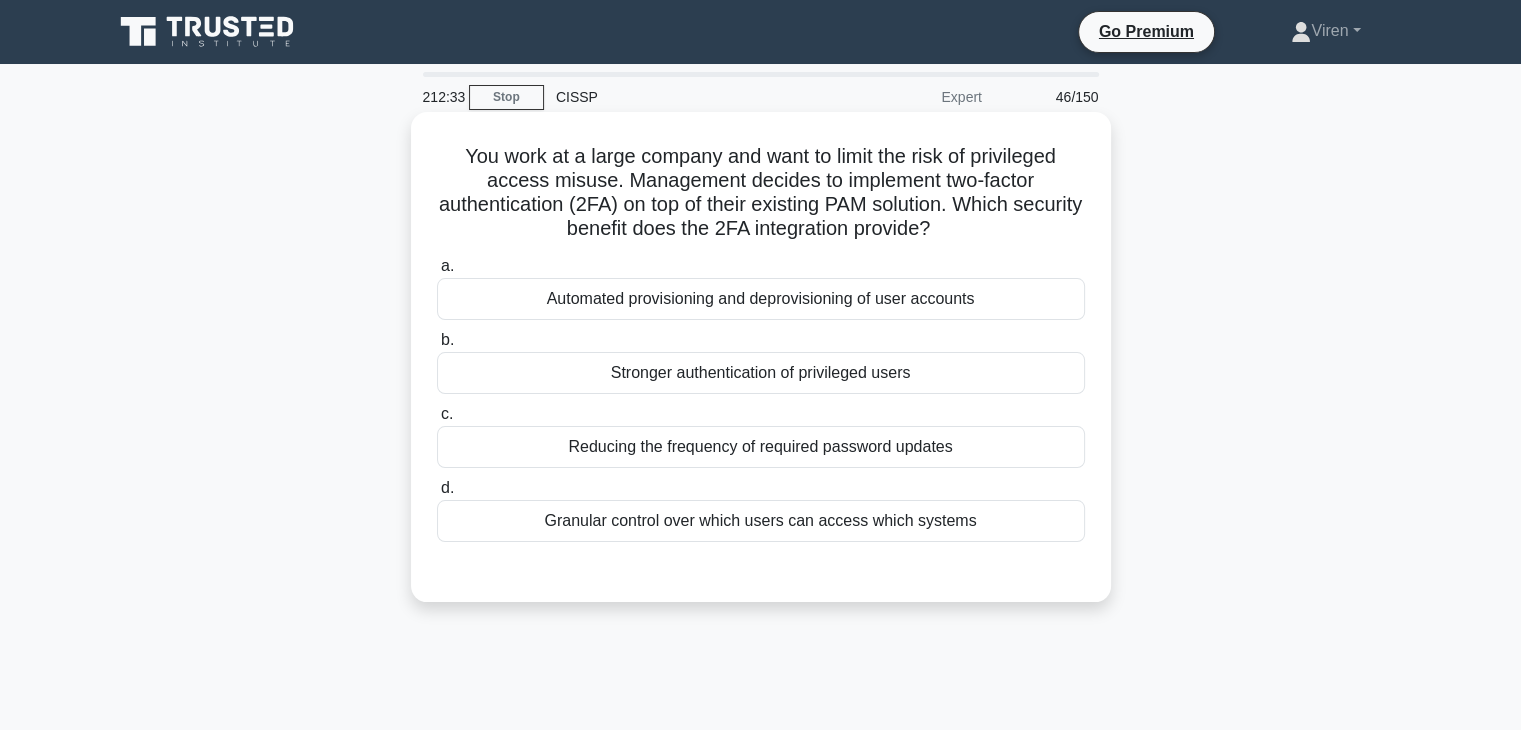 click on "Stronger authentication of privileged users" at bounding box center [761, 373] 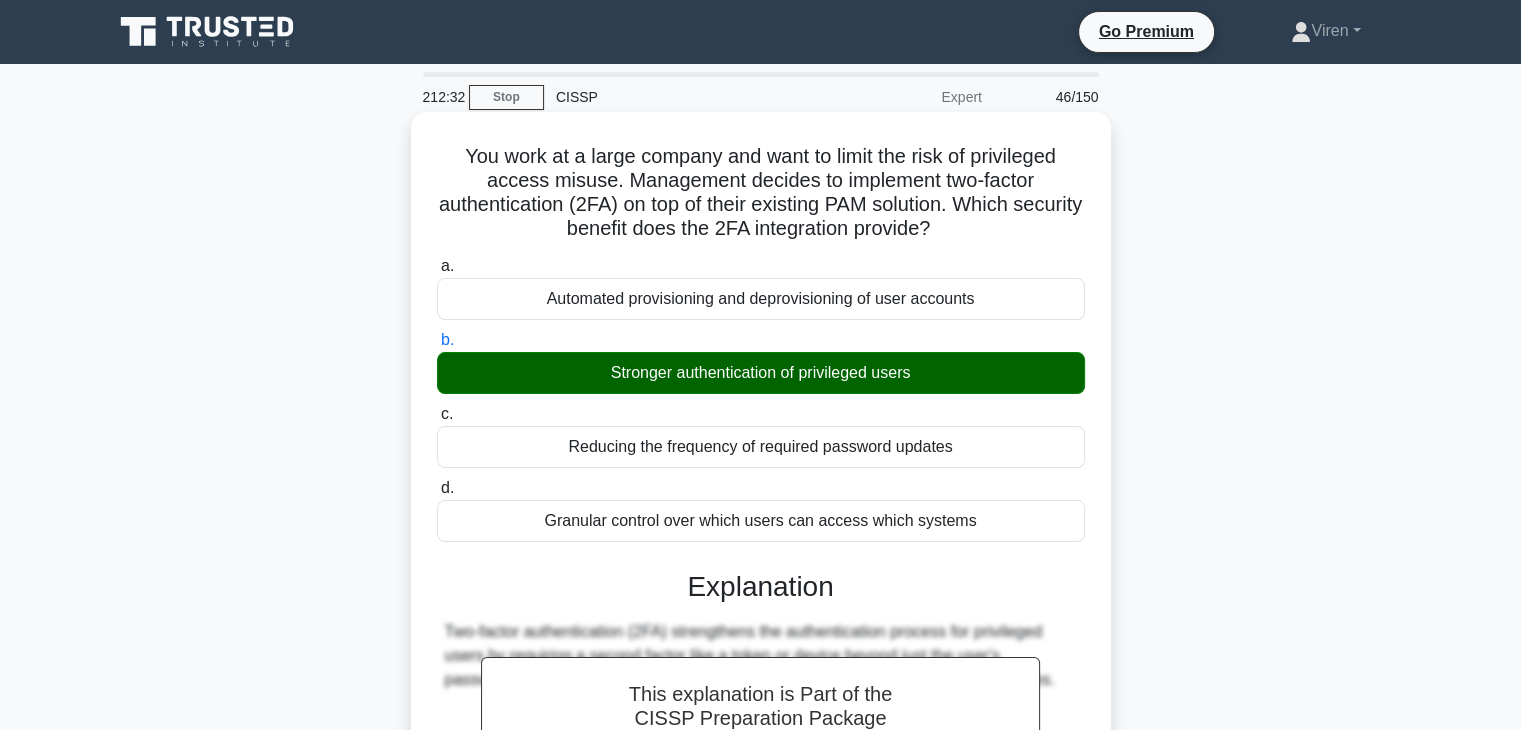 scroll, scrollTop: 351, scrollLeft: 0, axis: vertical 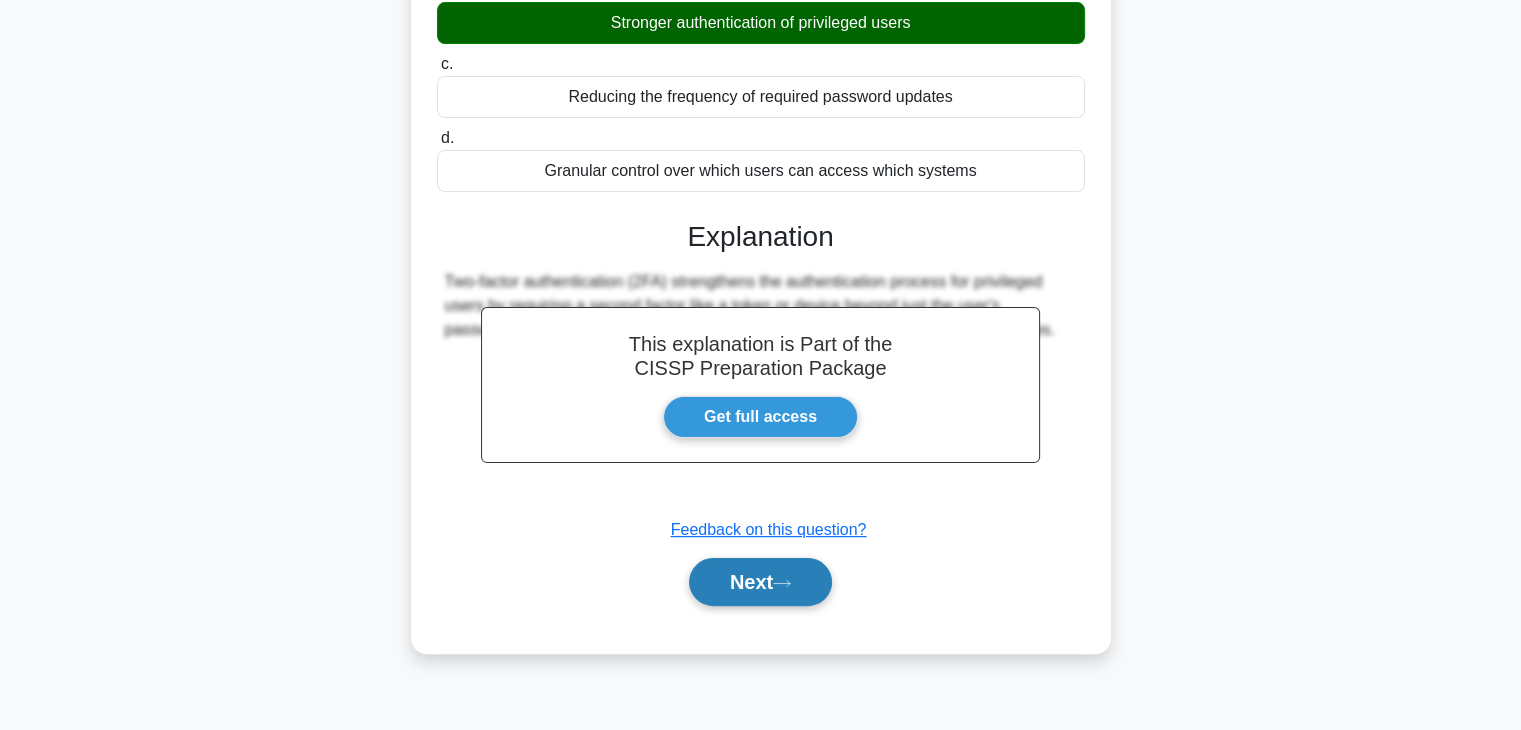 click on "Next" at bounding box center (760, 582) 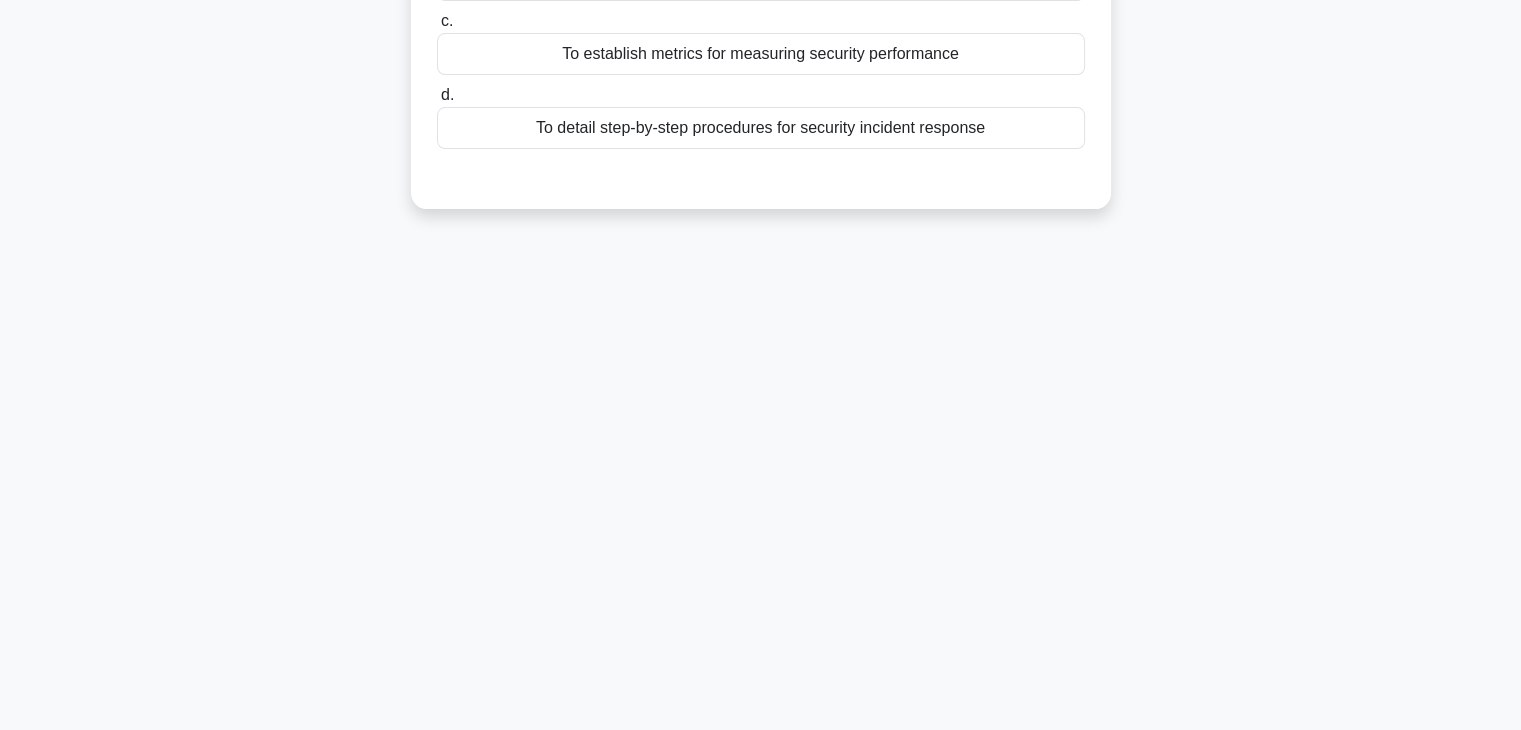 scroll, scrollTop: 0, scrollLeft: 0, axis: both 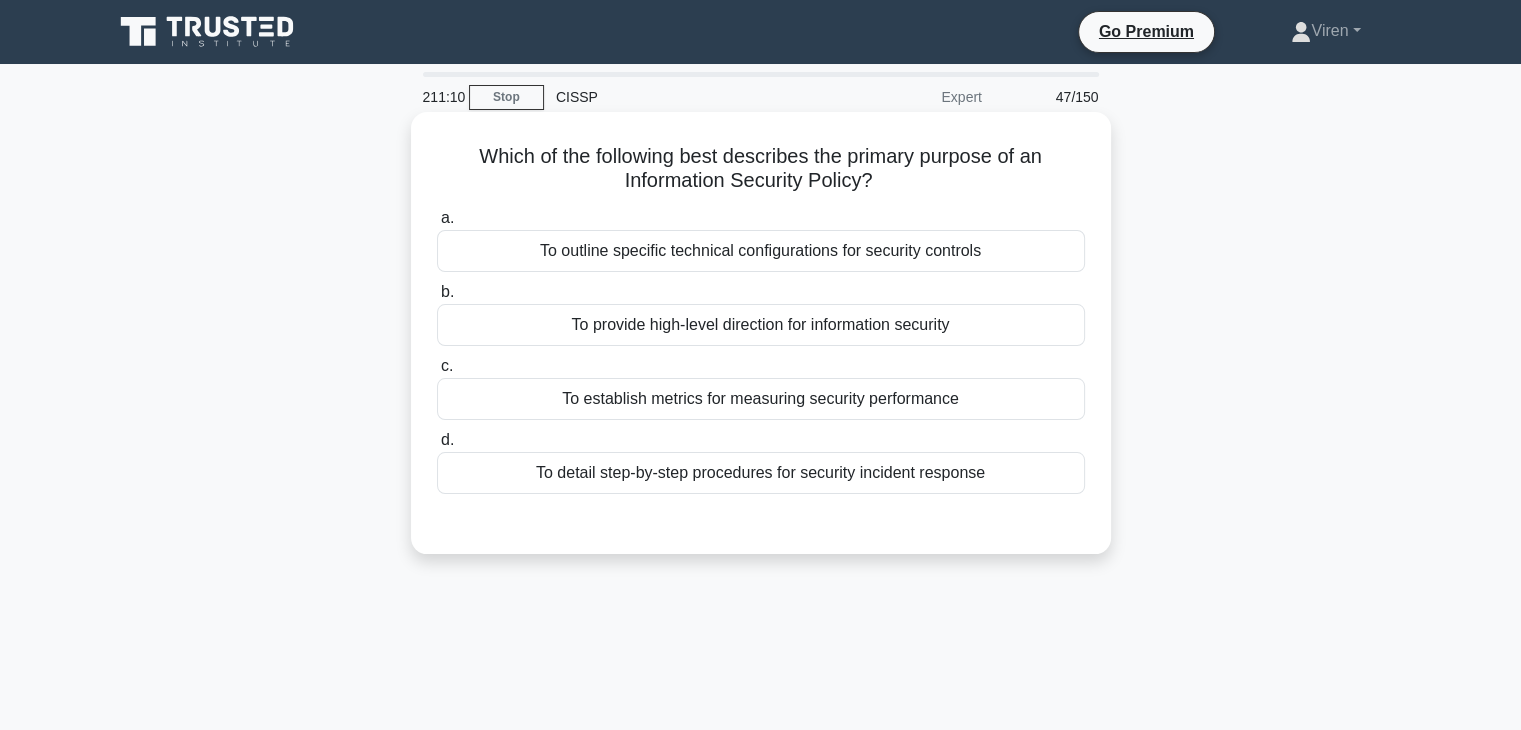 click on "To outline specific technical configurations for security controls" at bounding box center [761, 251] 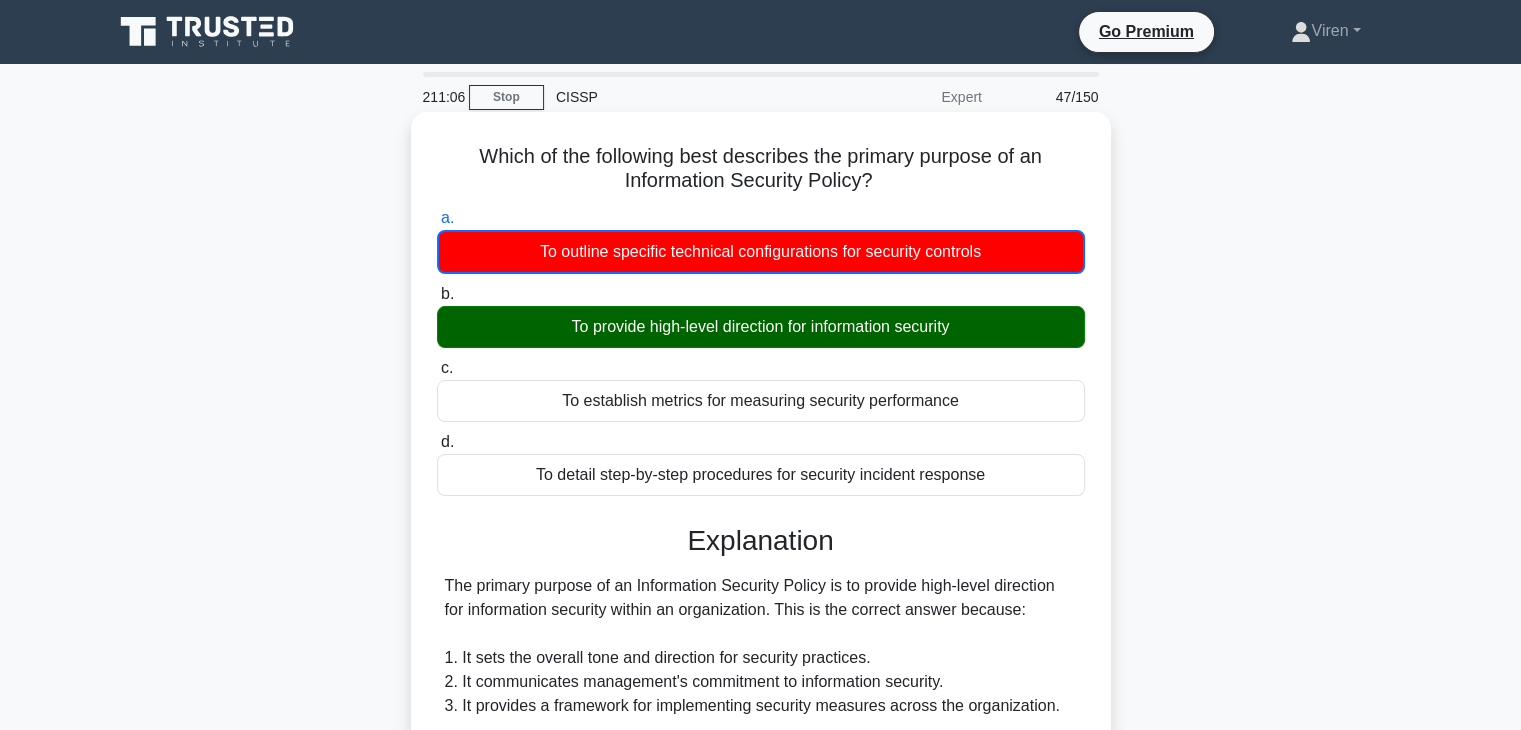 scroll, scrollTop: 576, scrollLeft: 0, axis: vertical 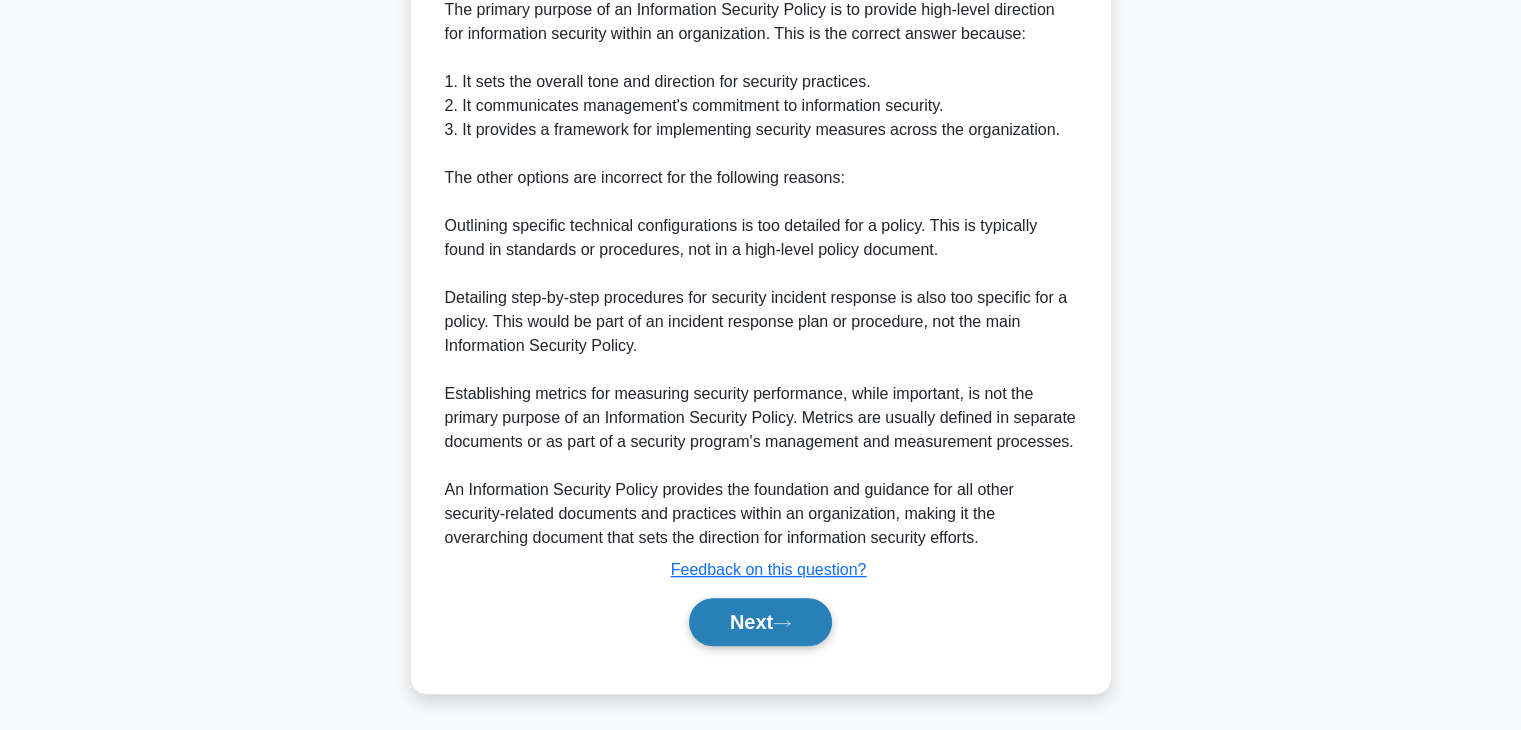 click on "Next" at bounding box center [760, 622] 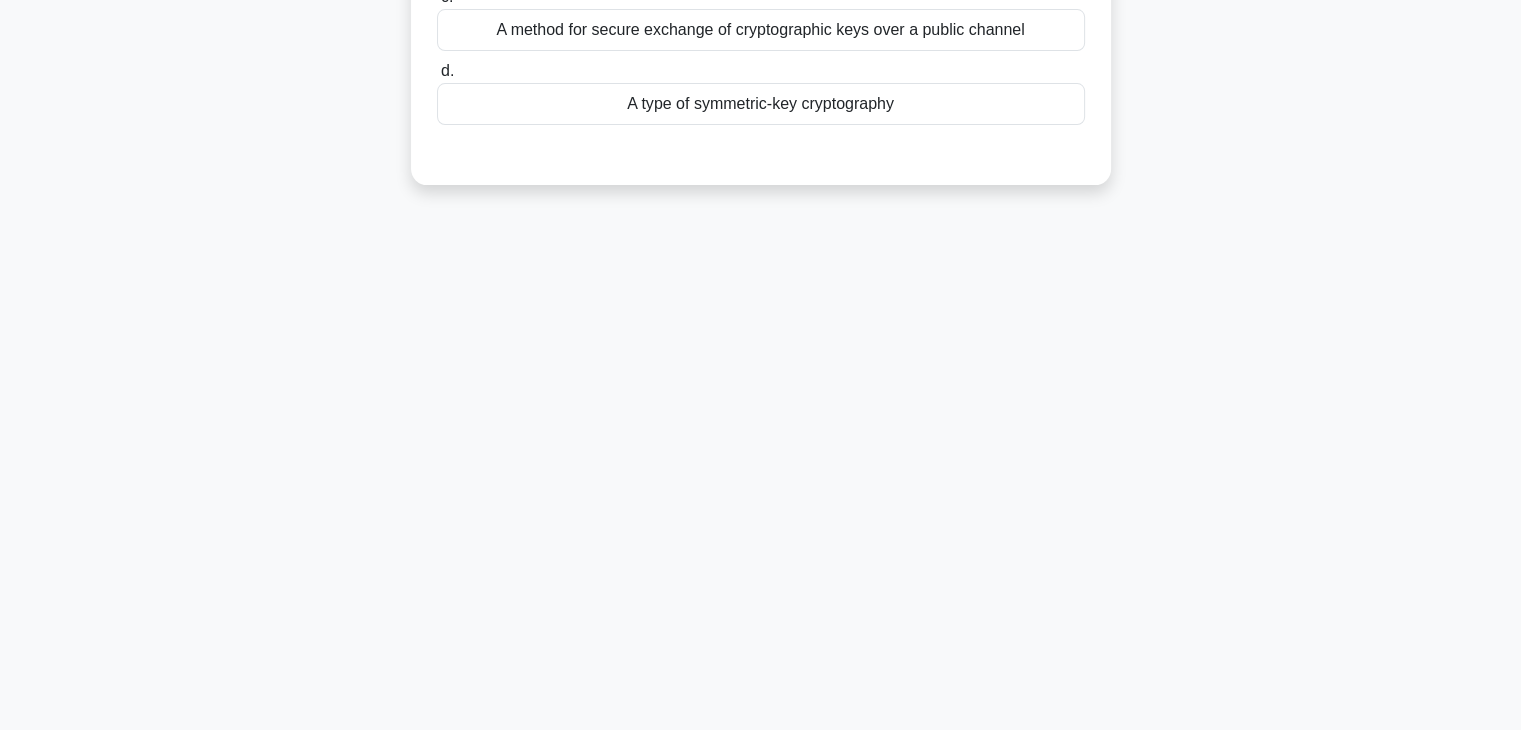 scroll, scrollTop: 0, scrollLeft: 0, axis: both 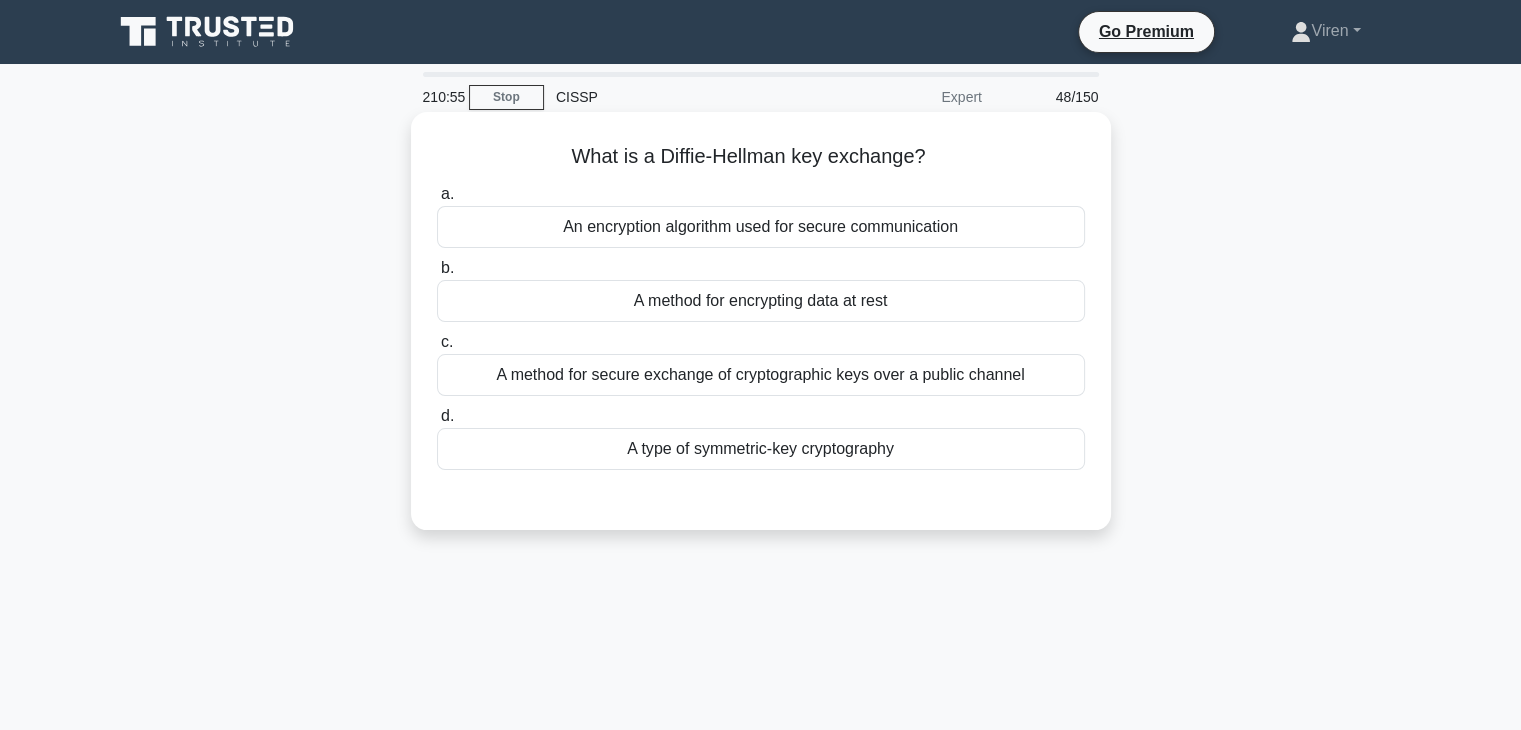 click on "A method for secure exchange of cryptographic keys over a public channel" at bounding box center [761, 375] 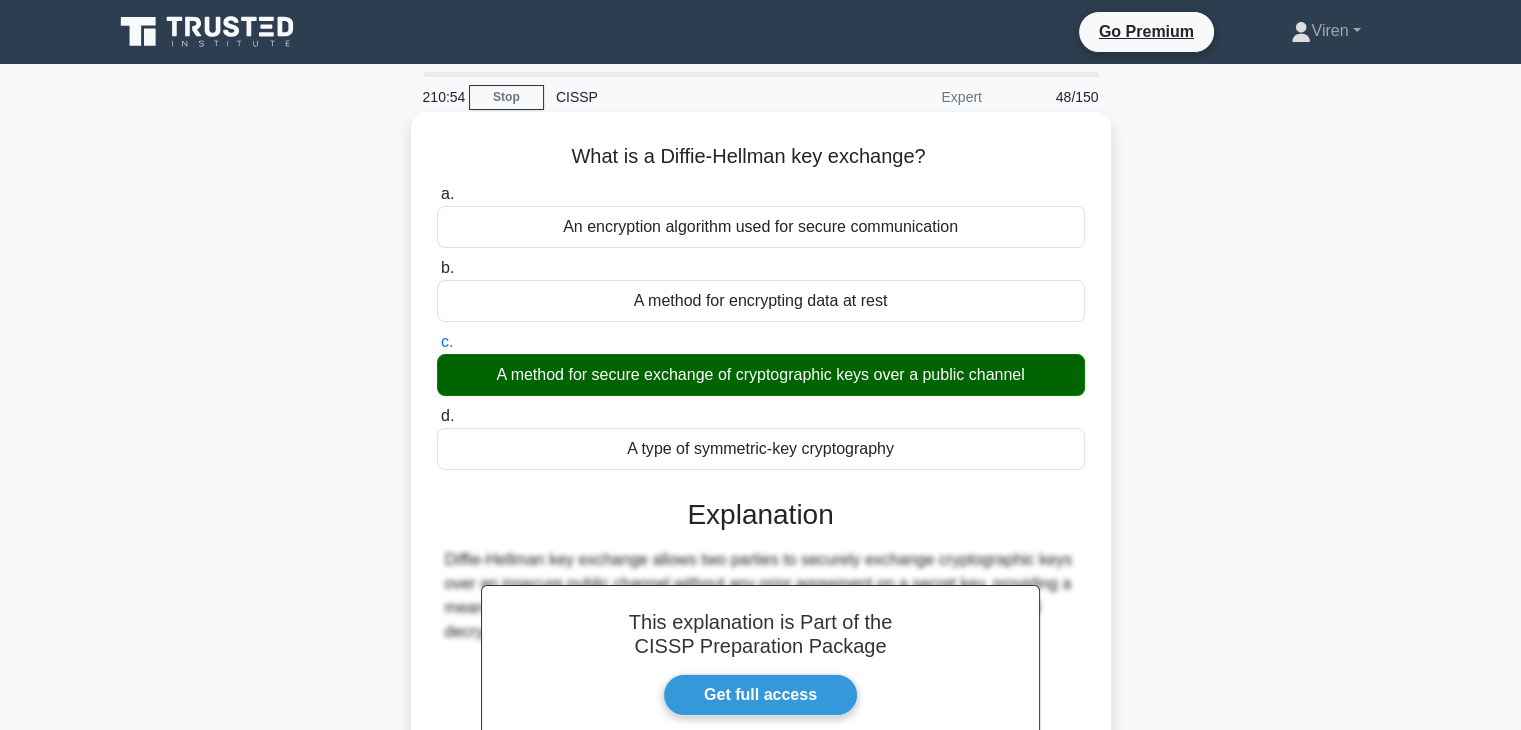 scroll, scrollTop: 351, scrollLeft: 0, axis: vertical 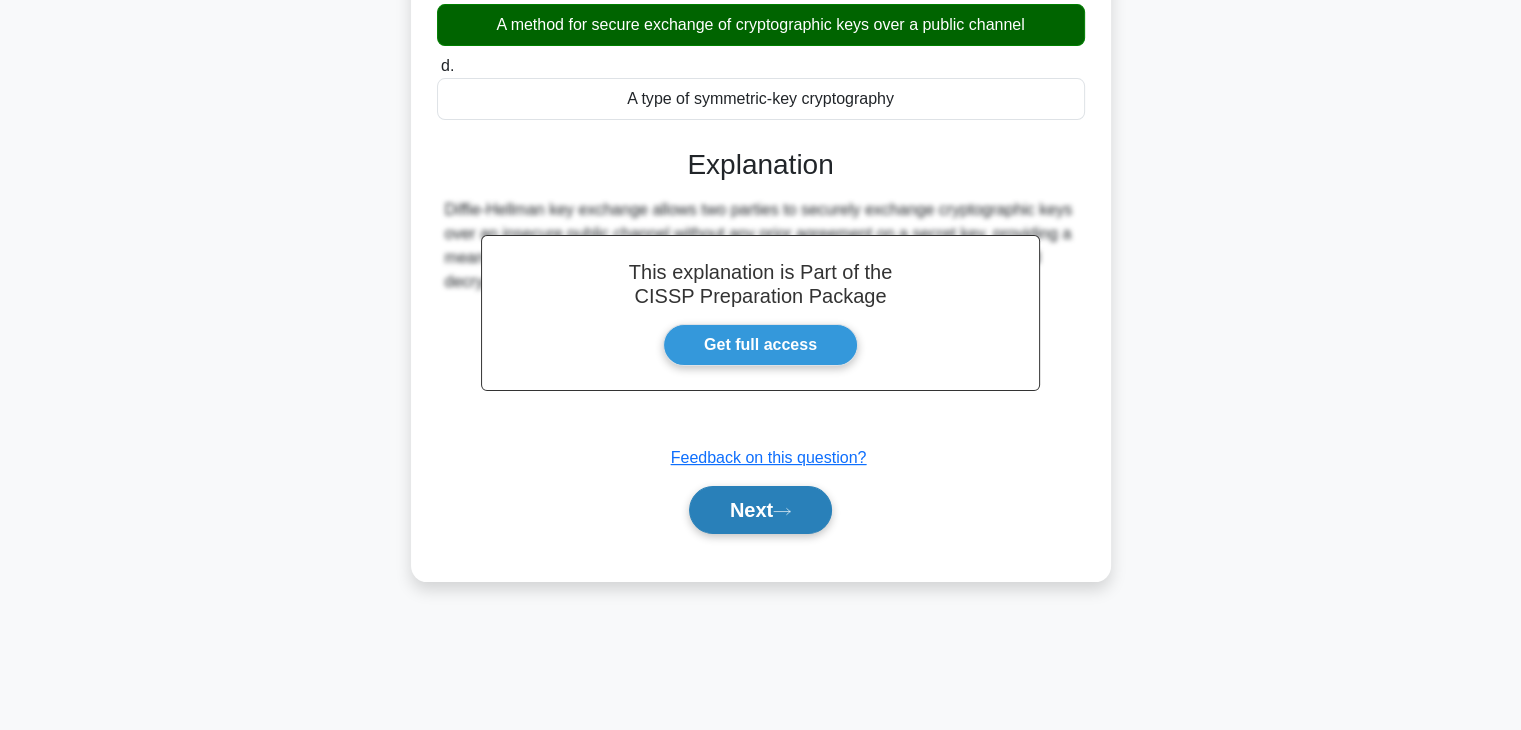 click on "Next" at bounding box center [760, 510] 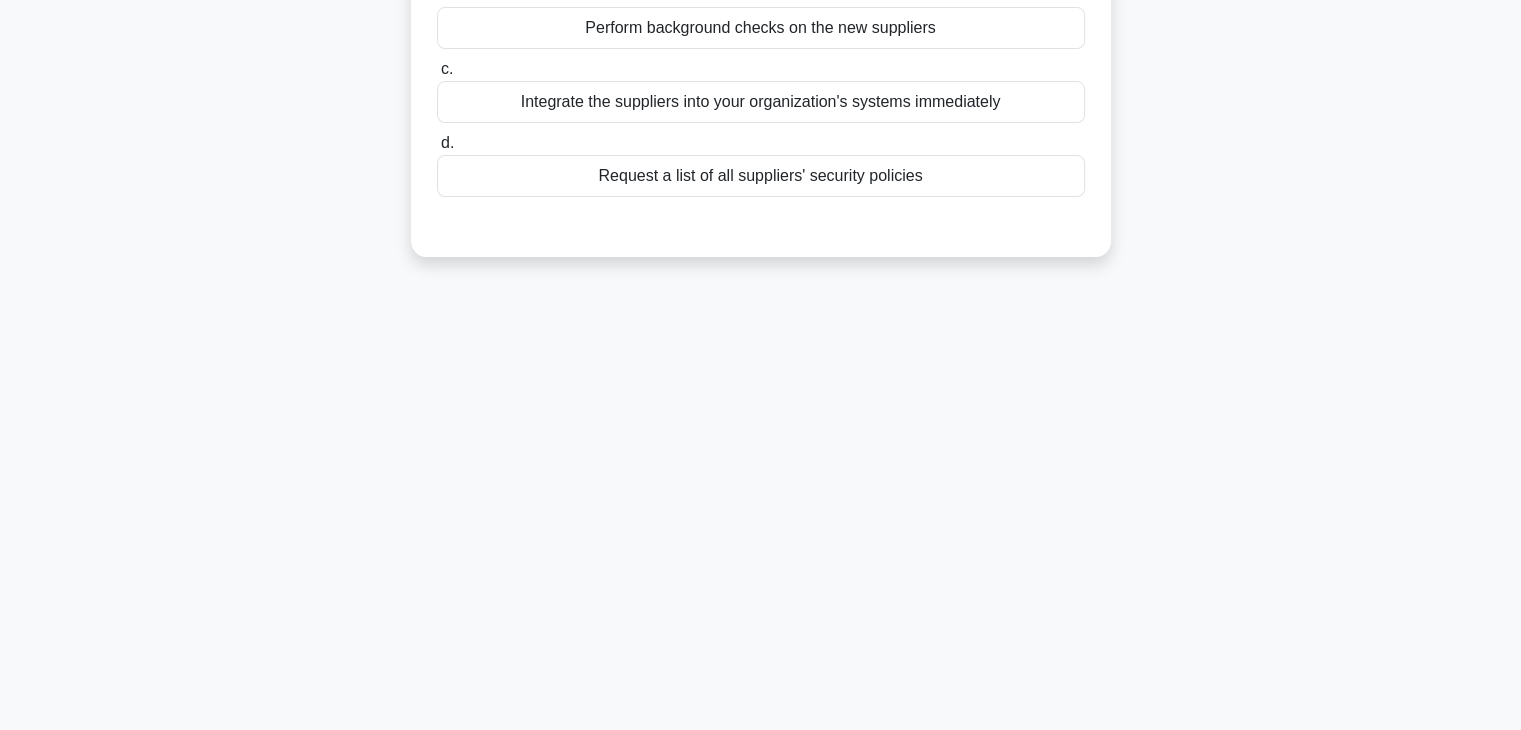 scroll, scrollTop: 0, scrollLeft: 0, axis: both 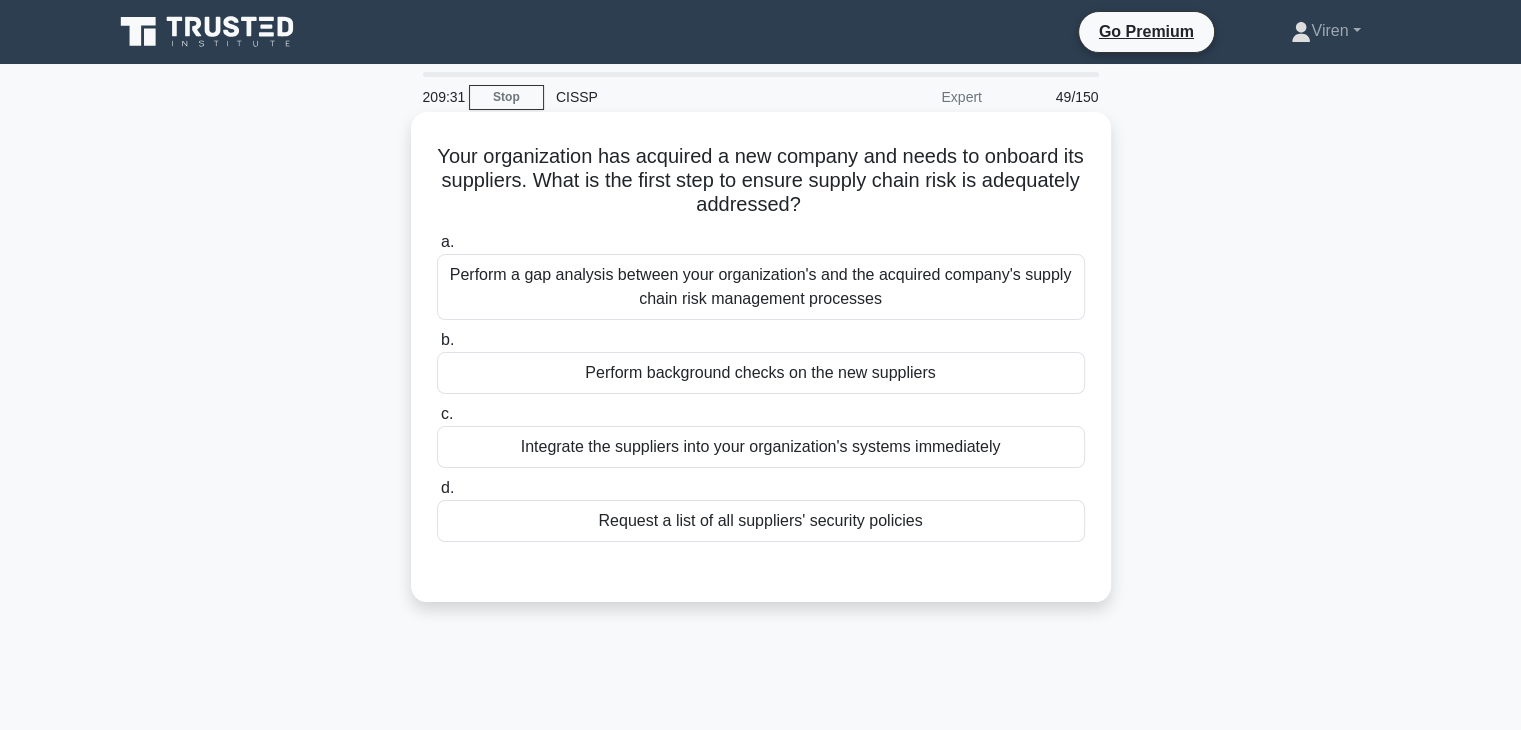 click on "Perform a gap analysis between your organization's and the acquired company's supply chain risk management processes" at bounding box center [761, 287] 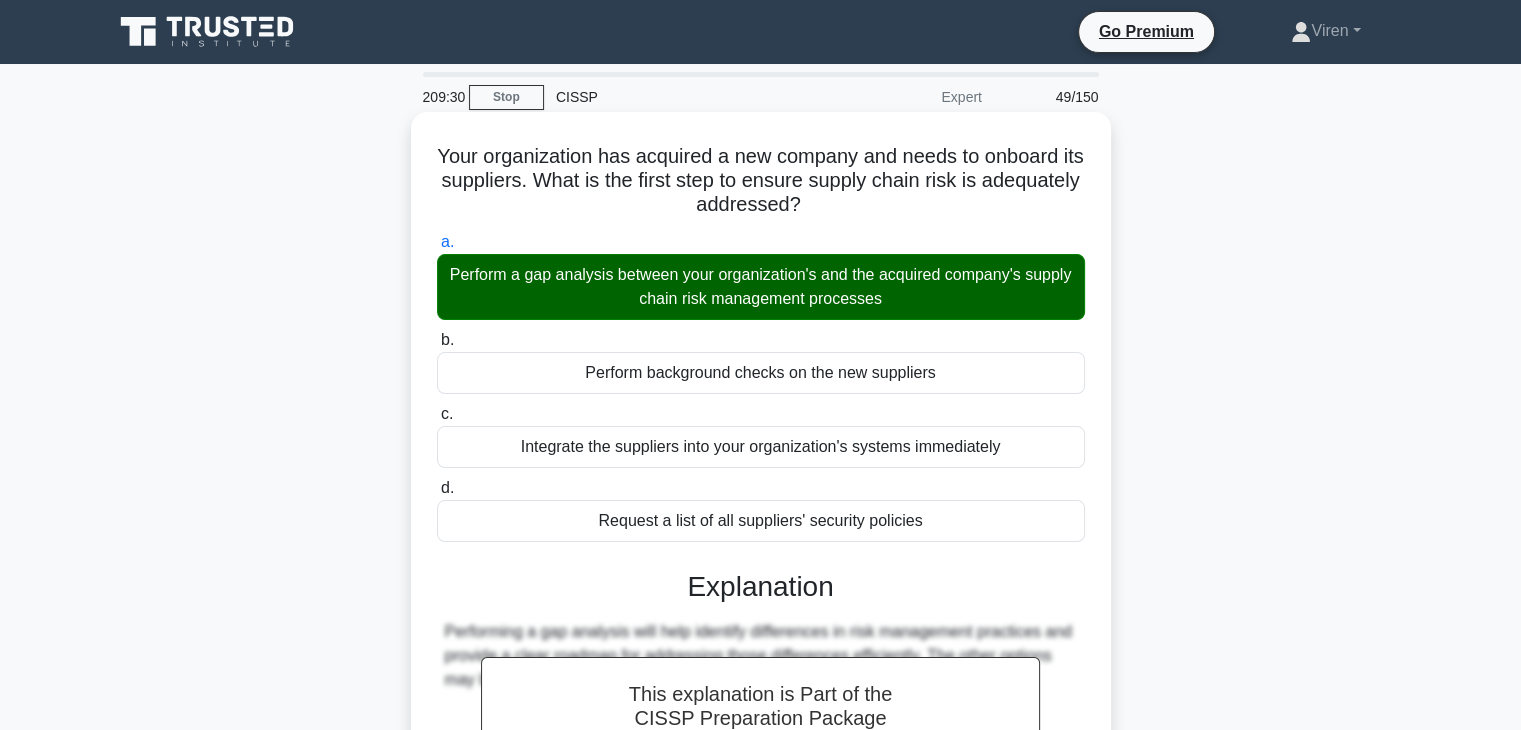 scroll, scrollTop: 351, scrollLeft: 0, axis: vertical 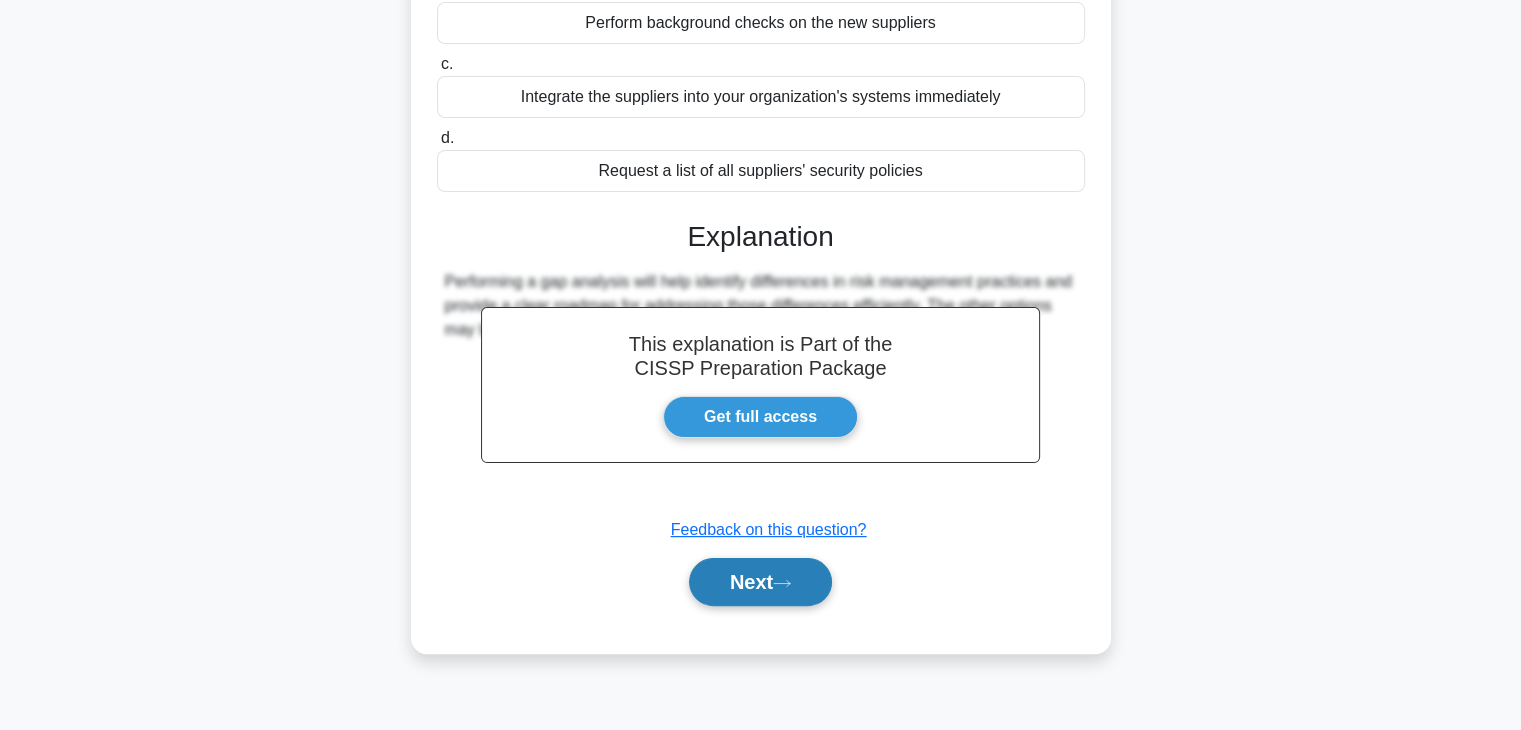 click on "Next" at bounding box center [760, 582] 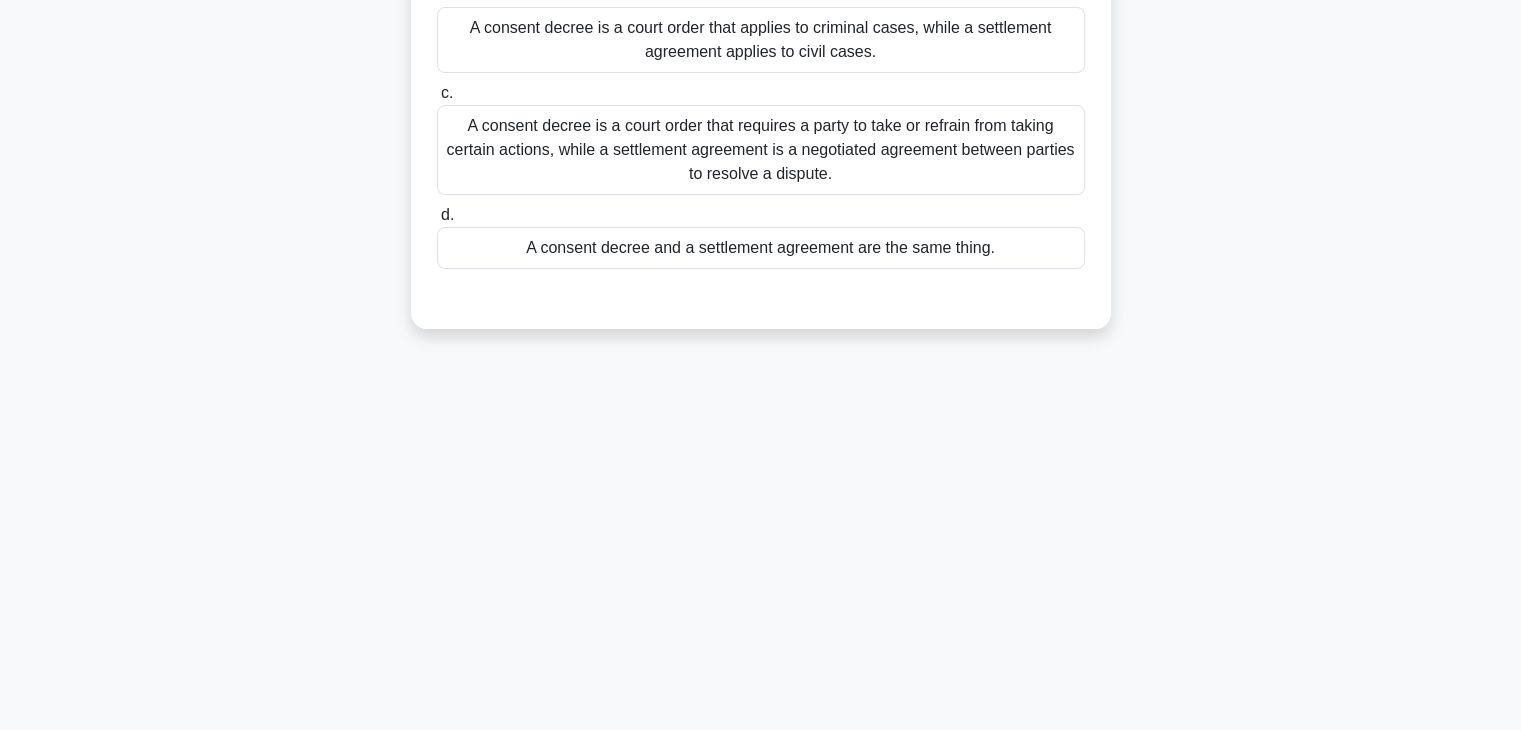 scroll, scrollTop: 0, scrollLeft: 0, axis: both 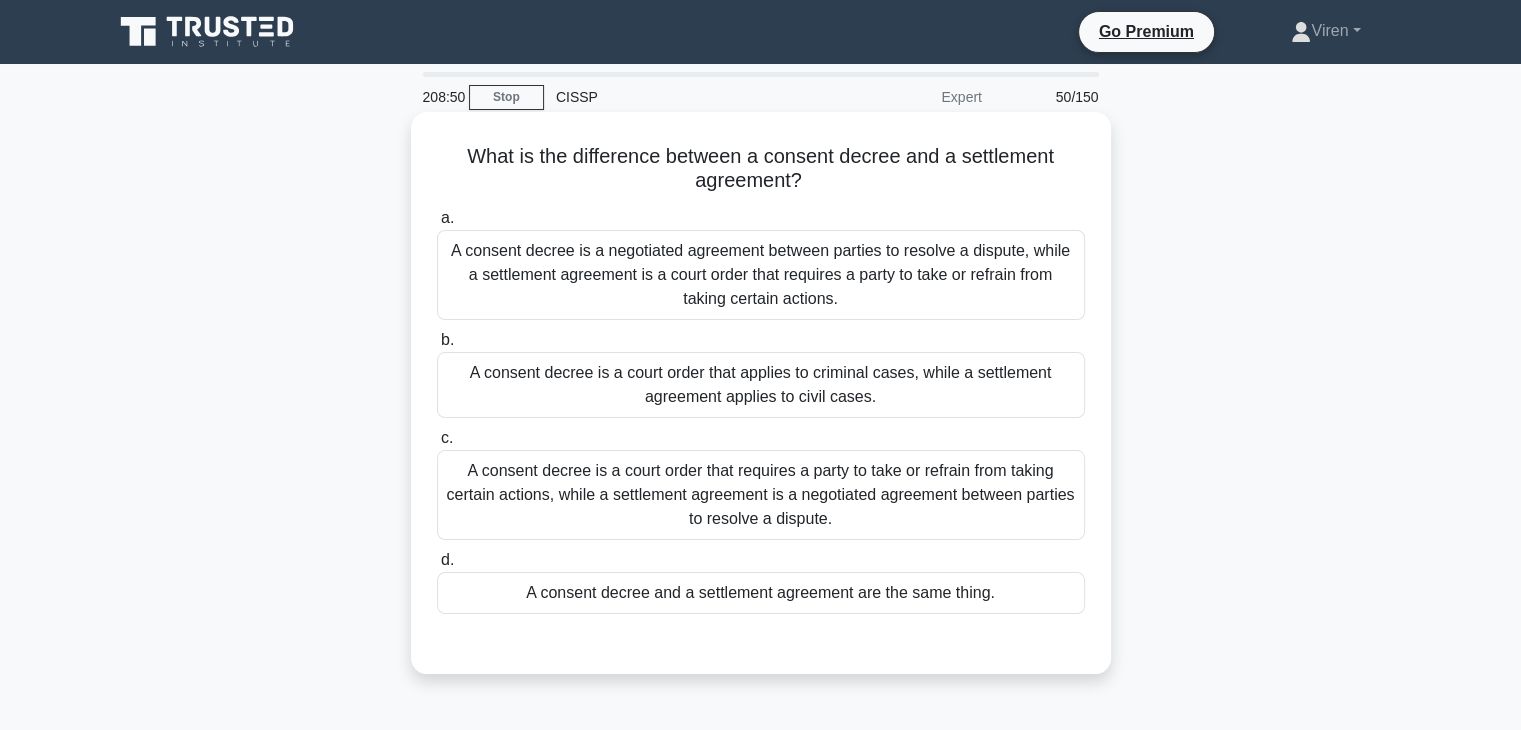 click on "A consent decree is a court order that requires a party to take or refrain from taking certain actions, while a settlement agreement is a negotiated agreement between parties to resolve a dispute." at bounding box center (761, 495) 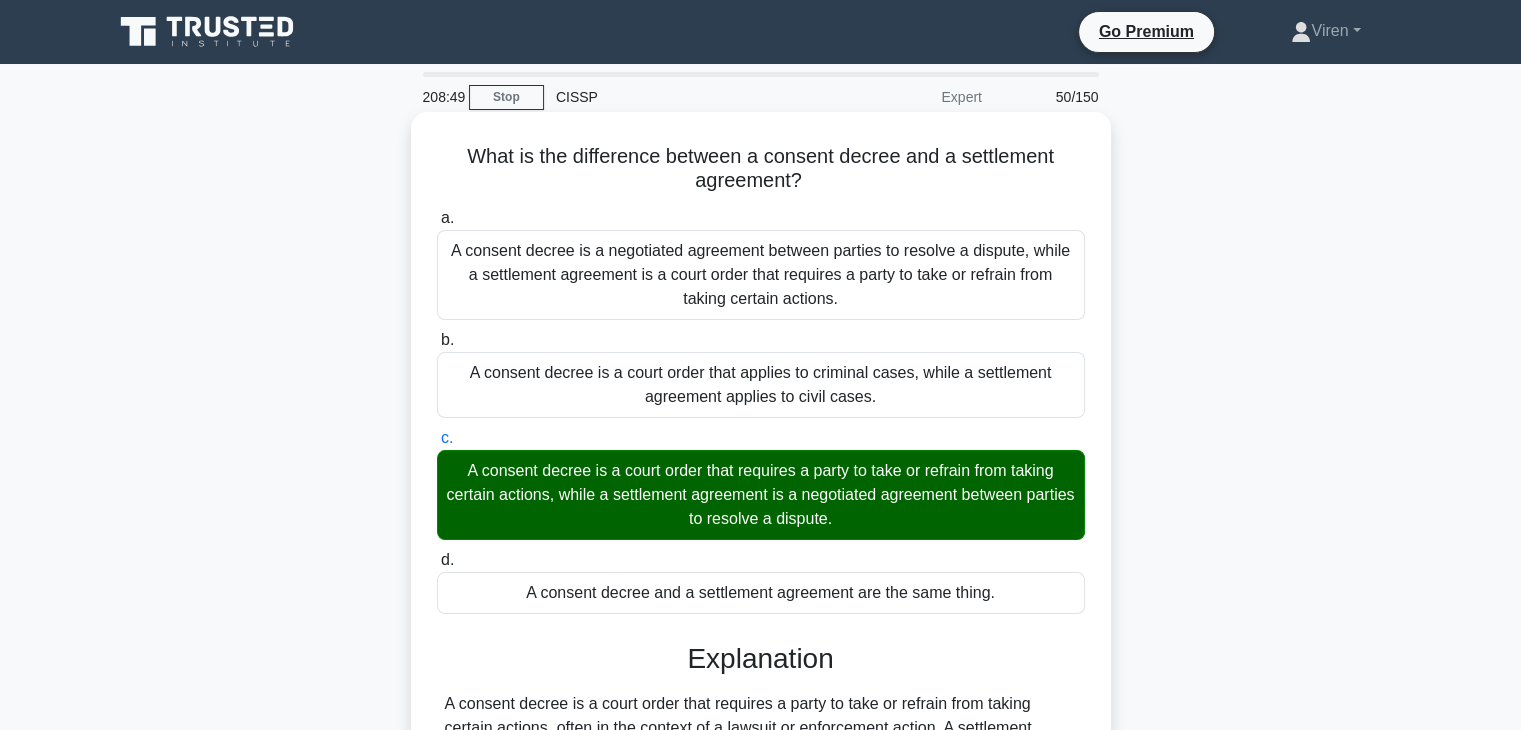 scroll, scrollTop: 351, scrollLeft: 0, axis: vertical 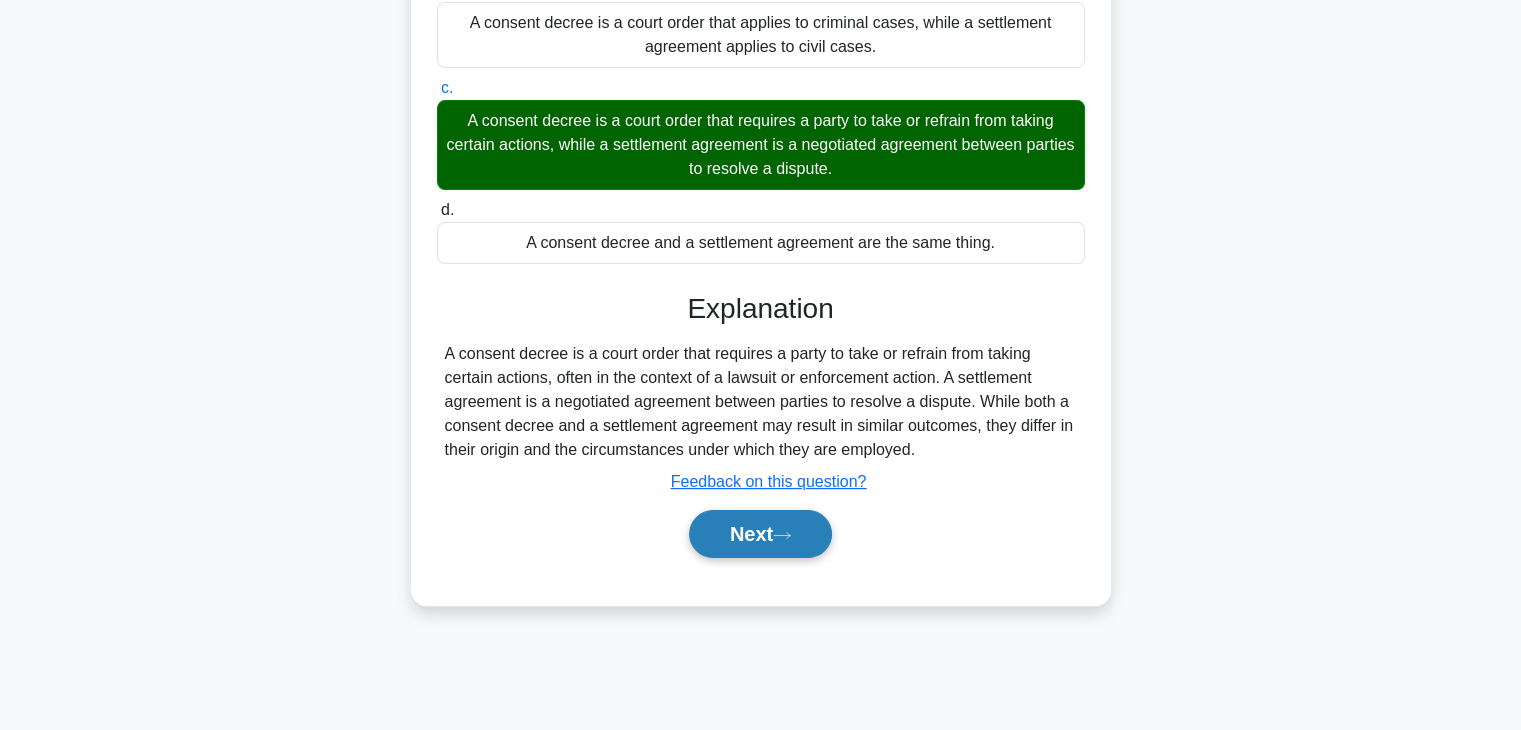 click on "Next" at bounding box center [760, 534] 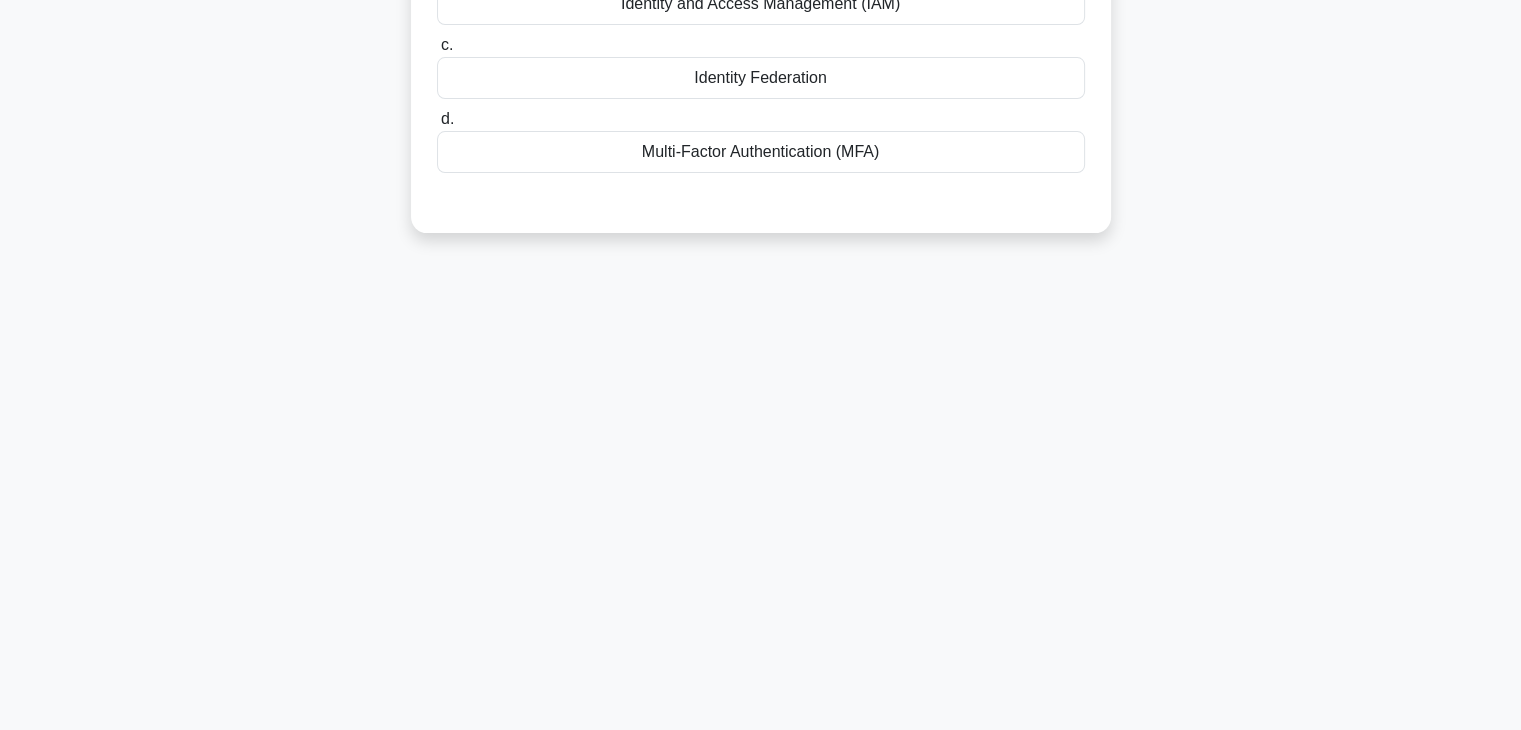 scroll, scrollTop: 0, scrollLeft: 0, axis: both 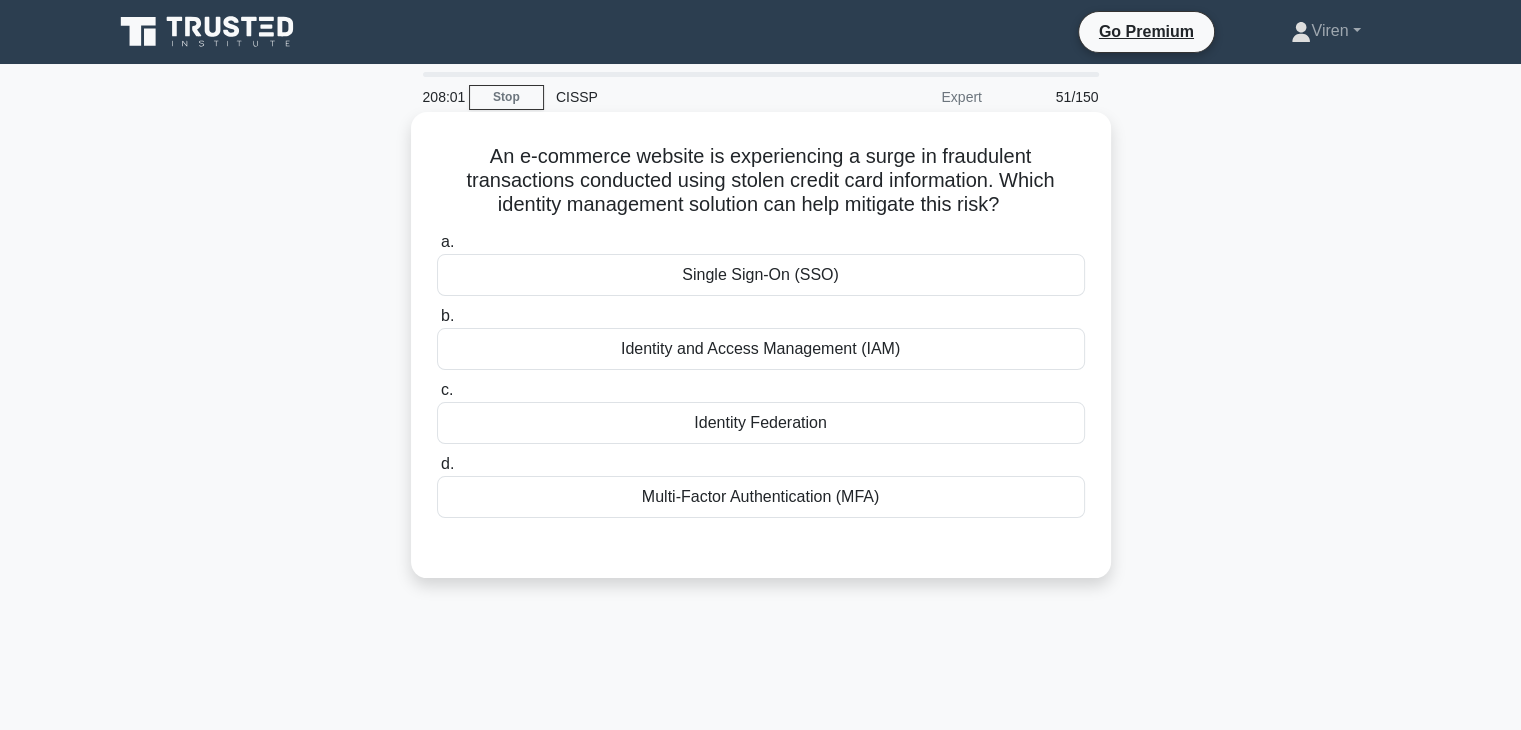 click on "Multi-Factor Authentication (MFA)" at bounding box center [761, 497] 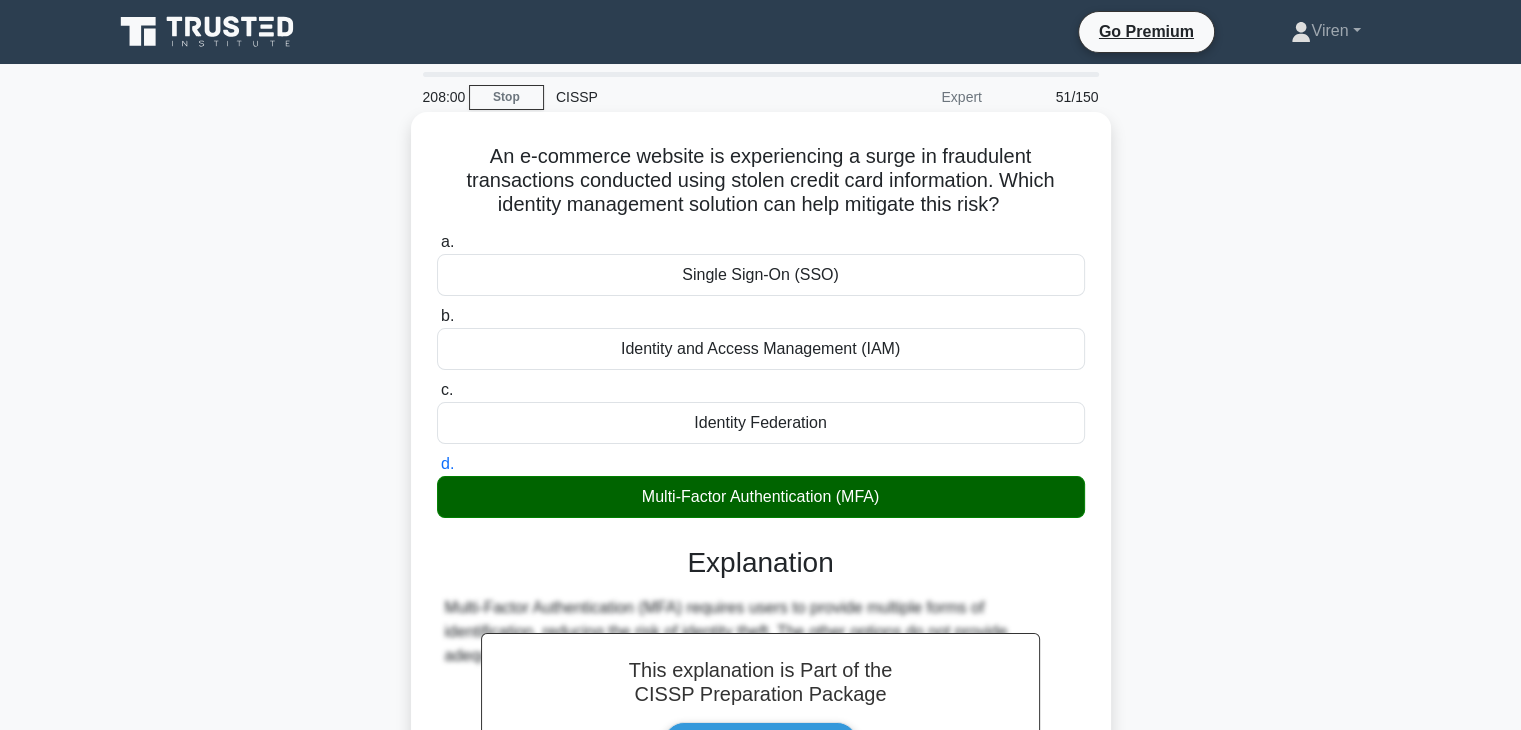 scroll, scrollTop: 351, scrollLeft: 0, axis: vertical 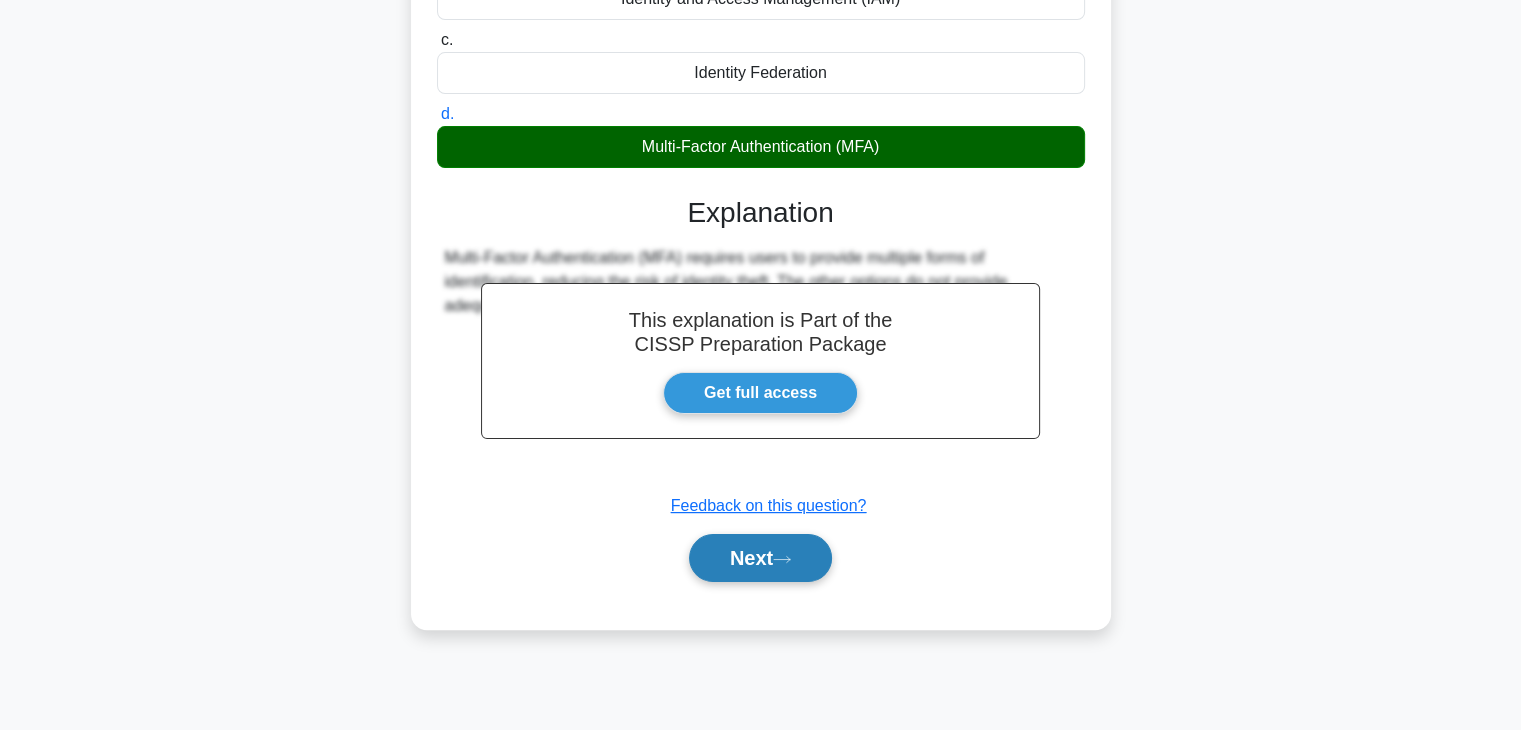 click on "Next" at bounding box center [760, 558] 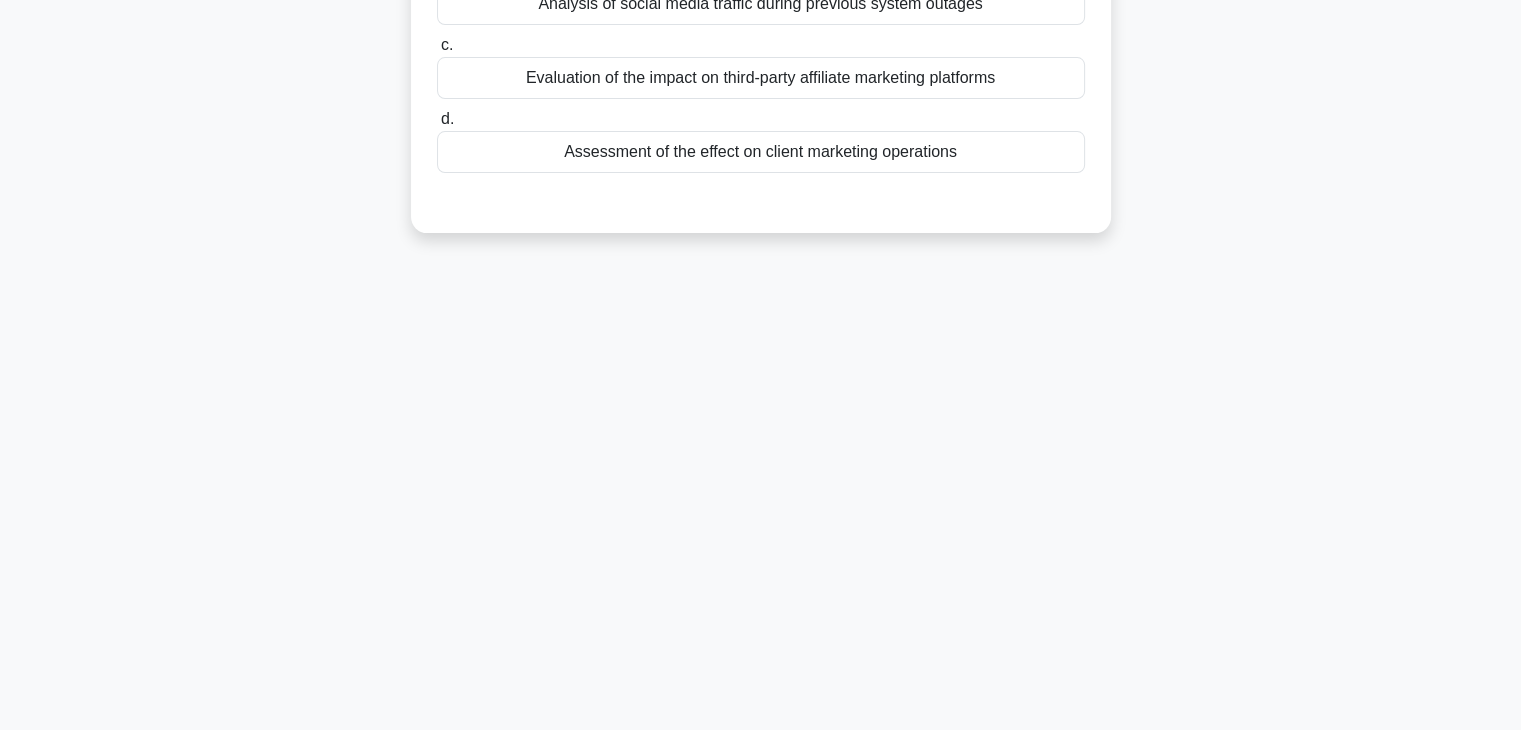 scroll, scrollTop: 0, scrollLeft: 0, axis: both 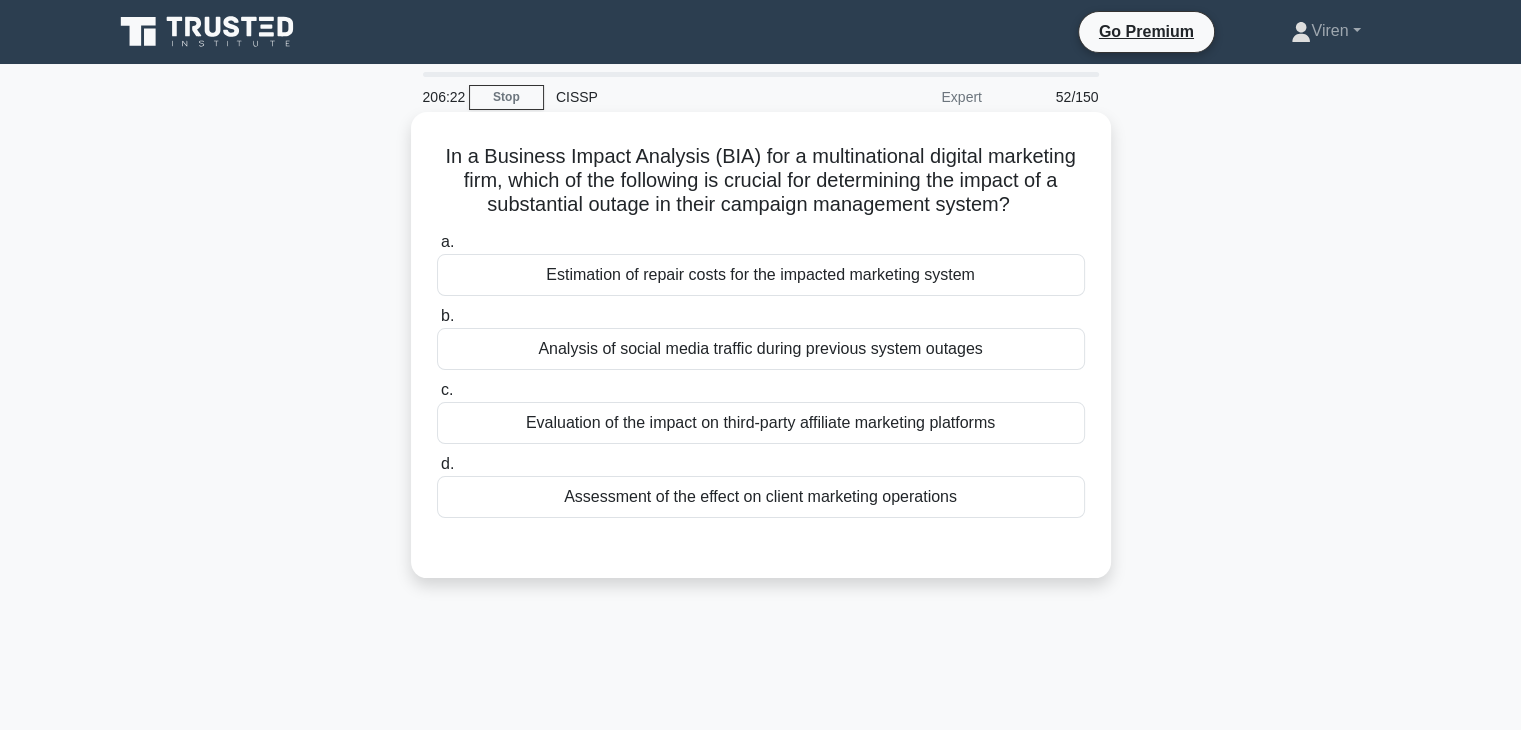 click on "Assessment of the effect on client marketing operations" at bounding box center (761, 497) 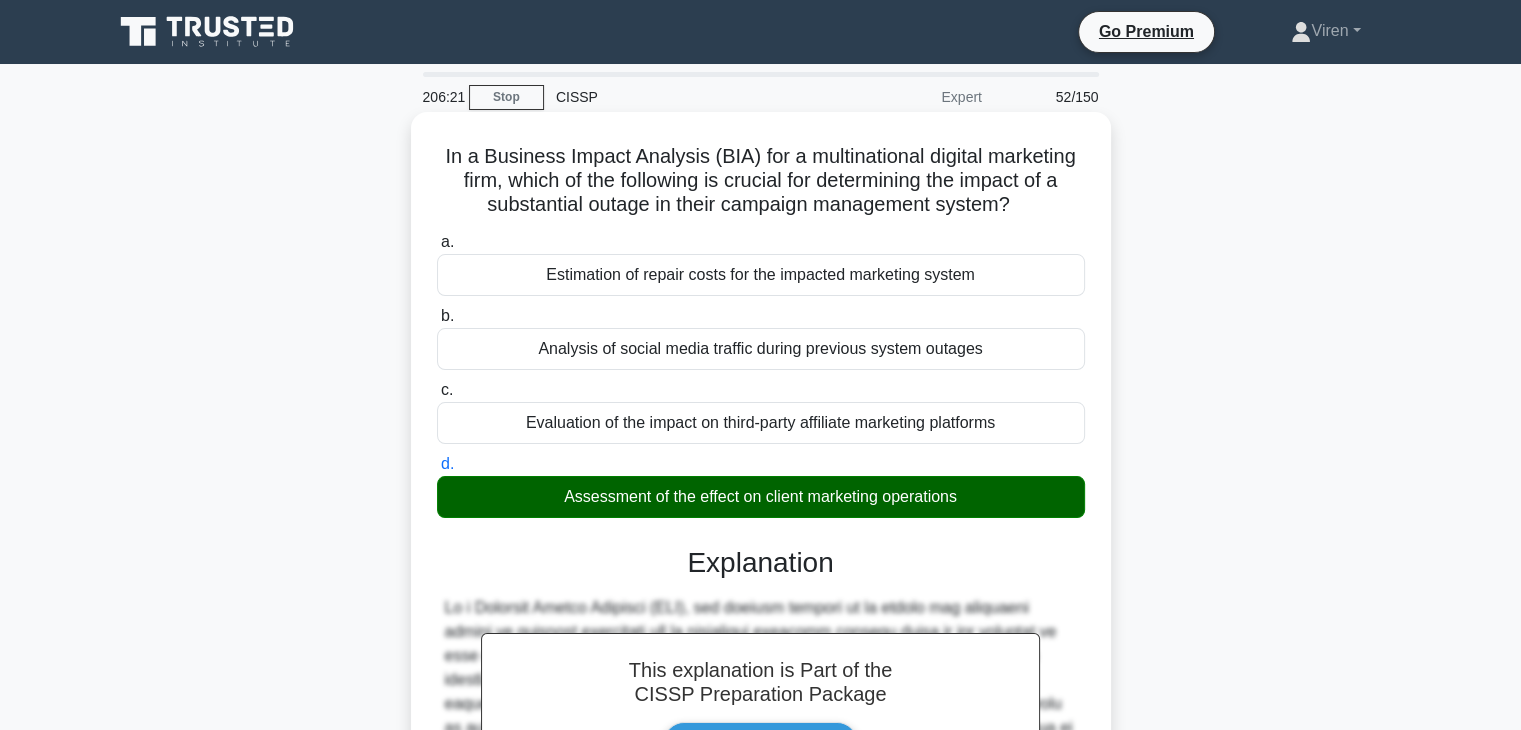 scroll, scrollTop: 430, scrollLeft: 0, axis: vertical 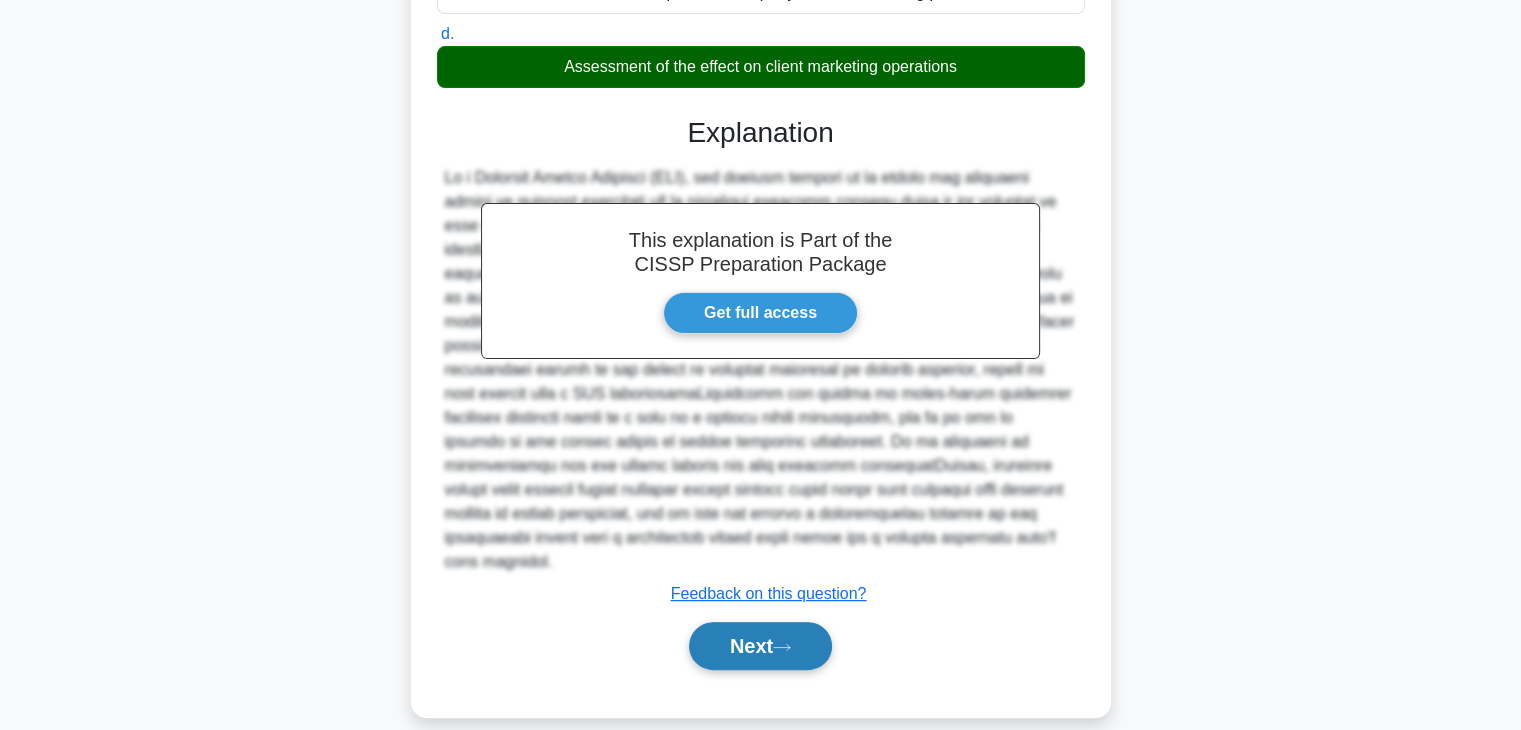 click on "Next" at bounding box center (760, 646) 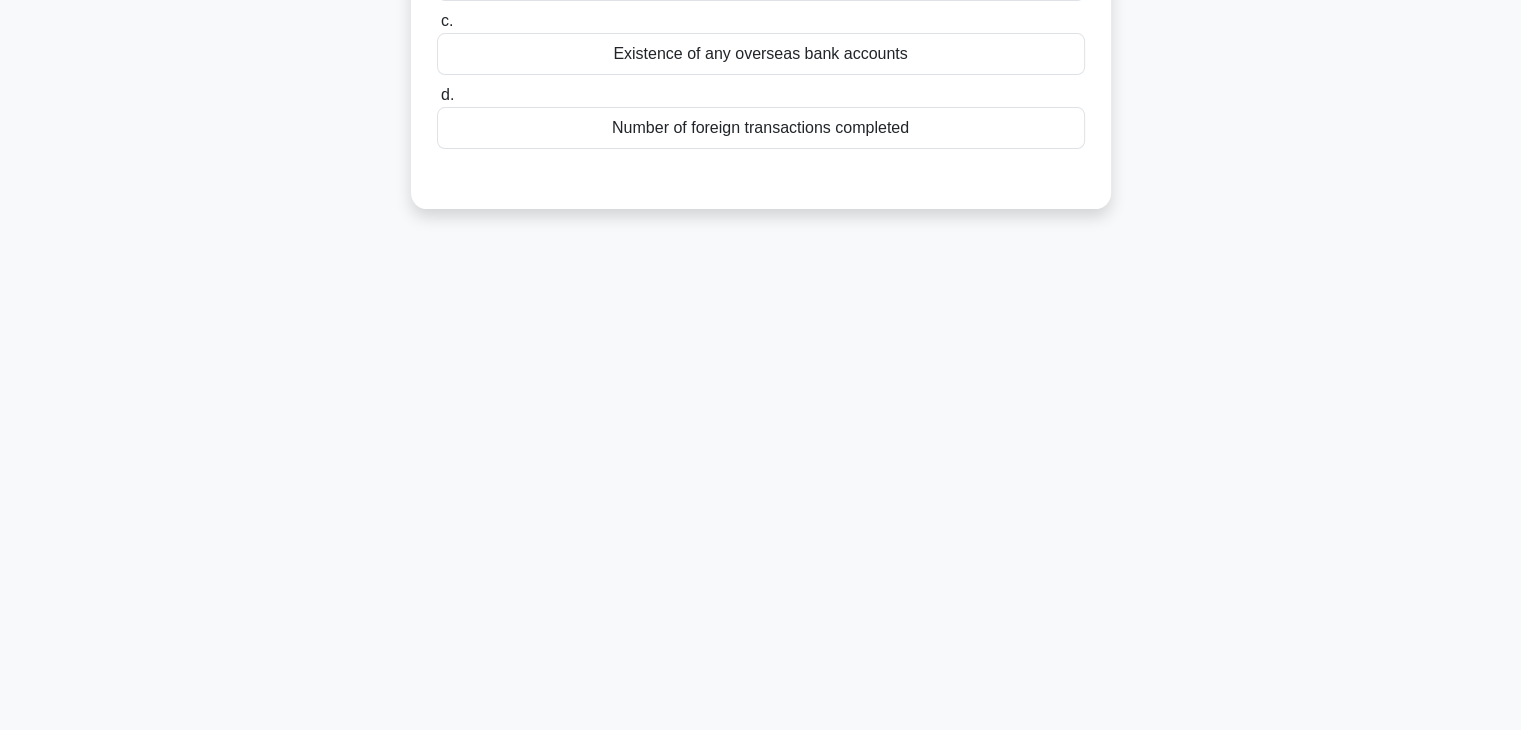 scroll, scrollTop: 0, scrollLeft: 0, axis: both 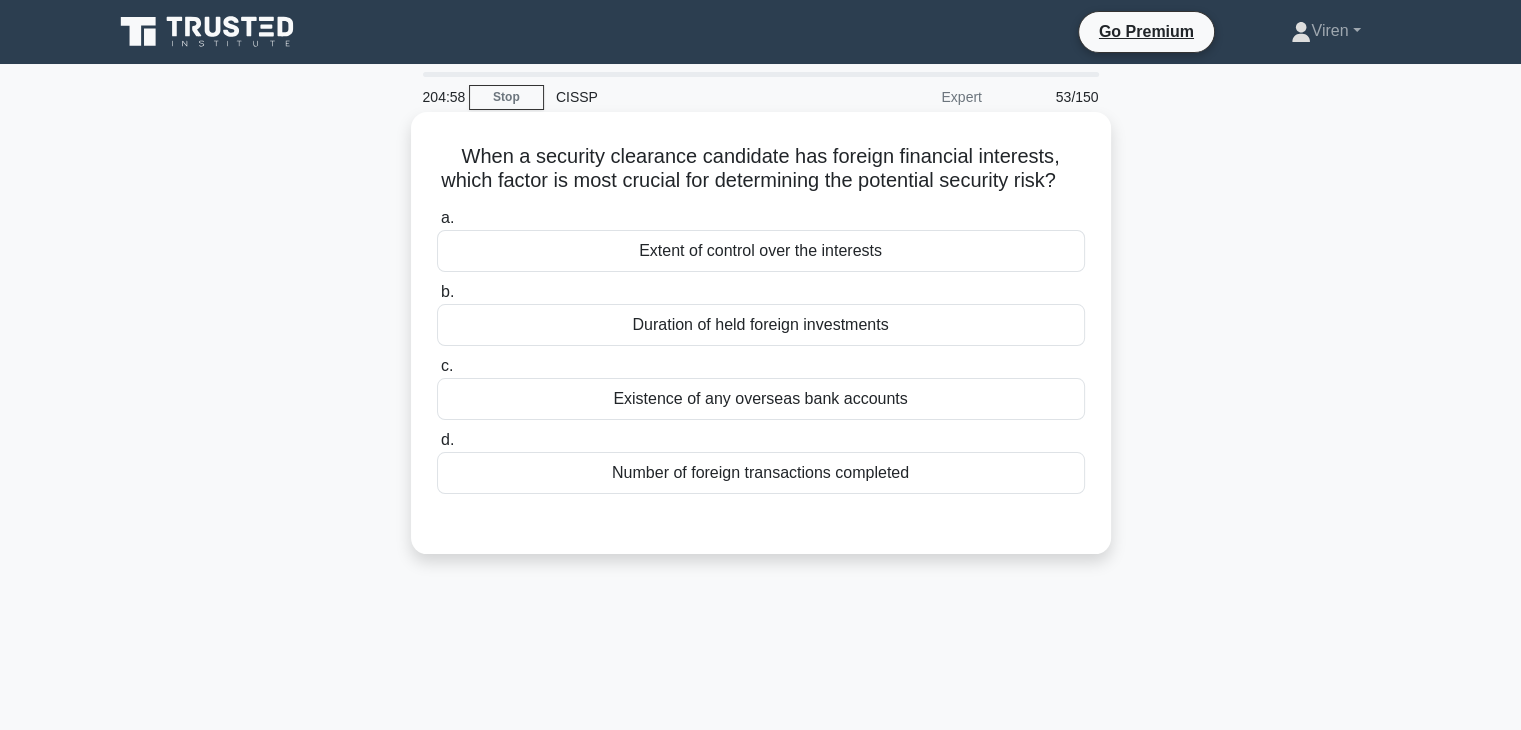 click on "Extent of control over the interests" at bounding box center [761, 251] 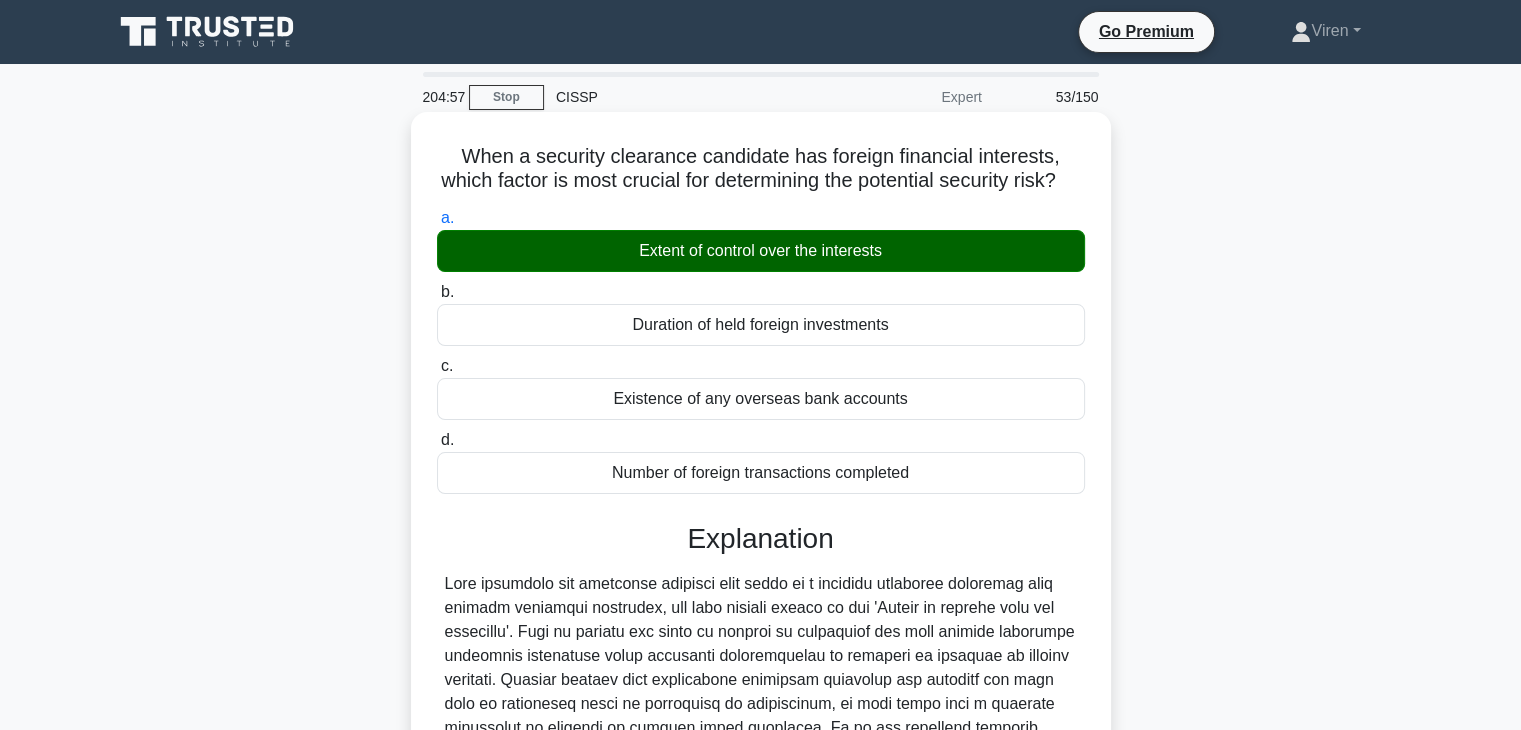 scroll, scrollTop: 454, scrollLeft: 0, axis: vertical 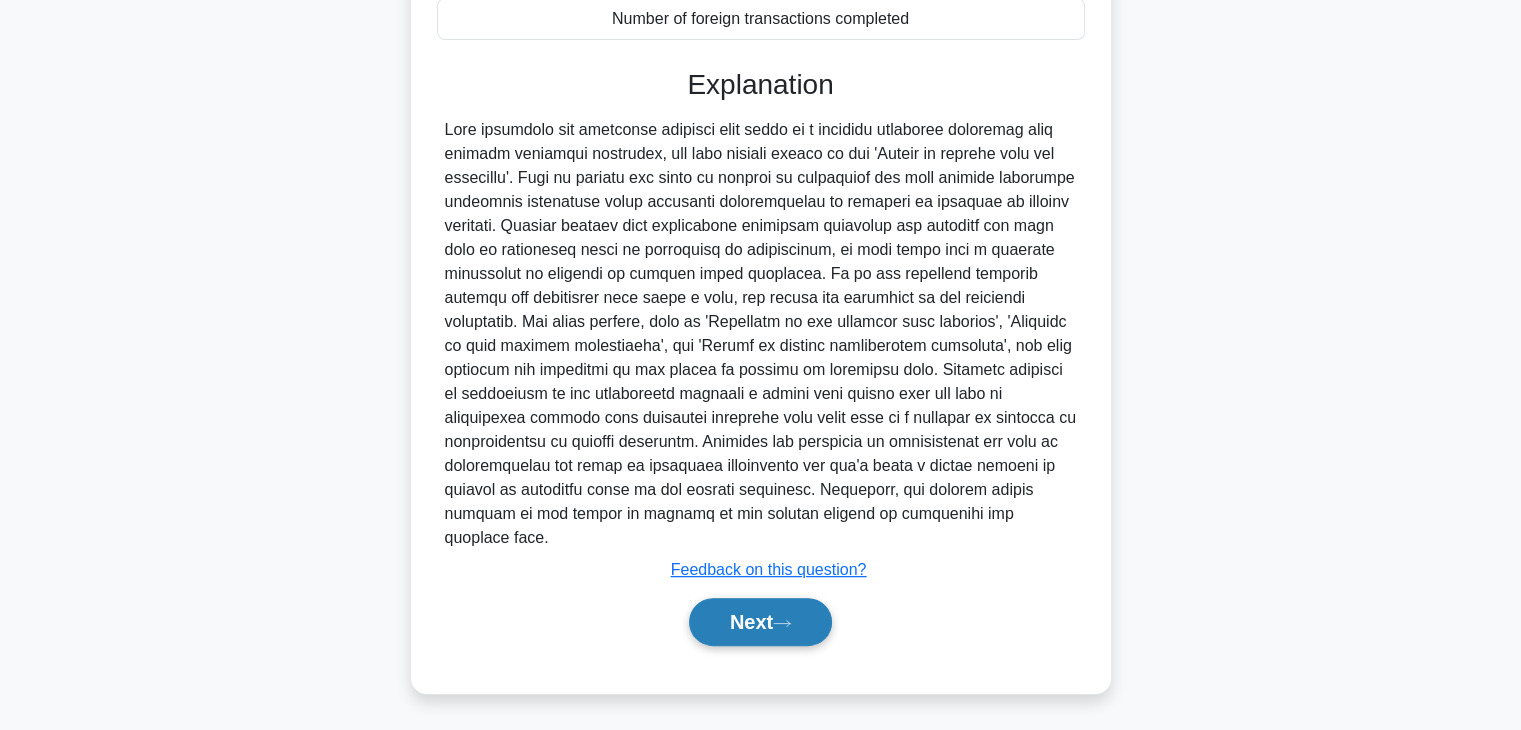 click on "Next" at bounding box center (760, 622) 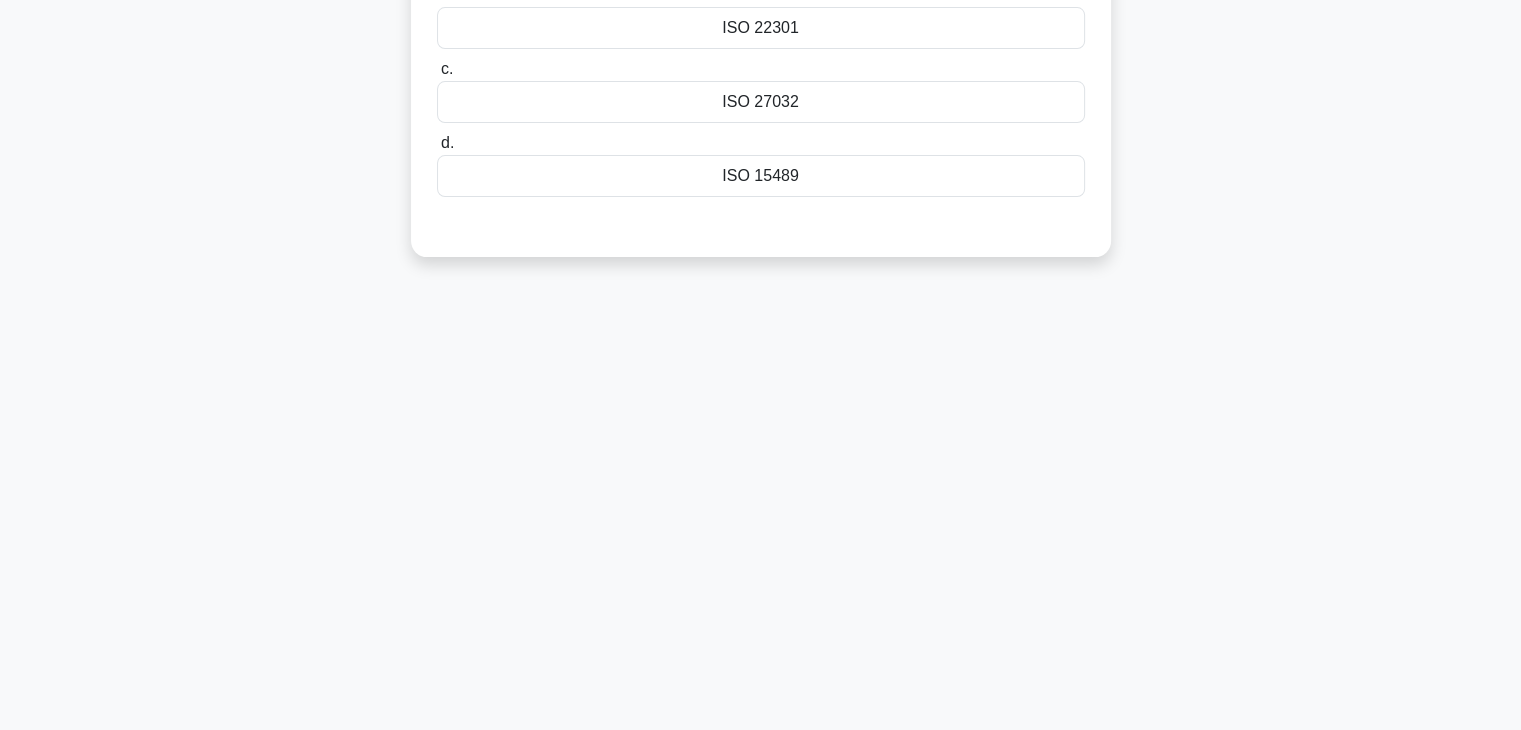scroll, scrollTop: 0, scrollLeft: 0, axis: both 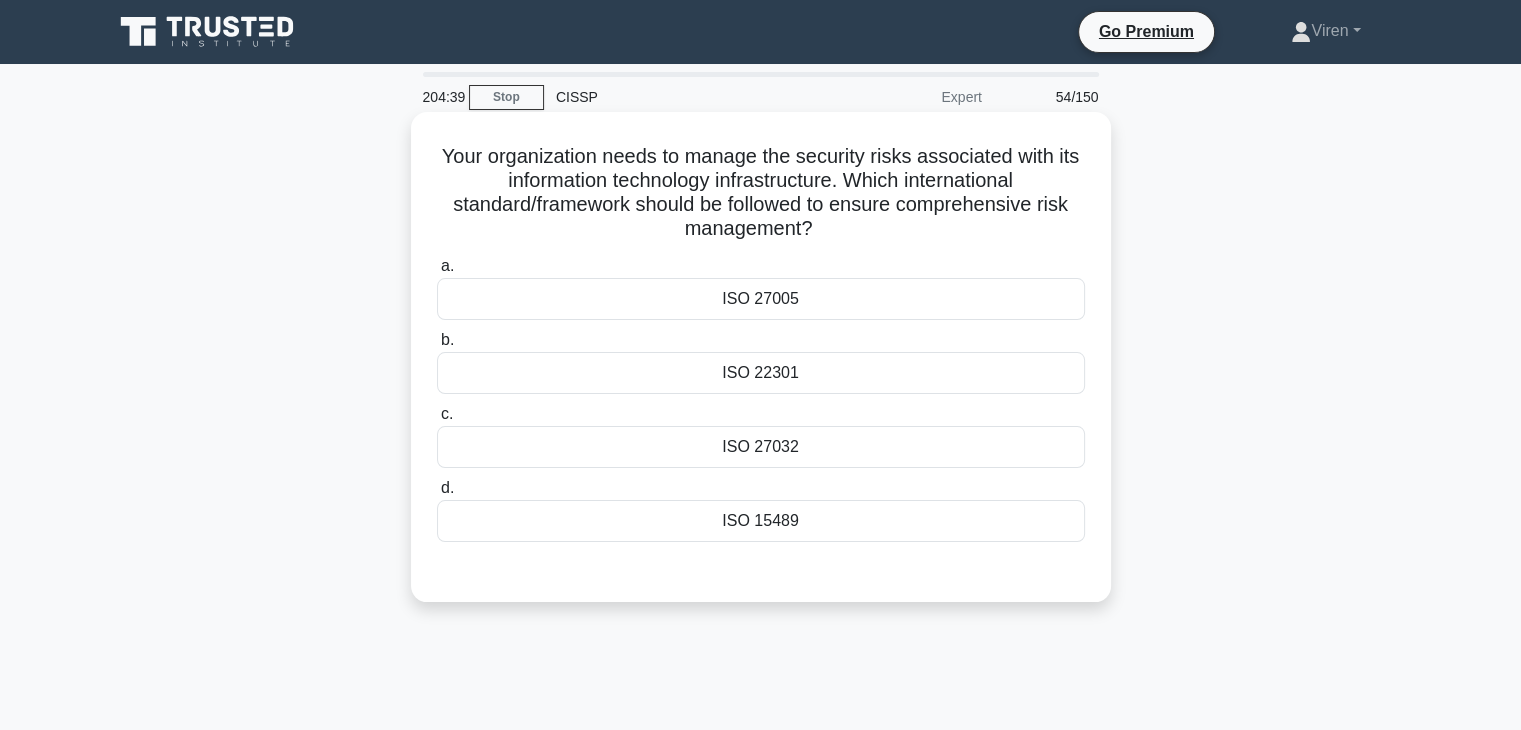 click on "ISO 27005" at bounding box center [761, 299] 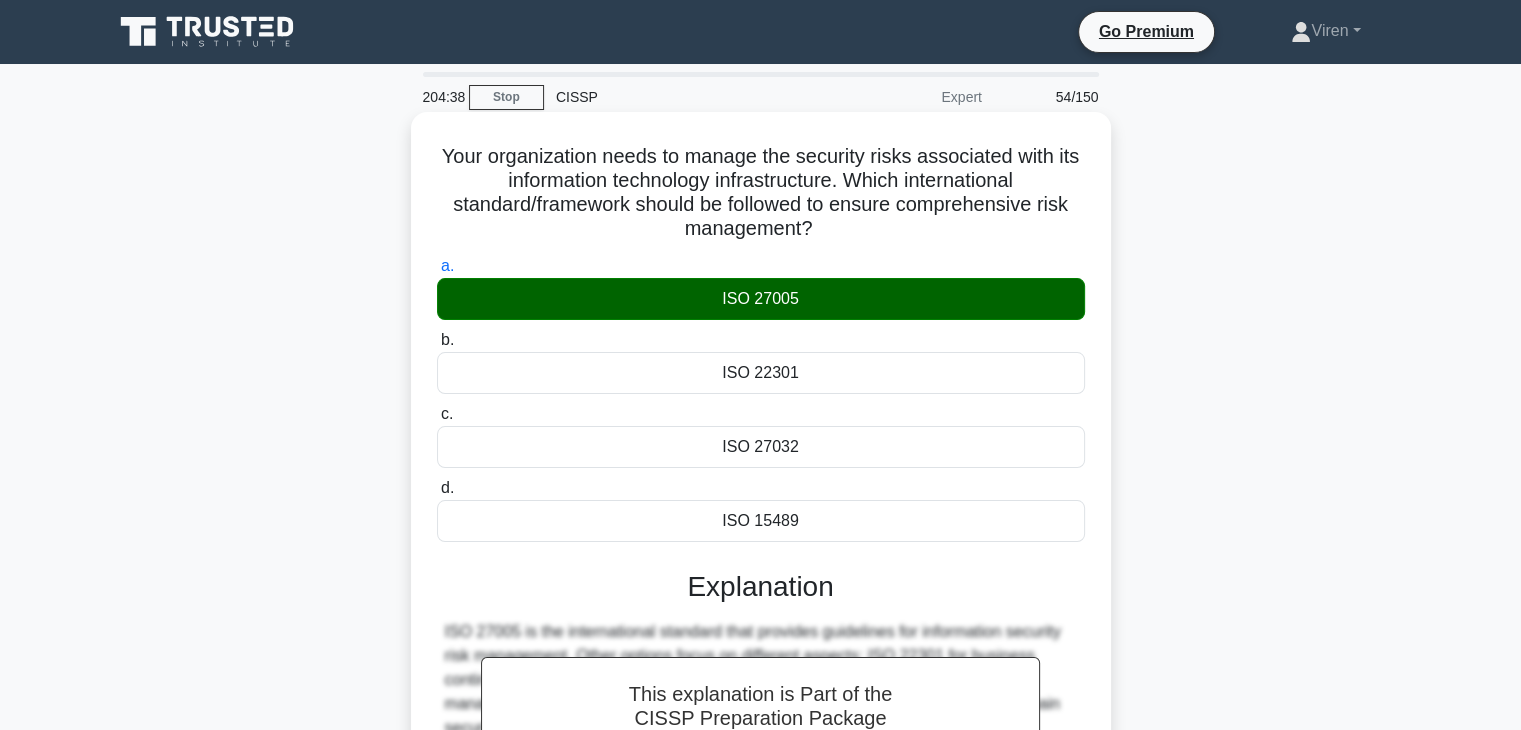 scroll, scrollTop: 351, scrollLeft: 0, axis: vertical 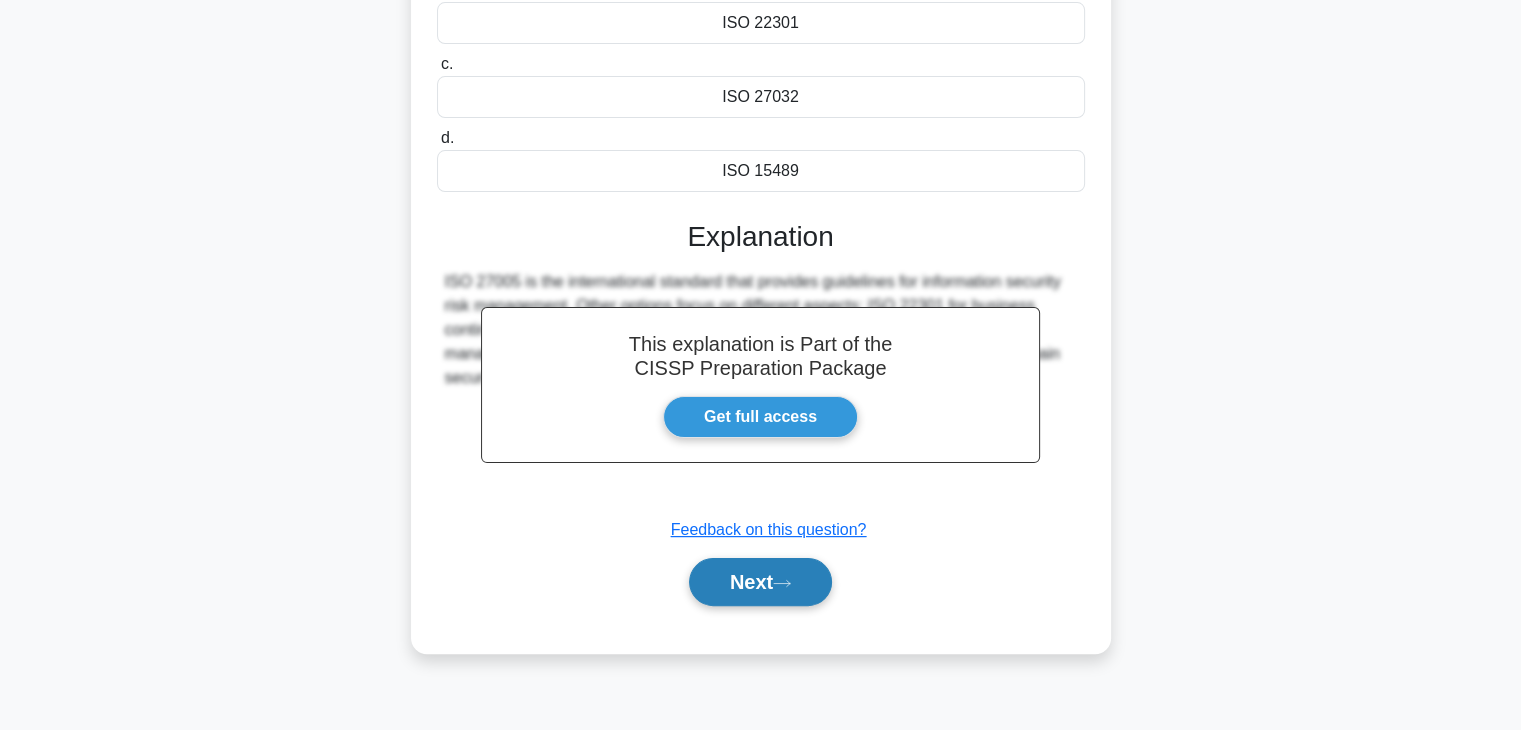 click on "Next" at bounding box center [760, 582] 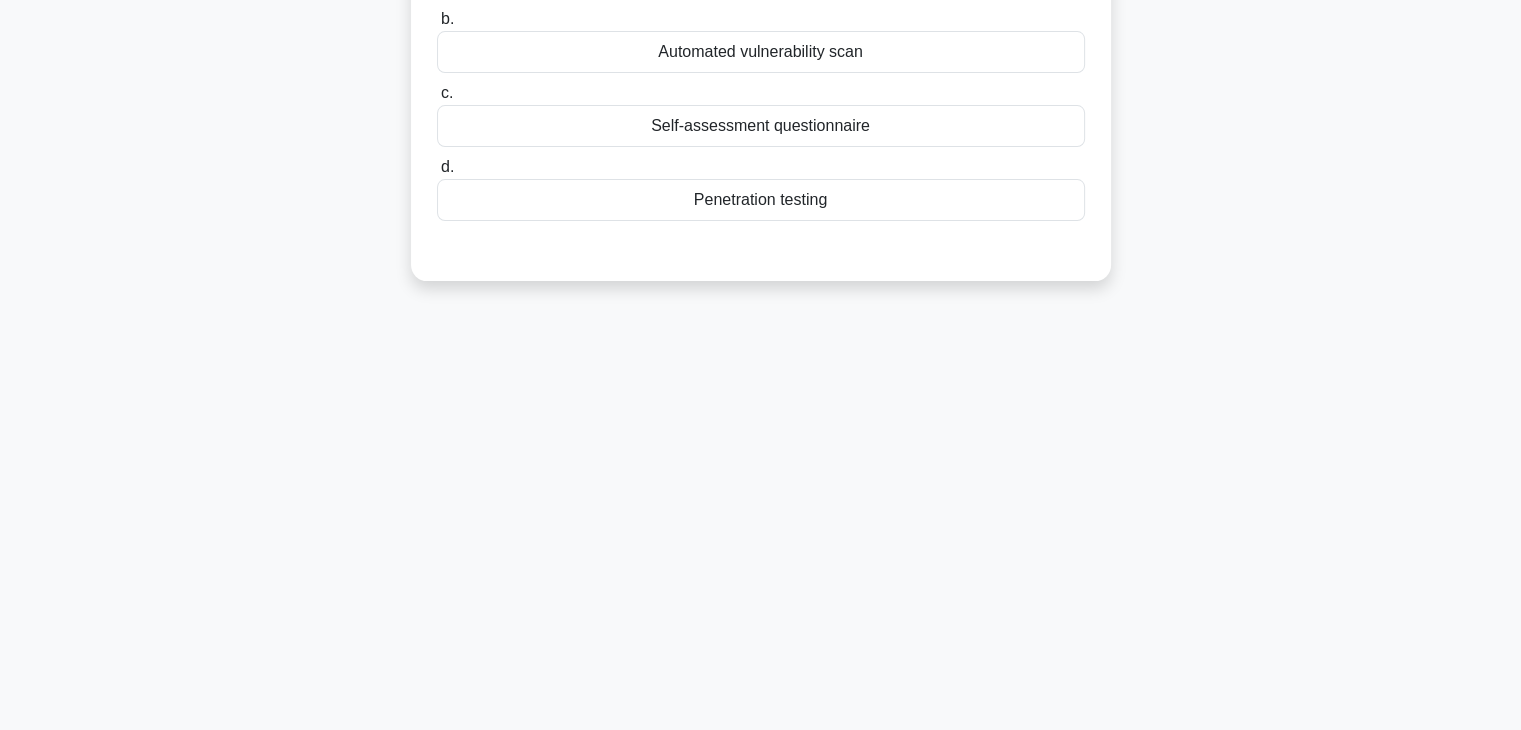 scroll, scrollTop: 0, scrollLeft: 0, axis: both 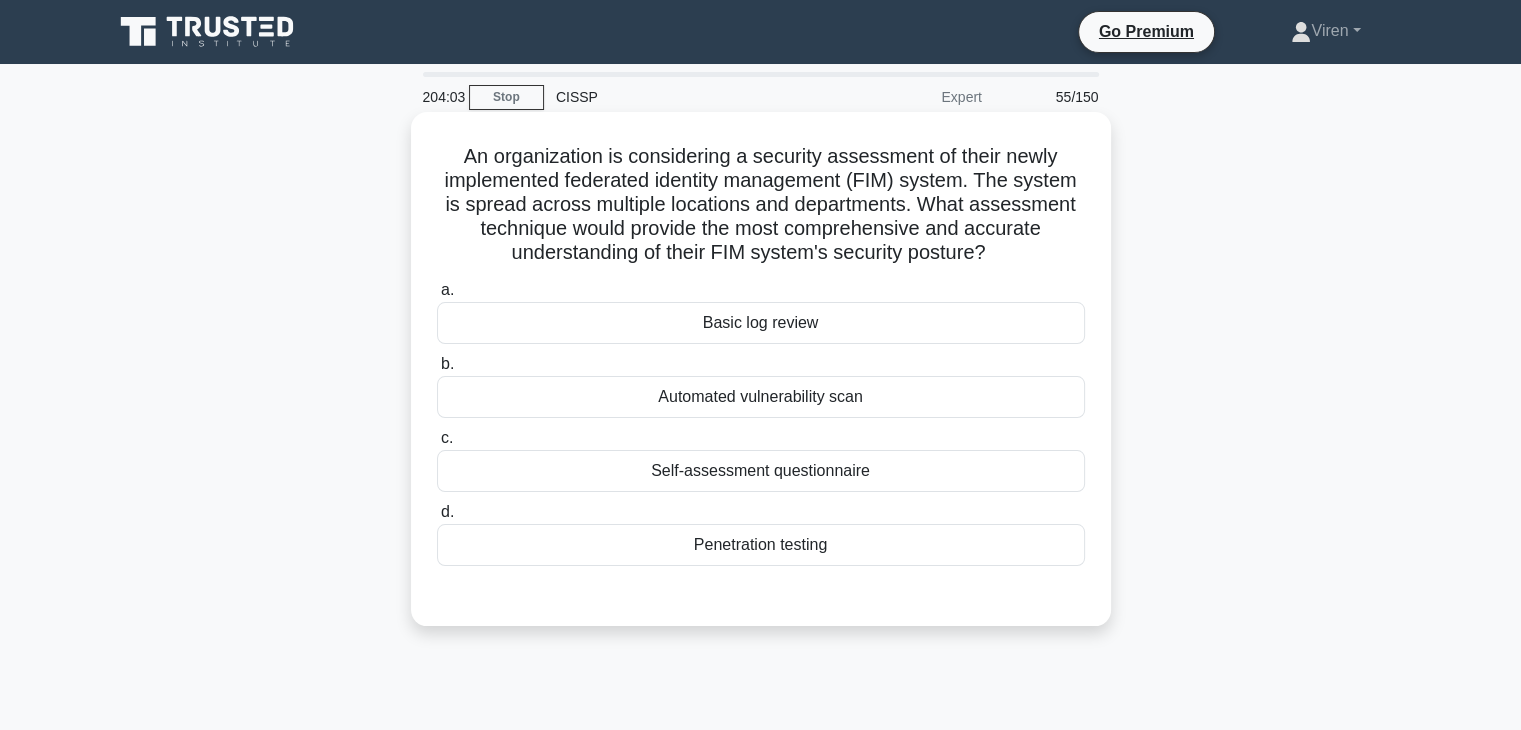 click on "Automated vulnerability scan" at bounding box center [761, 397] 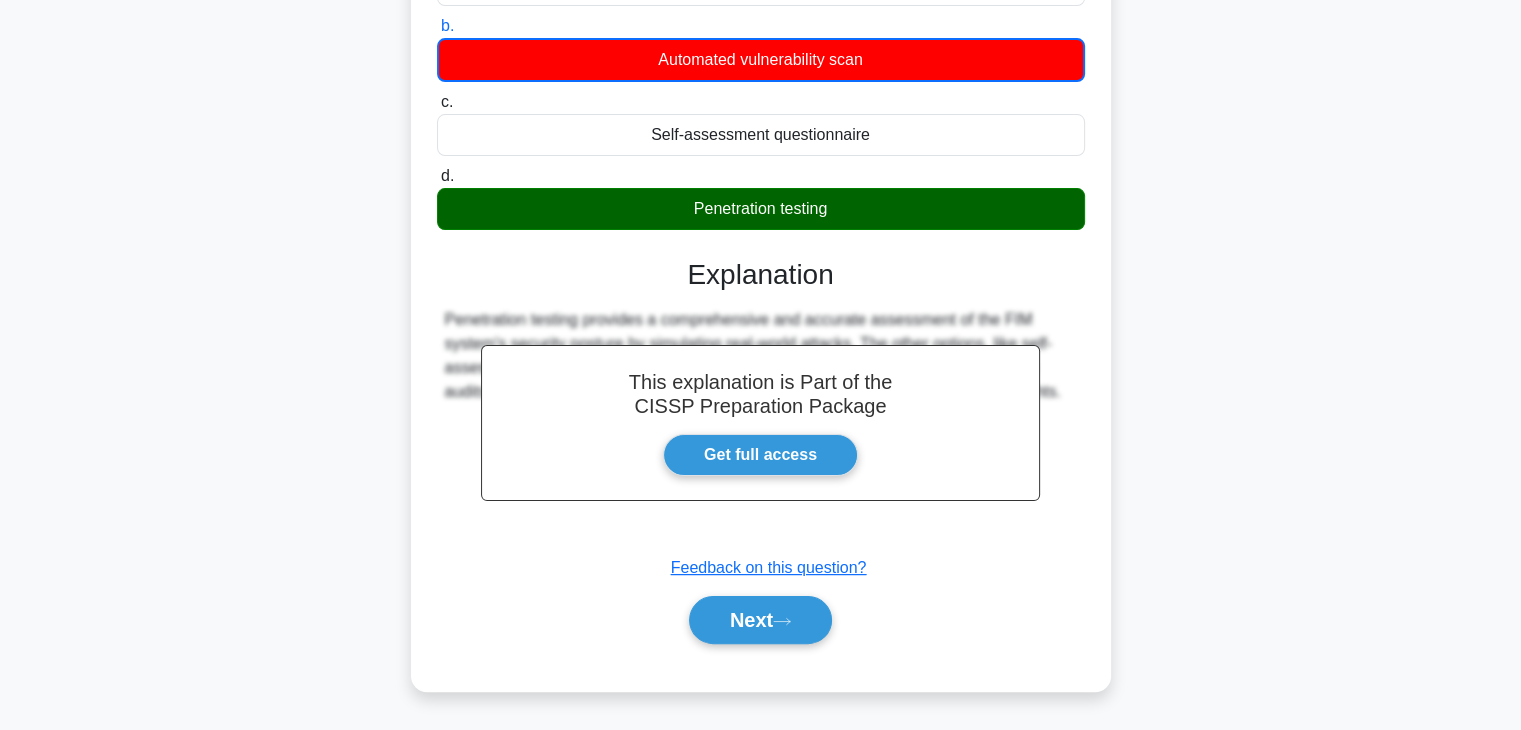scroll, scrollTop: 351, scrollLeft: 0, axis: vertical 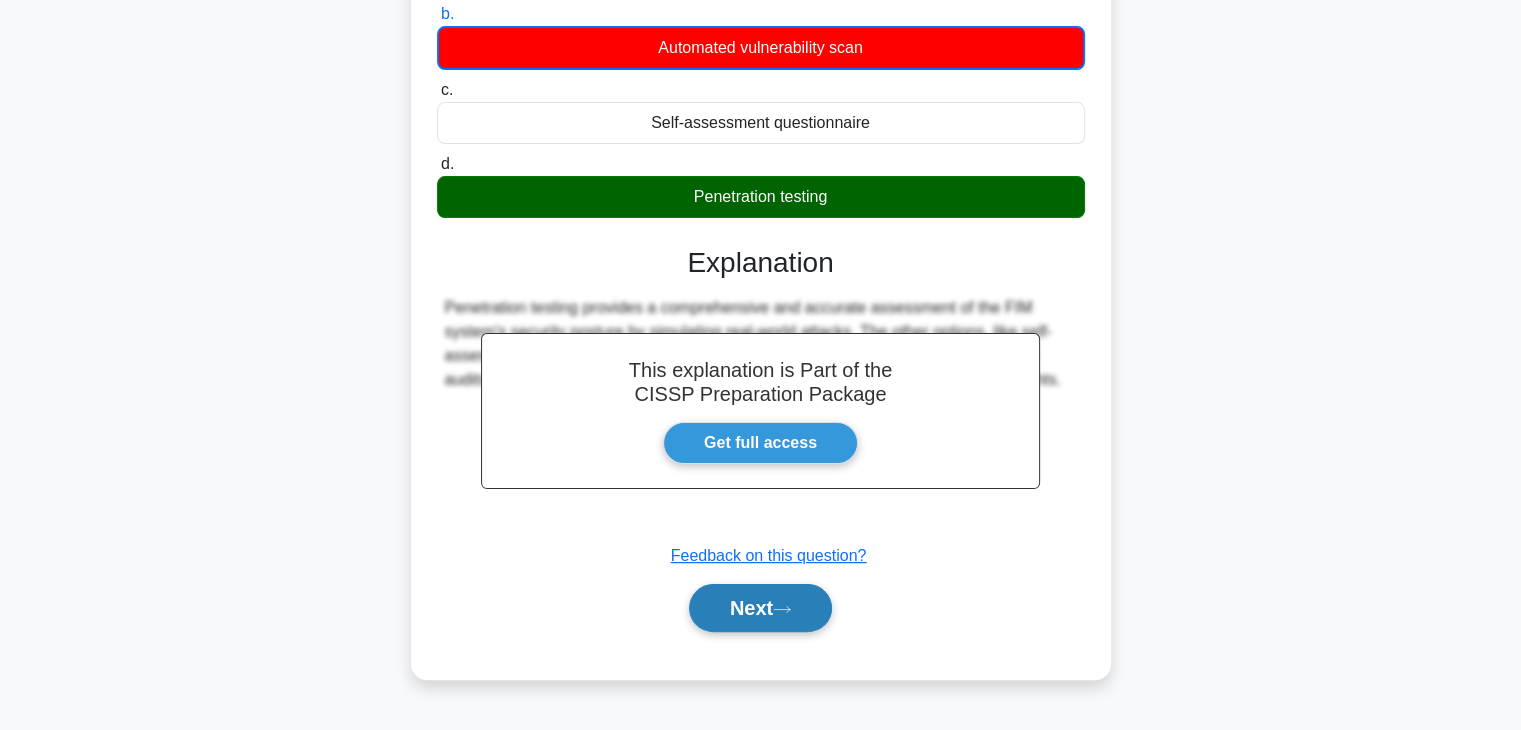 click on "Next" at bounding box center [760, 608] 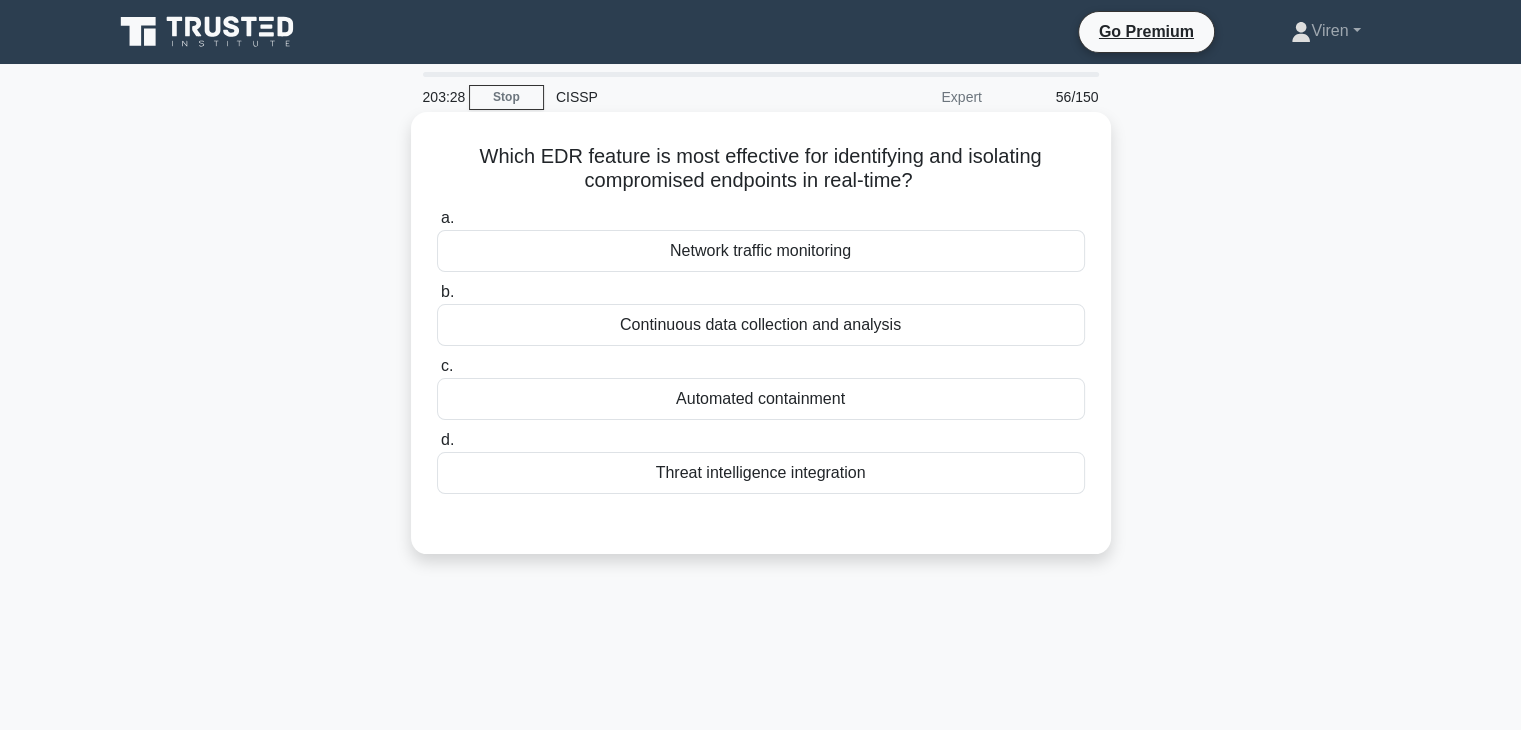 click on "Threat intelligence integration" at bounding box center (761, 473) 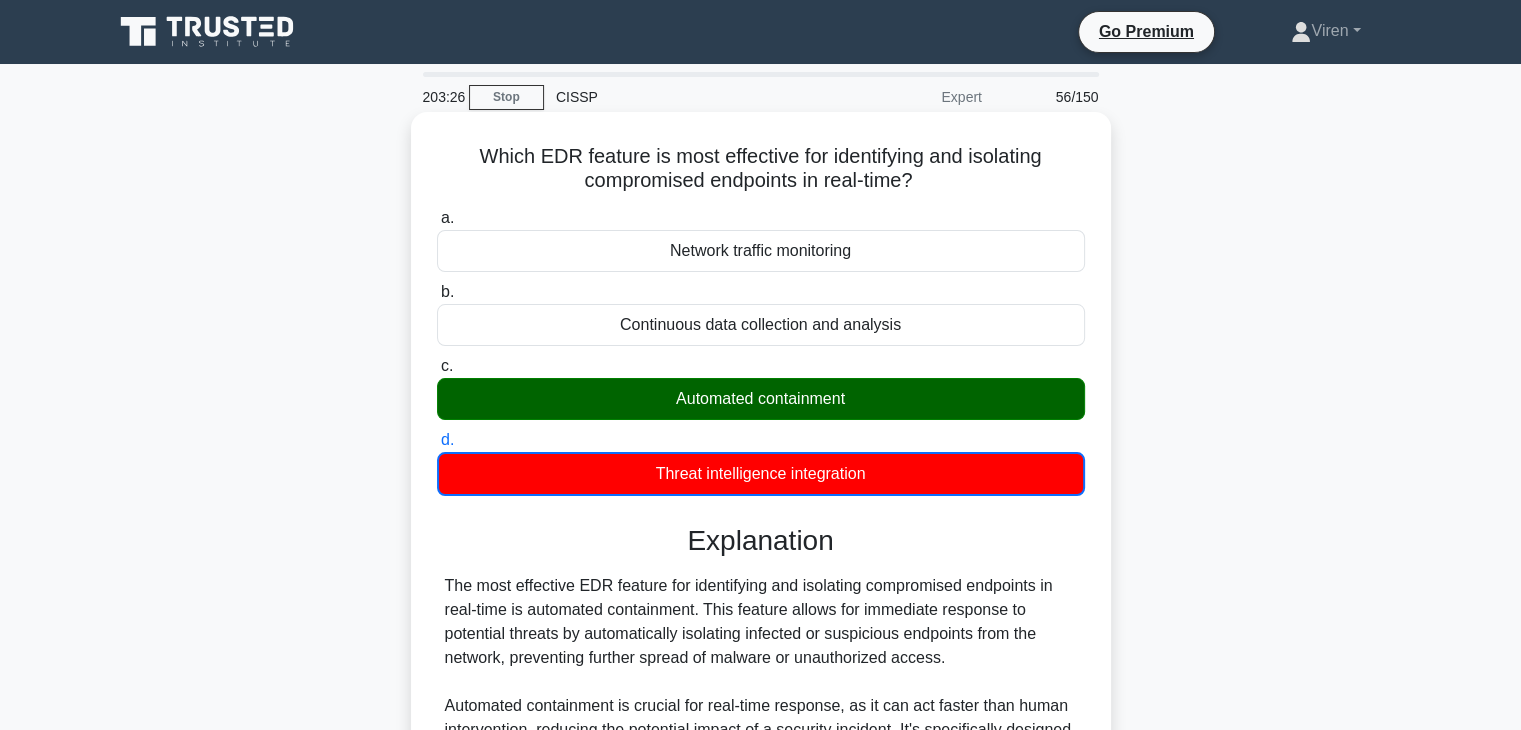 scroll, scrollTop: 456, scrollLeft: 0, axis: vertical 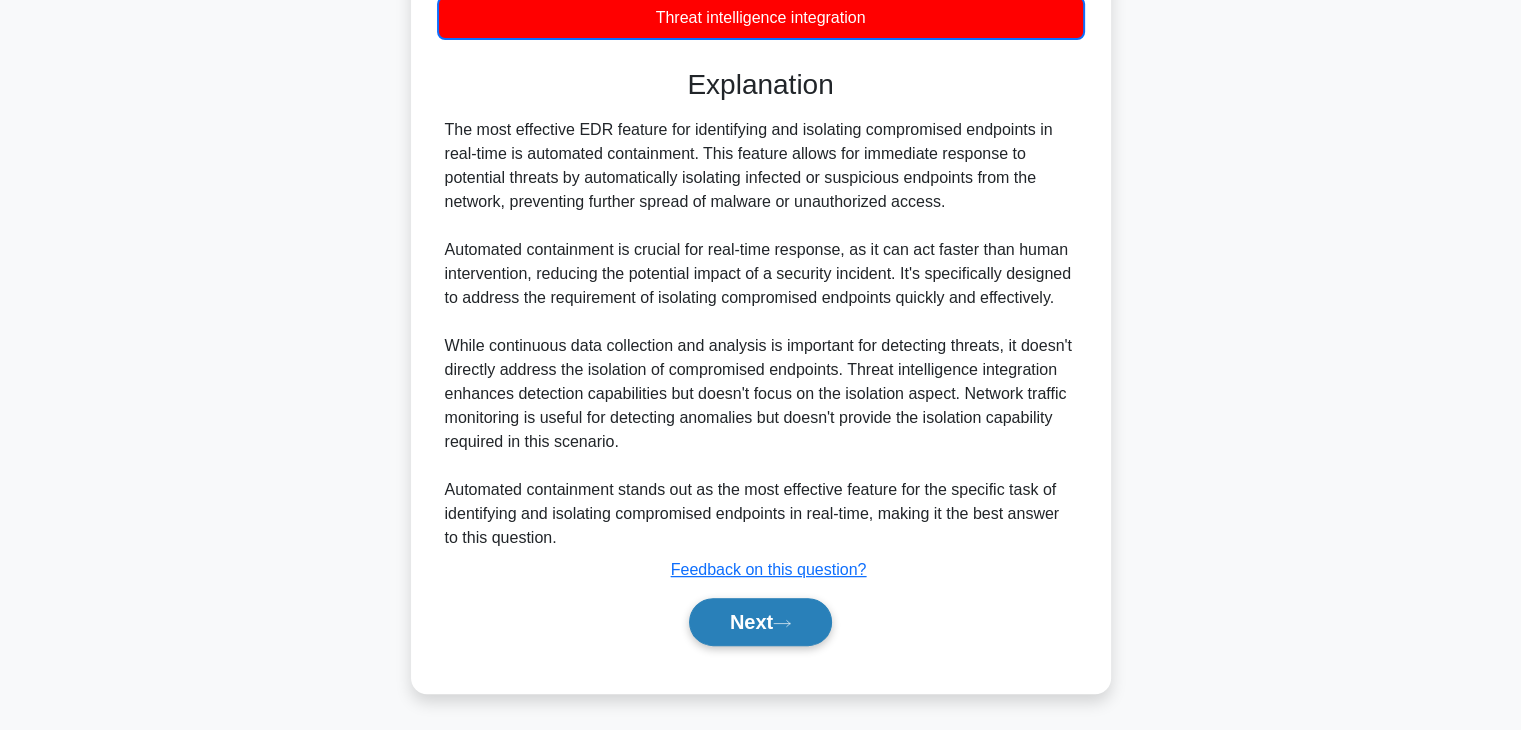 click on "Next" at bounding box center [760, 622] 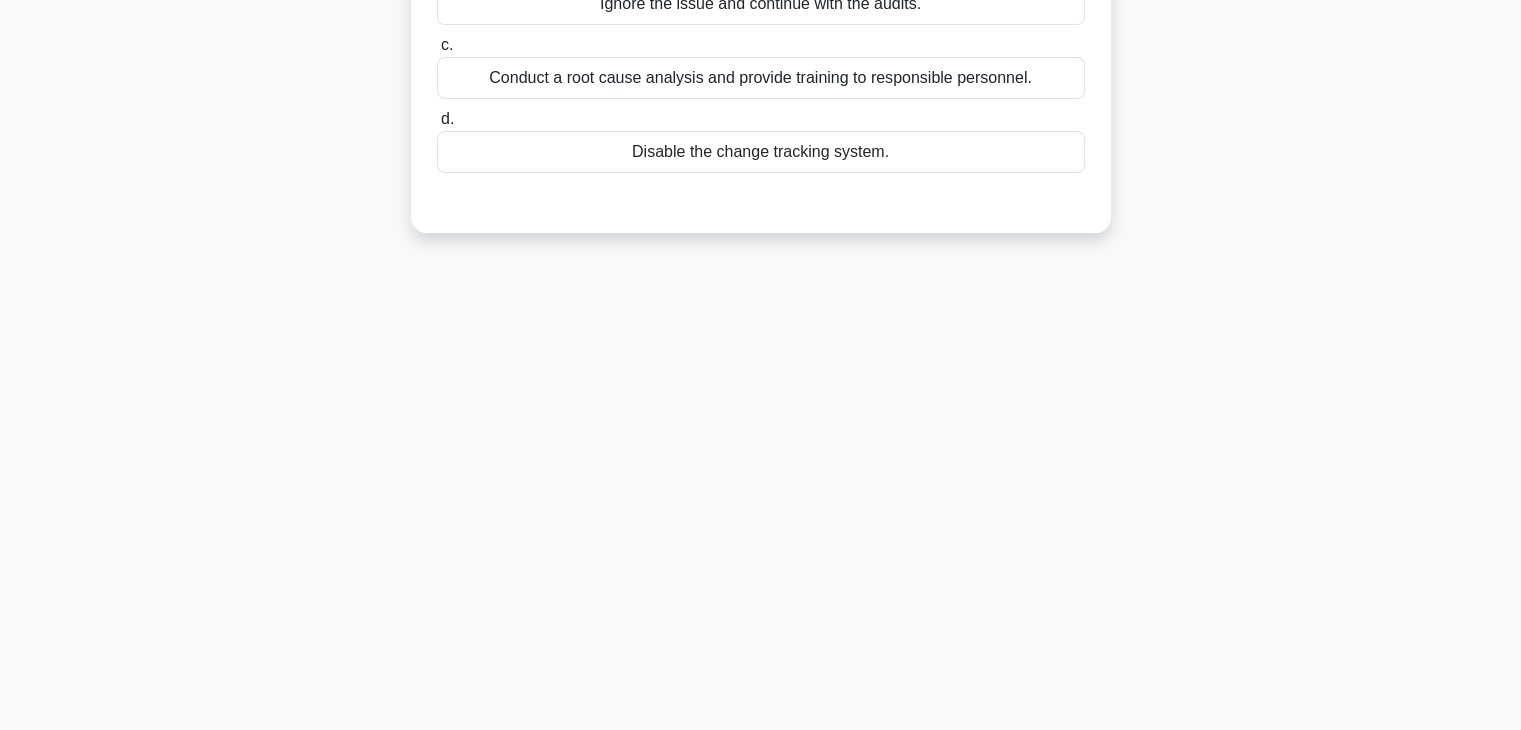 scroll, scrollTop: 0, scrollLeft: 0, axis: both 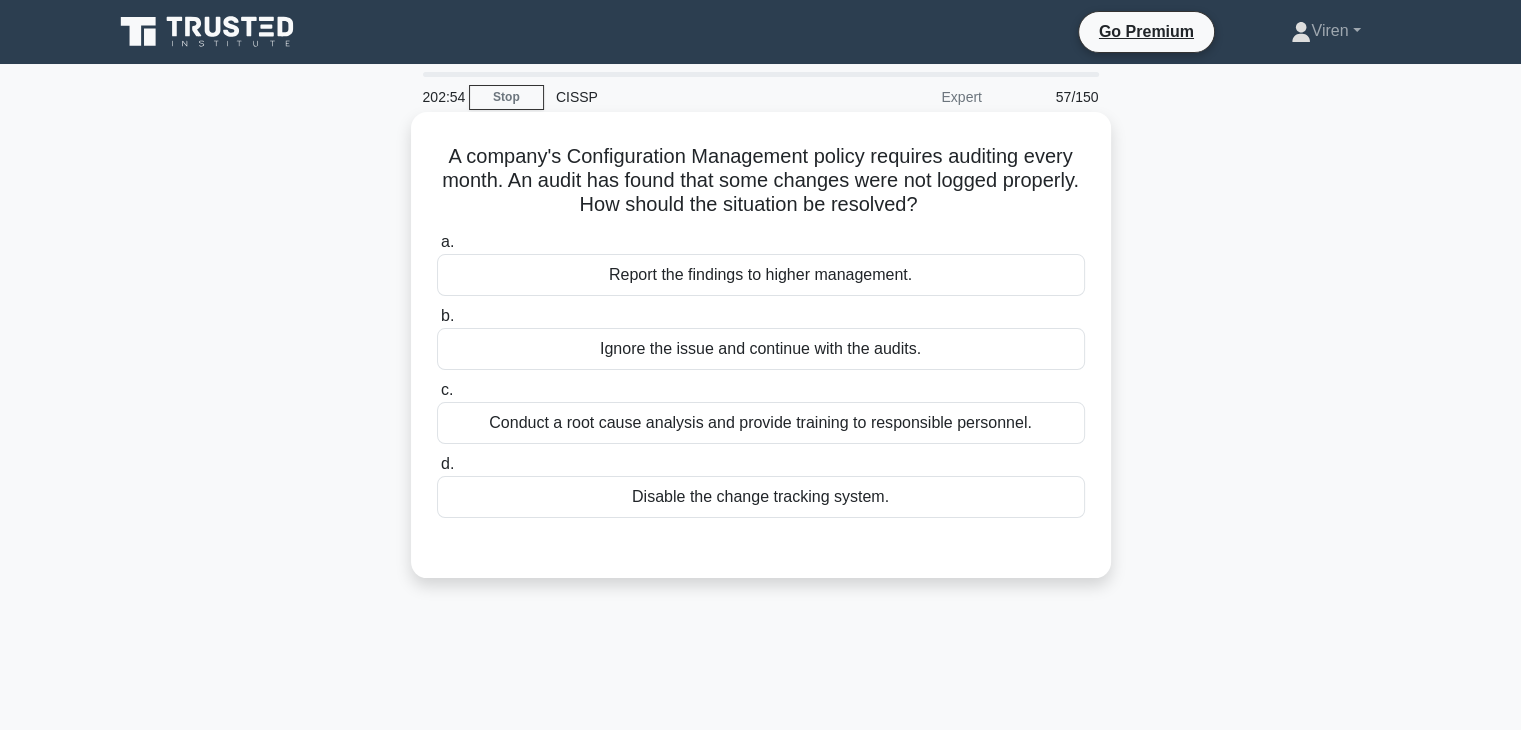 click on "Report the findings to higher management." at bounding box center [761, 275] 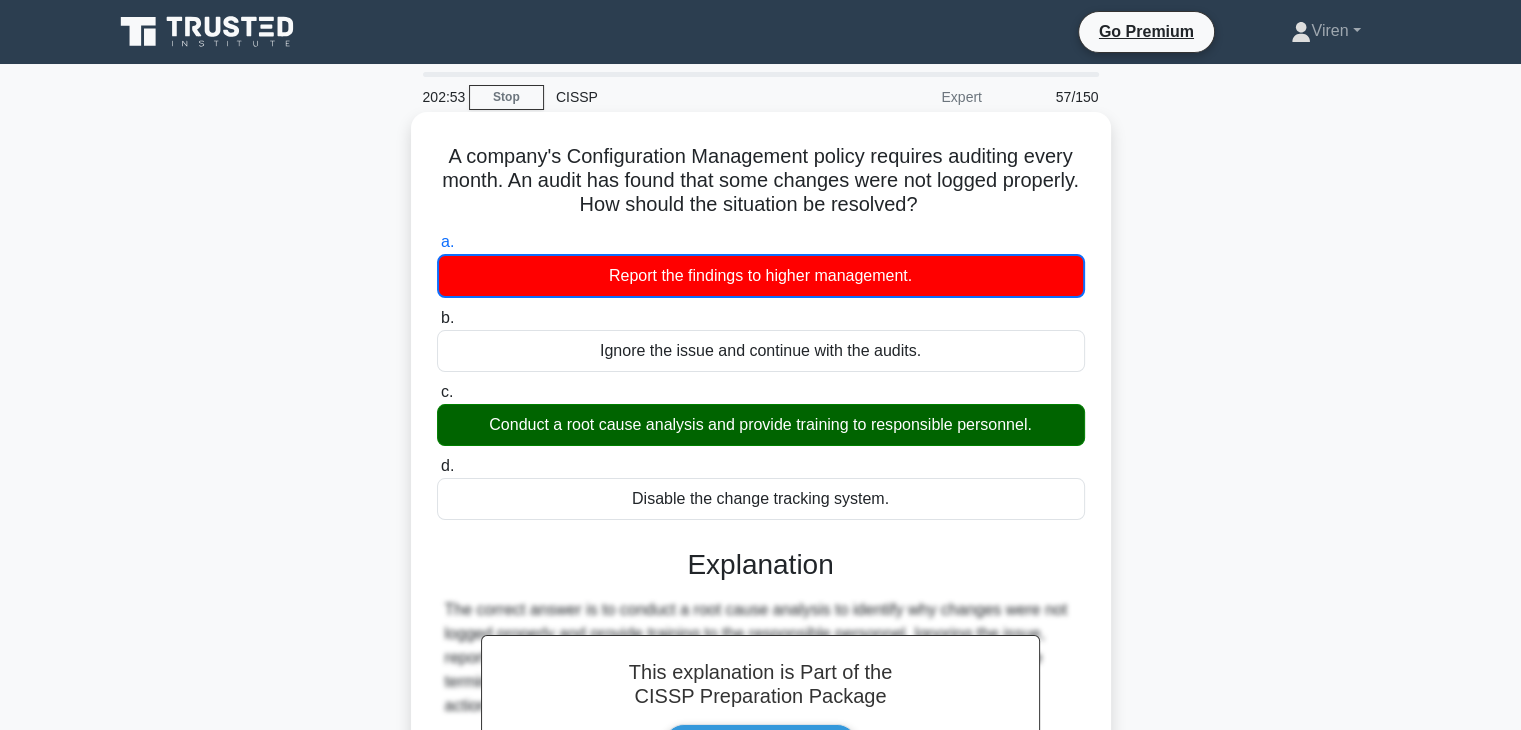 scroll, scrollTop: 351, scrollLeft: 0, axis: vertical 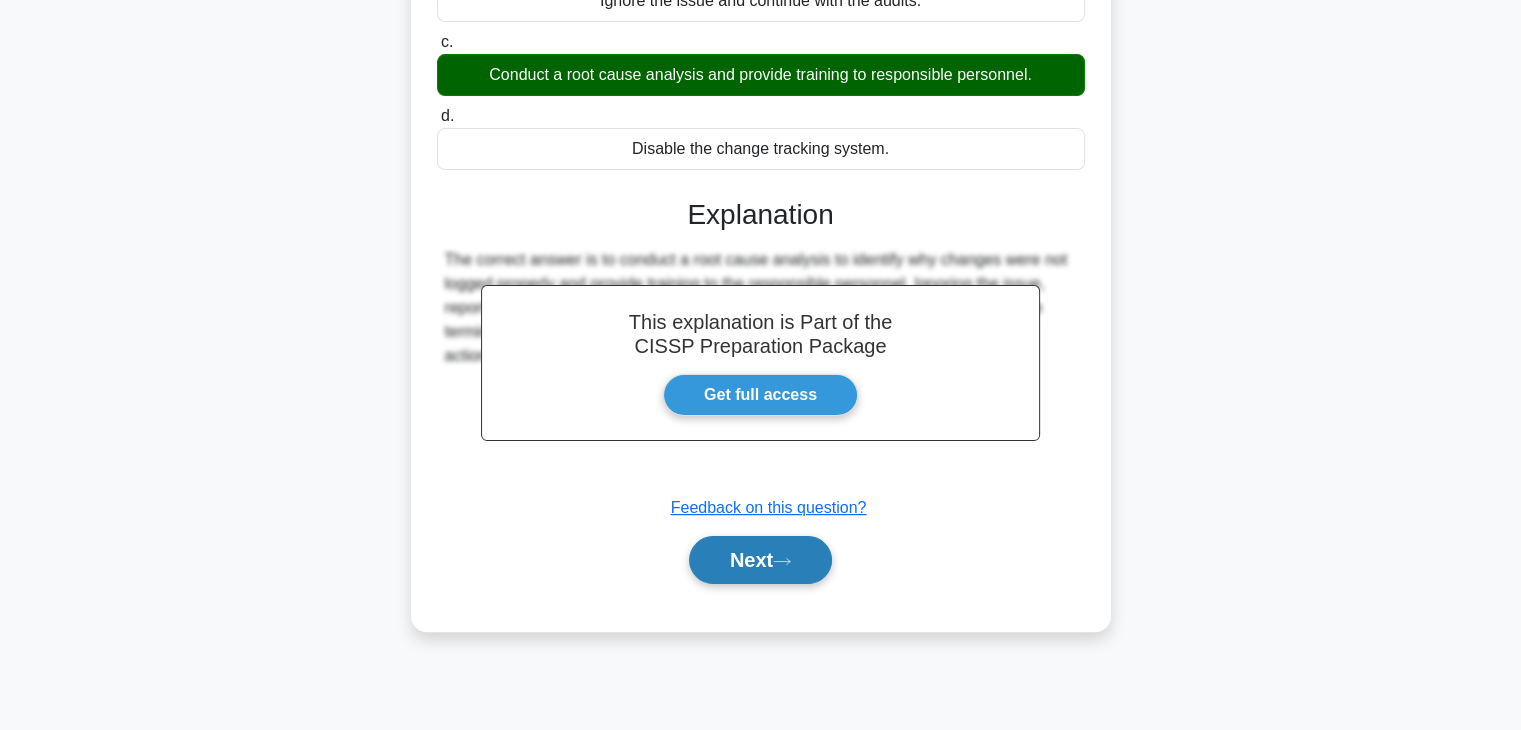 click on "Next" at bounding box center [760, 560] 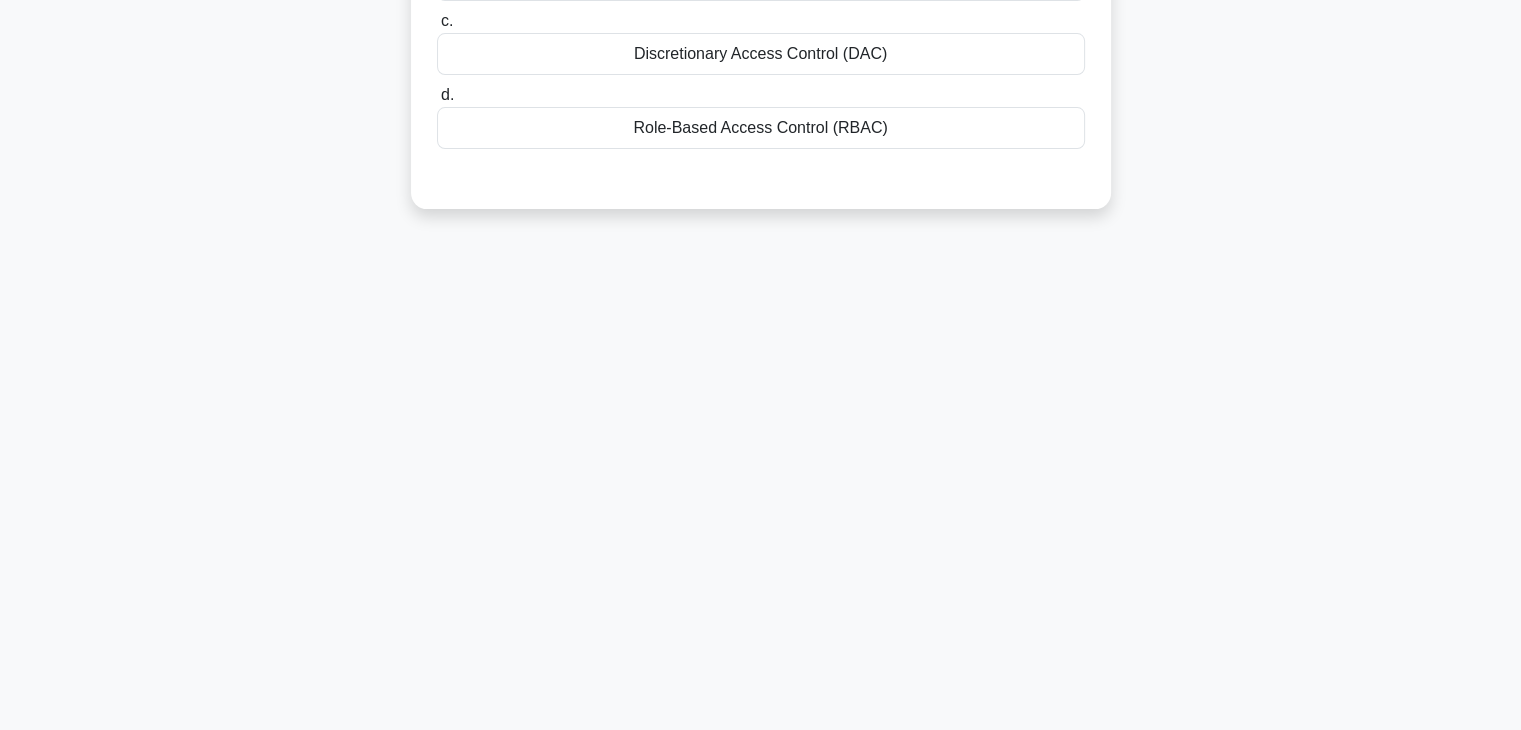 scroll, scrollTop: 0, scrollLeft: 0, axis: both 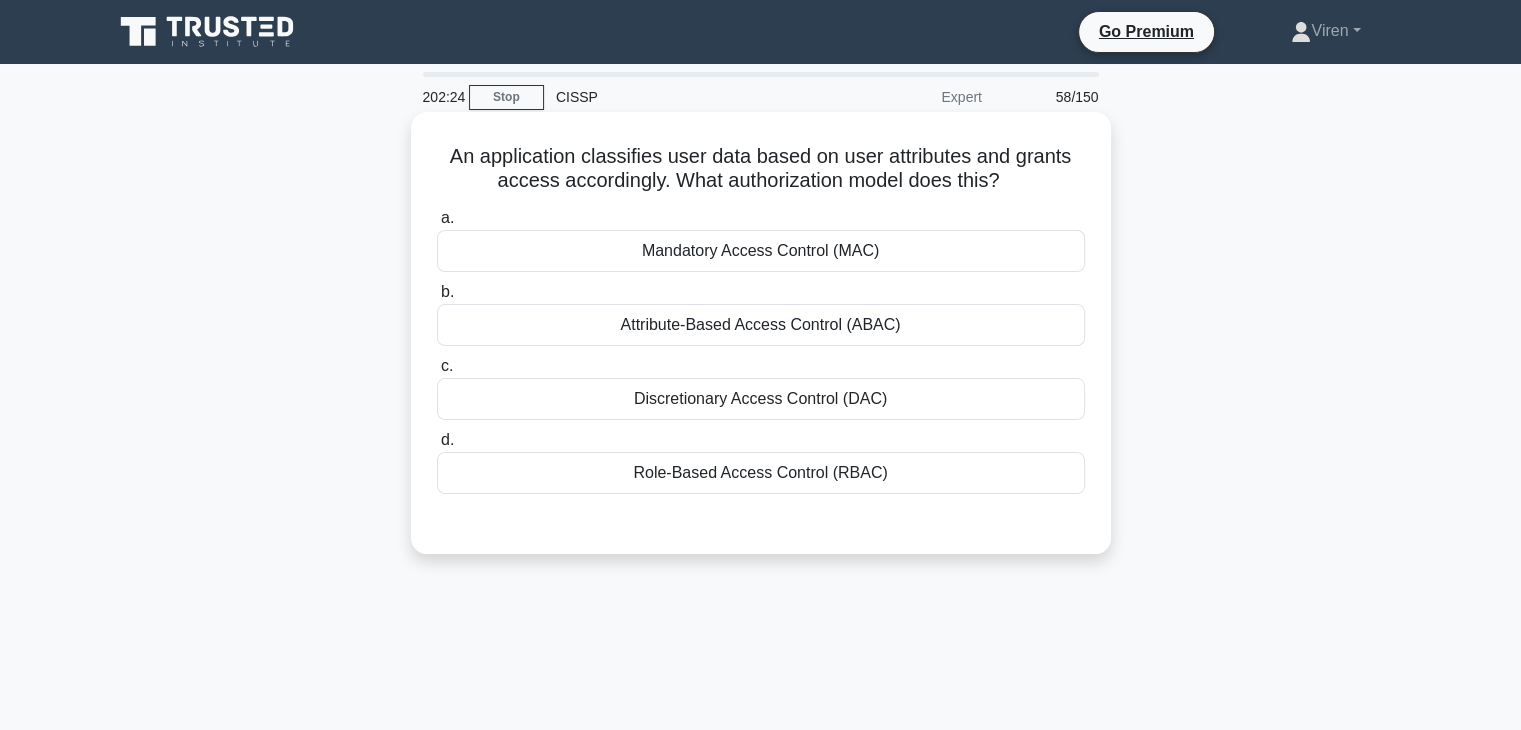 click on "Attribute-Based Access Control (ABAC)" at bounding box center (761, 325) 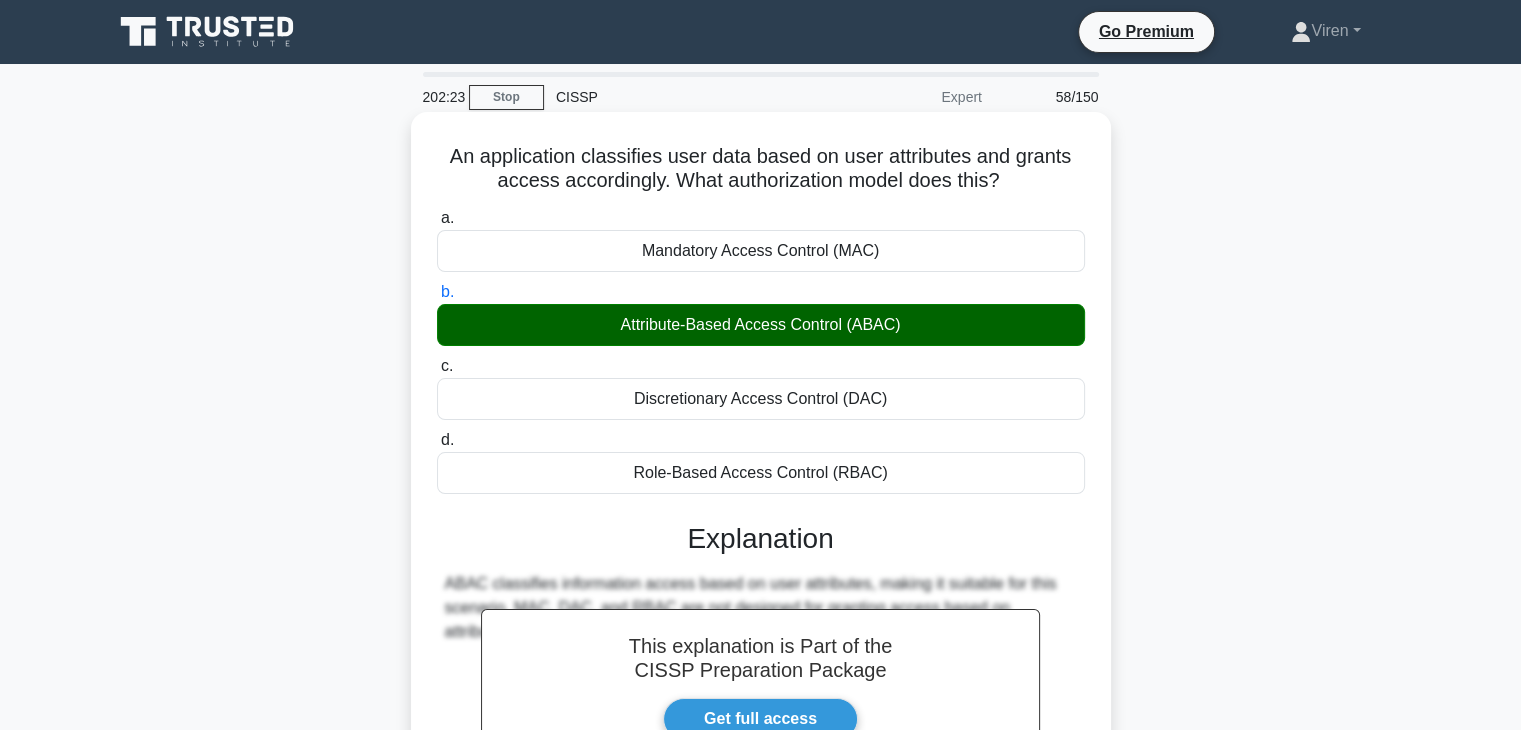scroll, scrollTop: 351, scrollLeft: 0, axis: vertical 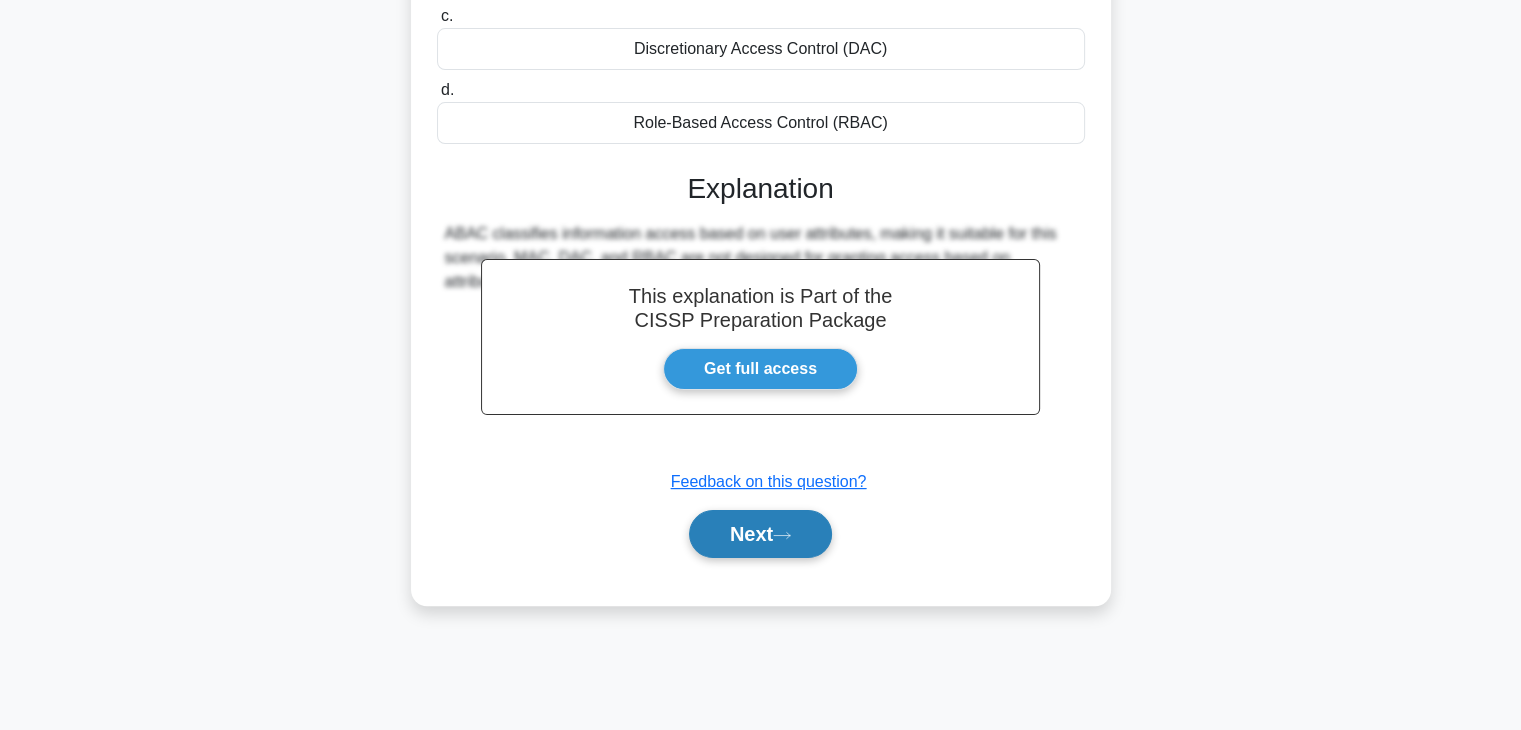 click on "Next" at bounding box center [760, 534] 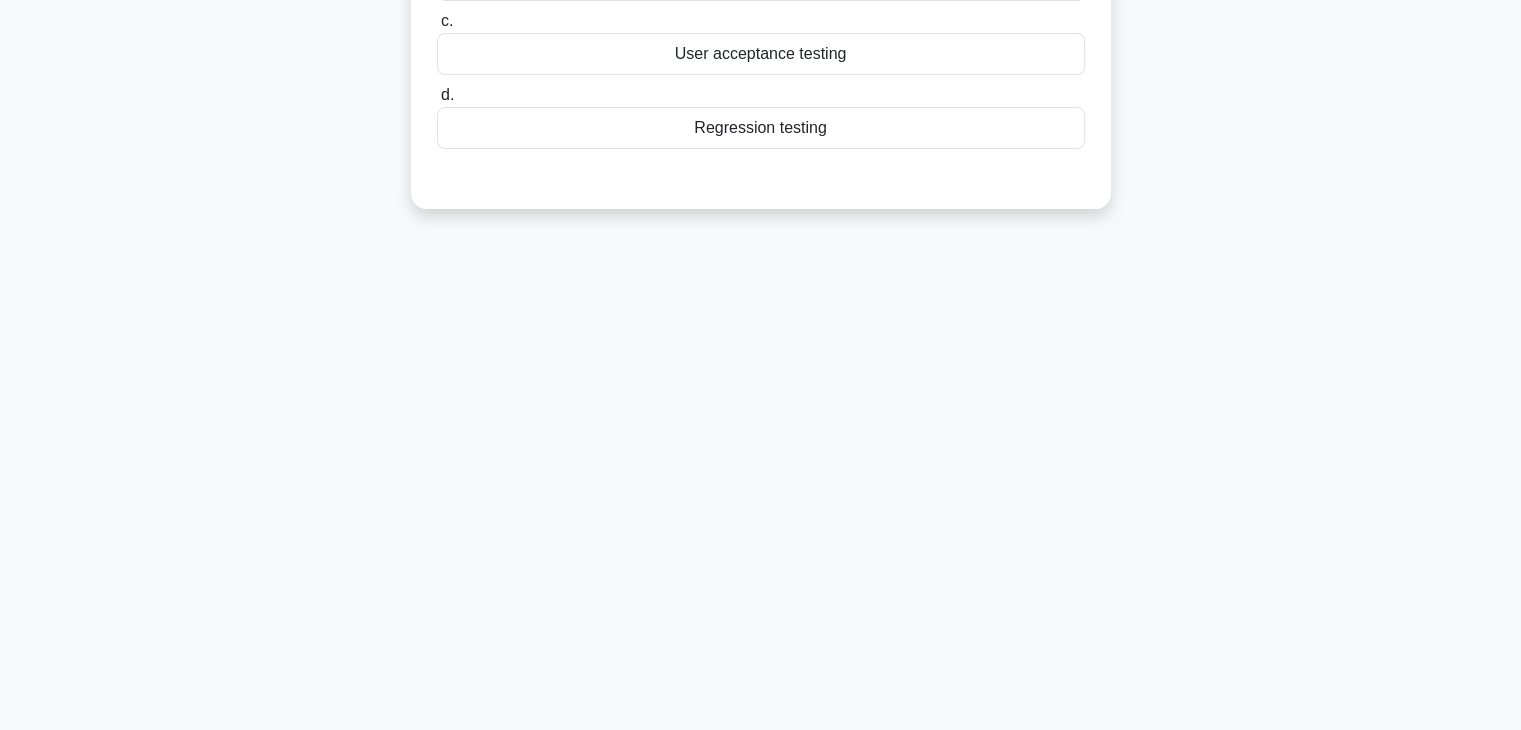 scroll, scrollTop: 0, scrollLeft: 0, axis: both 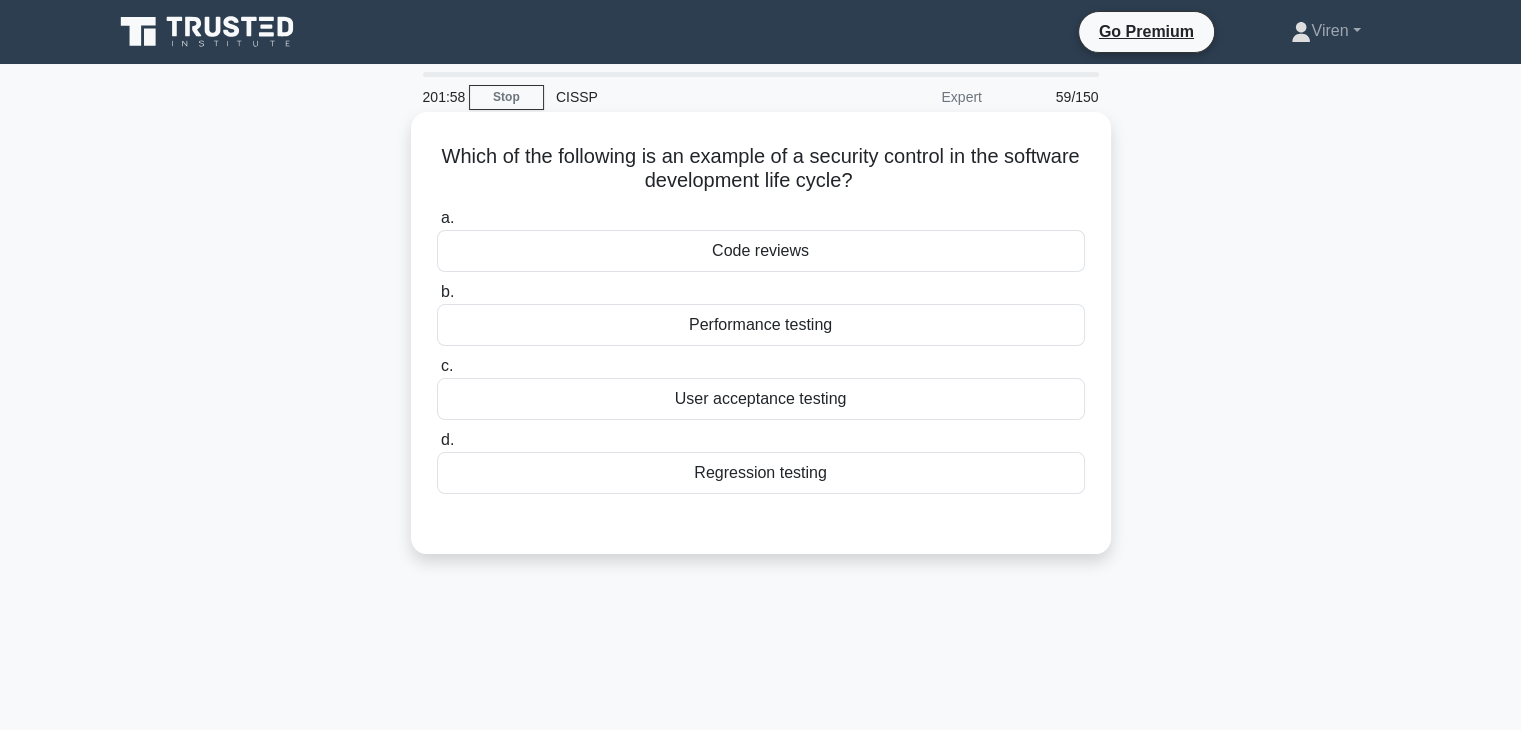 click on "Code reviews" at bounding box center (761, 251) 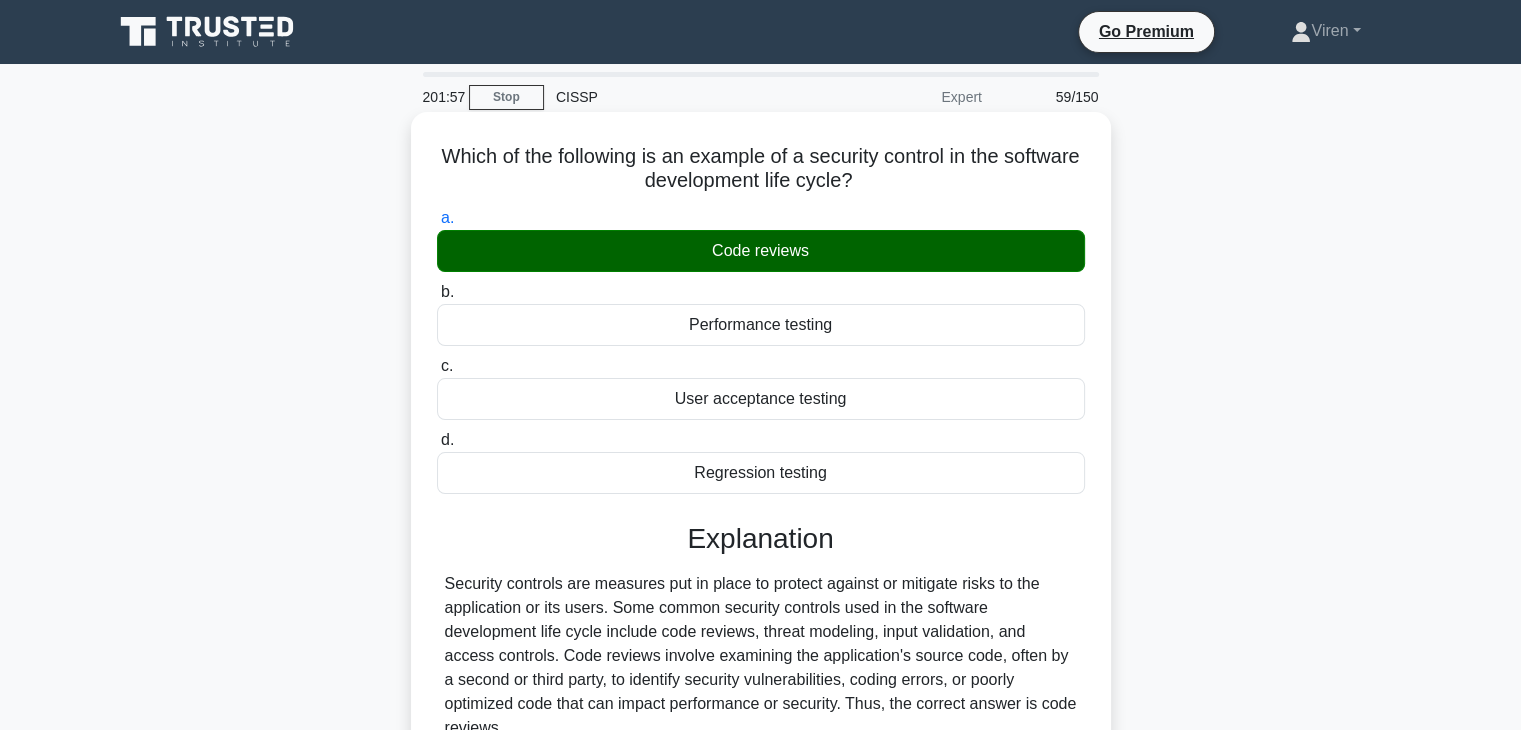 scroll, scrollTop: 351, scrollLeft: 0, axis: vertical 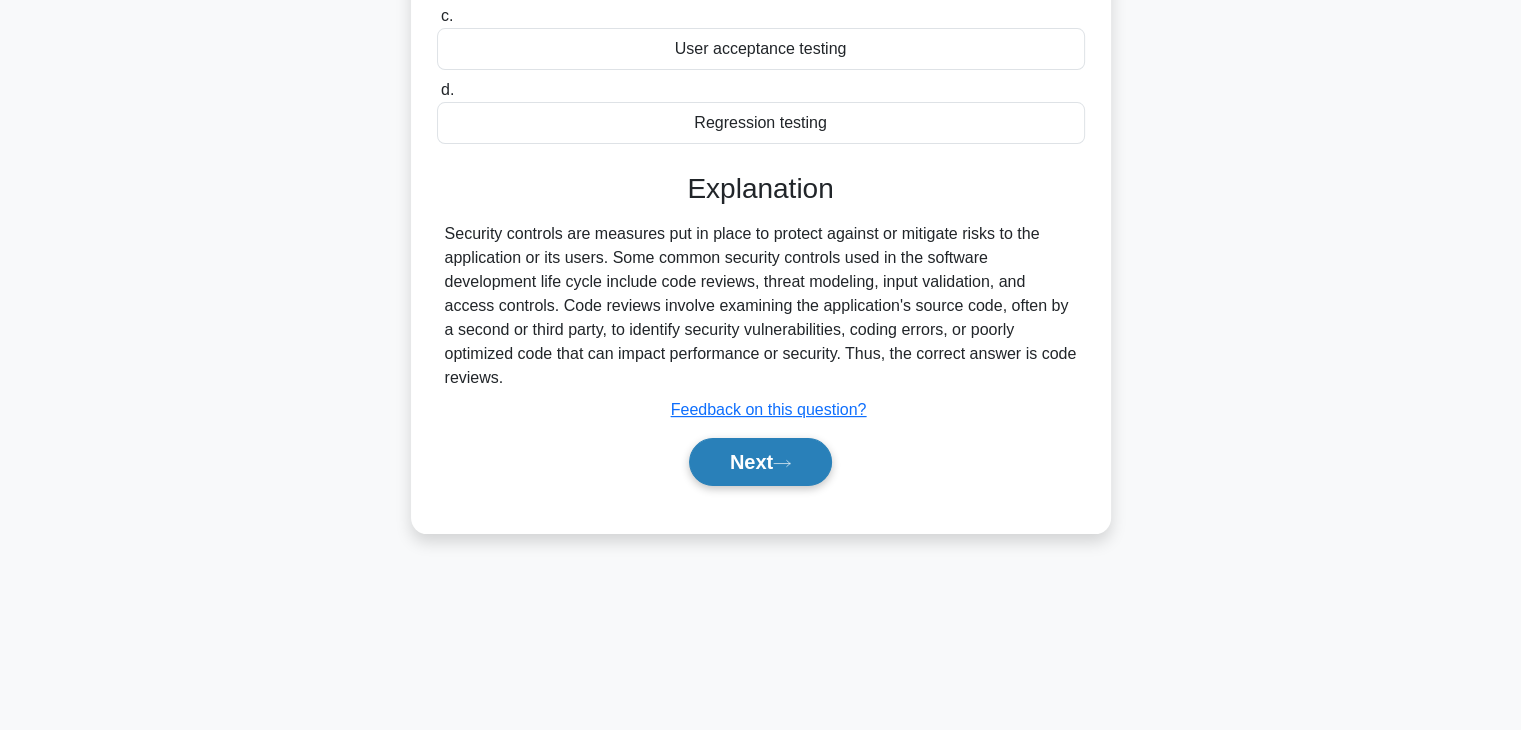 click on "Next" at bounding box center [760, 462] 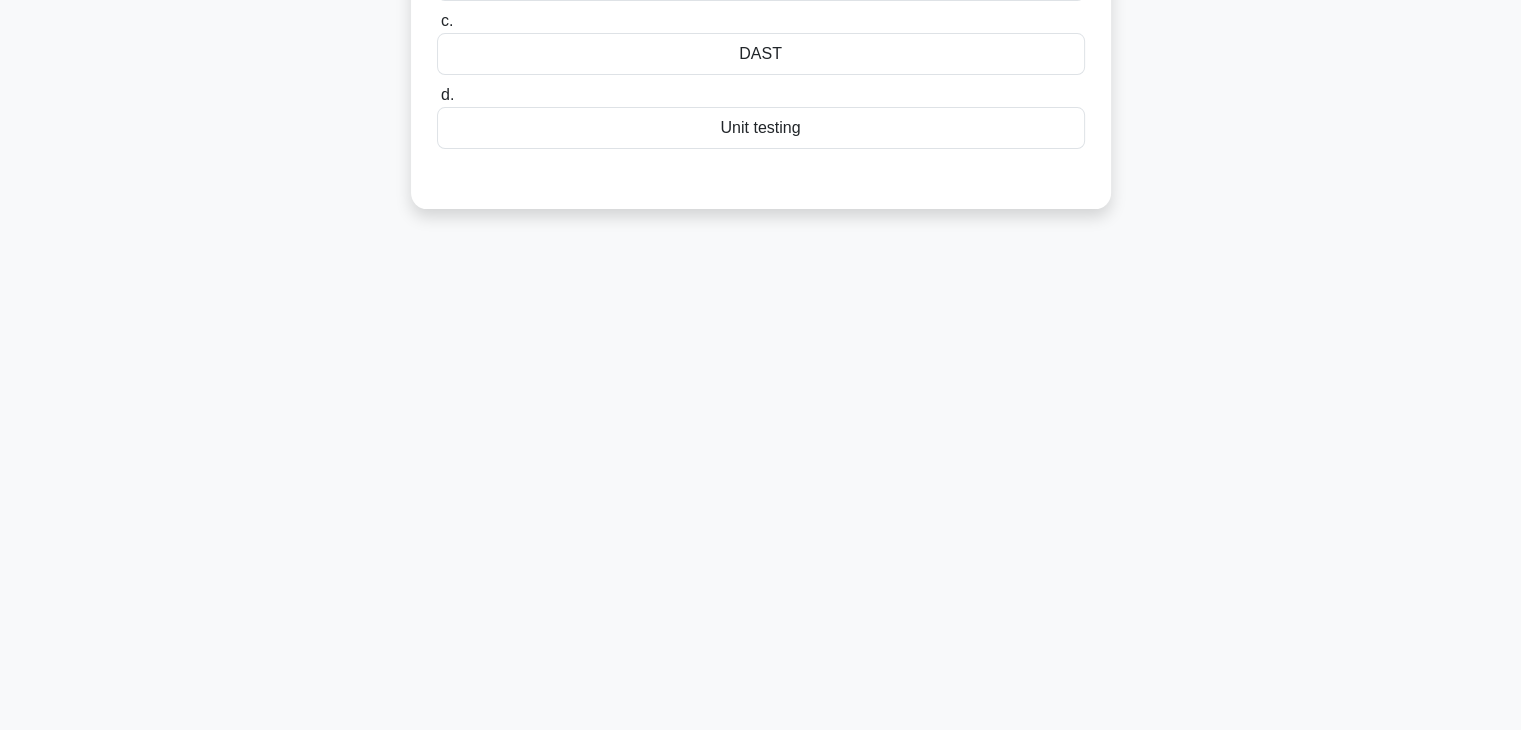 scroll, scrollTop: 0, scrollLeft: 0, axis: both 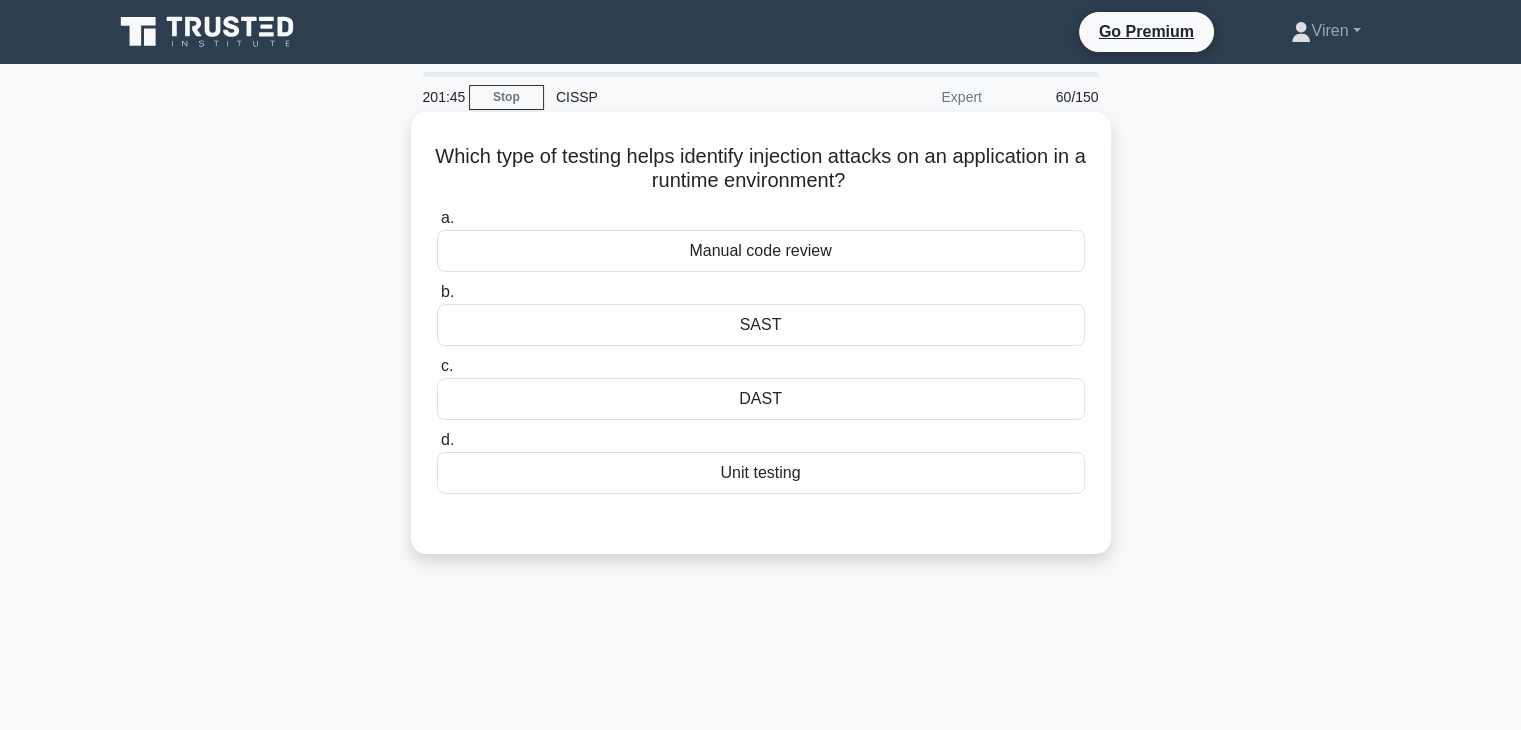 click on "DAST" at bounding box center [761, 399] 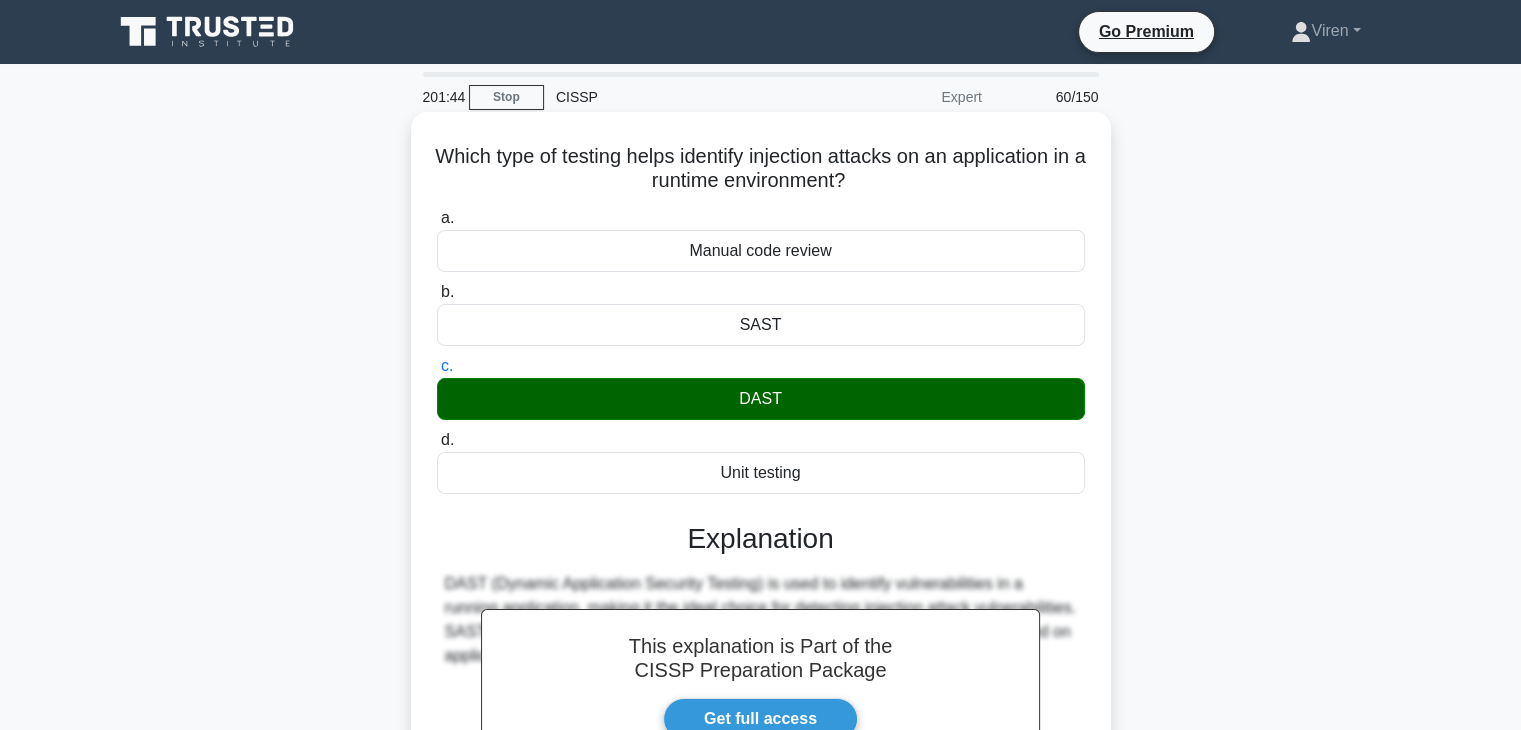 scroll, scrollTop: 351, scrollLeft: 0, axis: vertical 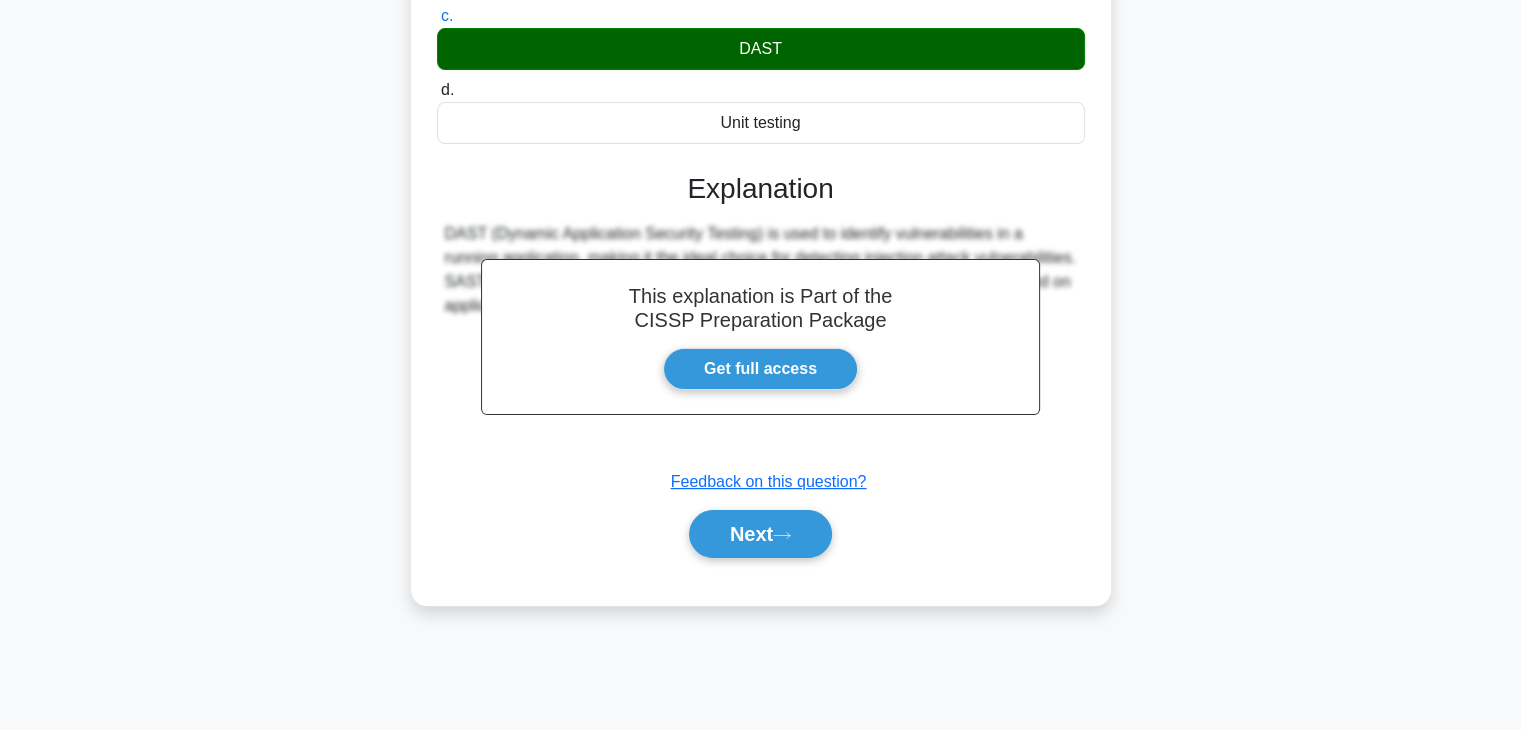 click on "Next" at bounding box center [761, 534] 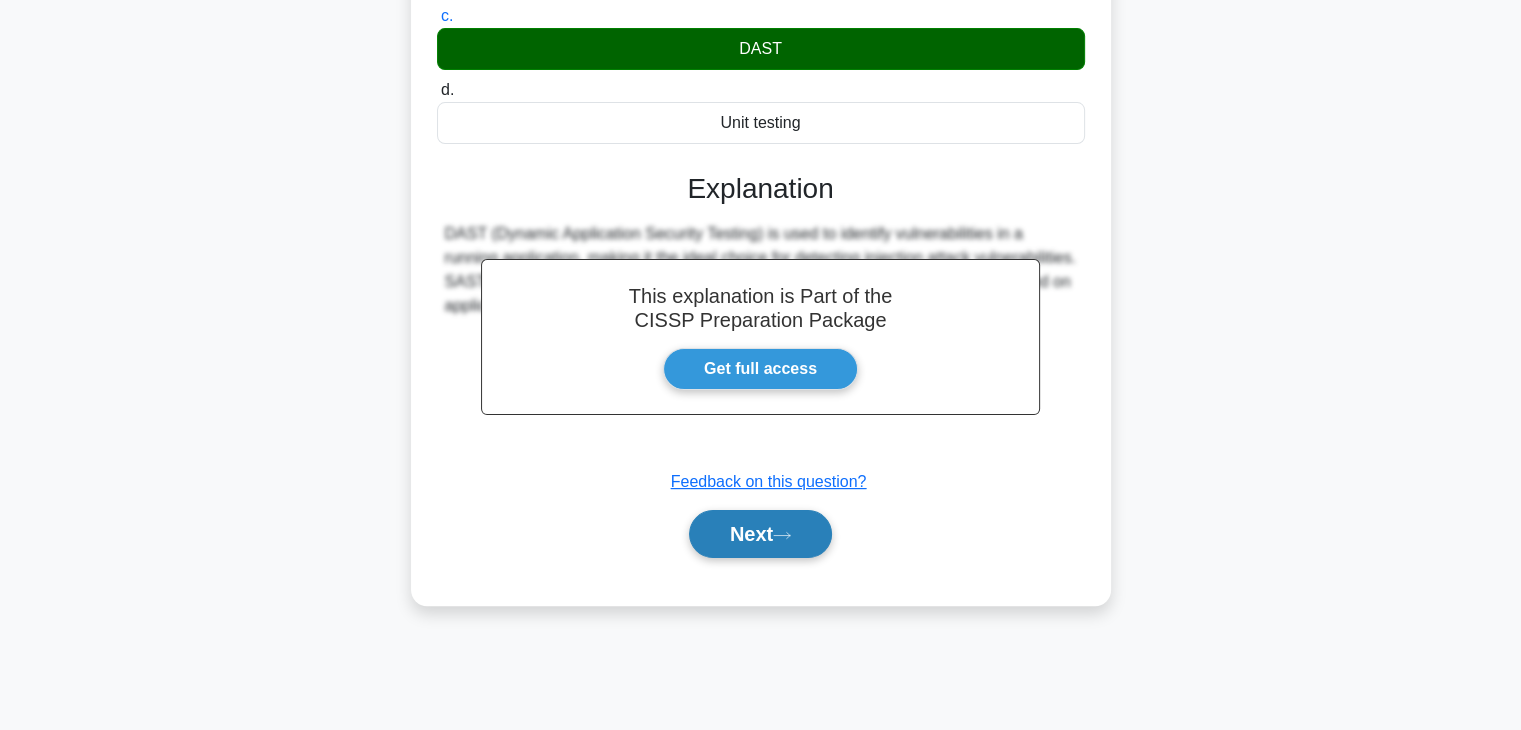 click on "Next" at bounding box center [760, 534] 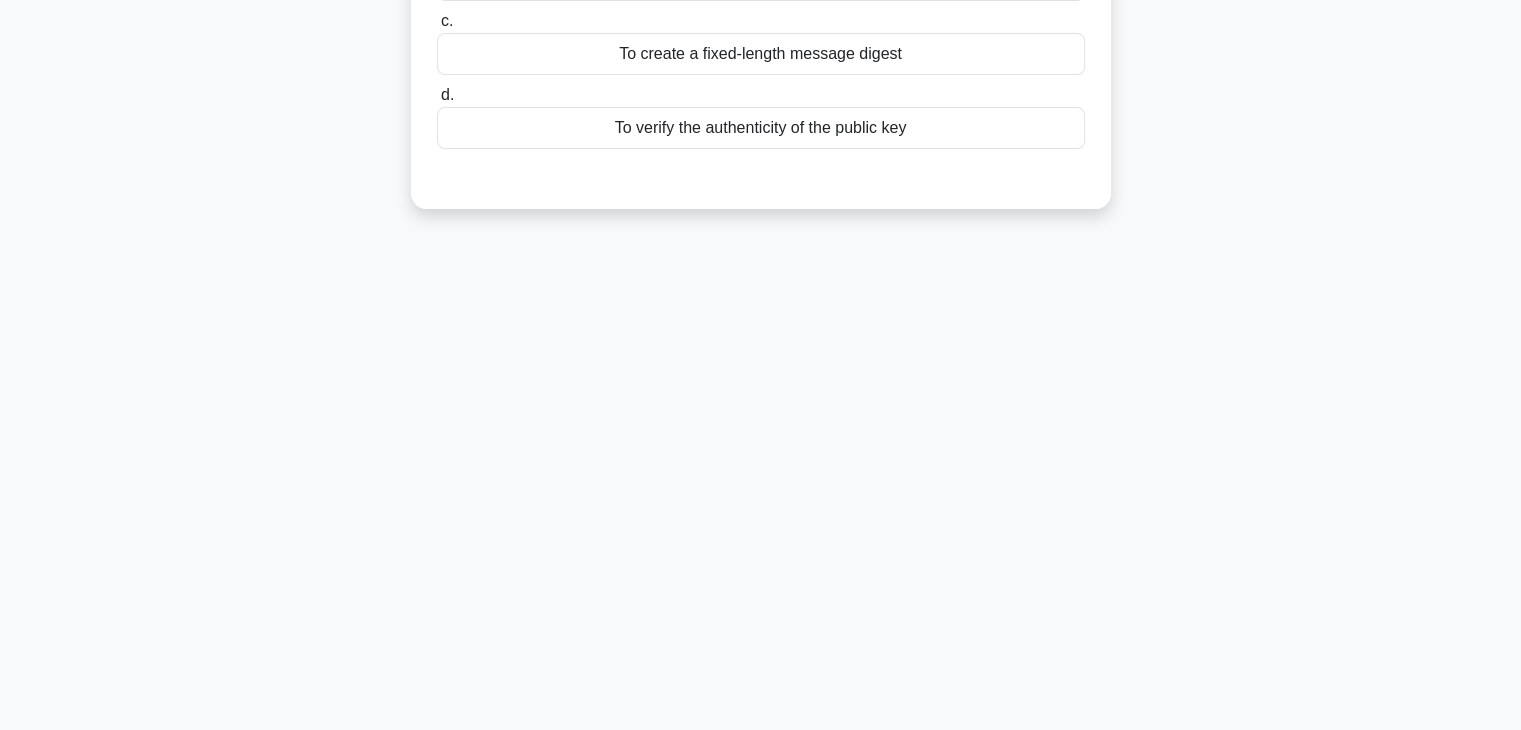 scroll, scrollTop: 0, scrollLeft: 0, axis: both 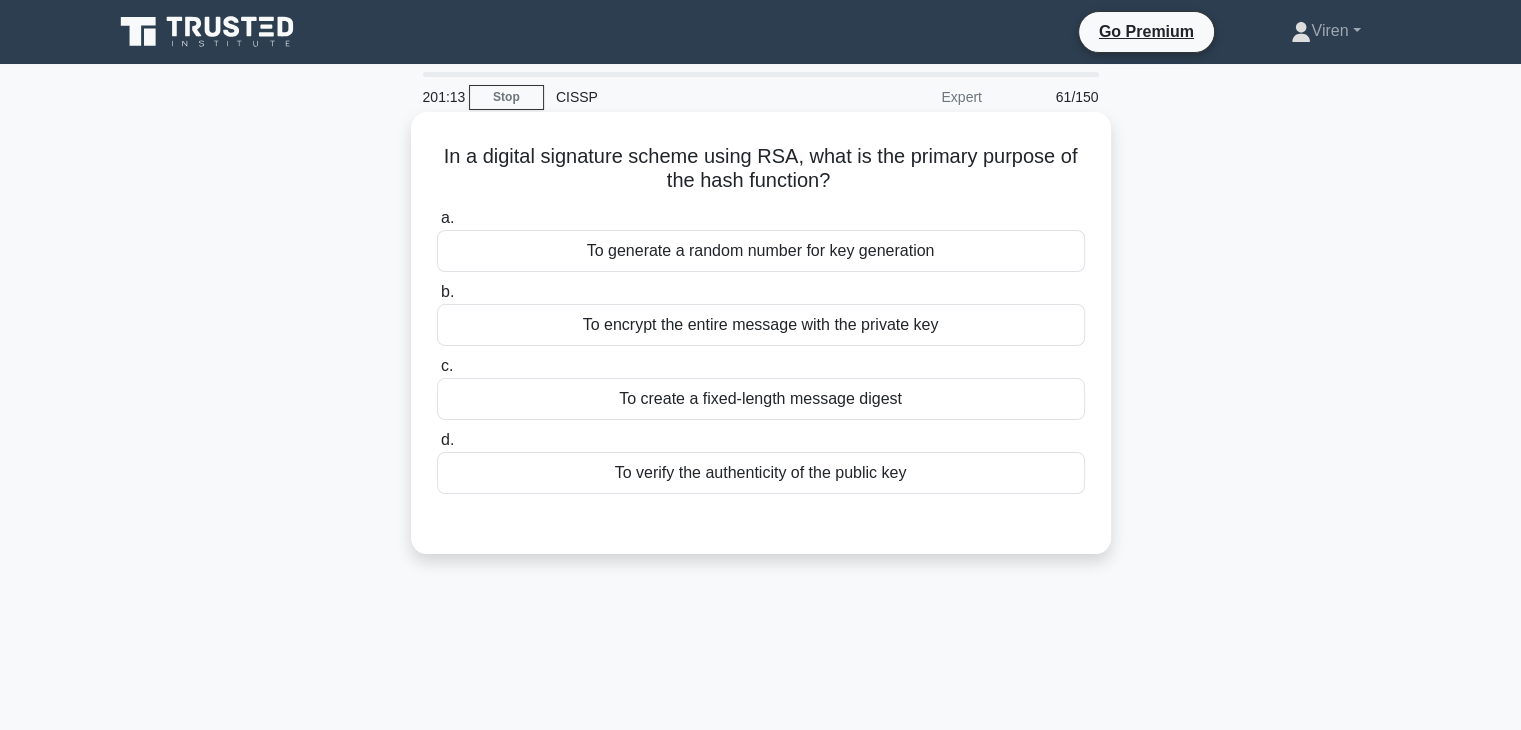 click on "To create a fixed-length message digest" at bounding box center [761, 399] 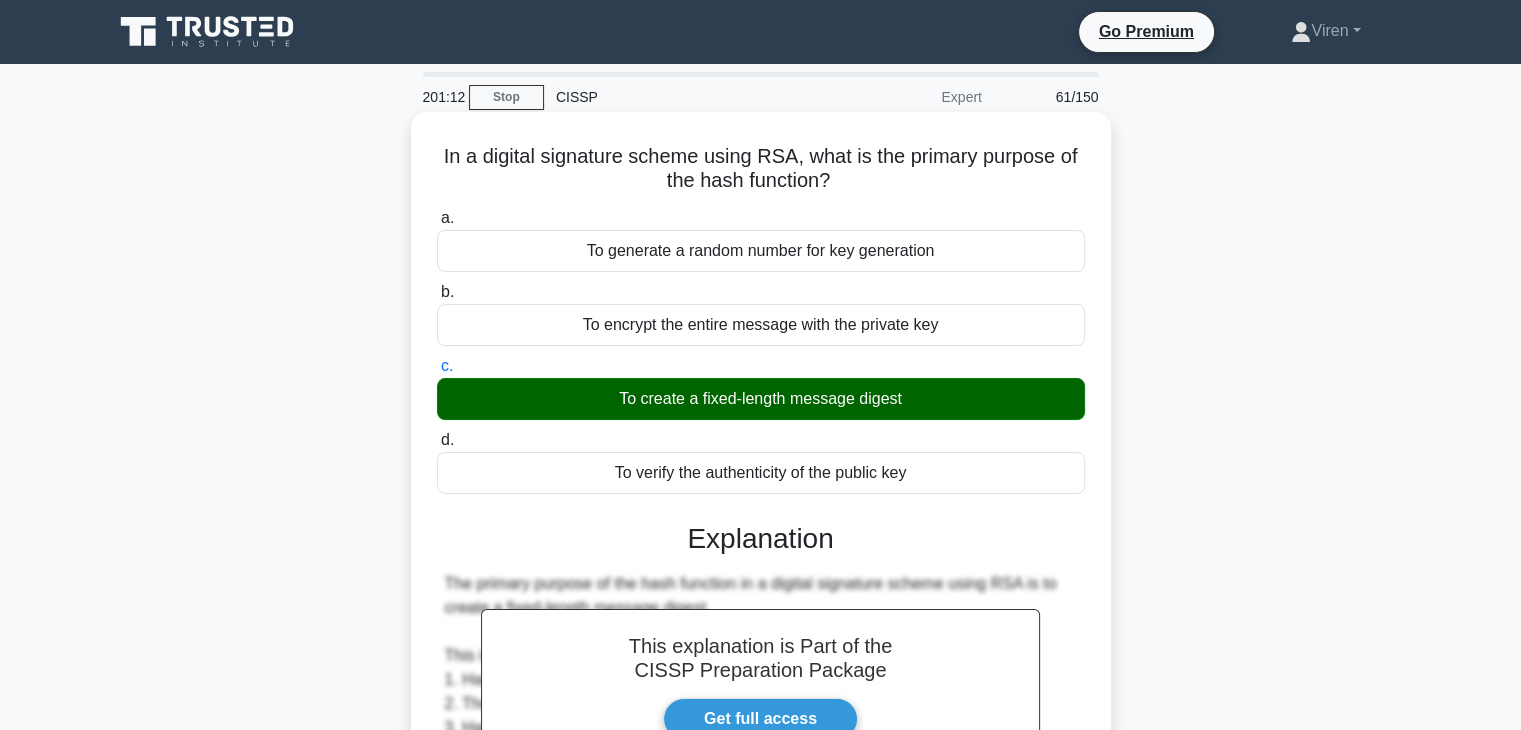 scroll, scrollTop: 502, scrollLeft: 0, axis: vertical 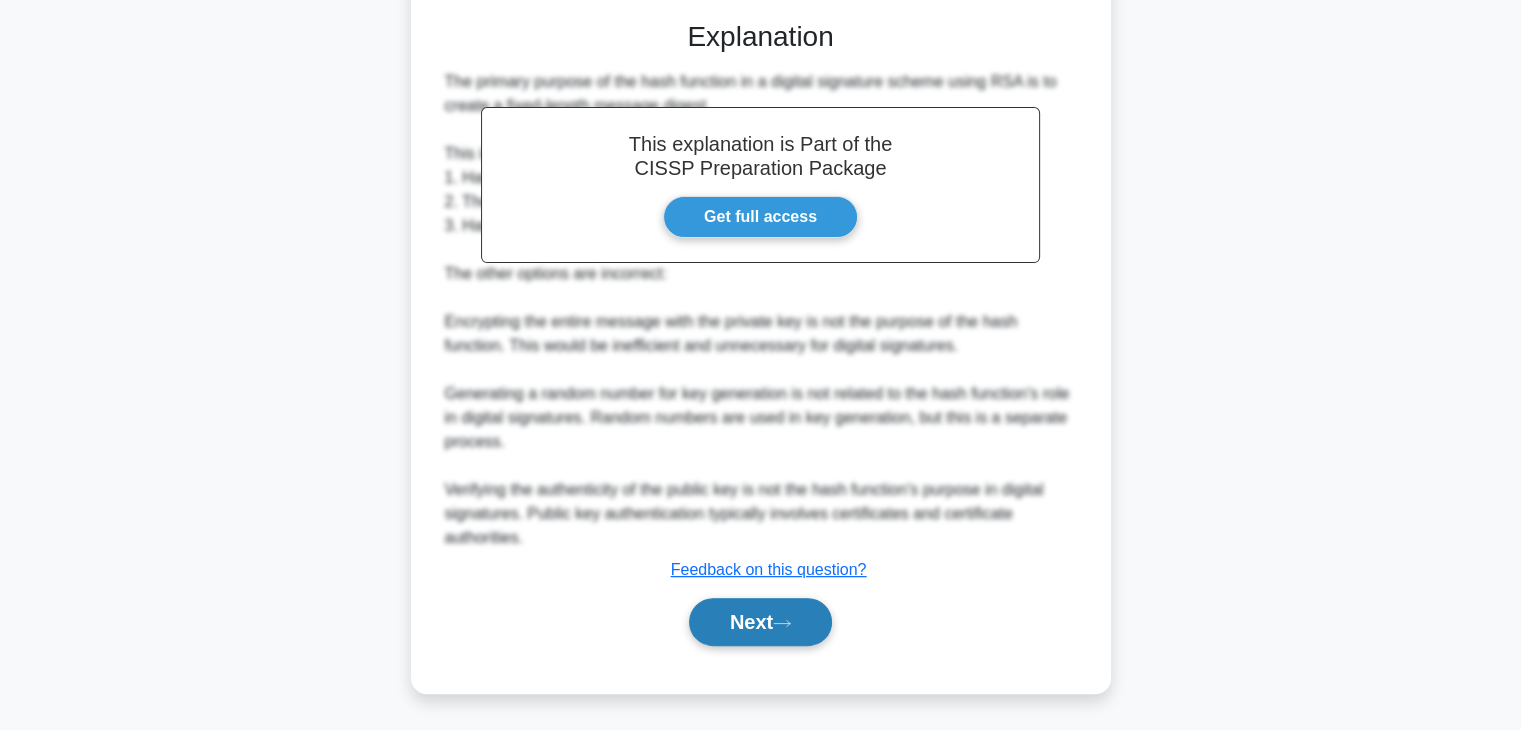 click on "Next" at bounding box center (760, 622) 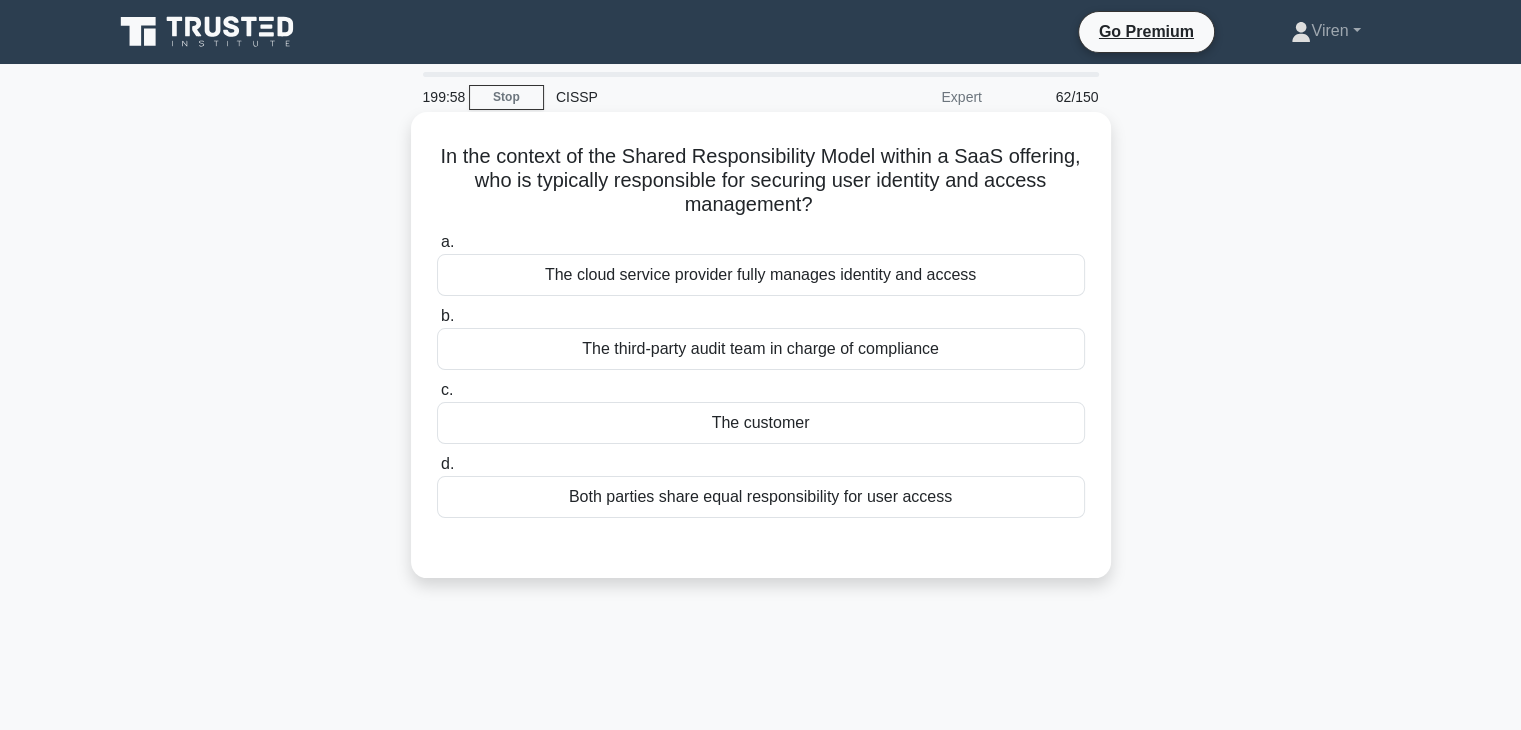 click on "The customer" at bounding box center [761, 423] 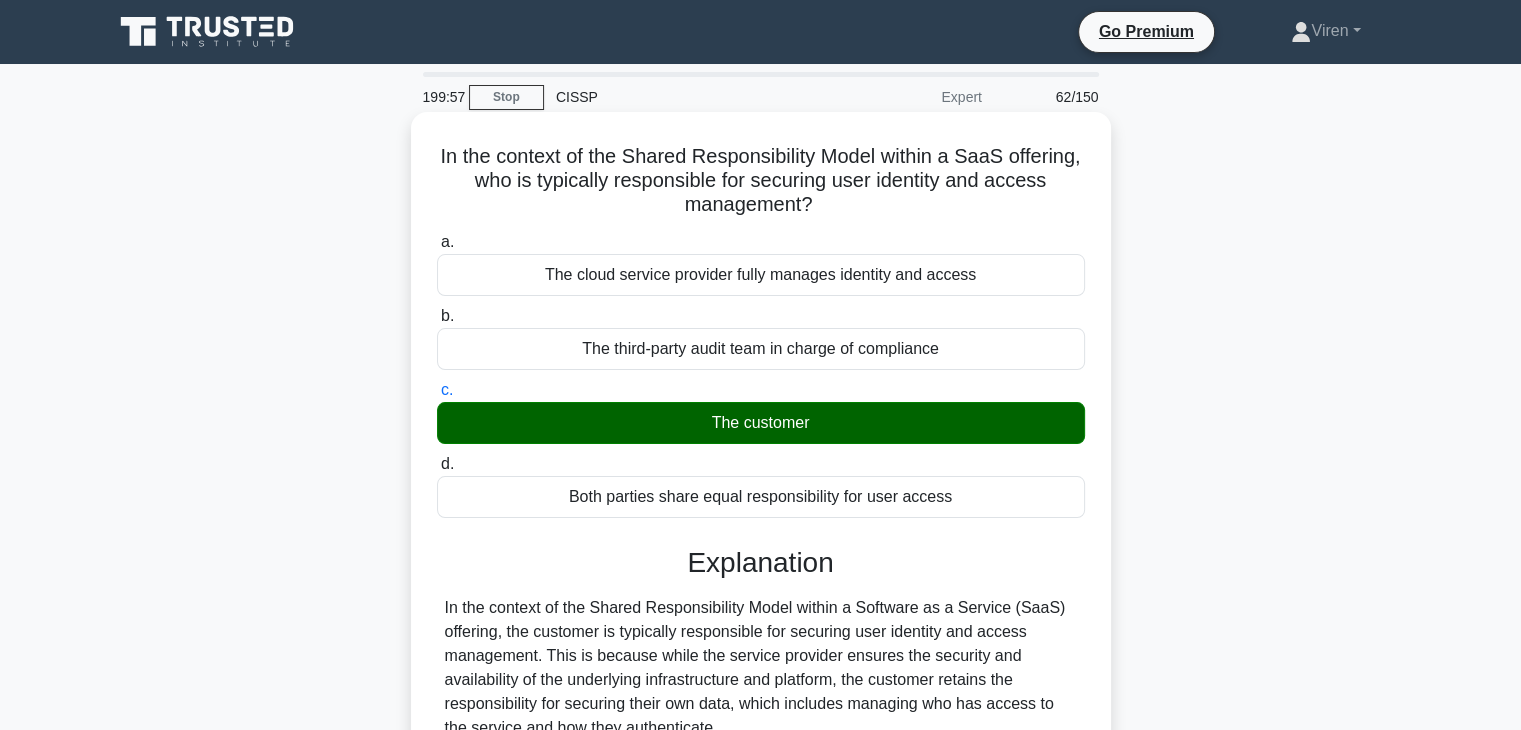 scroll, scrollTop: 406, scrollLeft: 0, axis: vertical 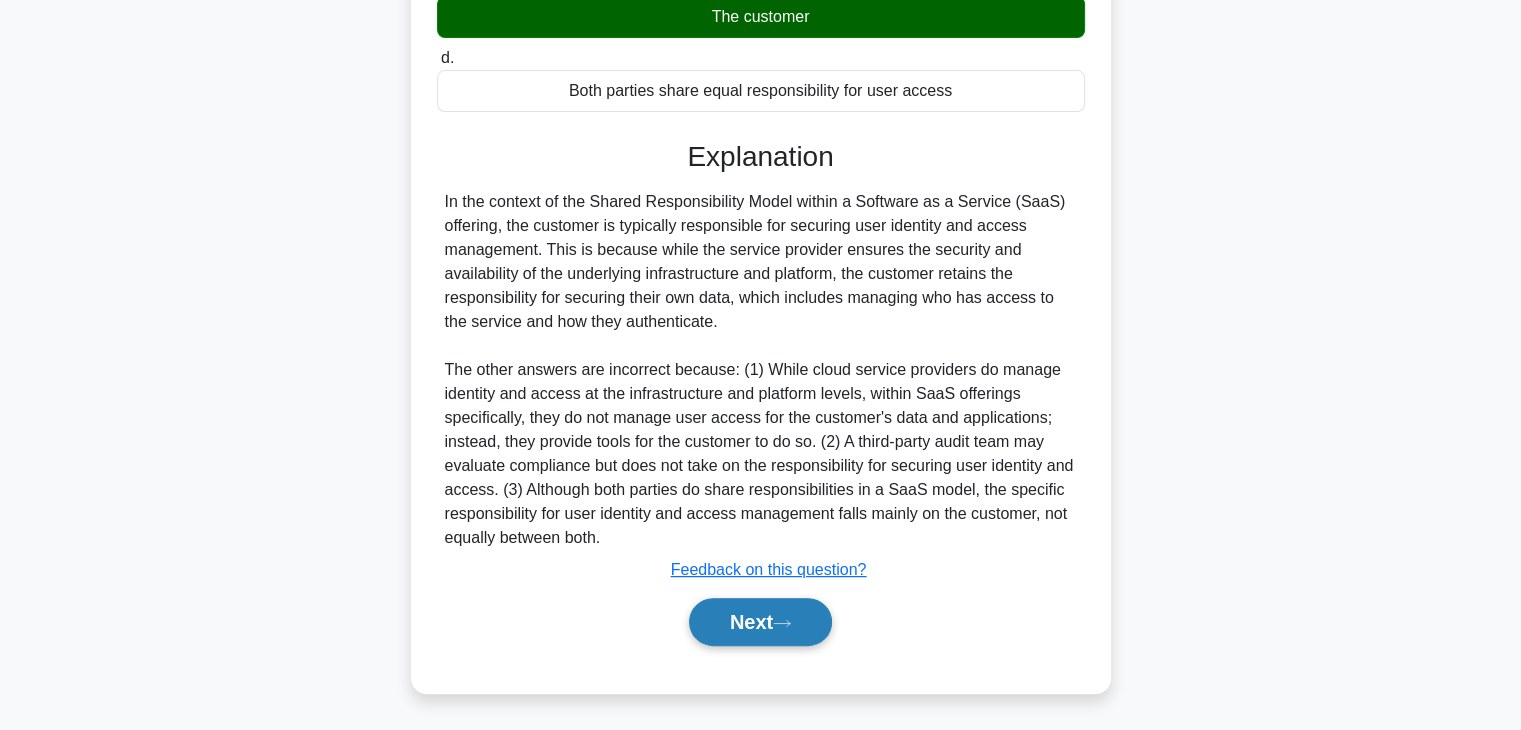 click on "Next" at bounding box center [760, 622] 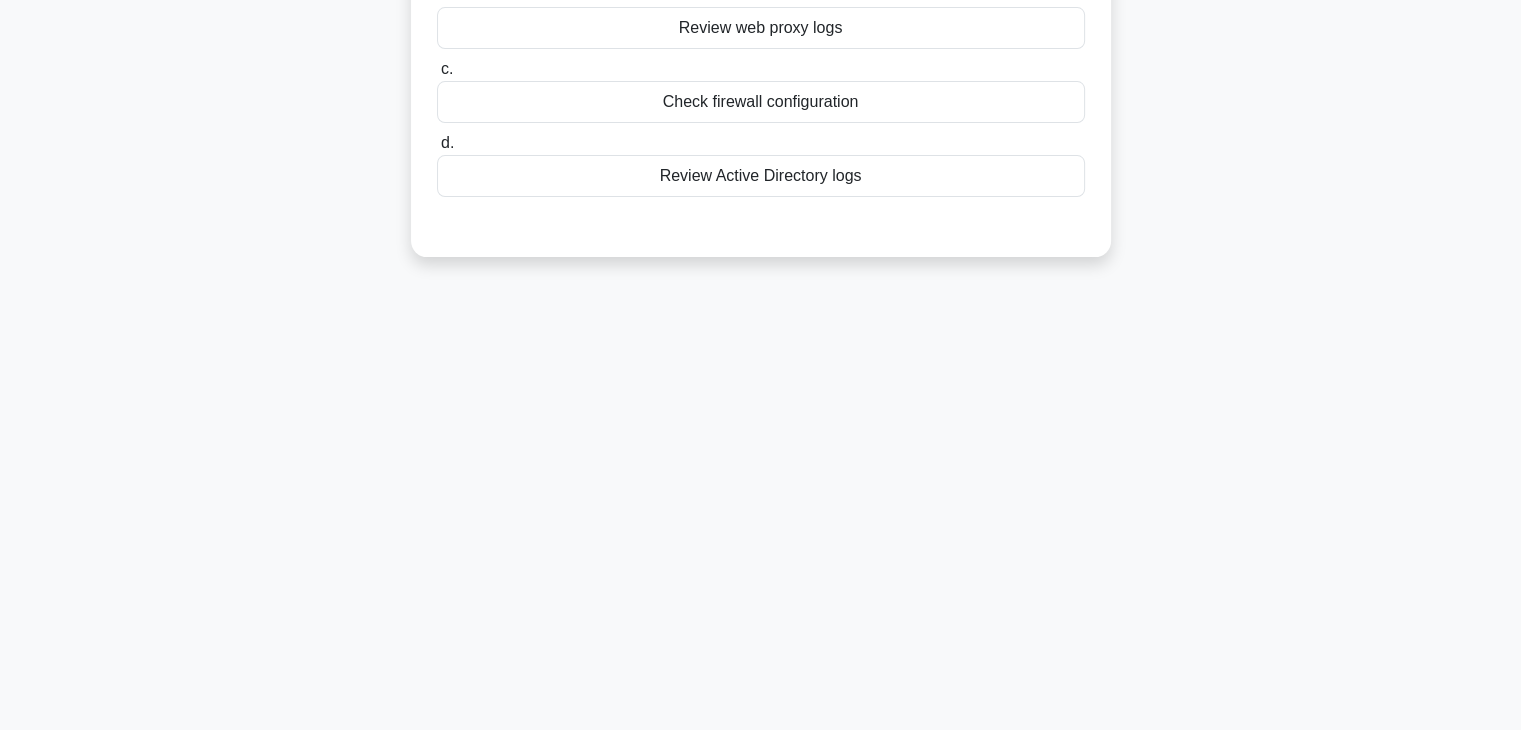 scroll, scrollTop: 0, scrollLeft: 0, axis: both 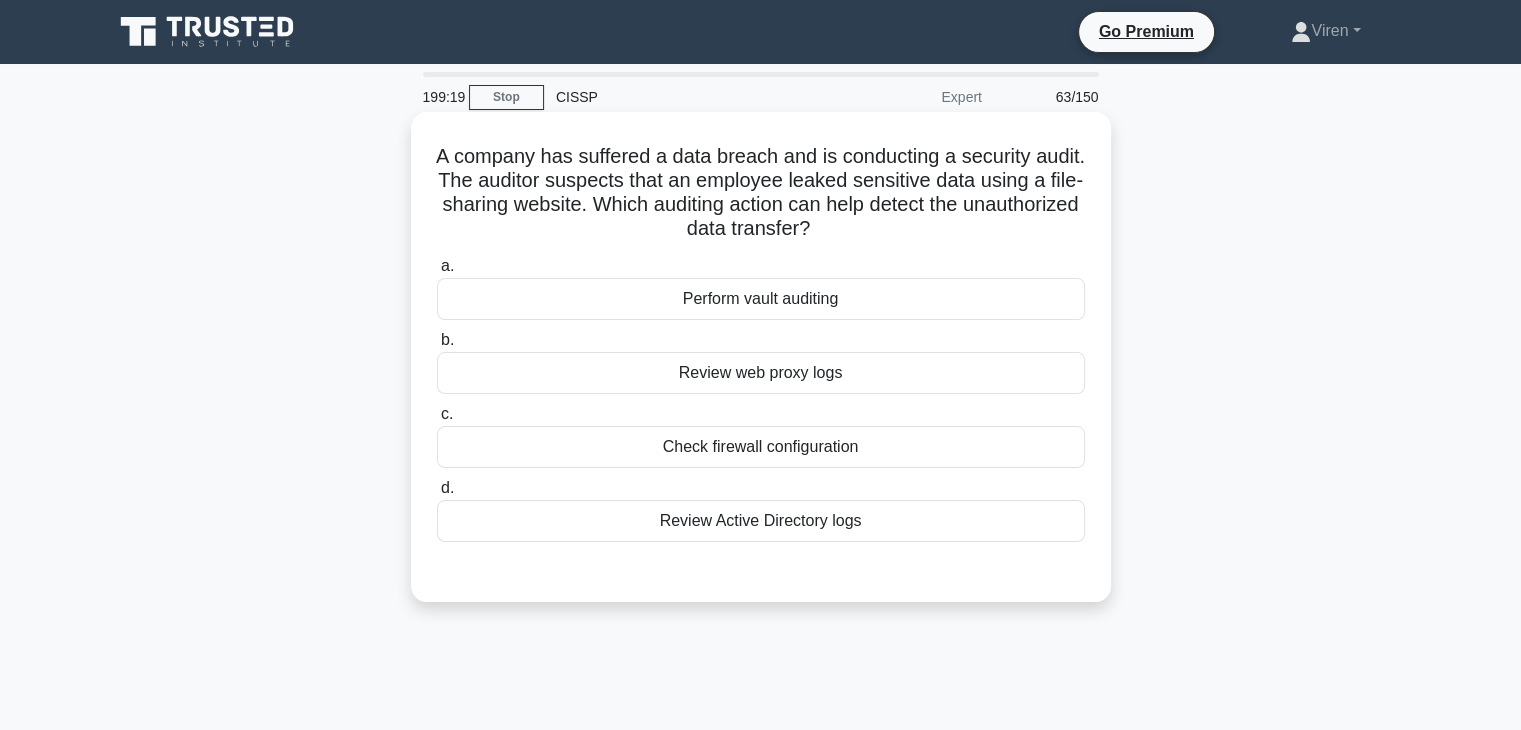 click on "Review web proxy logs" at bounding box center (761, 373) 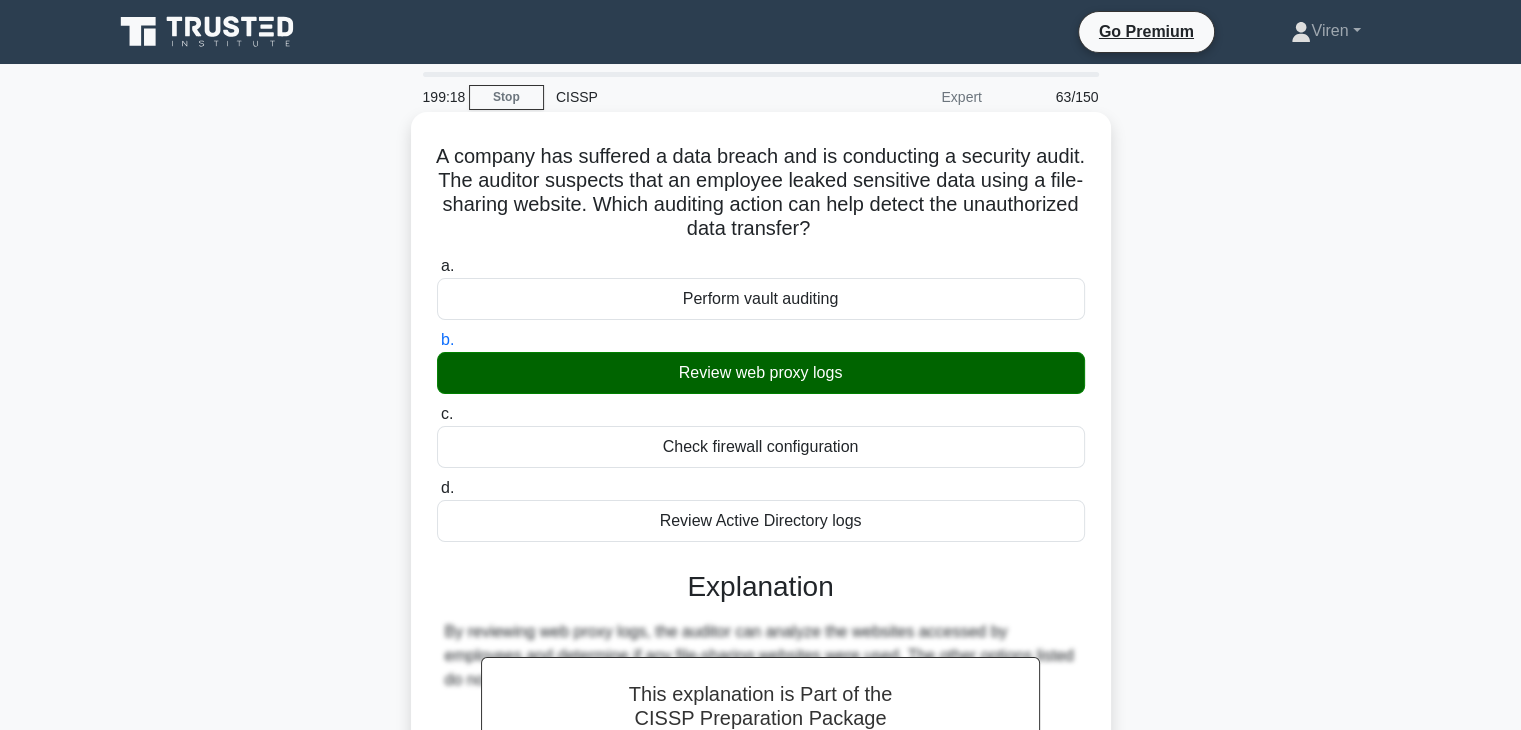 scroll, scrollTop: 351, scrollLeft: 0, axis: vertical 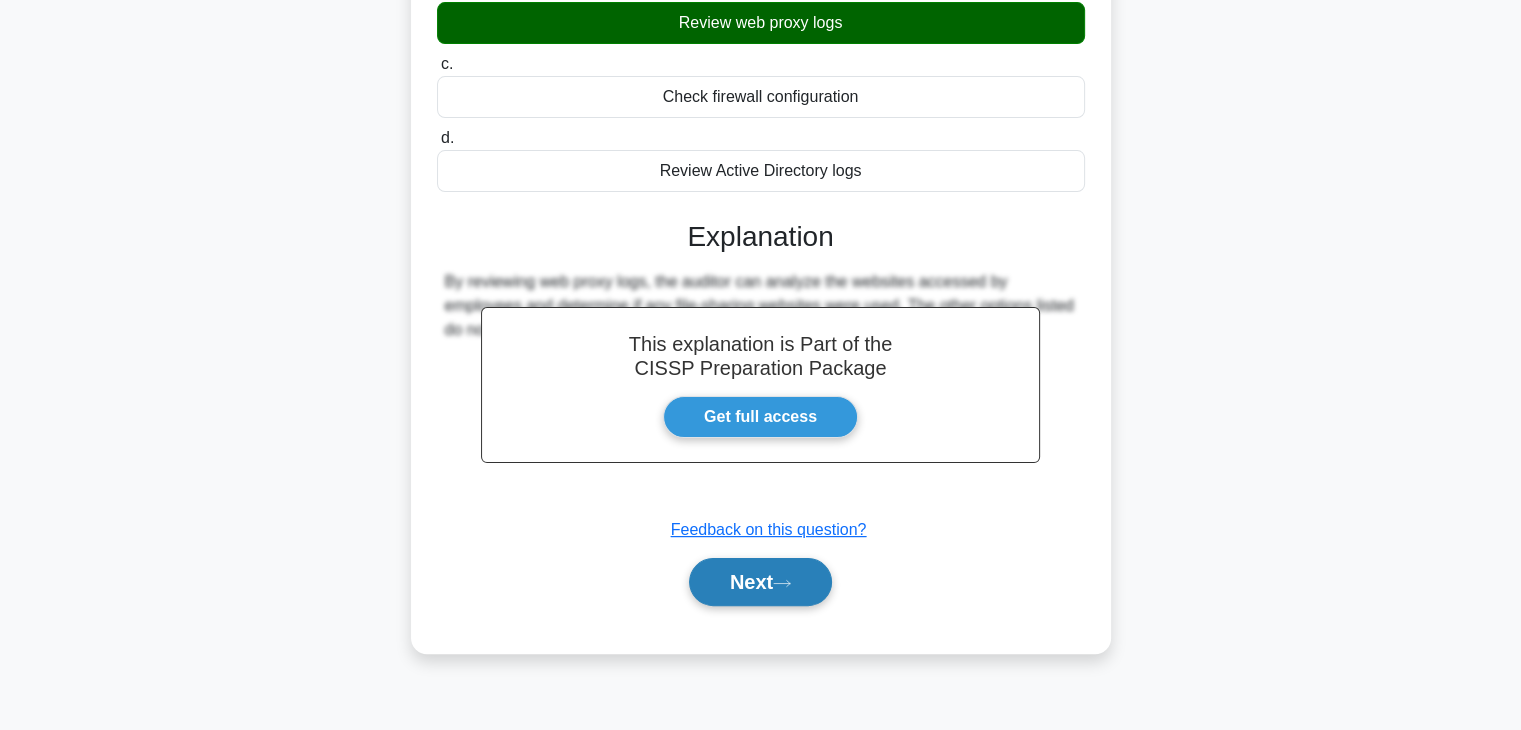 click on "Next" at bounding box center [760, 582] 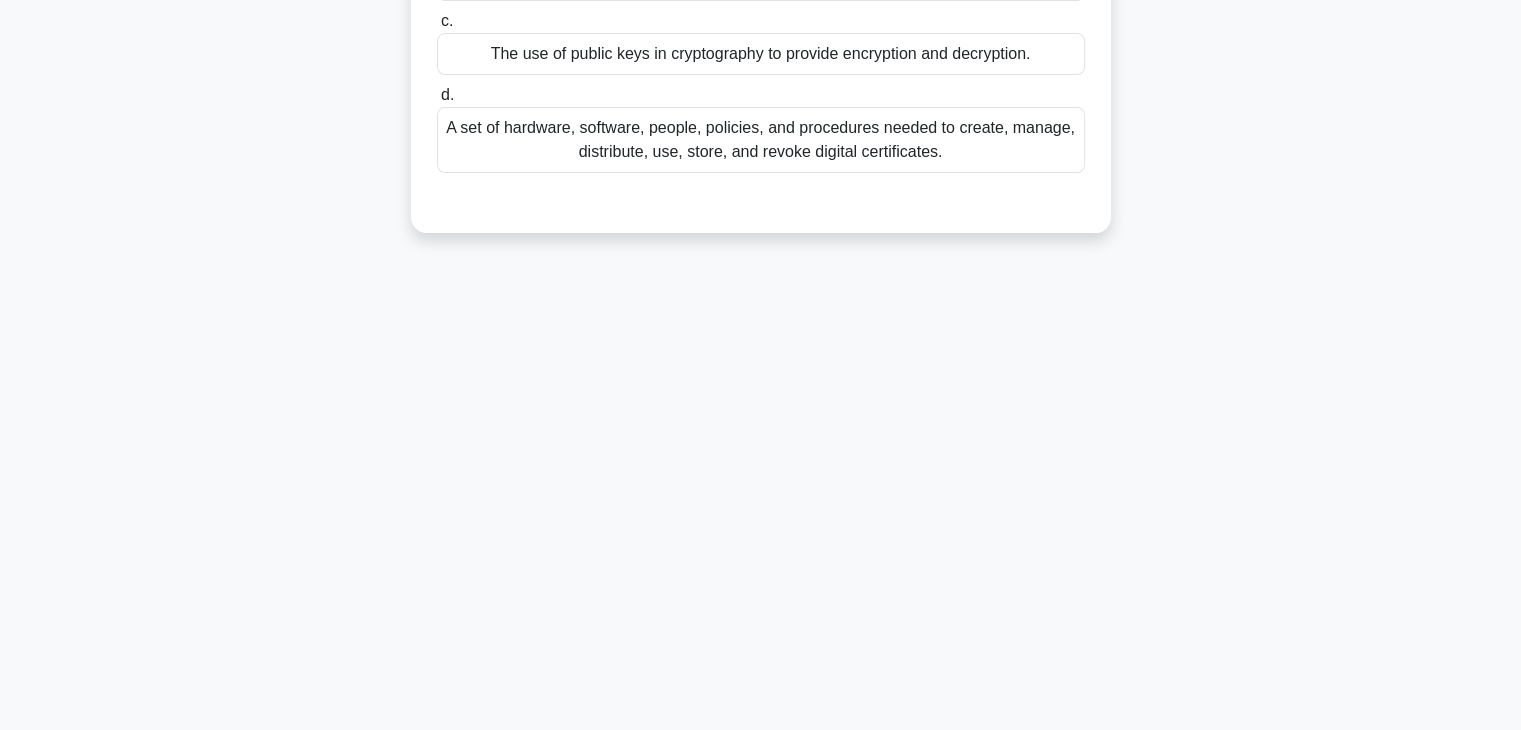 scroll, scrollTop: 0, scrollLeft: 0, axis: both 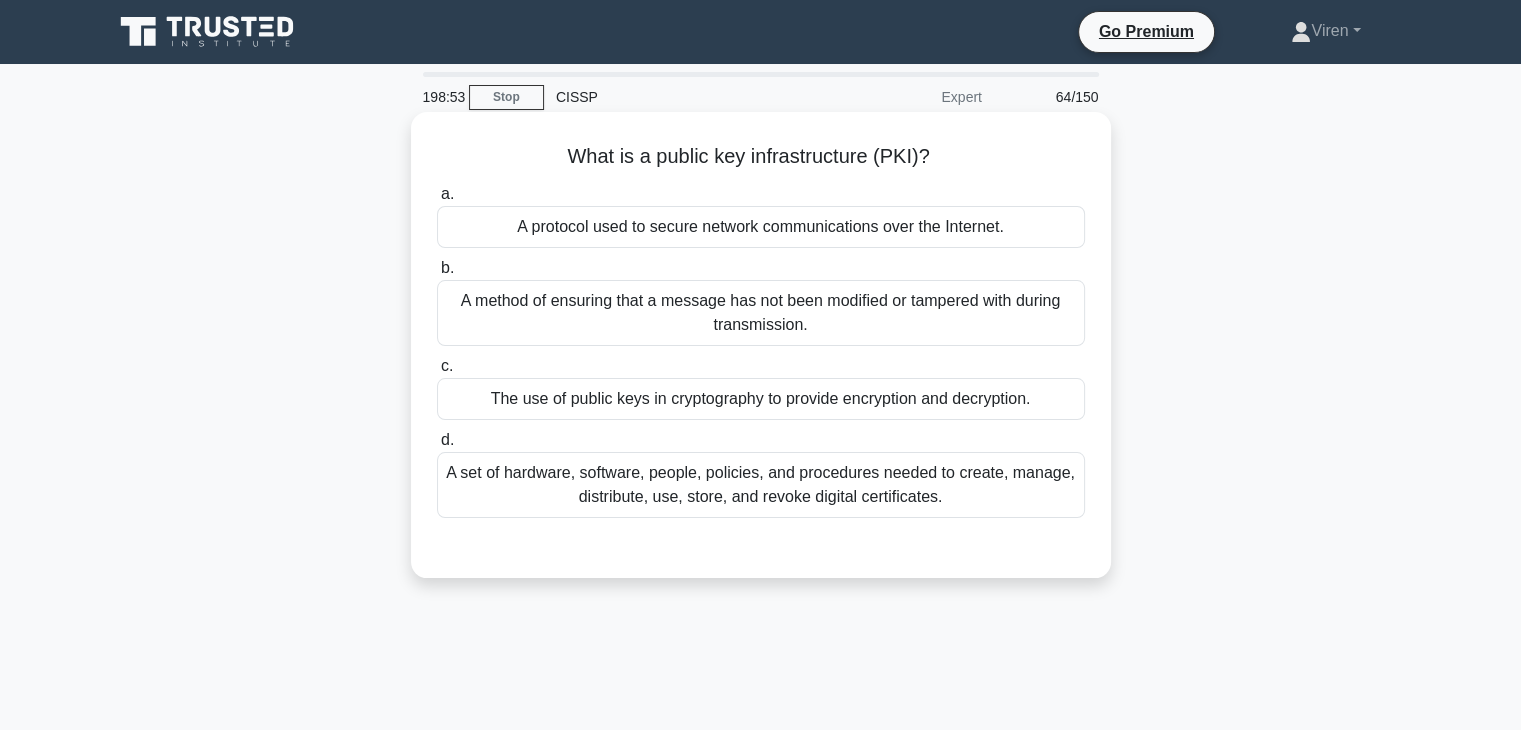click on "A set of hardware, software, people, policies, and procedures needed to create, manage, distribute, use, store, and revoke digital certificates." at bounding box center (761, 485) 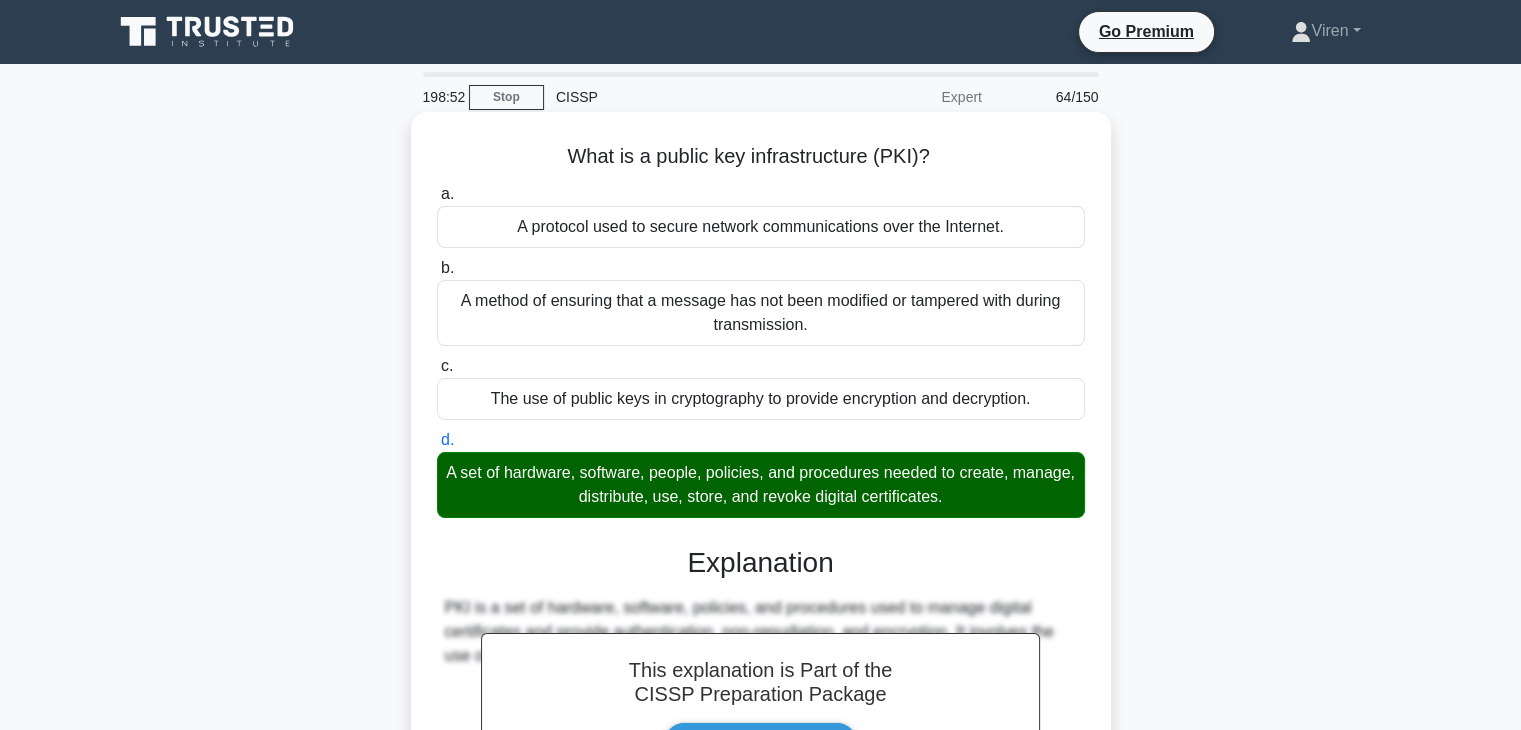 scroll, scrollTop: 351, scrollLeft: 0, axis: vertical 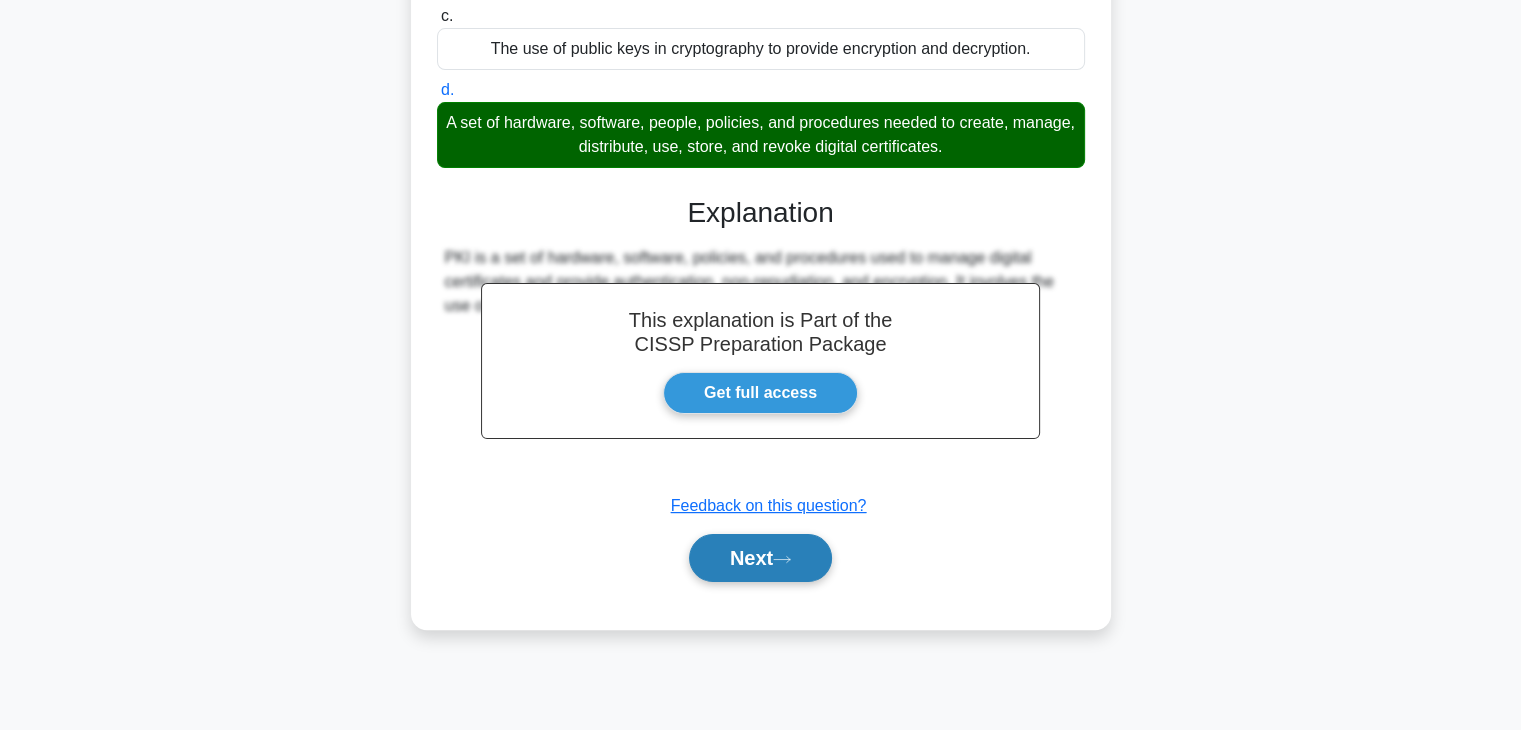 click on "Next" at bounding box center [760, 558] 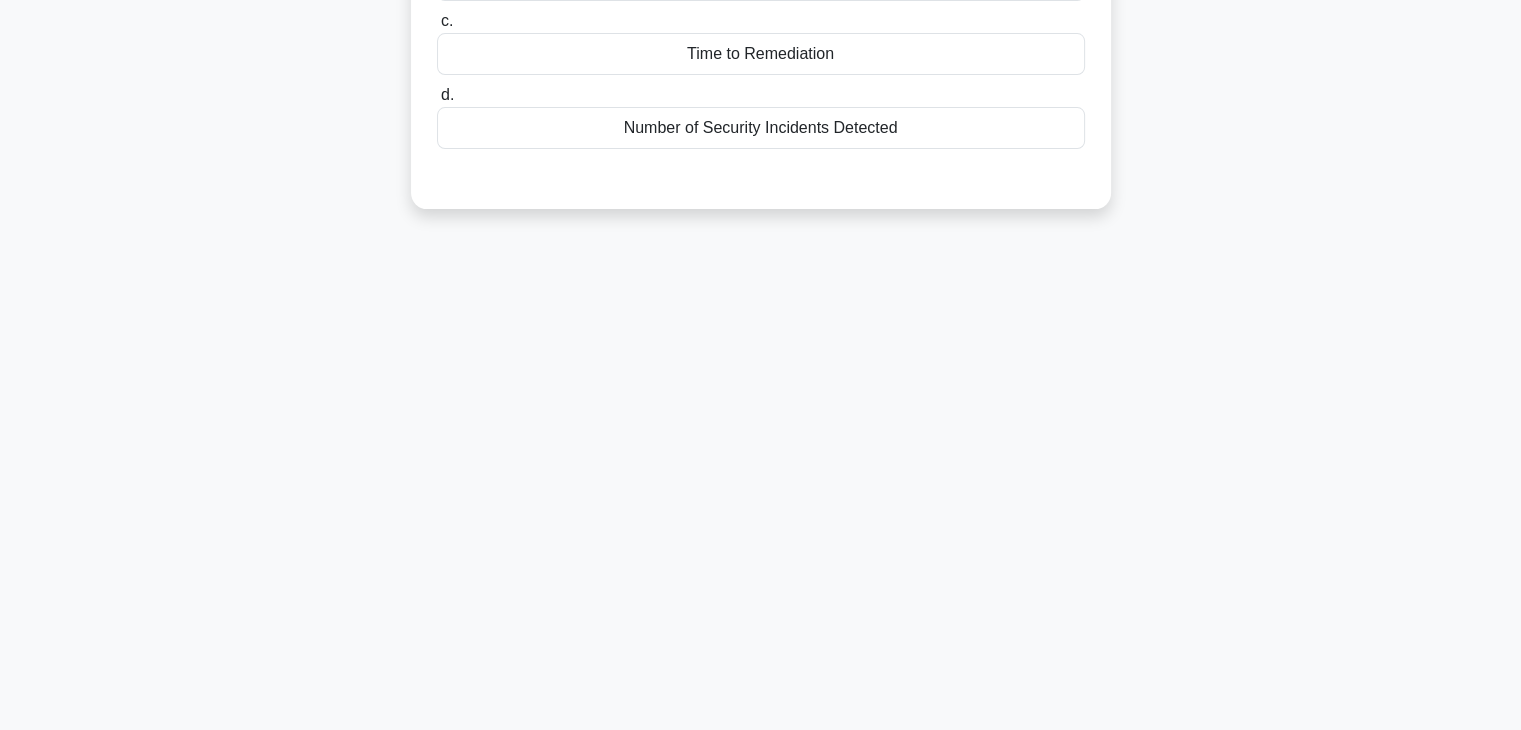 scroll, scrollTop: 0, scrollLeft: 0, axis: both 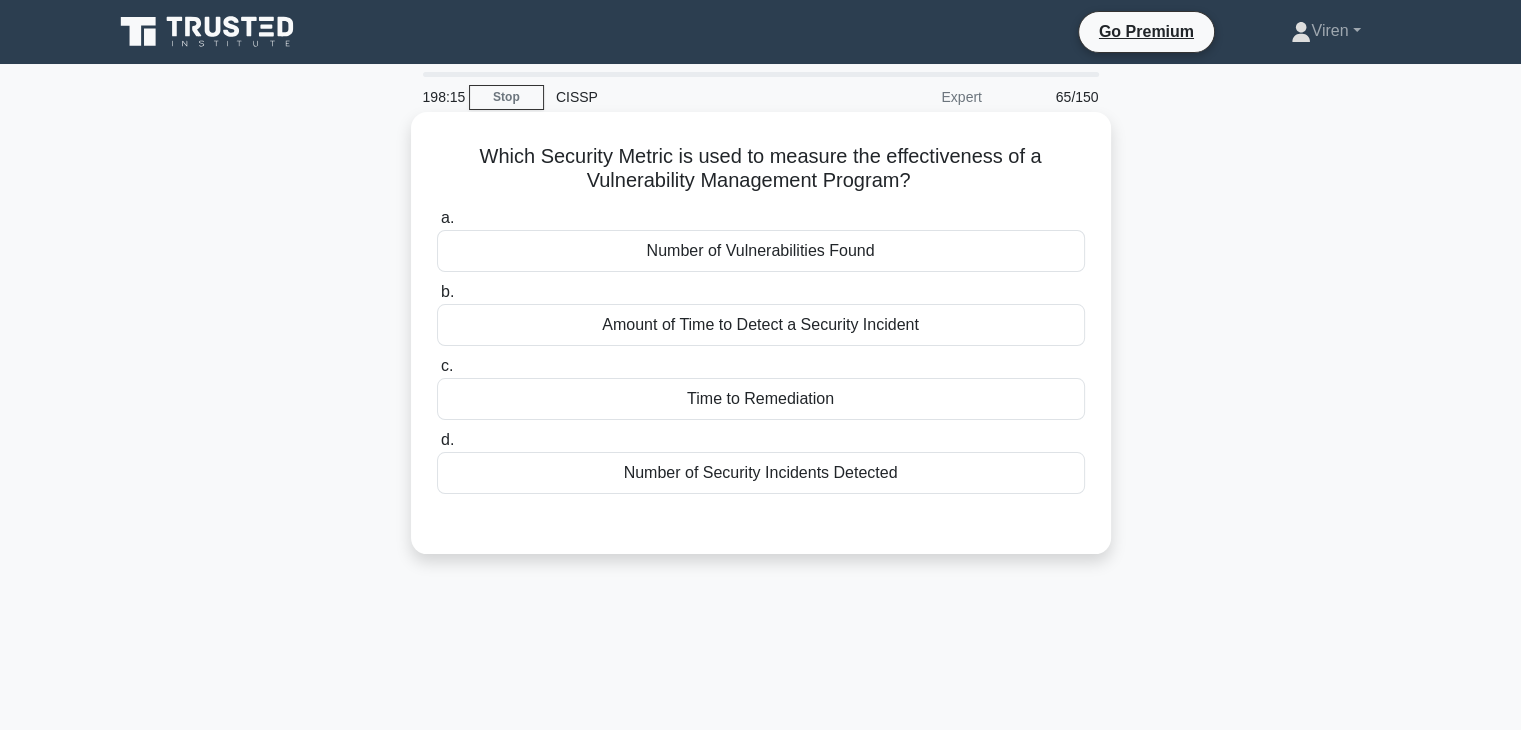 click on "Time to Remediation" at bounding box center [761, 399] 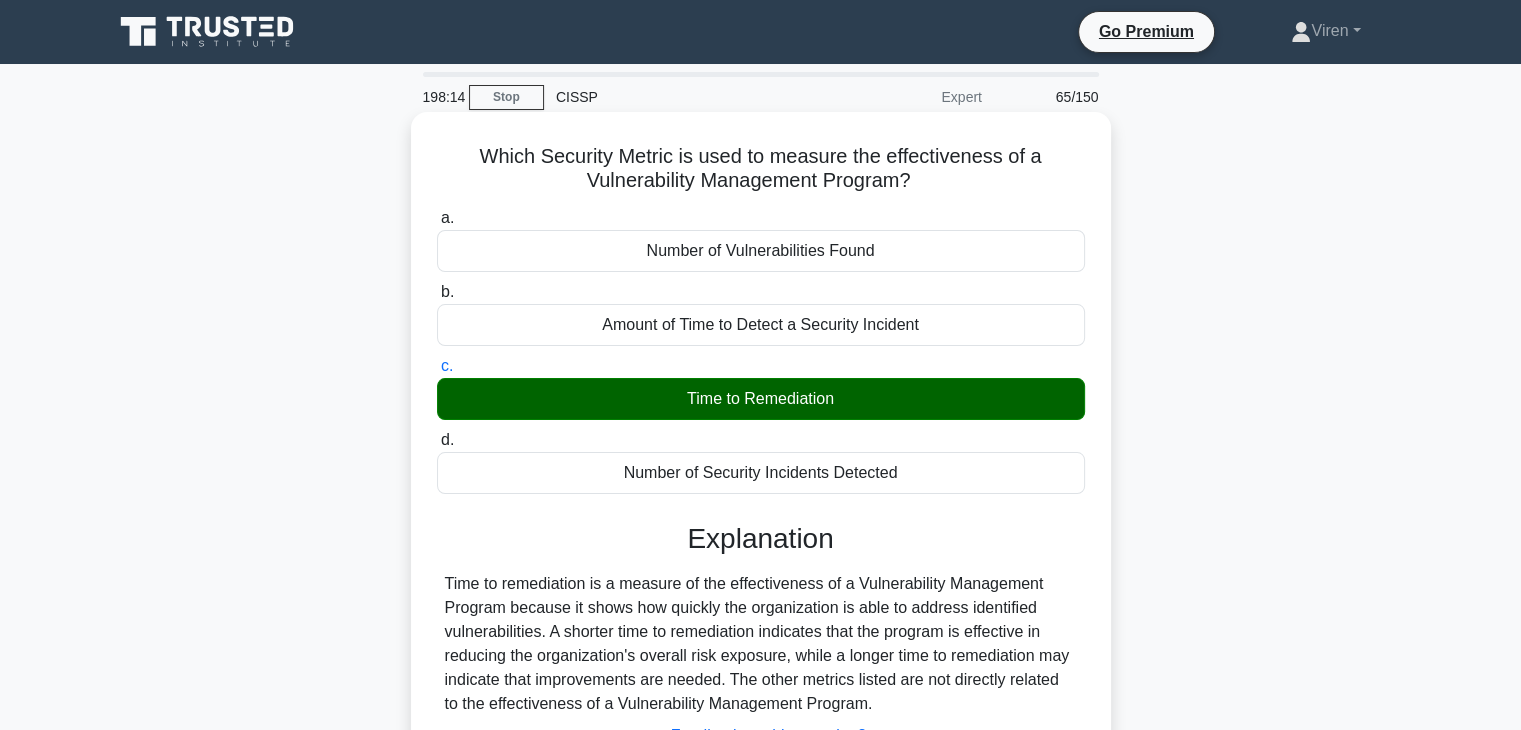 scroll, scrollTop: 351, scrollLeft: 0, axis: vertical 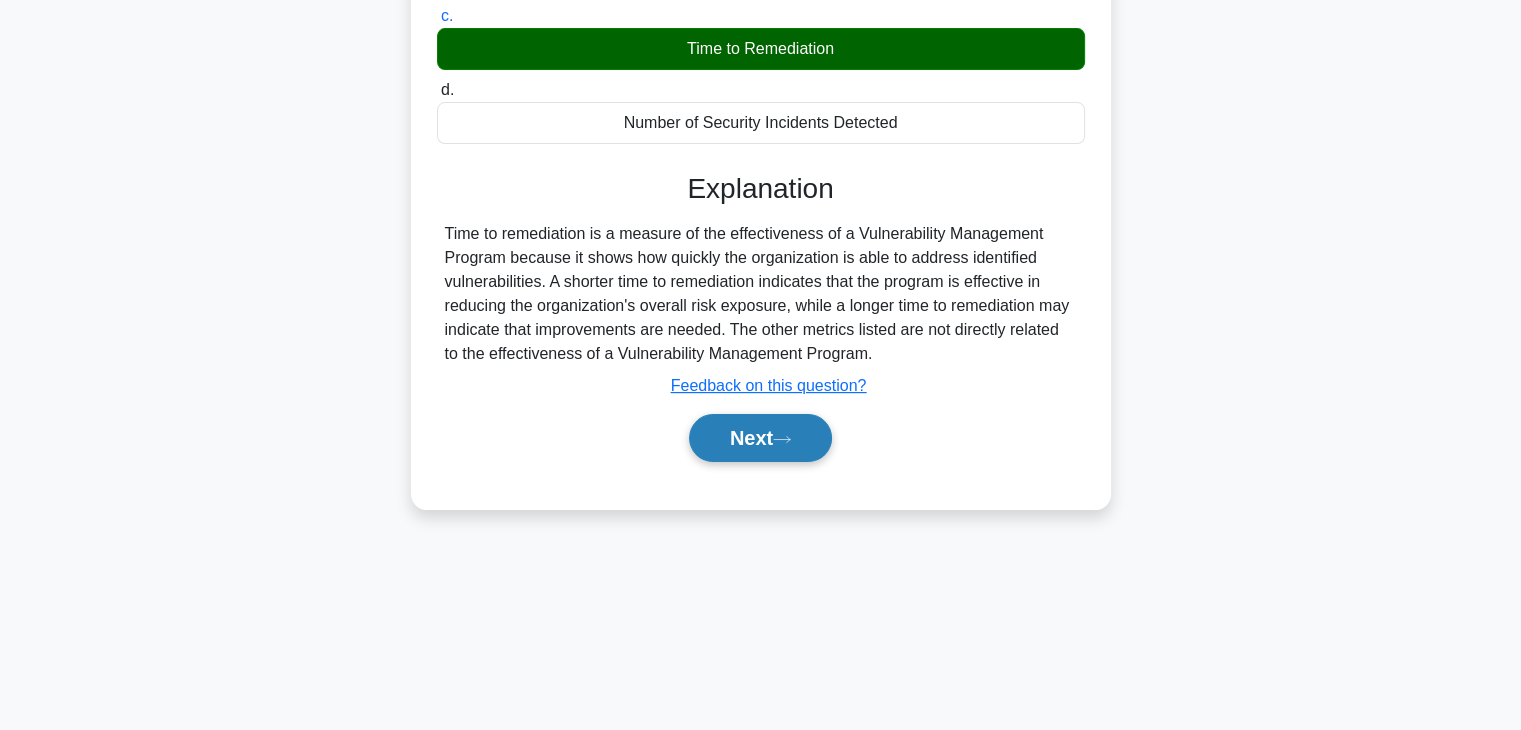 click on "Next" at bounding box center [760, 438] 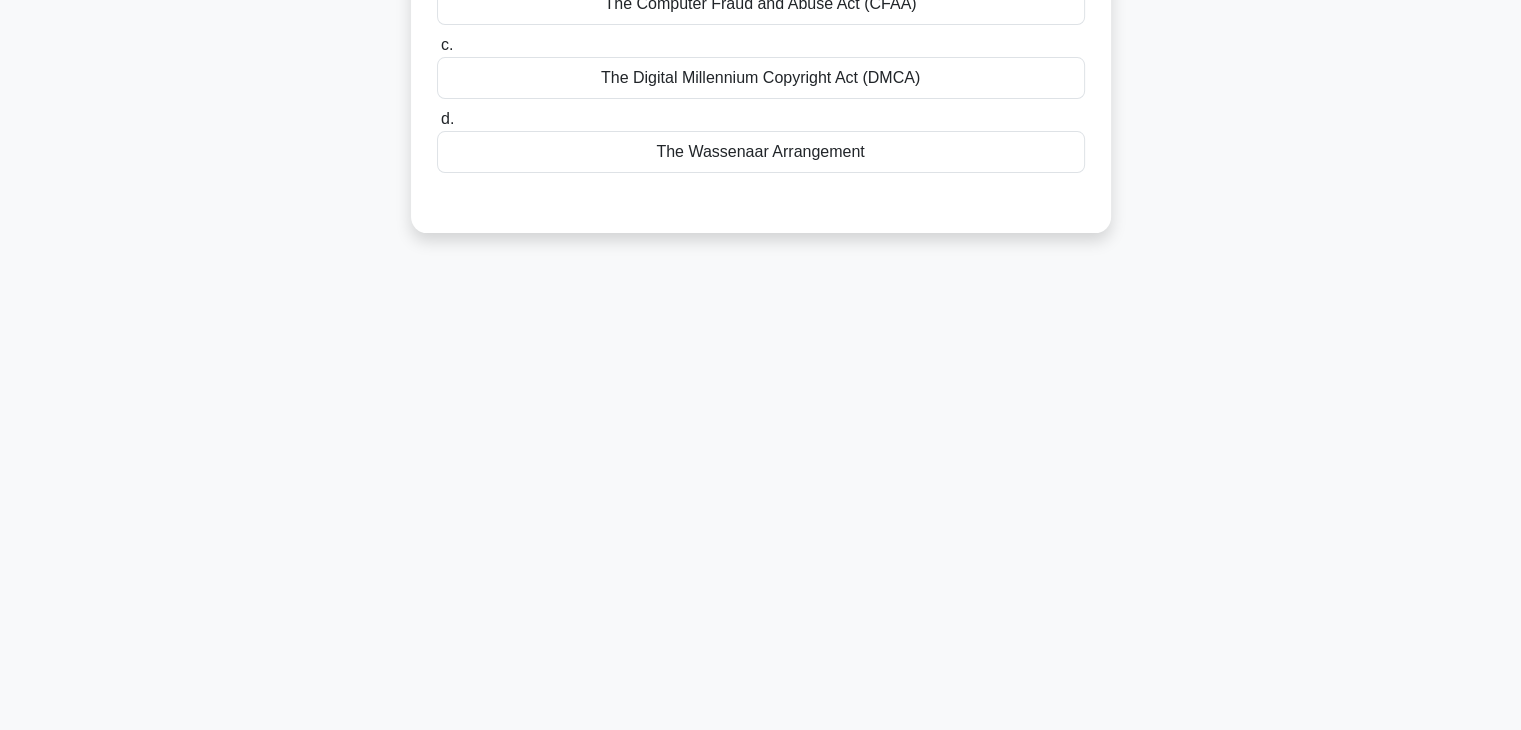 scroll, scrollTop: 0, scrollLeft: 0, axis: both 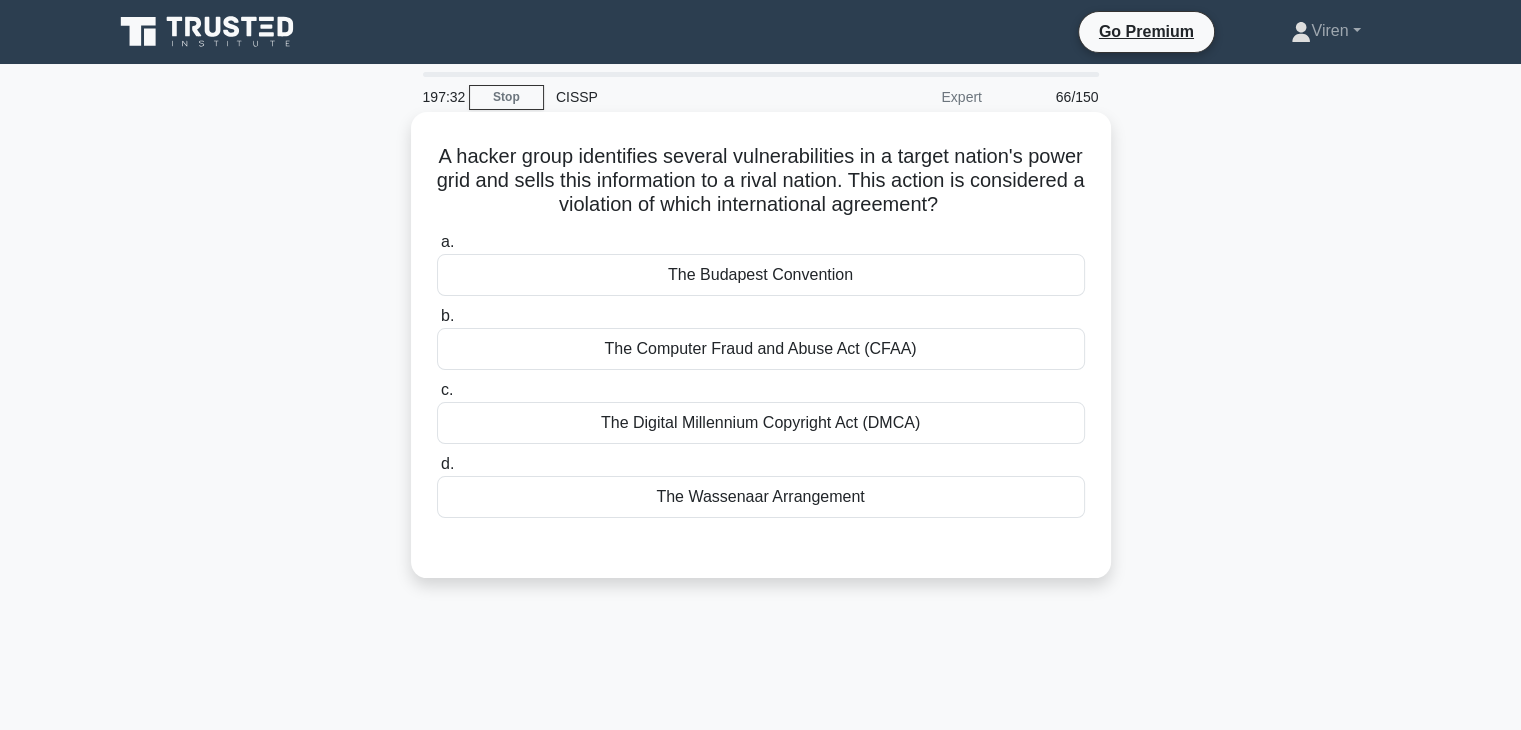 drag, startPoint x: 1012, startPoint y: 213, endPoint x: 433, endPoint y: 163, distance: 581.1549 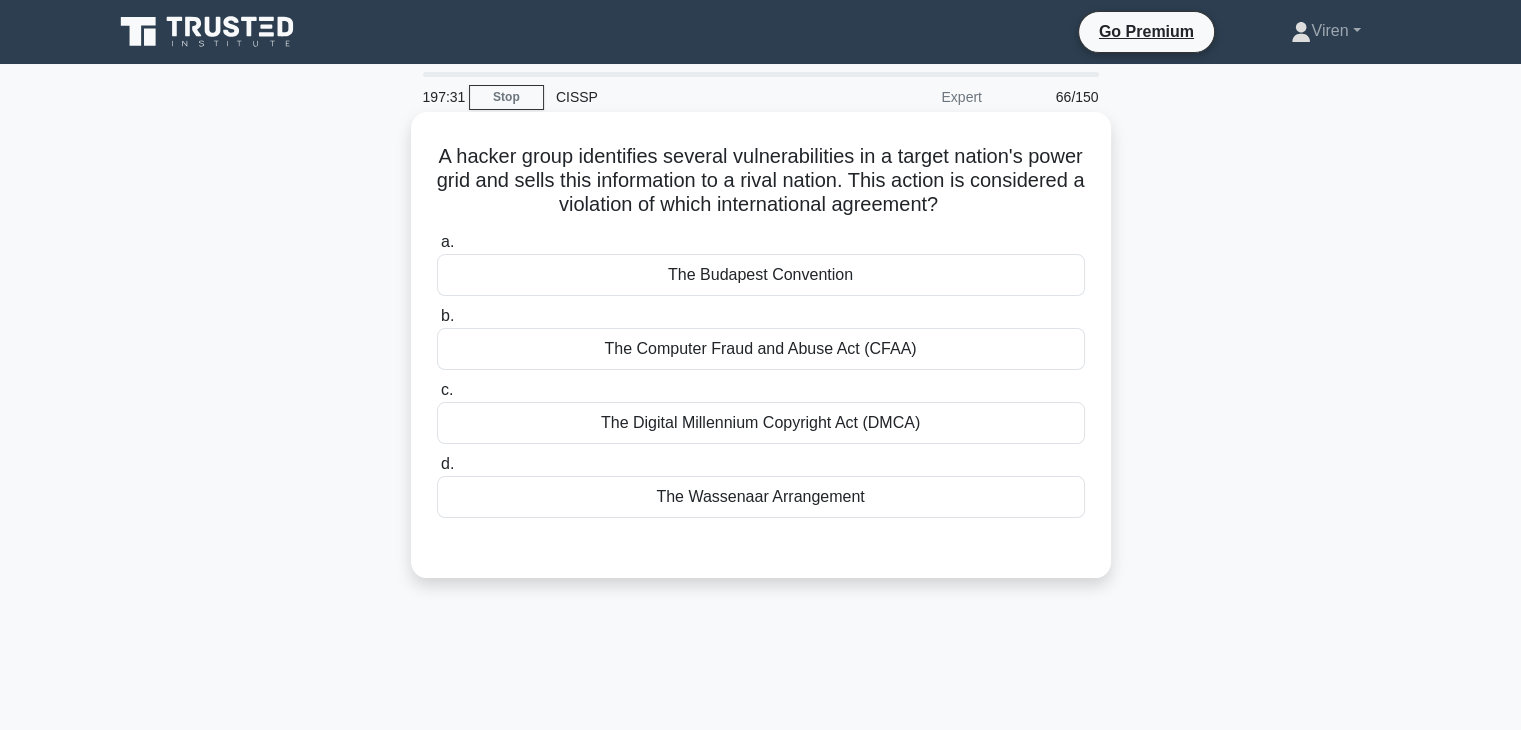 copy on "A hacker group identifies several vulnerabilities in a target nation's power grid and sells this information to a rival nation. This action is considered a violation of which international agreement?" 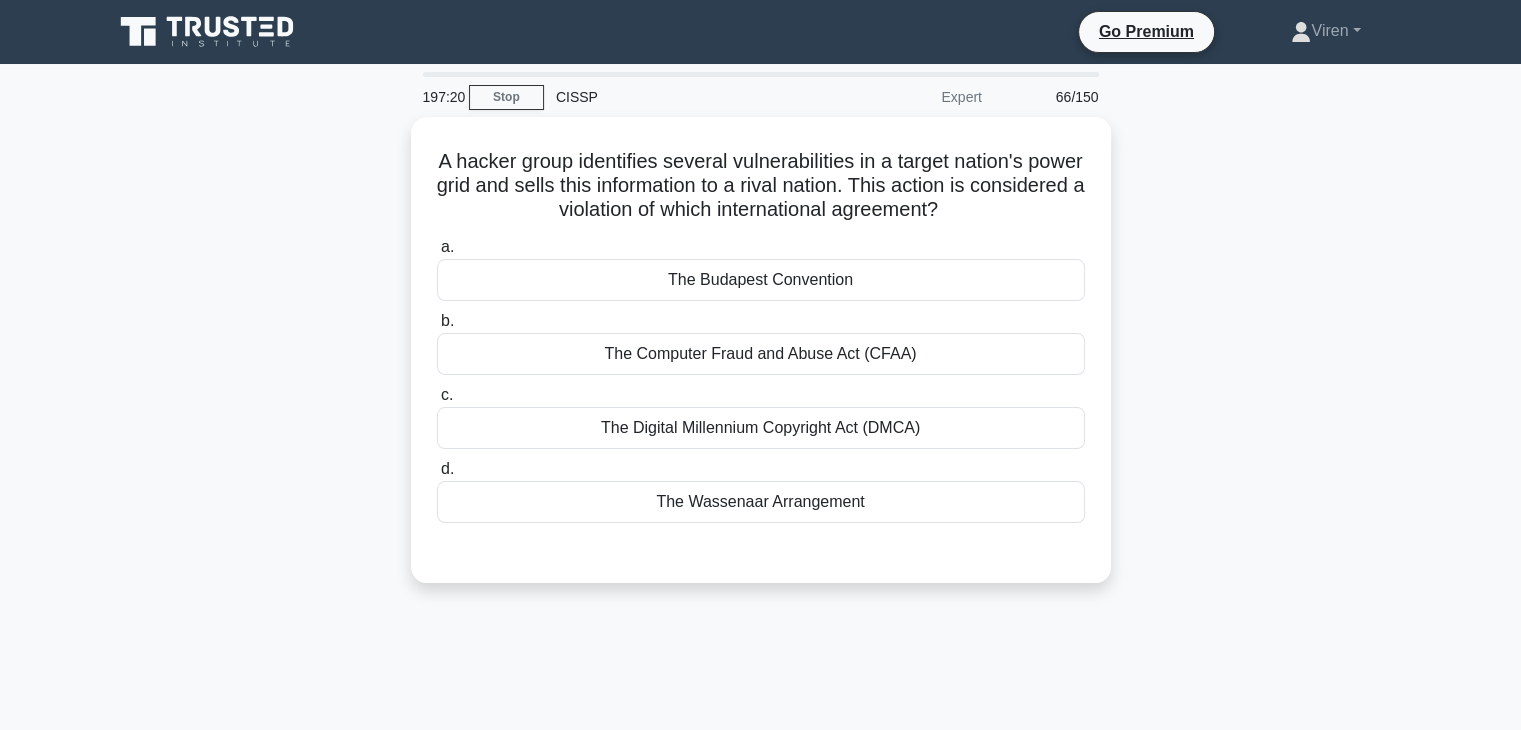 click on "A hacker group identifies several vulnerabilities in a target nation's power grid and sells this information to a rival nation. This action is considered a violation of which international agreement?
.spinner_0XTQ{transform-origin:center;animation:spinner_y6GP .75s linear infinite}@keyframes spinner_y6GP{100%{transform:rotate(360deg)}}
a.
The Budapest Convention
b. c." at bounding box center (761, 362) 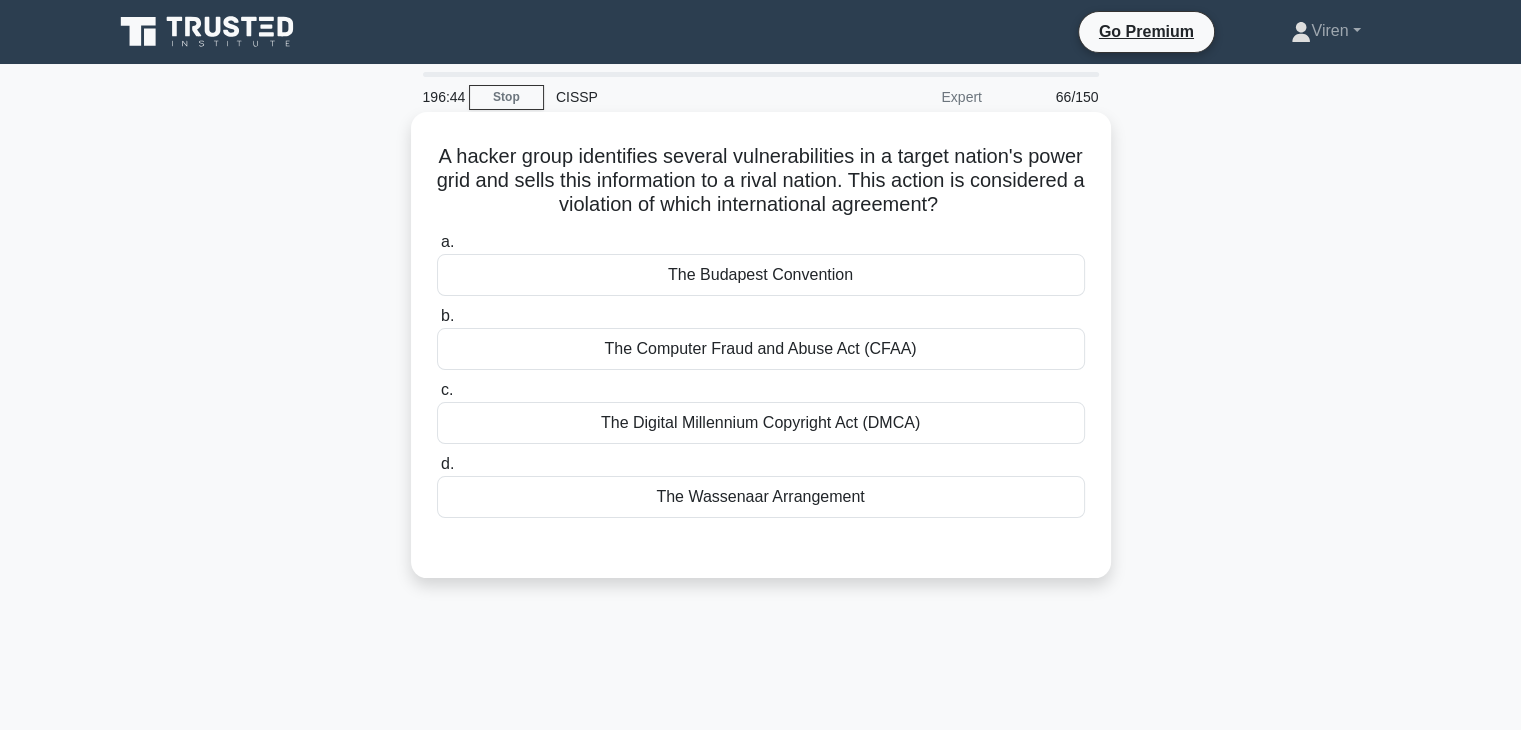 click on "The Budapest Convention" at bounding box center (761, 275) 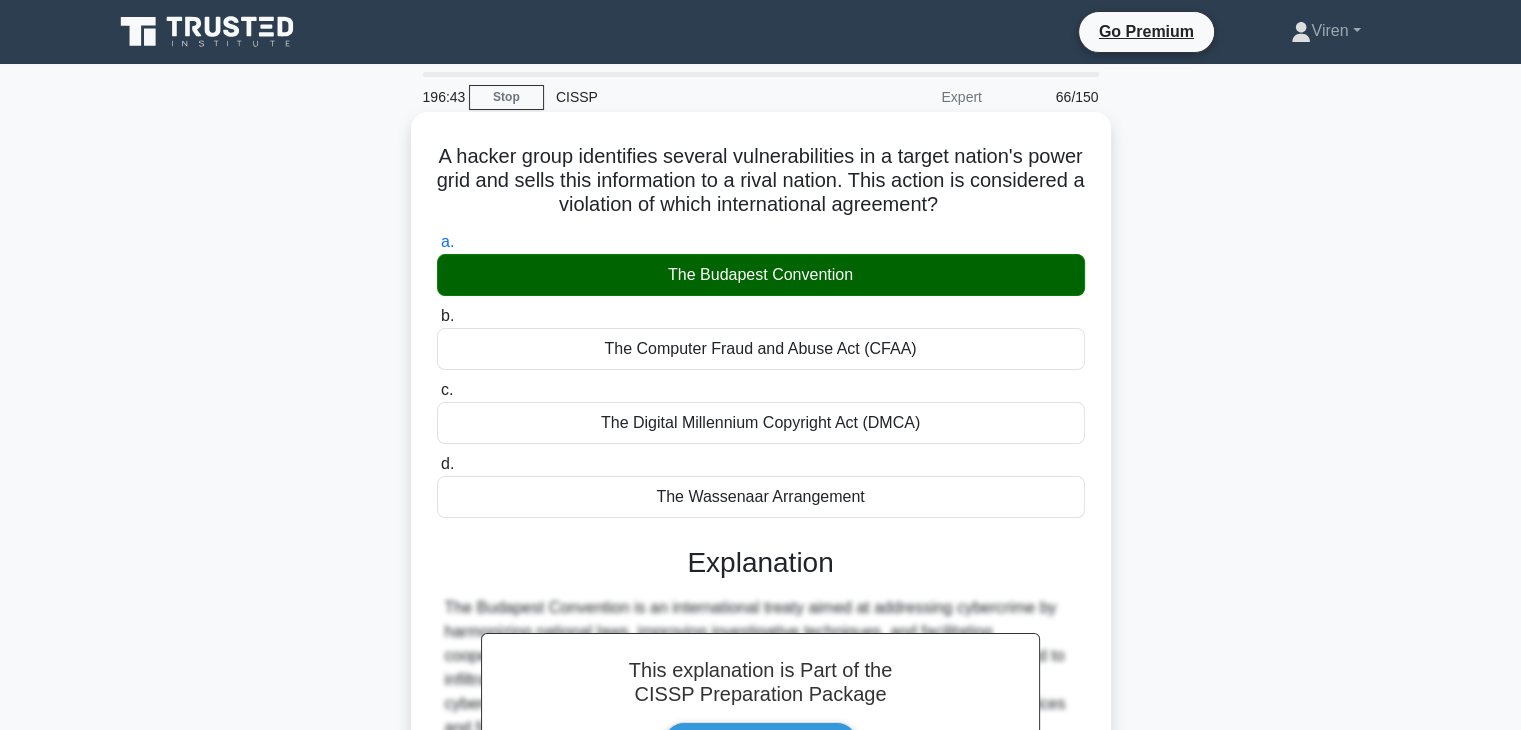 scroll, scrollTop: 351, scrollLeft: 0, axis: vertical 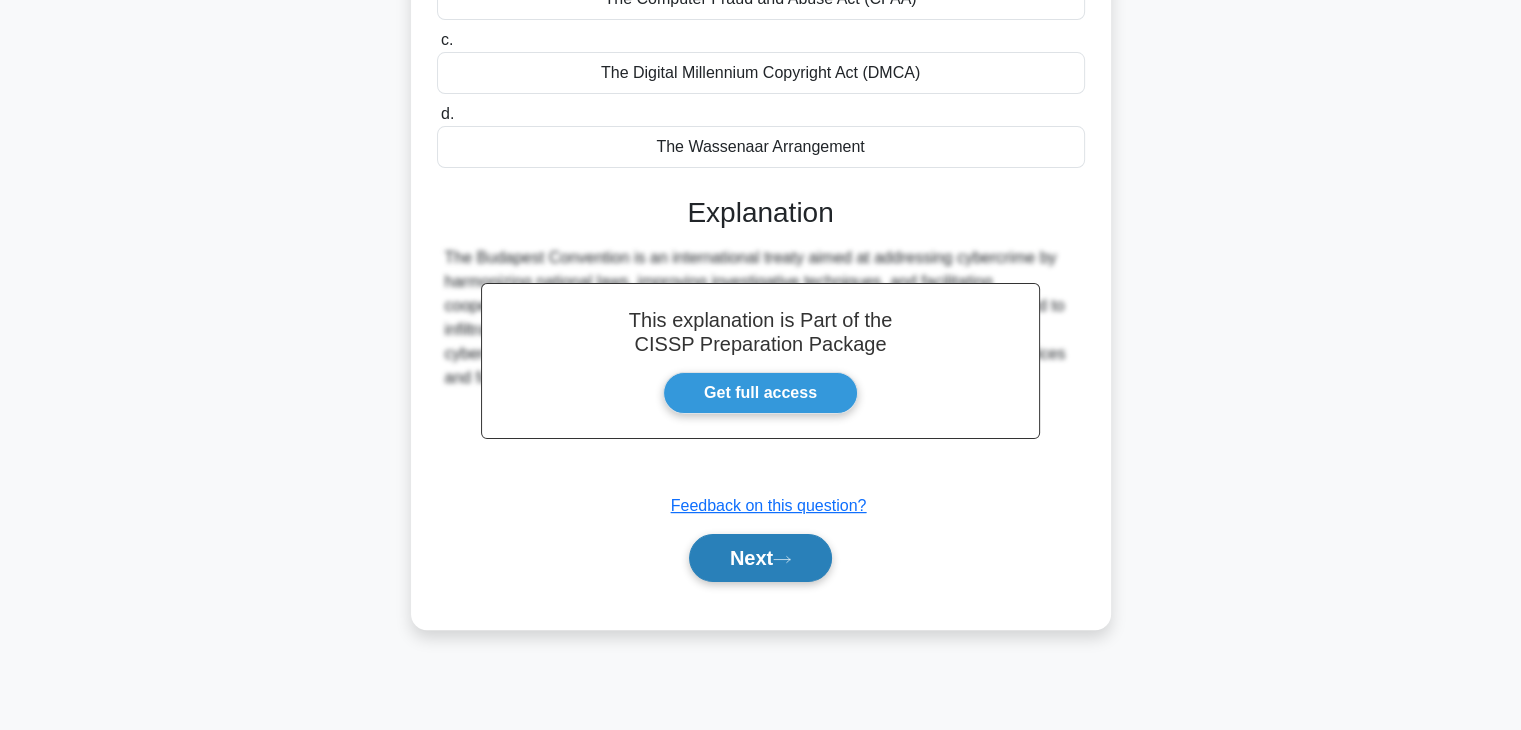 click on "Next" at bounding box center (760, 558) 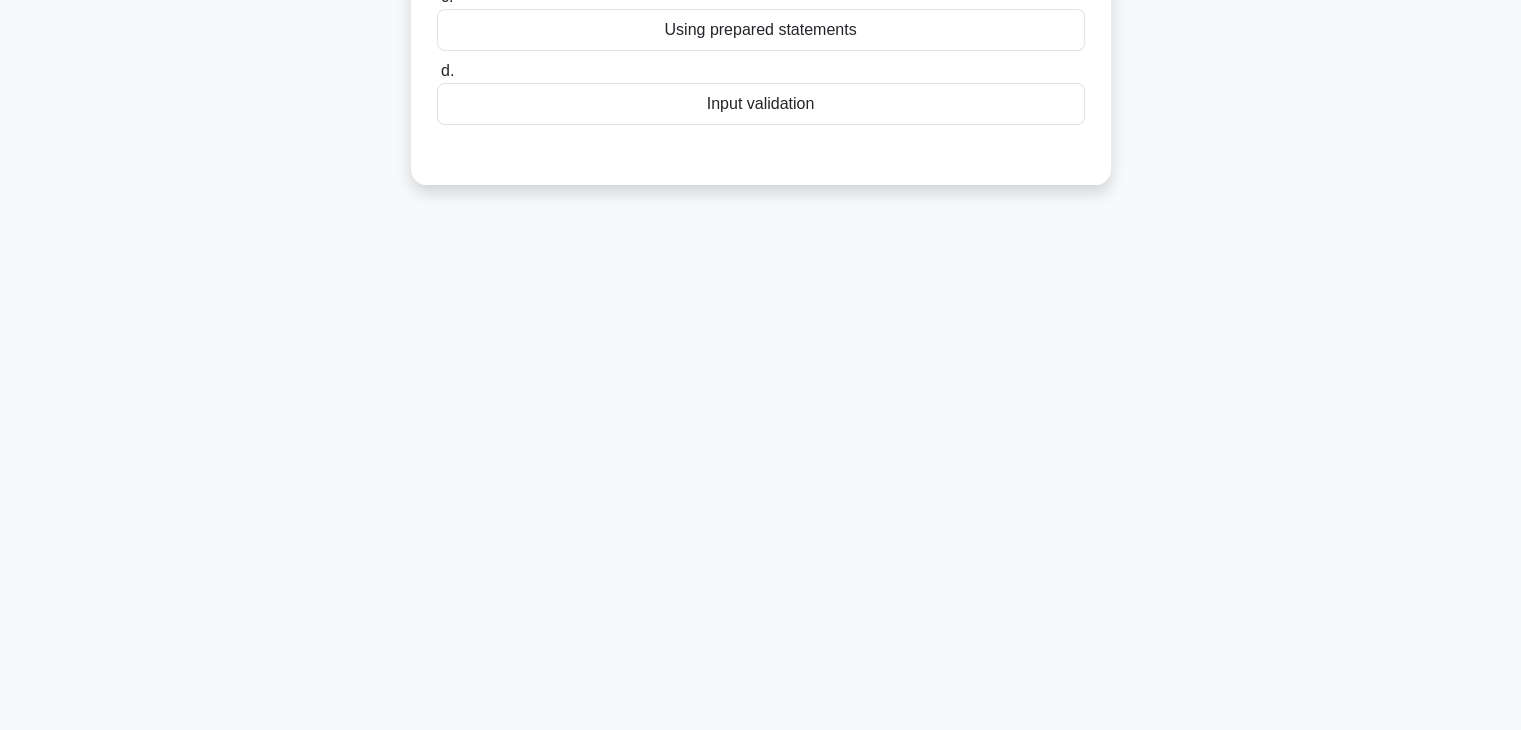 scroll, scrollTop: 0, scrollLeft: 0, axis: both 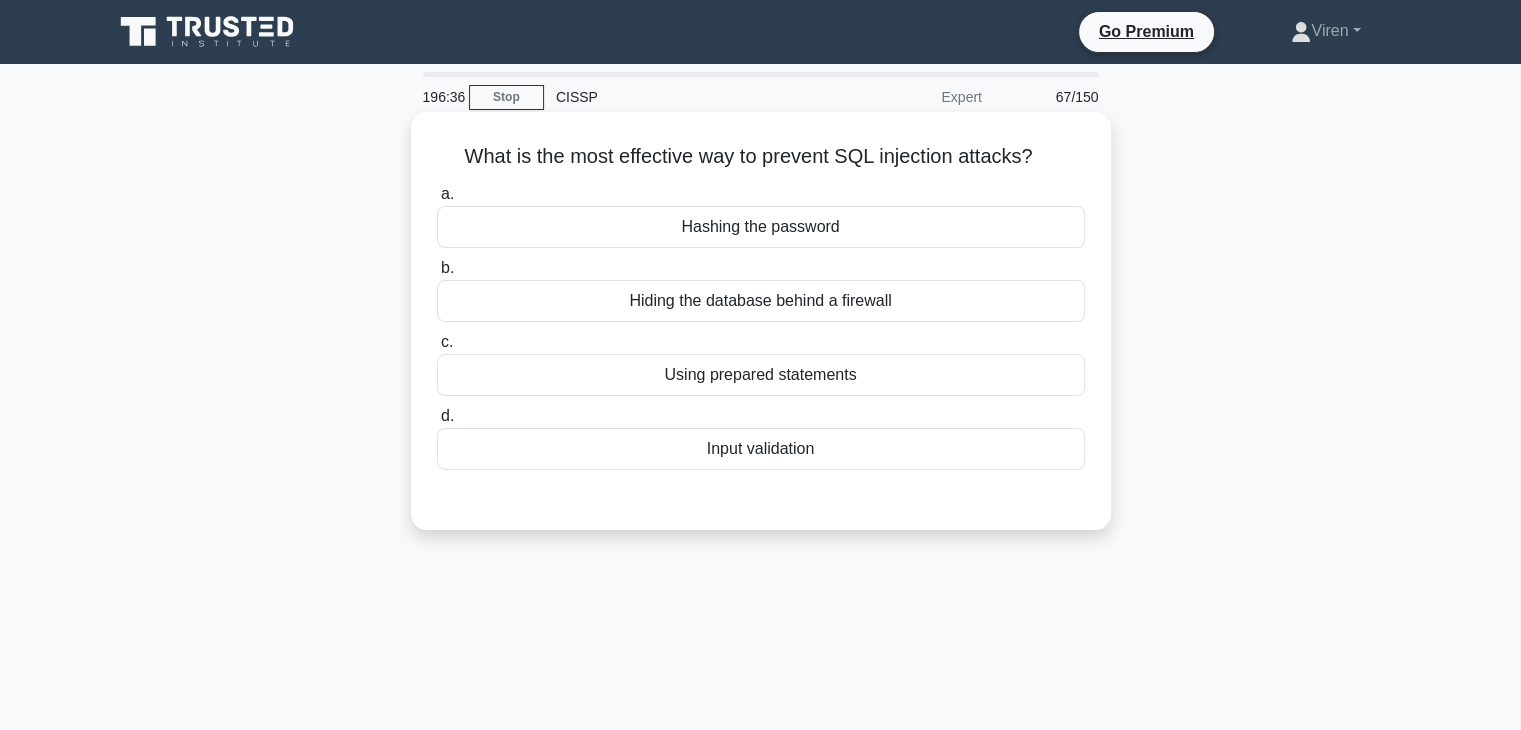 click on "Input validation" at bounding box center (761, 449) 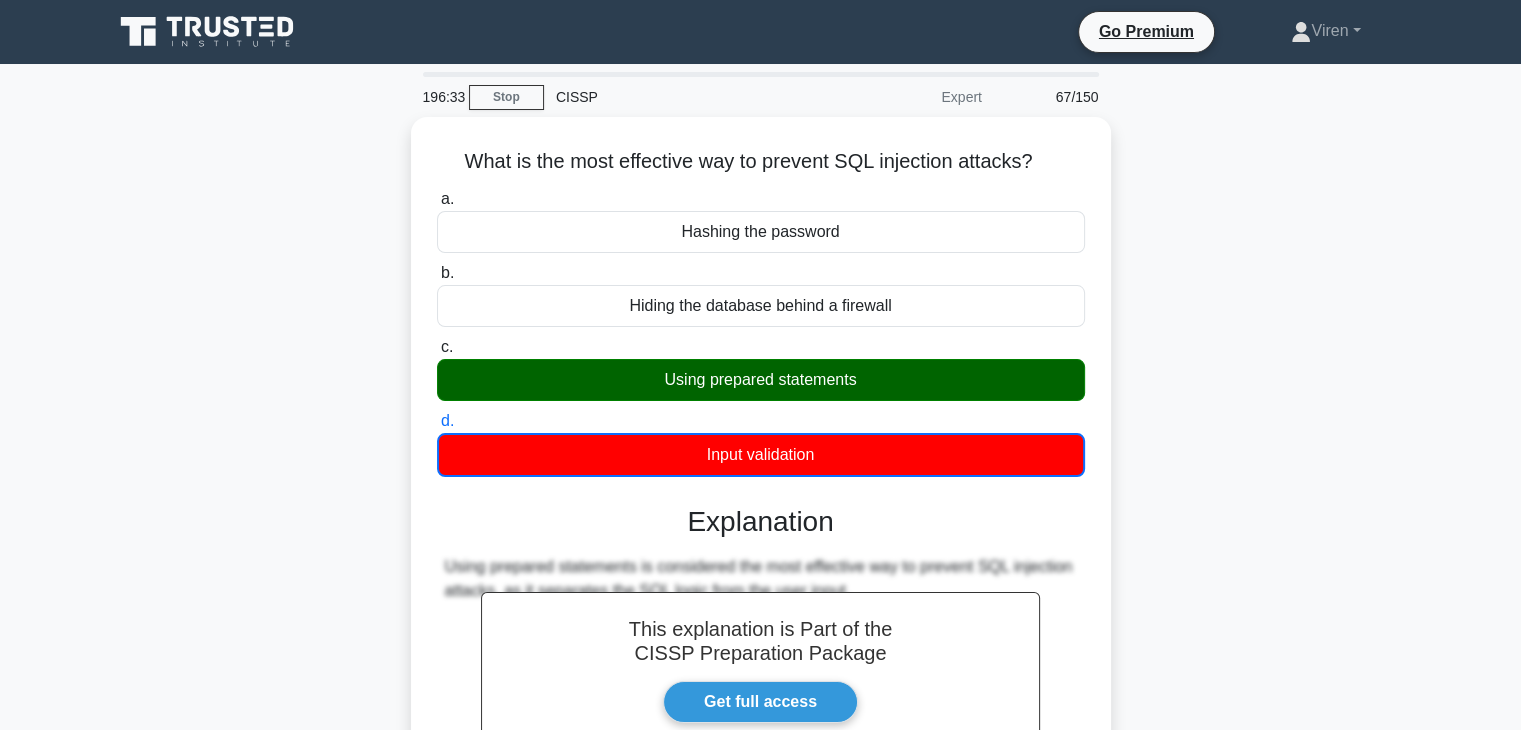 click on "What is the most effective way to prevent SQL injection attacks?
.spinner_0XTQ{transform-origin:center;animation:spinner_y6GP .75s linear infinite}@keyframes spinner_y6GP{100%{transform:rotate(360deg)}}
a.
Hashing the password
b." at bounding box center (761, 539) 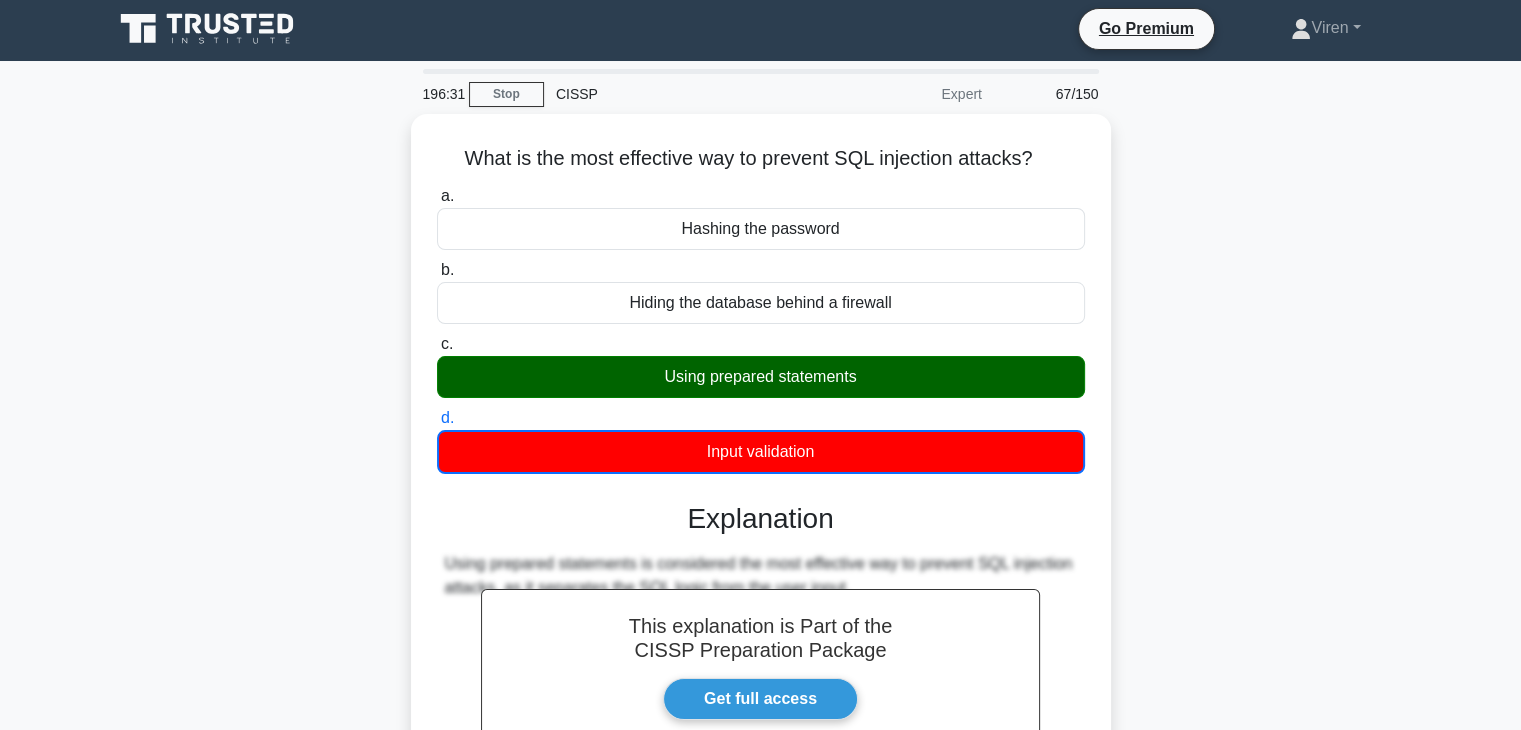 scroll, scrollTop: 351, scrollLeft: 0, axis: vertical 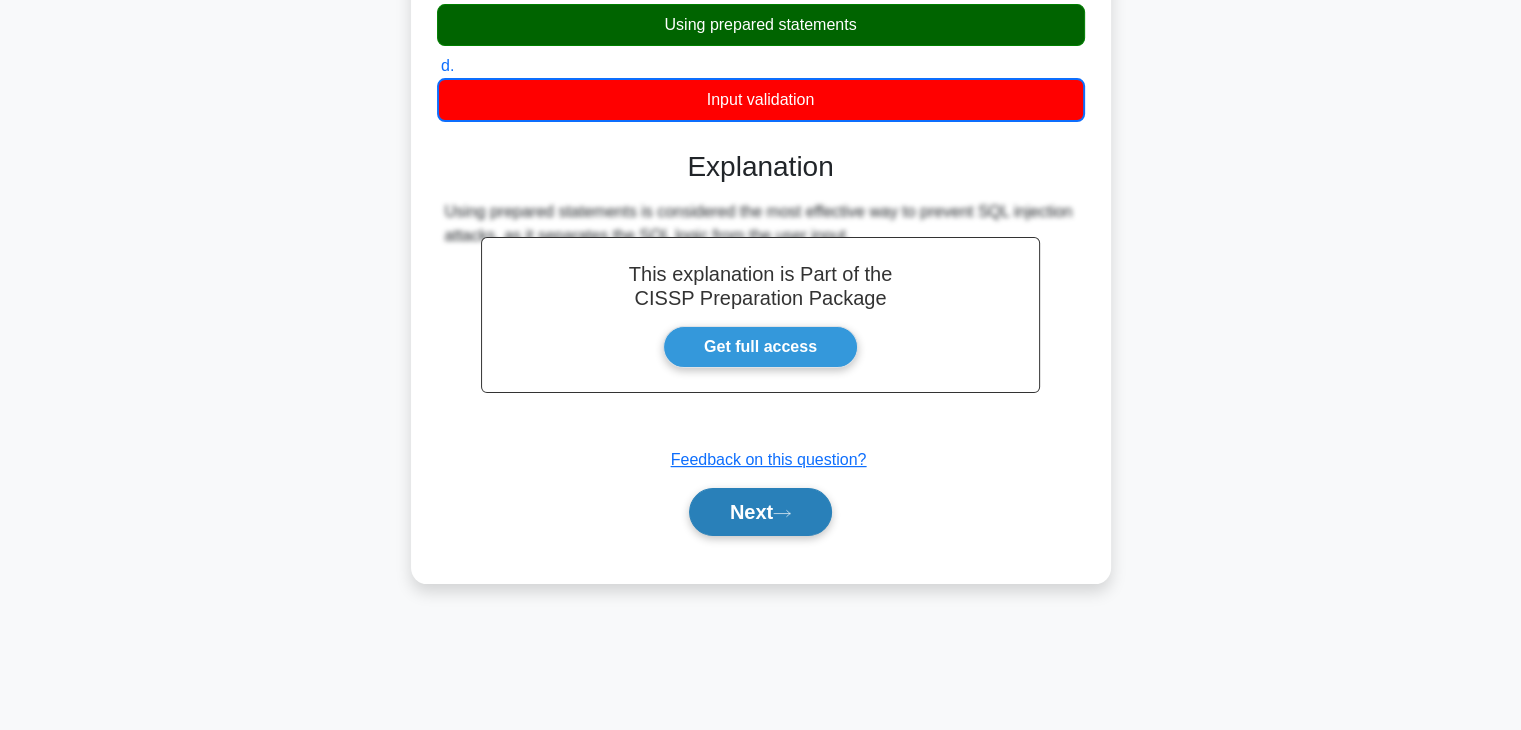 click on "Next" at bounding box center (760, 512) 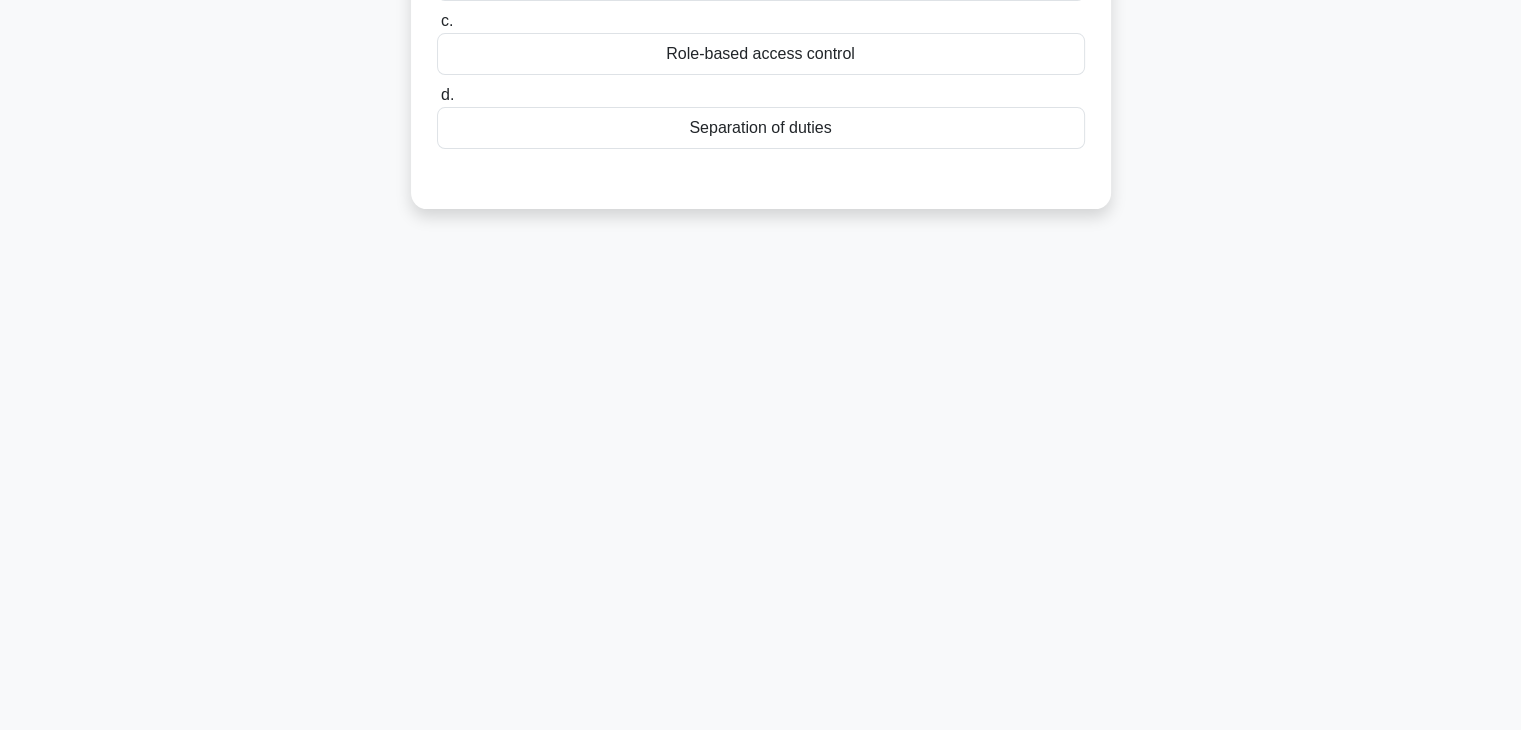 scroll, scrollTop: 0, scrollLeft: 0, axis: both 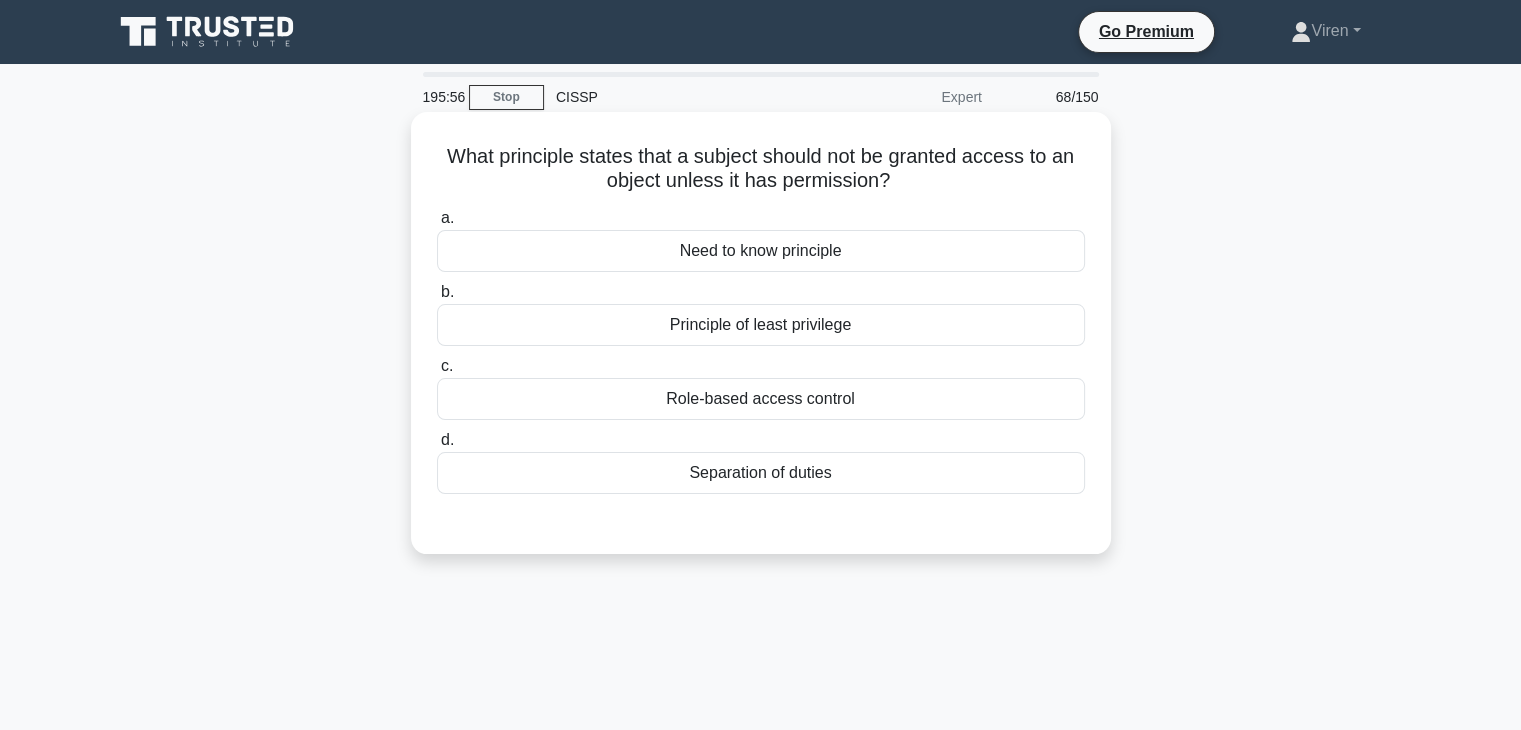 click on "Principle of least privilege" at bounding box center [761, 325] 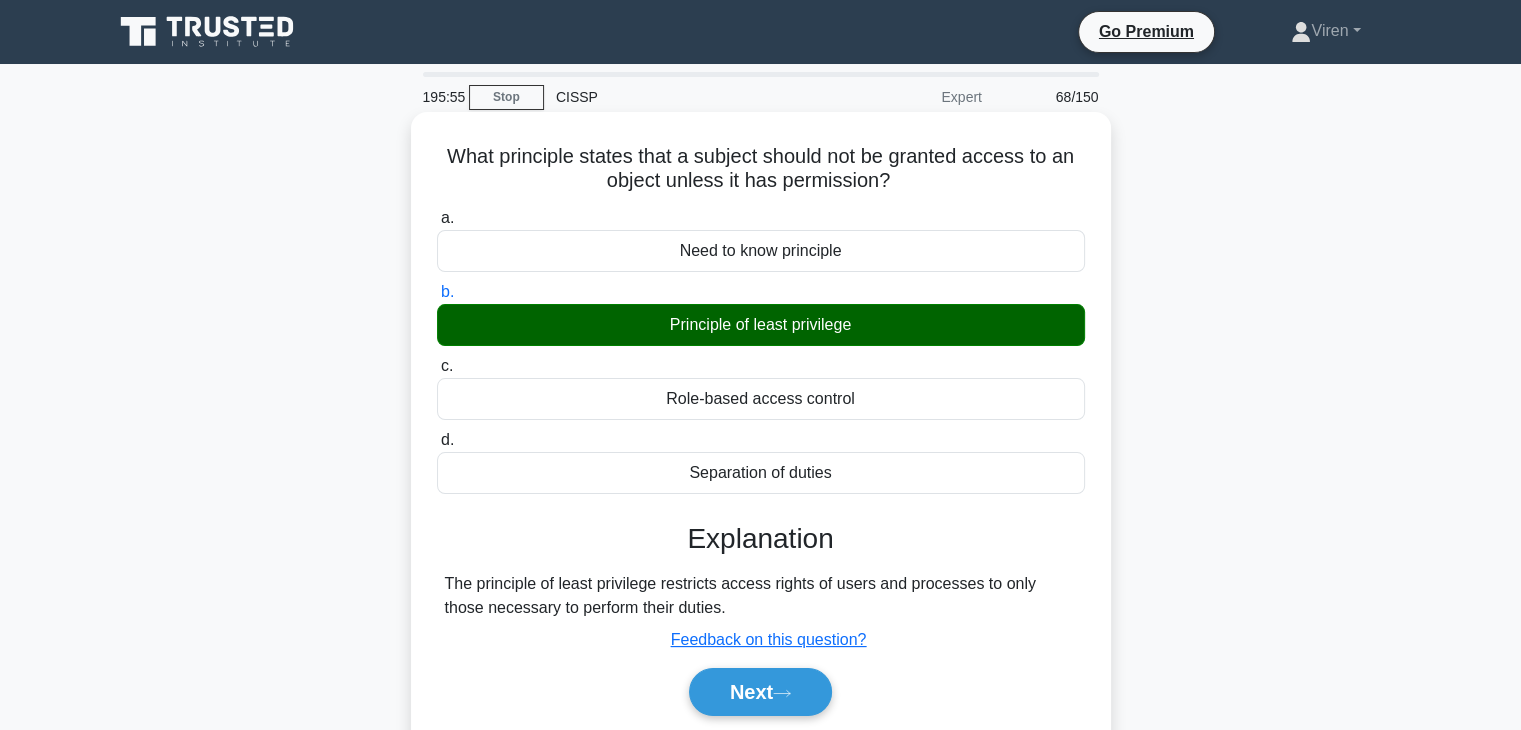 scroll, scrollTop: 351, scrollLeft: 0, axis: vertical 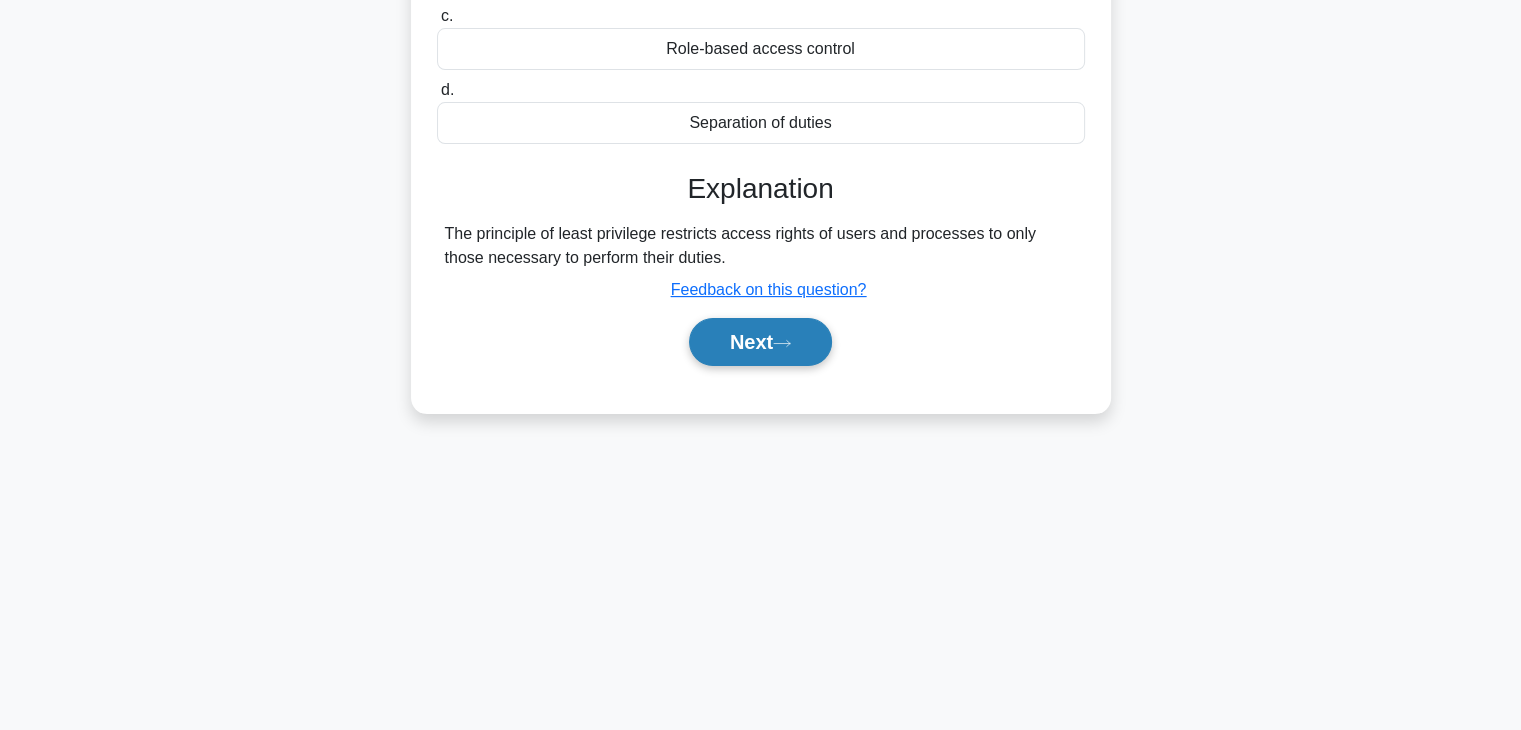click 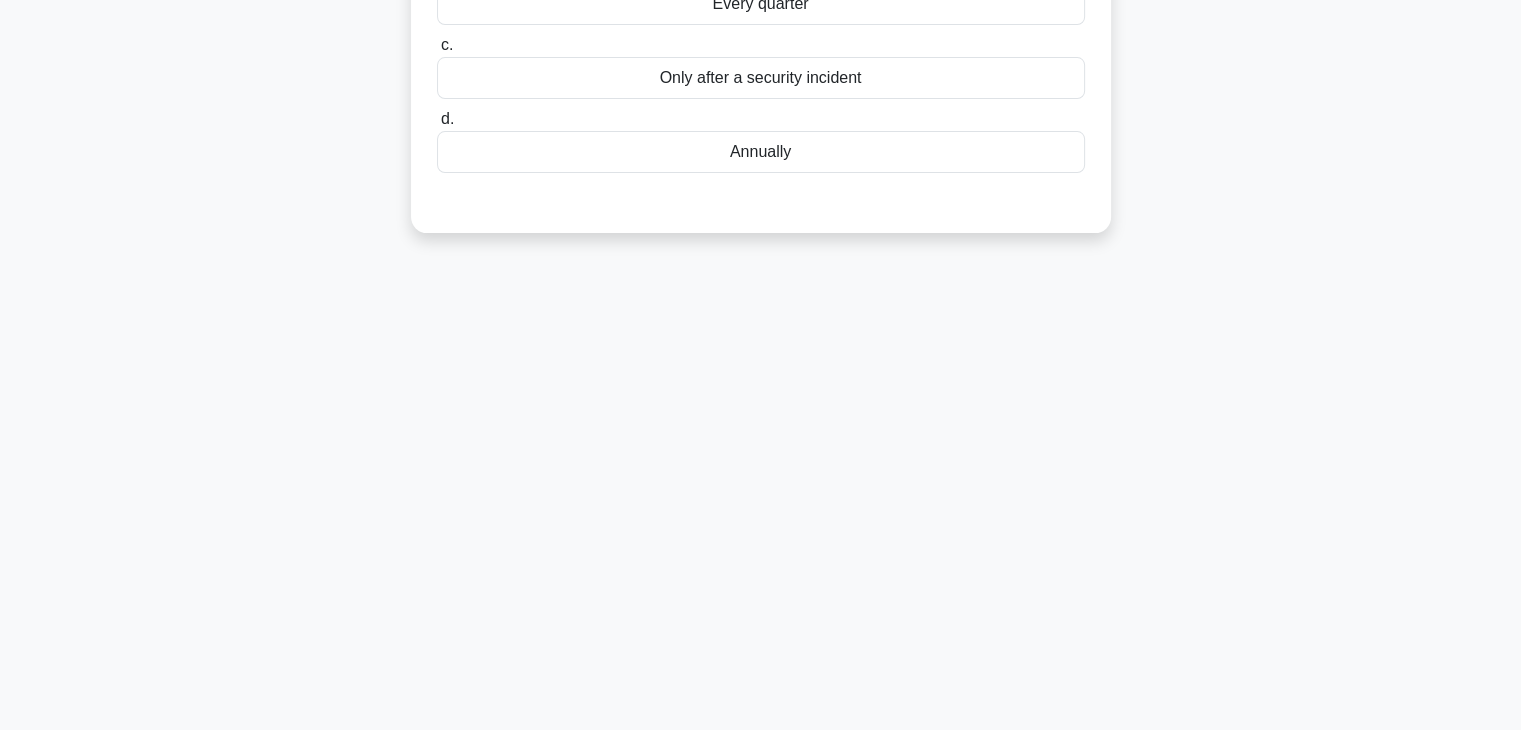scroll, scrollTop: 0, scrollLeft: 0, axis: both 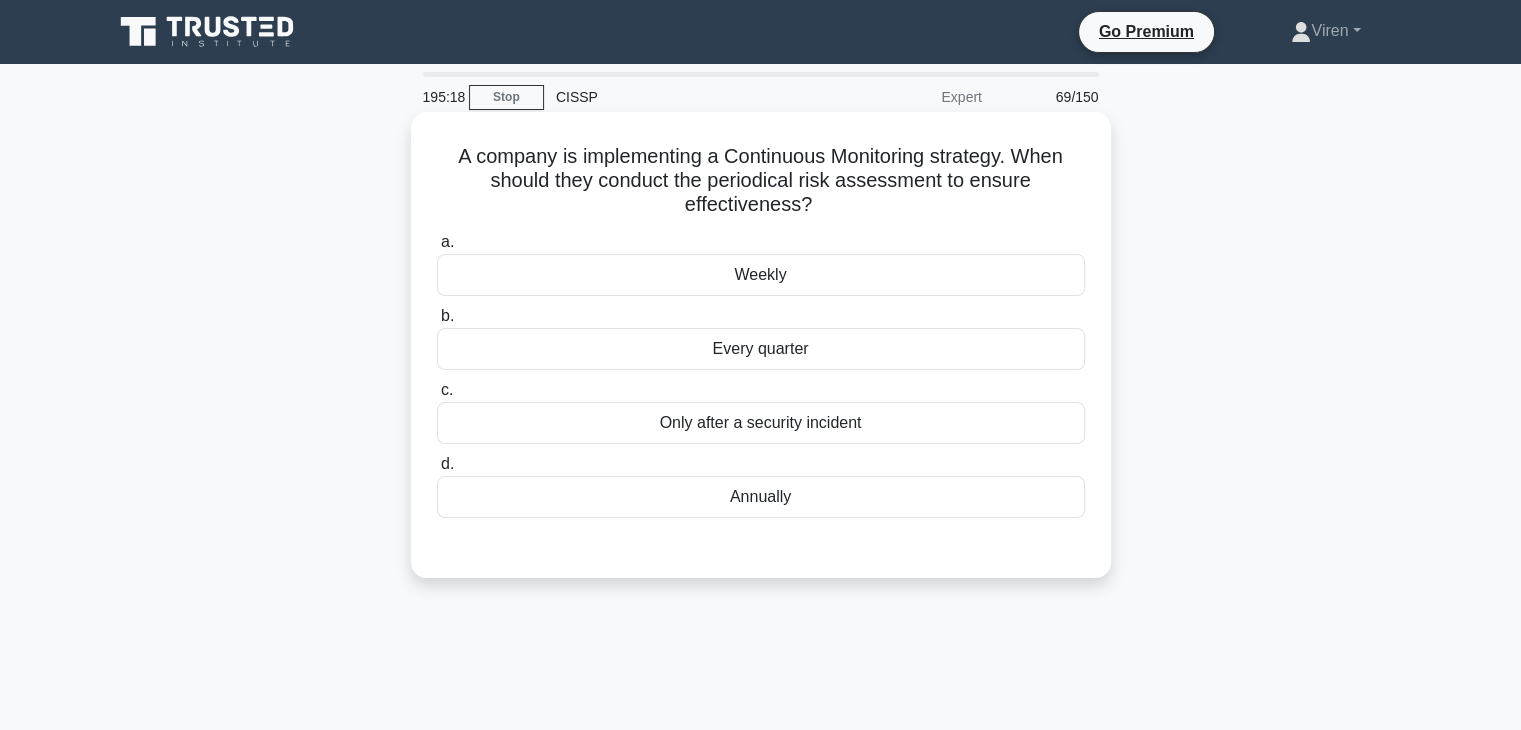 click on "Every quarter" at bounding box center (761, 349) 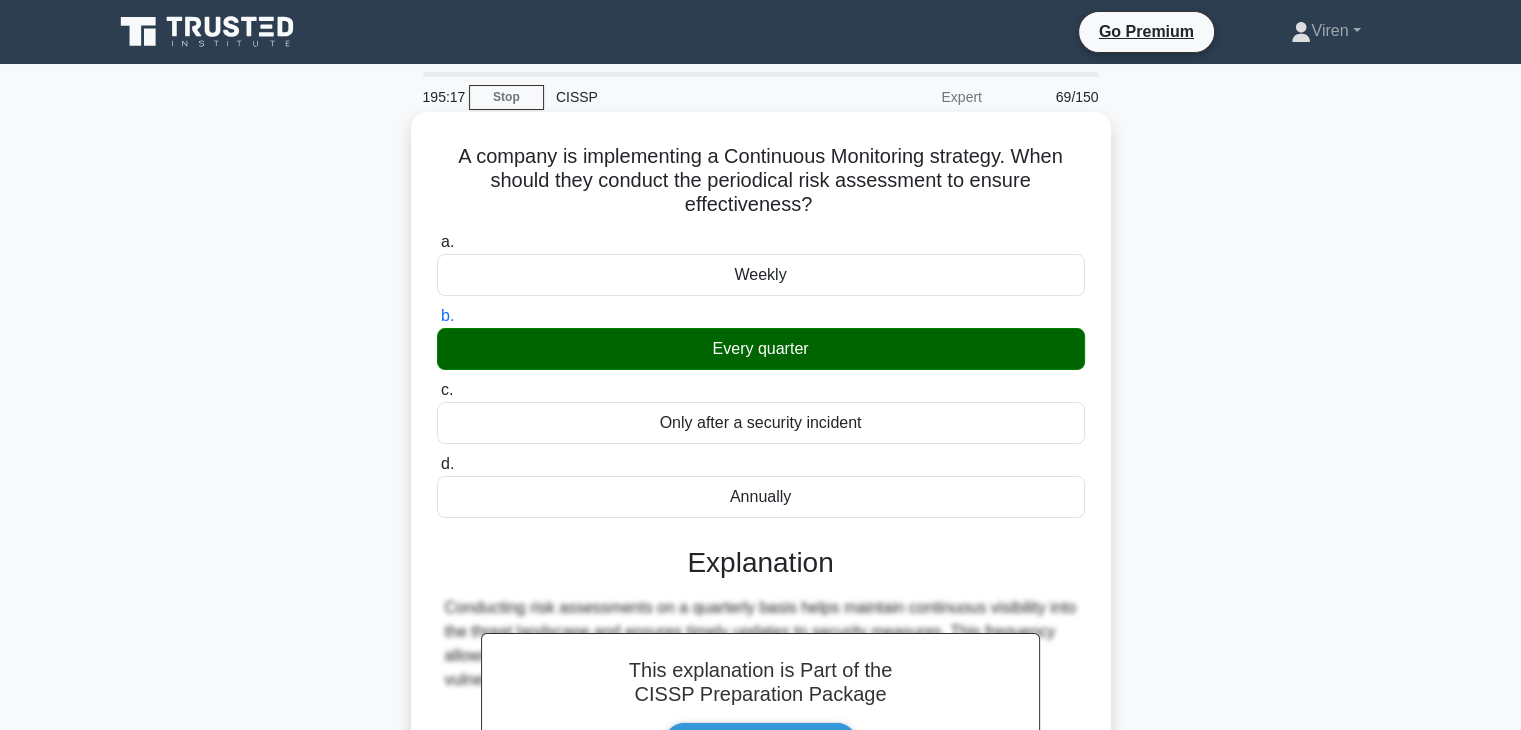 scroll, scrollTop: 351, scrollLeft: 0, axis: vertical 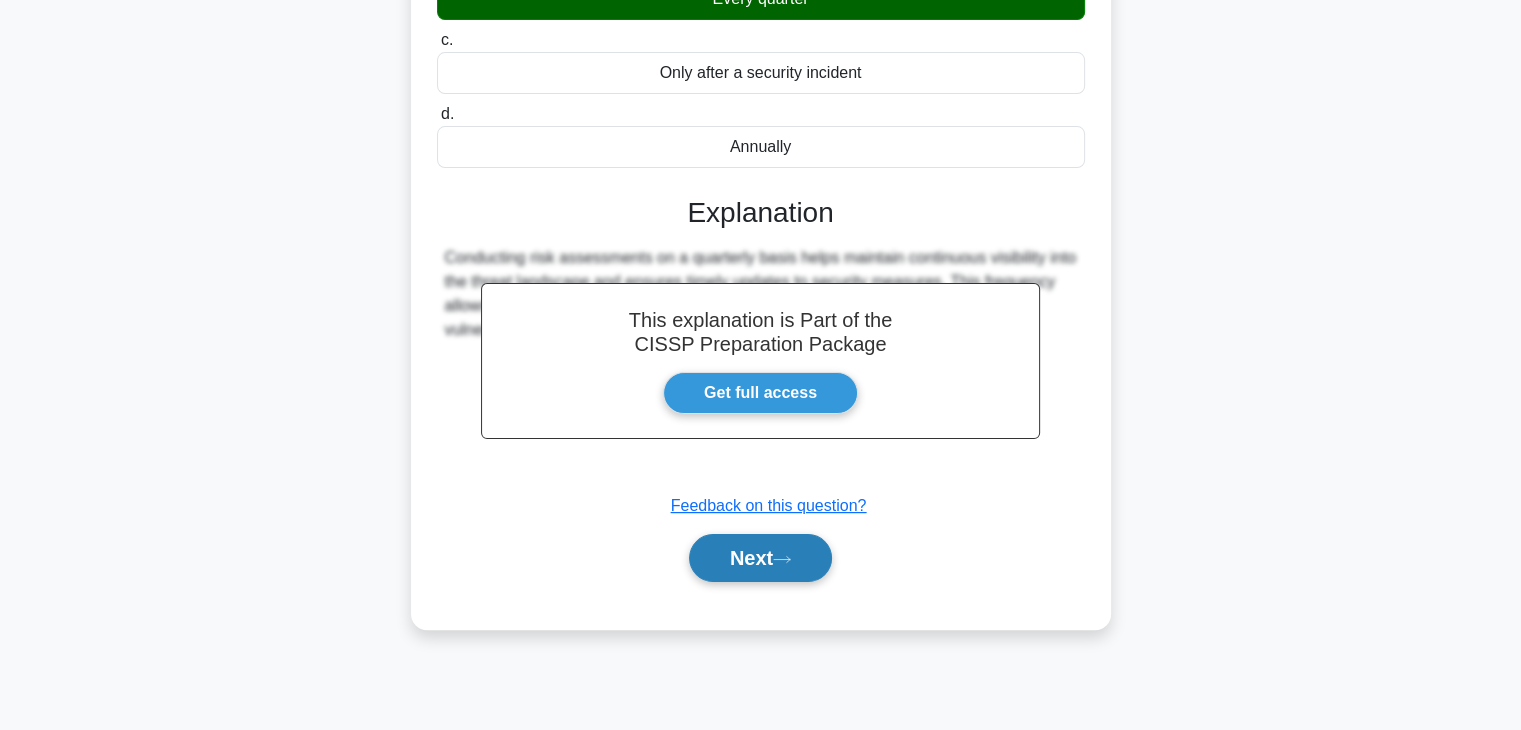click on "Next" at bounding box center [760, 558] 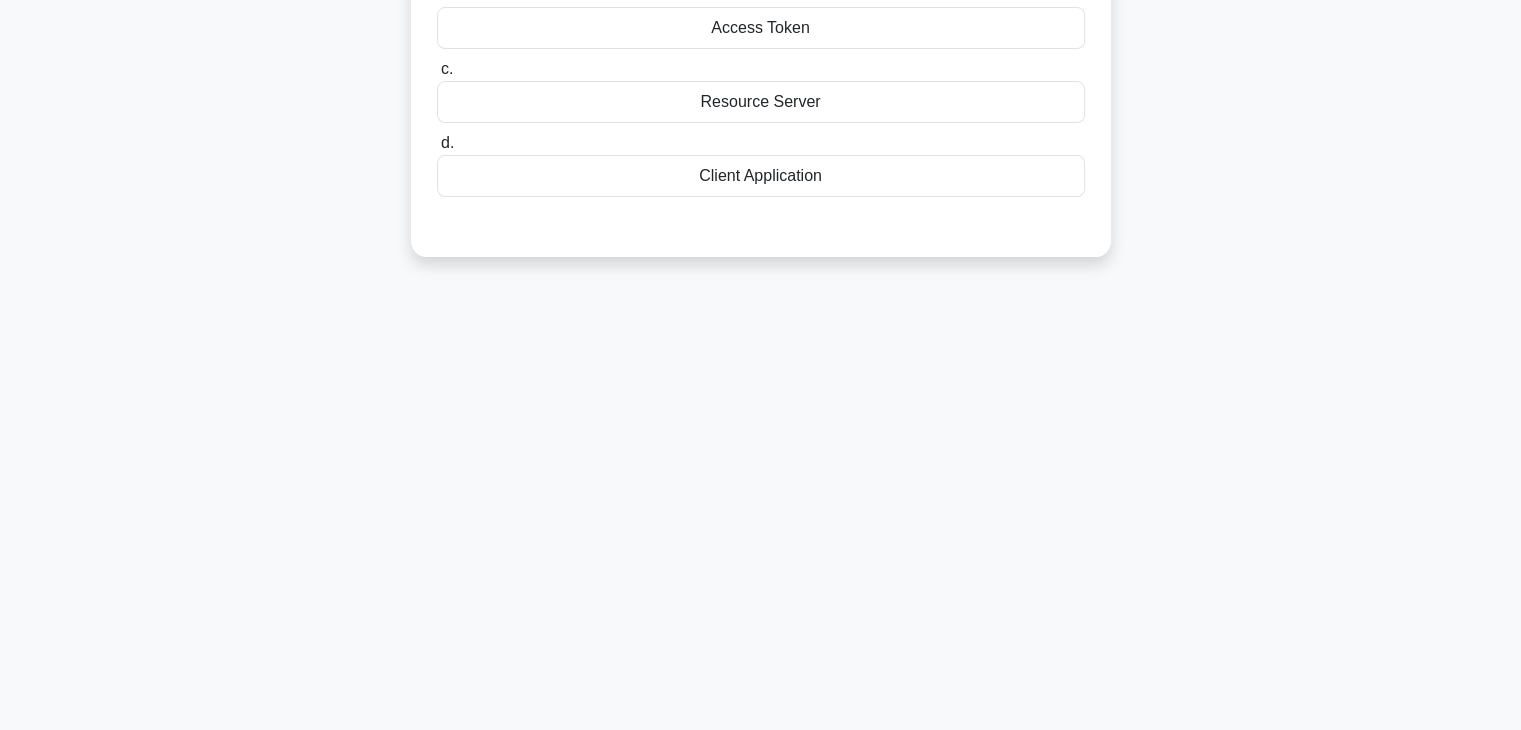 scroll, scrollTop: 0, scrollLeft: 0, axis: both 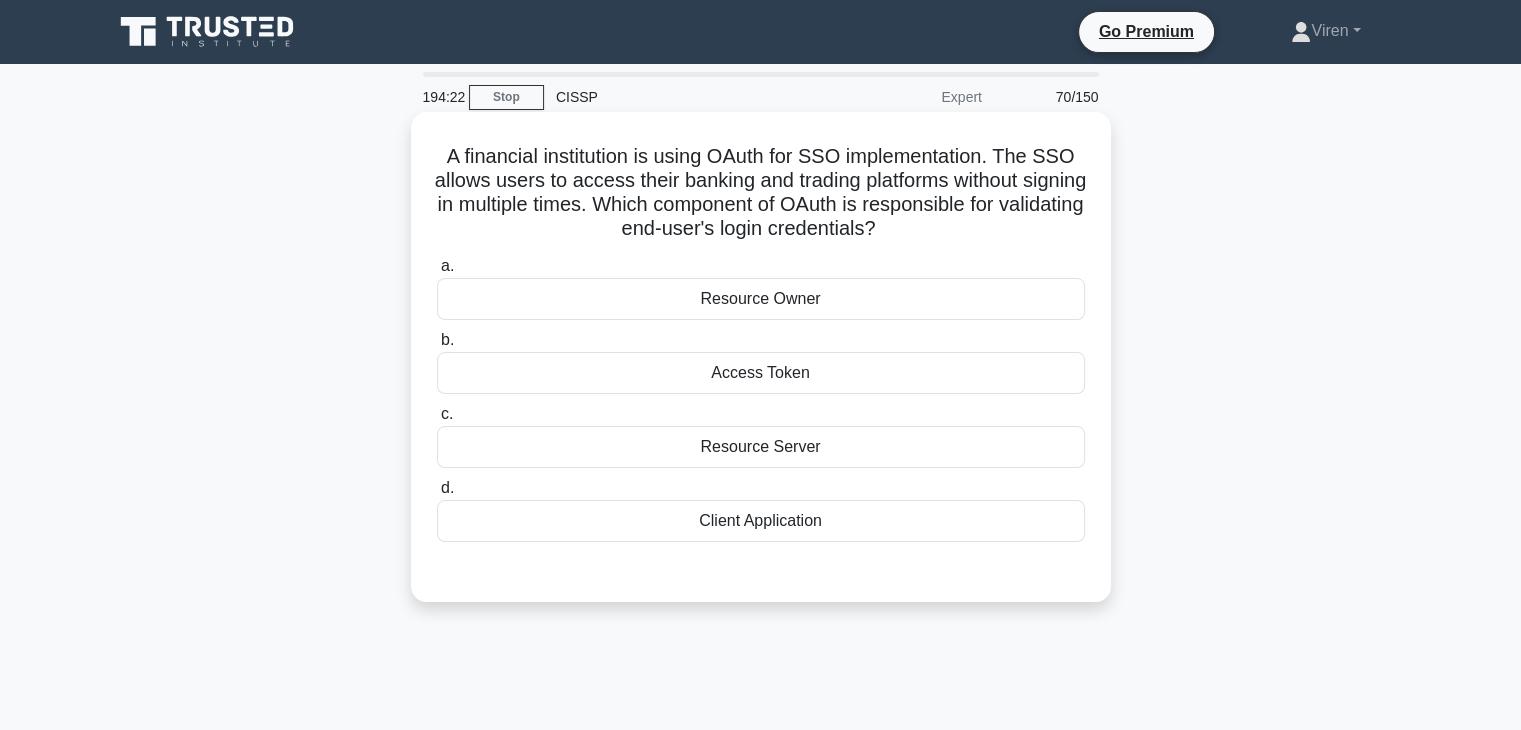 click on "Access Token" at bounding box center (761, 373) 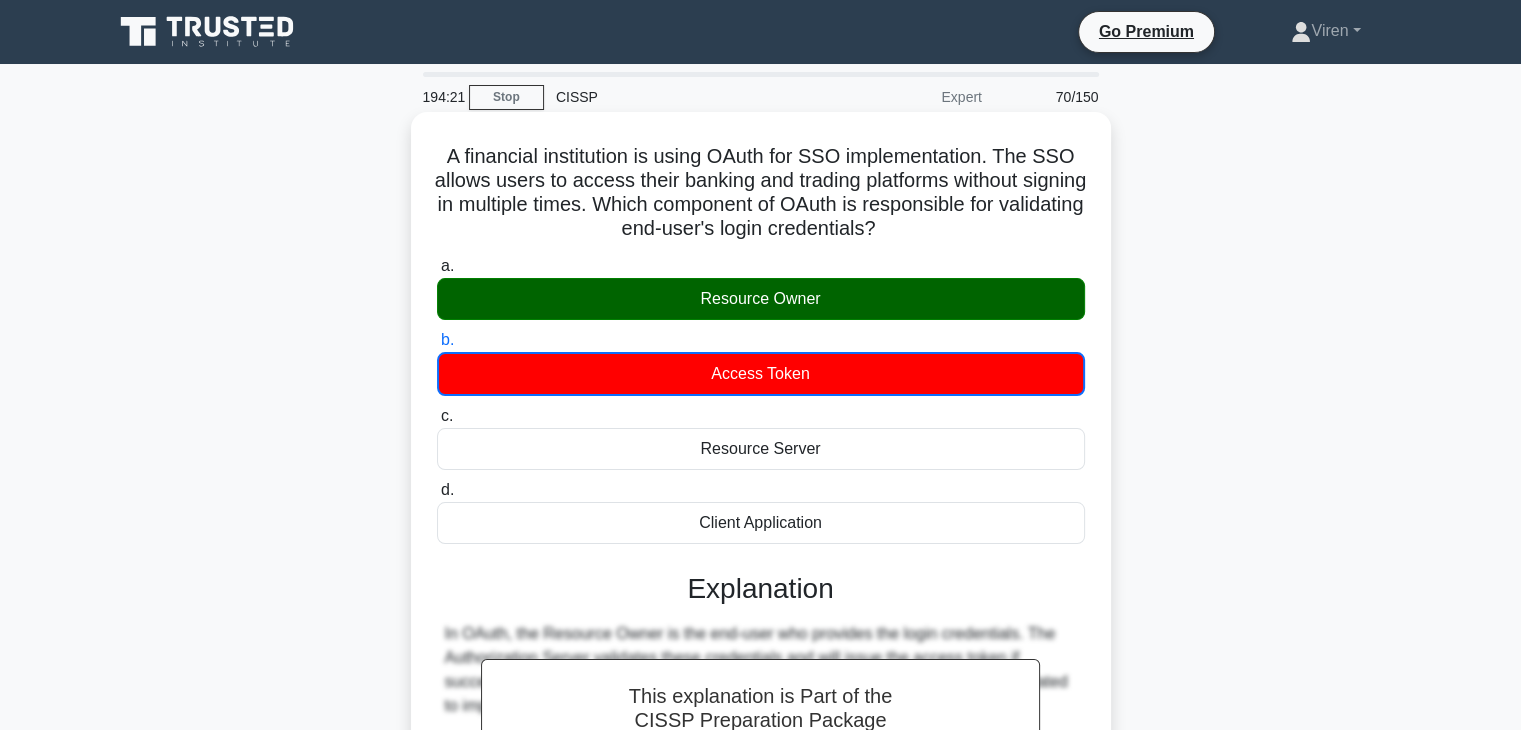 scroll, scrollTop: 351, scrollLeft: 0, axis: vertical 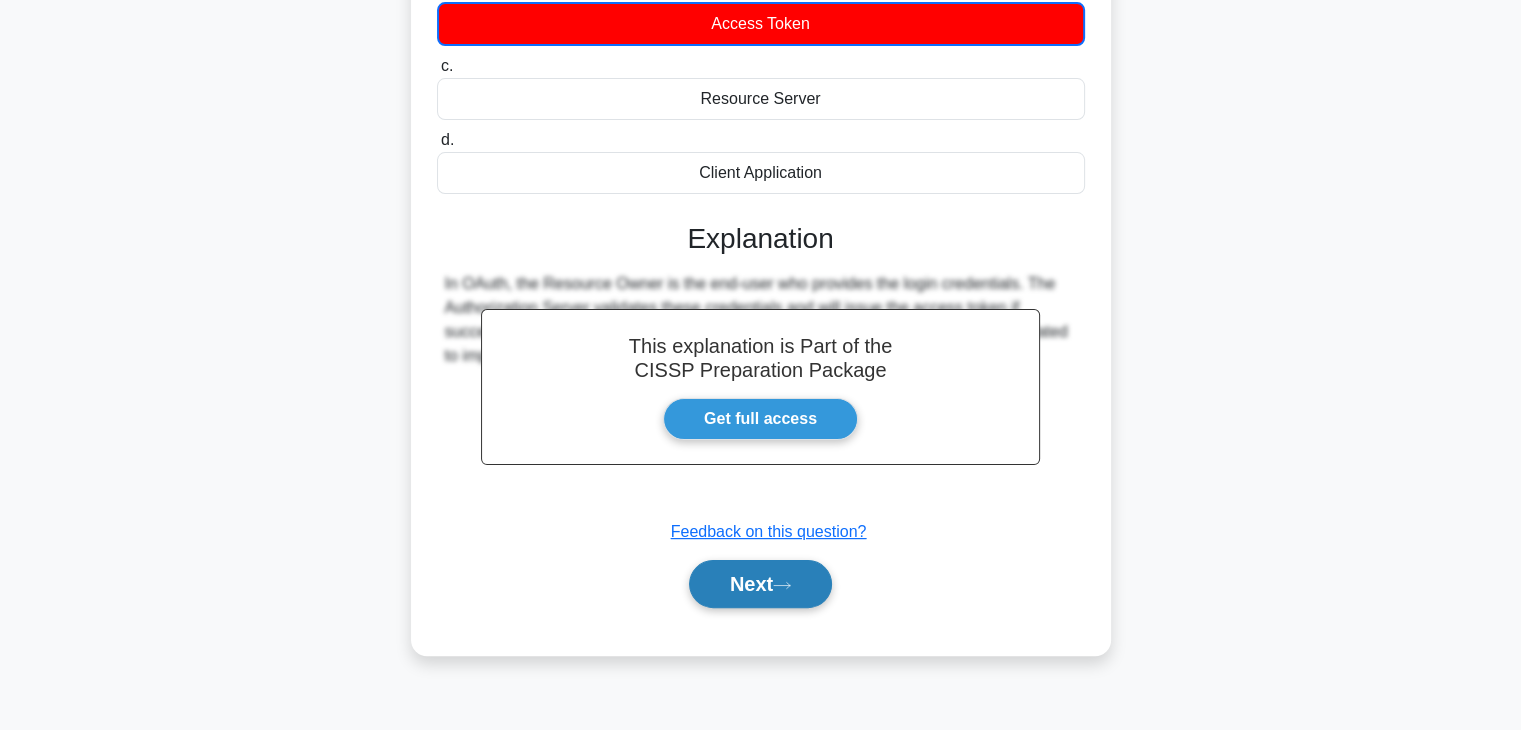click on "Next" at bounding box center (760, 584) 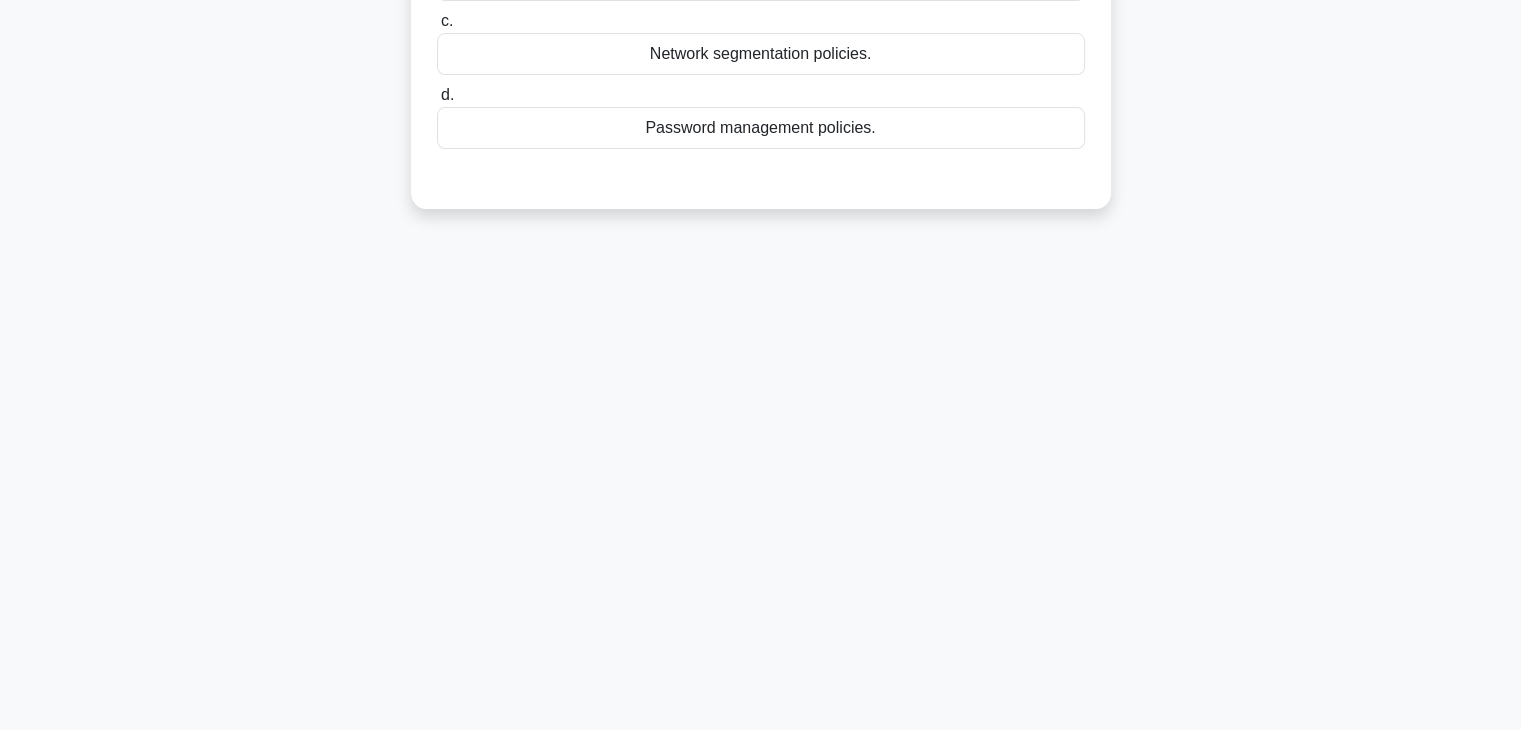scroll, scrollTop: 0, scrollLeft: 0, axis: both 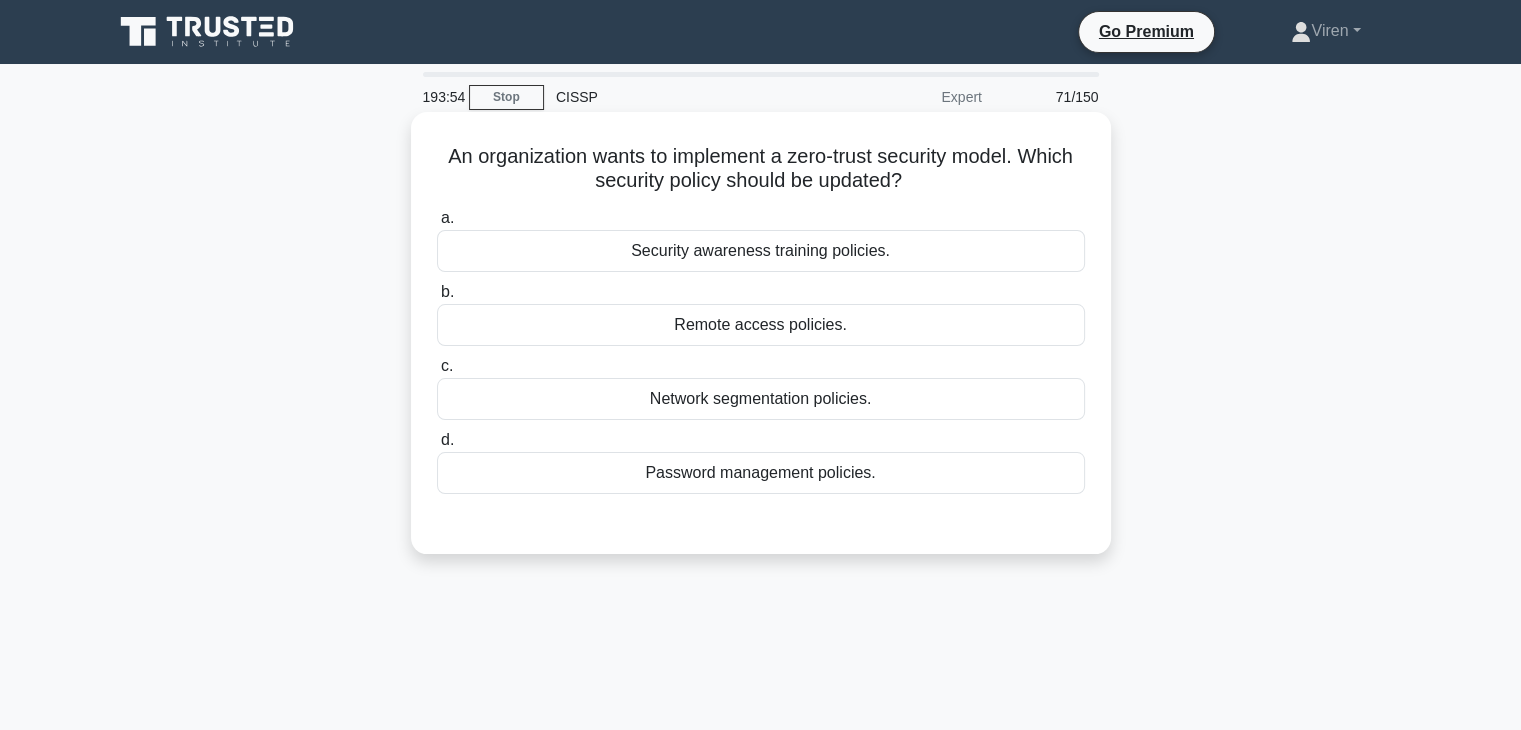 click on "Security awareness training policies." at bounding box center [761, 251] 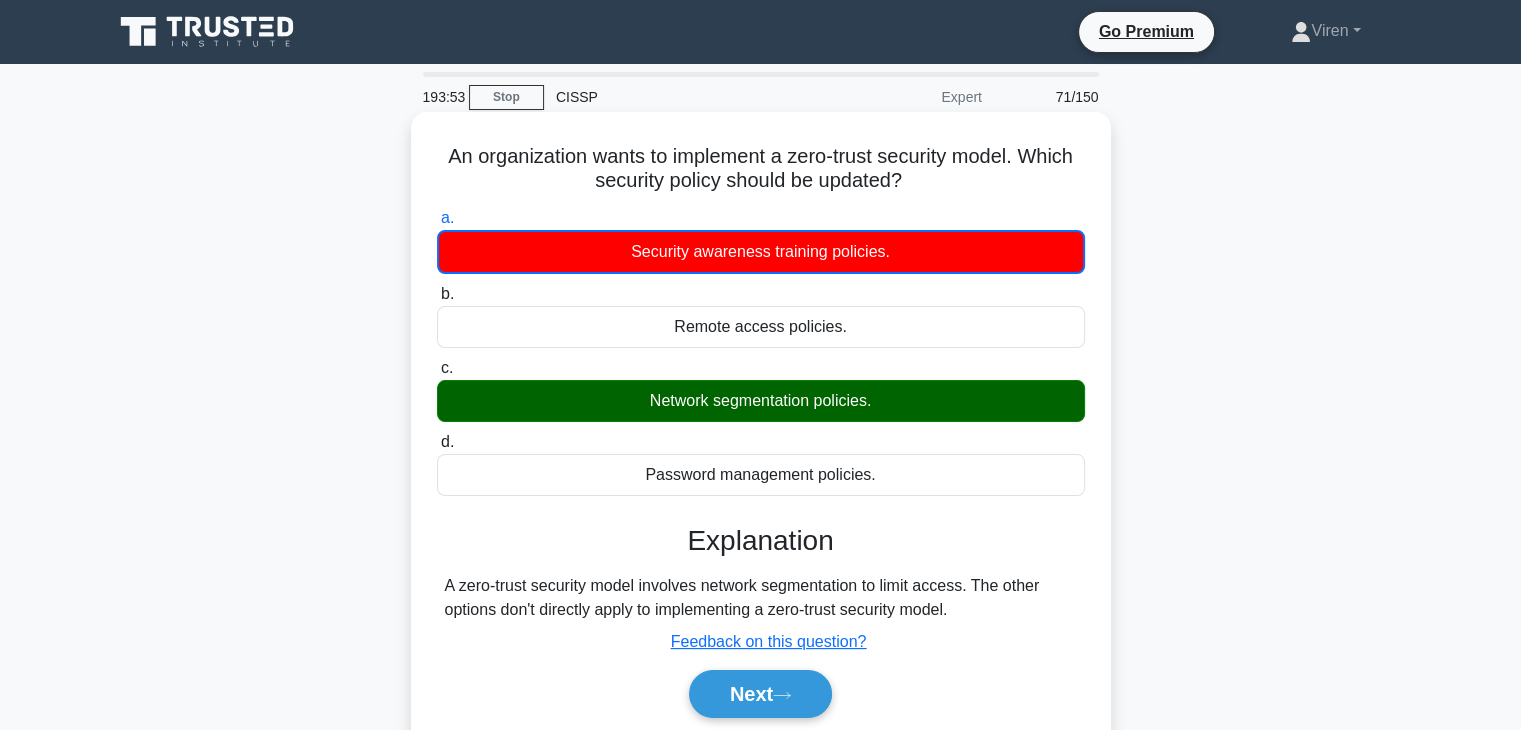 scroll, scrollTop: 351, scrollLeft: 0, axis: vertical 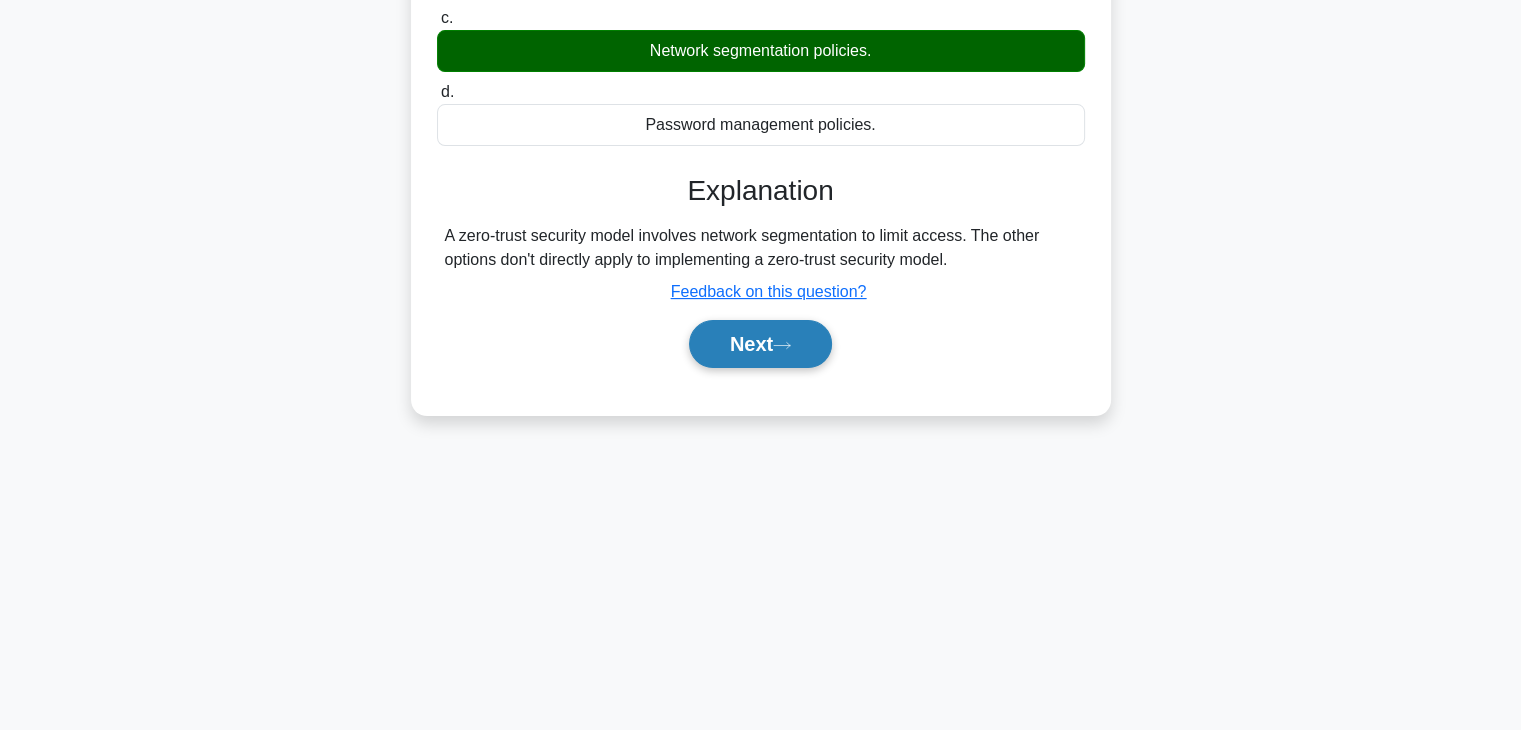 click on "Next" at bounding box center [760, 344] 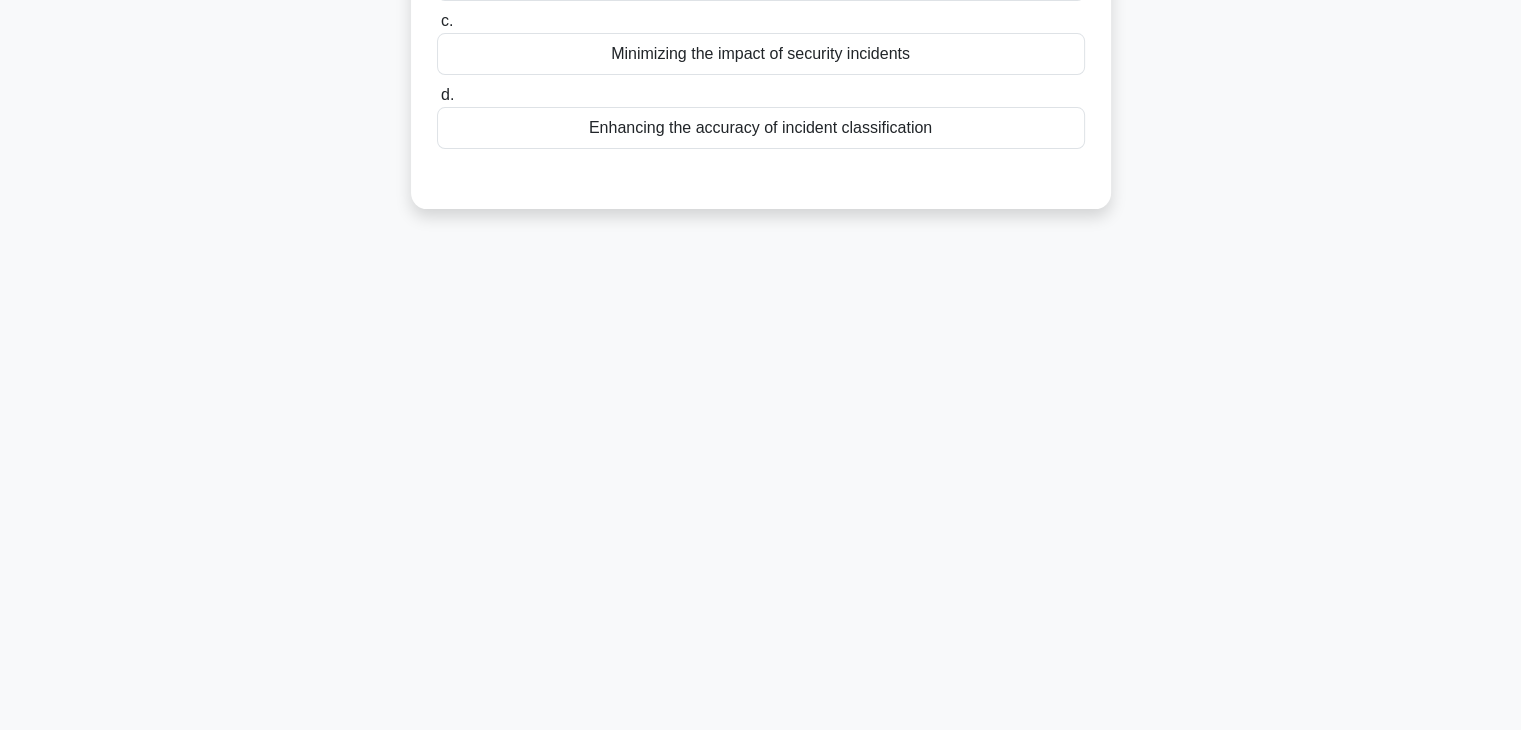 scroll, scrollTop: 0, scrollLeft: 0, axis: both 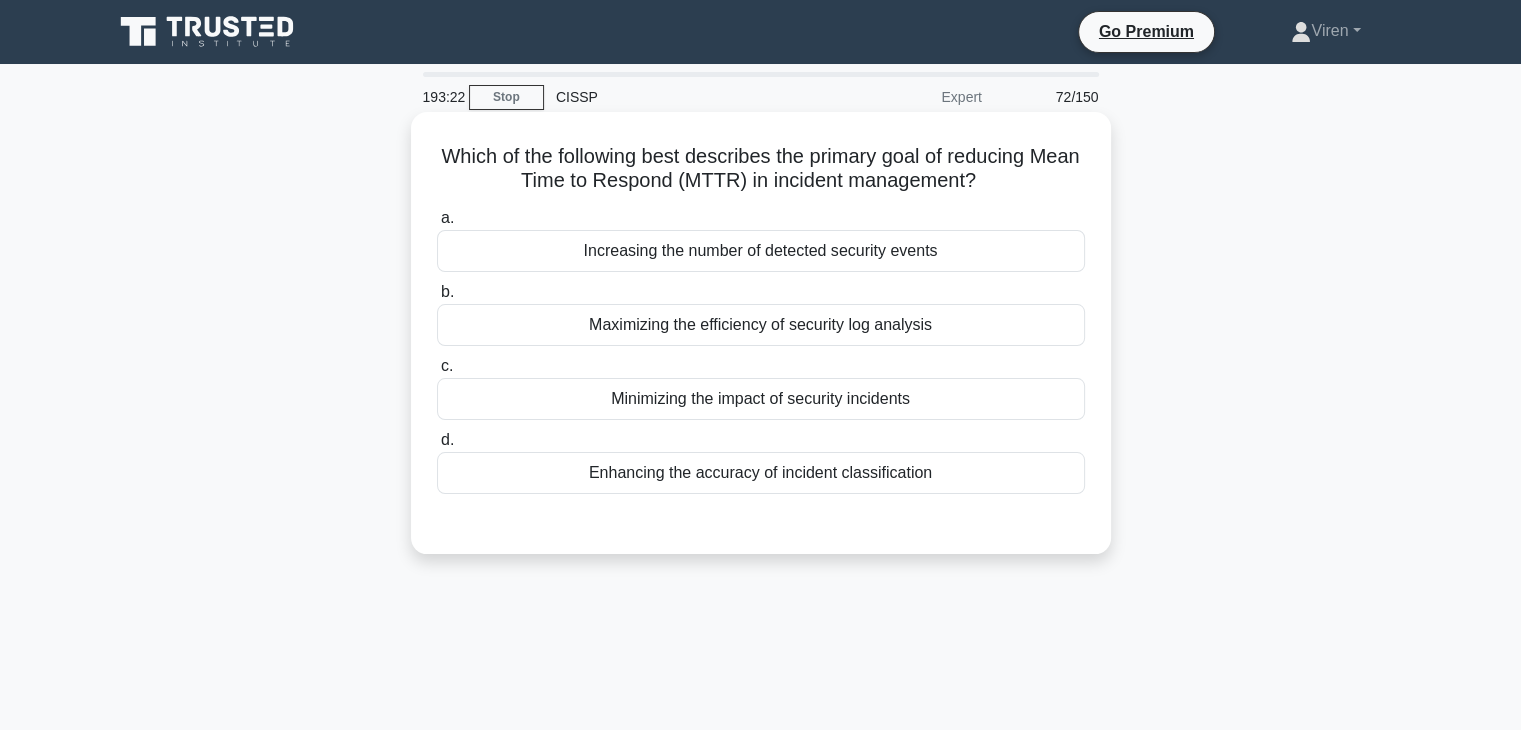 click on "Enhancing the accuracy of incident classification" at bounding box center (761, 473) 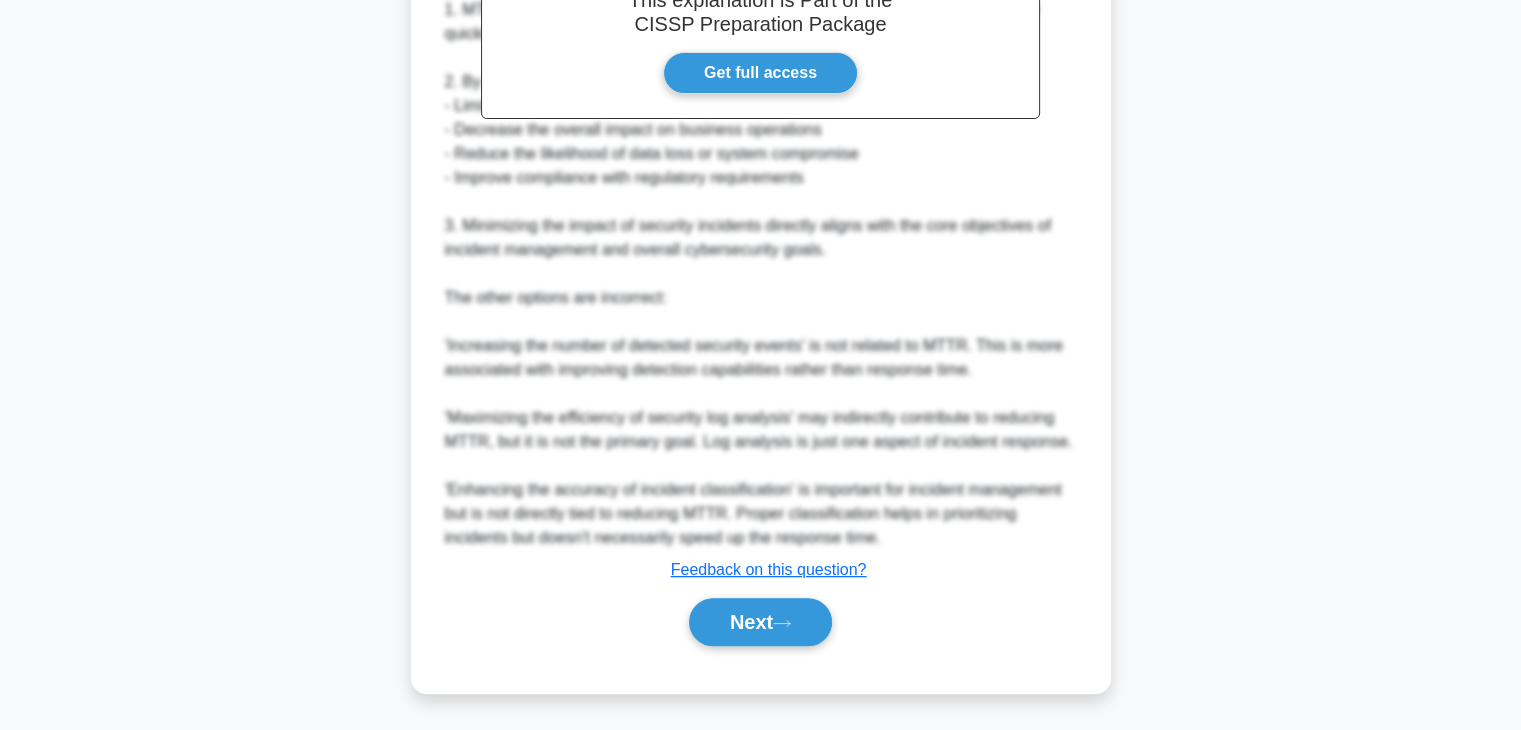 scroll, scrollTop: 647, scrollLeft: 0, axis: vertical 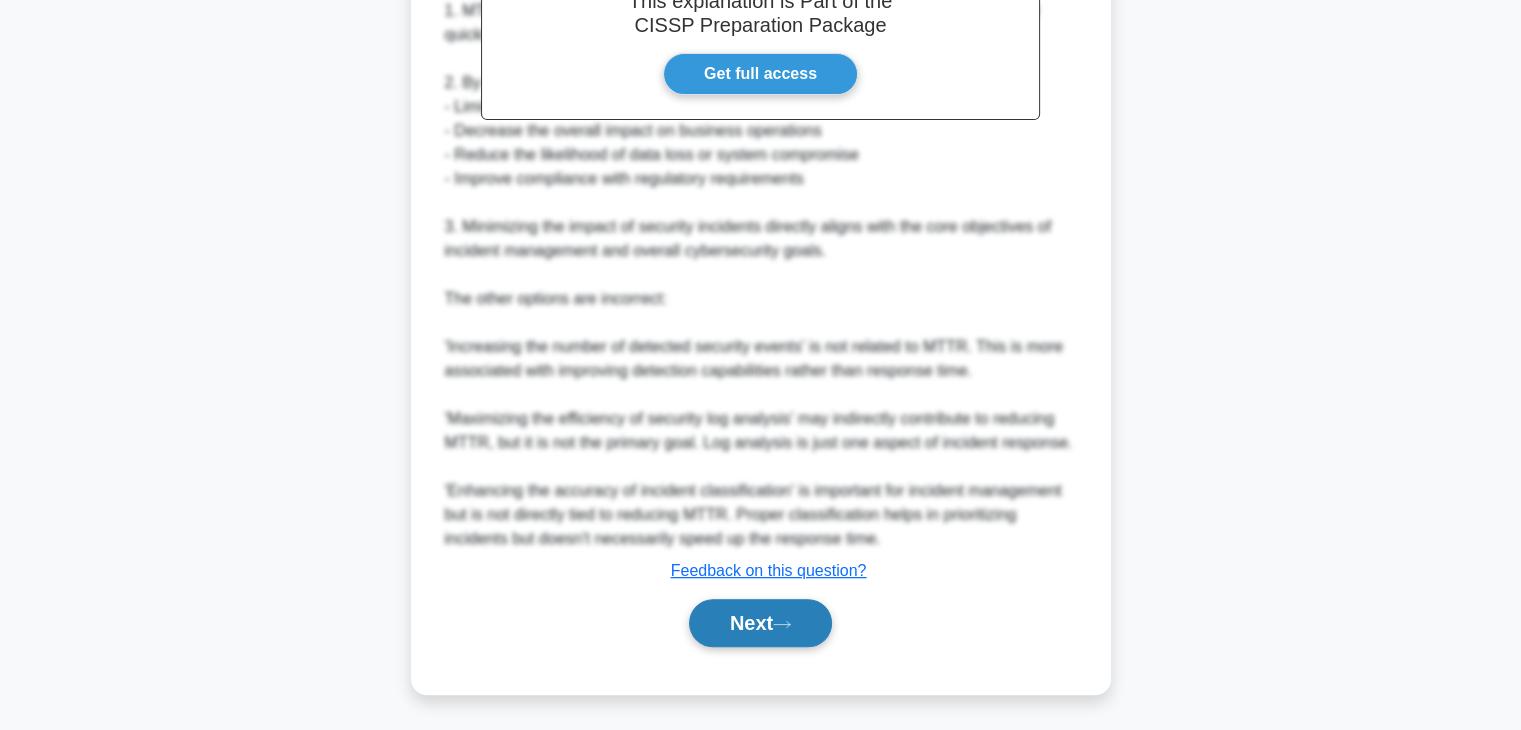 click on "Next" at bounding box center [760, 623] 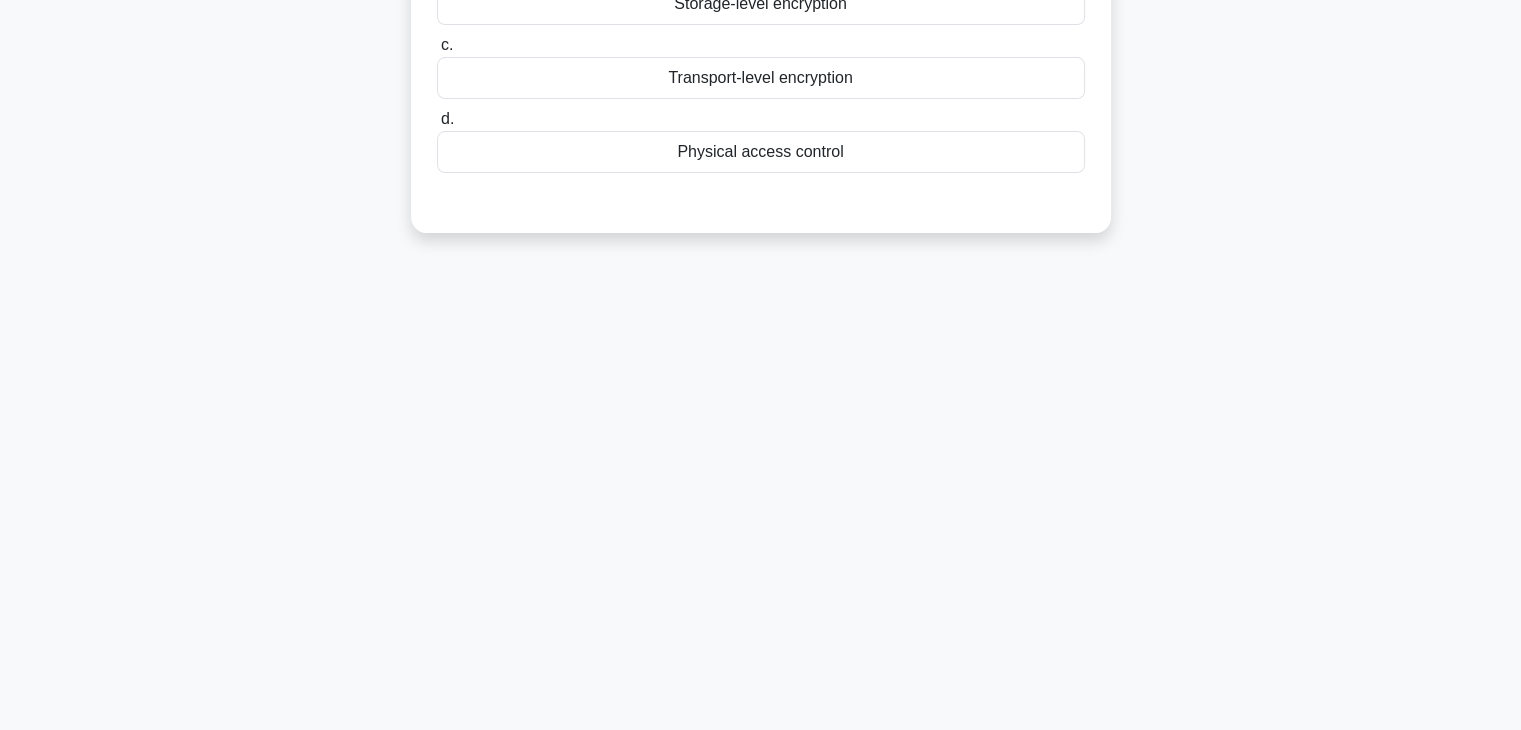 scroll, scrollTop: 0, scrollLeft: 0, axis: both 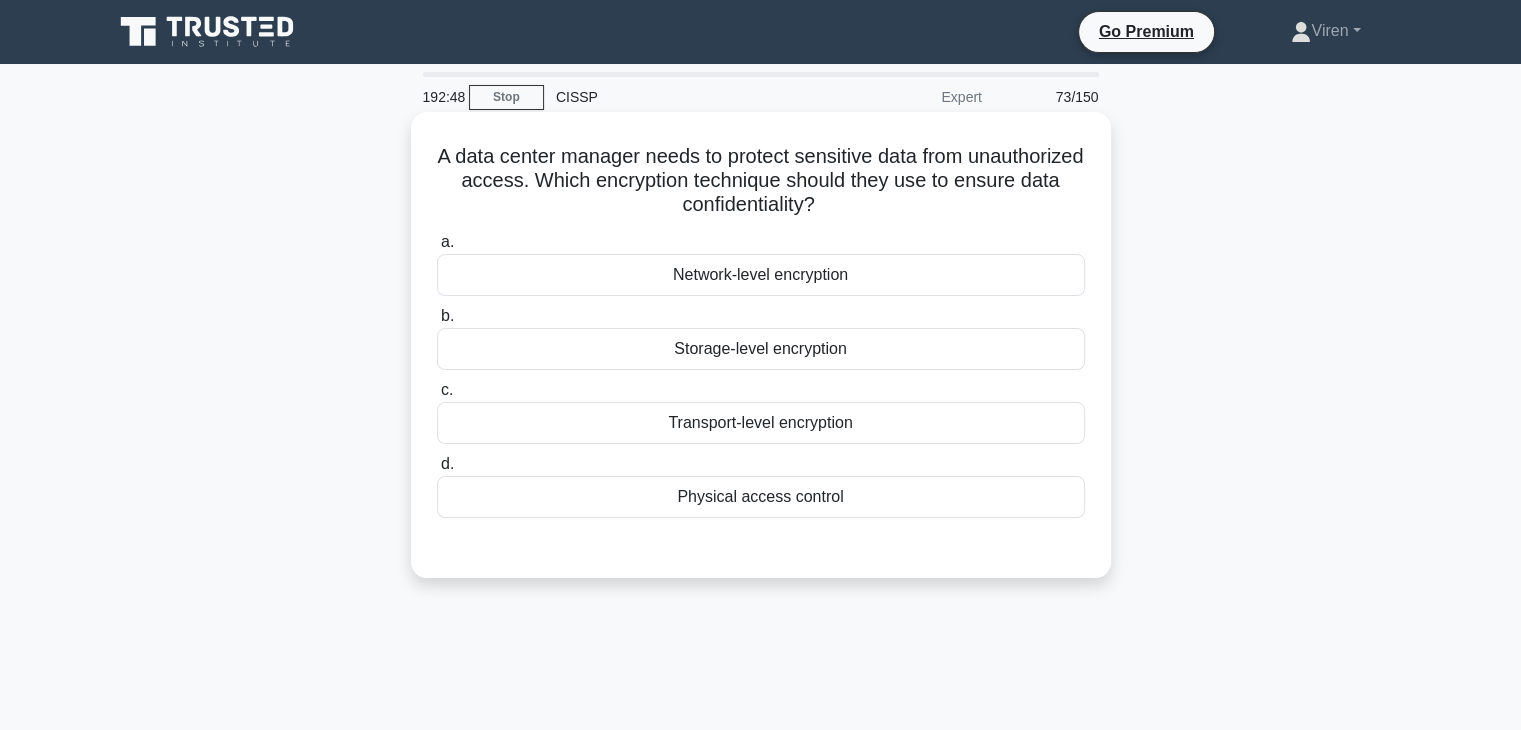 click on "Storage-level encryption" at bounding box center [761, 349] 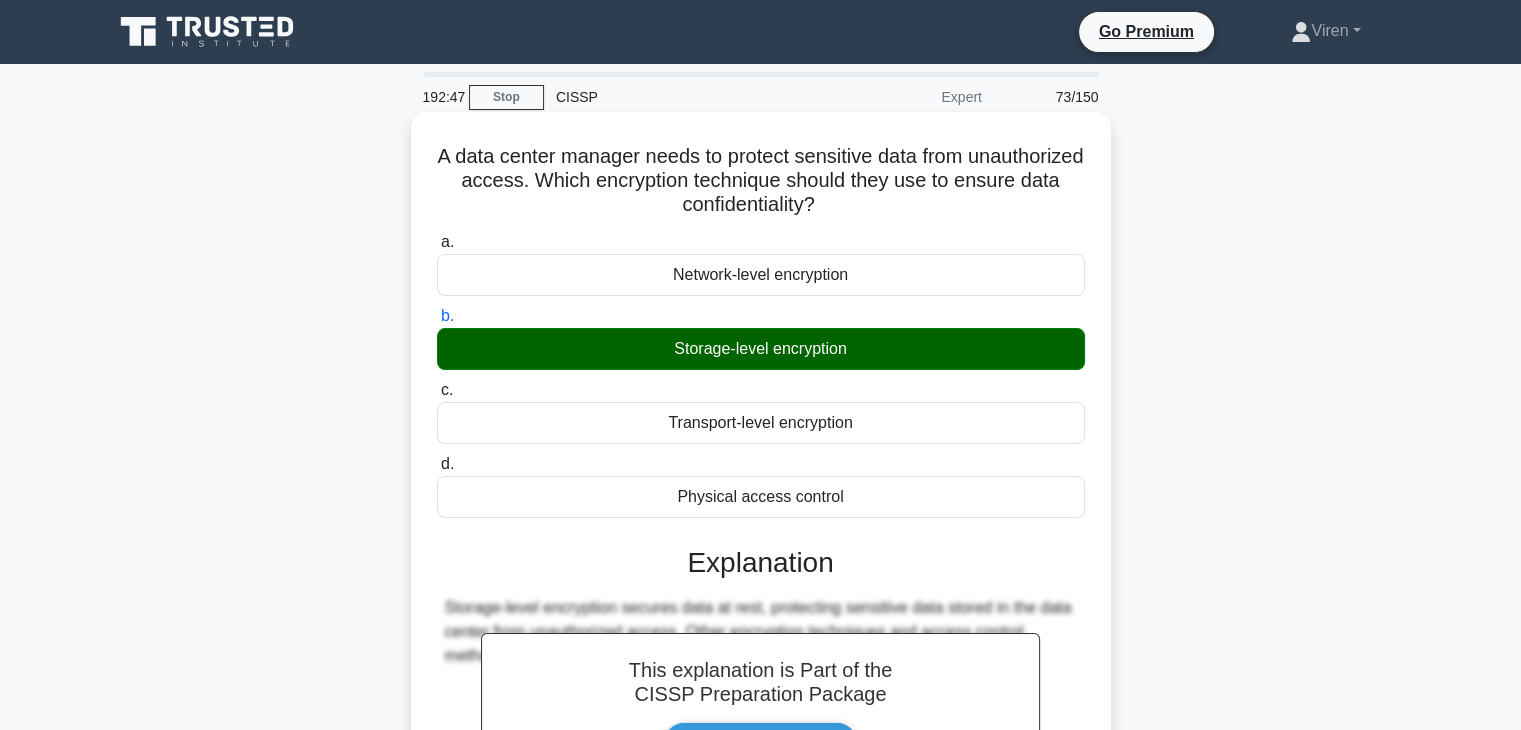 scroll, scrollTop: 351, scrollLeft: 0, axis: vertical 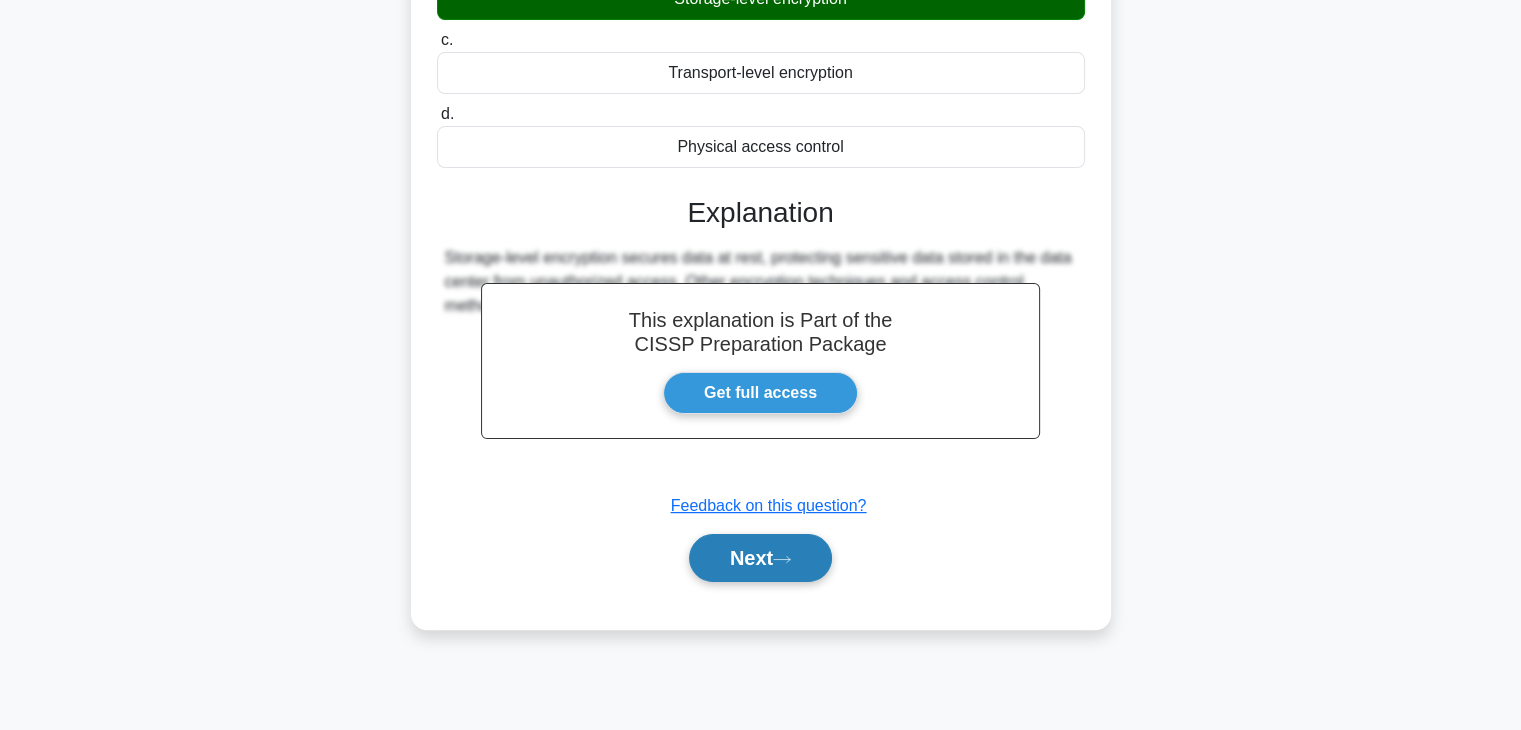 click on "Next" at bounding box center [760, 558] 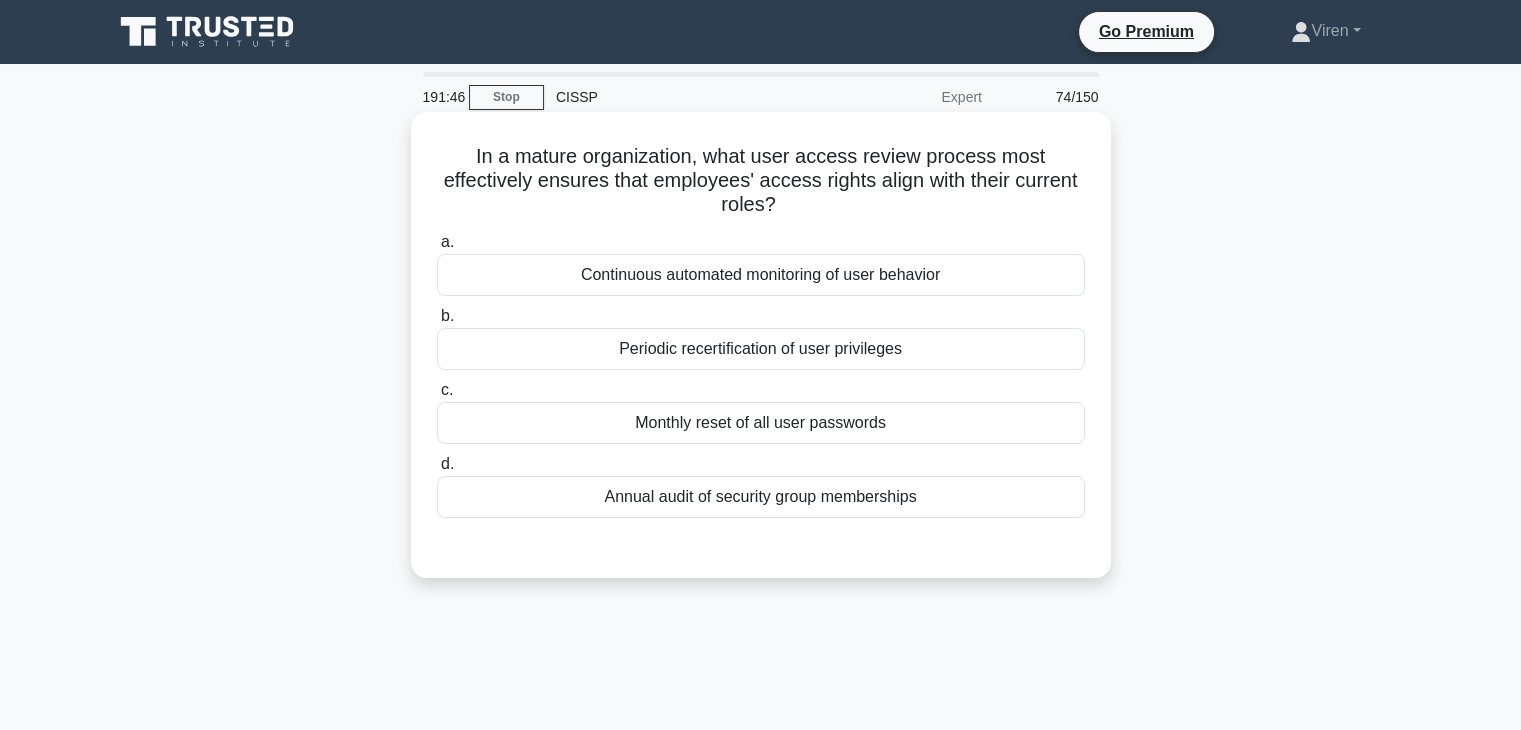click on "Periodic recertification of user privileges" at bounding box center (761, 349) 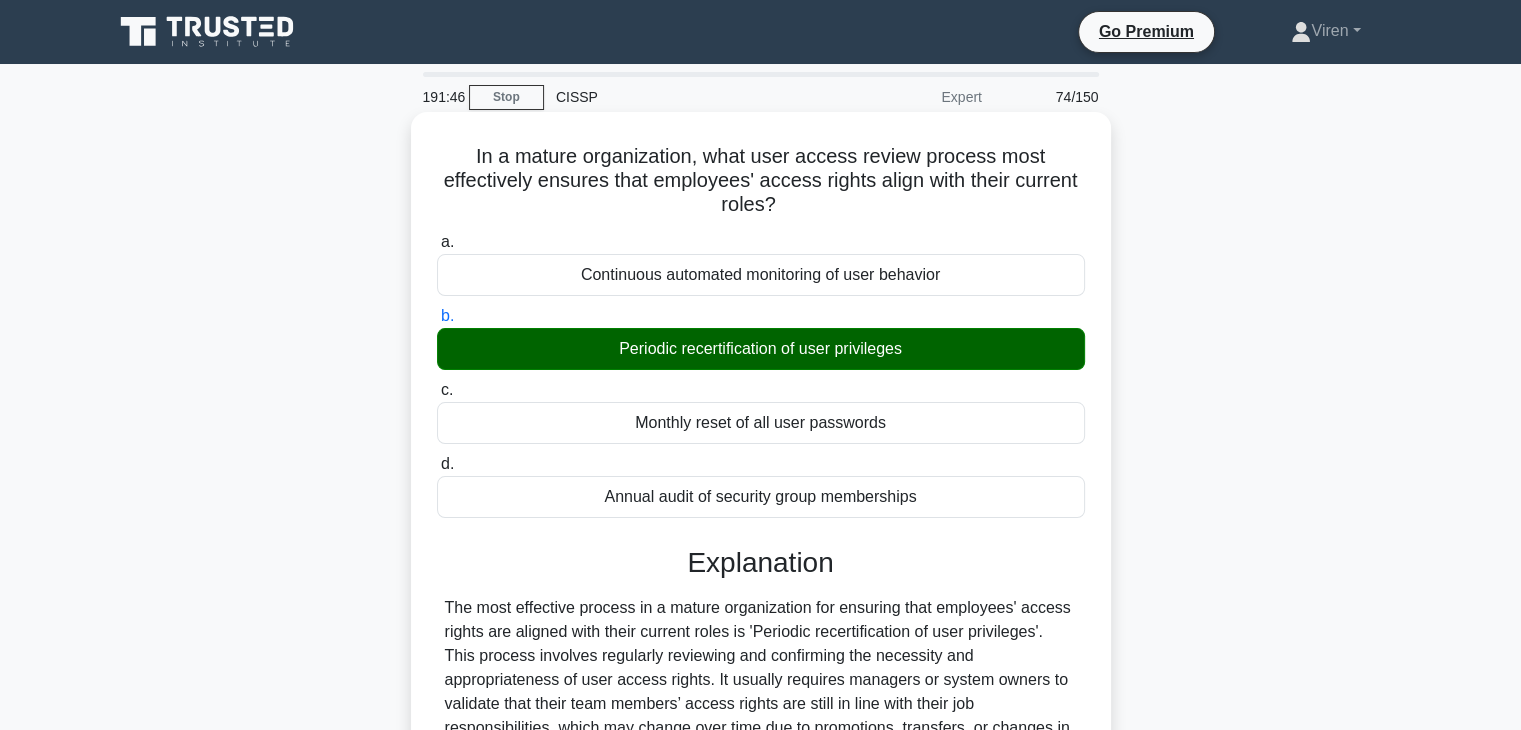 scroll, scrollTop: 430, scrollLeft: 0, axis: vertical 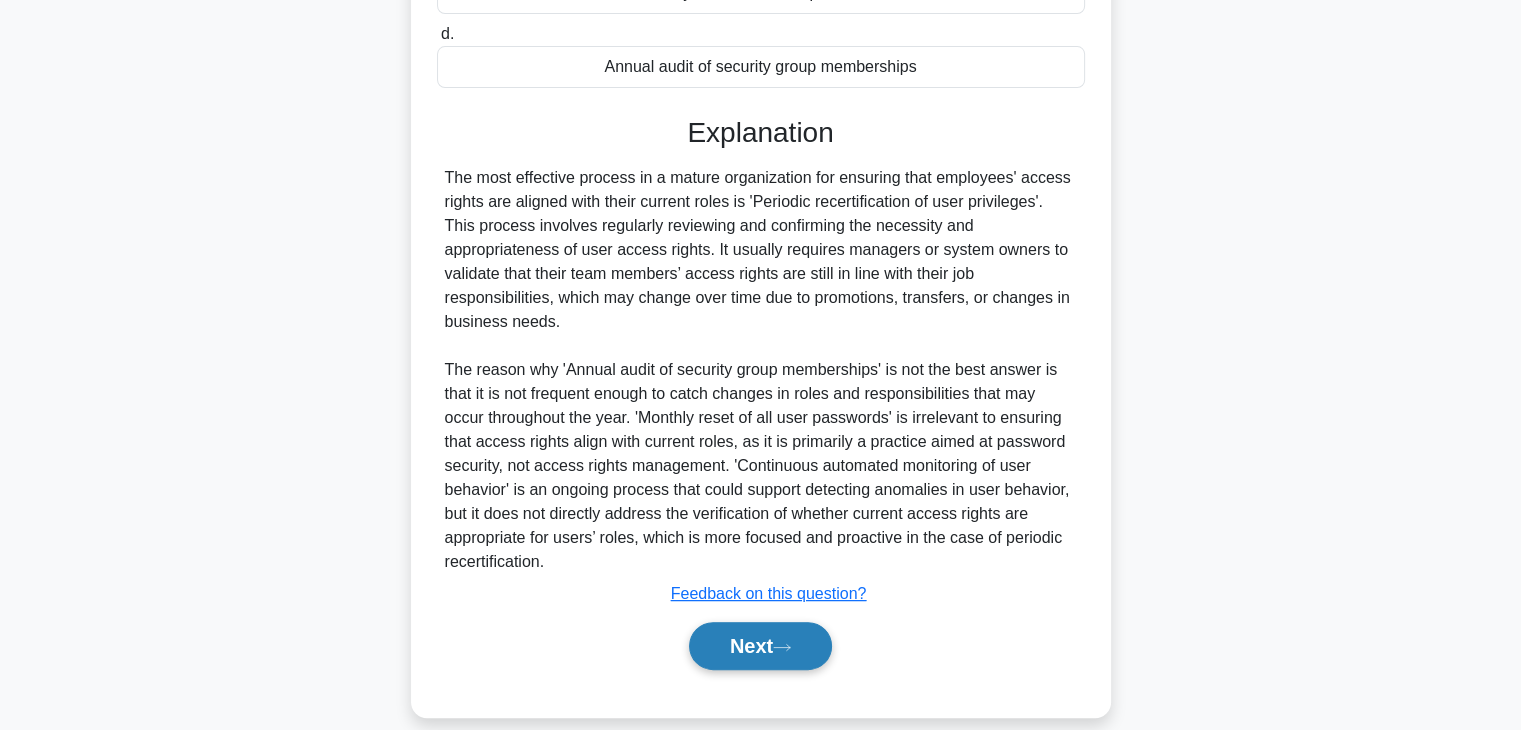 click on "Next" at bounding box center (760, 646) 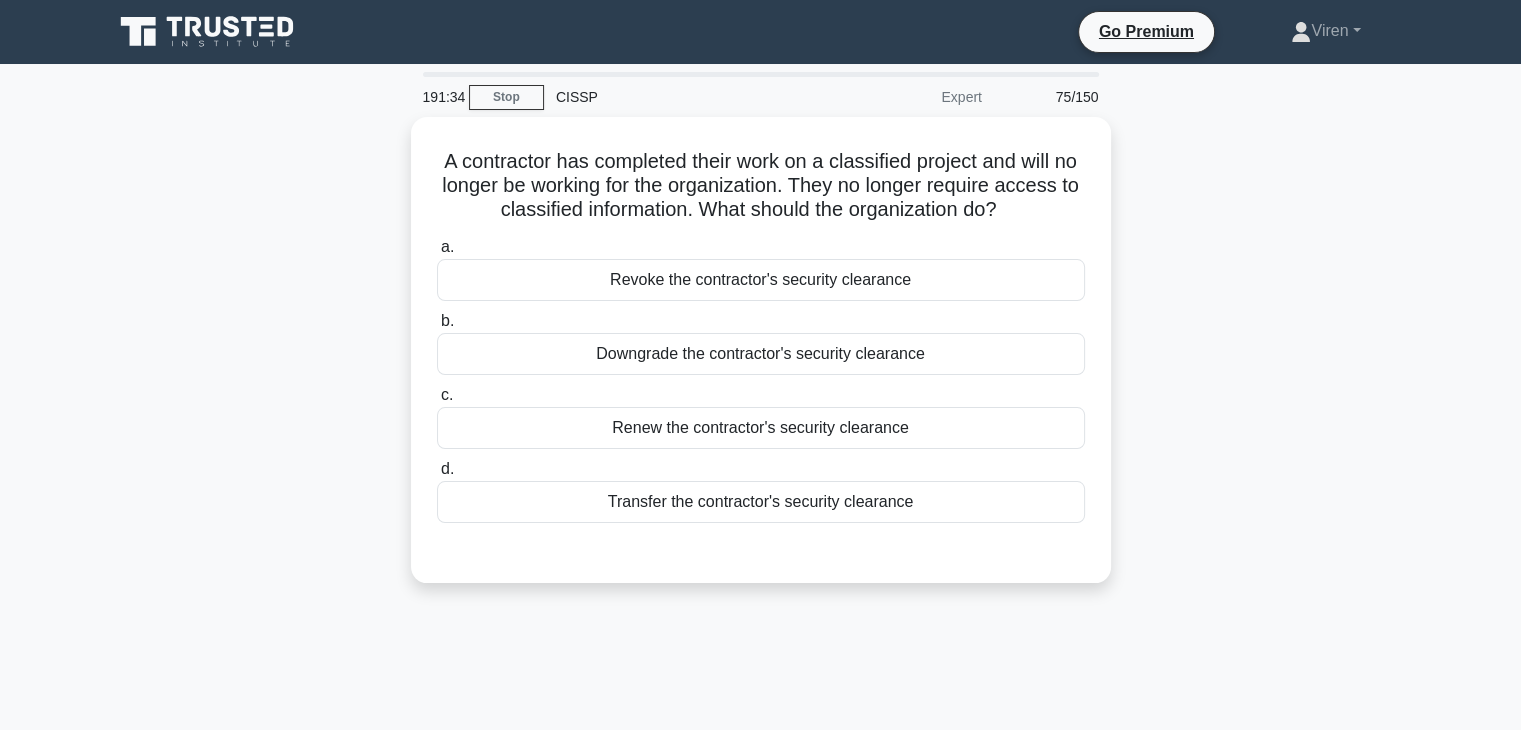 click on "A contractor has completed their work on a classified project and will no longer be working for the organization. They no longer require access to classified information. What should the organization do?
.spinner_0XTQ{transform-origin:center;animation:spinner_y6GP .75s linear infinite}@keyframes spinner_y6GP{100%{transform:rotate(360deg)}}
a.
Revoke the contractor's security clearance
b. c. d." at bounding box center [761, 362] 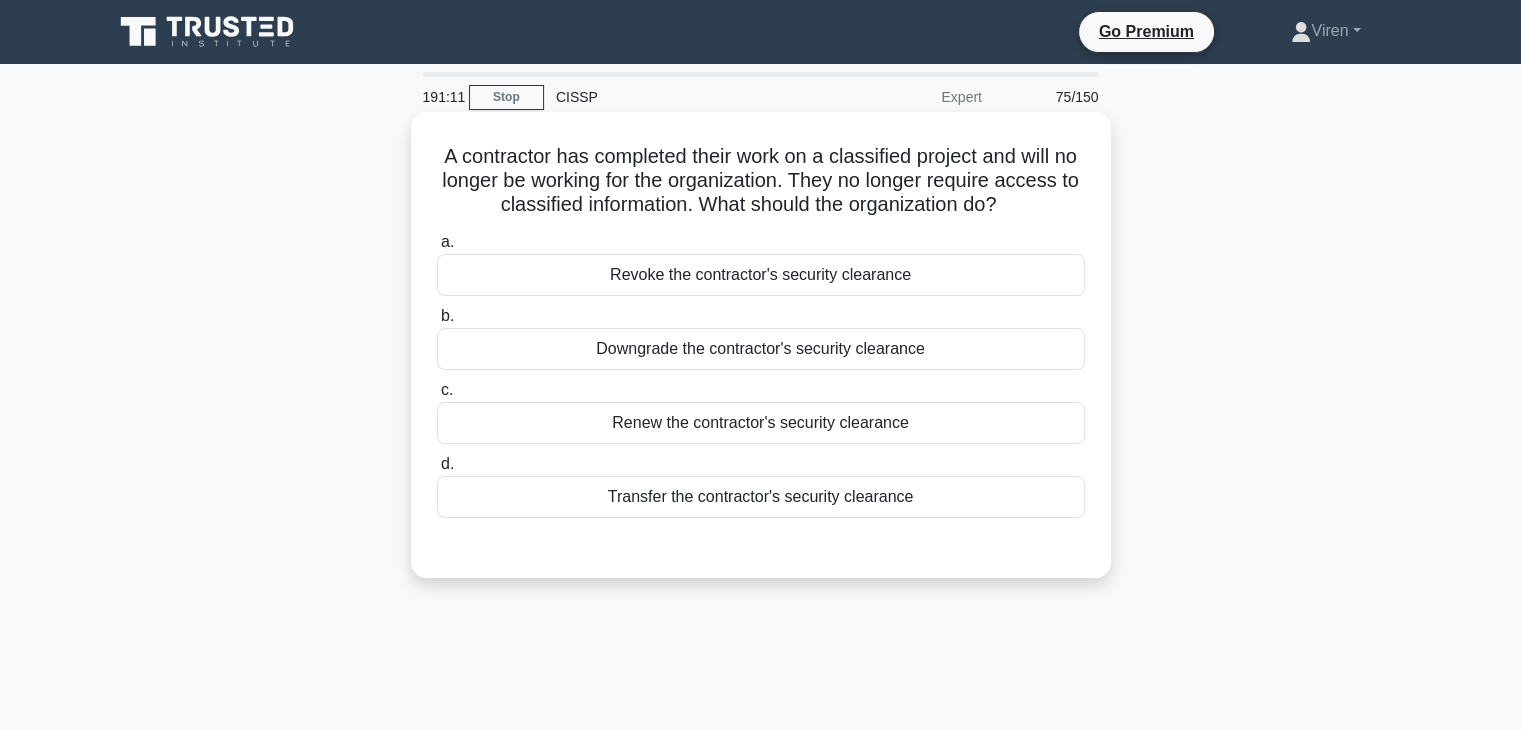 click on "Revoke the contractor's security clearance" at bounding box center [761, 275] 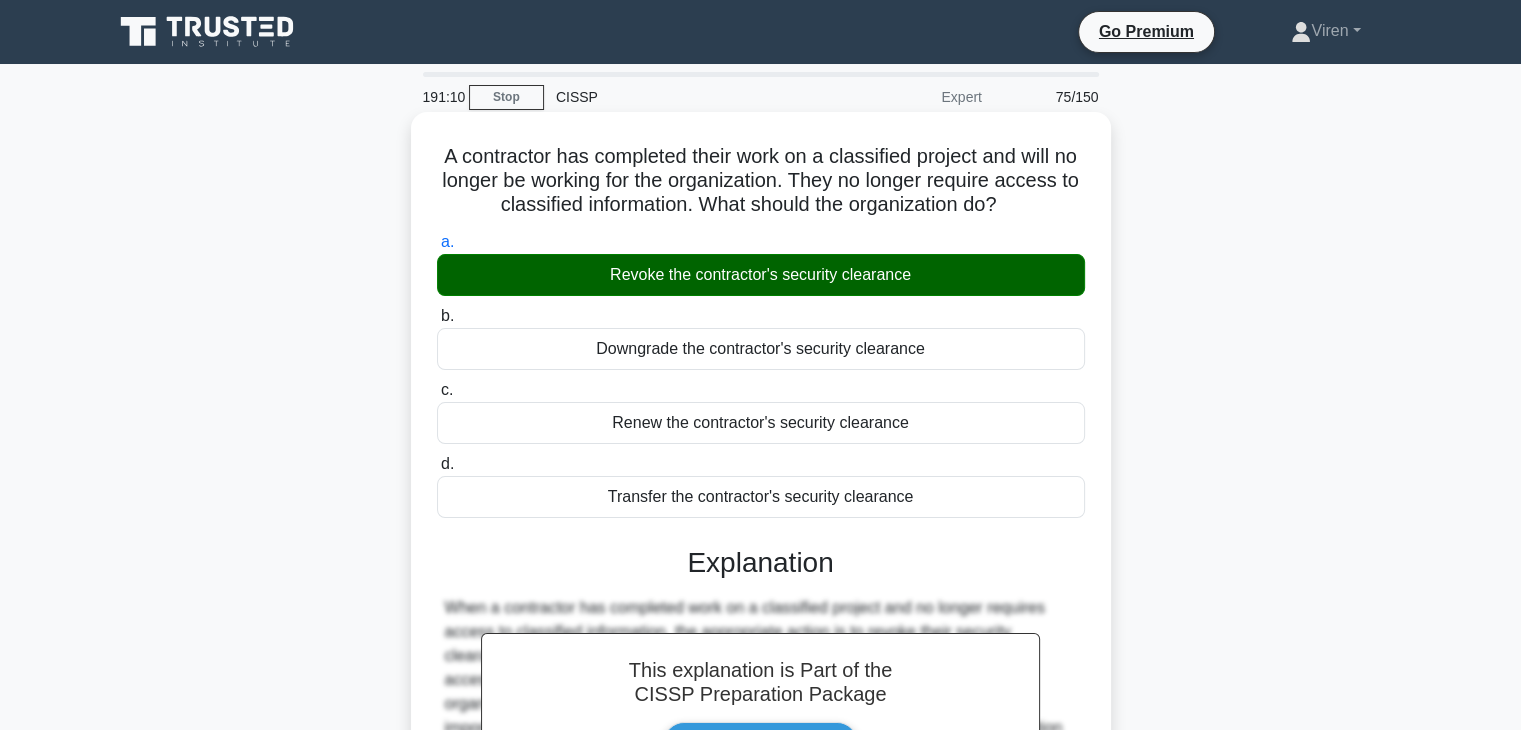 scroll, scrollTop: 351, scrollLeft: 0, axis: vertical 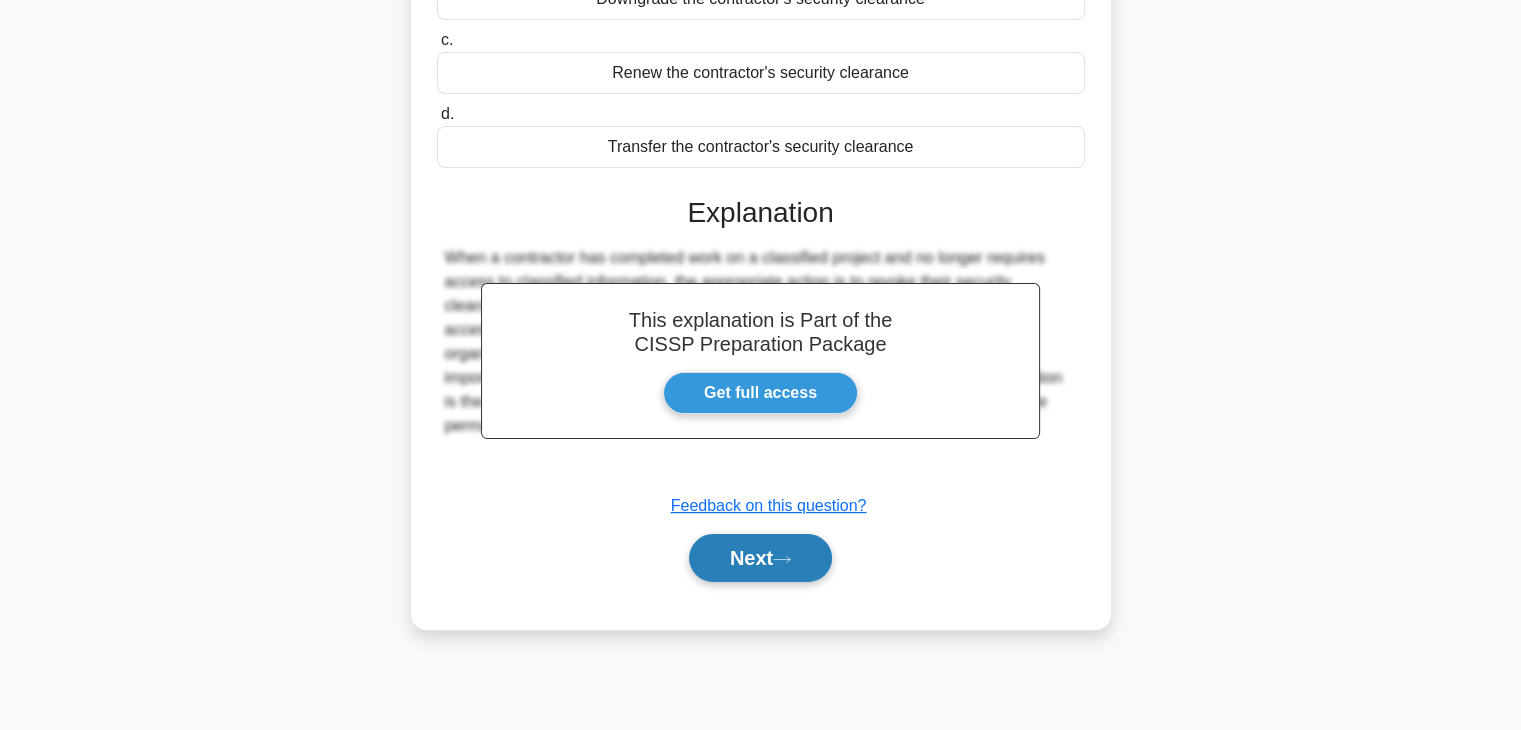 click on "Next" at bounding box center [760, 558] 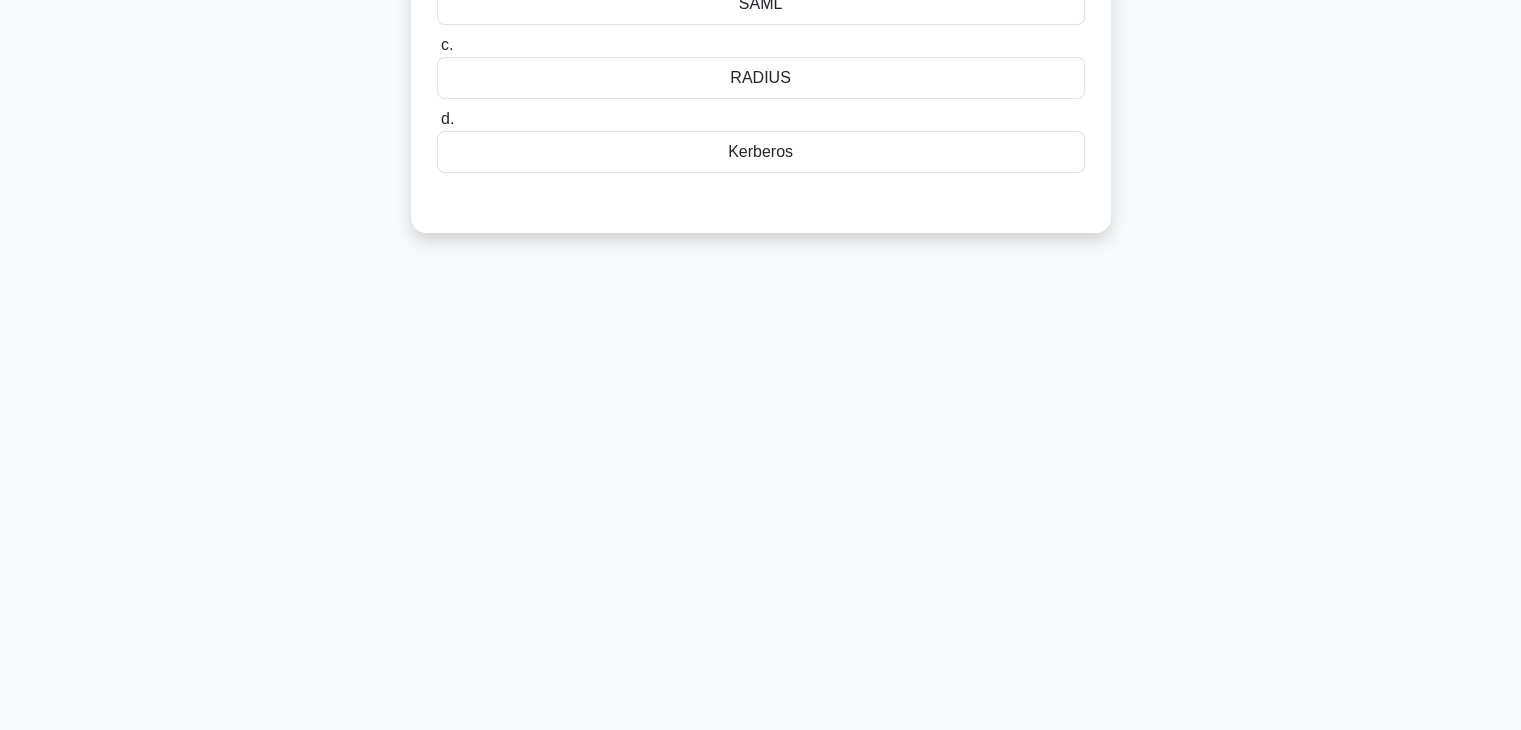 scroll, scrollTop: 0, scrollLeft: 0, axis: both 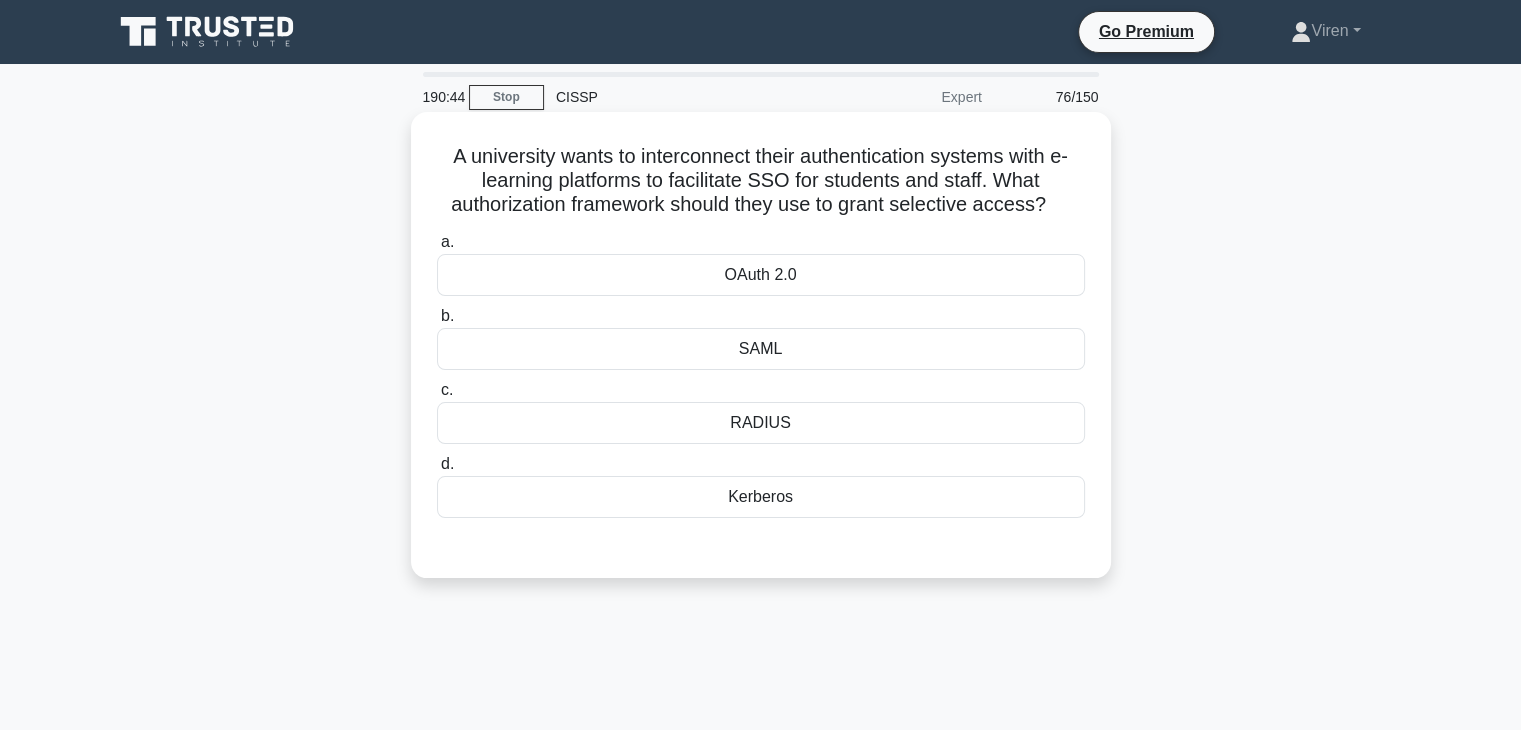 click on "SAML" at bounding box center (761, 349) 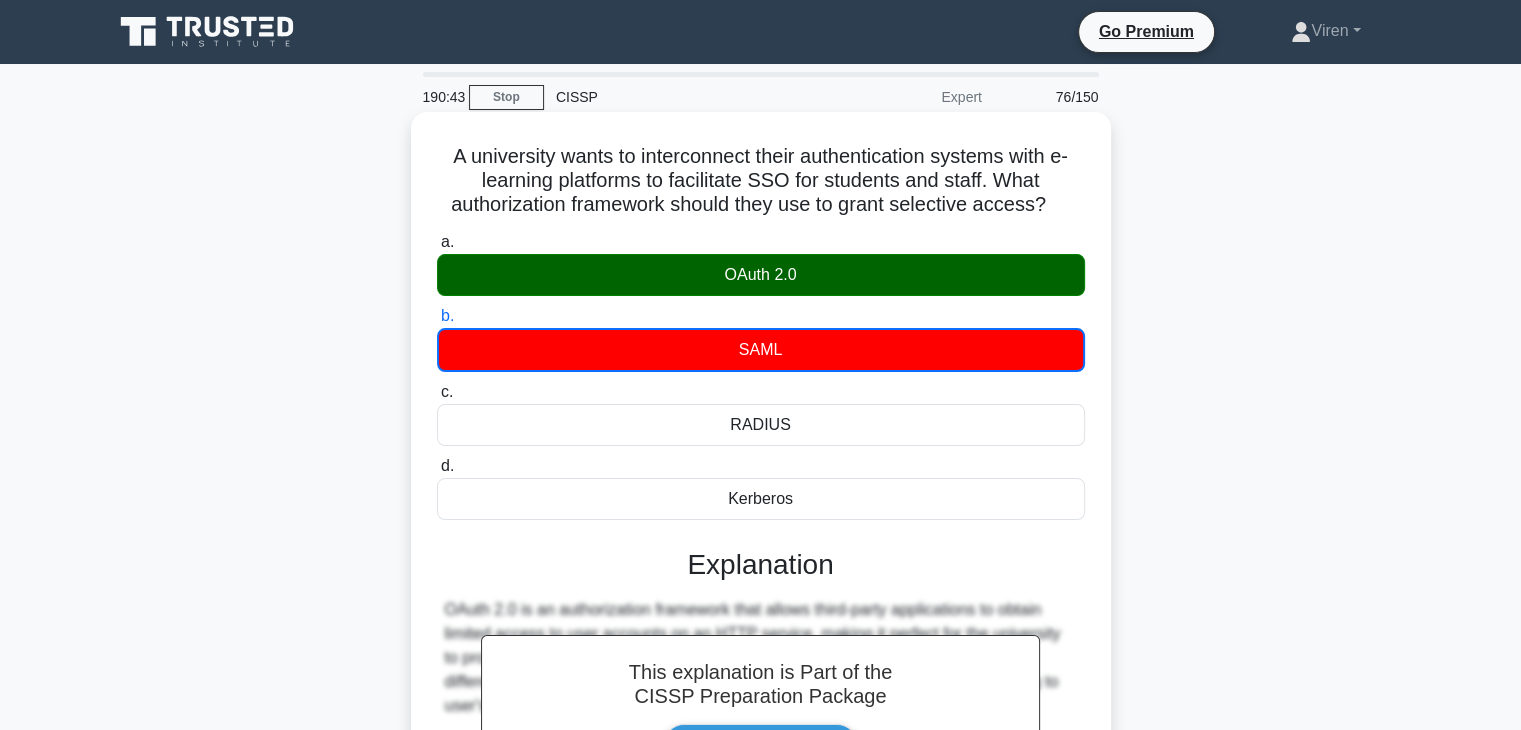 scroll, scrollTop: 351, scrollLeft: 0, axis: vertical 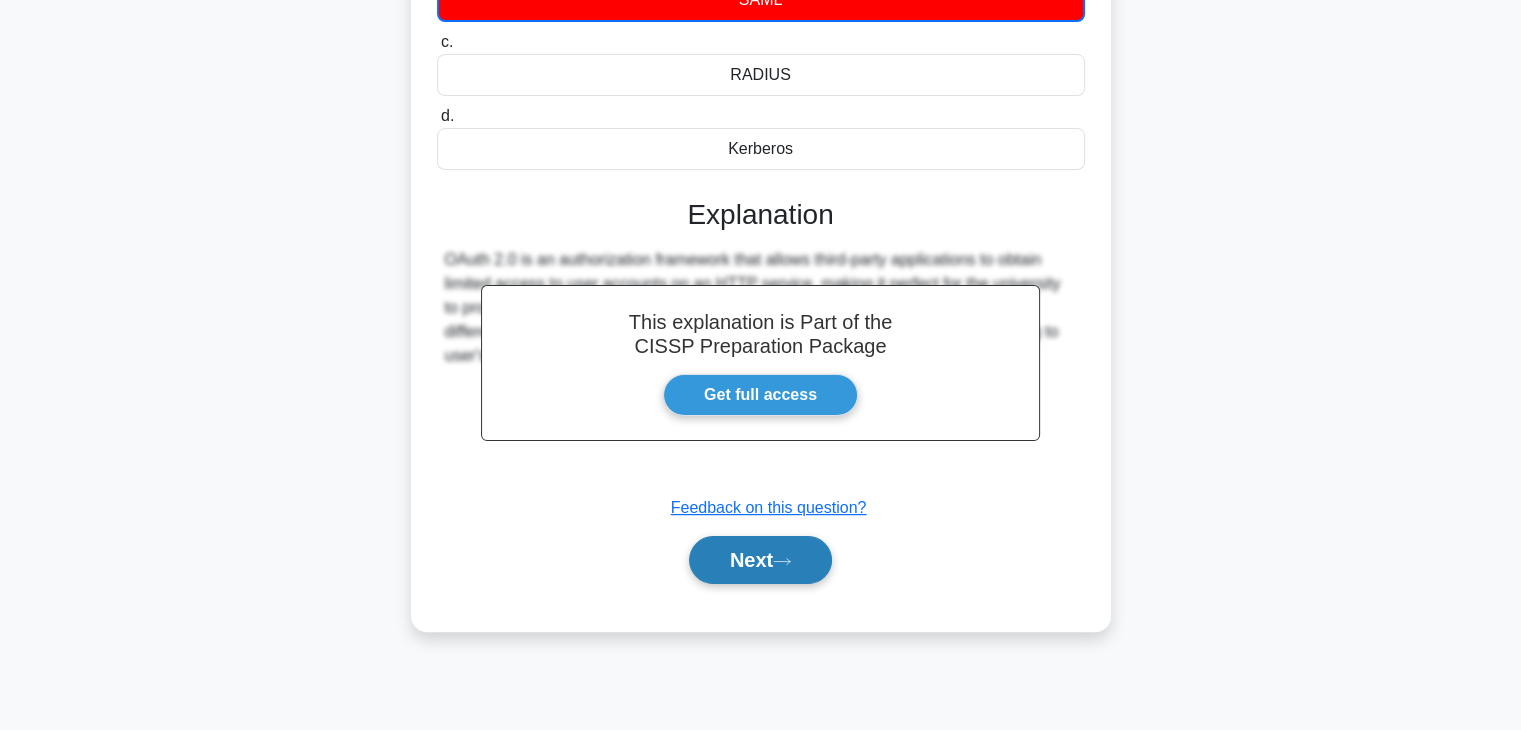 click on "Next" at bounding box center (760, 560) 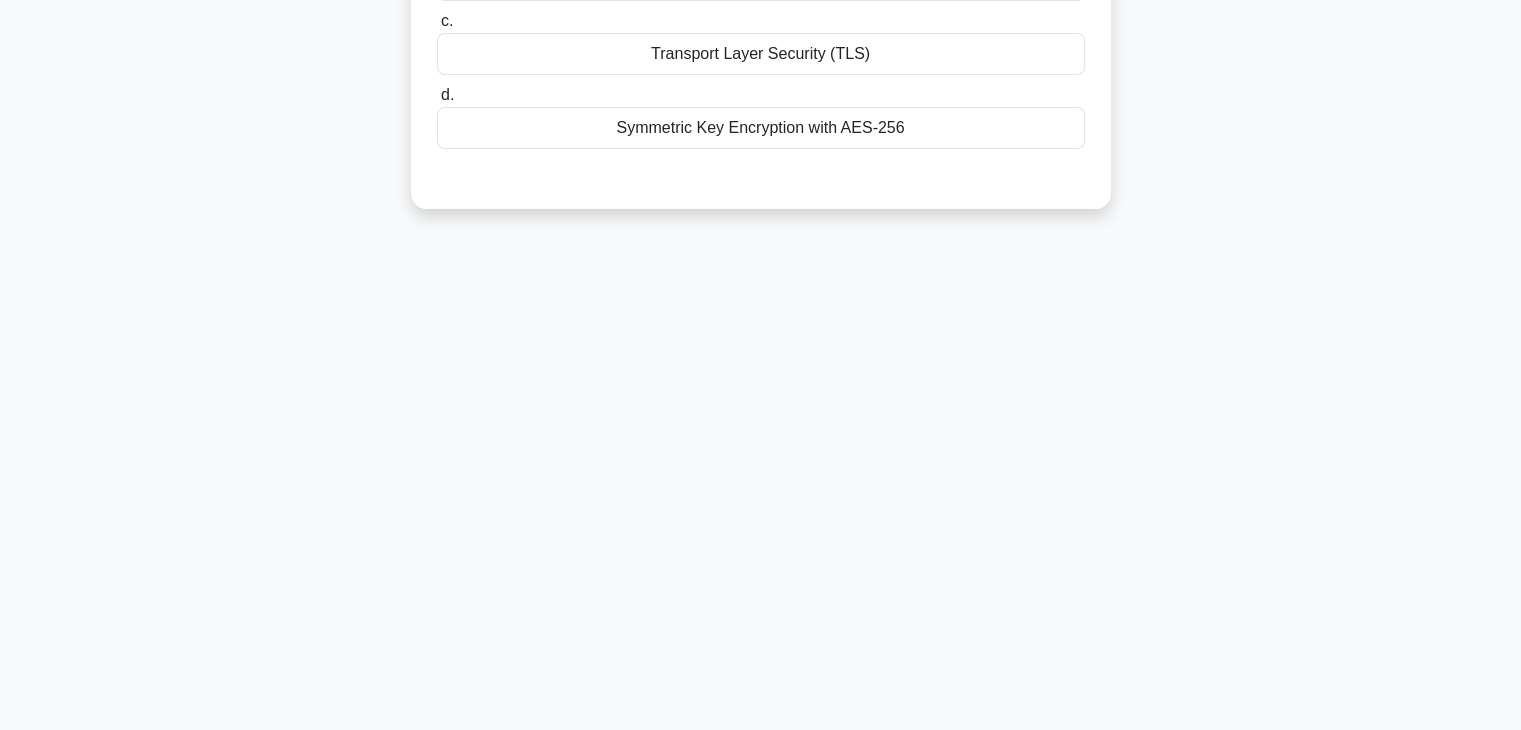 scroll, scrollTop: 0, scrollLeft: 0, axis: both 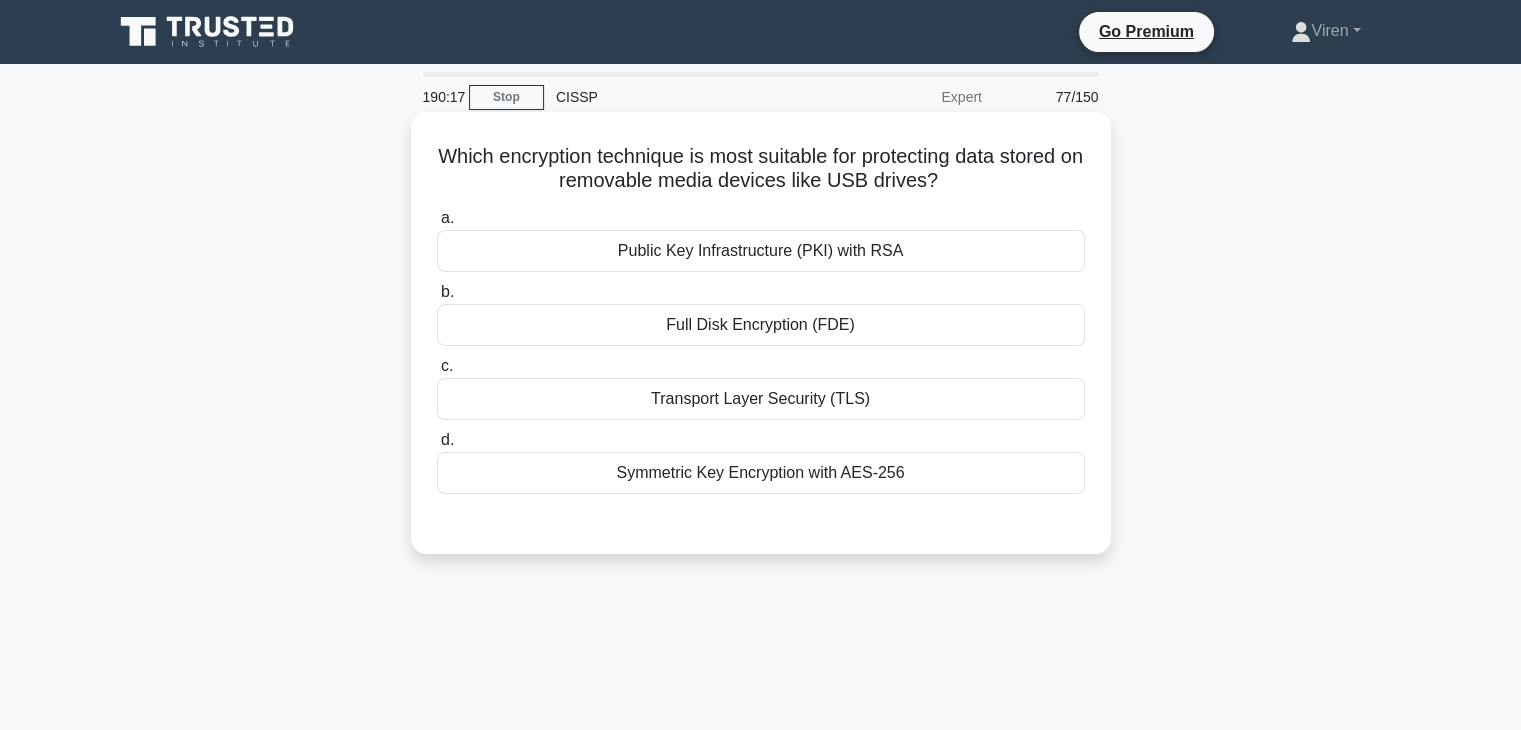 click on "Full Disk Encryption (FDE)" at bounding box center (761, 325) 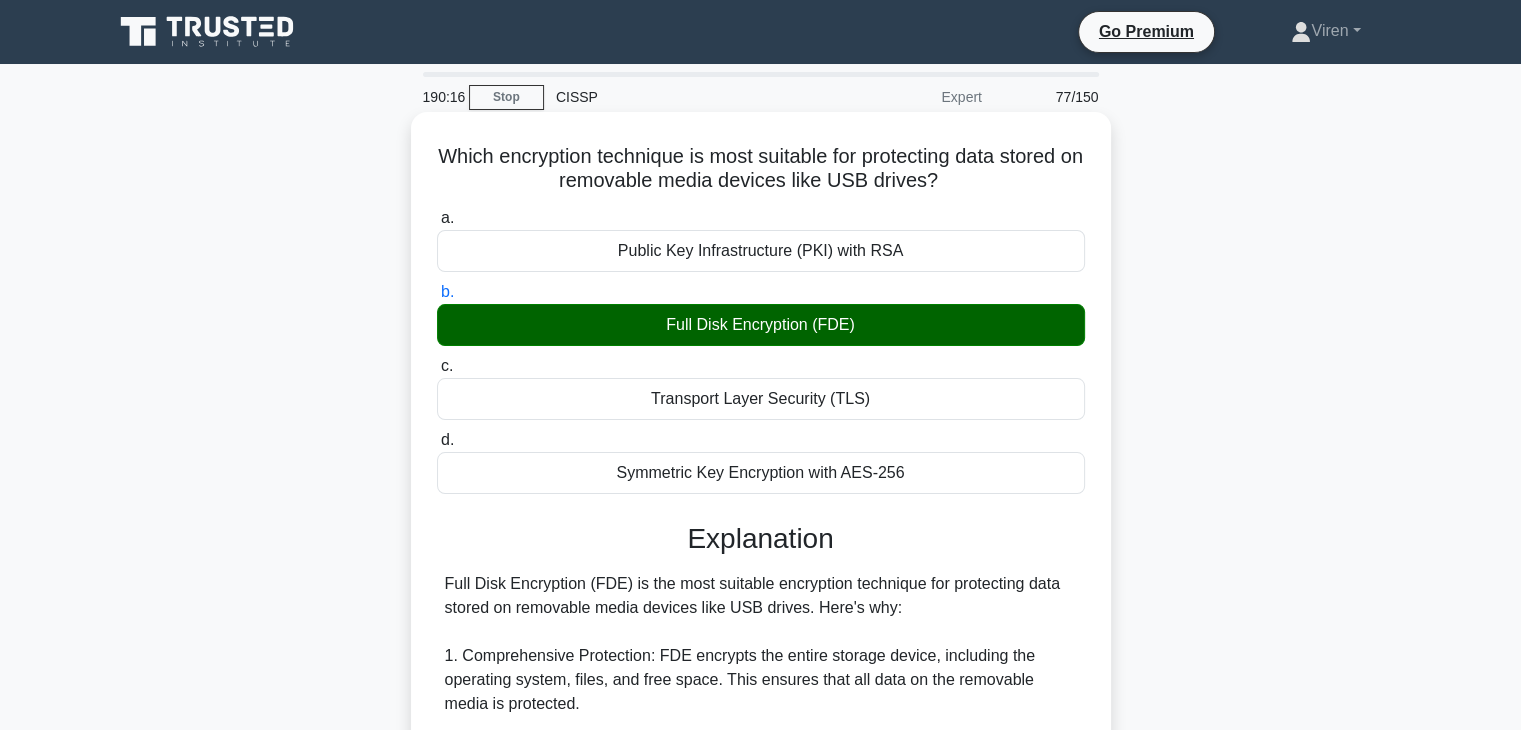 scroll, scrollTop: 670, scrollLeft: 0, axis: vertical 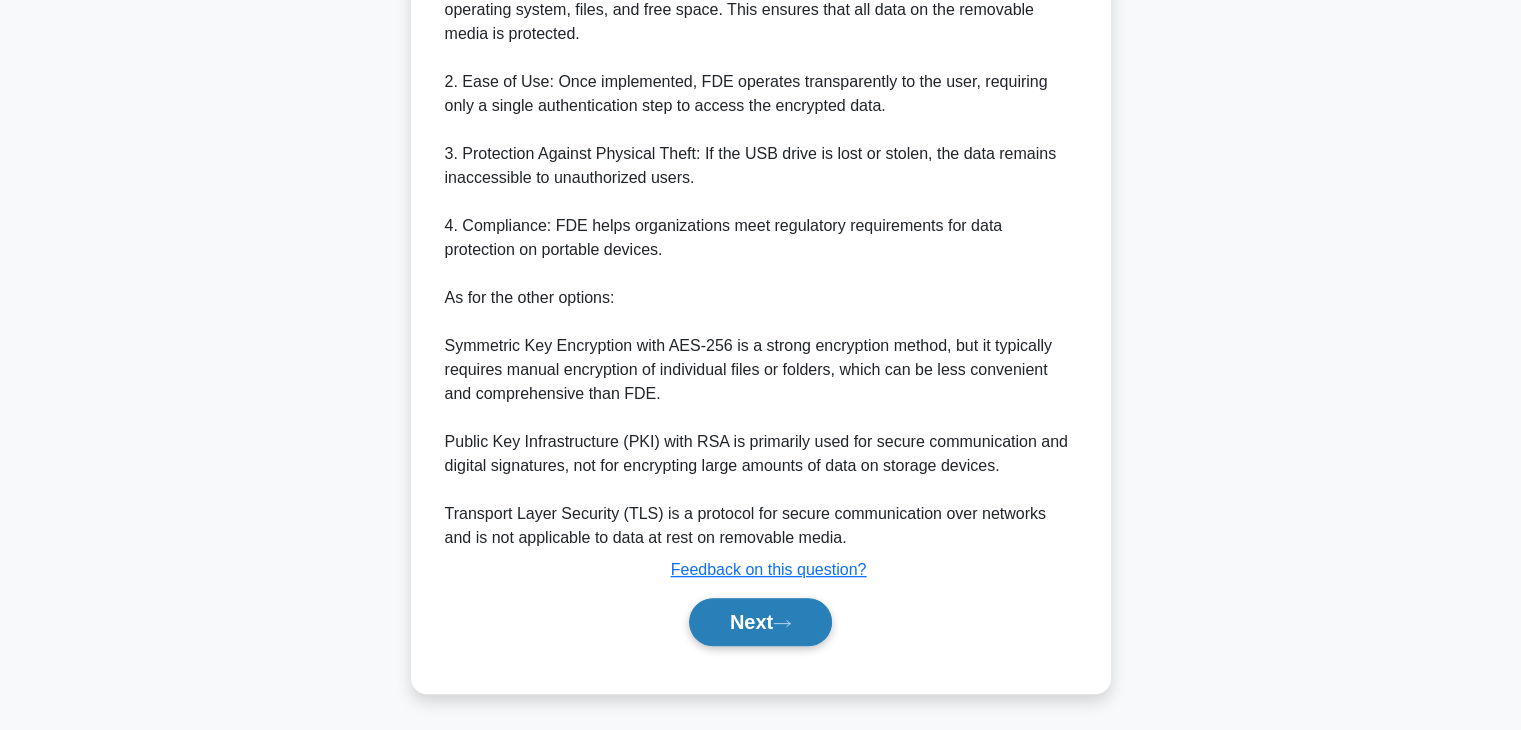 click on "Next" at bounding box center [760, 622] 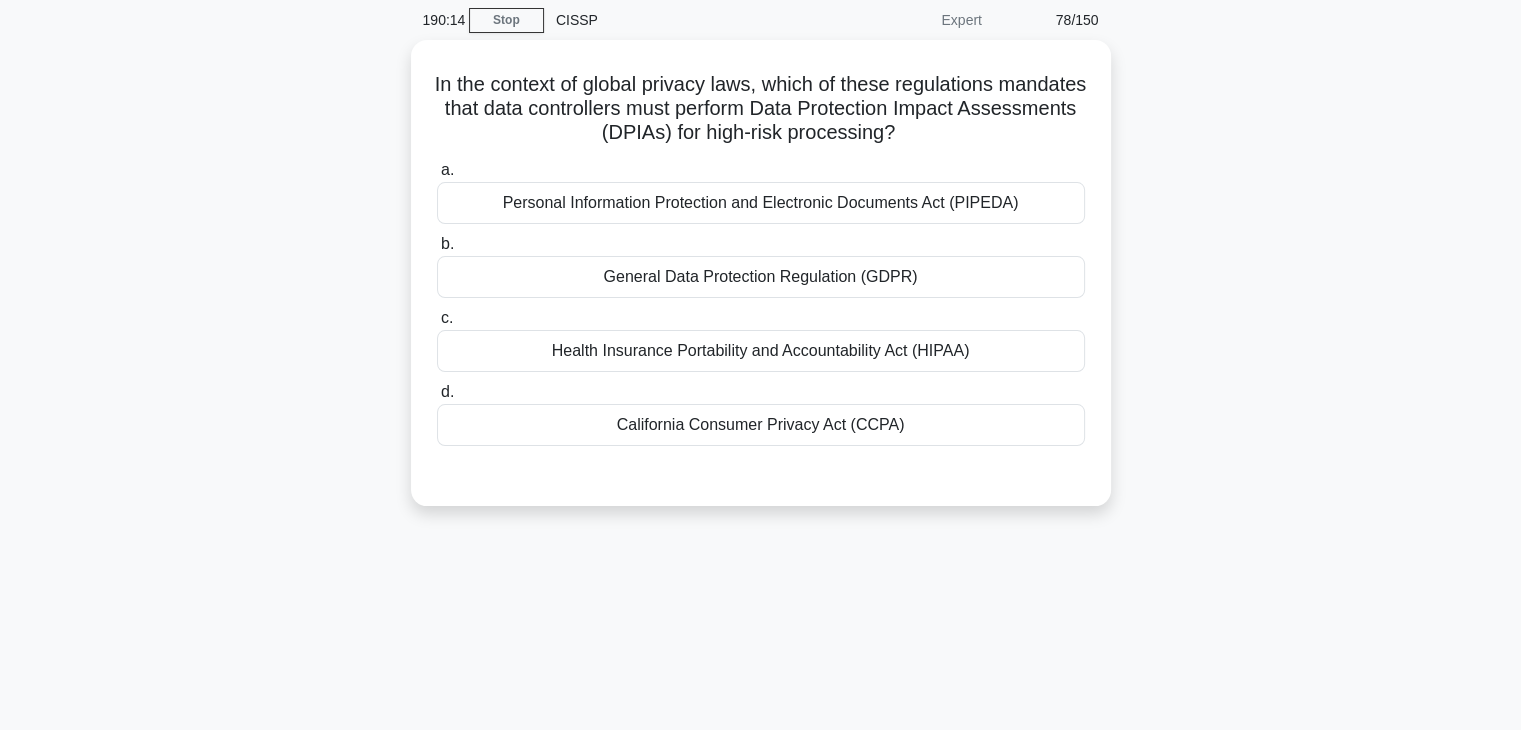 scroll, scrollTop: 0, scrollLeft: 0, axis: both 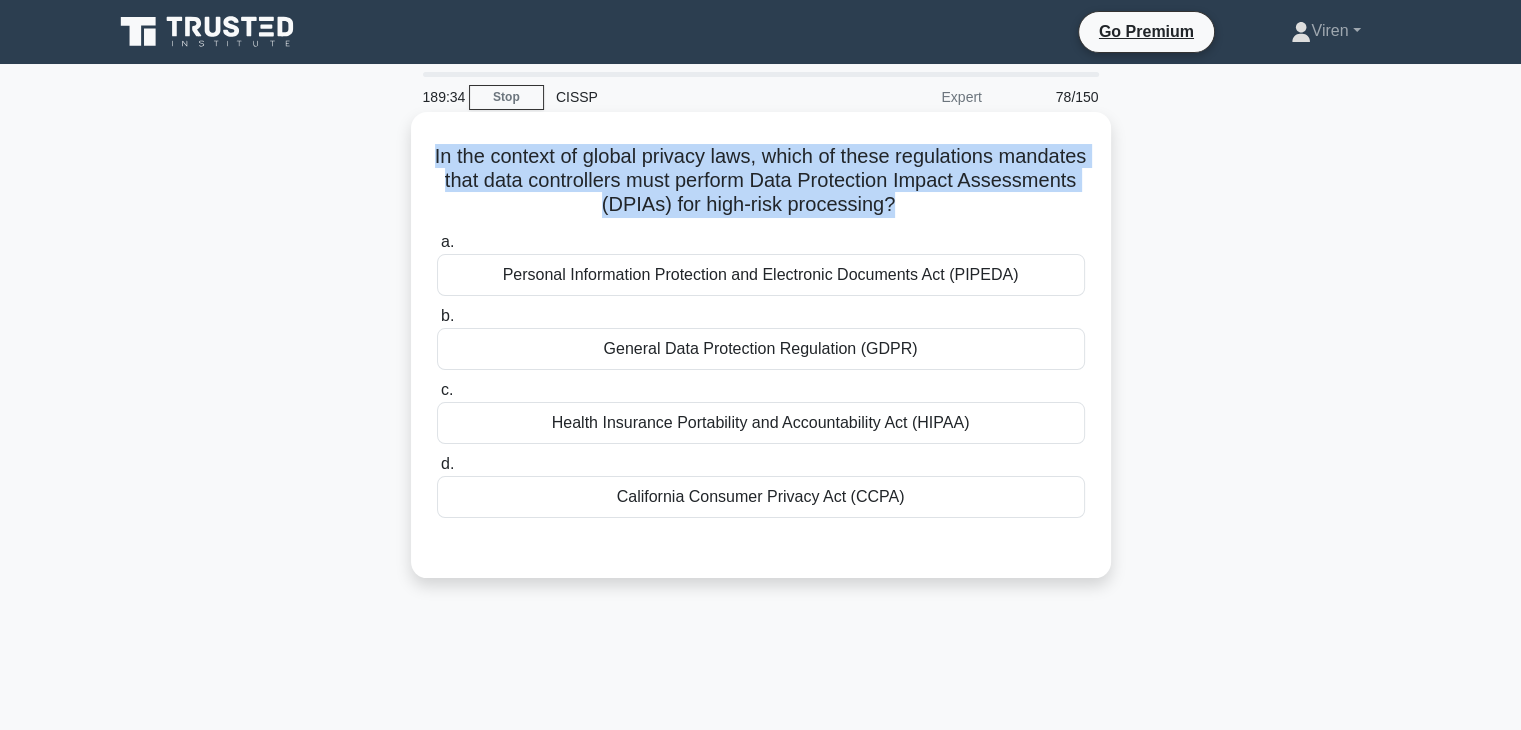 drag, startPoint x: 953, startPoint y: 206, endPoint x: 440, endPoint y: 146, distance: 516.4968 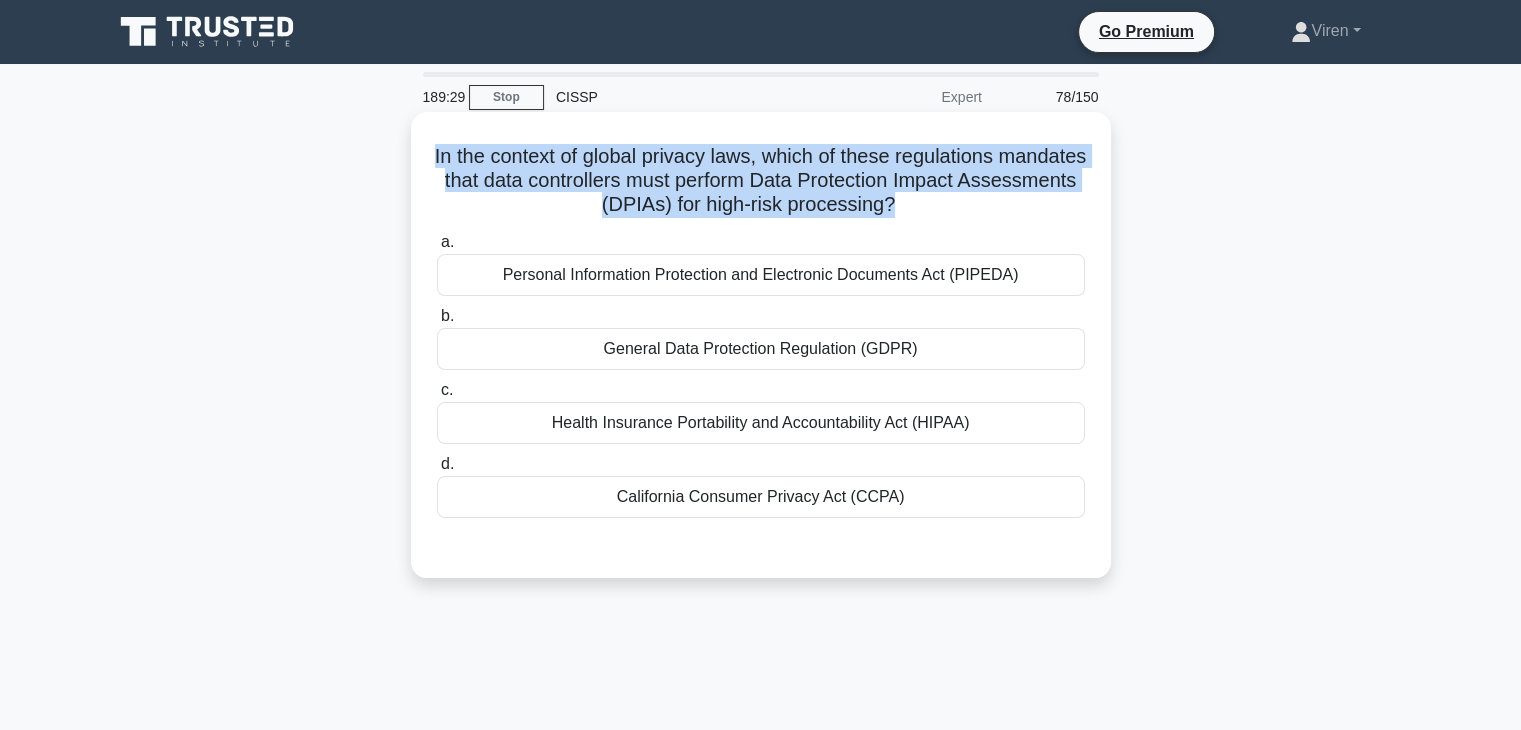 copy on "In the context of global privacy laws, which of these regulations mandates that data controllers must perform Data Protection Impact Assessments (DPIAs) for high-risk processing?" 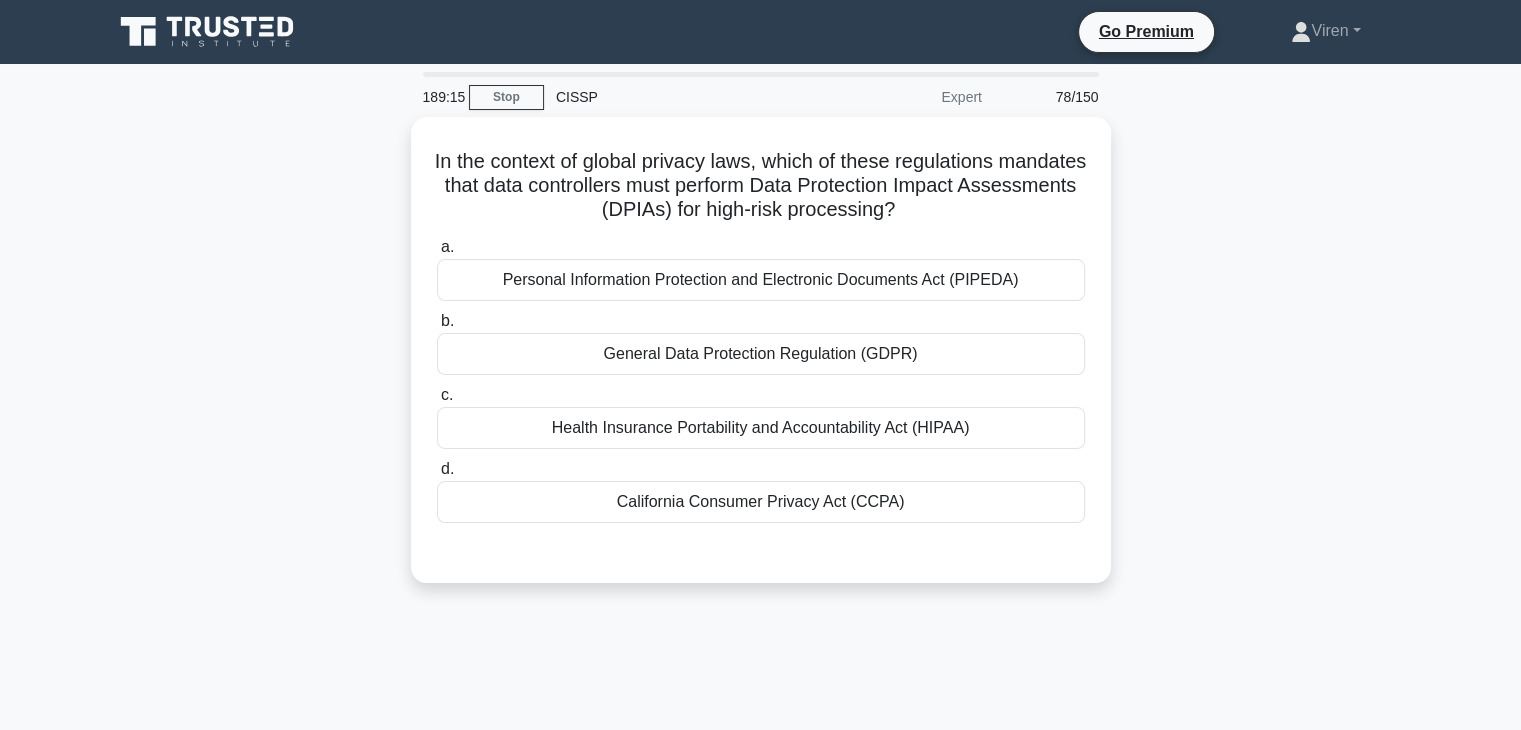 click on "In the context of global privacy laws, which of these regulations mandates that data controllers must perform Data Protection Impact Assessments (DPIAs) for high-risk processing?
.spinner_0XTQ{transform-origin:center;animation:spinner_y6GP .75s linear infinite}@keyframes spinner_y6GP{100%{transform:rotate(360deg)}}
a.
Personal Information Protection and Electronic Documents Act (PIPEDA)
b. c. d." at bounding box center [761, 362] 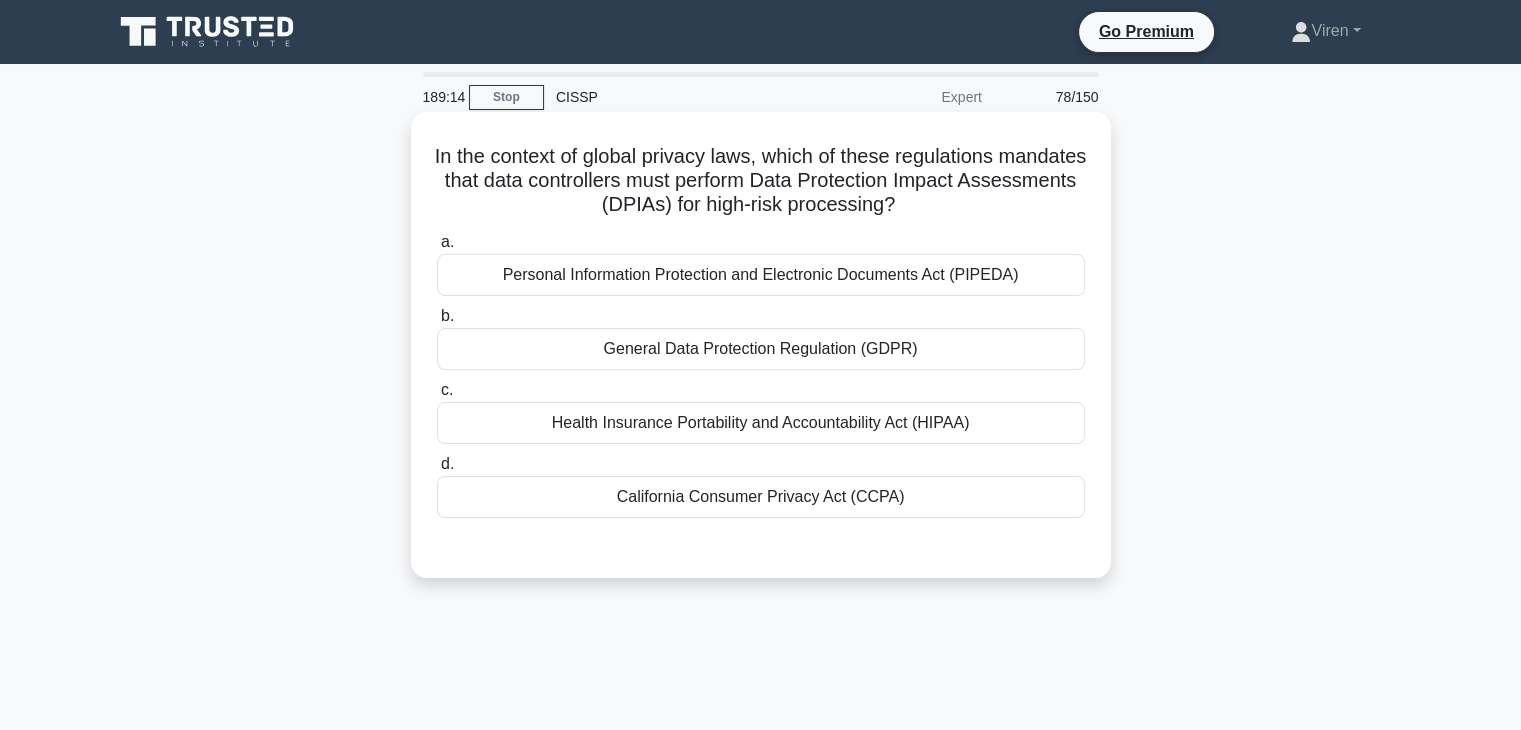 click on "General Data Protection Regulation (GDPR)" at bounding box center [761, 349] 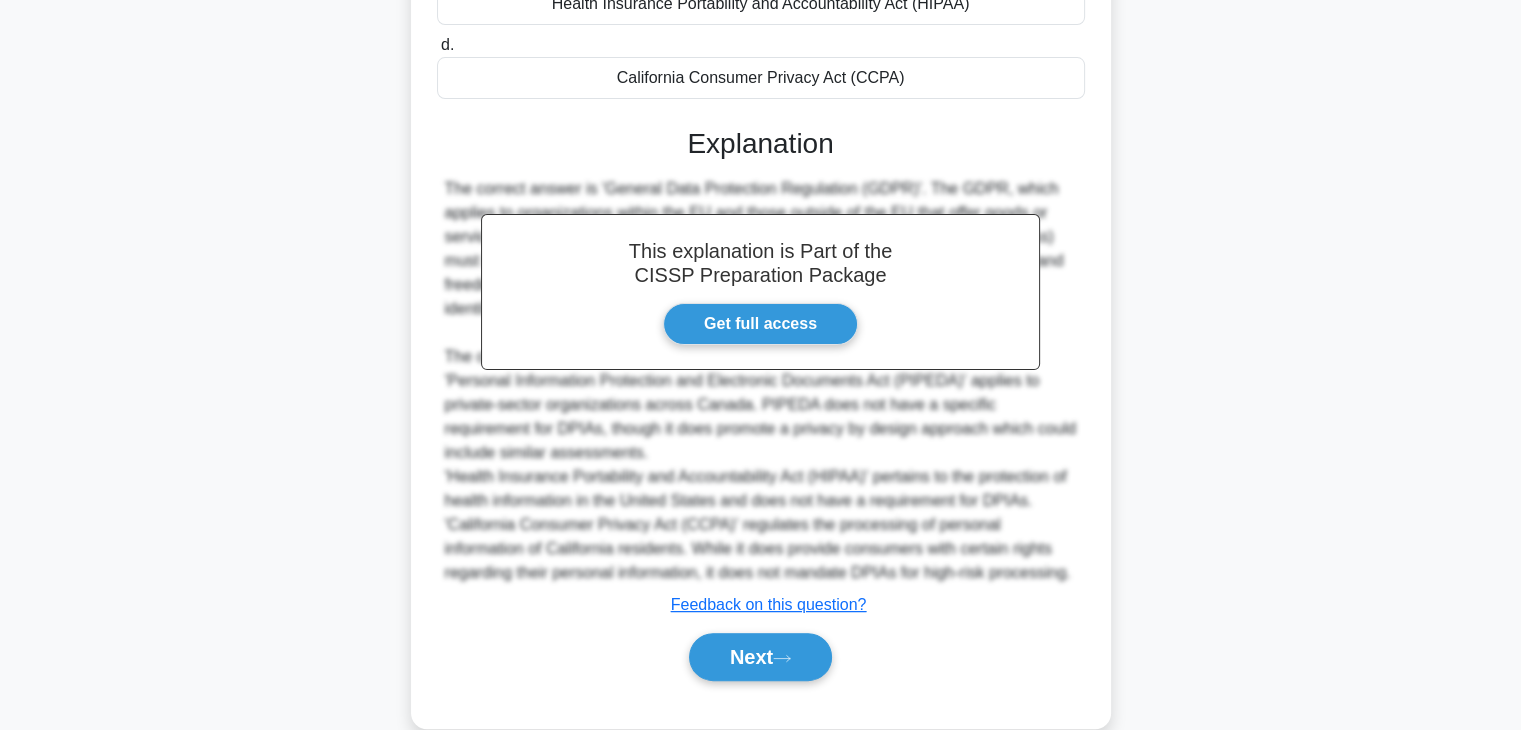 scroll, scrollTop: 420, scrollLeft: 0, axis: vertical 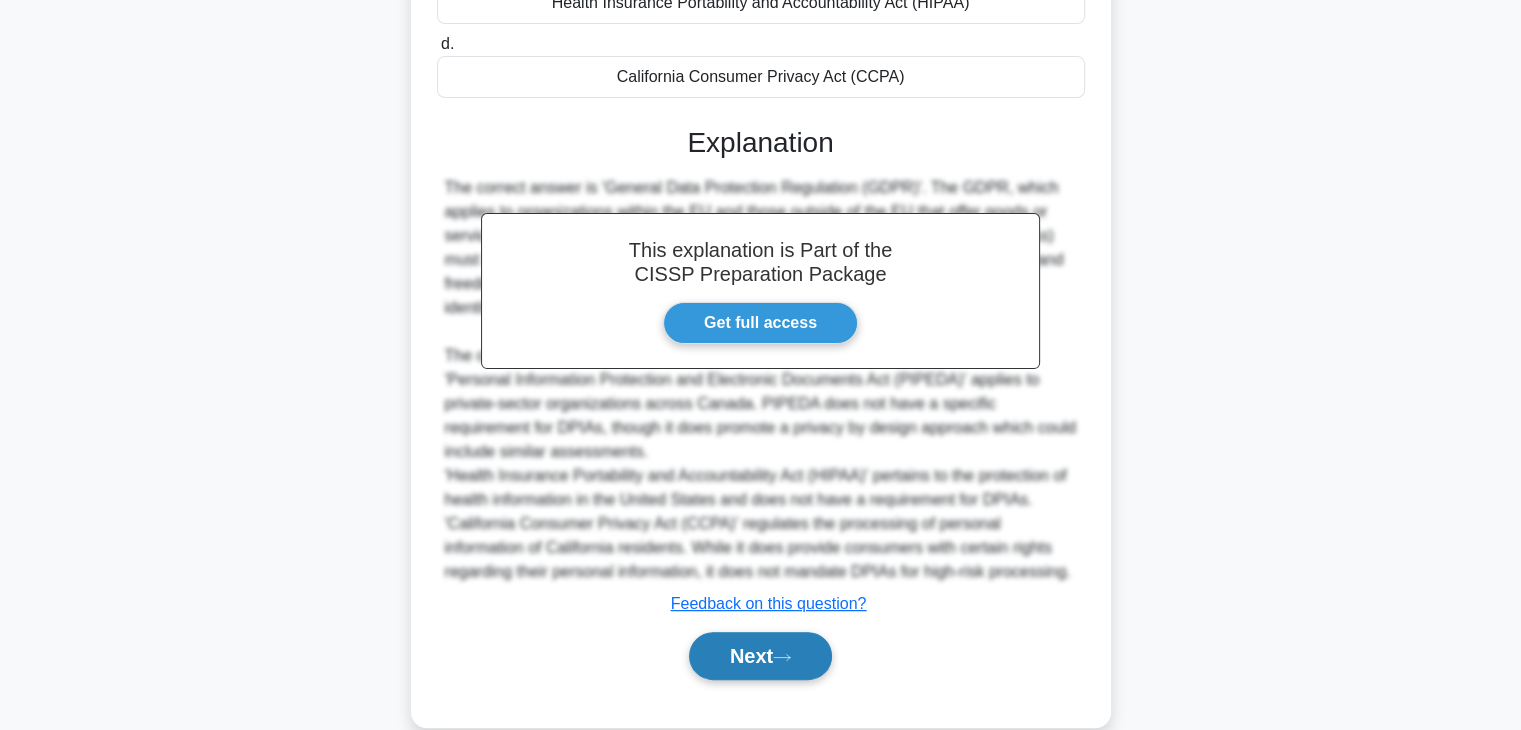 click on "Next" at bounding box center [760, 656] 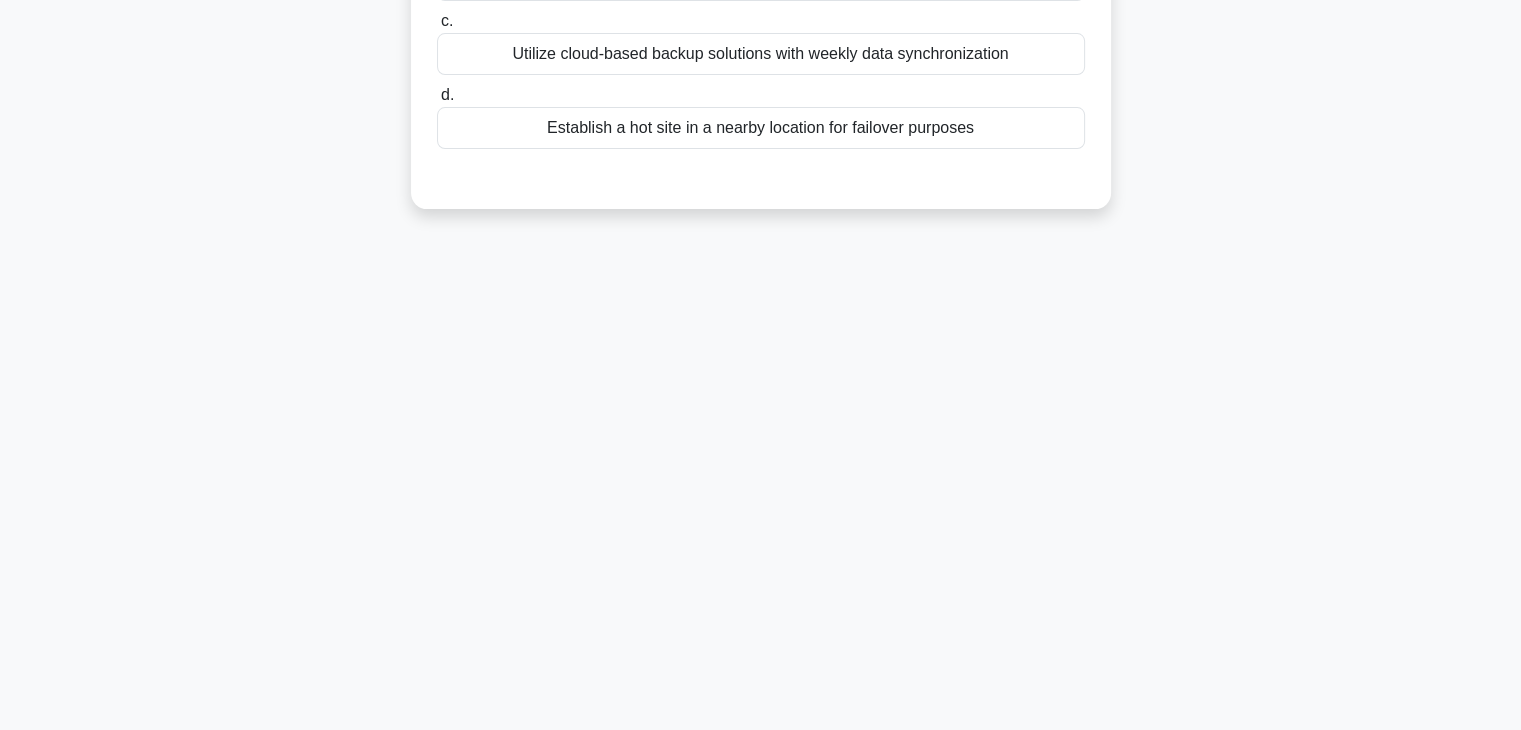 scroll, scrollTop: 0, scrollLeft: 0, axis: both 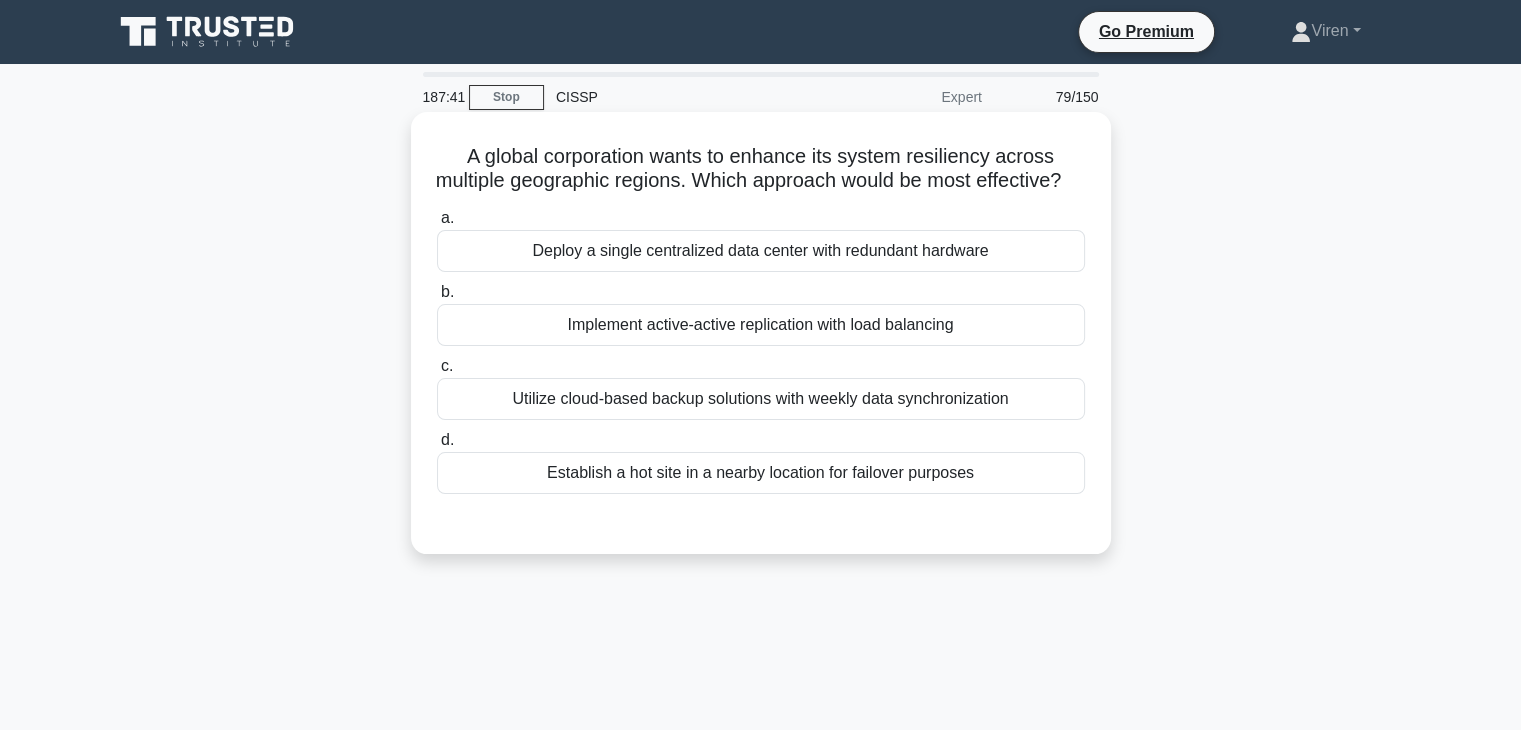 click on "Establish a hot site in a nearby location for failover purposes" at bounding box center (761, 473) 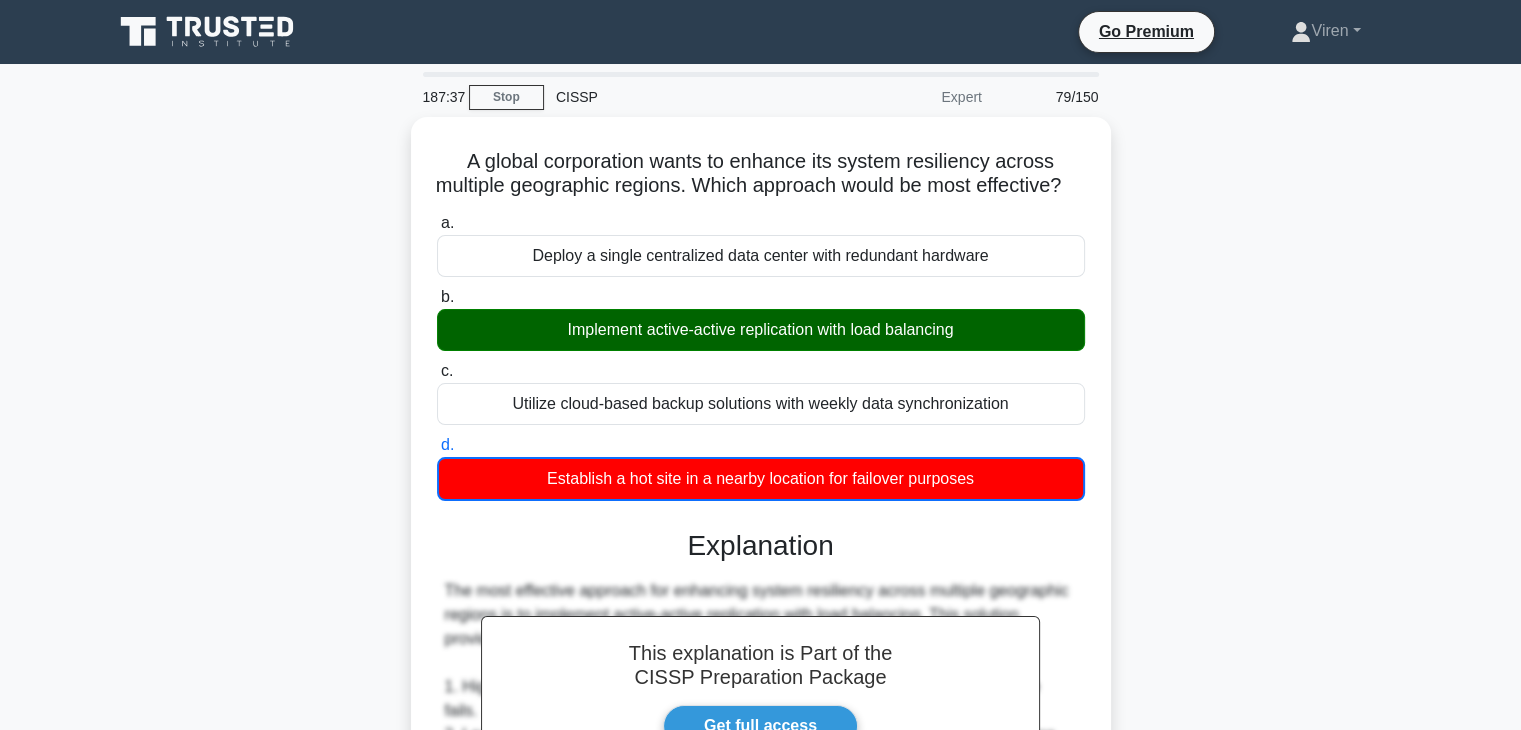 scroll, scrollTop: 600, scrollLeft: 0, axis: vertical 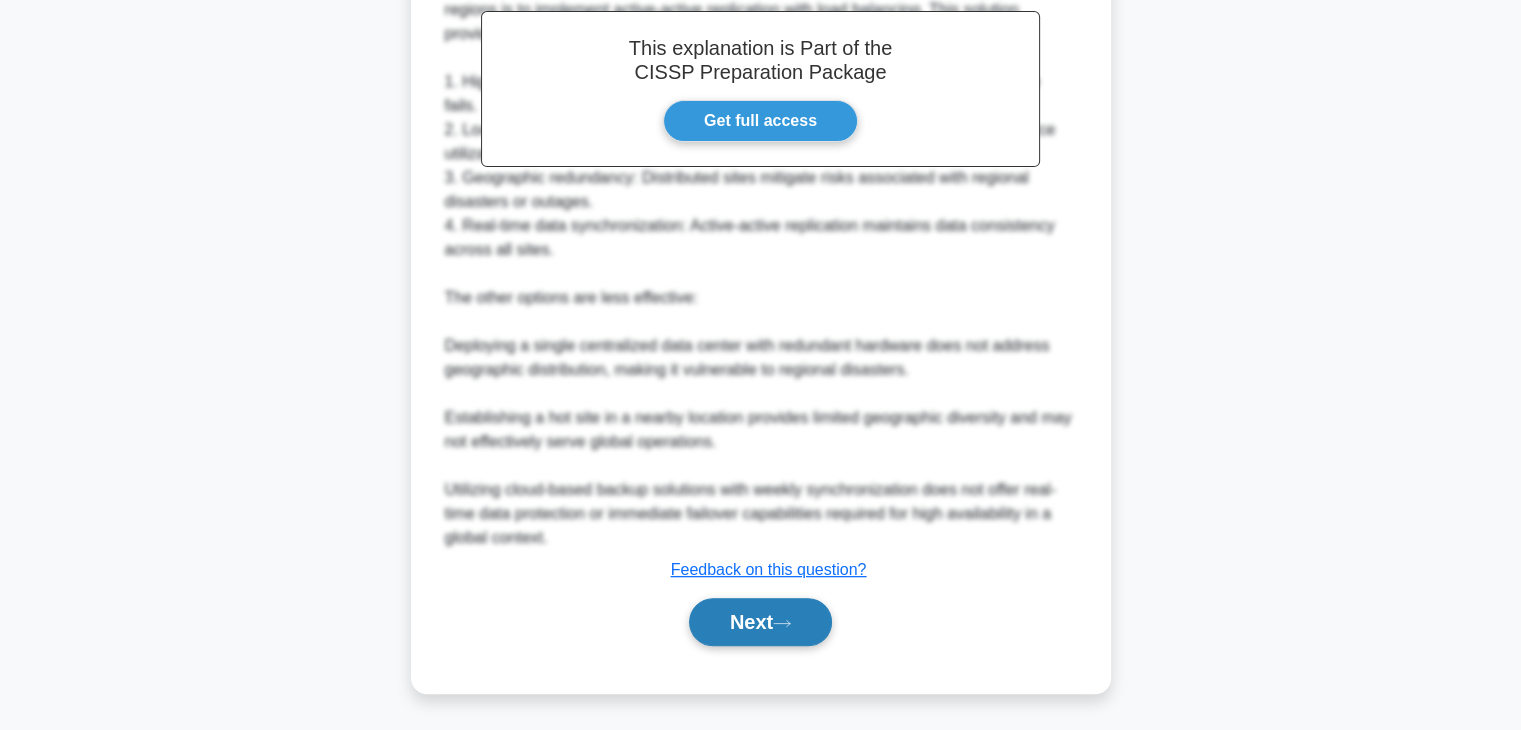 click on "Next" at bounding box center [760, 622] 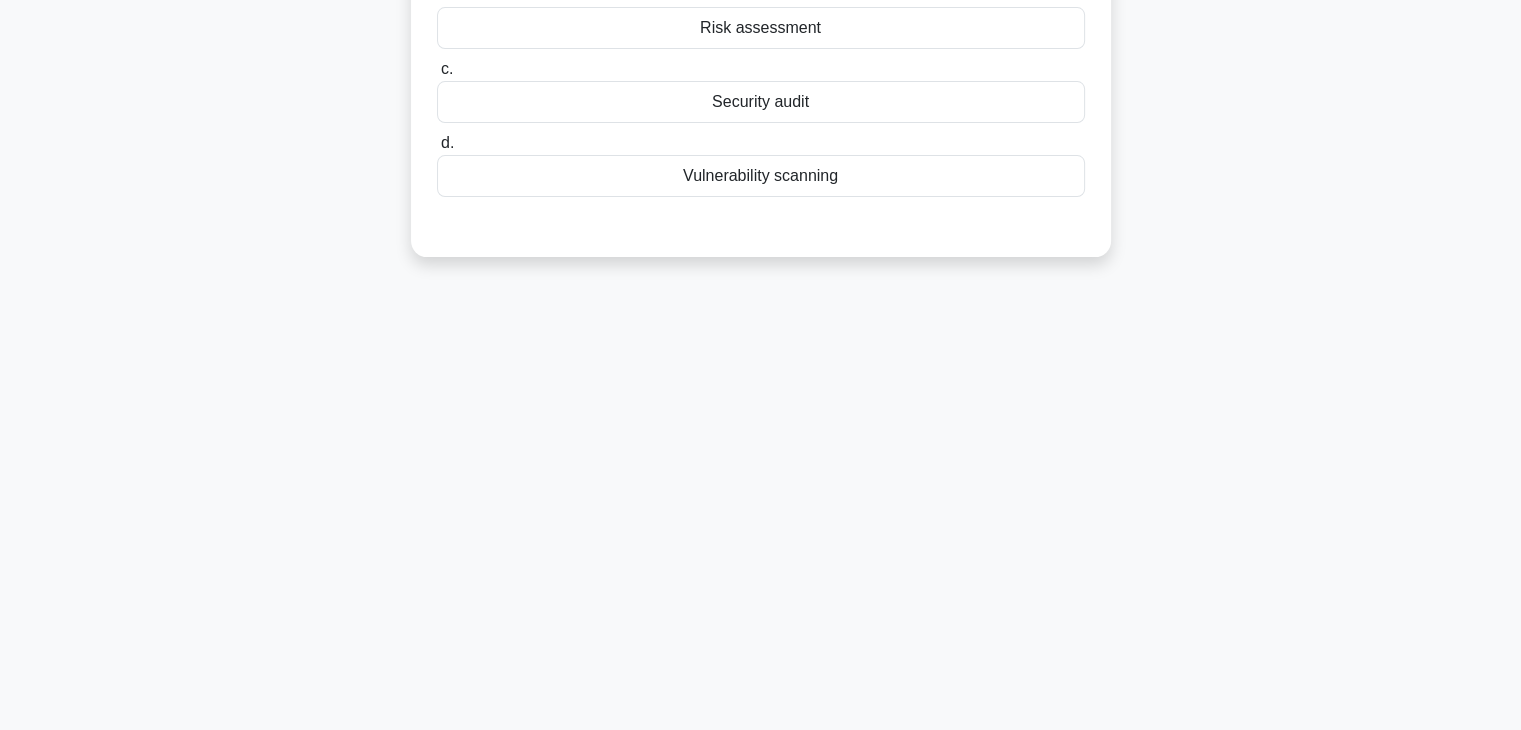 scroll, scrollTop: 0, scrollLeft: 0, axis: both 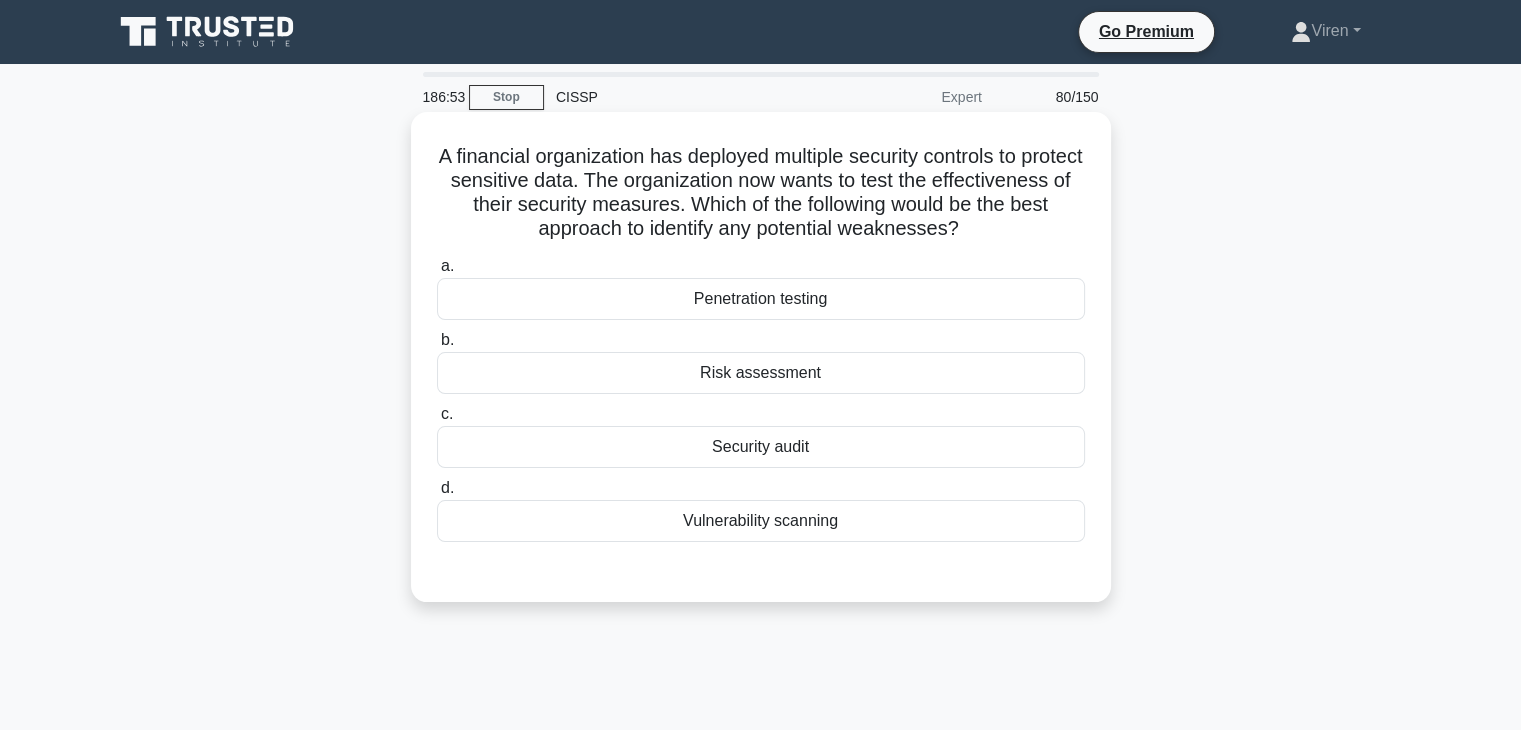 click on "Penetration testing" at bounding box center [761, 299] 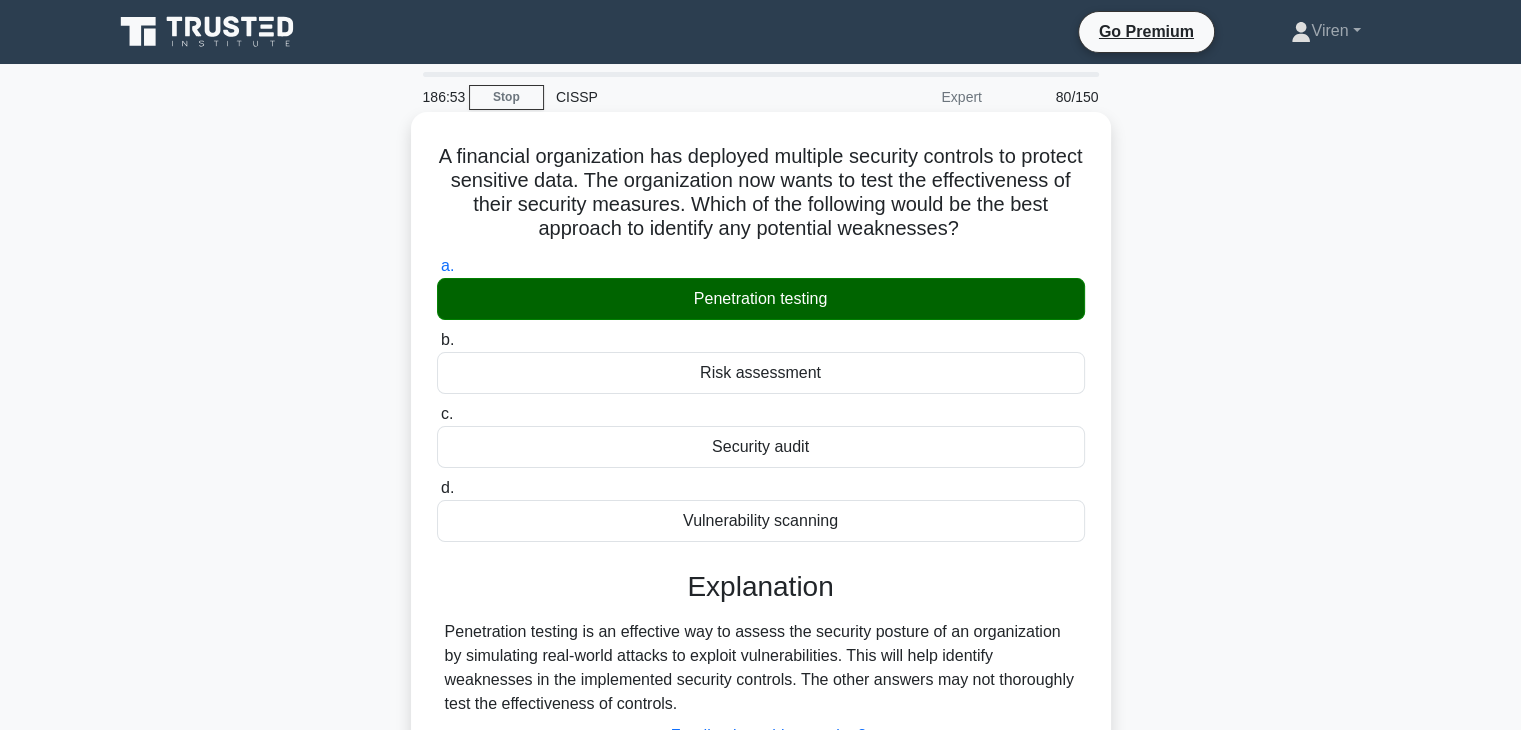 scroll, scrollTop: 351, scrollLeft: 0, axis: vertical 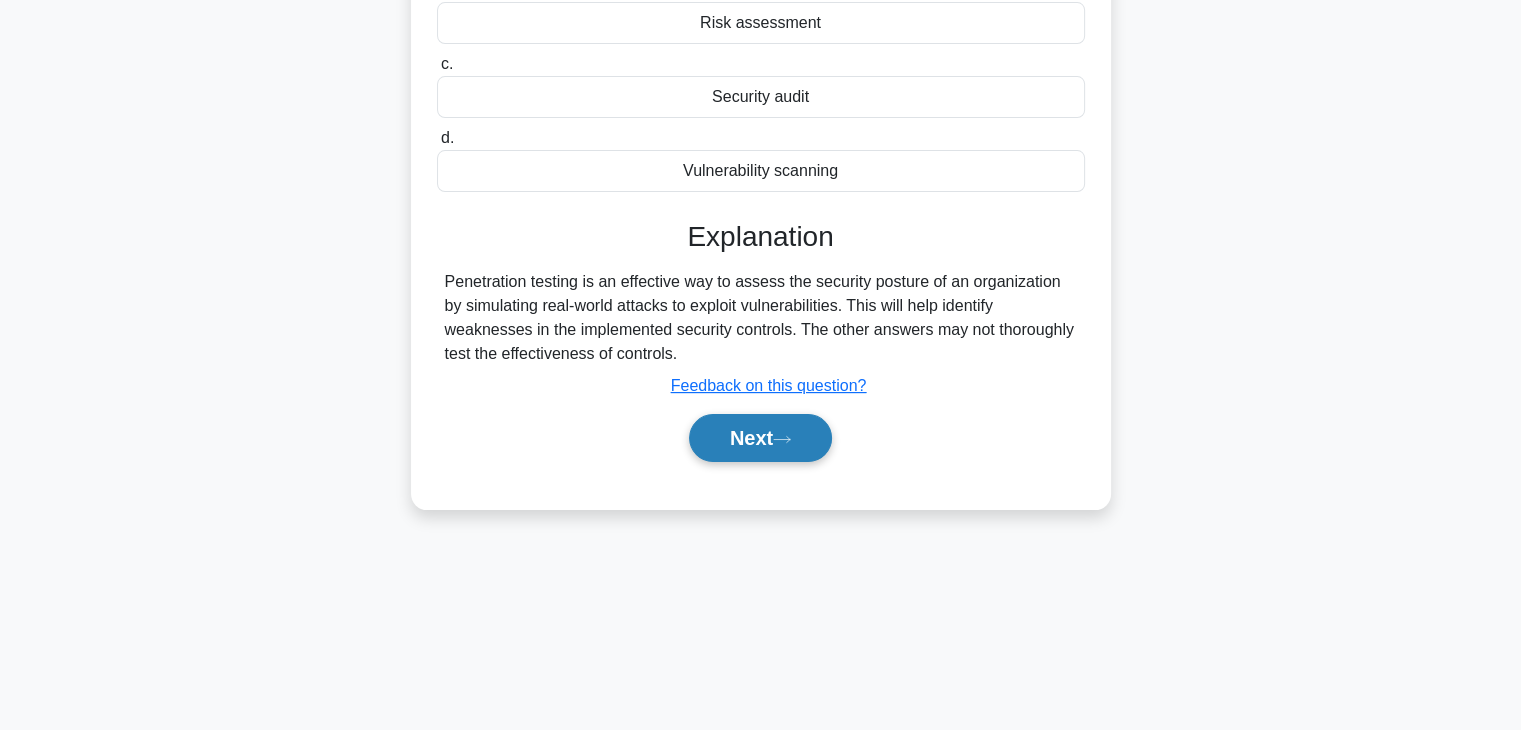 click on "Next" at bounding box center [760, 438] 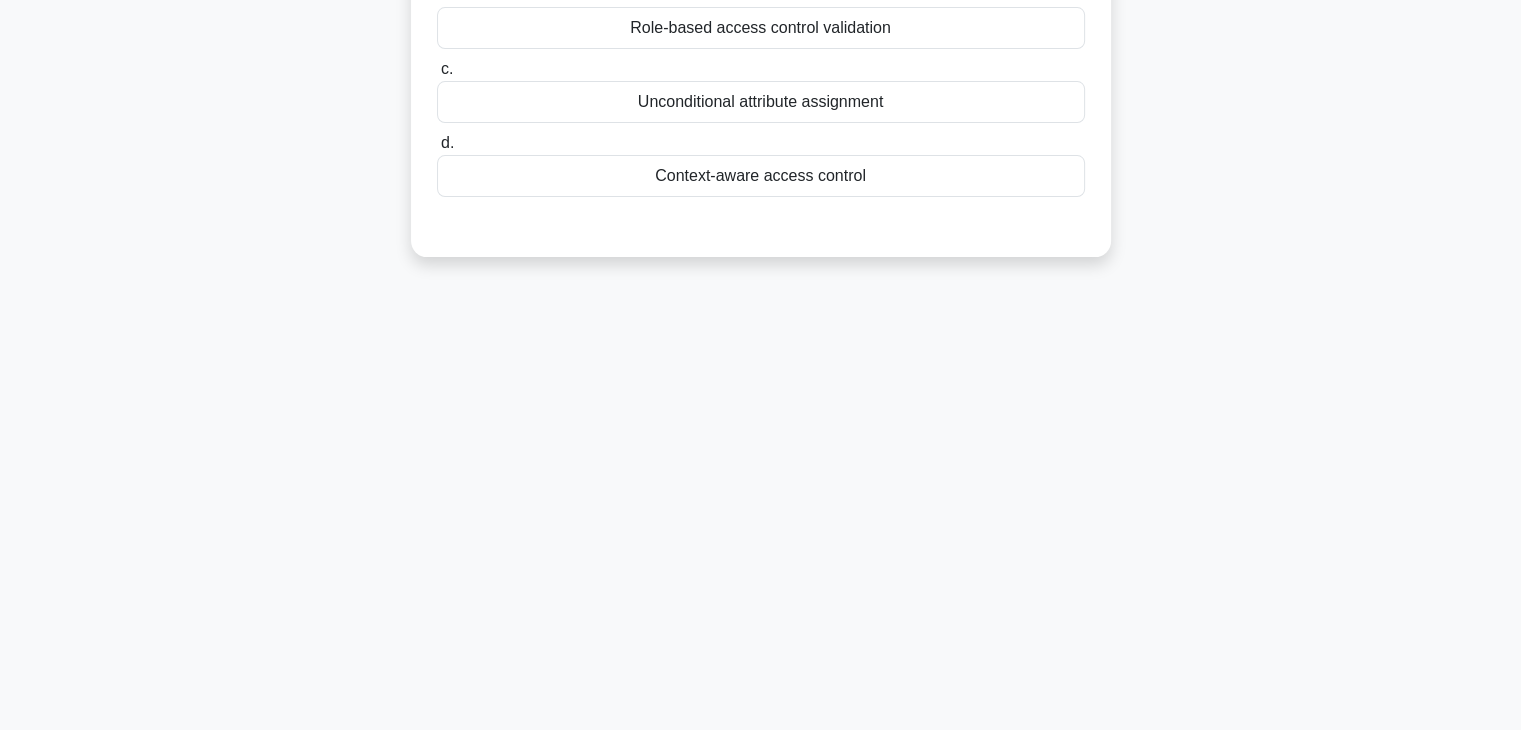 scroll, scrollTop: 0, scrollLeft: 0, axis: both 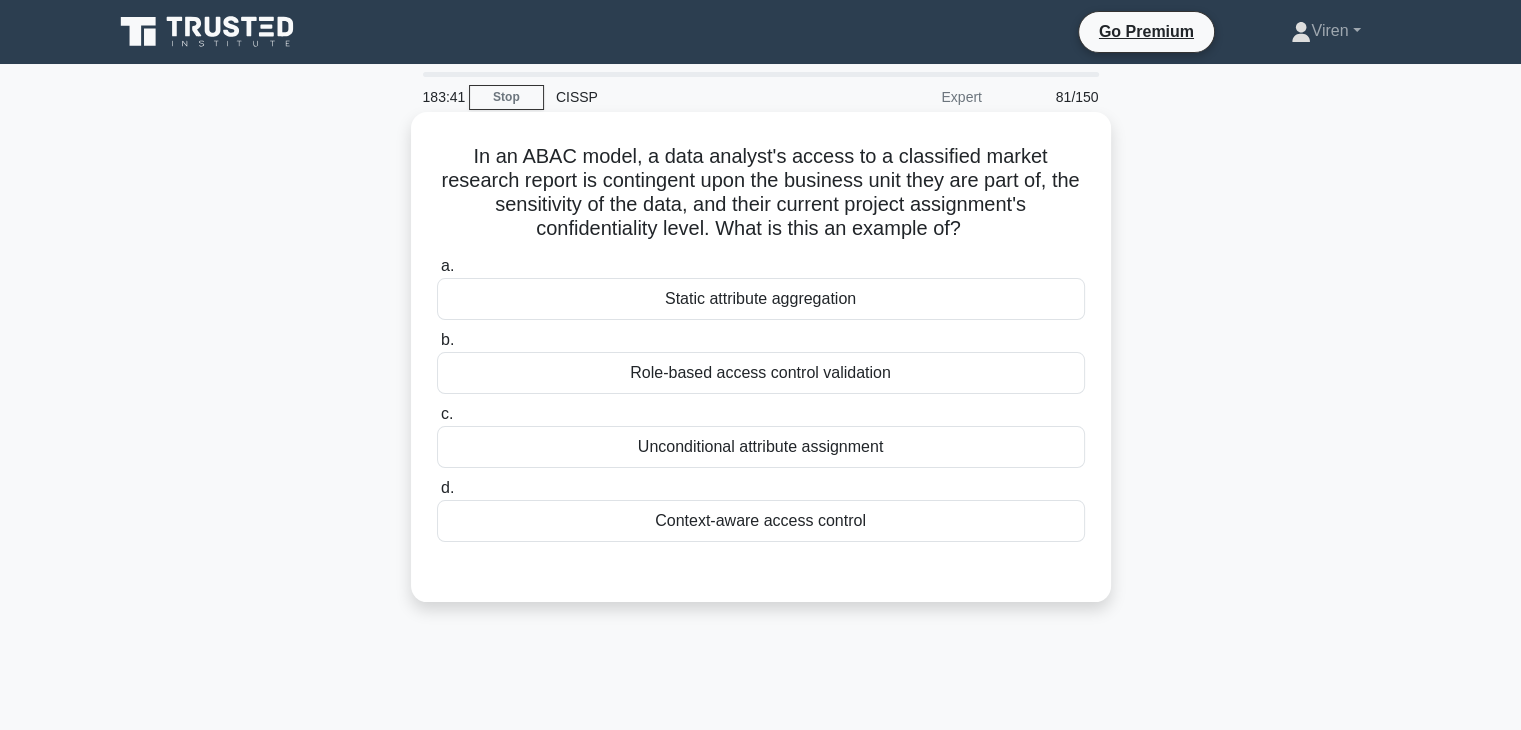 click on "Role-based access control validation" at bounding box center (761, 373) 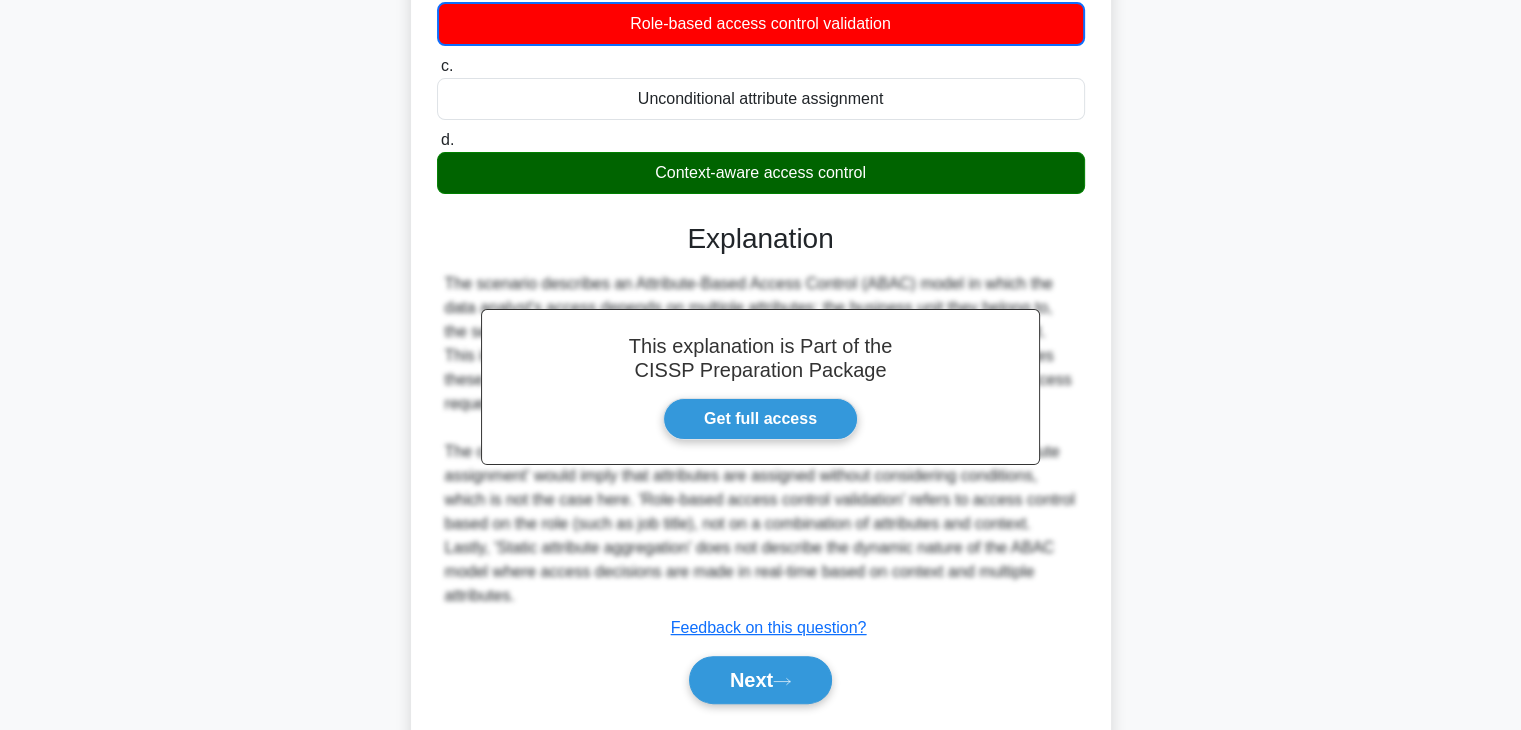 scroll, scrollTop: 408, scrollLeft: 0, axis: vertical 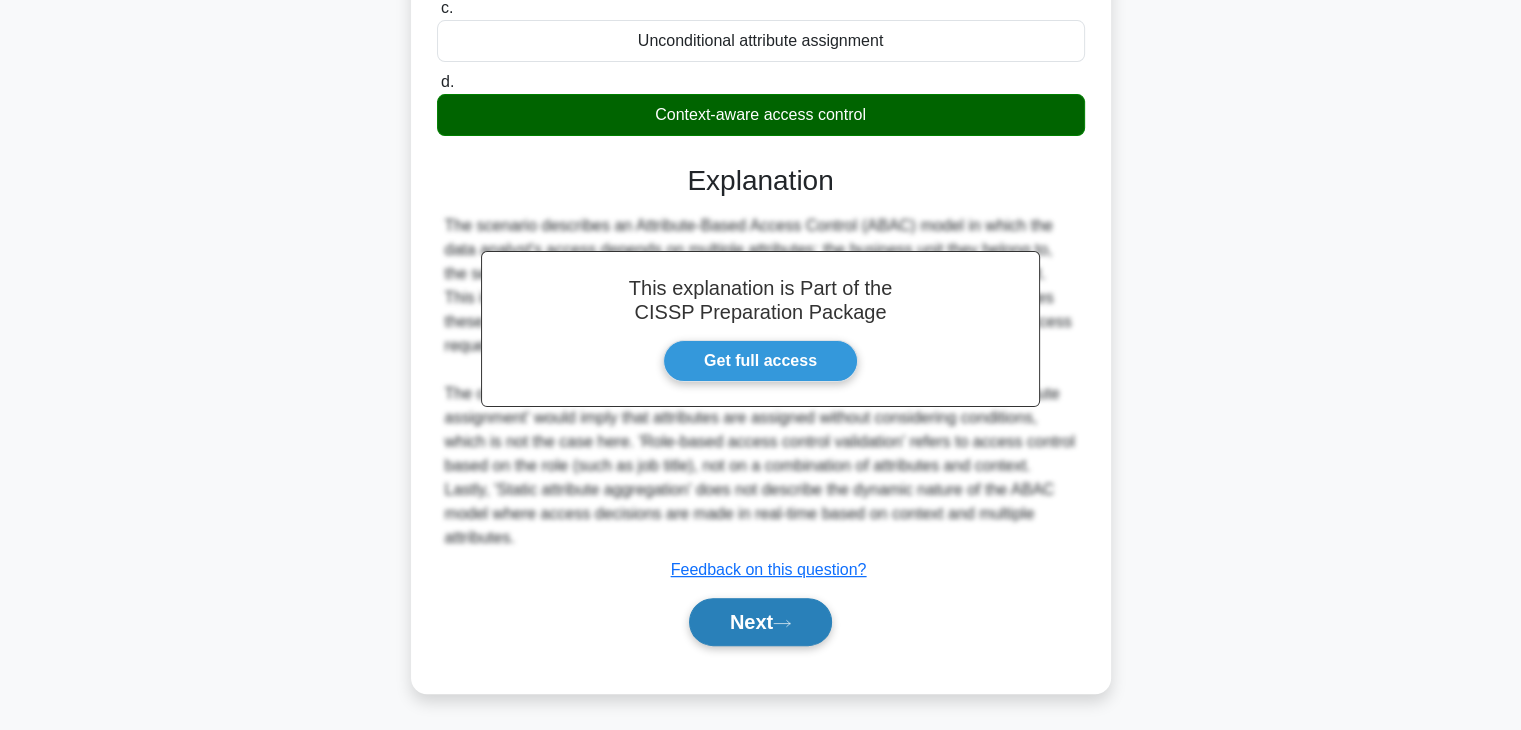 click on "Next" at bounding box center [760, 622] 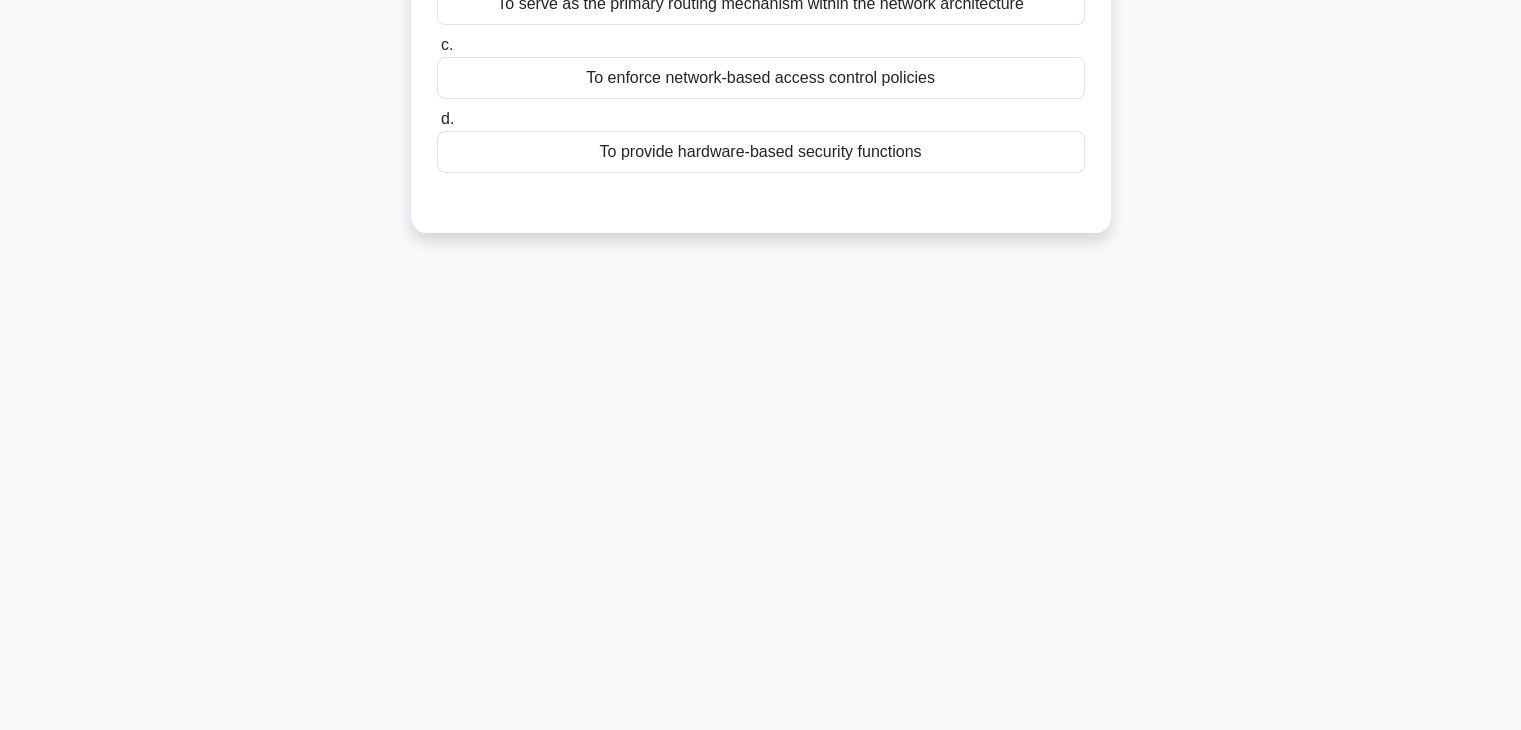 scroll, scrollTop: 0, scrollLeft: 0, axis: both 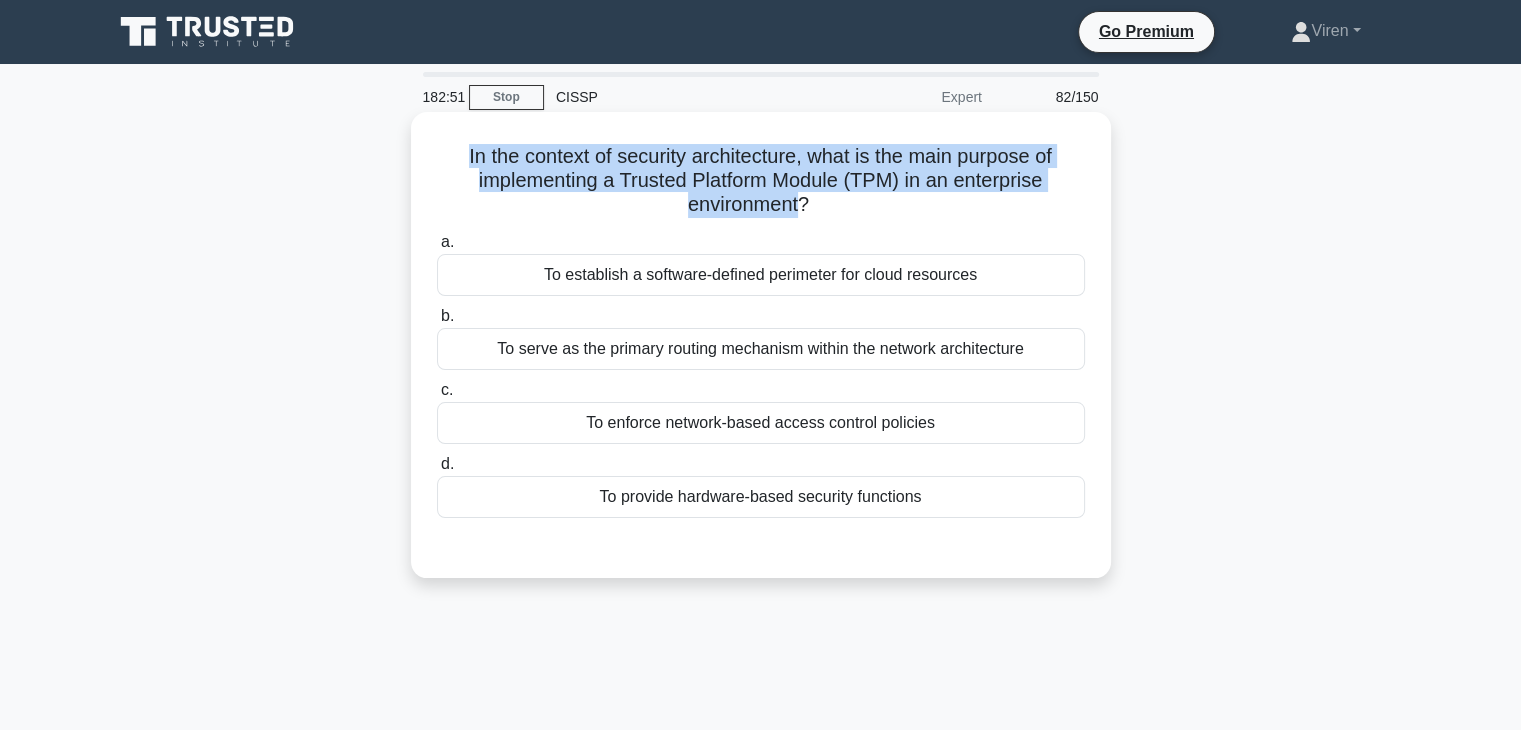 drag, startPoint x: 841, startPoint y: 206, endPoint x: 412, endPoint y: 154, distance: 432.14 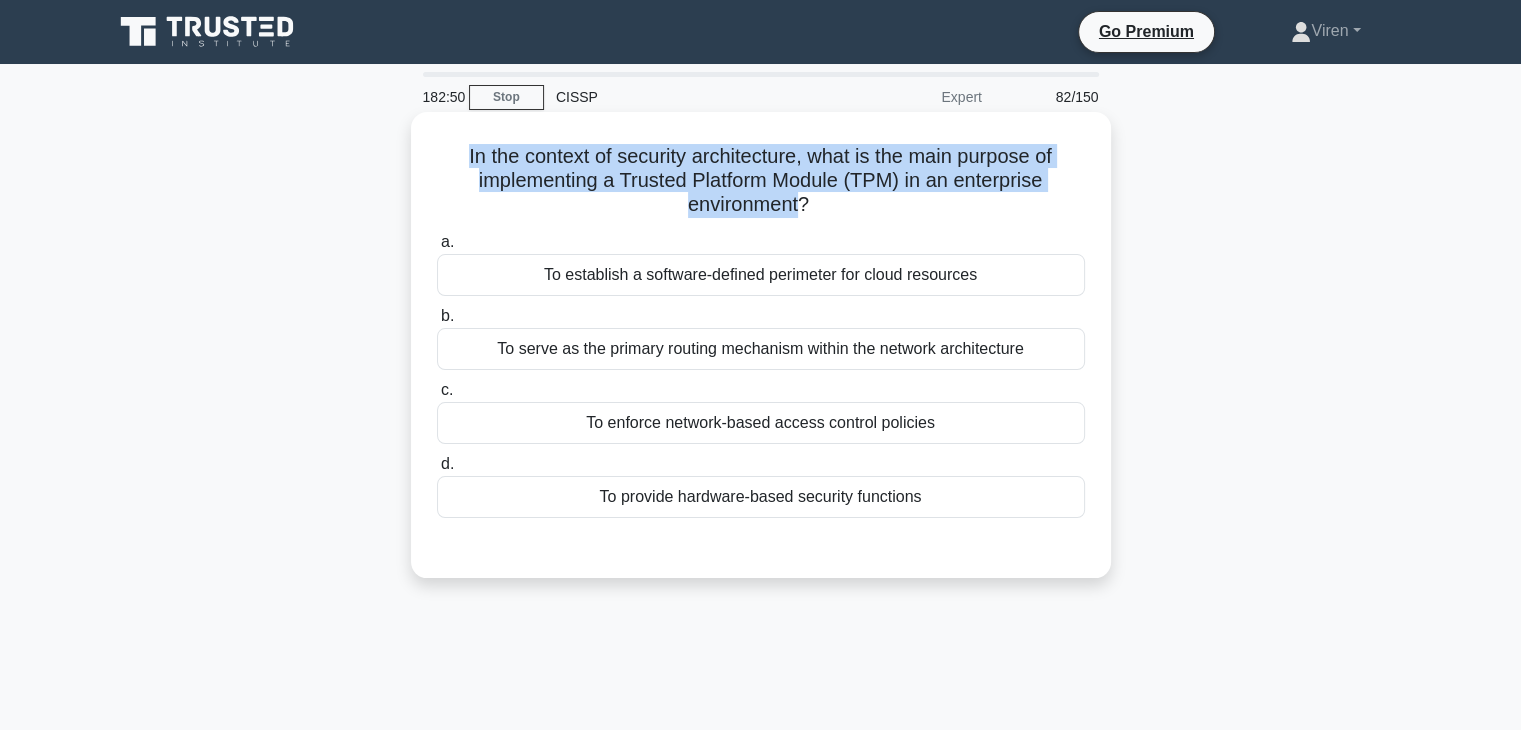 copy on "In the context of security architecture, what is the main purpose of implementing a Trusted Platform Module (TPM) in an enterprise environment" 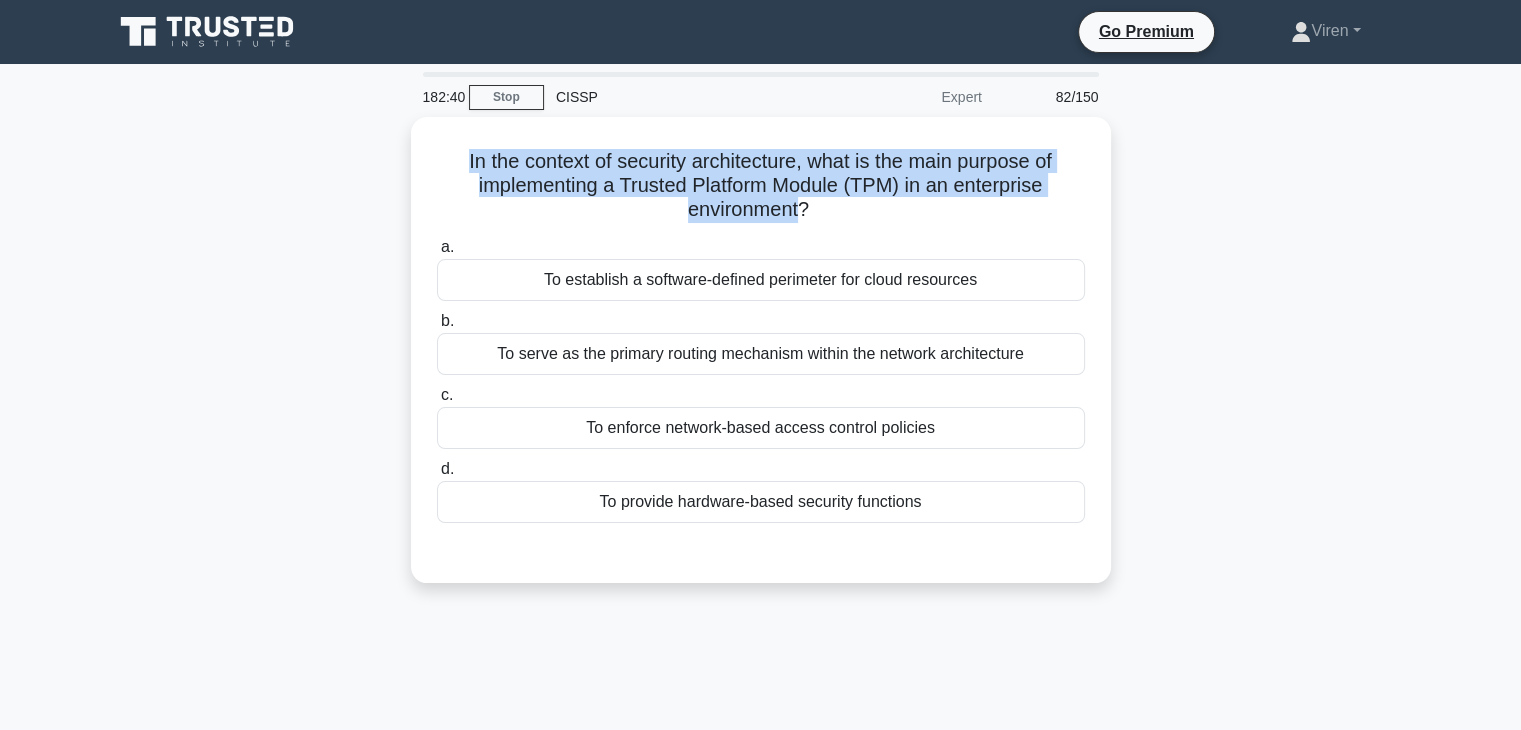 click on "In the context of security architecture, what is the main purpose of implementing a Trusted Platform Module (TPM) in an enterprise environment?
.spinner_0XTQ{transform-origin:center;animation:spinner_y6GP .75s linear infinite}@keyframes spinner_y6GP{100%{transform:rotate(360deg)}}
a.
To establish a software-defined perimeter for cloud resources
b. c. d." at bounding box center (761, 362) 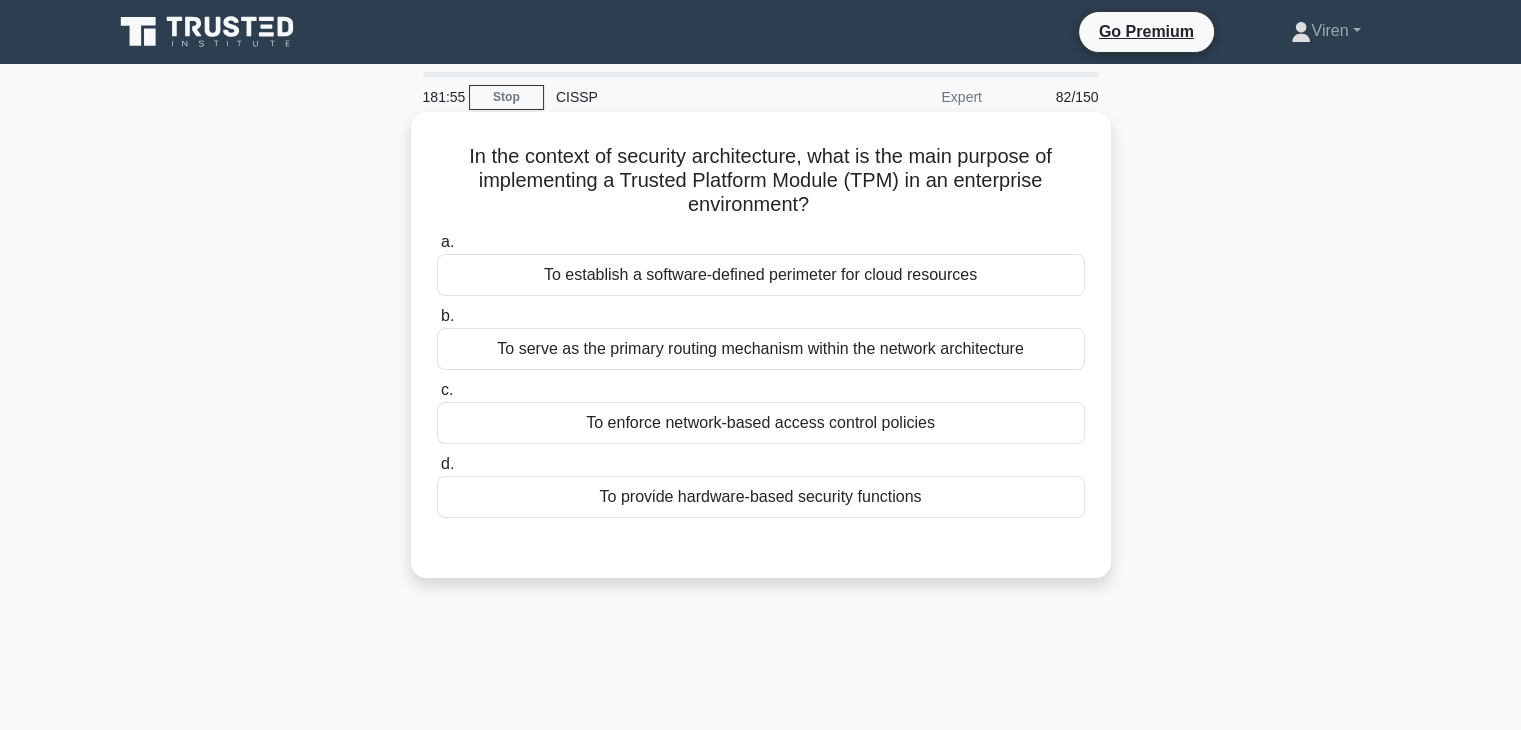 click on "To provide hardware-based security functions" at bounding box center (761, 497) 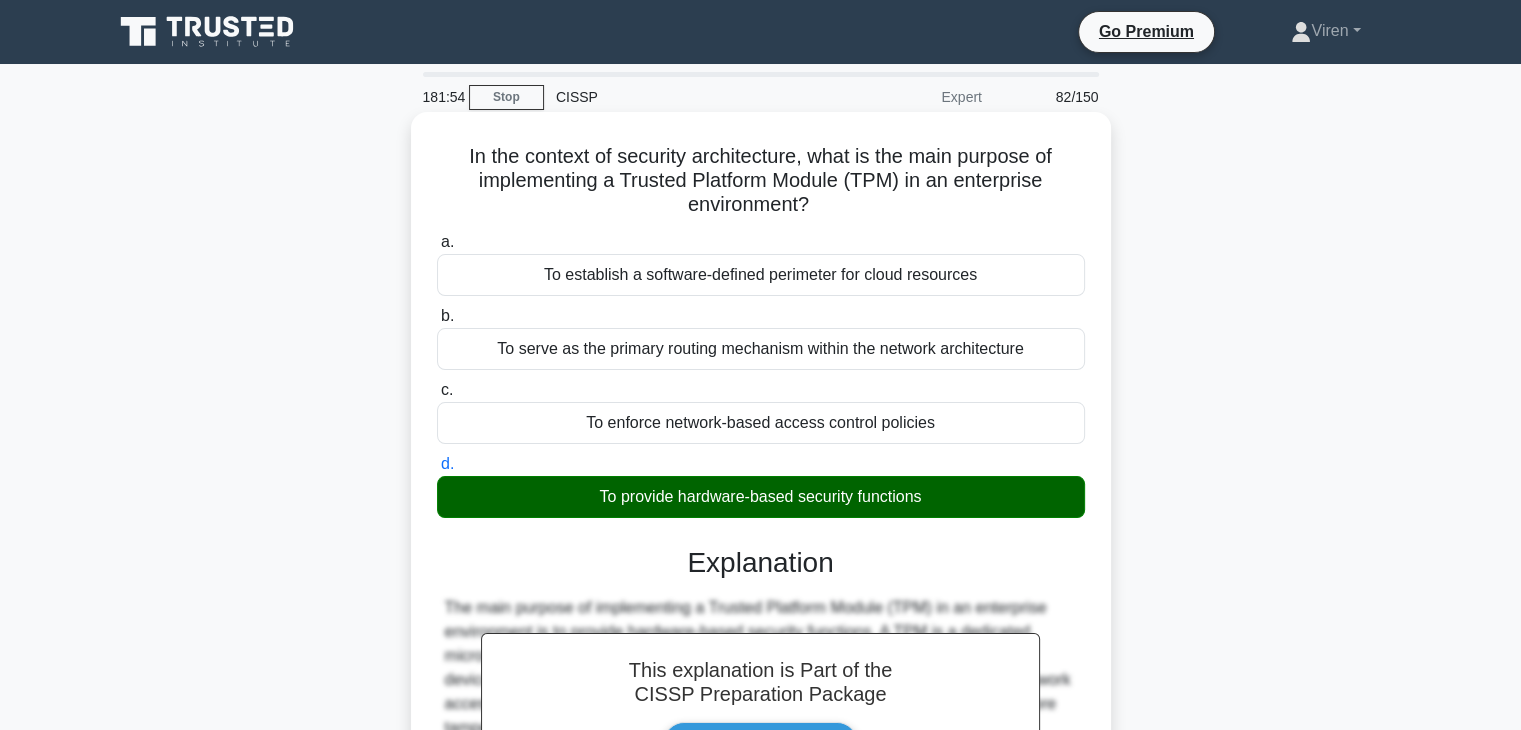 scroll, scrollTop: 406, scrollLeft: 0, axis: vertical 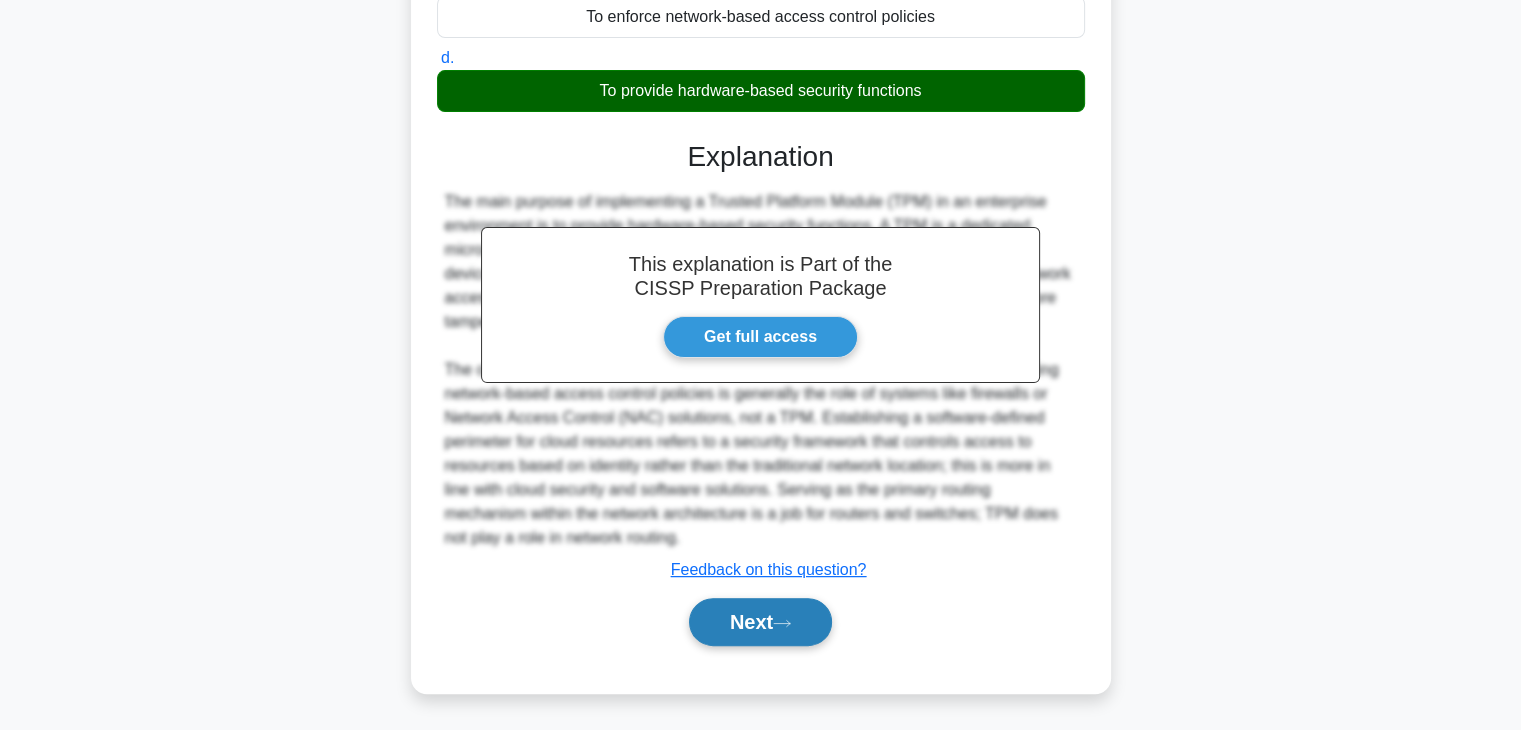click on "Next" at bounding box center [760, 622] 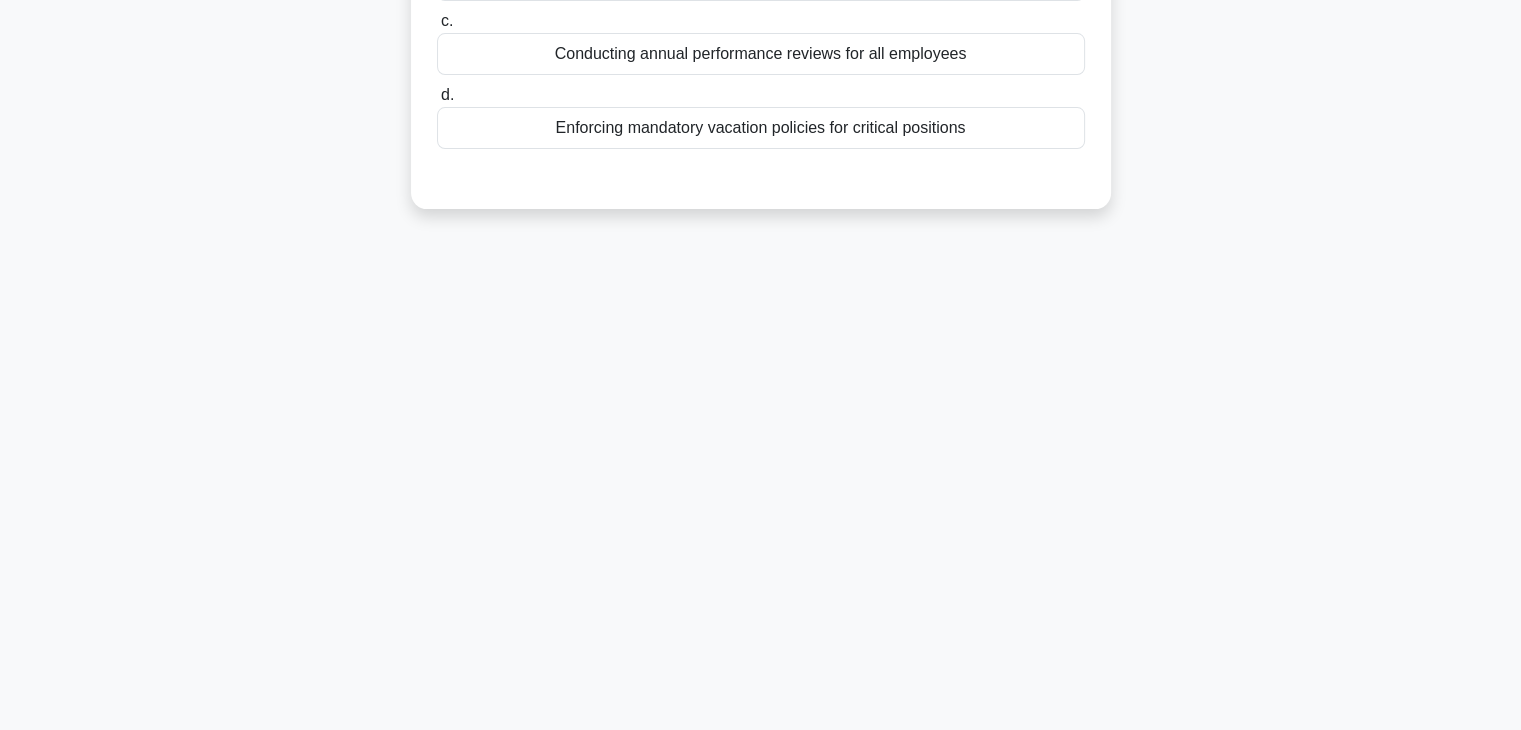 scroll, scrollTop: 0, scrollLeft: 0, axis: both 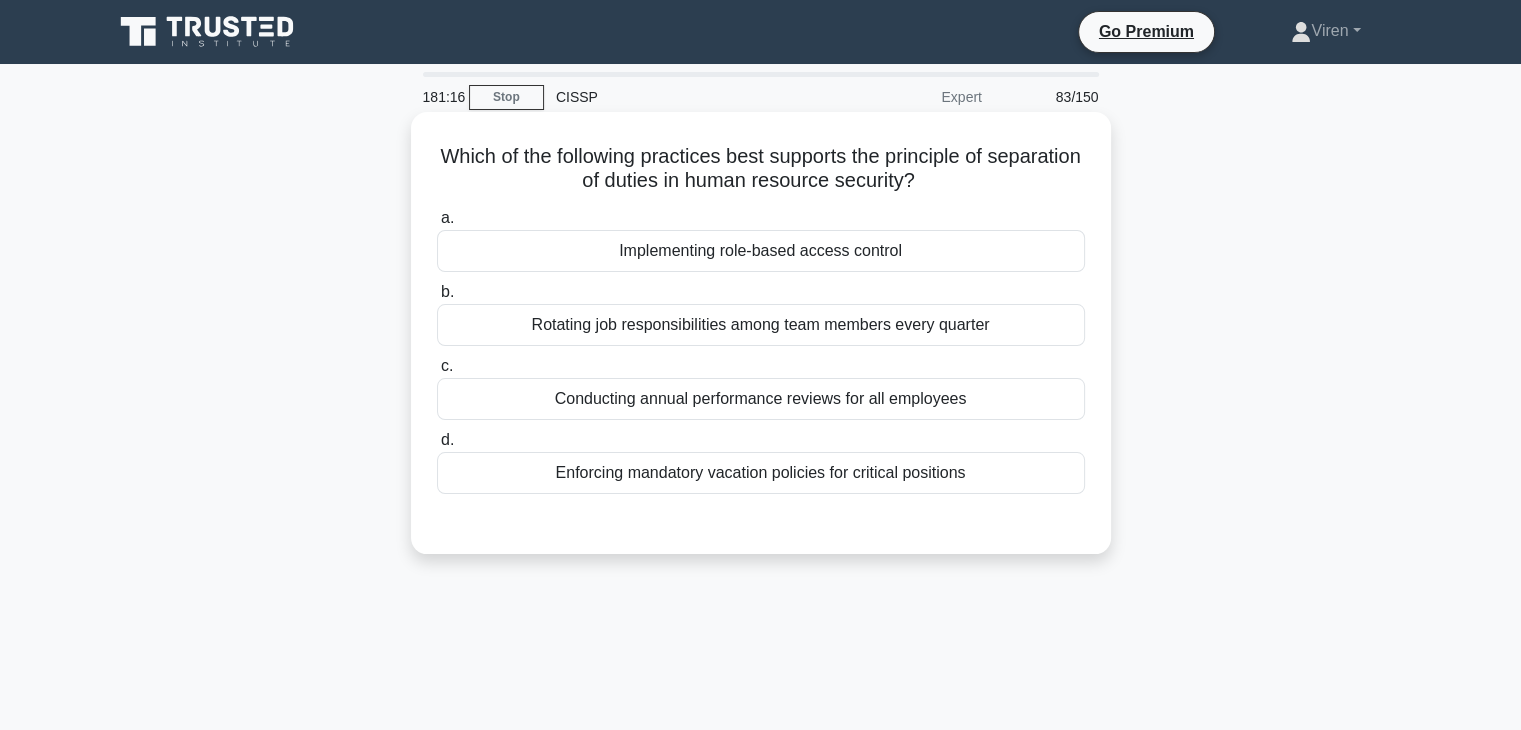 click on "Enforcing mandatory vacation policies for critical positions" at bounding box center [761, 473] 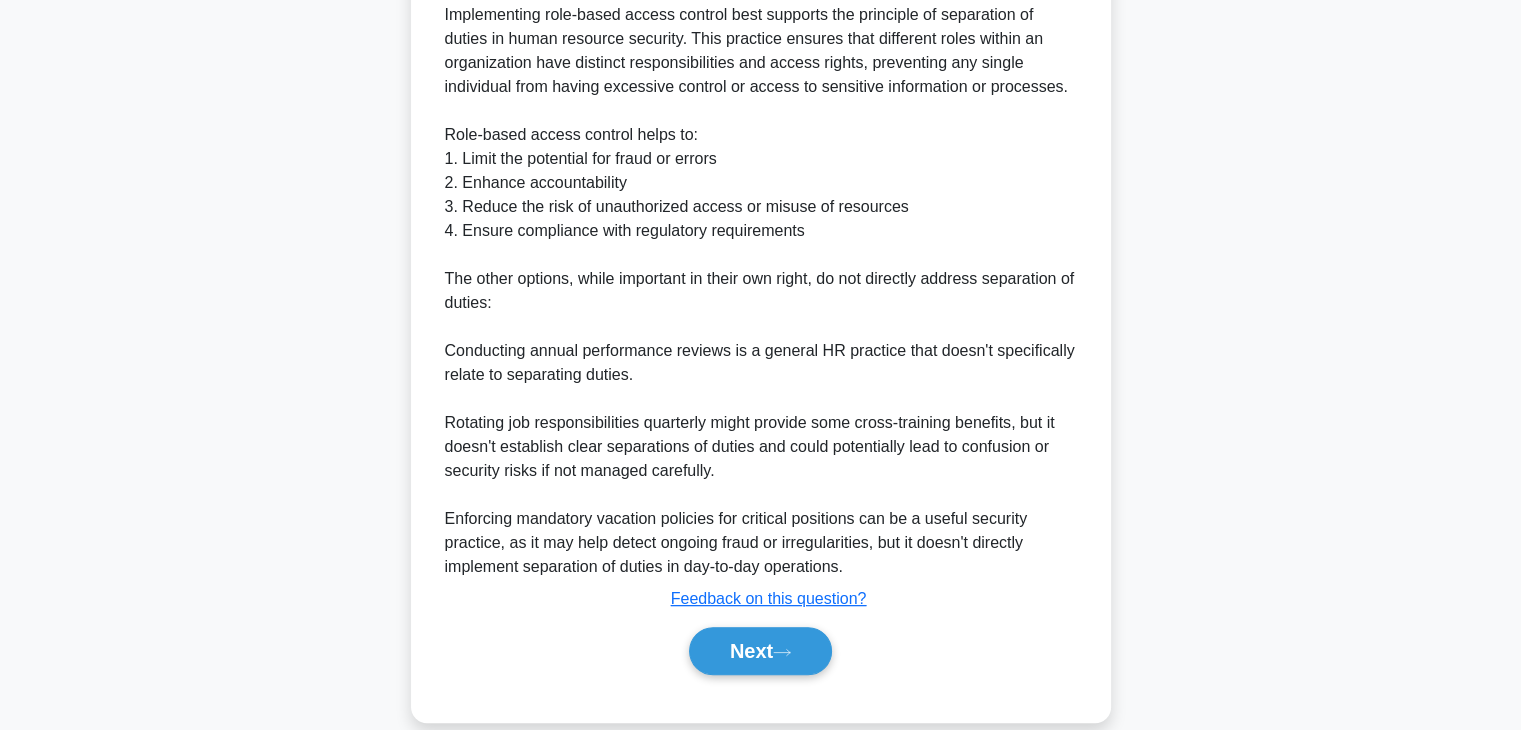scroll, scrollTop: 600, scrollLeft: 0, axis: vertical 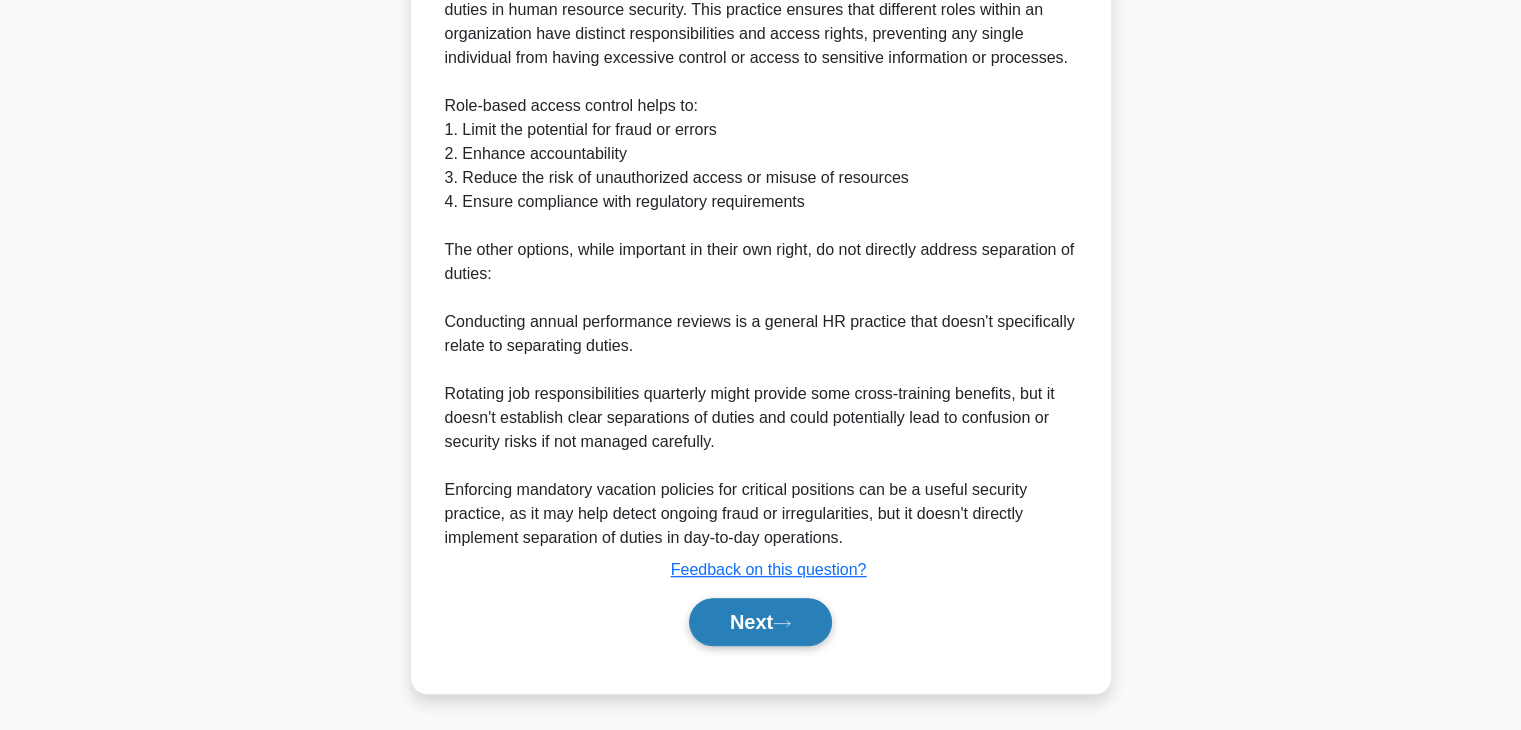 click on "Next" at bounding box center [760, 622] 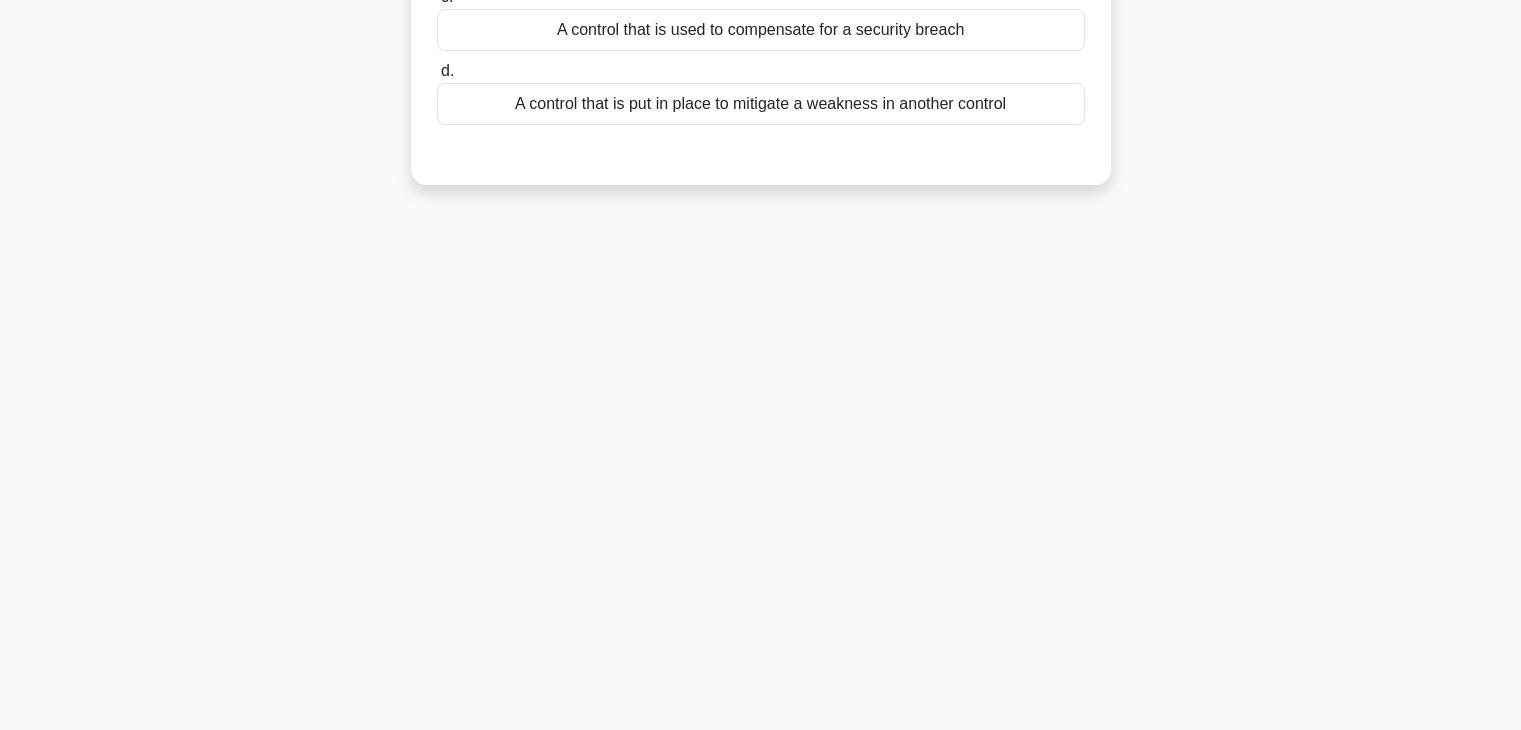 scroll, scrollTop: 0, scrollLeft: 0, axis: both 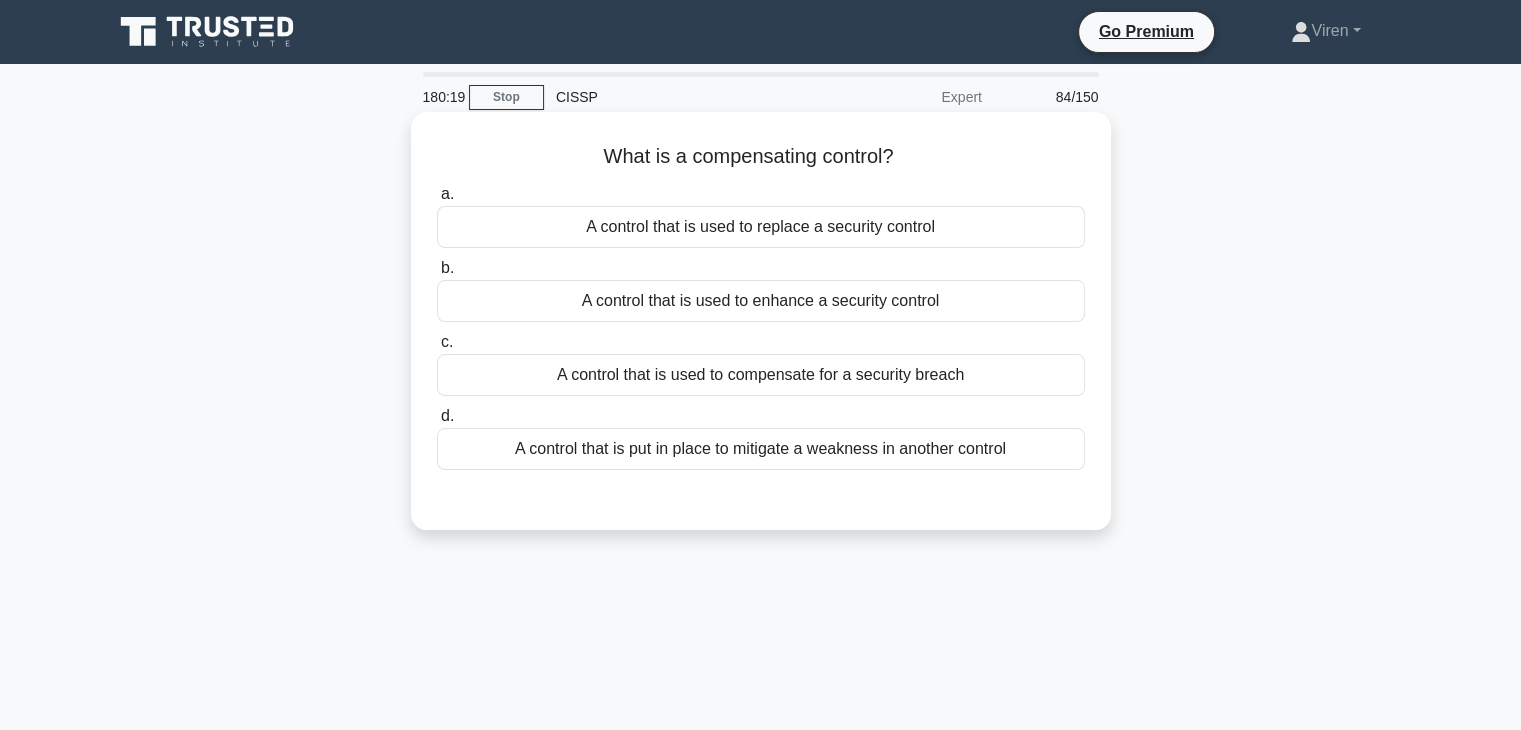 click on "A control that is put in place to mitigate a weakness in another control" at bounding box center (761, 449) 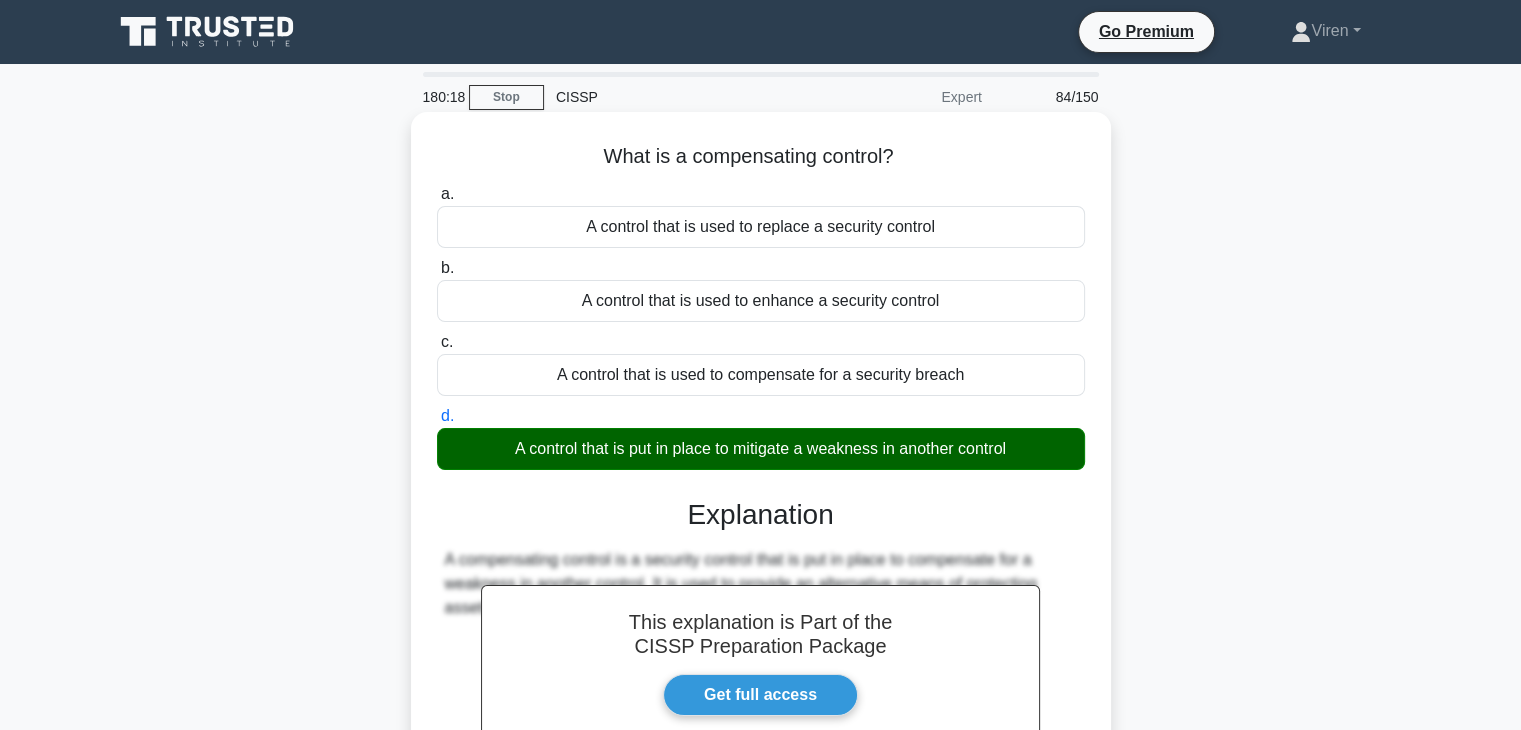 scroll, scrollTop: 351, scrollLeft: 0, axis: vertical 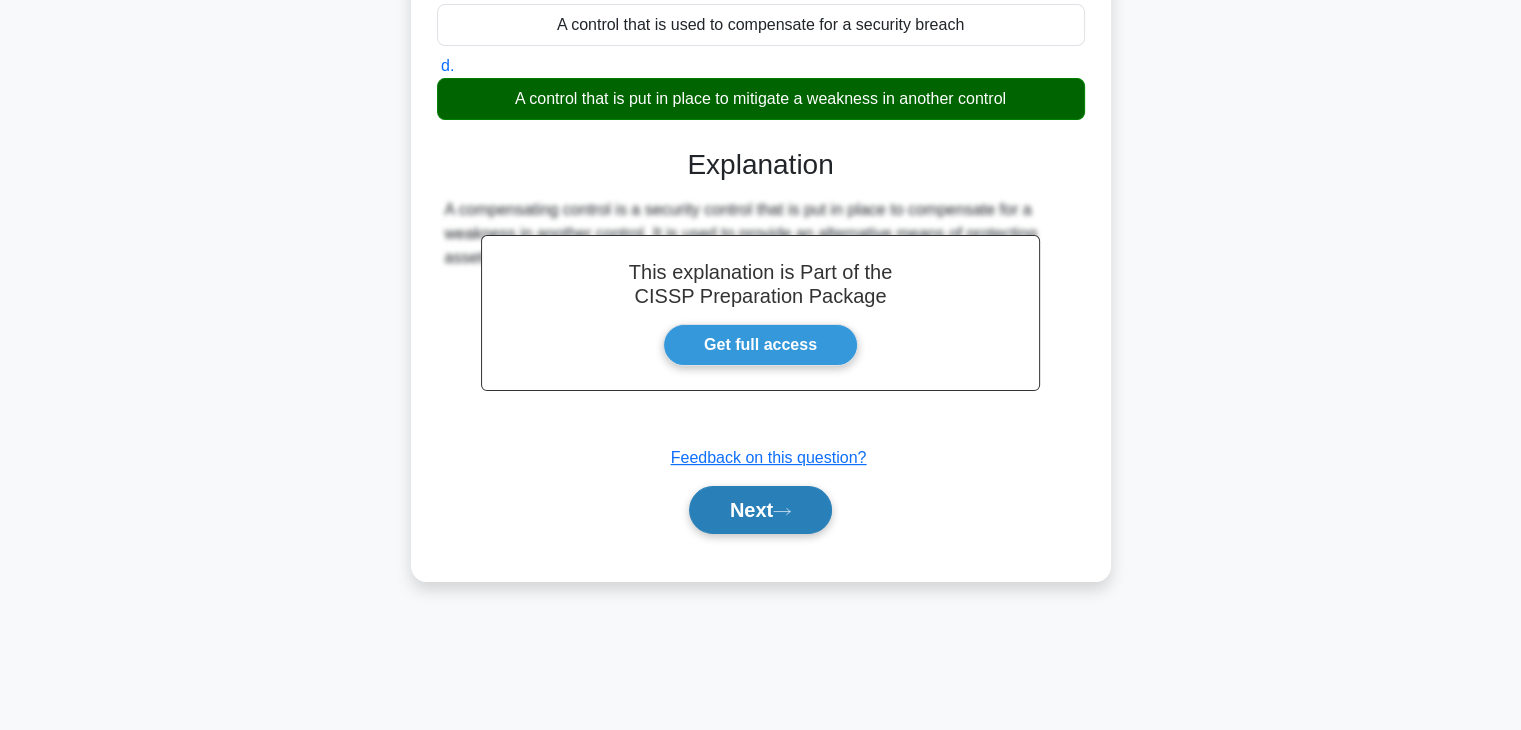 click on "Next" at bounding box center [760, 510] 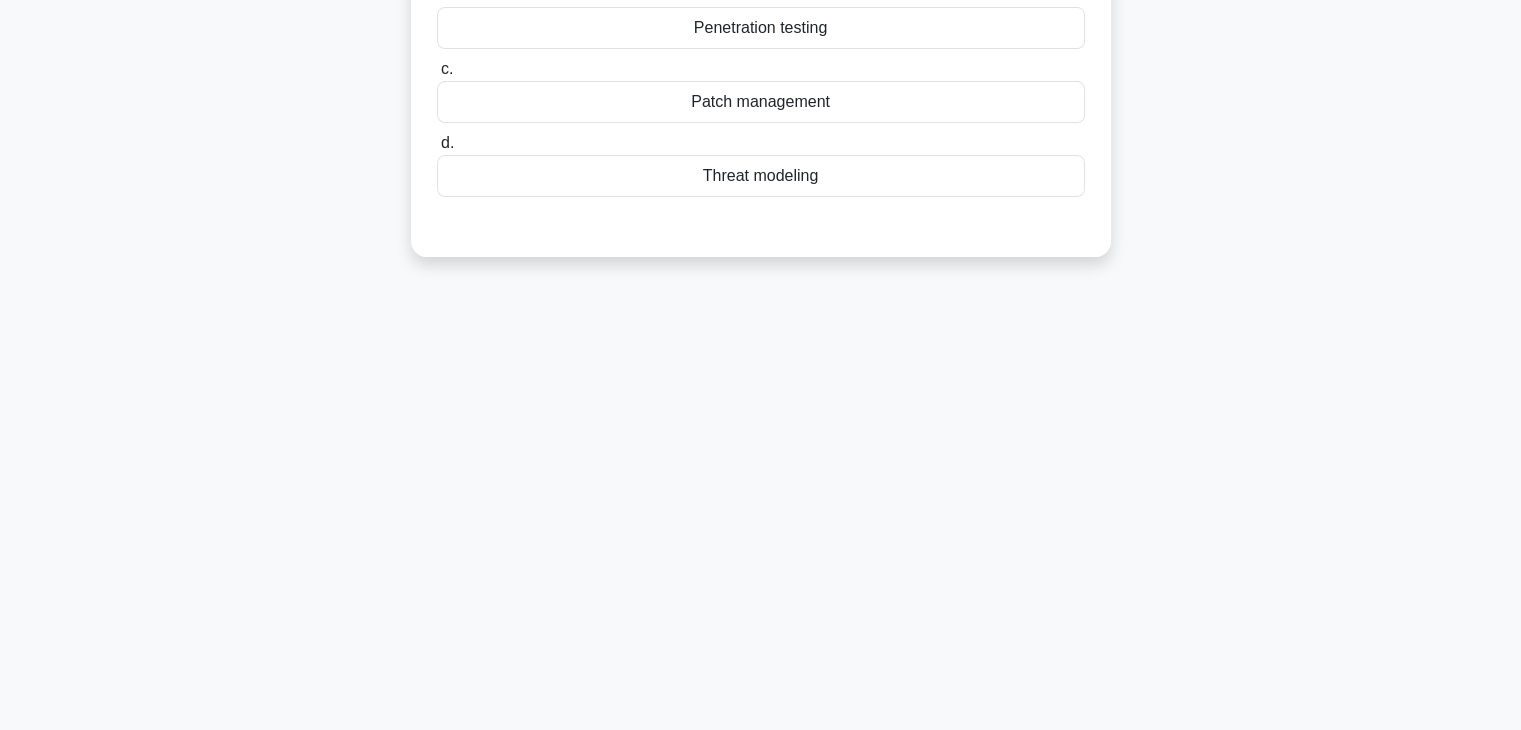 scroll, scrollTop: 0, scrollLeft: 0, axis: both 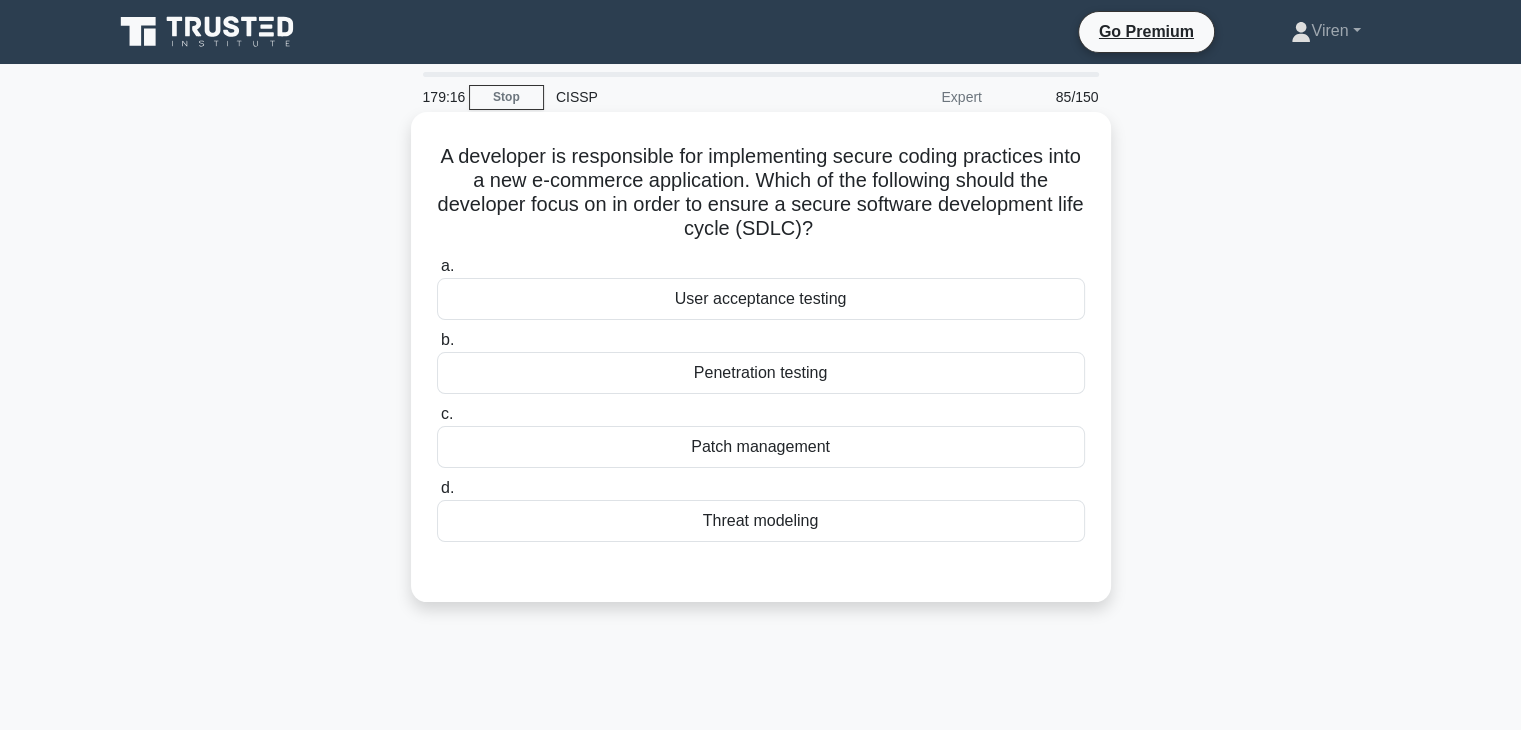 click on "Penetration testing" at bounding box center [761, 373] 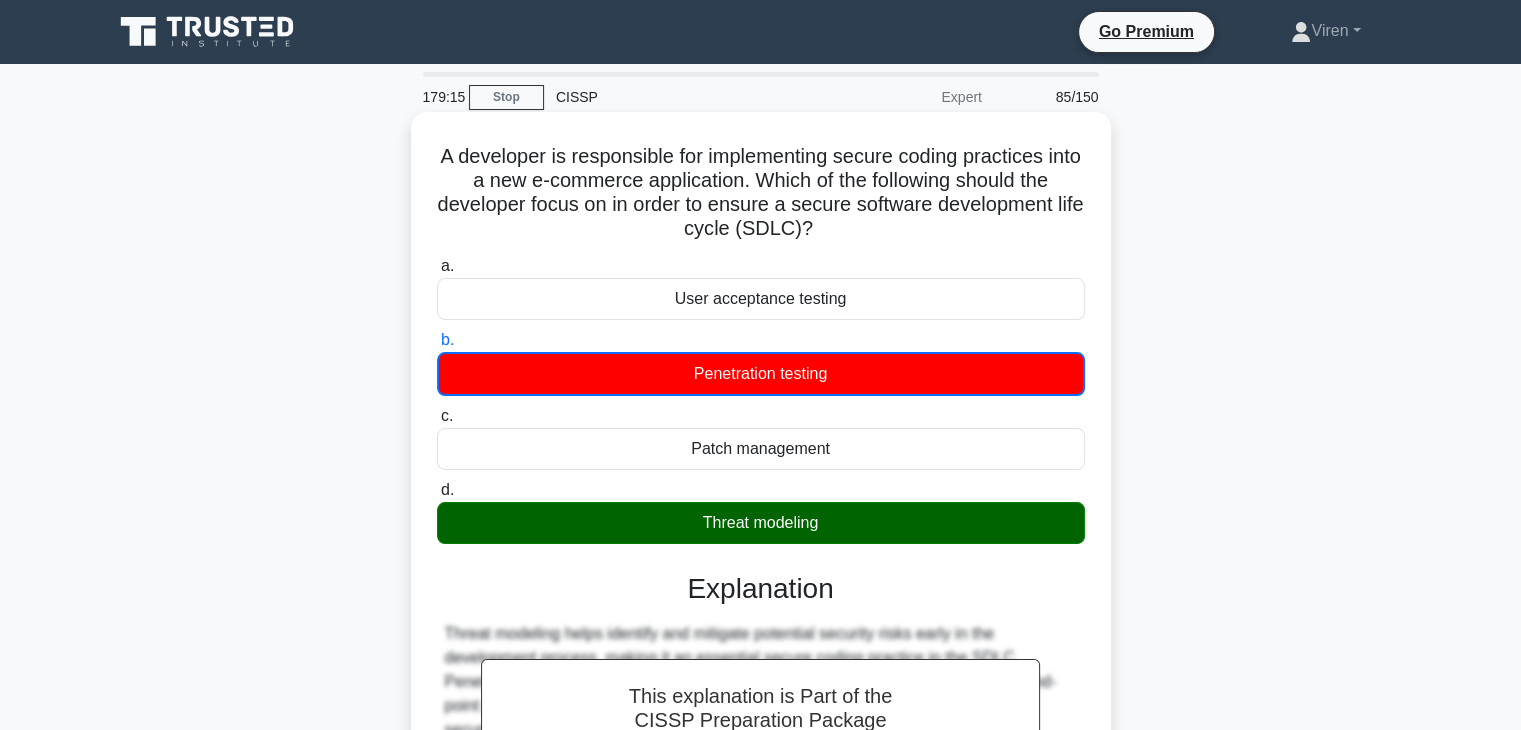 scroll, scrollTop: 351, scrollLeft: 0, axis: vertical 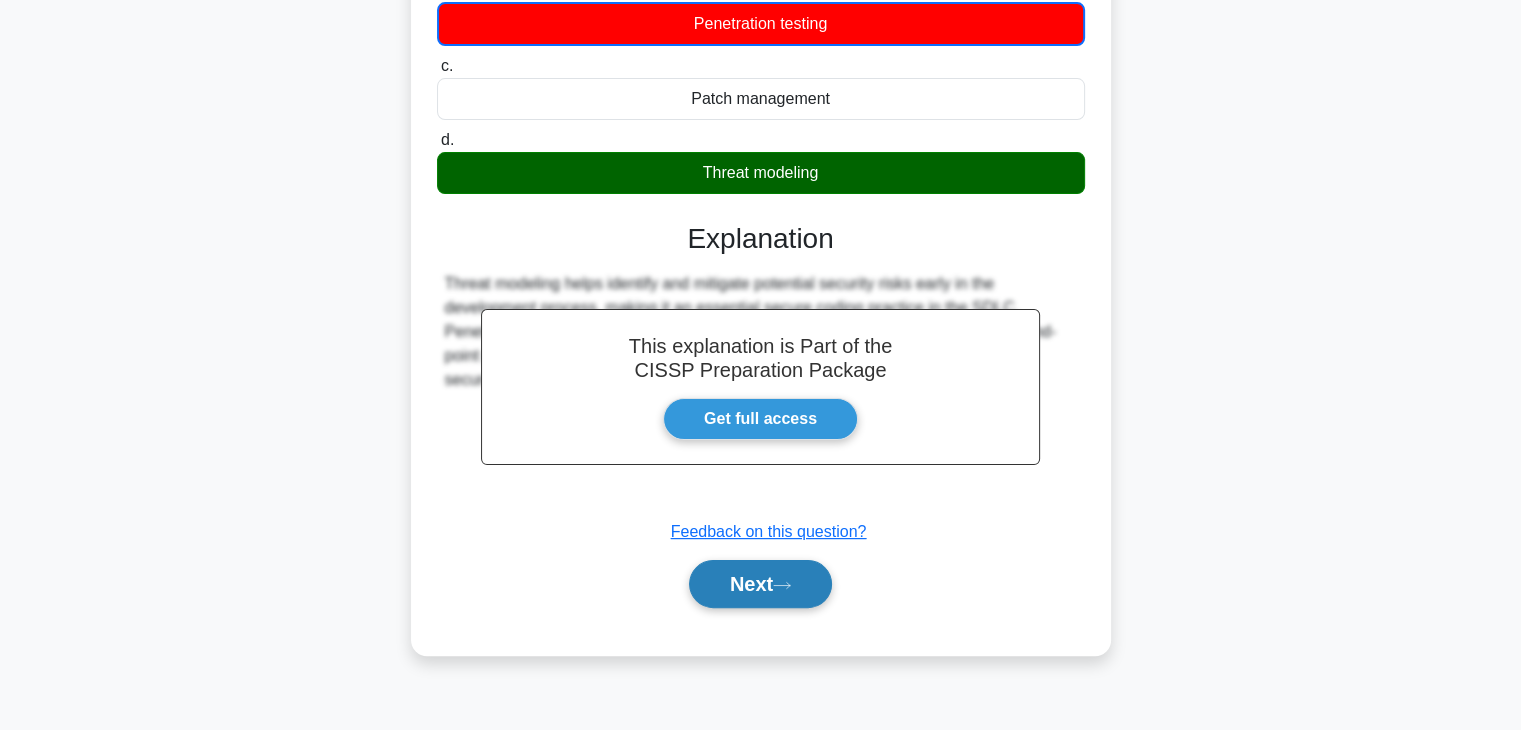 click on "Next" at bounding box center [760, 584] 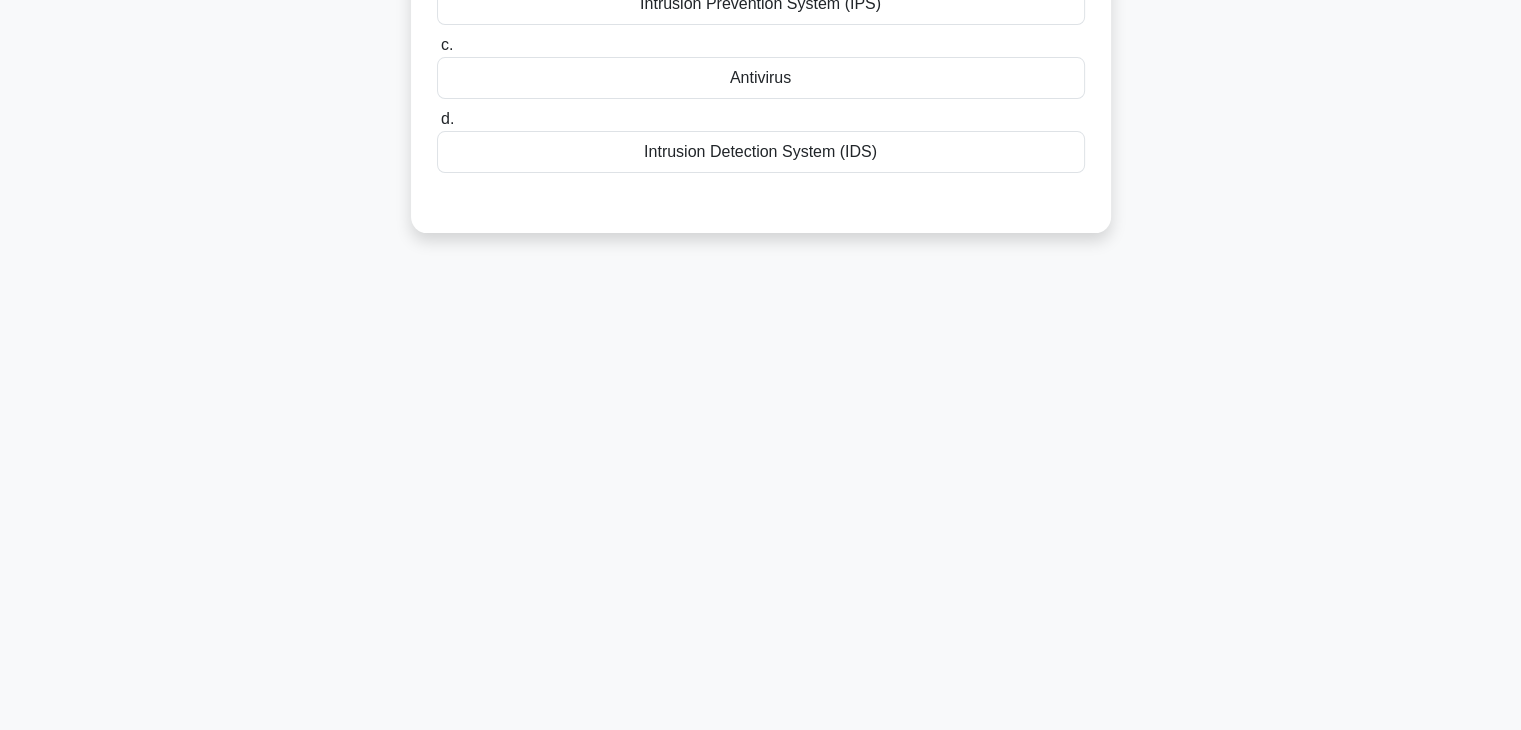 scroll, scrollTop: 0, scrollLeft: 0, axis: both 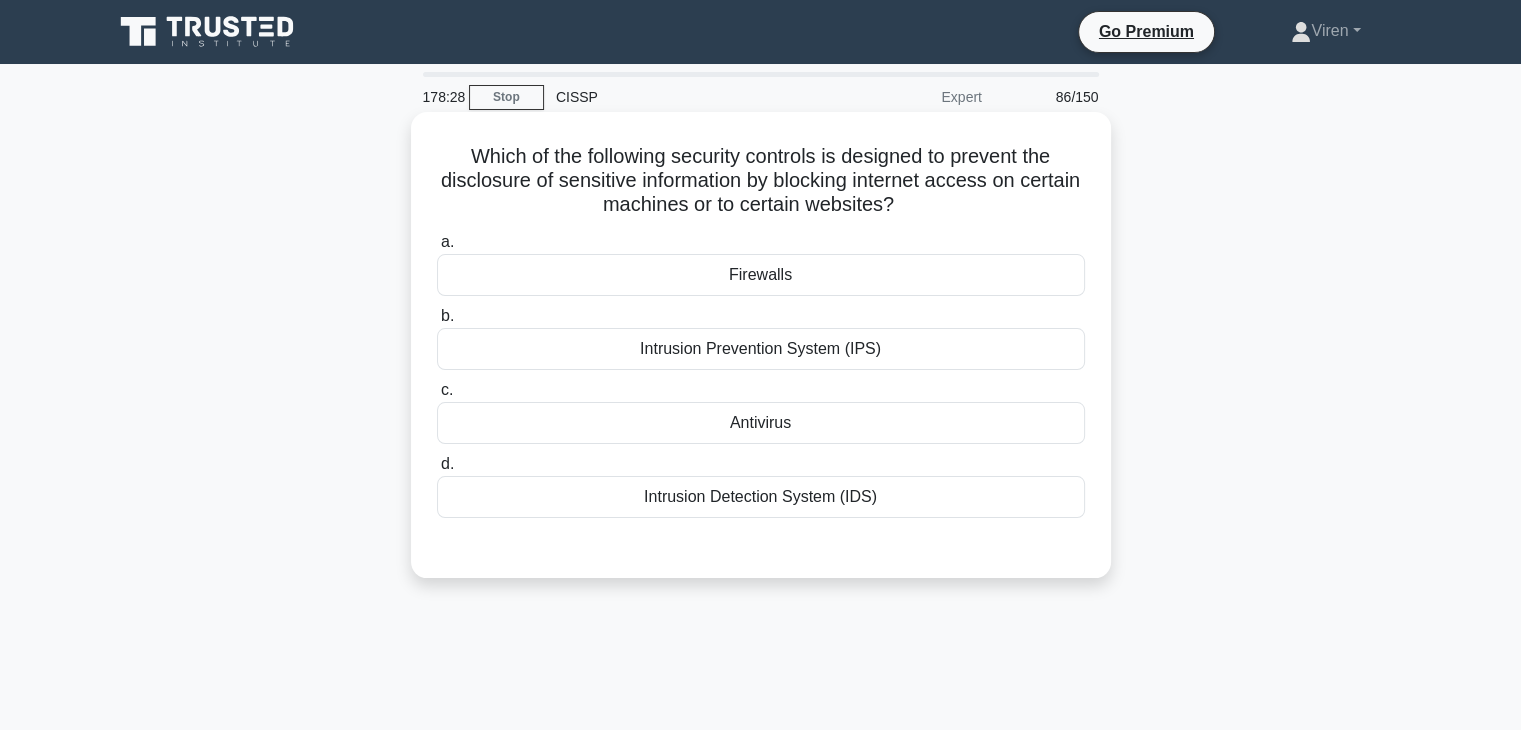 click on "Intrusion Prevention System (IPS)" at bounding box center [761, 349] 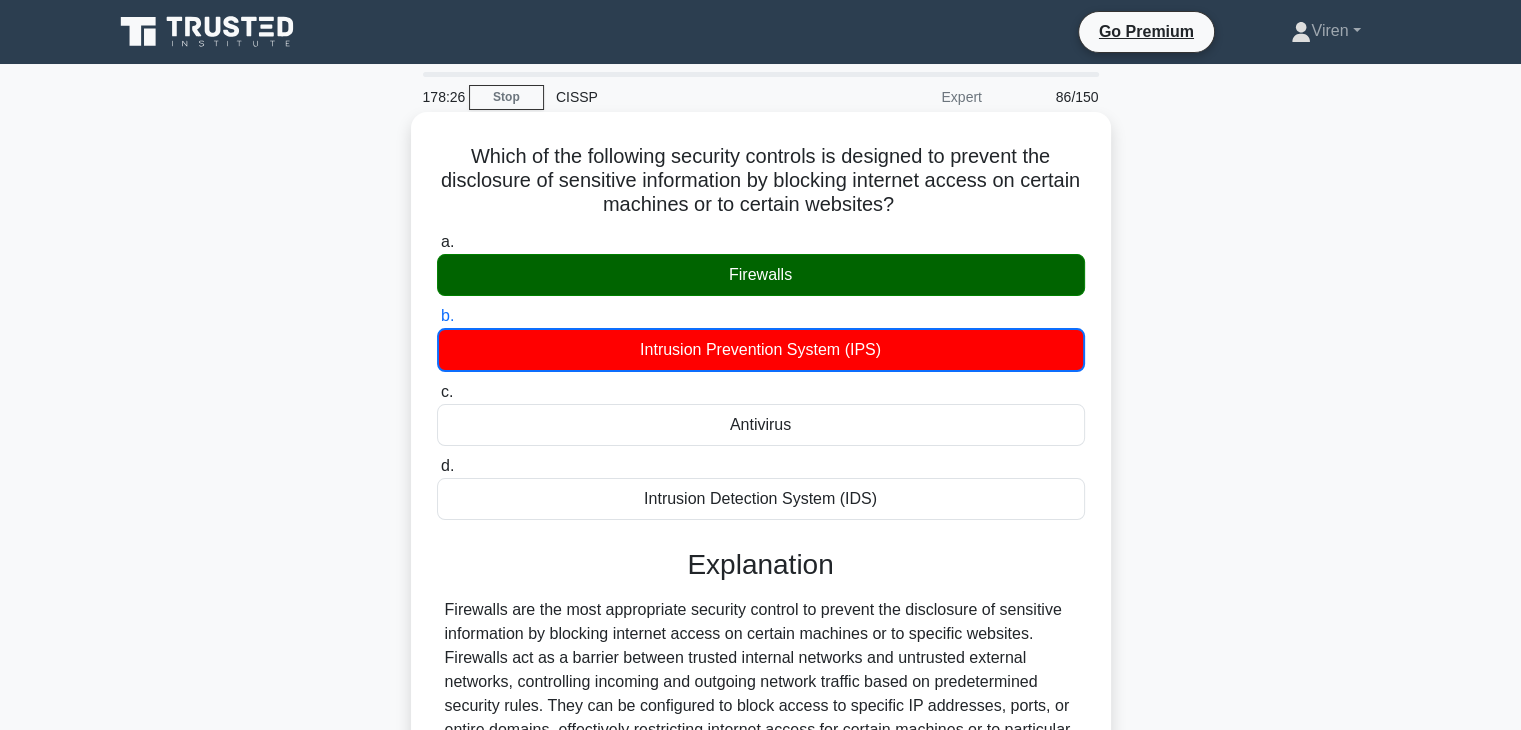 scroll, scrollTop: 351, scrollLeft: 0, axis: vertical 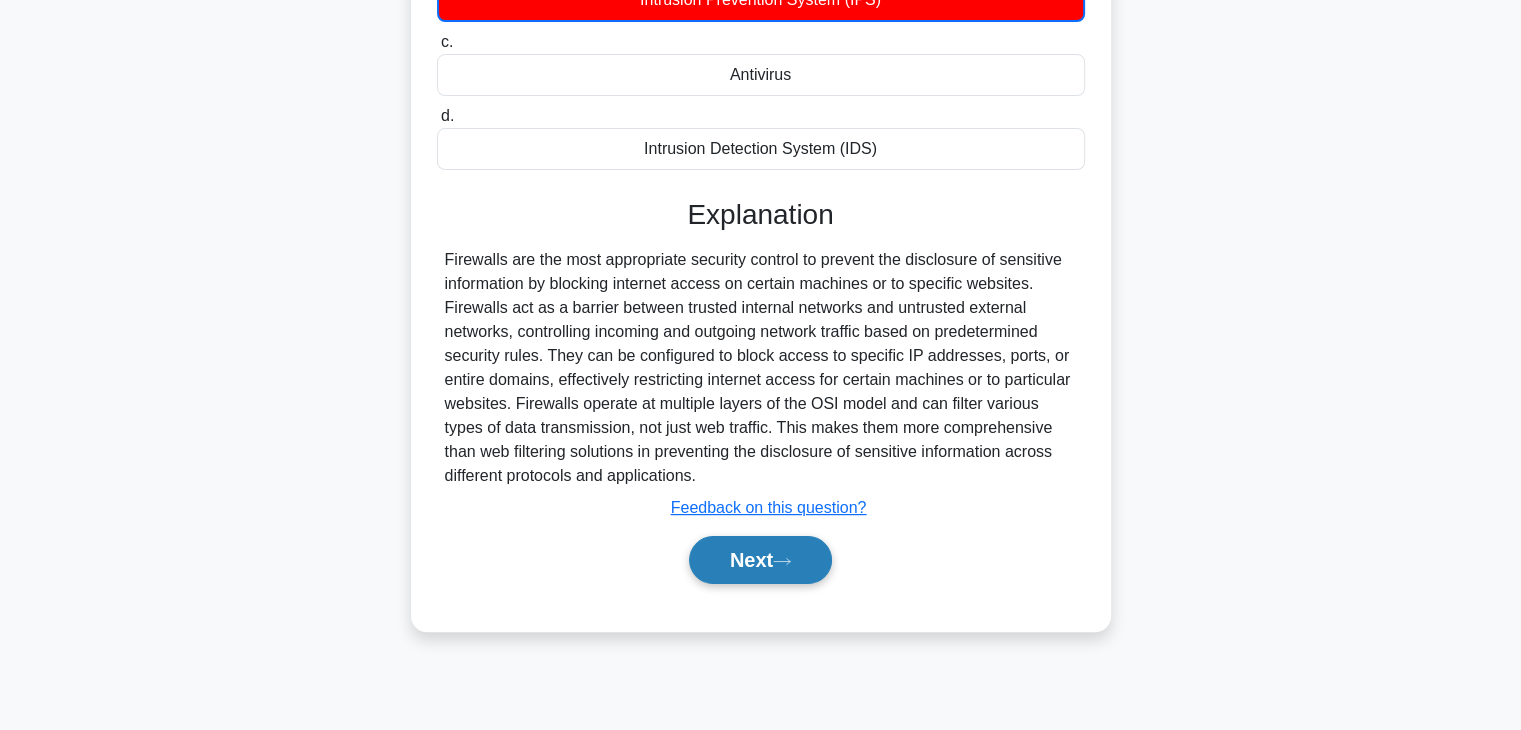 click on "Next" at bounding box center [760, 560] 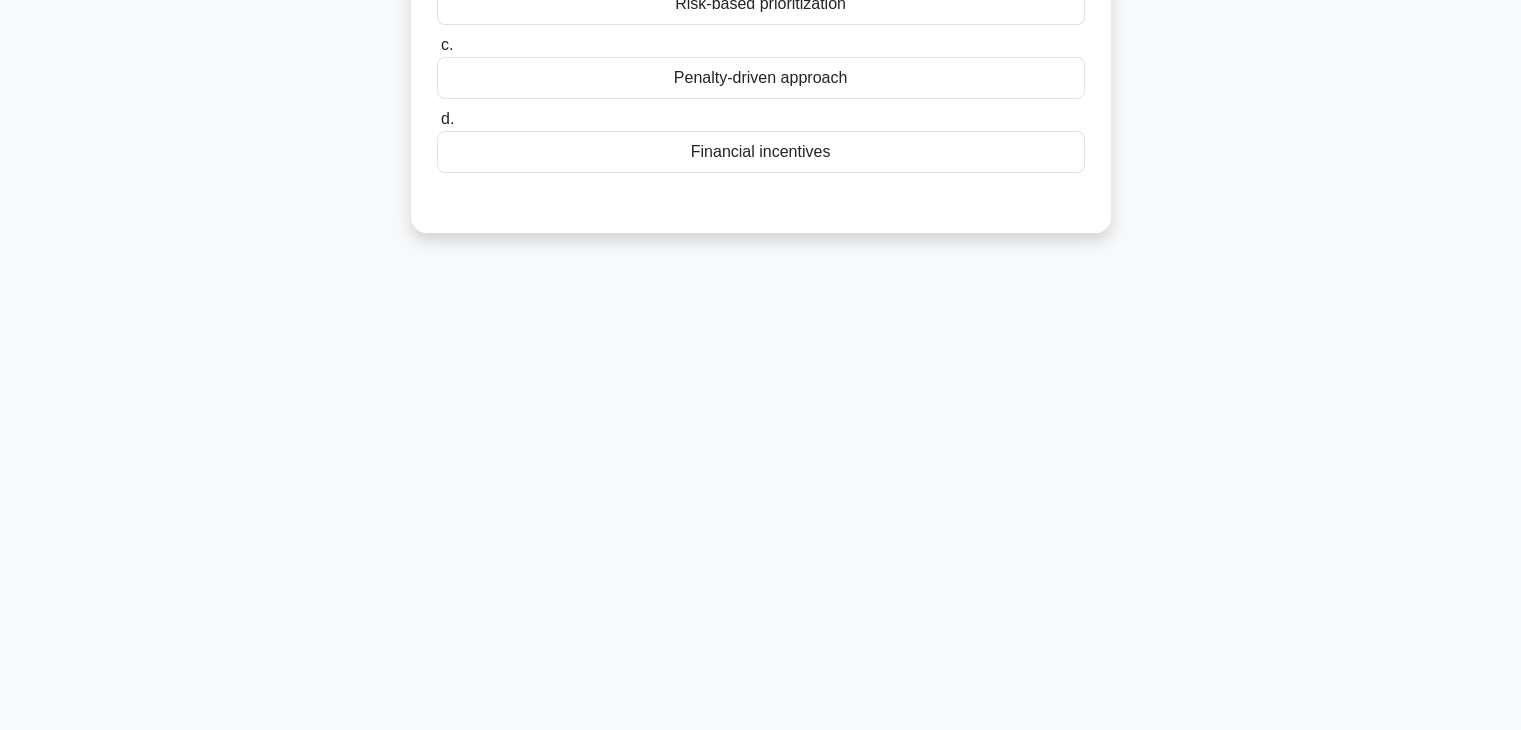 scroll, scrollTop: 0, scrollLeft: 0, axis: both 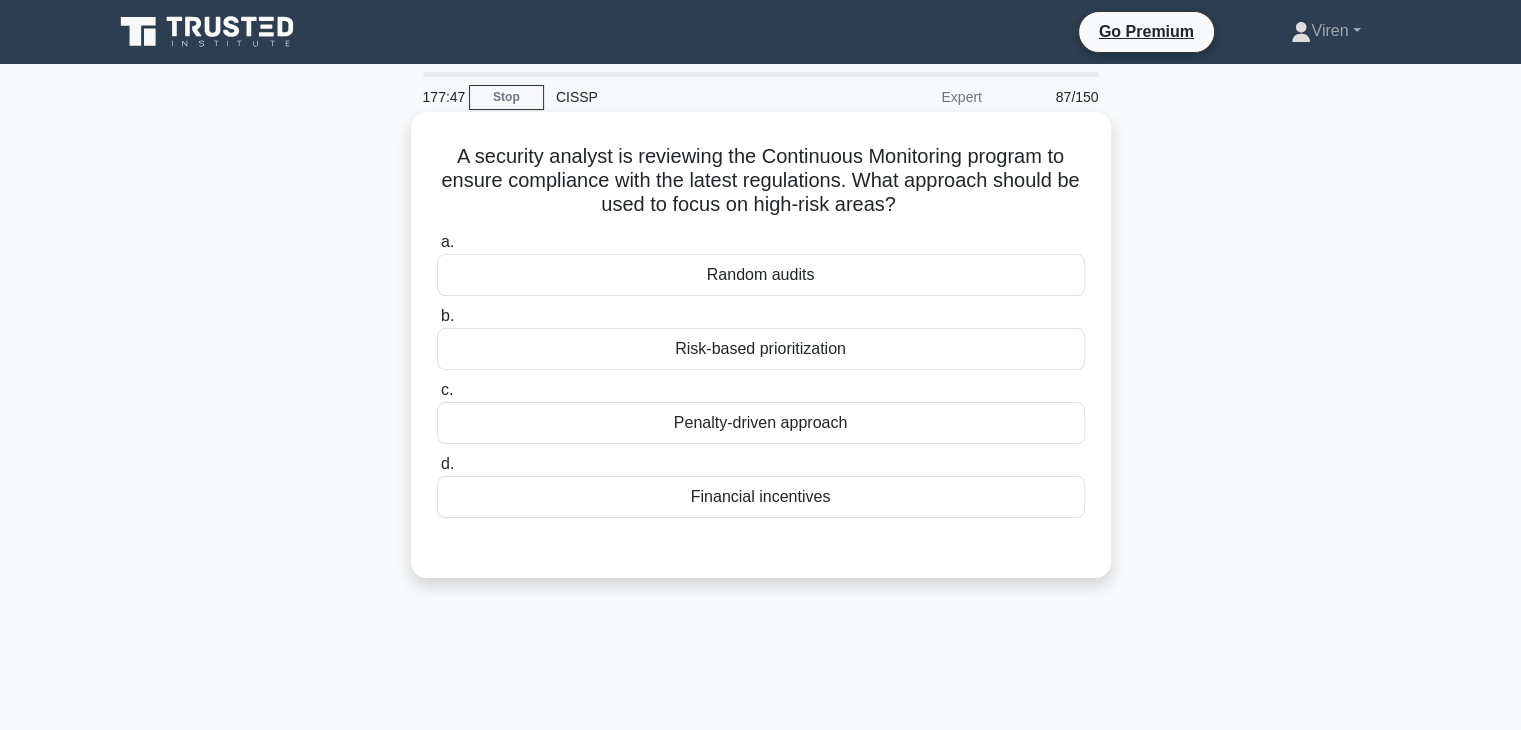 click on "Random audits" at bounding box center (761, 275) 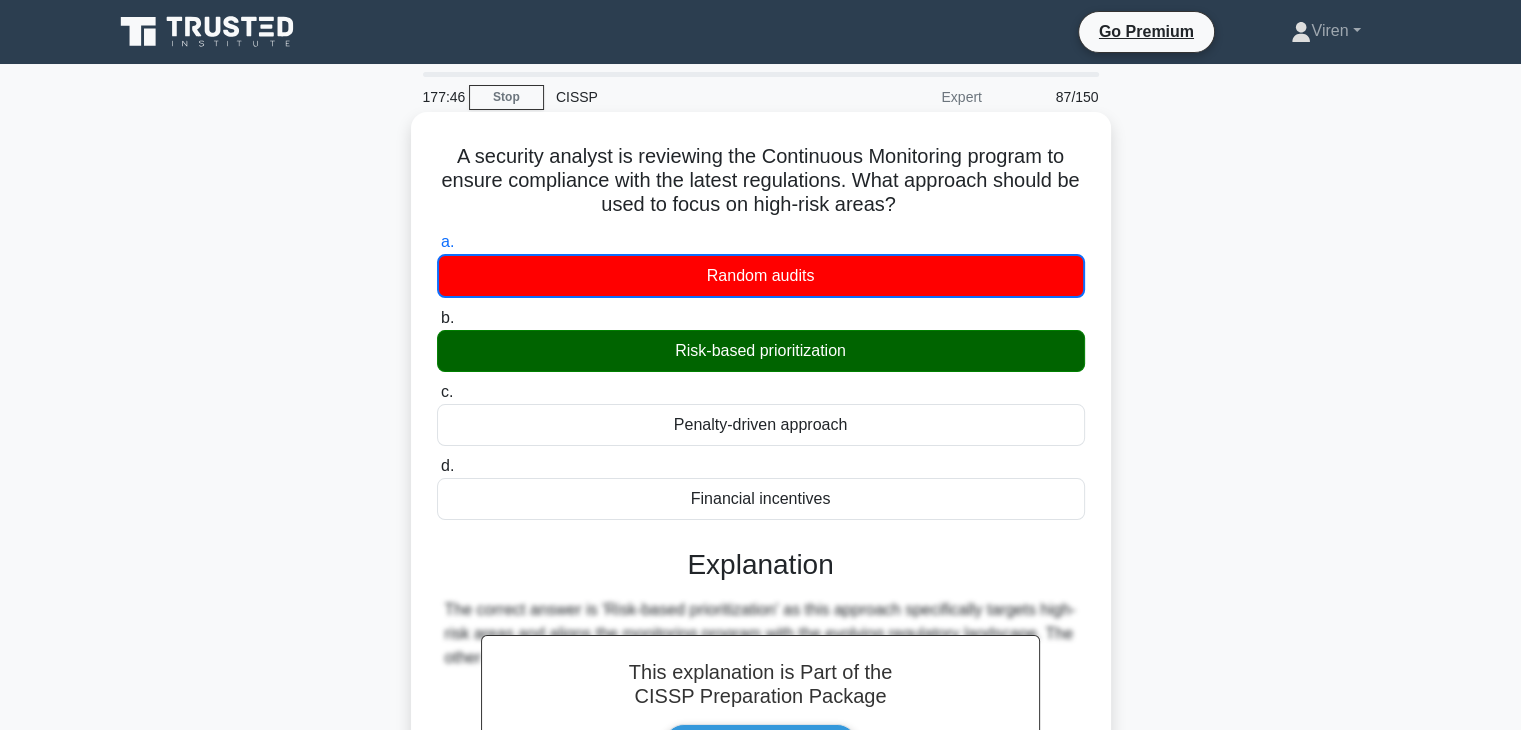 scroll, scrollTop: 351, scrollLeft: 0, axis: vertical 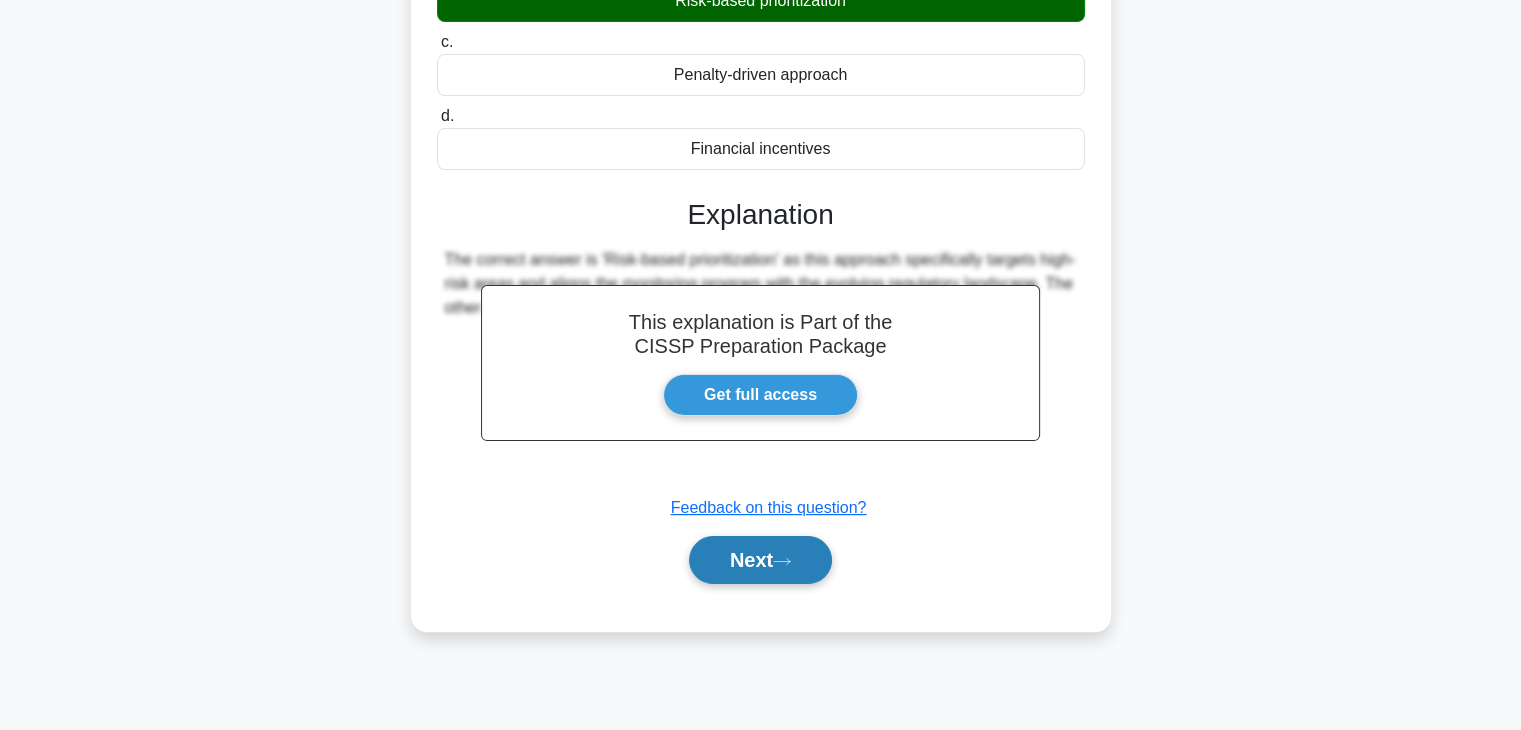 click on "Next" at bounding box center (760, 560) 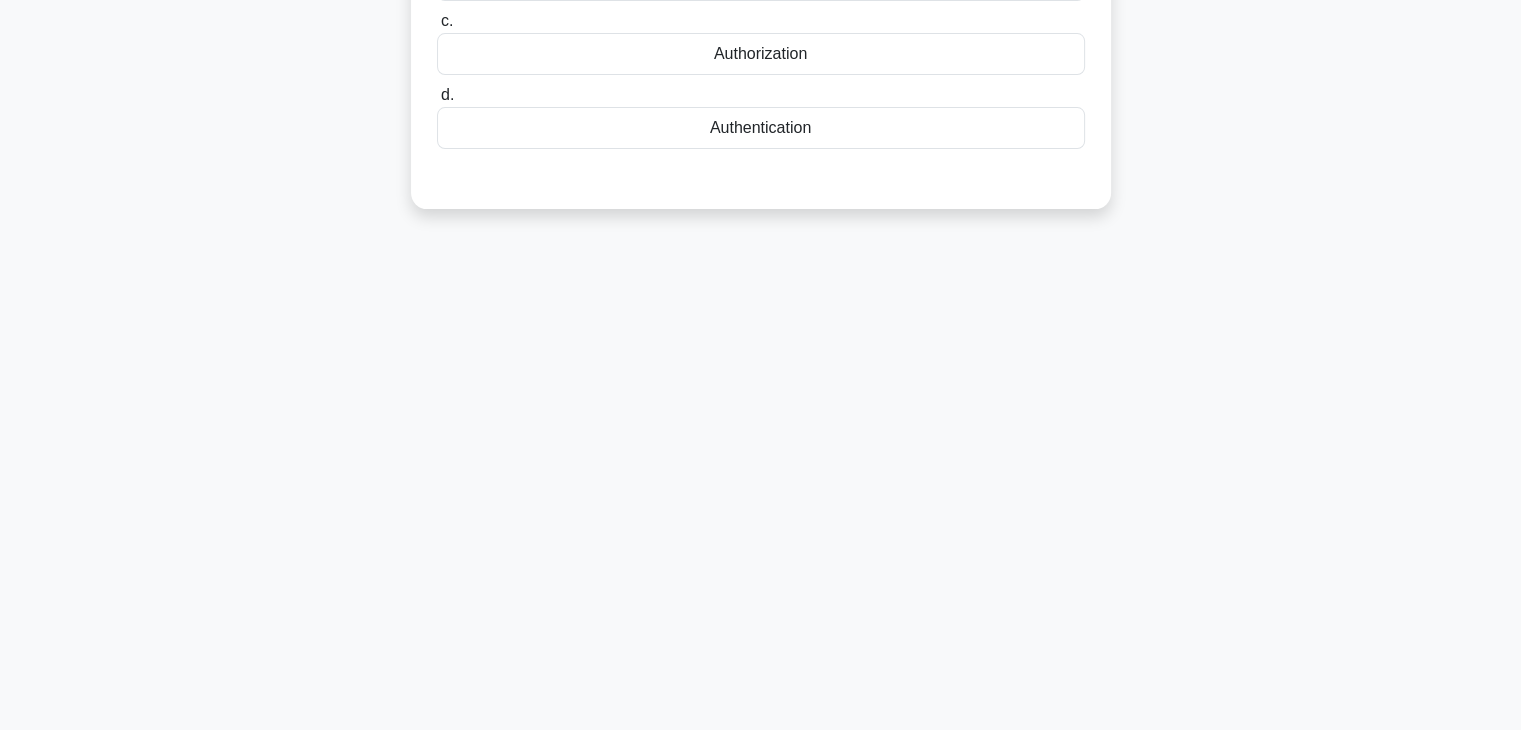 scroll, scrollTop: 0, scrollLeft: 0, axis: both 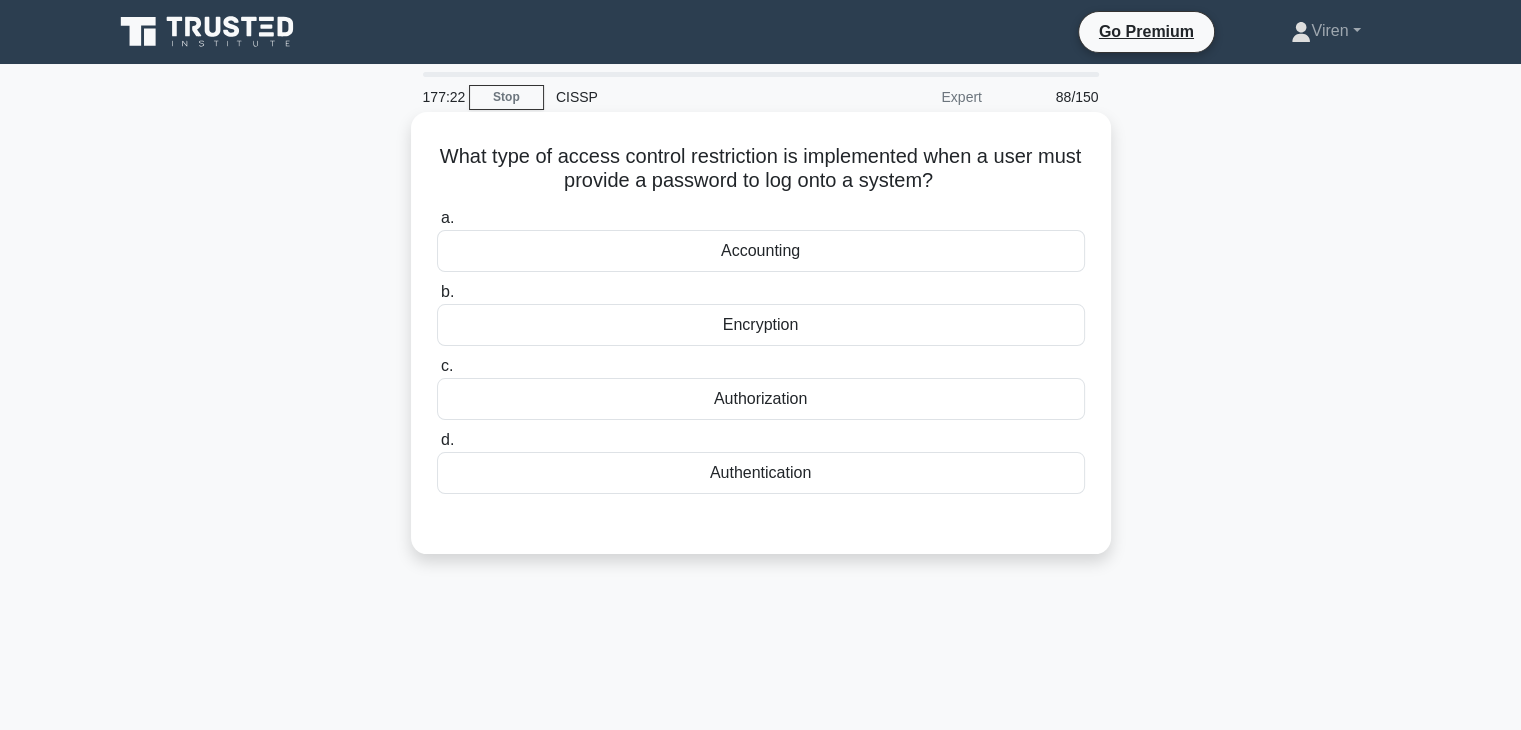 click on "Authentication" at bounding box center [761, 473] 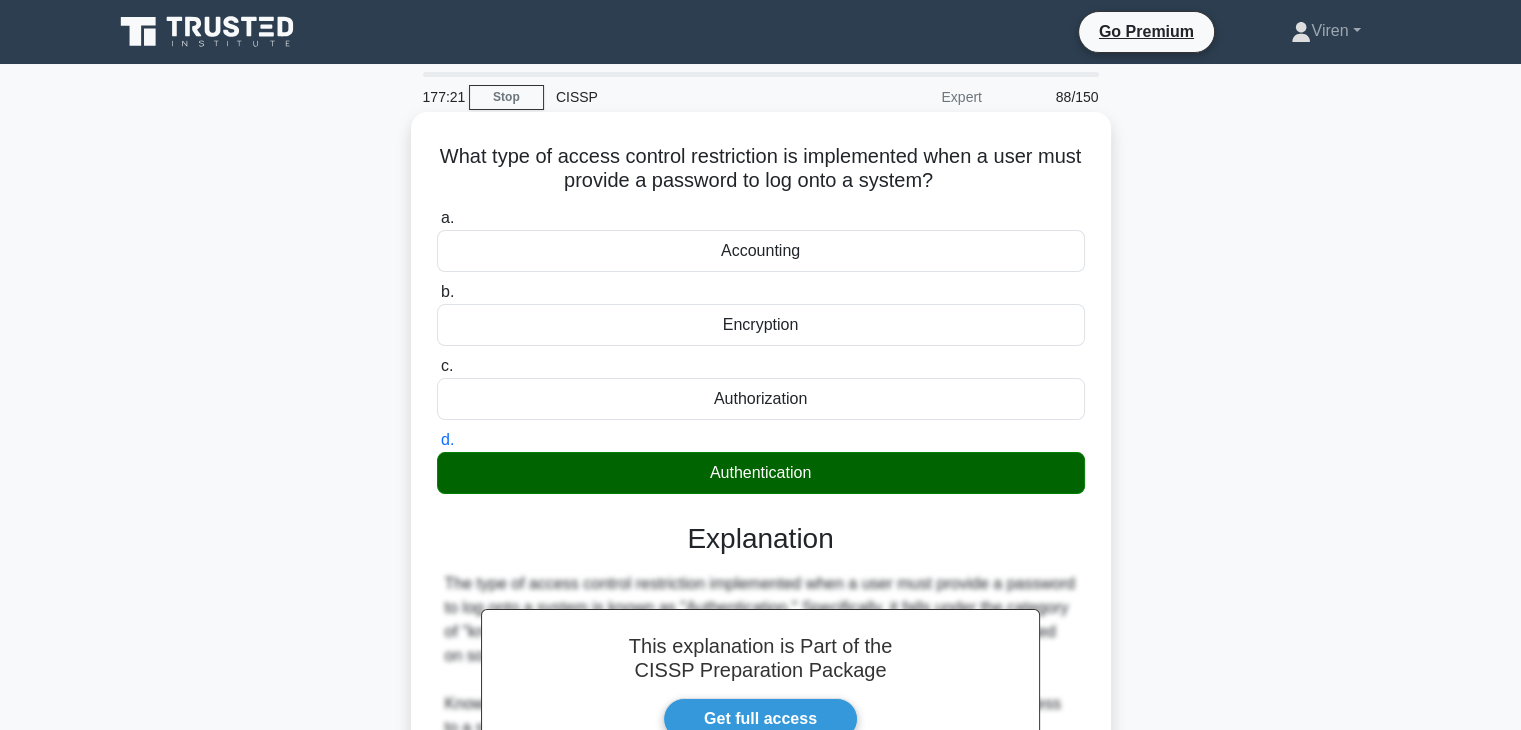 scroll, scrollTop: 351, scrollLeft: 0, axis: vertical 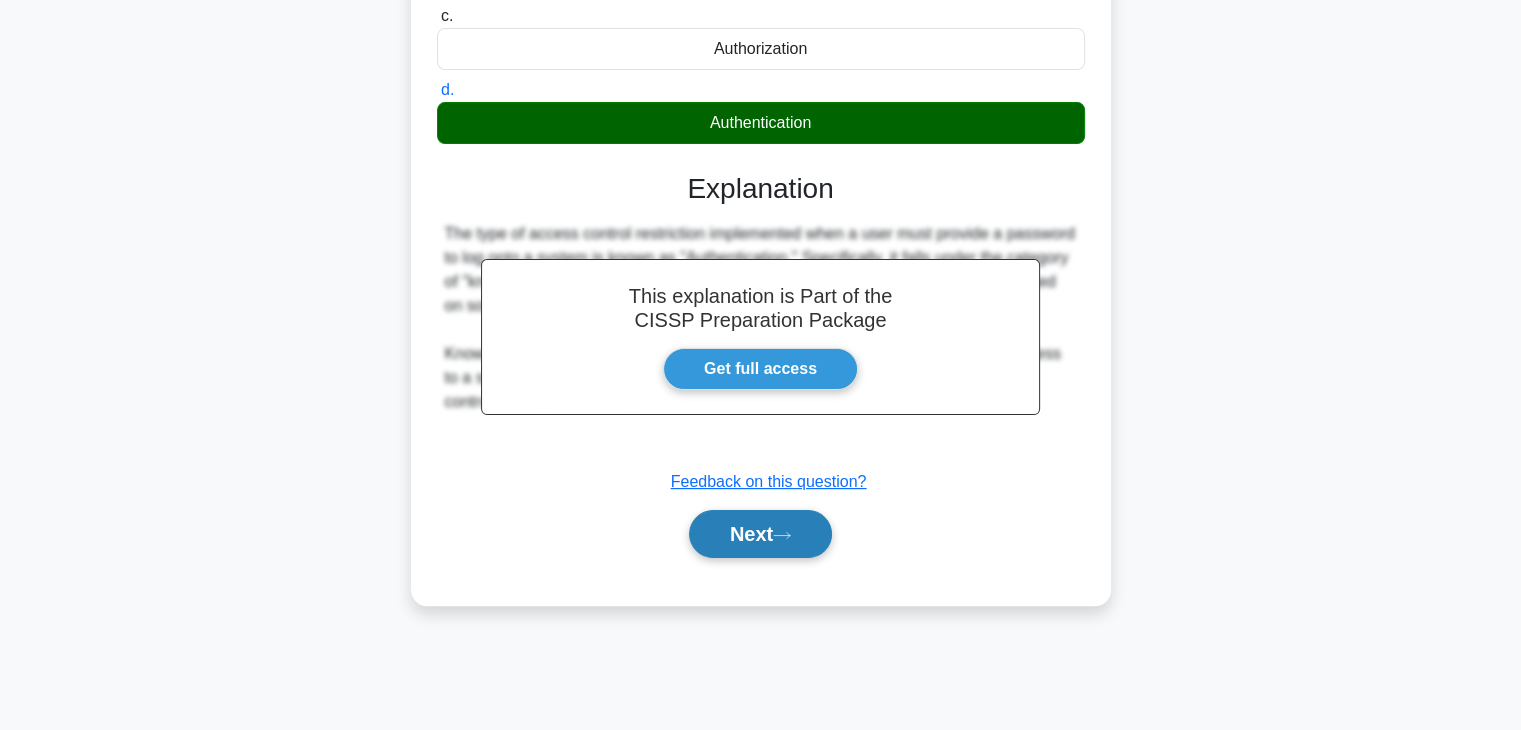 click on "Next" at bounding box center (760, 534) 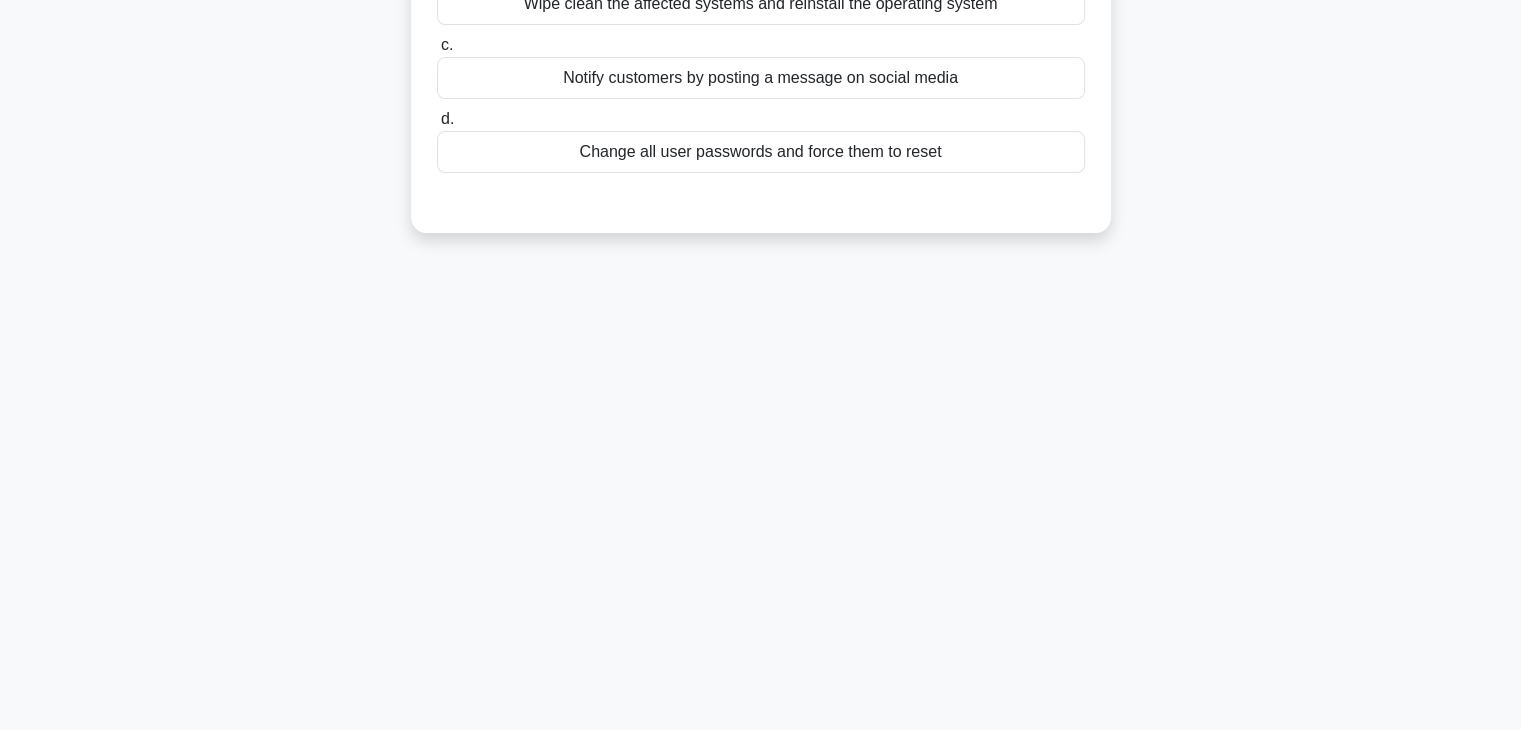 scroll, scrollTop: 0, scrollLeft: 0, axis: both 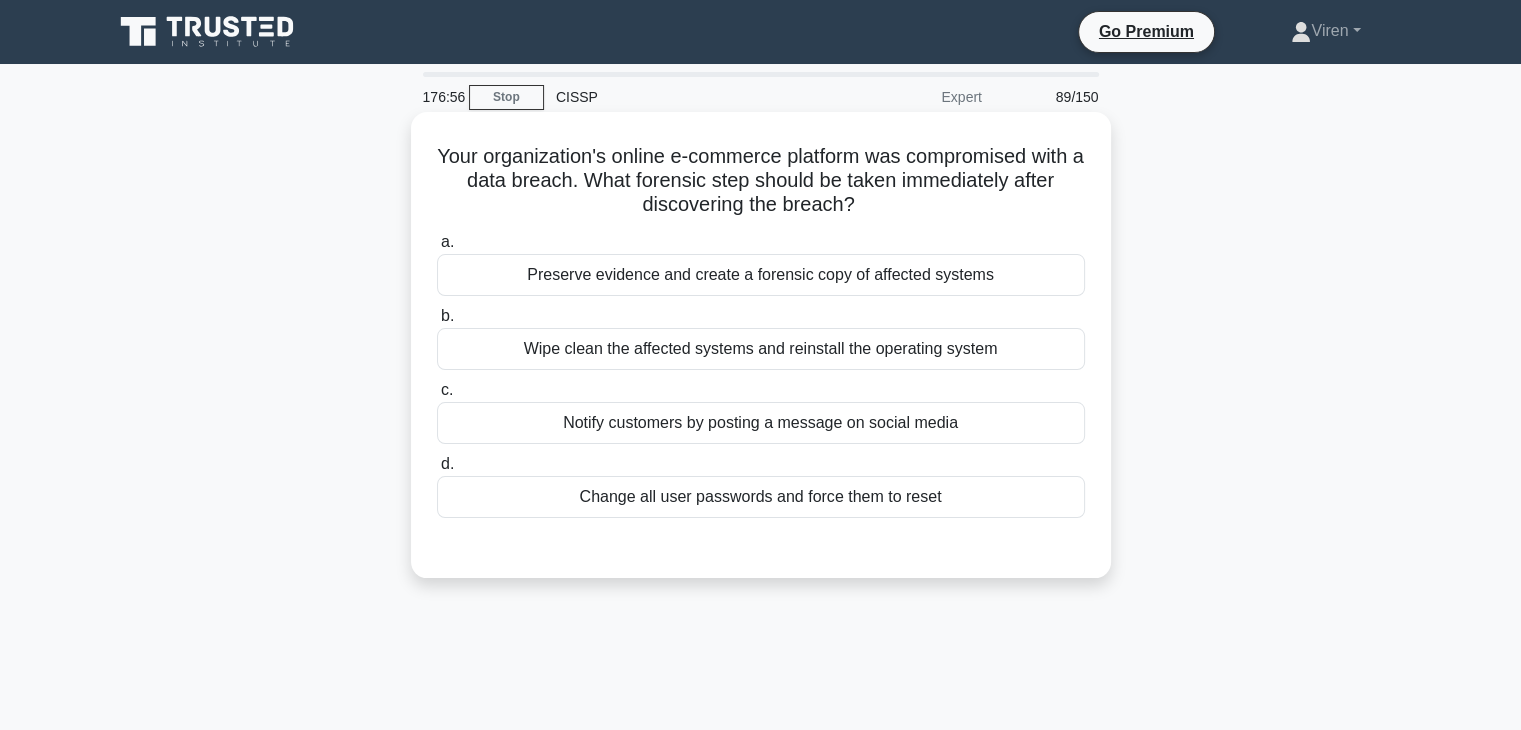 click on "Preserve evidence and create a forensic copy of affected systems" at bounding box center (761, 275) 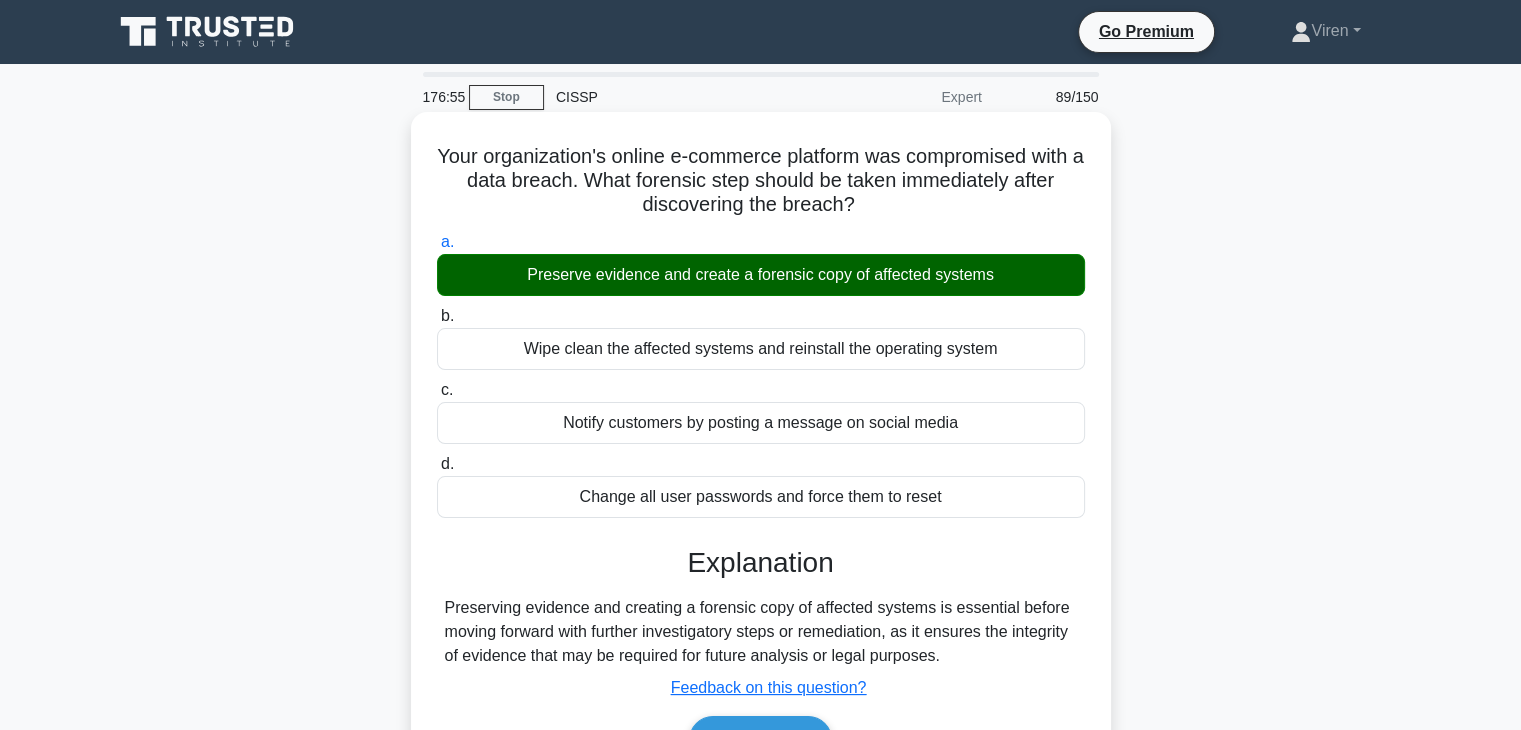 scroll, scrollTop: 351, scrollLeft: 0, axis: vertical 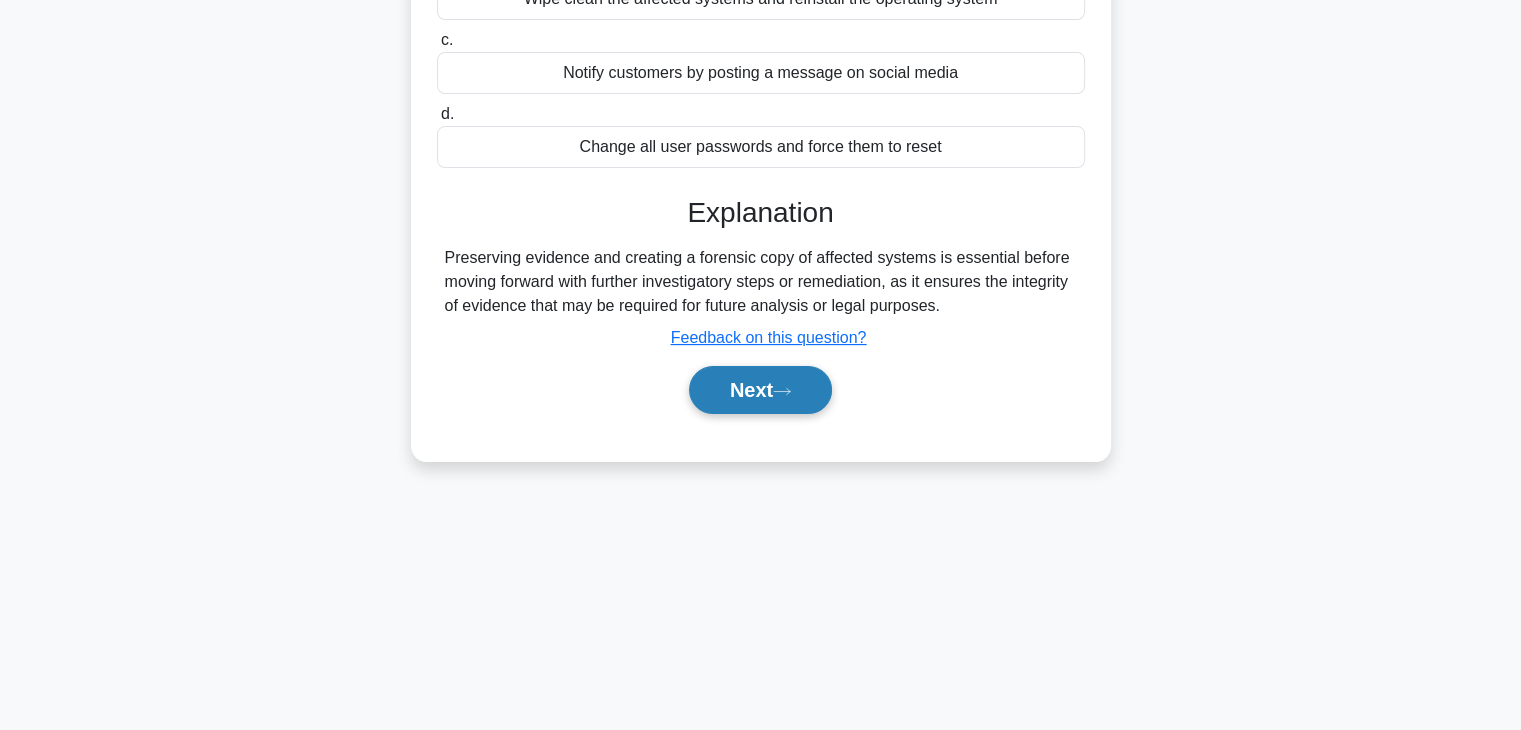 click on "Next" at bounding box center [760, 390] 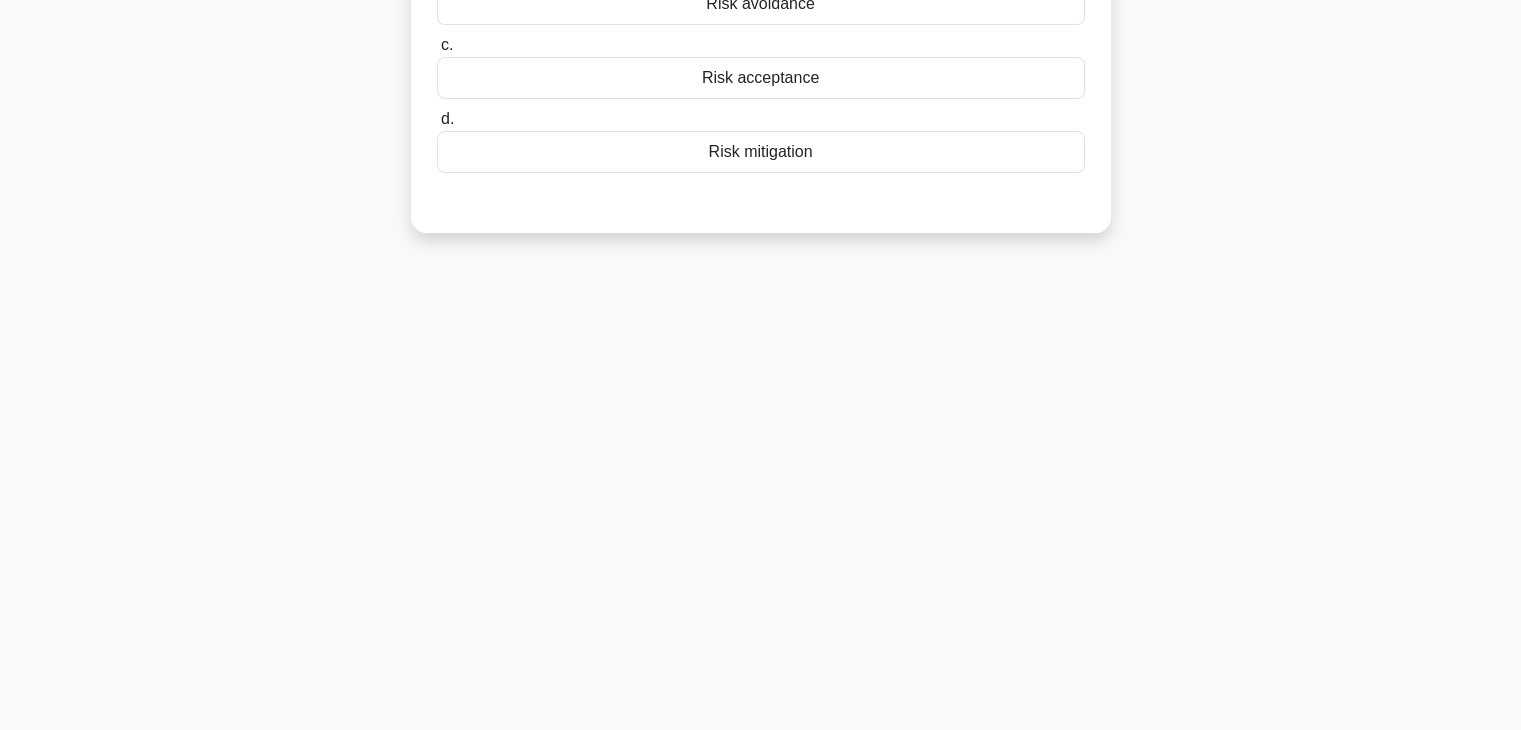 scroll, scrollTop: 0, scrollLeft: 0, axis: both 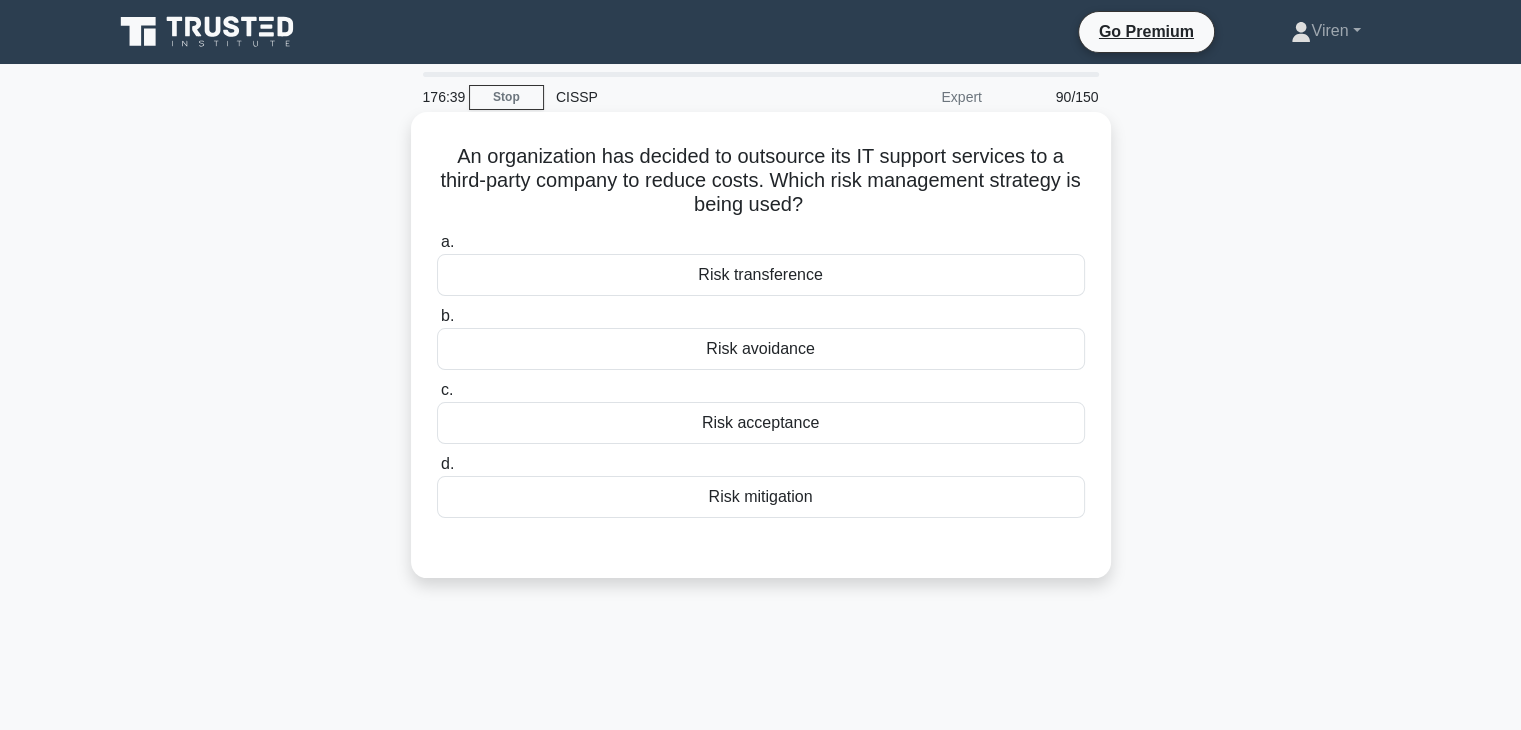 click on "Risk transference" at bounding box center [761, 275] 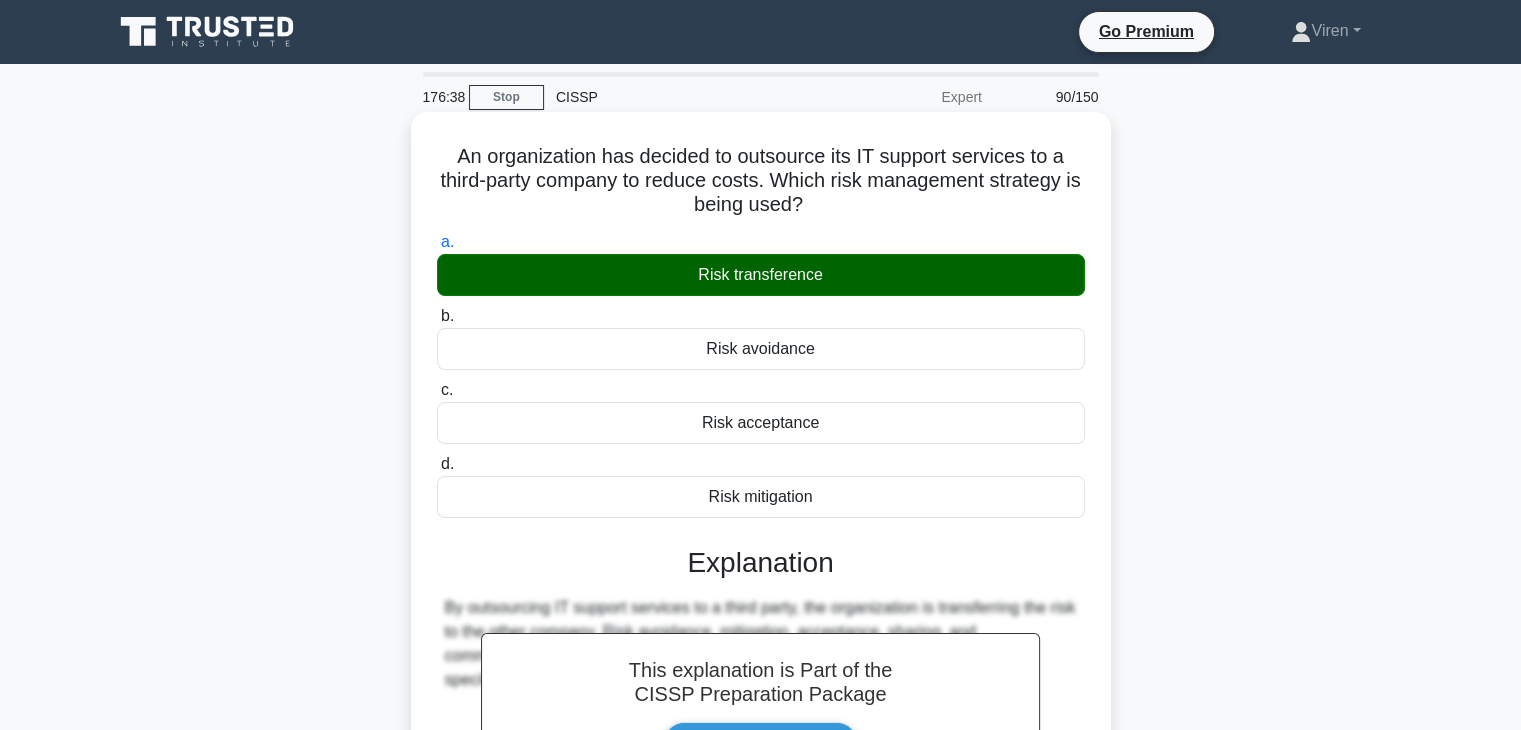 scroll, scrollTop: 351, scrollLeft: 0, axis: vertical 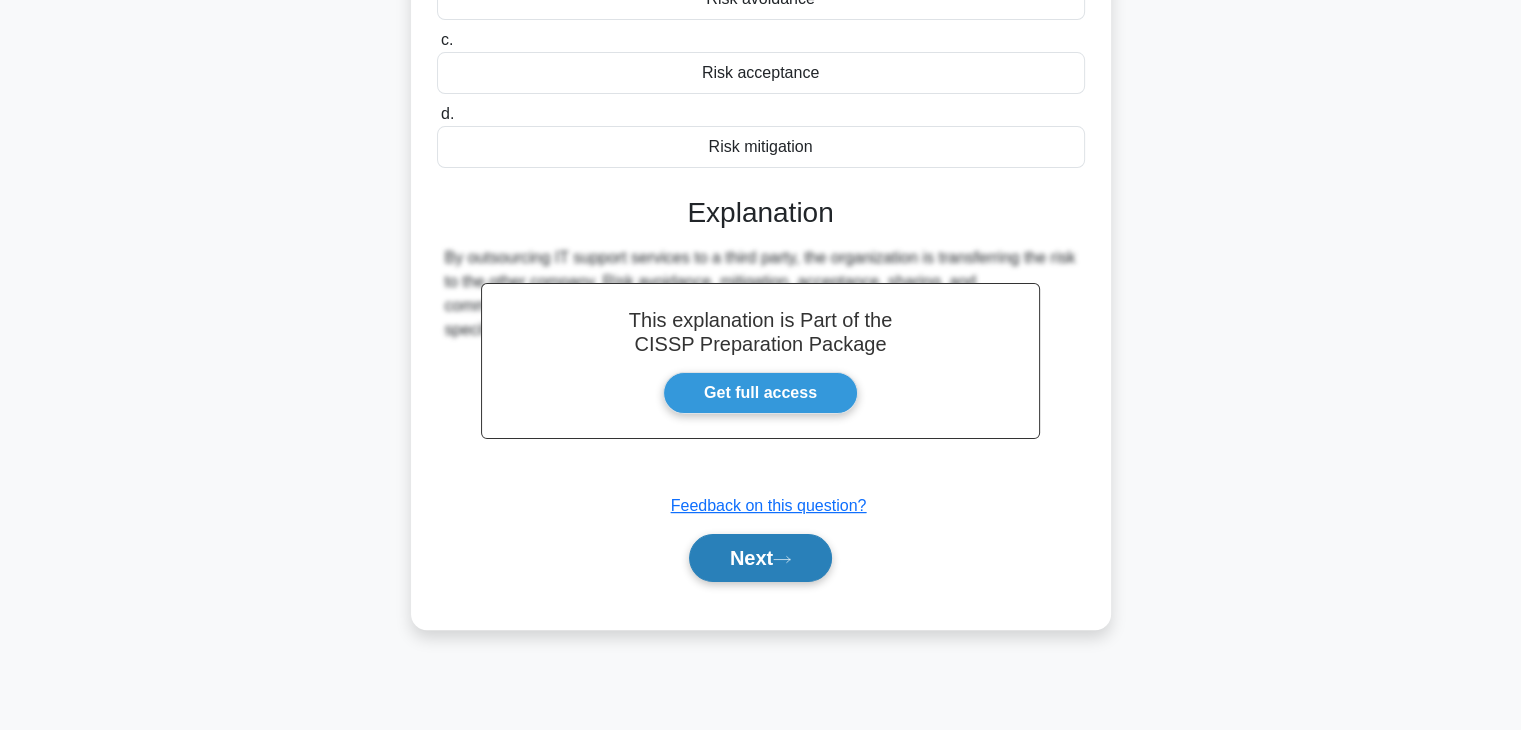 click on "Next" at bounding box center [760, 558] 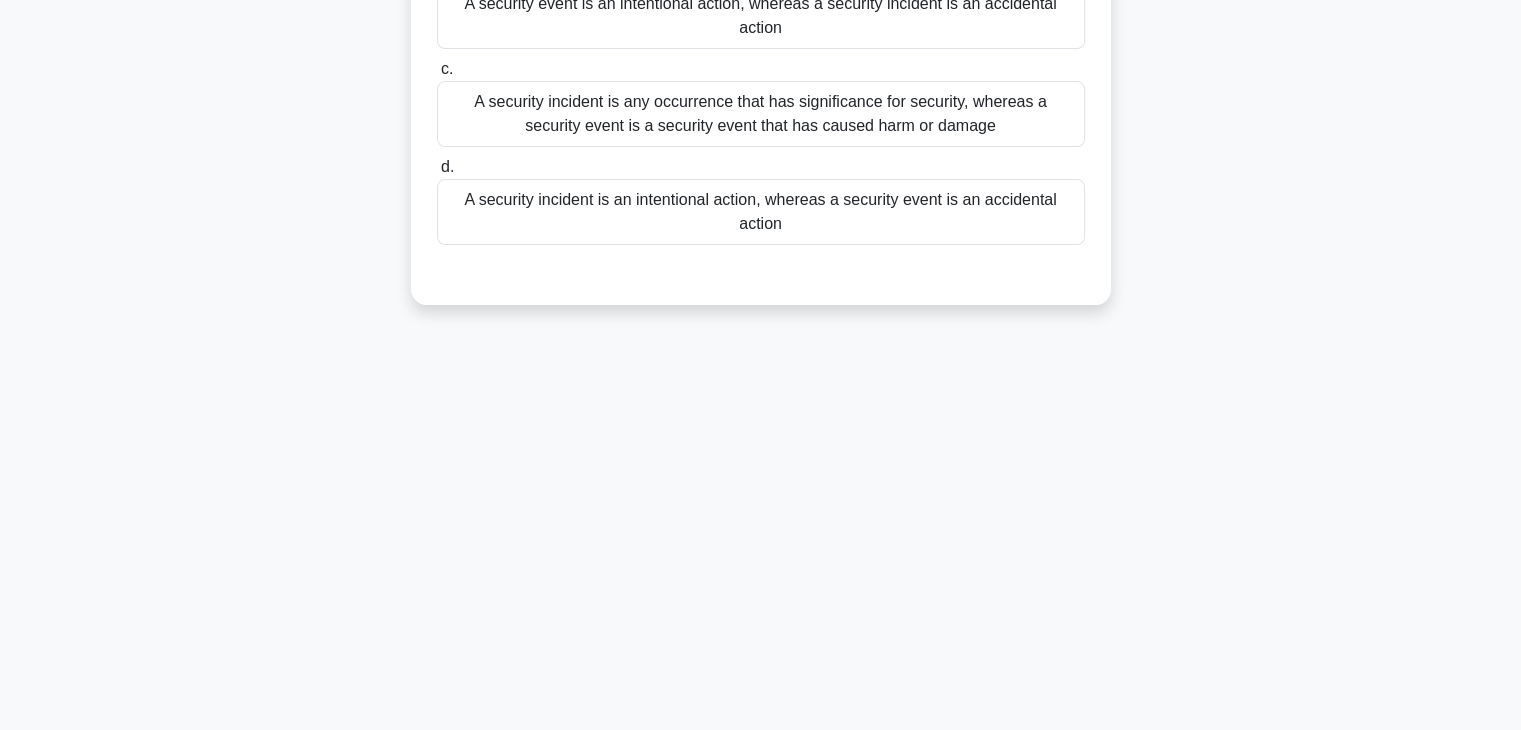 scroll, scrollTop: 0, scrollLeft: 0, axis: both 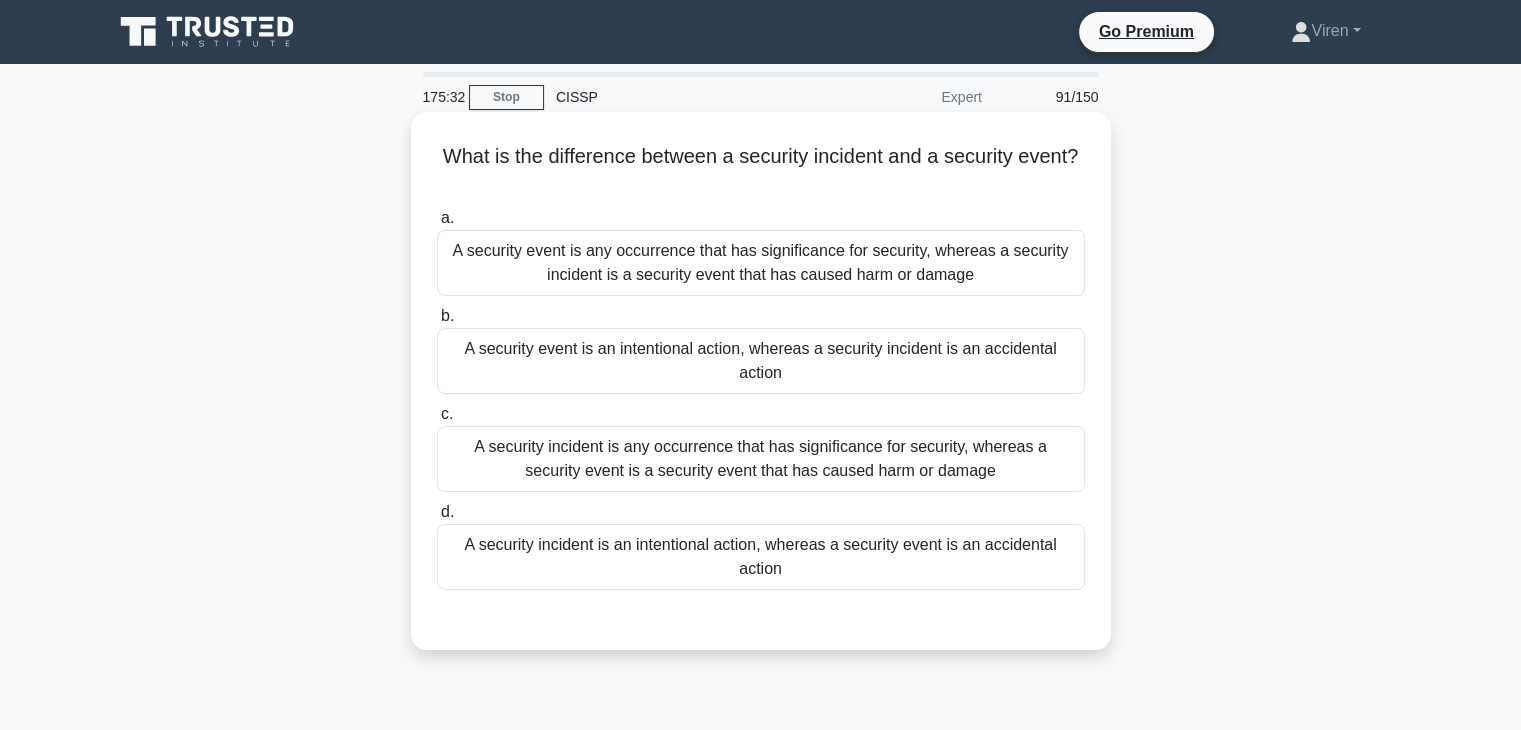 click on "A security event is any occurrence that has significance for security, whereas a security incident is a security event that has caused harm or damage" at bounding box center (761, 263) 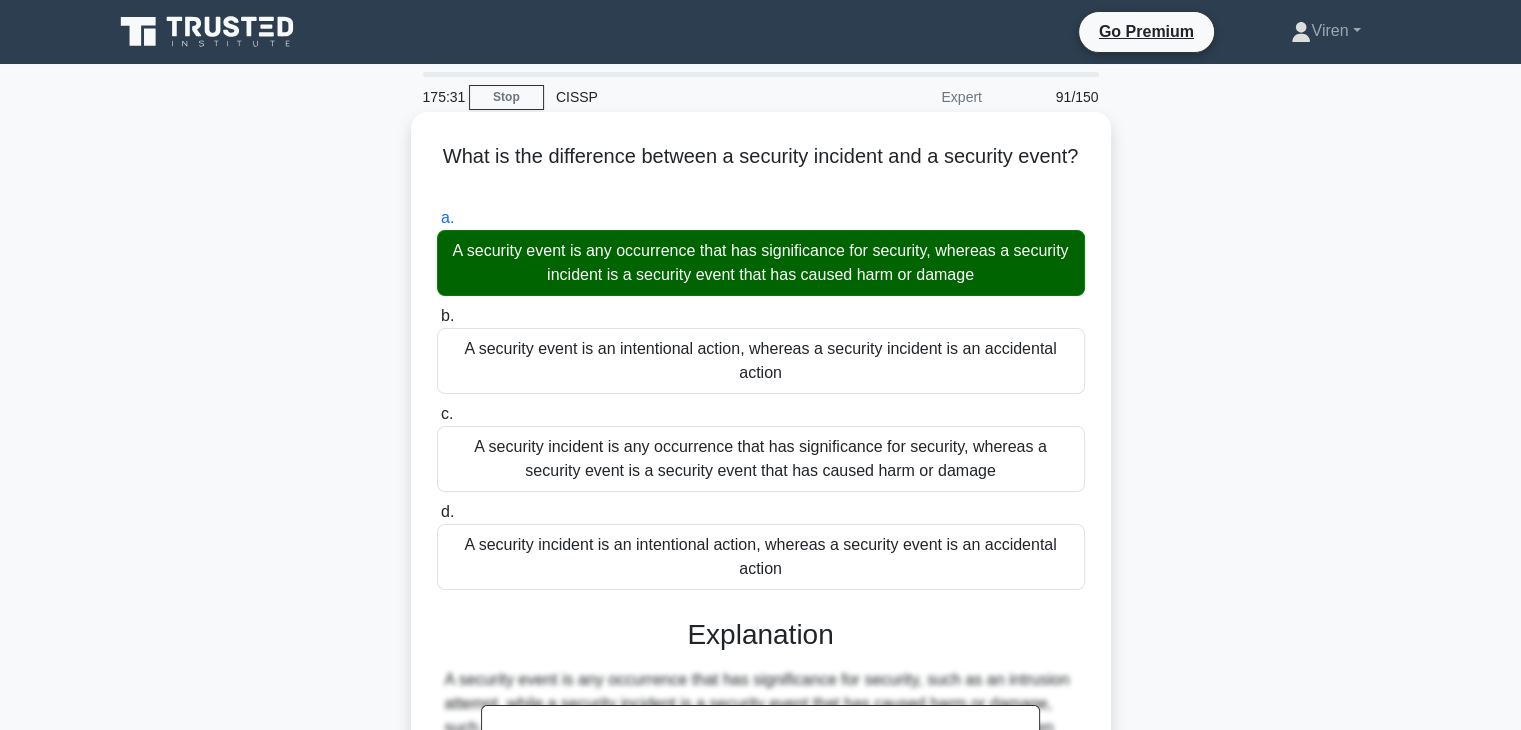 scroll, scrollTop: 358, scrollLeft: 0, axis: vertical 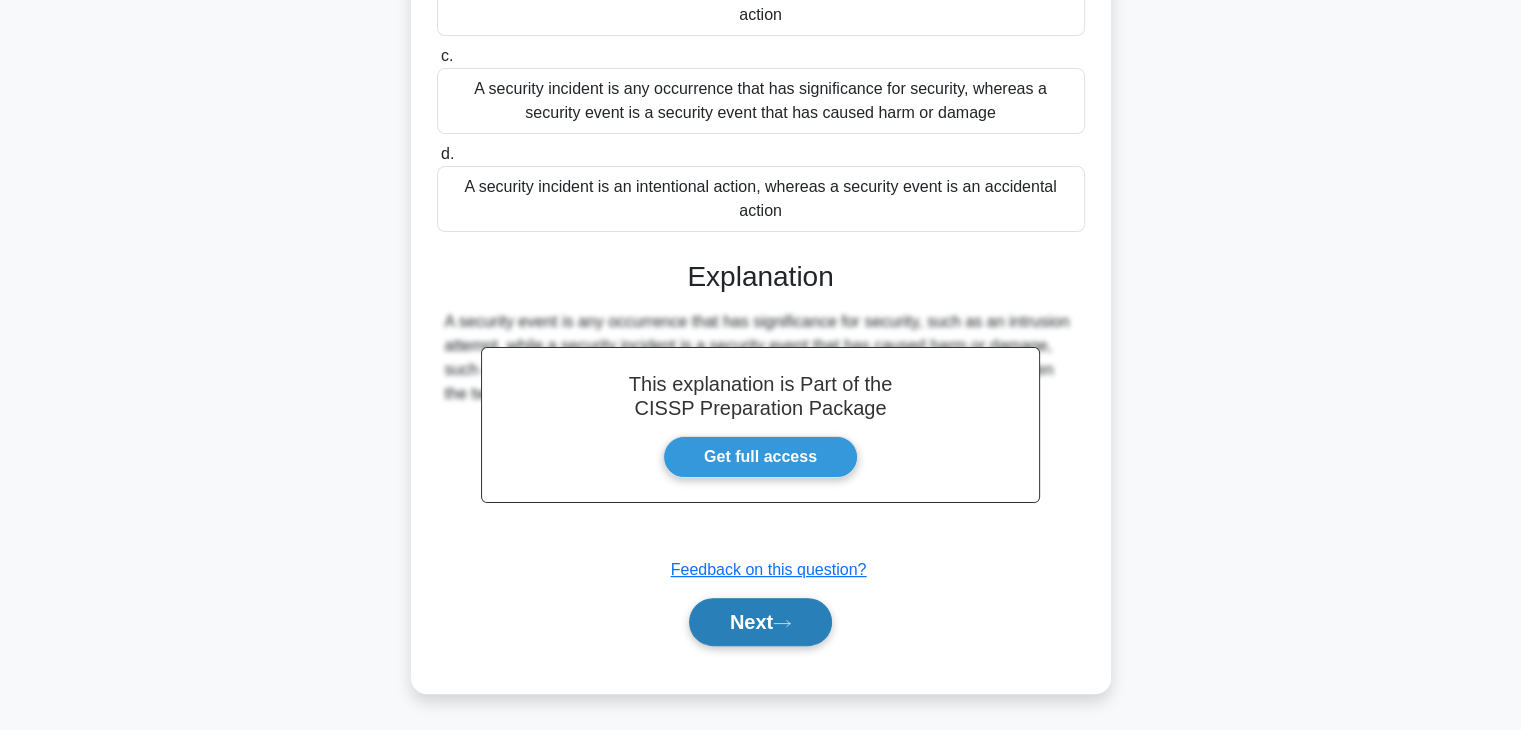 click on "Next" at bounding box center (760, 622) 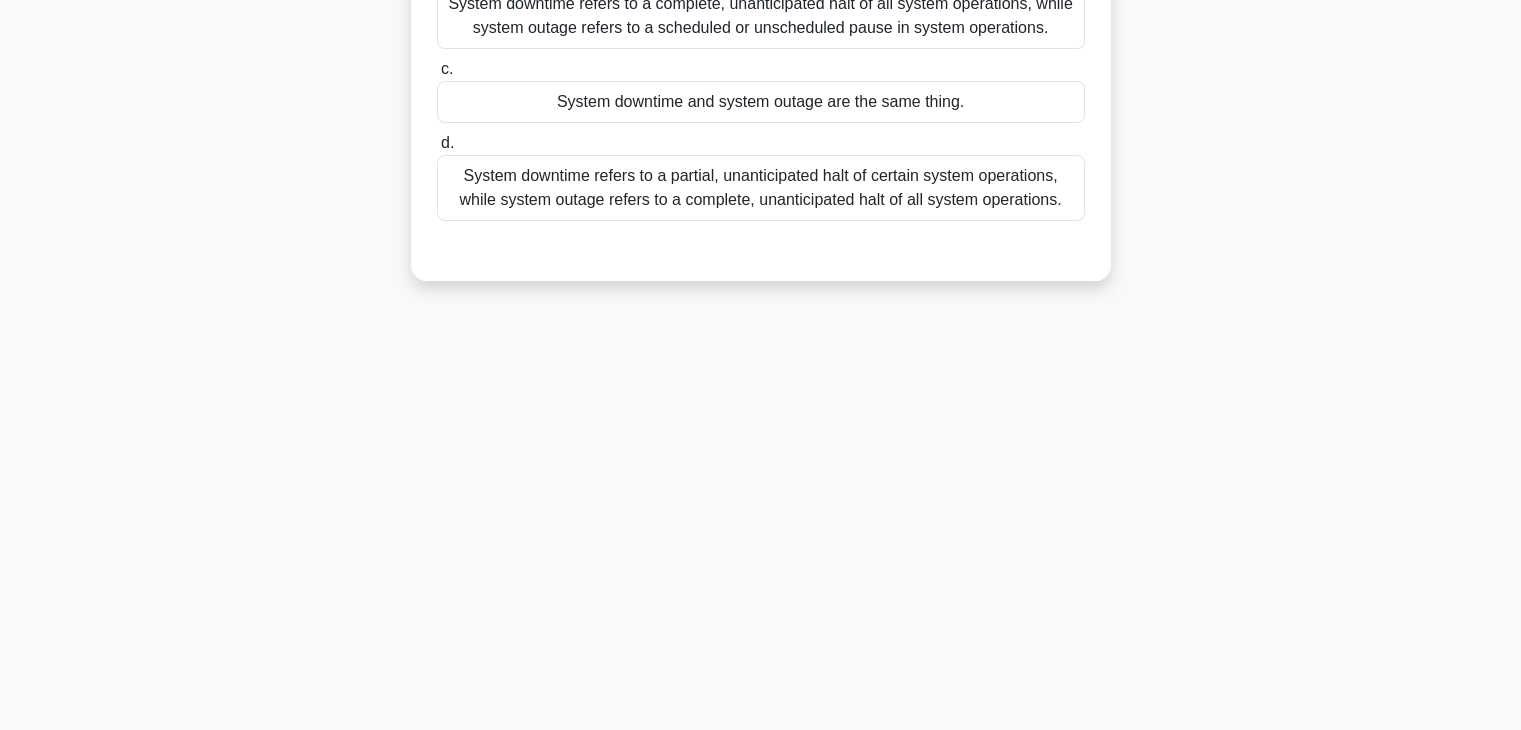 scroll, scrollTop: 0, scrollLeft: 0, axis: both 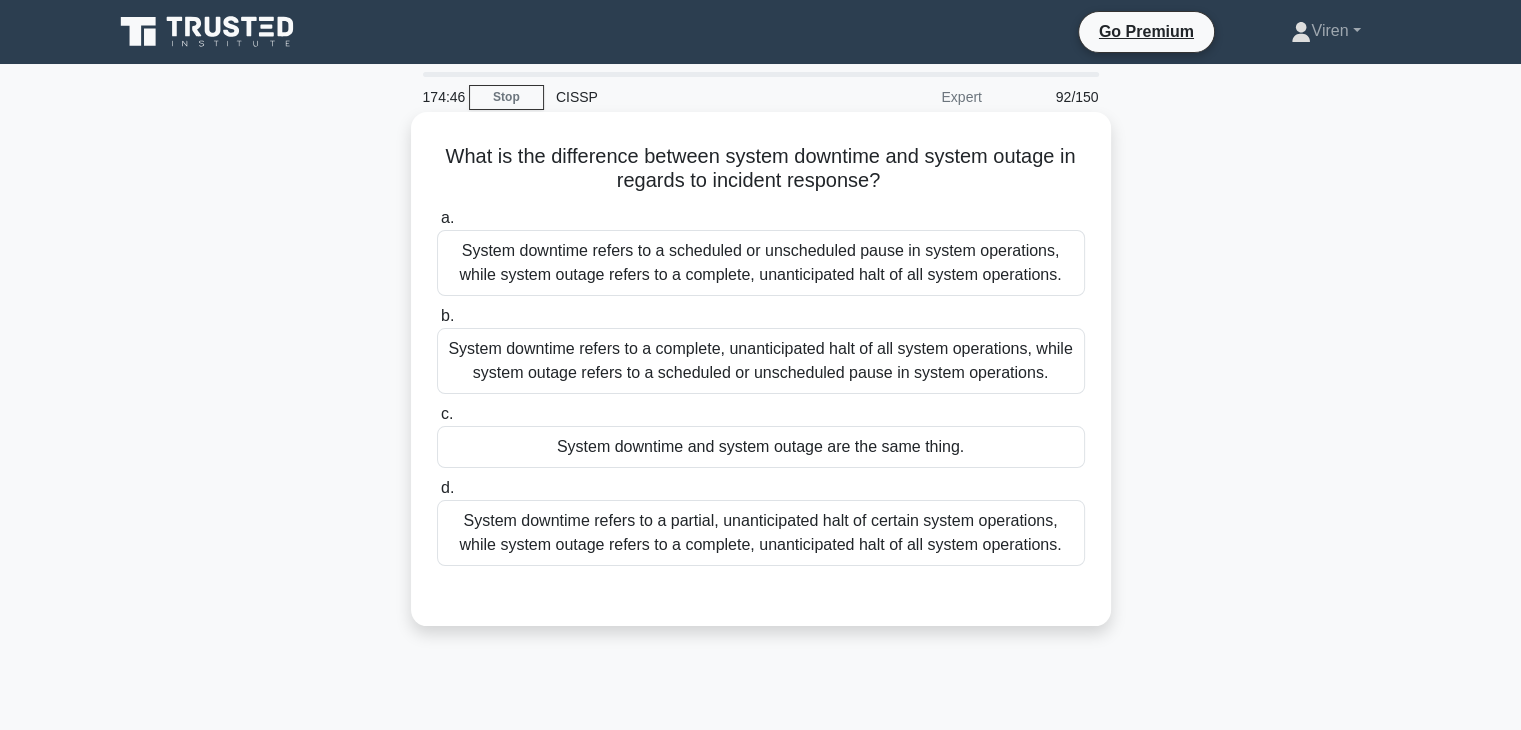 click on "System downtime refers to a scheduled or unscheduled pause in system operations, while system outage refers to a complete, unanticipated halt of all system operations." at bounding box center [761, 263] 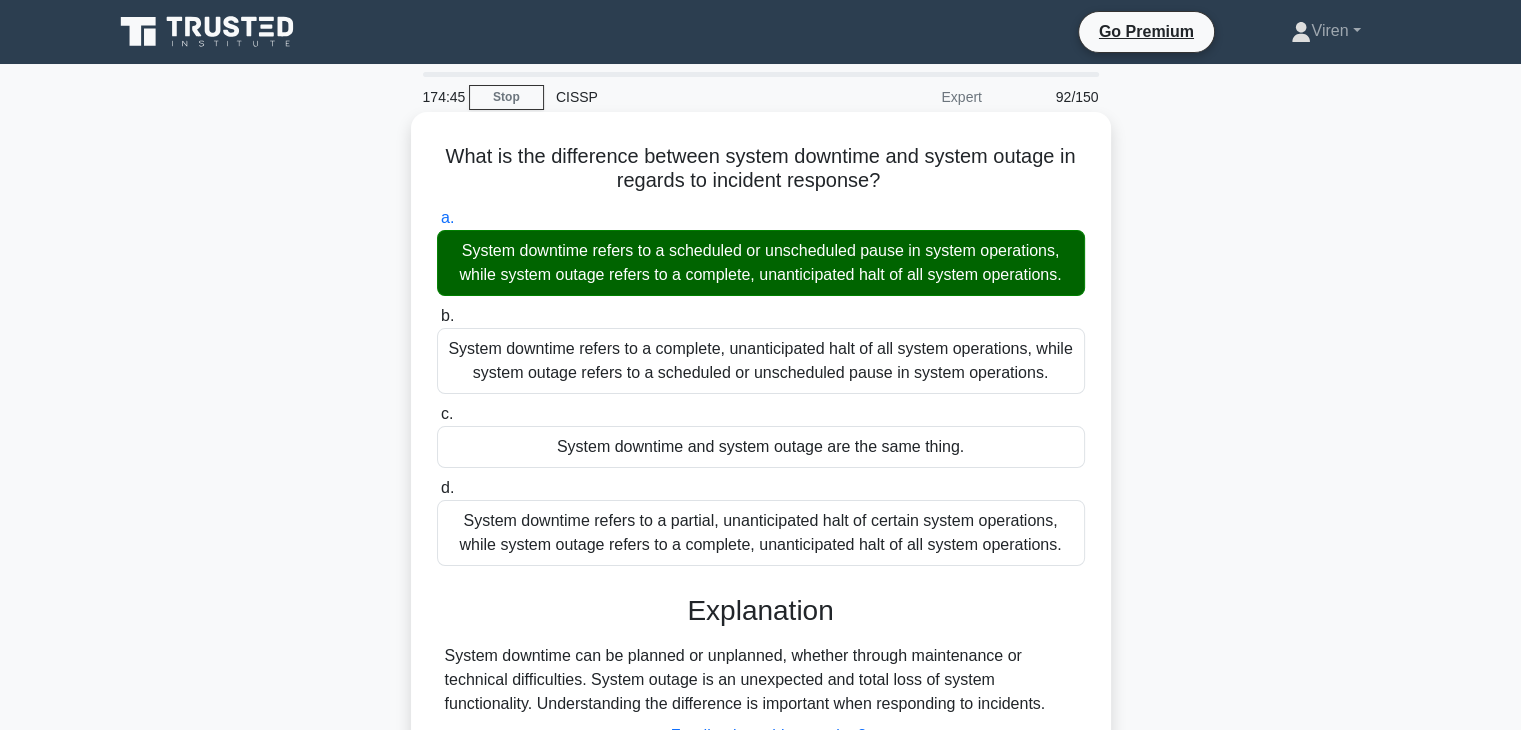 scroll, scrollTop: 351, scrollLeft: 0, axis: vertical 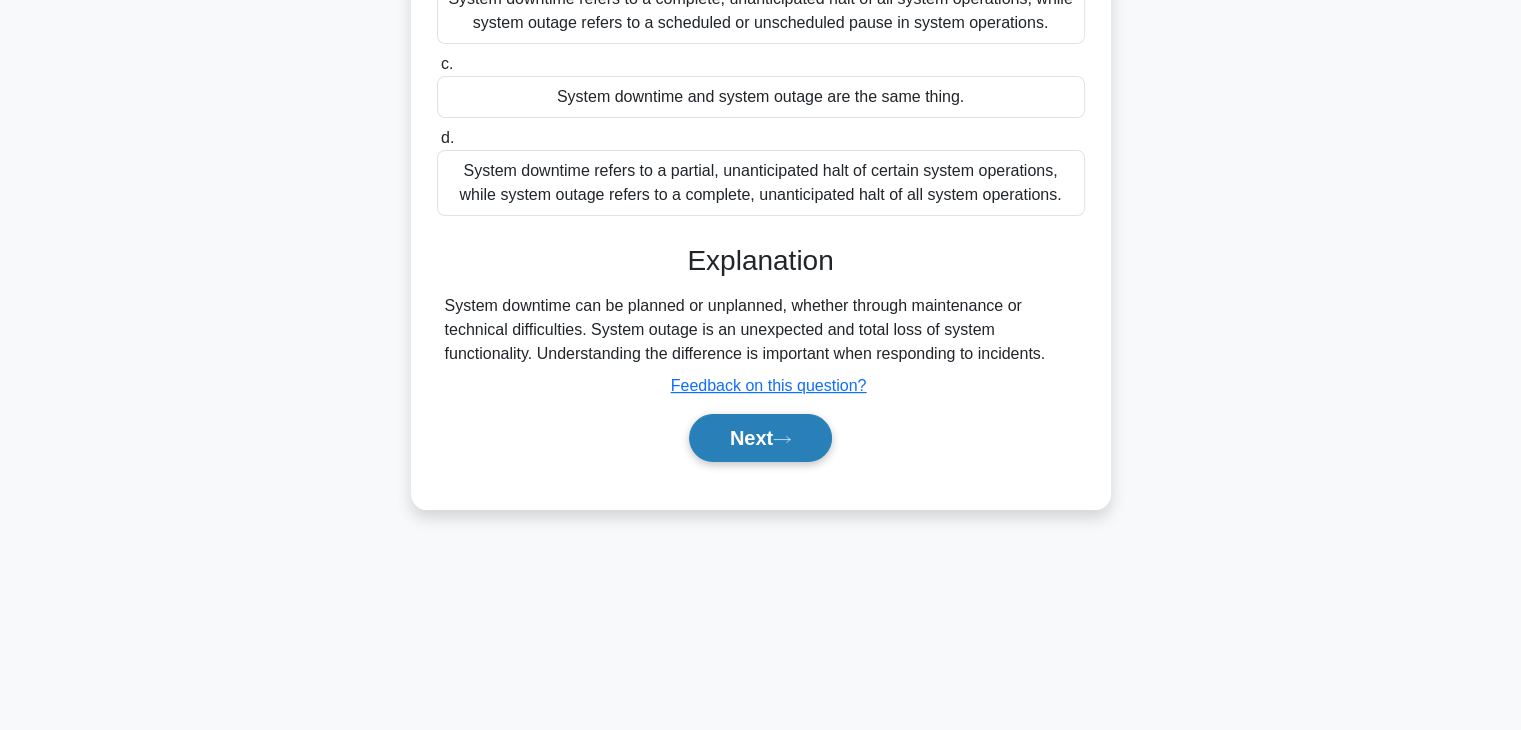click on "Next" at bounding box center [760, 438] 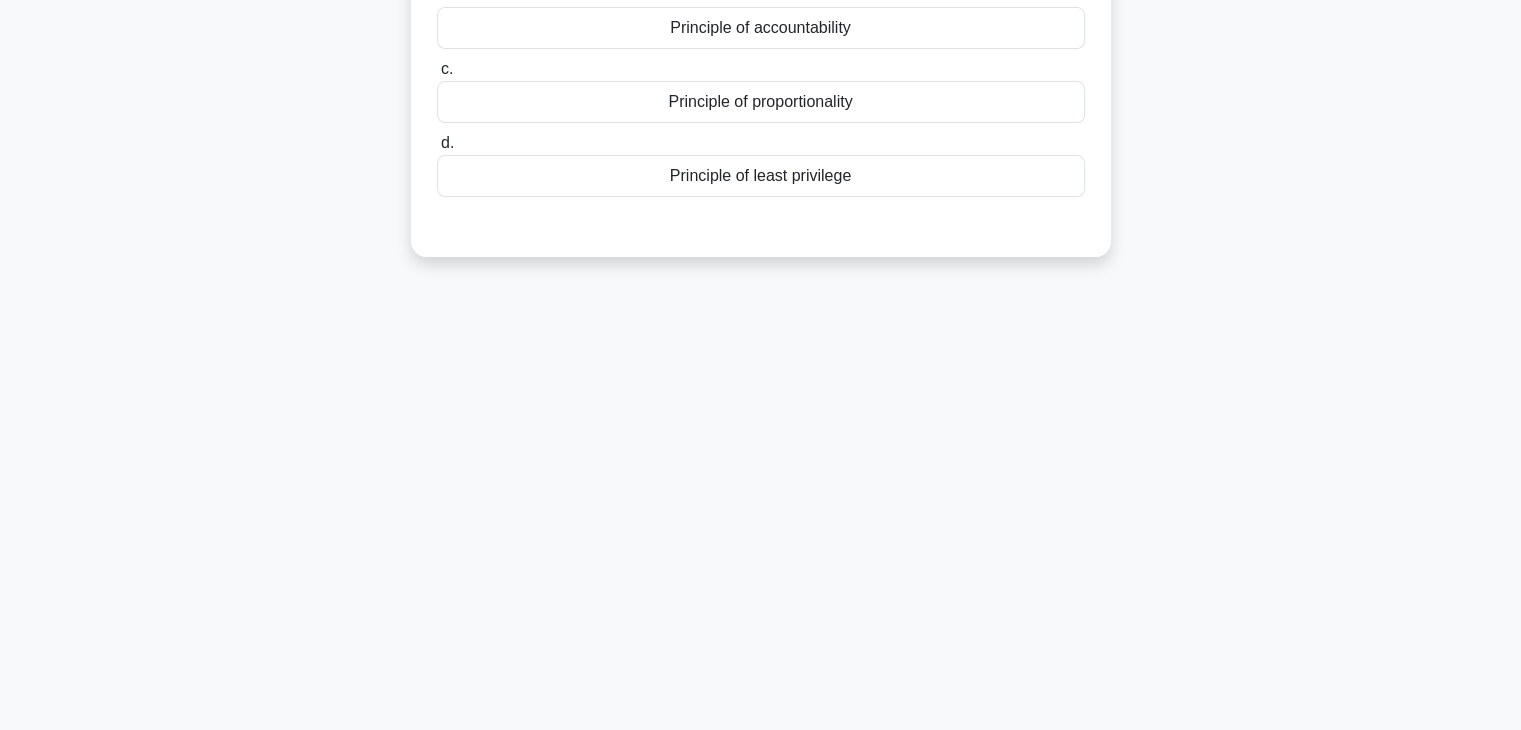 scroll, scrollTop: 0, scrollLeft: 0, axis: both 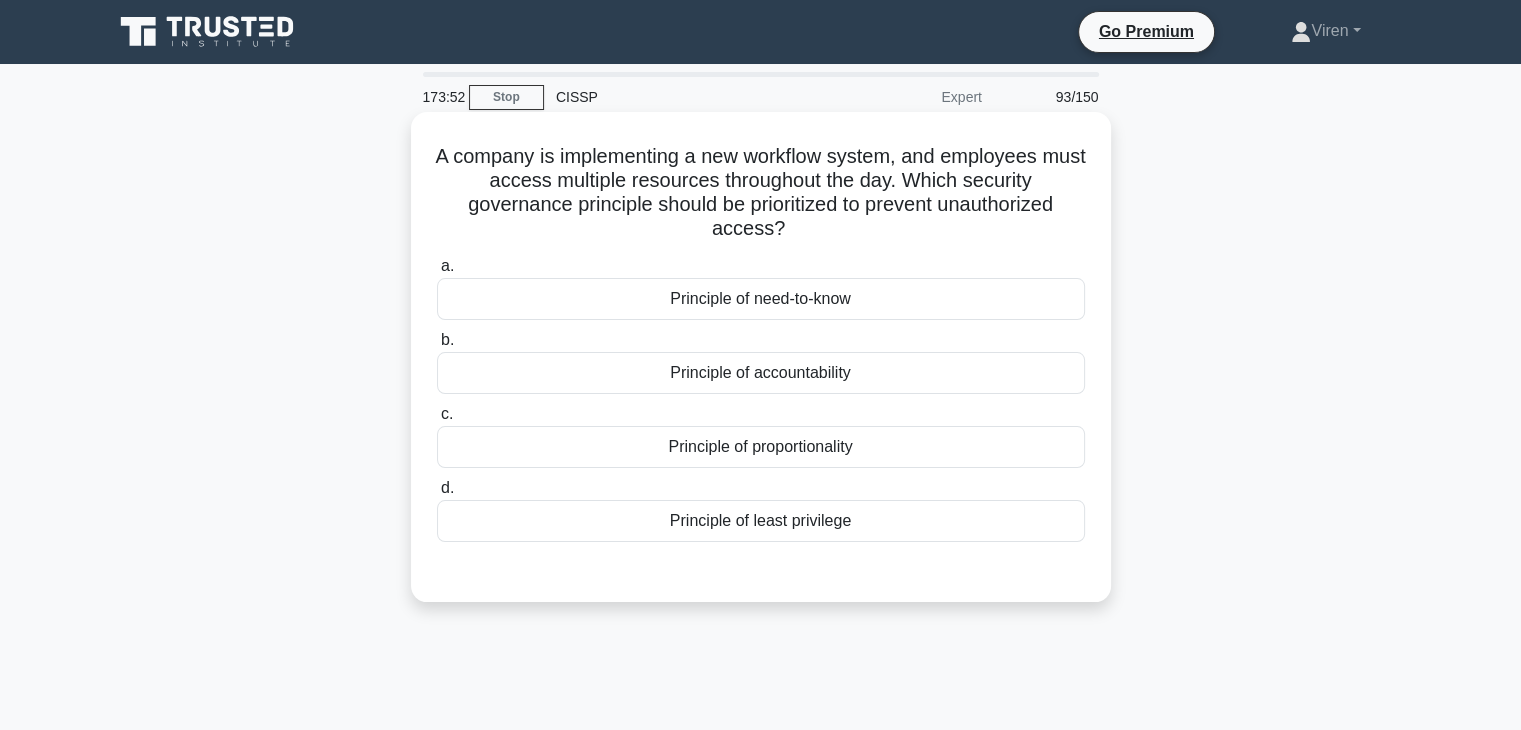 click on "Principle of least privilege" at bounding box center (761, 521) 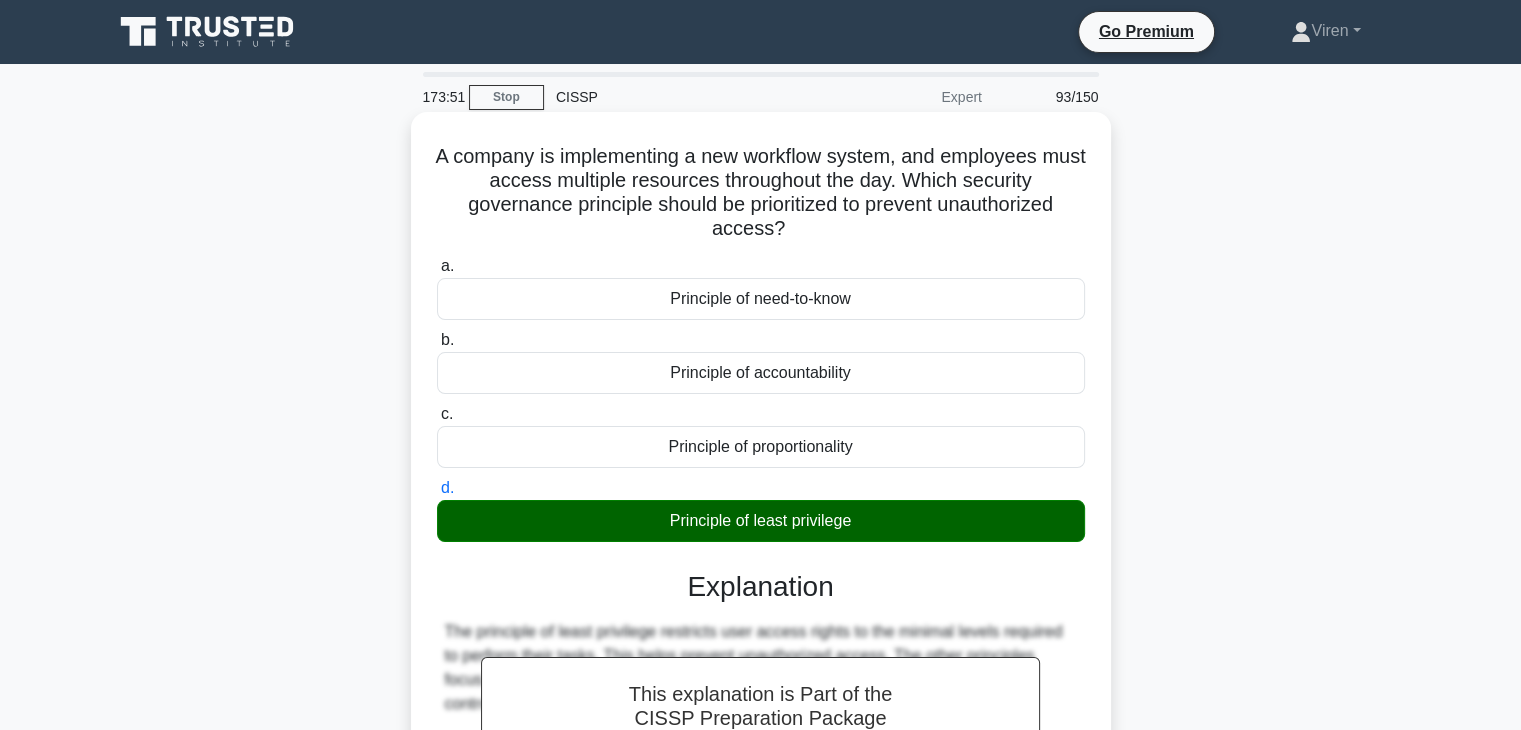 scroll, scrollTop: 351, scrollLeft: 0, axis: vertical 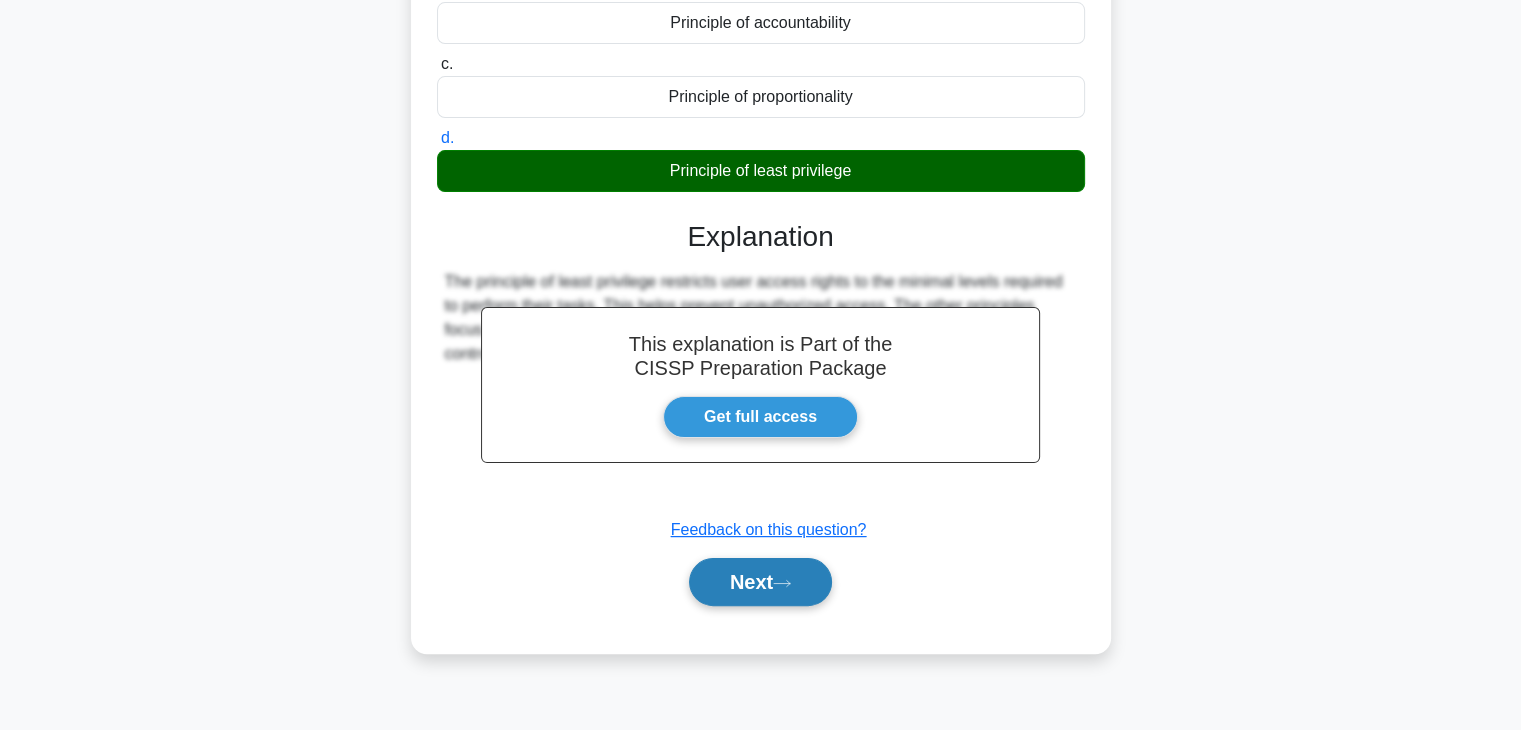 click on "Next" at bounding box center (760, 582) 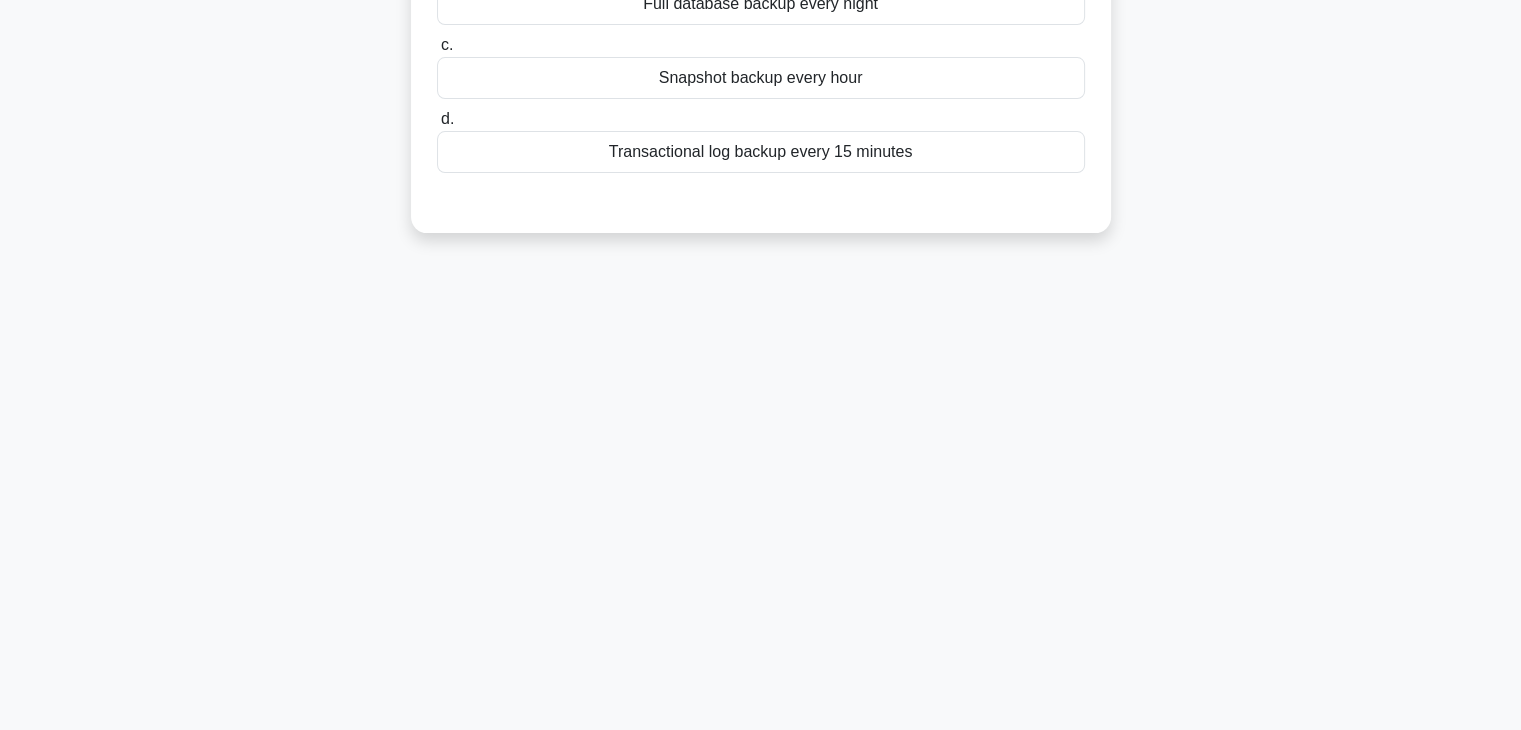 scroll, scrollTop: 0, scrollLeft: 0, axis: both 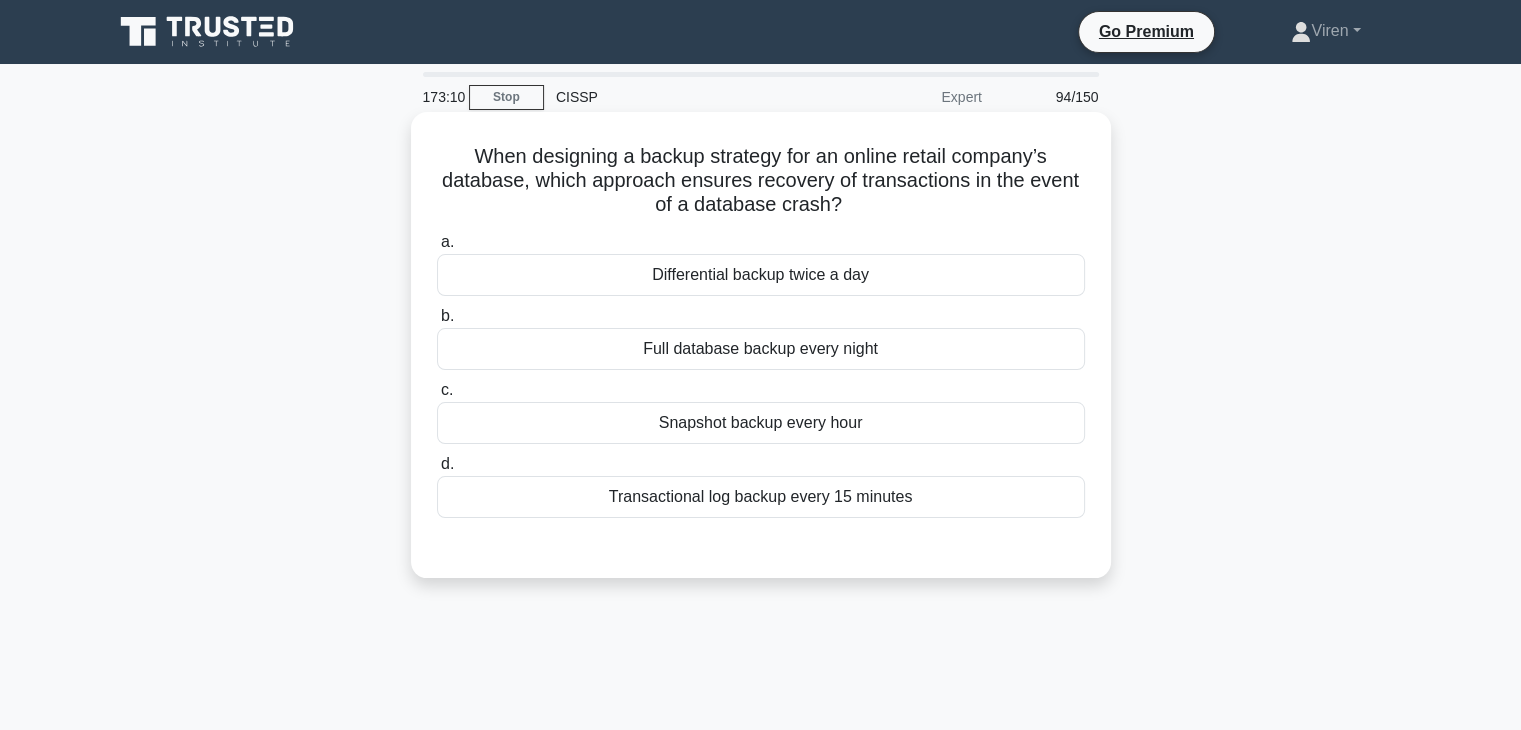 click on "Transactional log backup every 15 minutes" at bounding box center [761, 497] 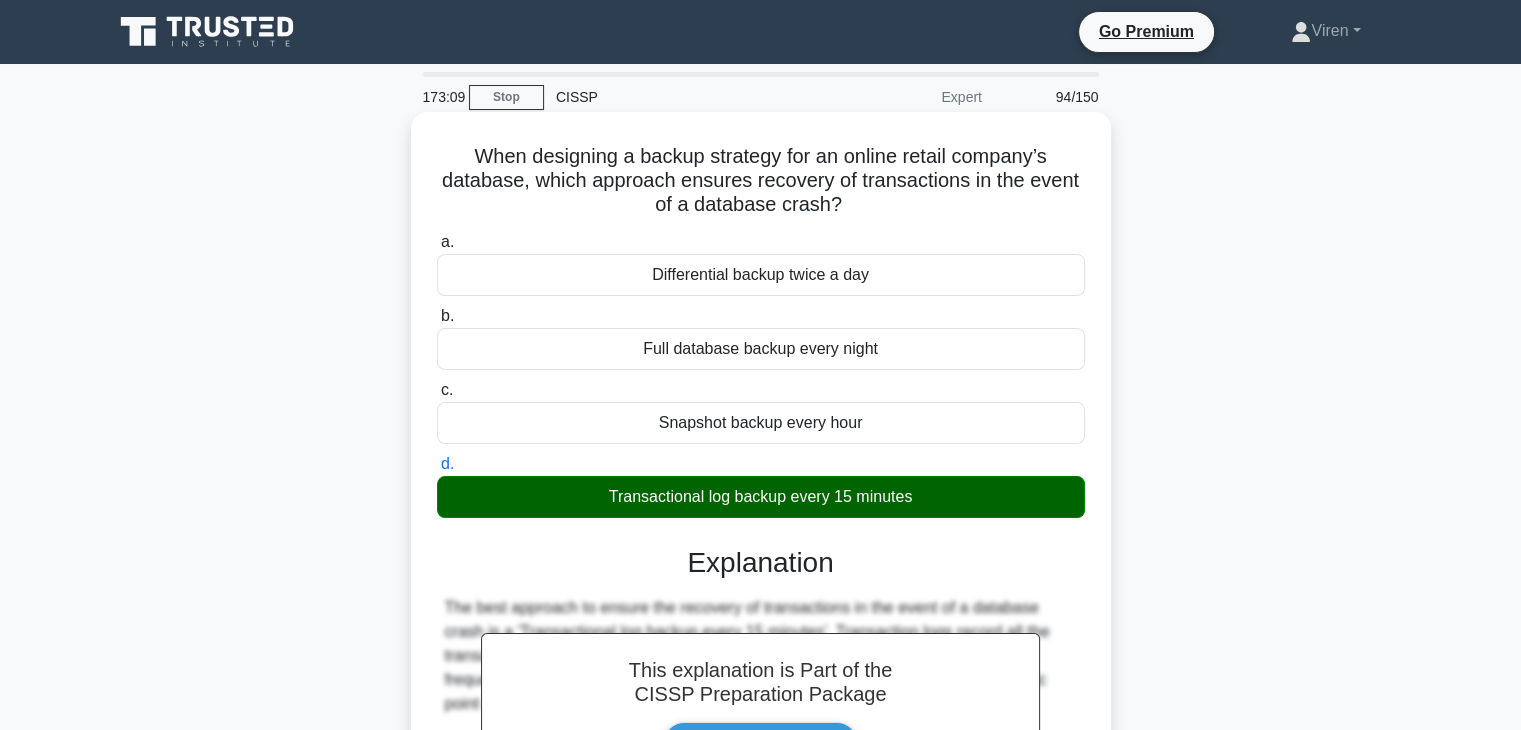 scroll, scrollTop: 382, scrollLeft: 0, axis: vertical 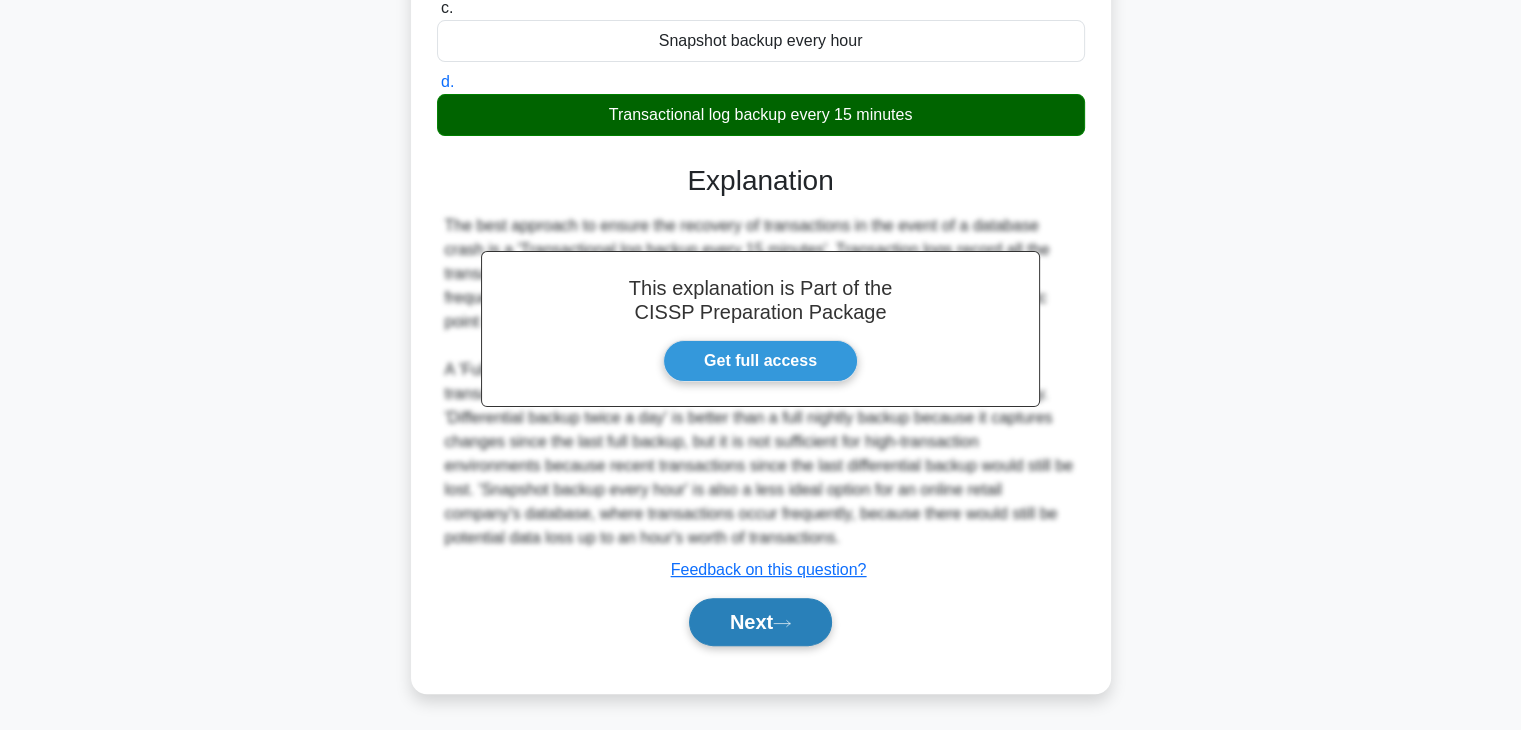 click on "Next" at bounding box center (760, 622) 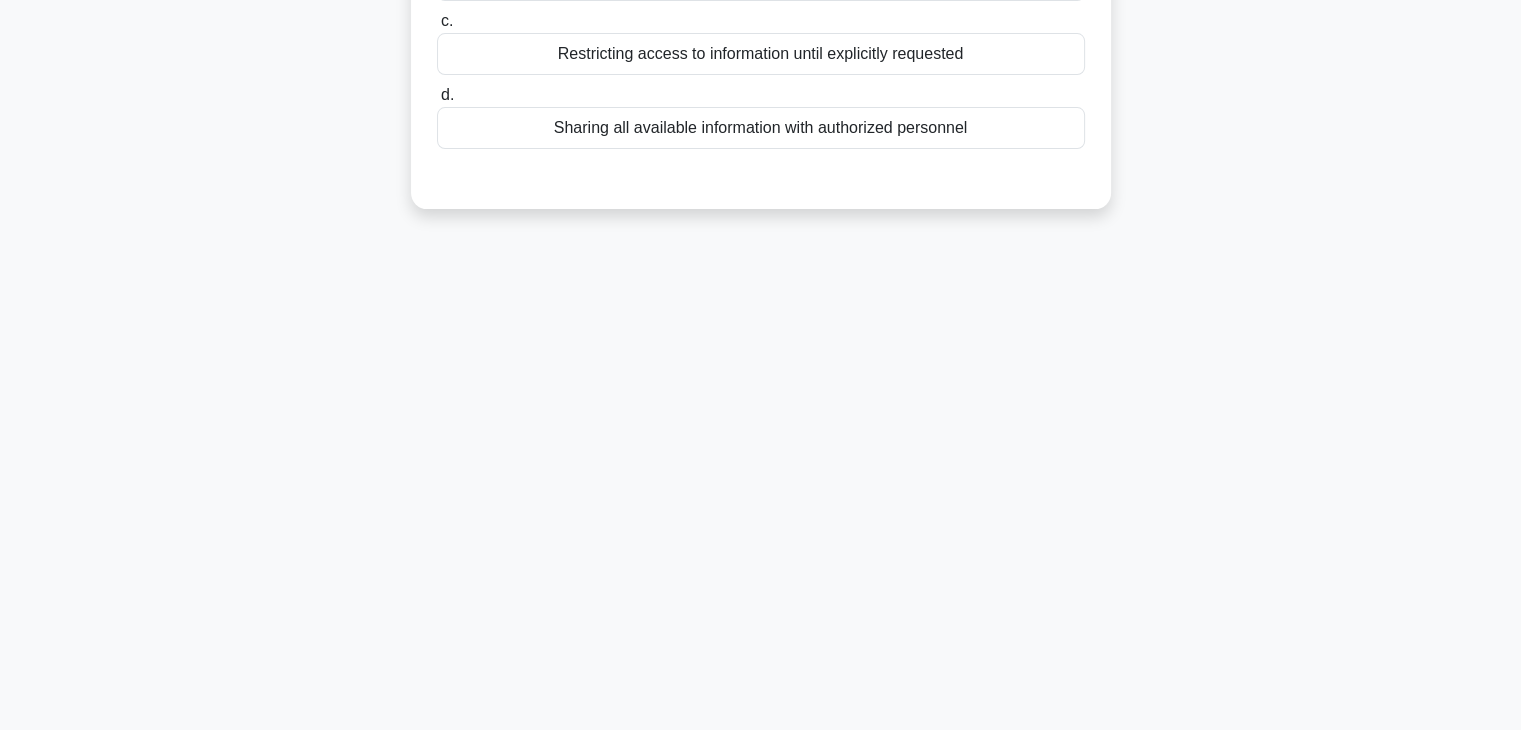 scroll, scrollTop: 0, scrollLeft: 0, axis: both 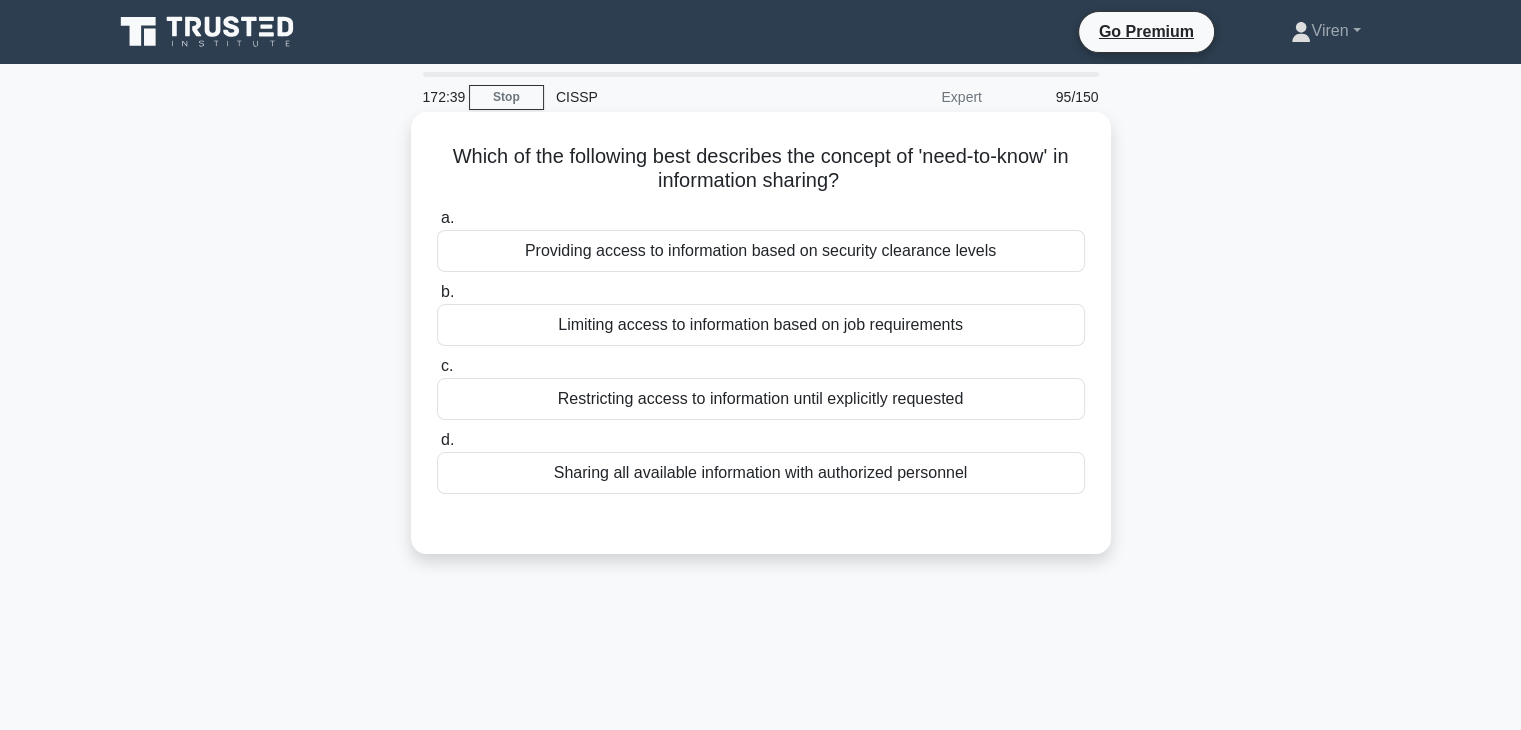 click on "Restricting access to information until explicitly requested" at bounding box center [761, 399] 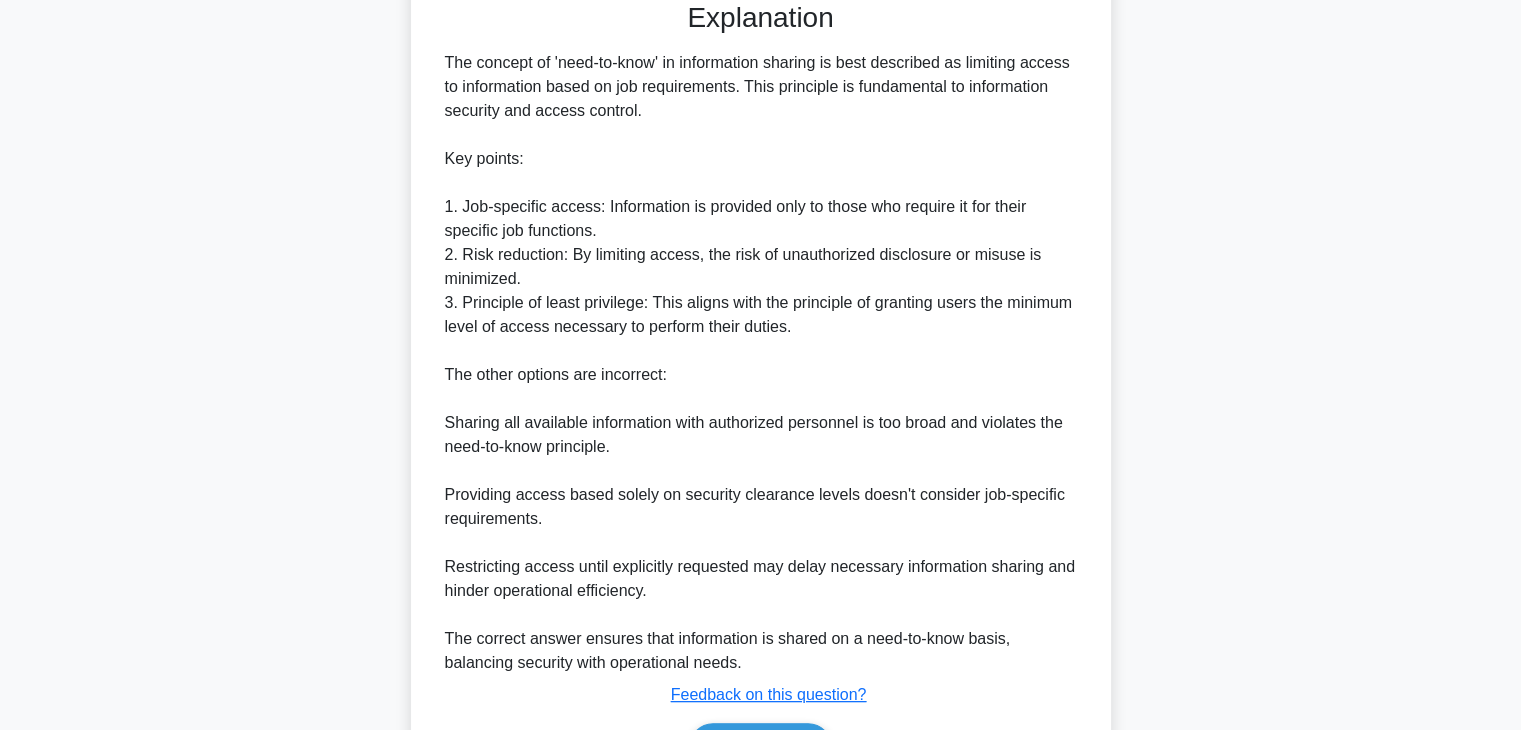 scroll, scrollTop: 648, scrollLeft: 0, axis: vertical 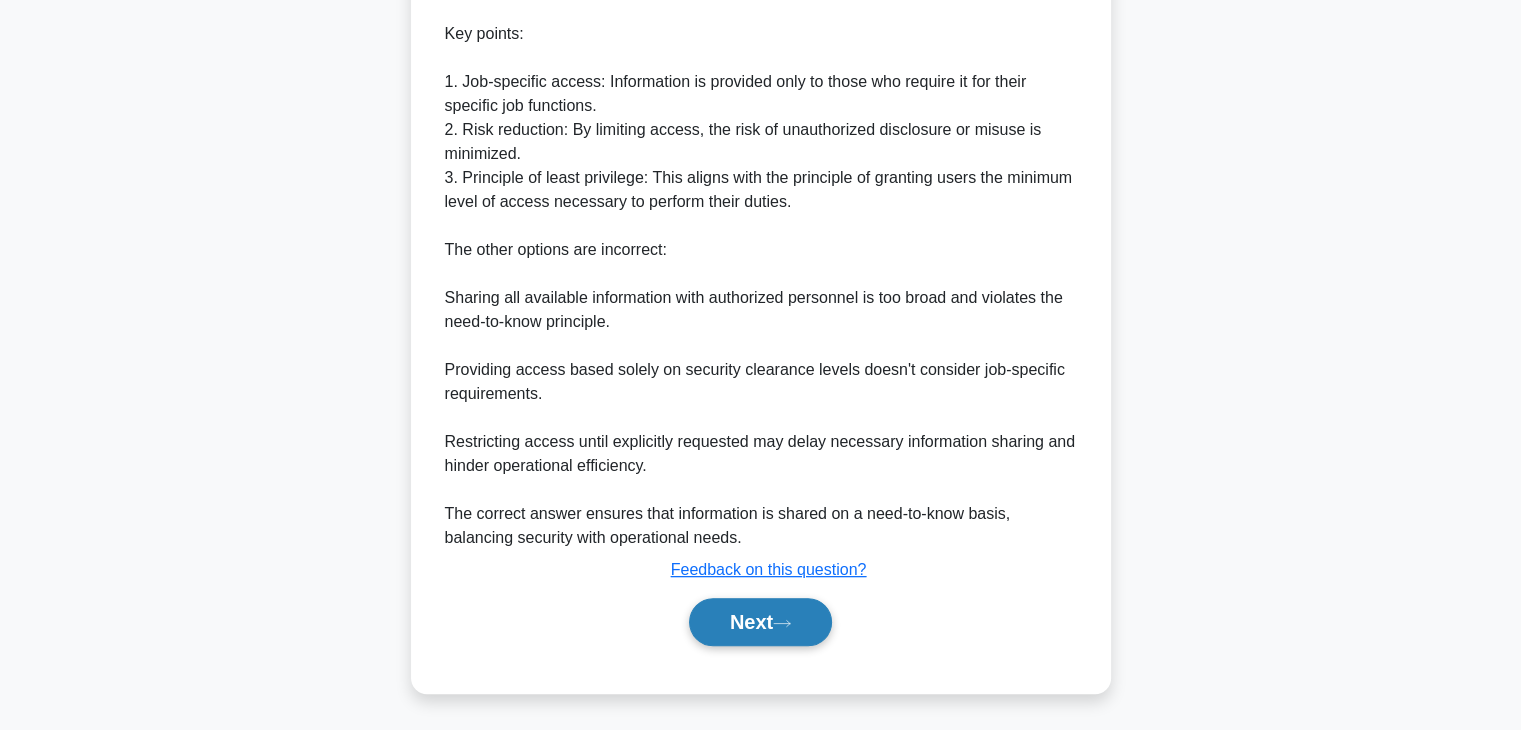 click on "Next" at bounding box center [760, 622] 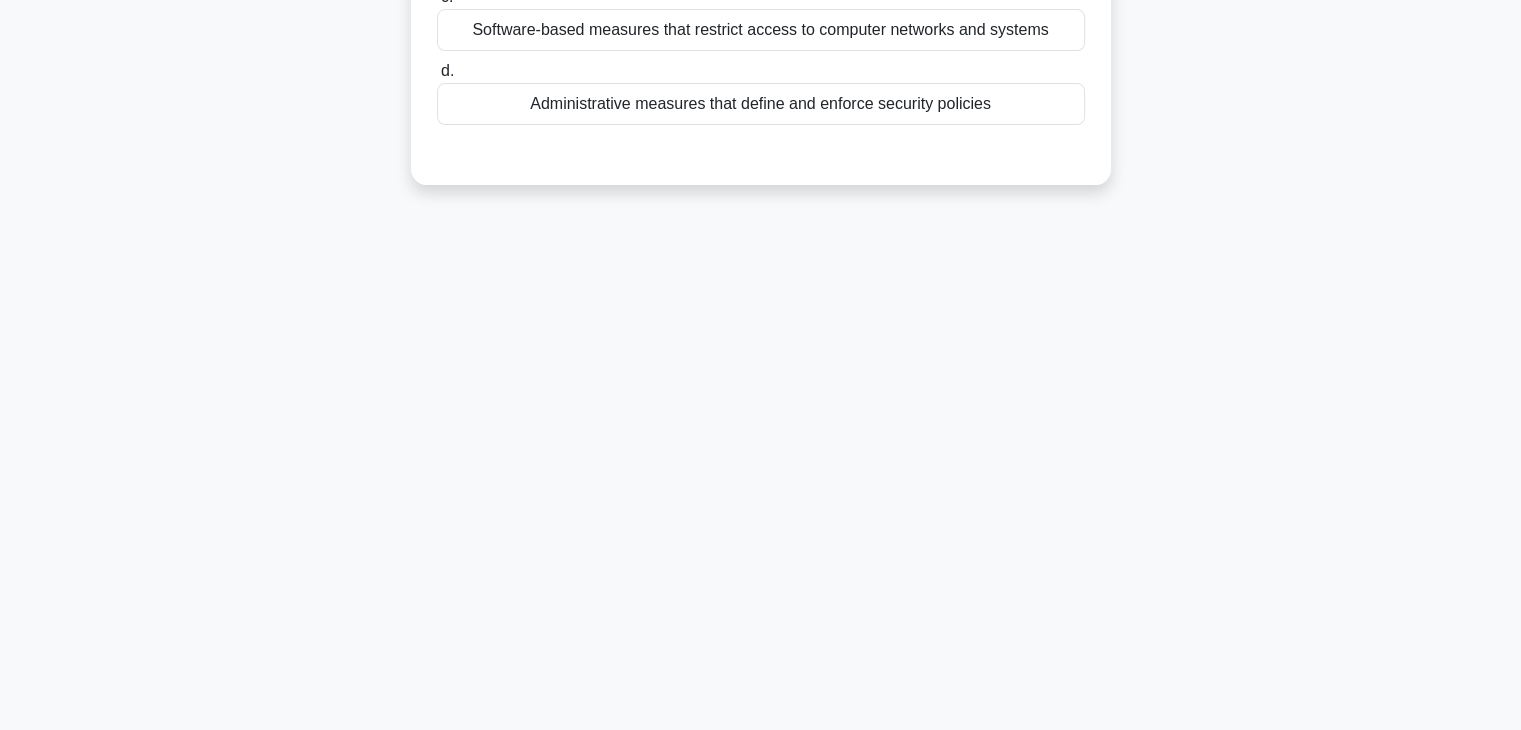 scroll, scrollTop: 0, scrollLeft: 0, axis: both 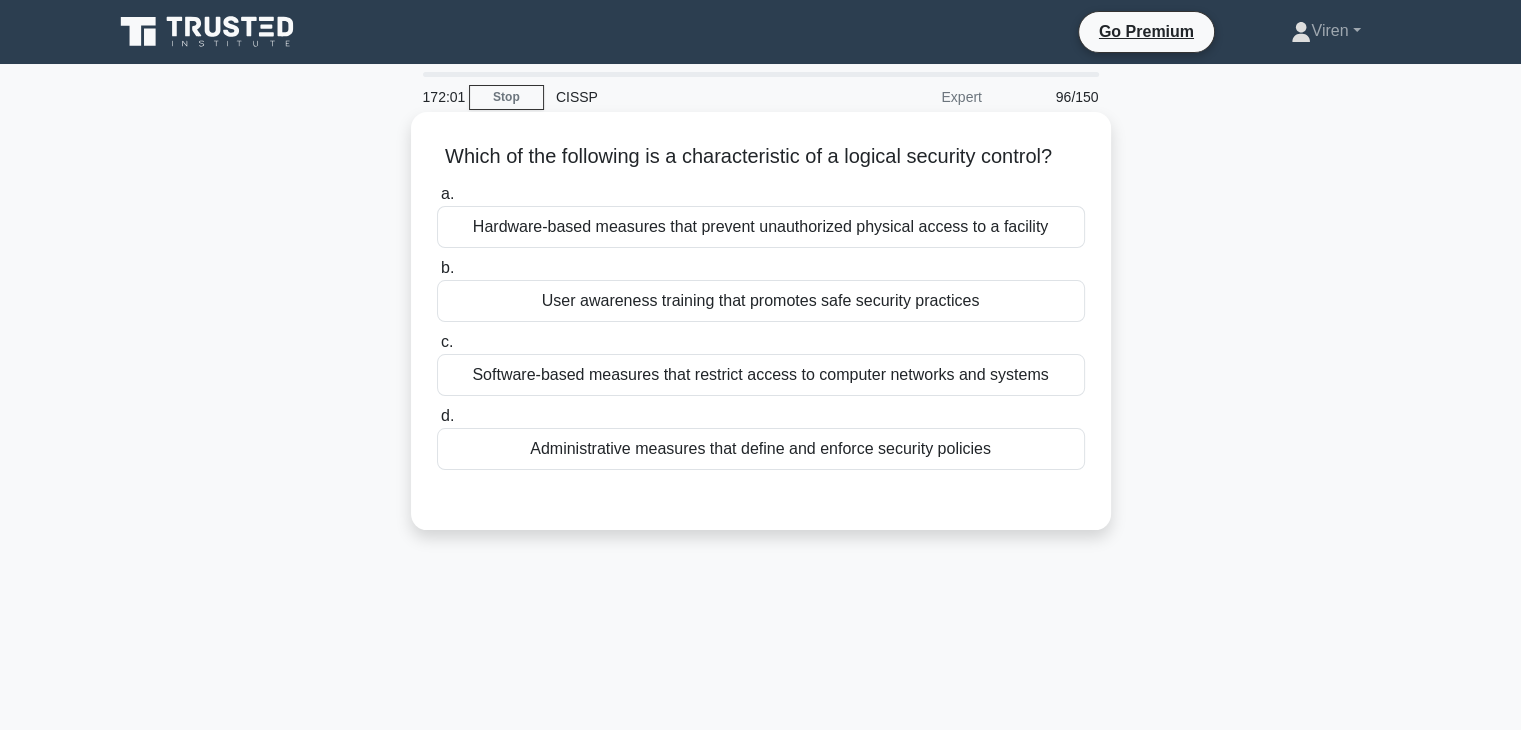 click on "Software-based measures that restrict access to computer networks and systems" at bounding box center (761, 375) 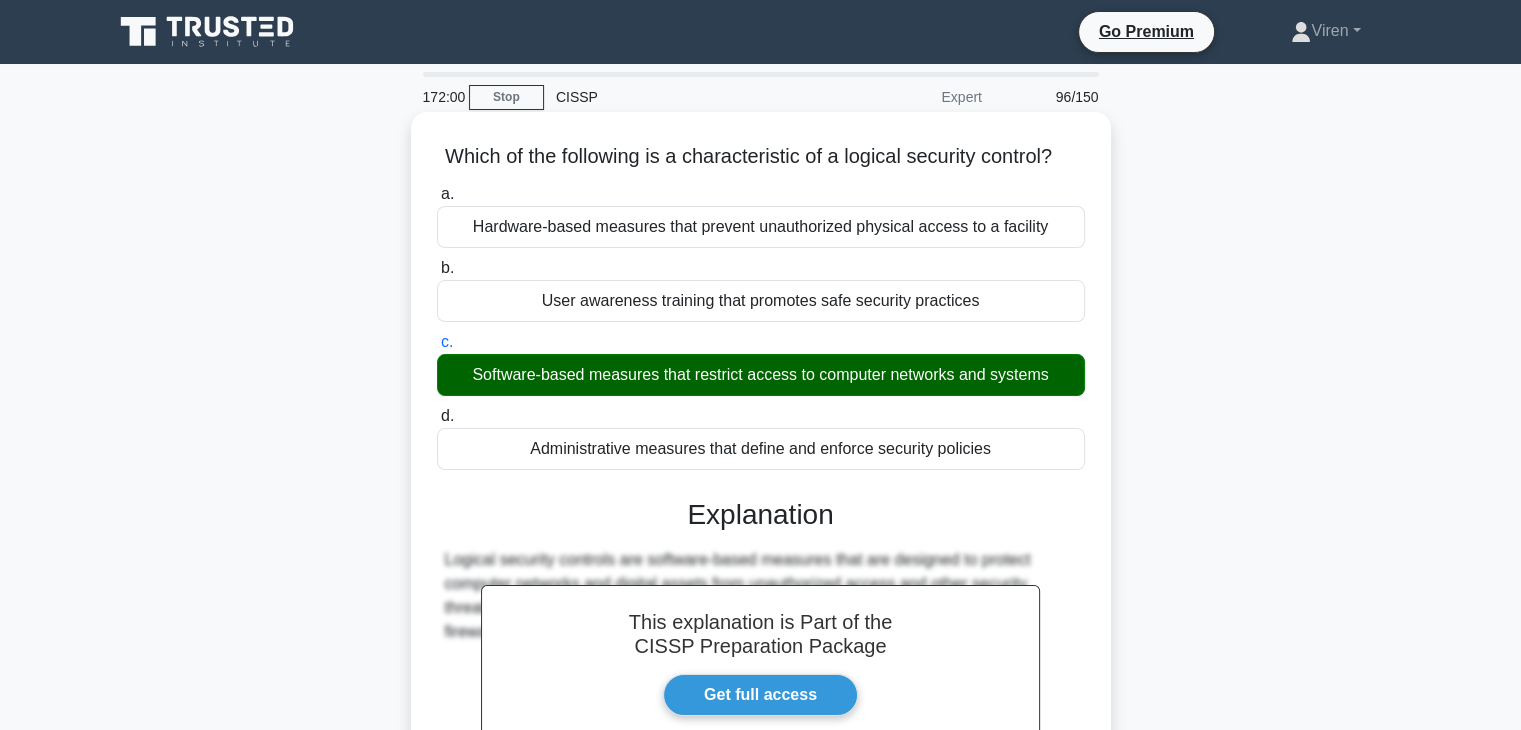 scroll, scrollTop: 351, scrollLeft: 0, axis: vertical 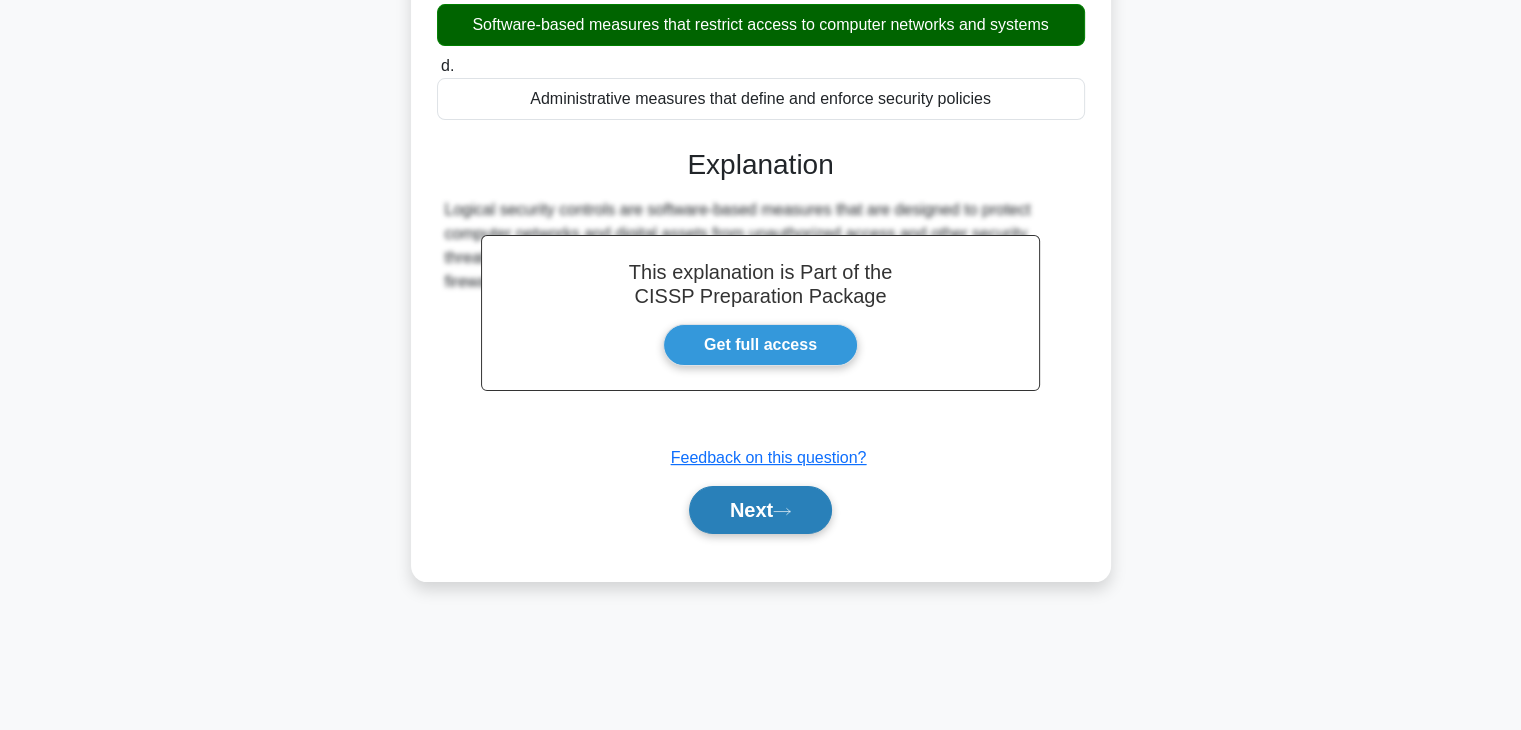 click on "Next" at bounding box center [760, 510] 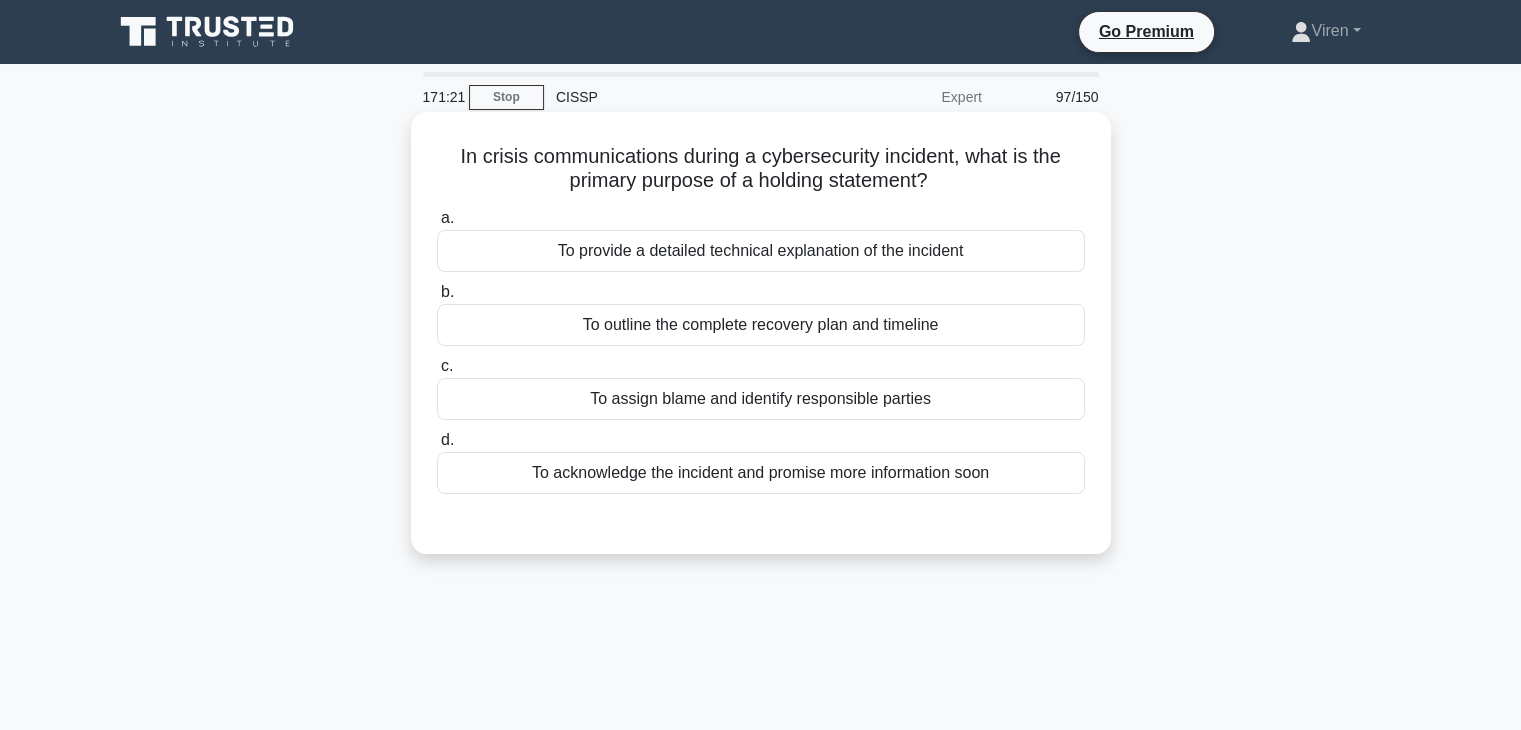 drag, startPoint x: 946, startPoint y: 177, endPoint x: 437, endPoint y: 167, distance: 509.09824 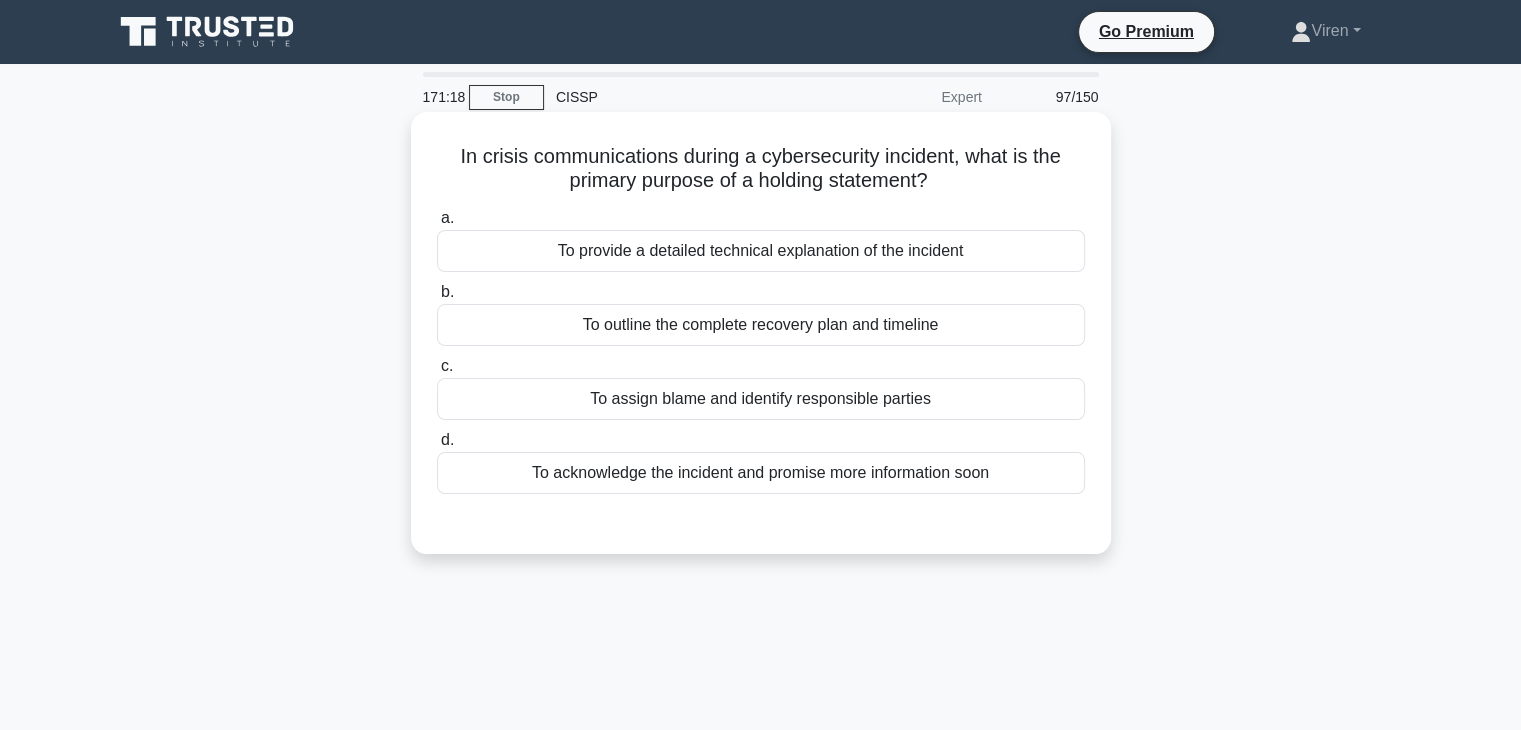 copy on "In crisis communications during a cybersecurity incident, what is the primary purpose of a holding statement?" 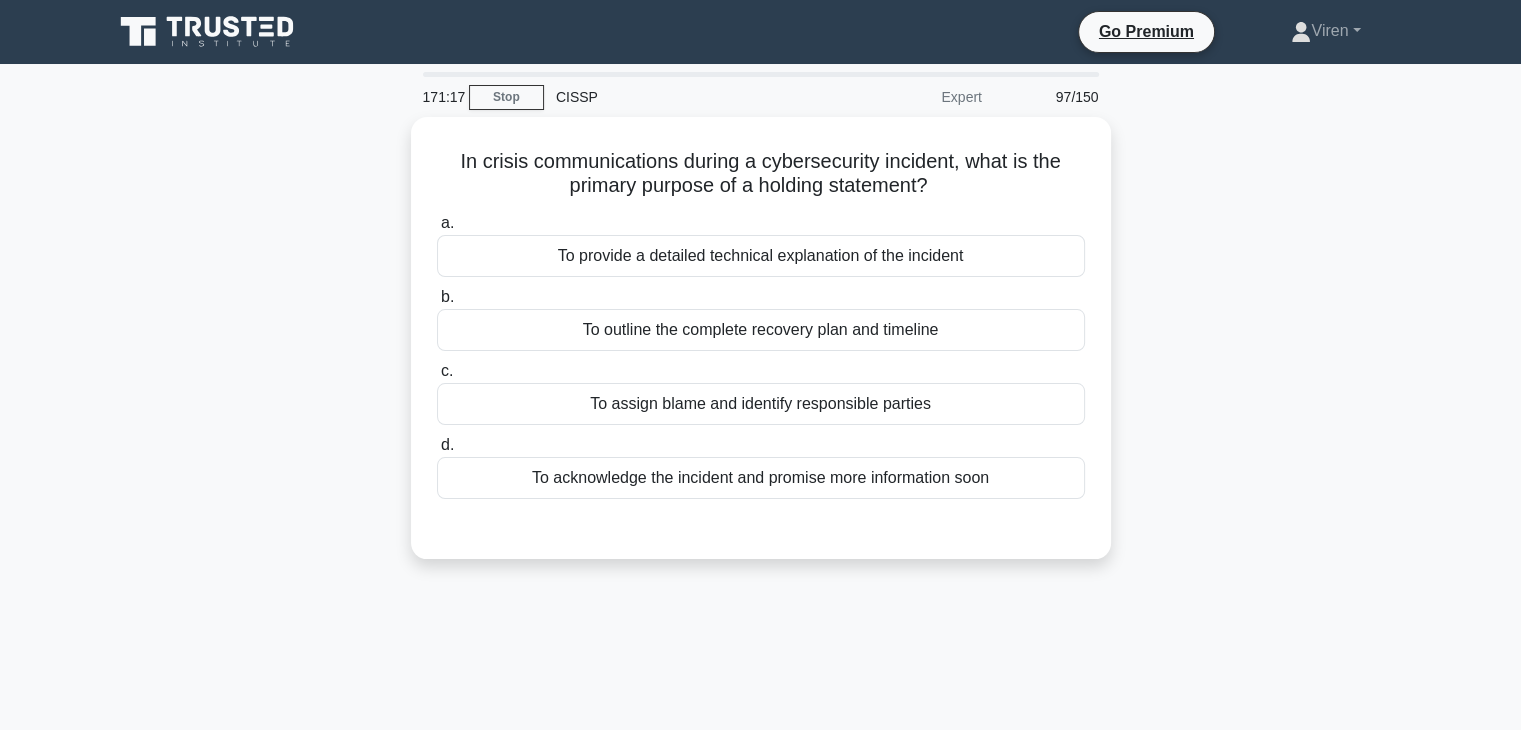 click on "In crisis communications during a cybersecurity incident, what is the primary purpose of a holding statement?
.spinner_0XTQ{transform-origin:center;animation:spinner_y6GP .75s linear infinite}@keyframes spinner_y6GP{100%{transform:rotate(360deg)}}
a.
To provide a detailed technical explanation of the incident
b." at bounding box center [761, 350] 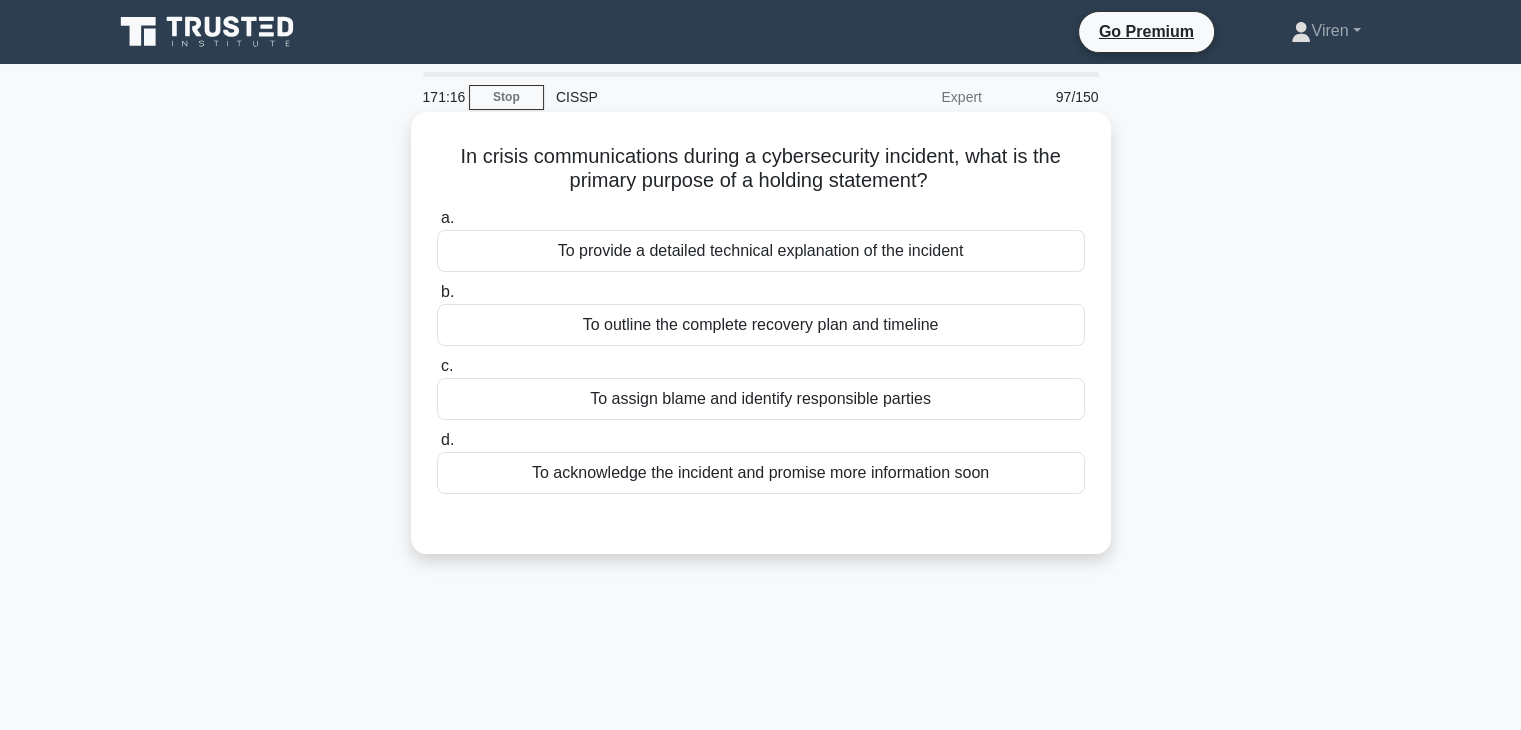 click on "To provide a detailed technical explanation of the incident" at bounding box center [761, 251] 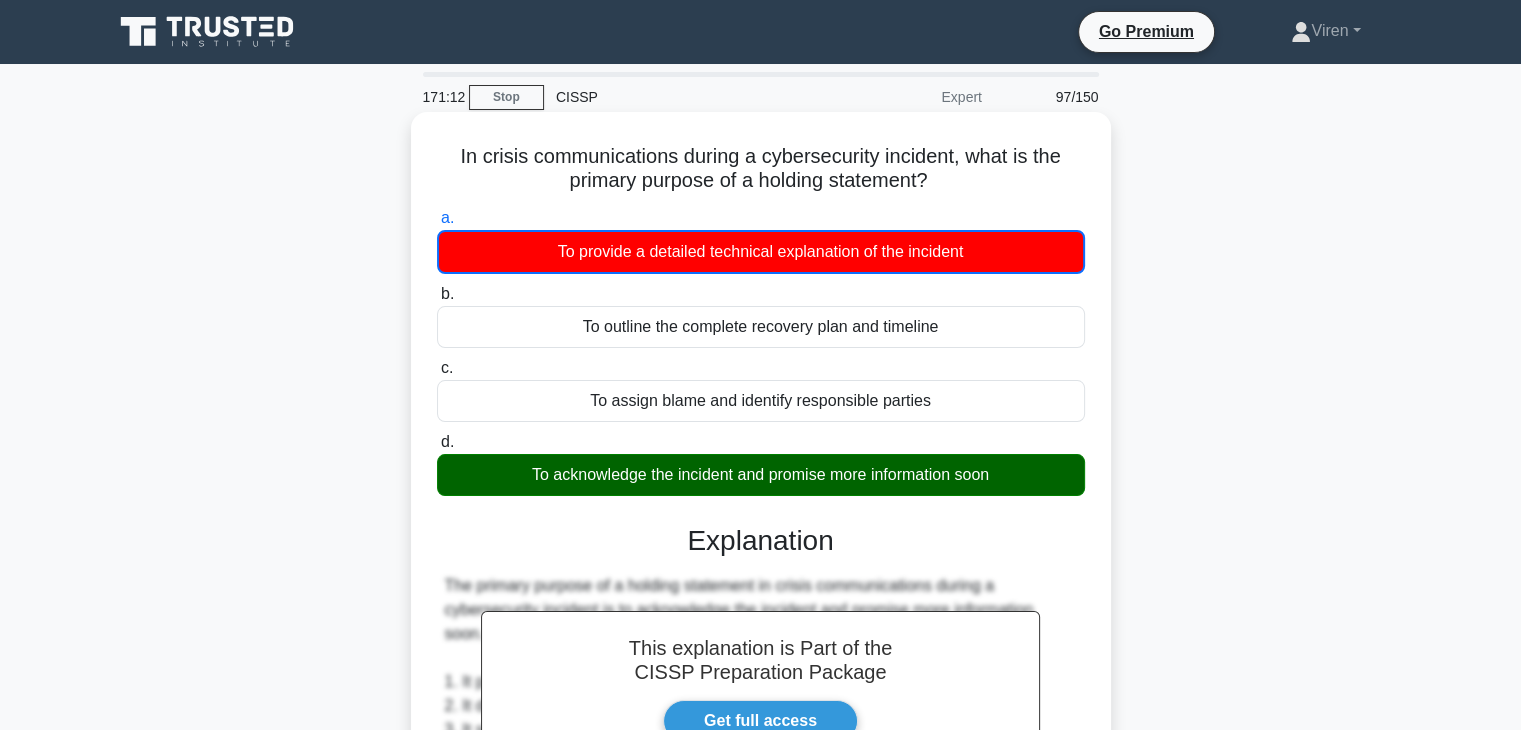 scroll, scrollTop: 648, scrollLeft: 0, axis: vertical 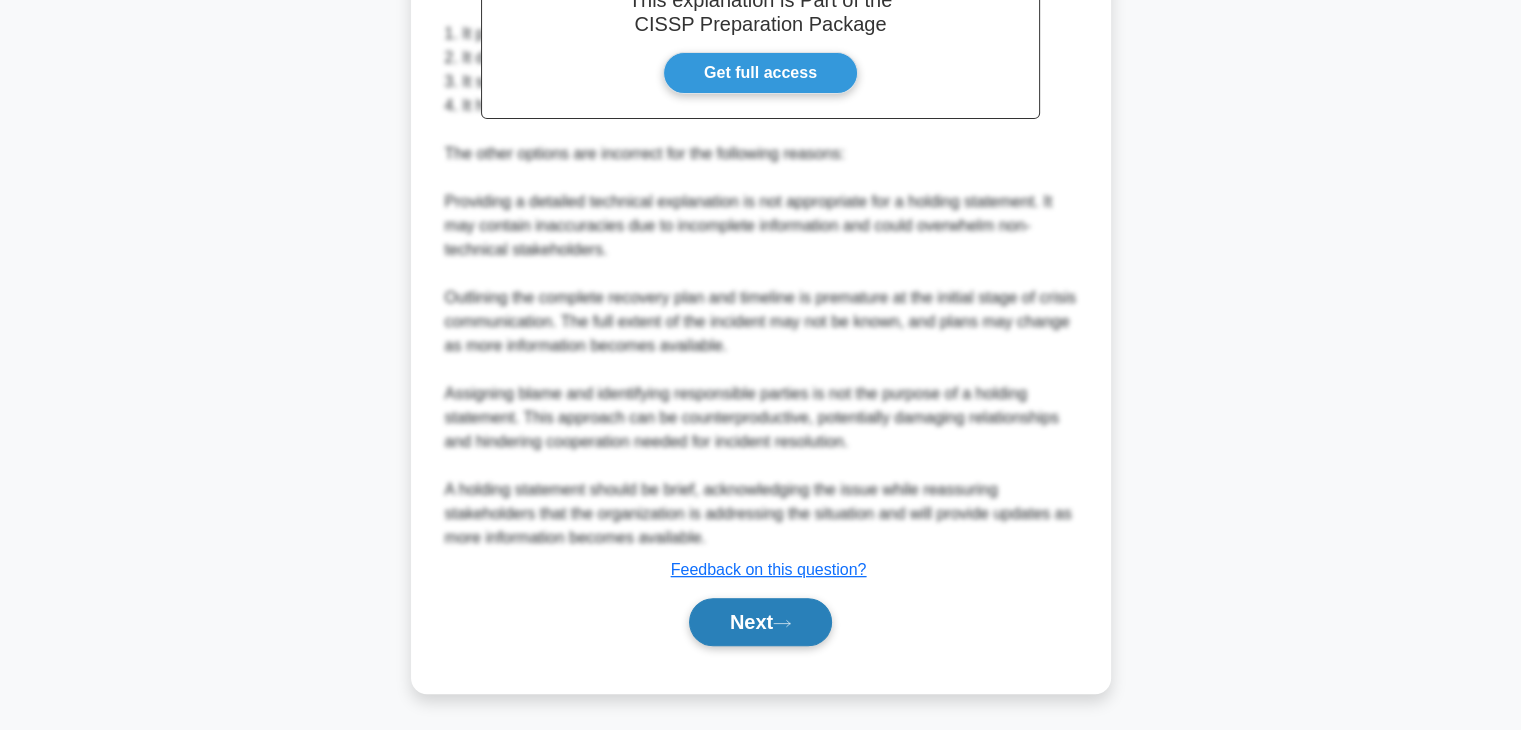 click on "Next" at bounding box center (760, 622) 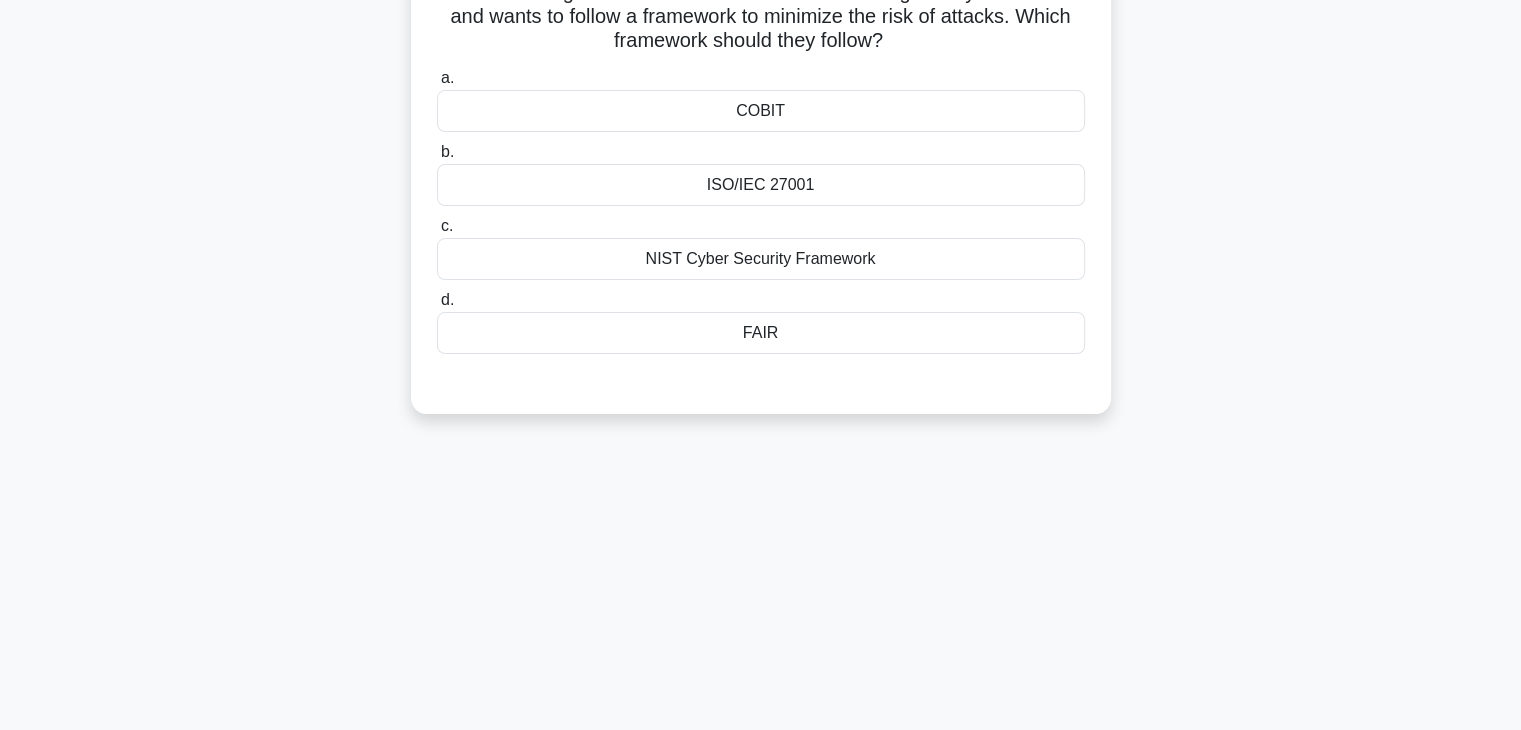 scroll, scrollTop: 0, scrollLeft: 0, axis: both 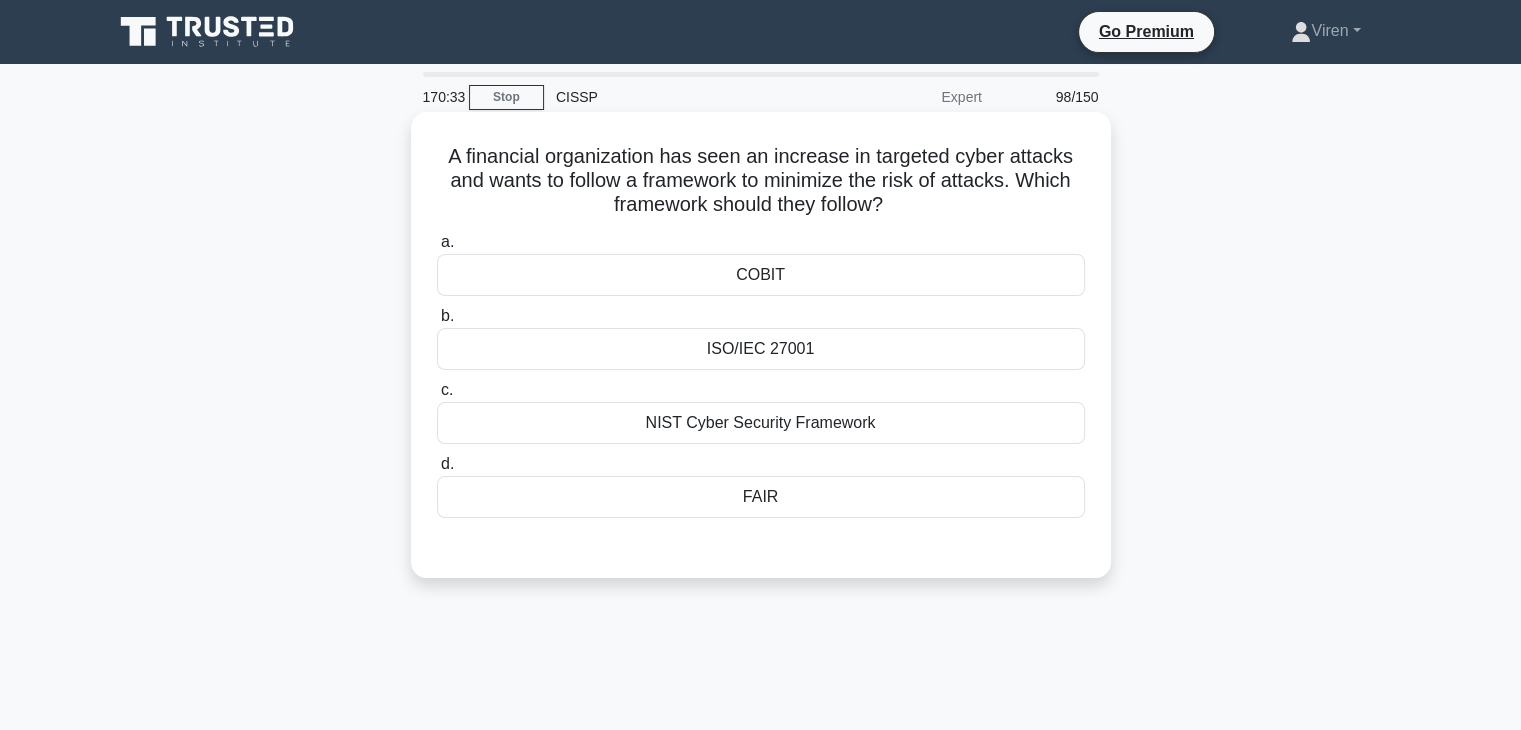 click on "NIST Cyber Security Framework" at bounding box center (761, 423) 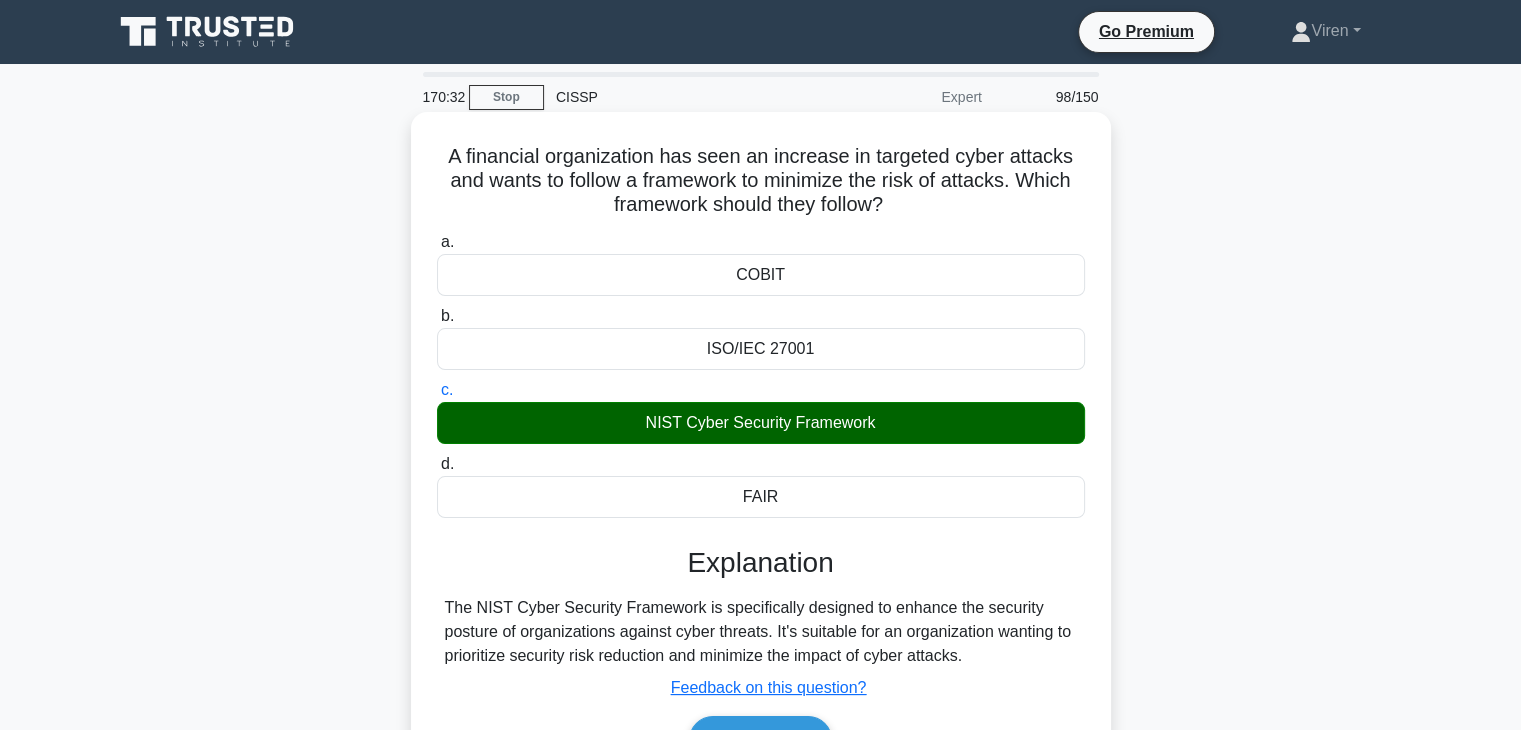 scroll, scrollTop: 351, scrollLeft: 0, axis: vertical 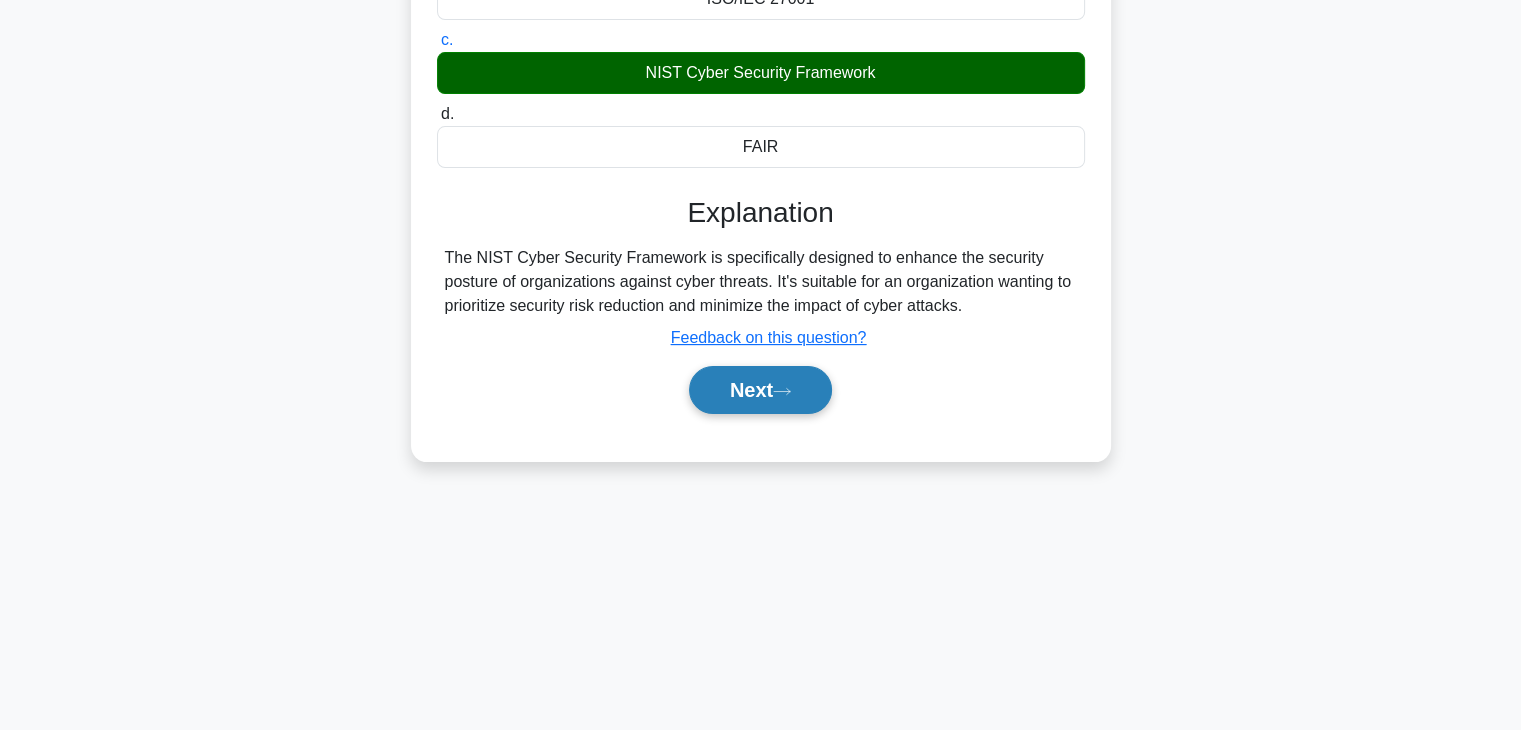 click on "Next" at bounding box center (760, 390) 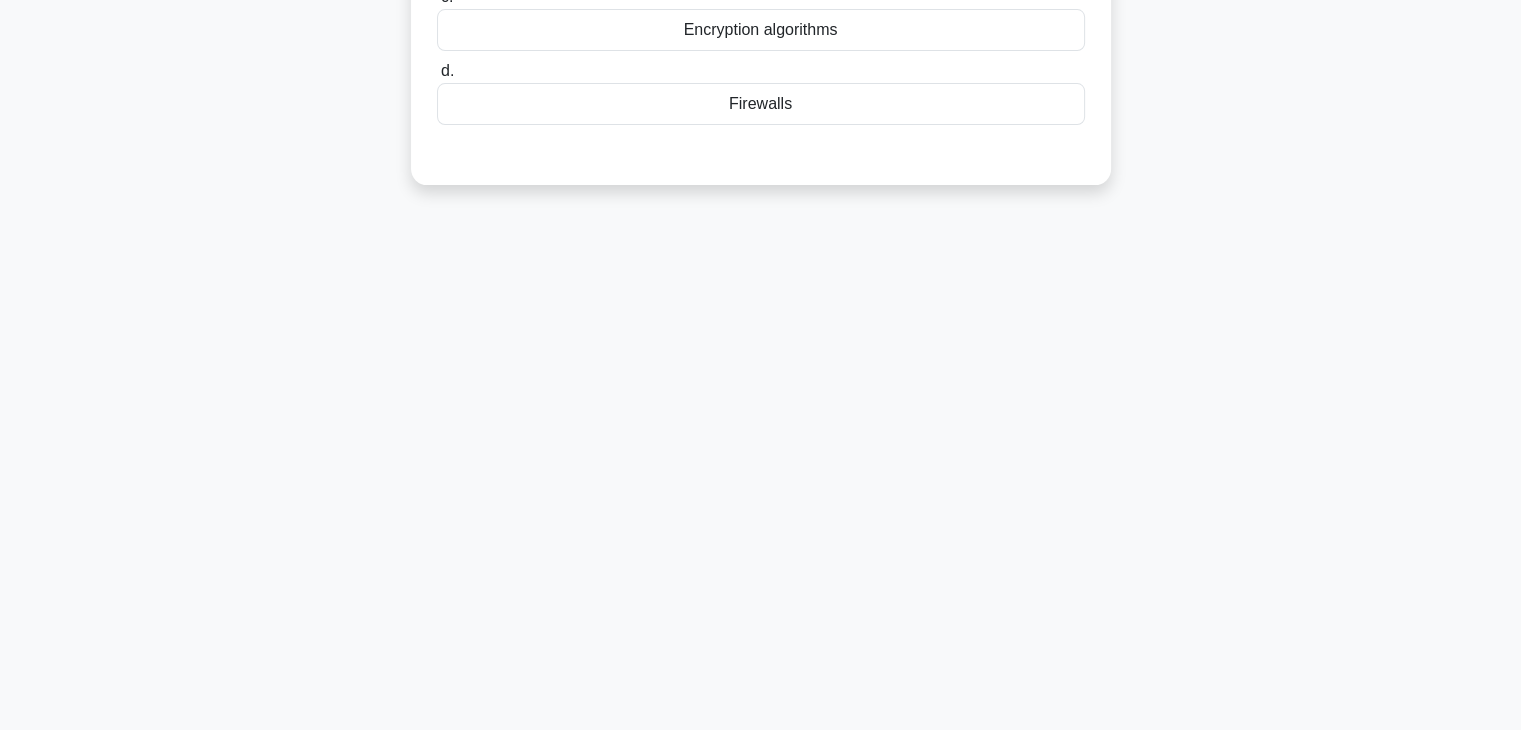 scroll, scrollTop: 0, scrollLeft: 0, axis: both 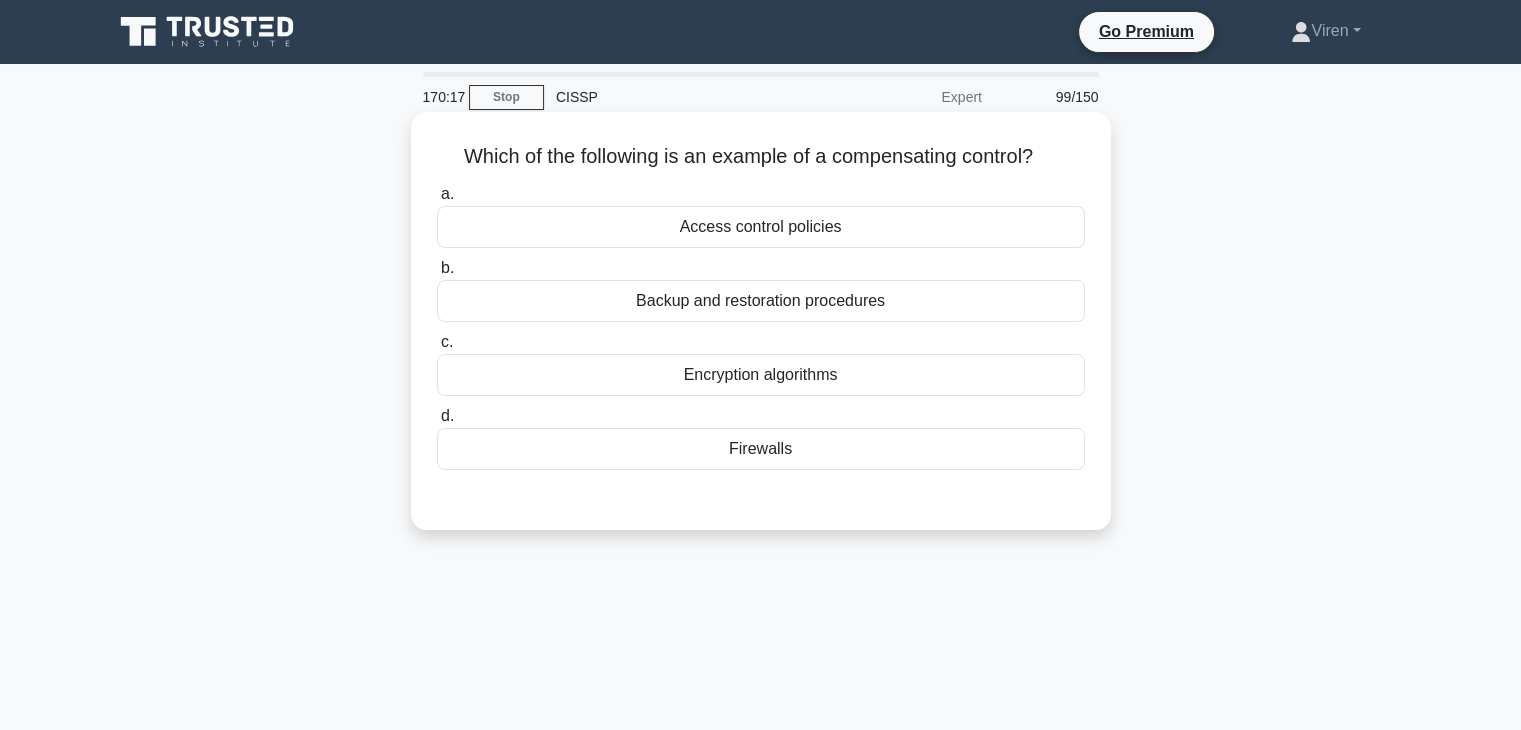 click on "Access control policies" at bounding box center (761, 227) 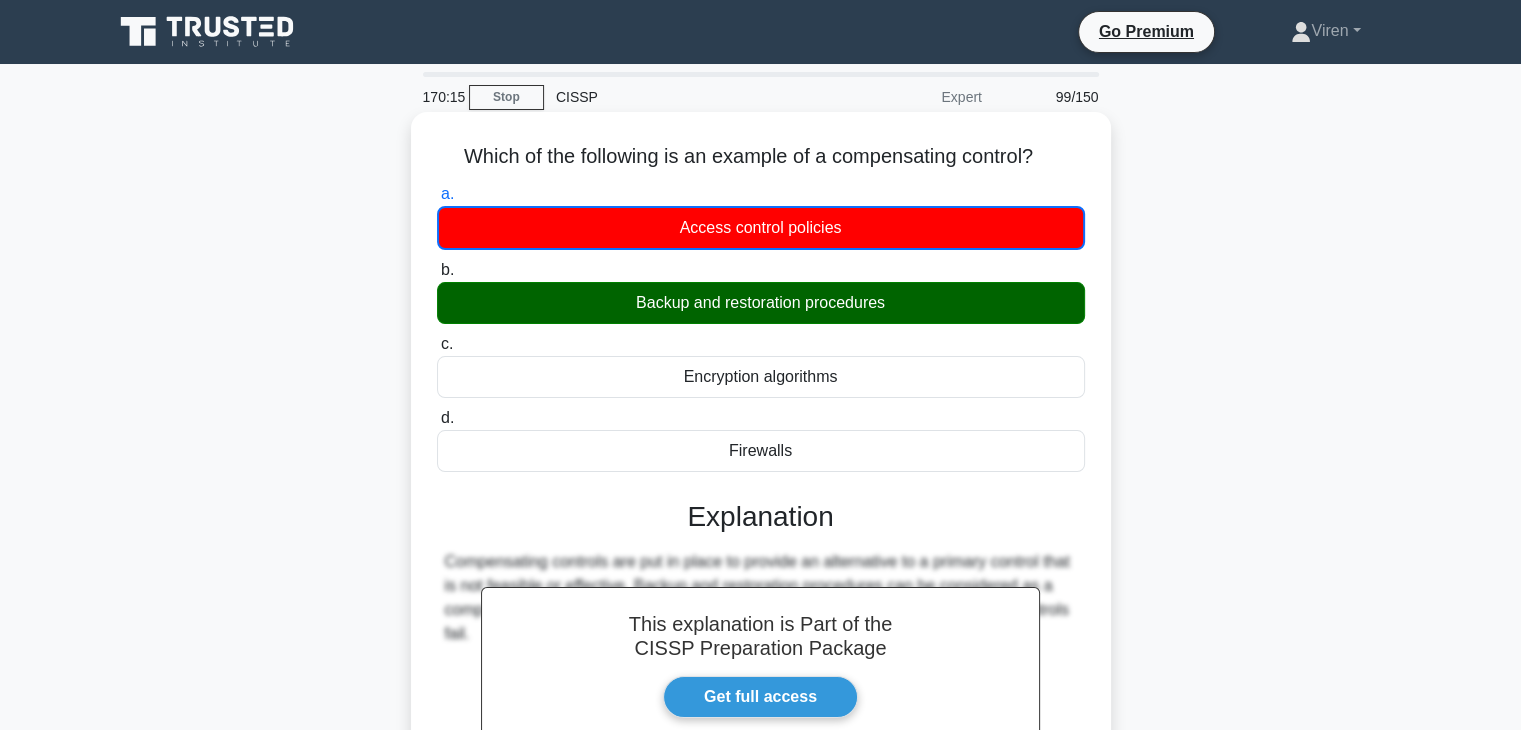 scroll, scrollTop: 351, scrollLeft: 0, axis: vertical 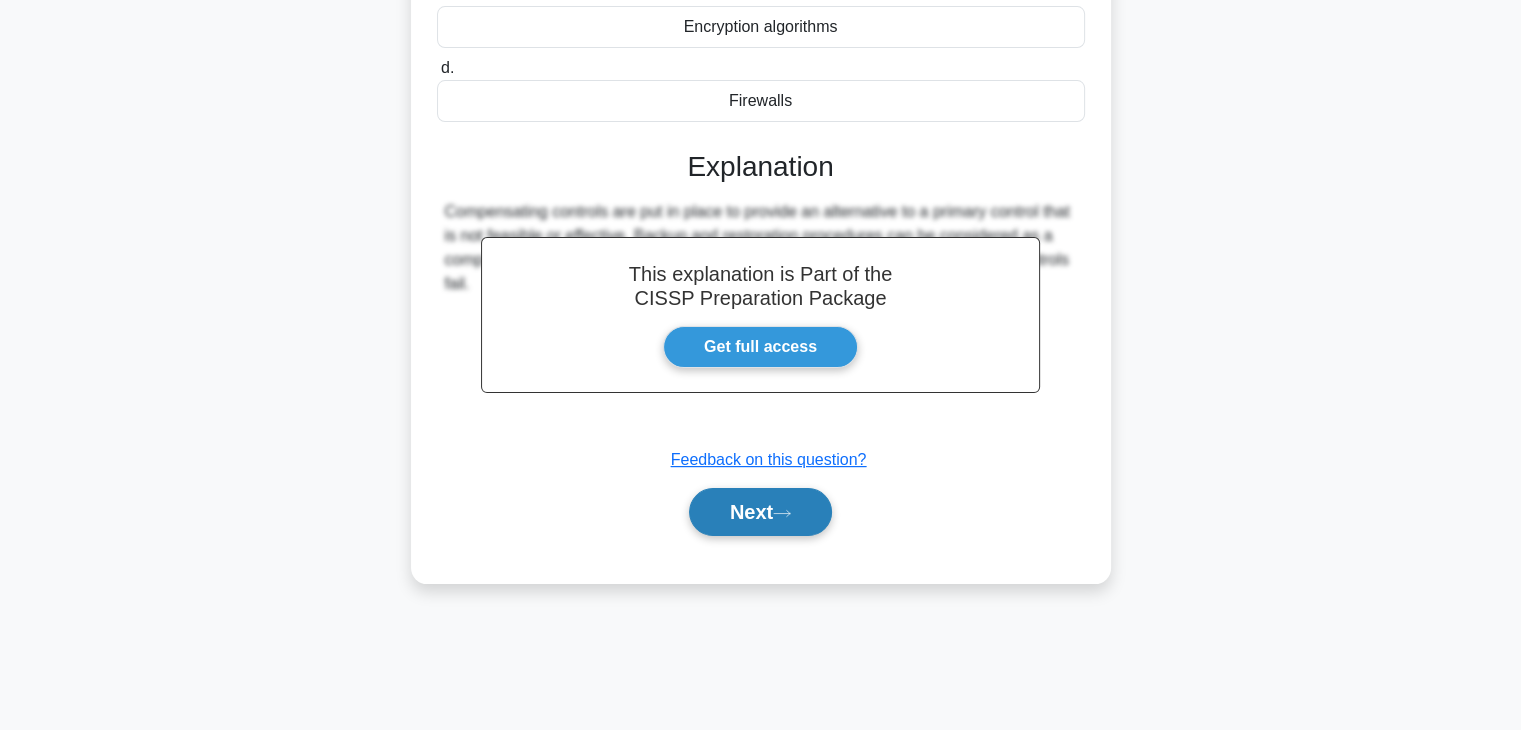 click on "Next" at bounding box center (760, 512) 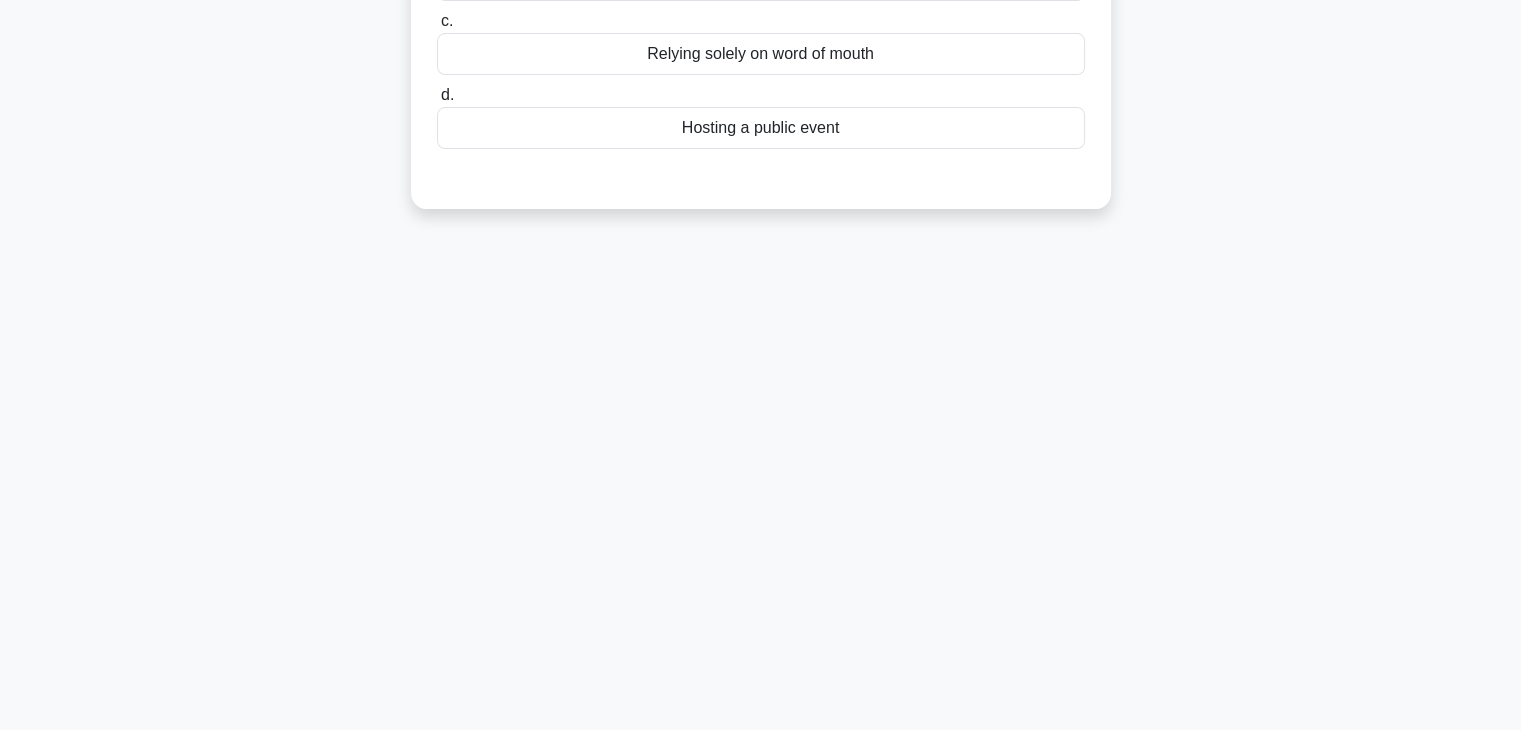 scroll, scrollTop: 0, scrollLeft: 0, axis: both 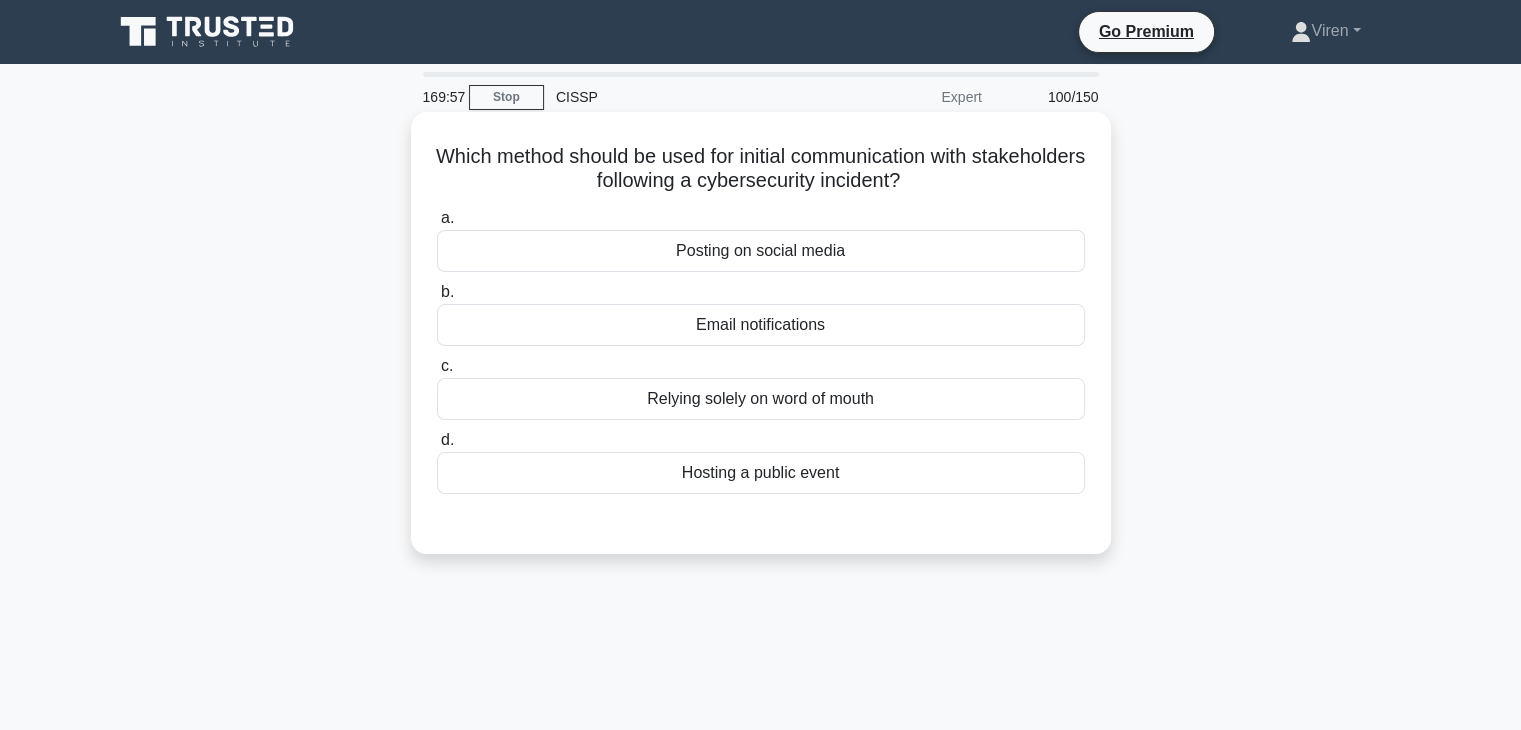 click on "Hosting a public event" at bounding box center (761, 473) 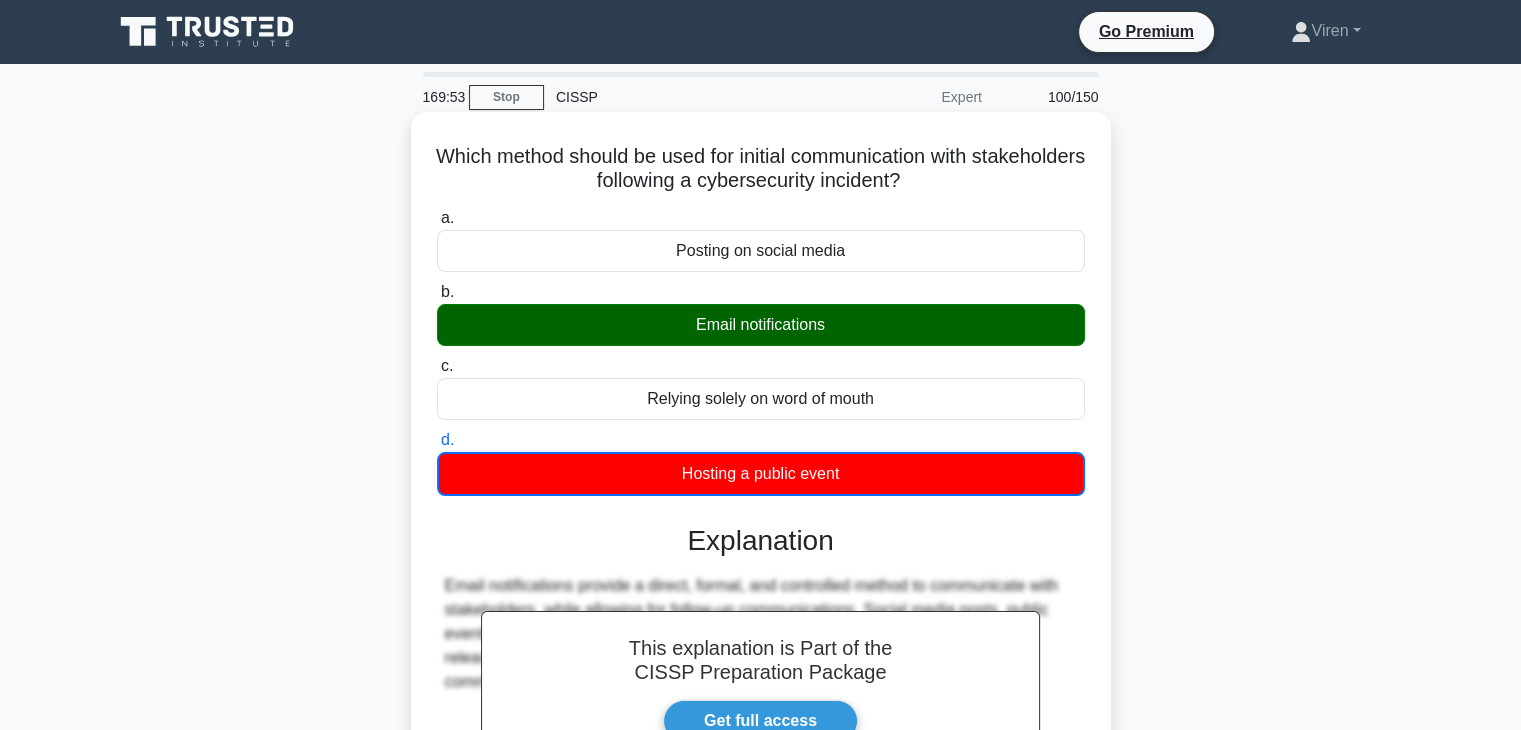 scroll, scrollTop: 351, scrollLeft: 0, axis: vertical 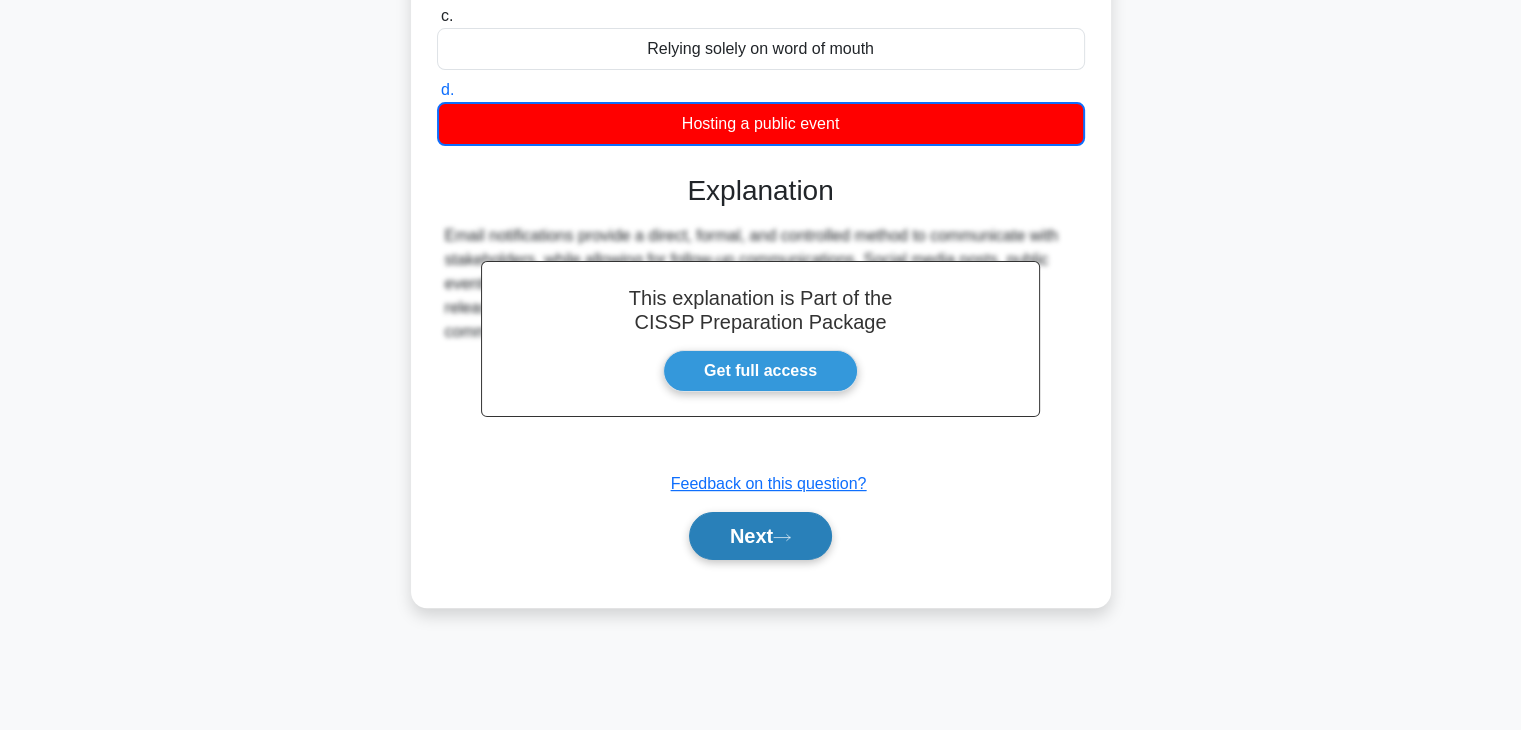 click on "Next" at bounding box center [760, 536] 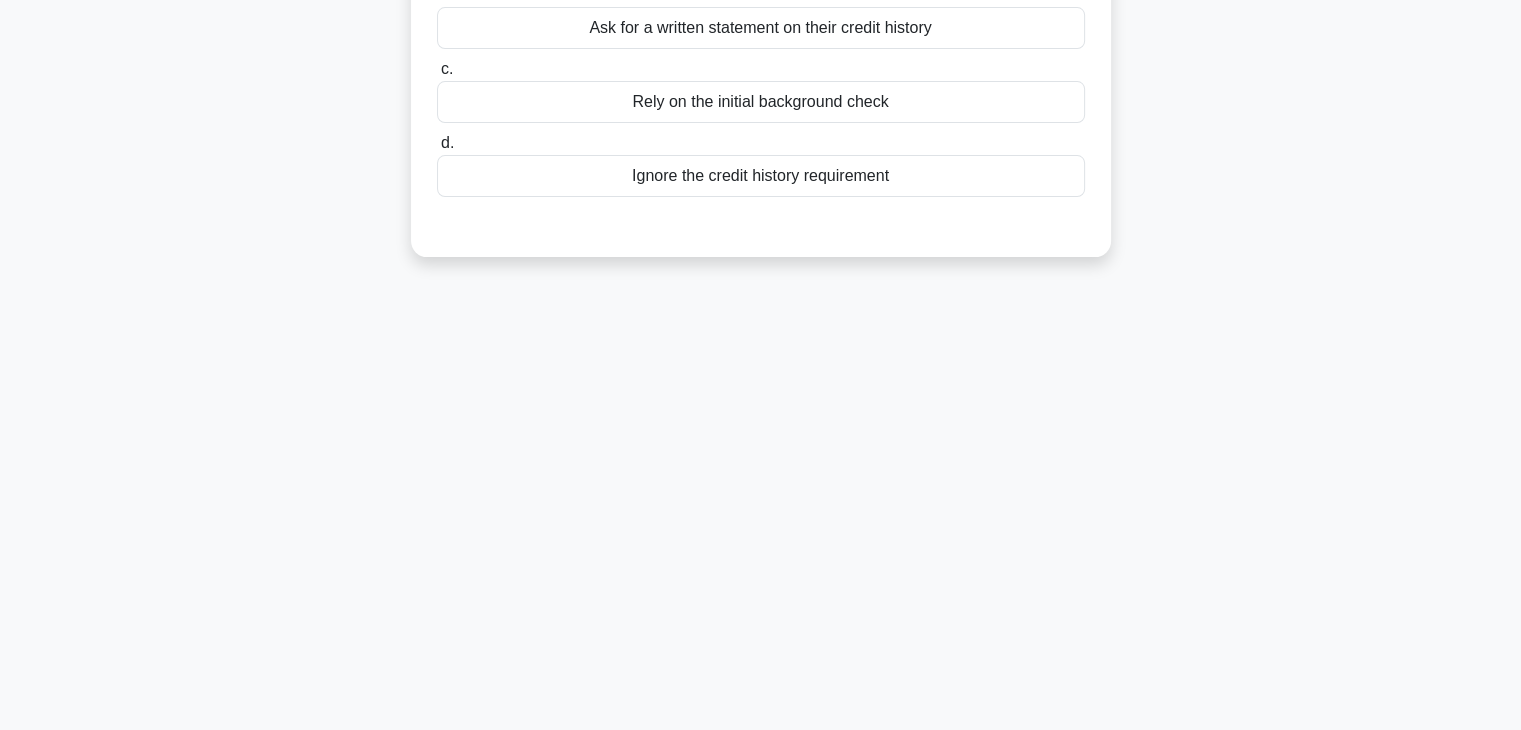 scroll, scrollTop: 0, scrollLeft: 0, axis: both 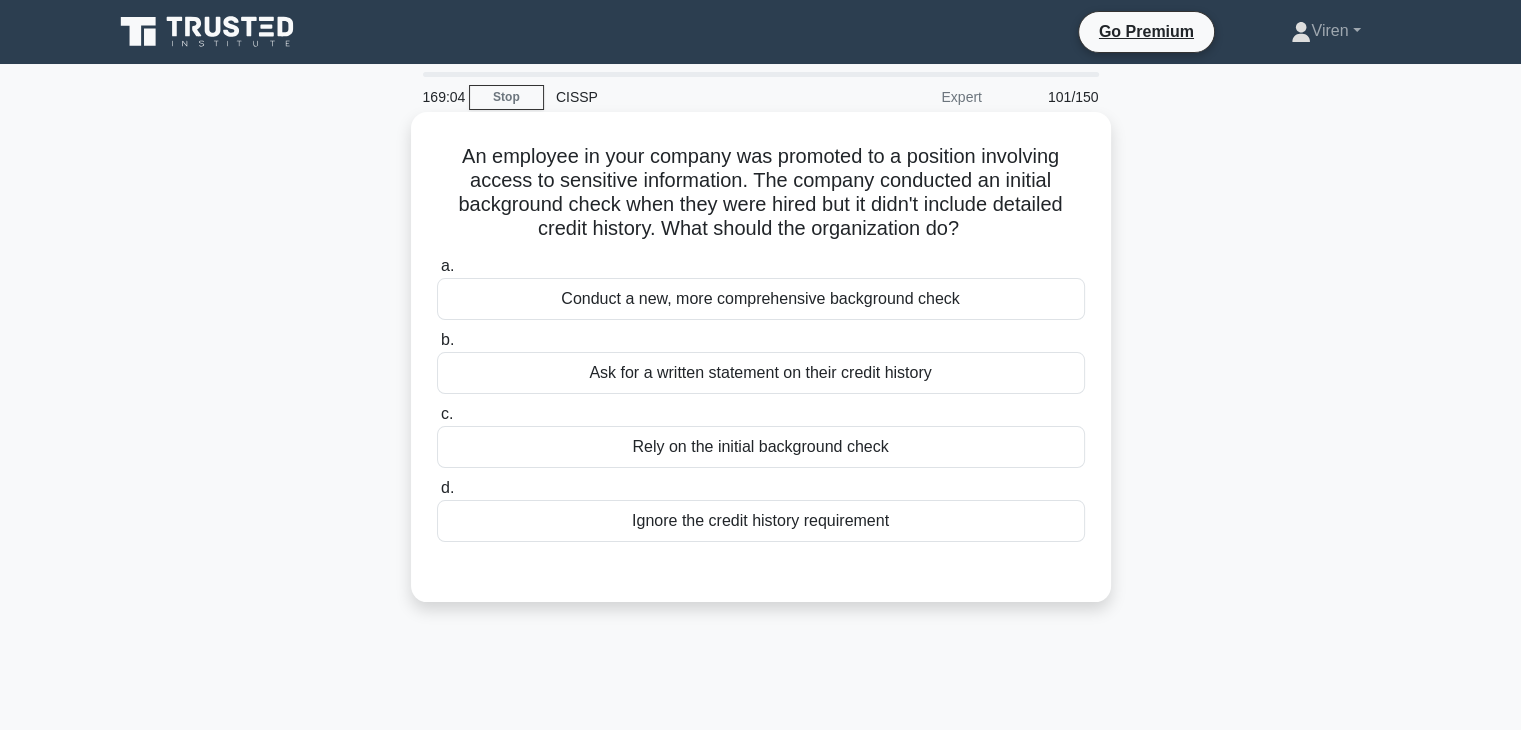 click on "Ignore the credit history requirement" at bounding box center [761, 521] 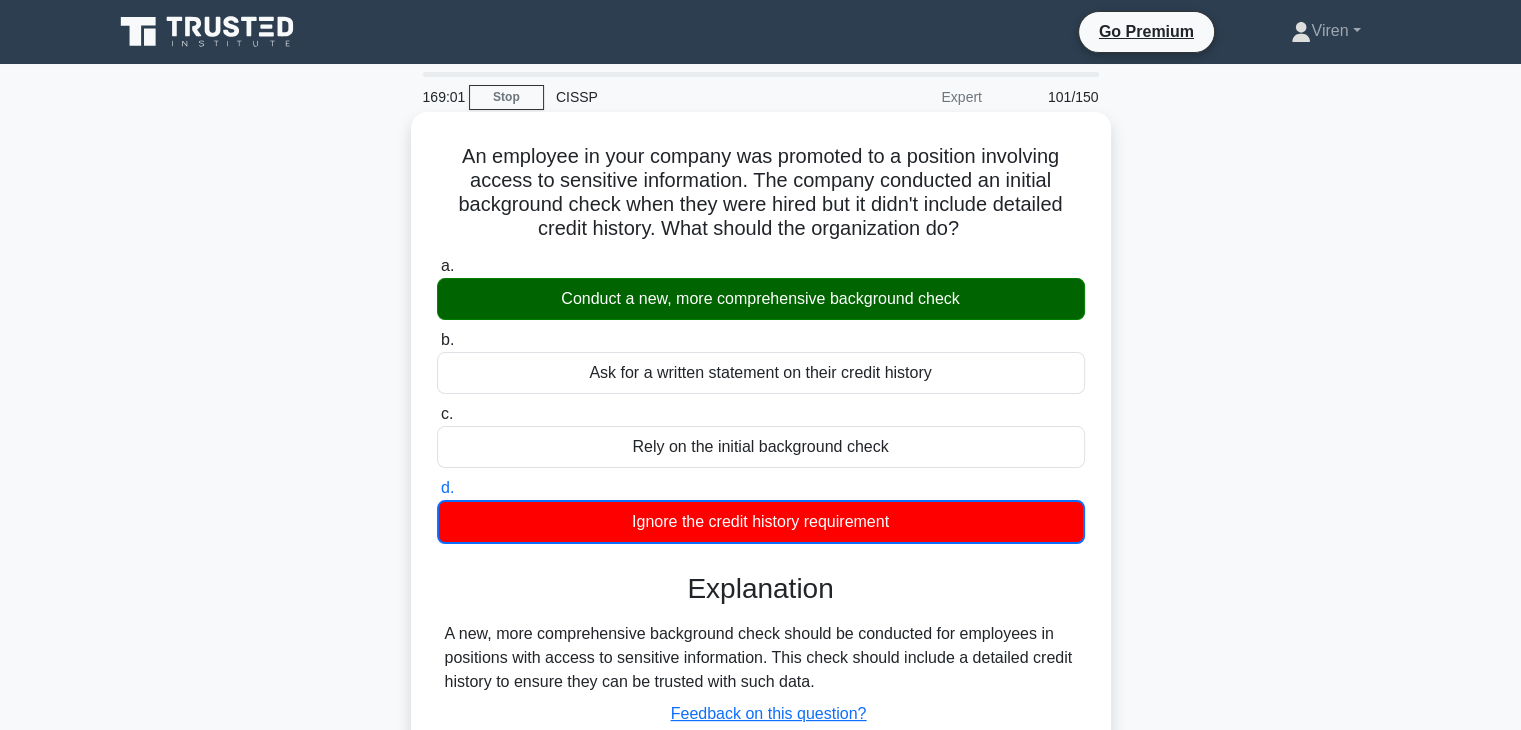 scroll, scrollTop: 351, scrollLeft: 0, axis: vertical 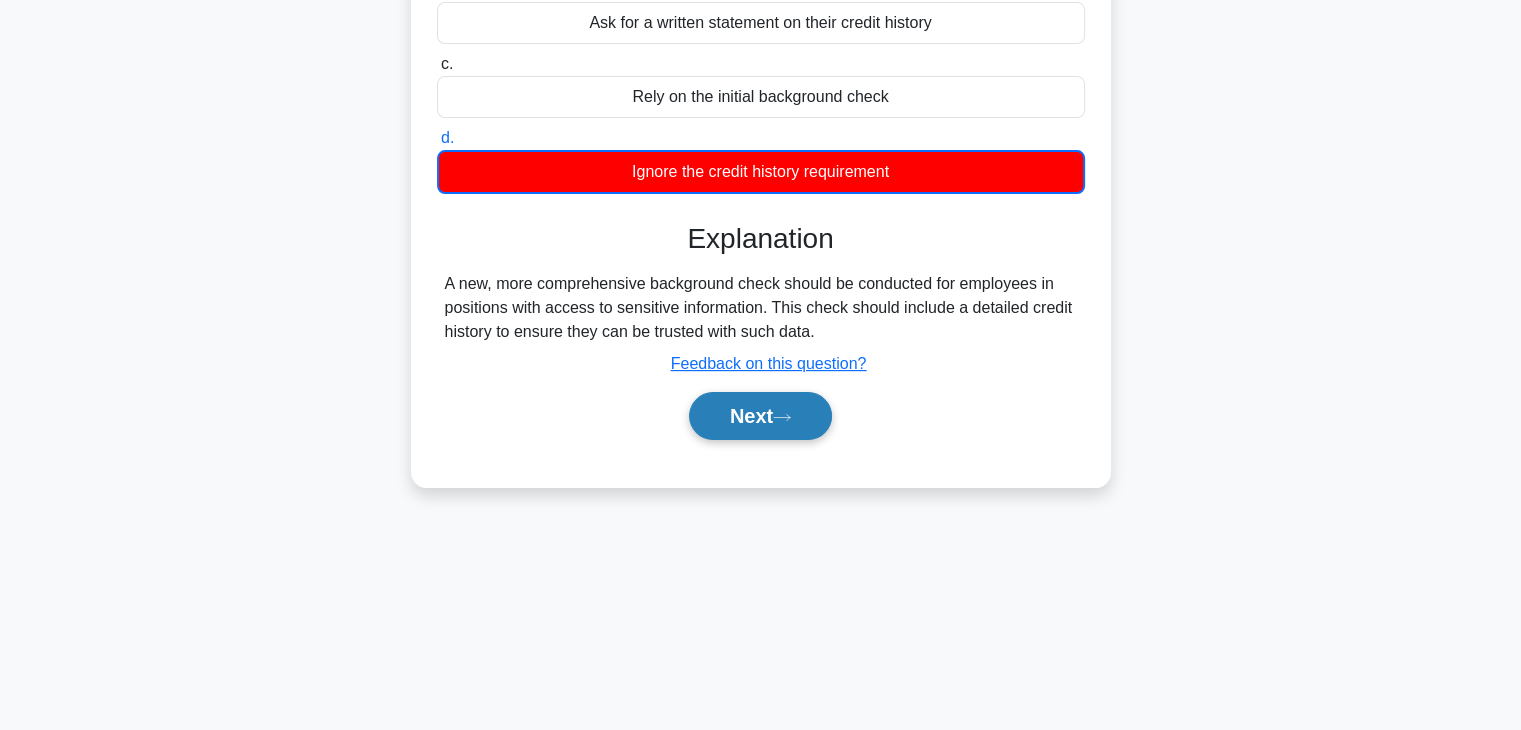 click on "Next" at bounding box center [760, 416] 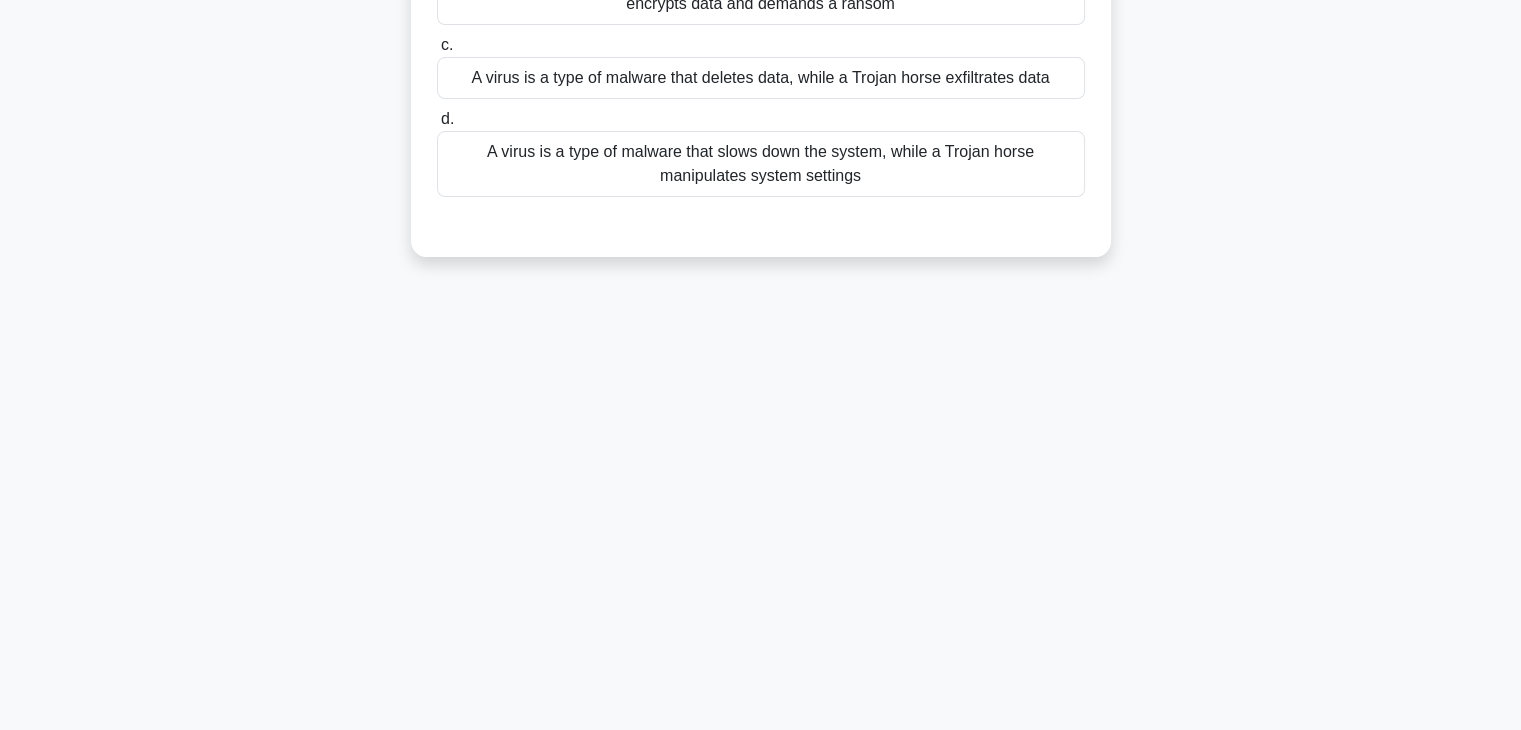 scroll, scrollTop: 0, scrollLeft: 0, axis: both 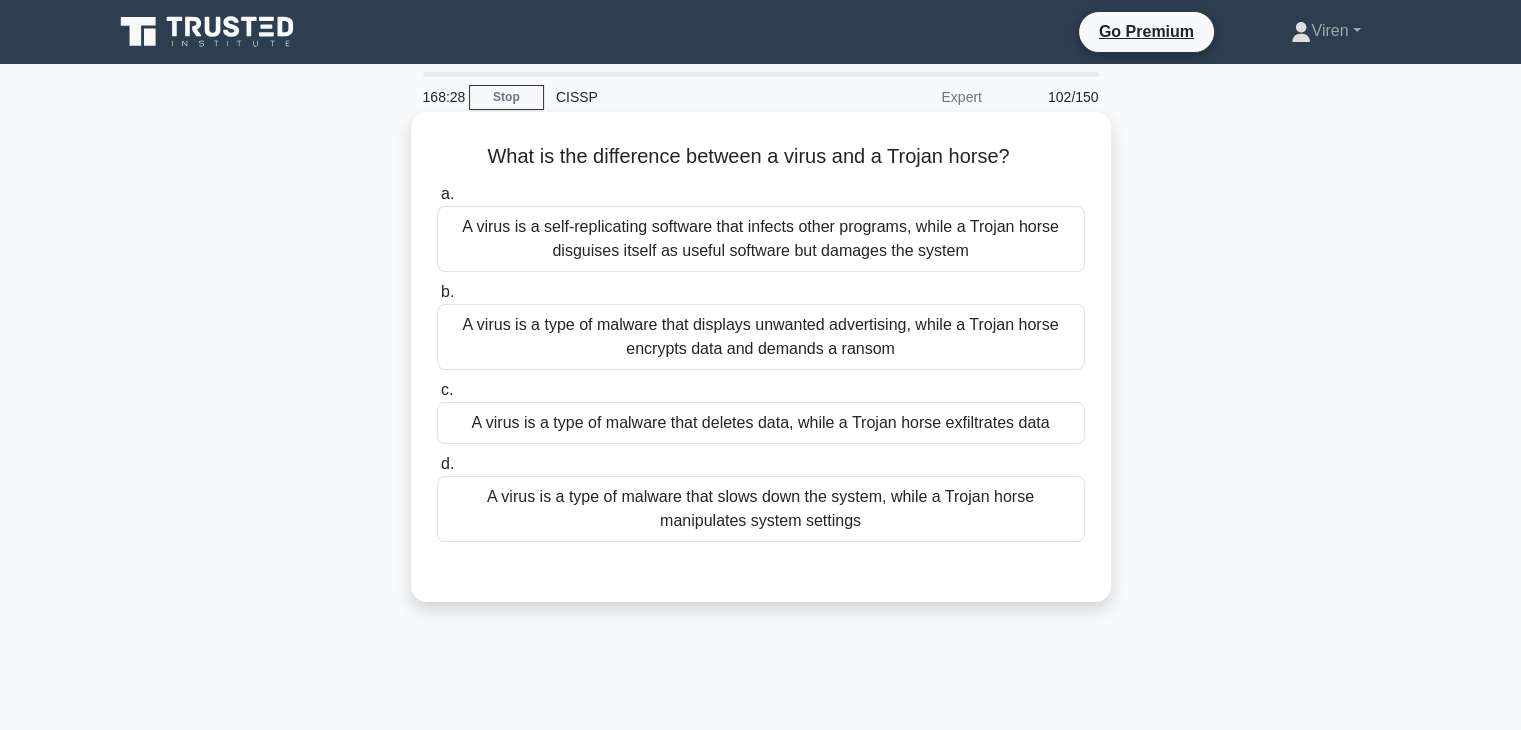 click on "A virus is a self-replicating software that infects other programs, while a Trojan horse disguises itself as useful software but damages the system" at bounding box center (761, 239) 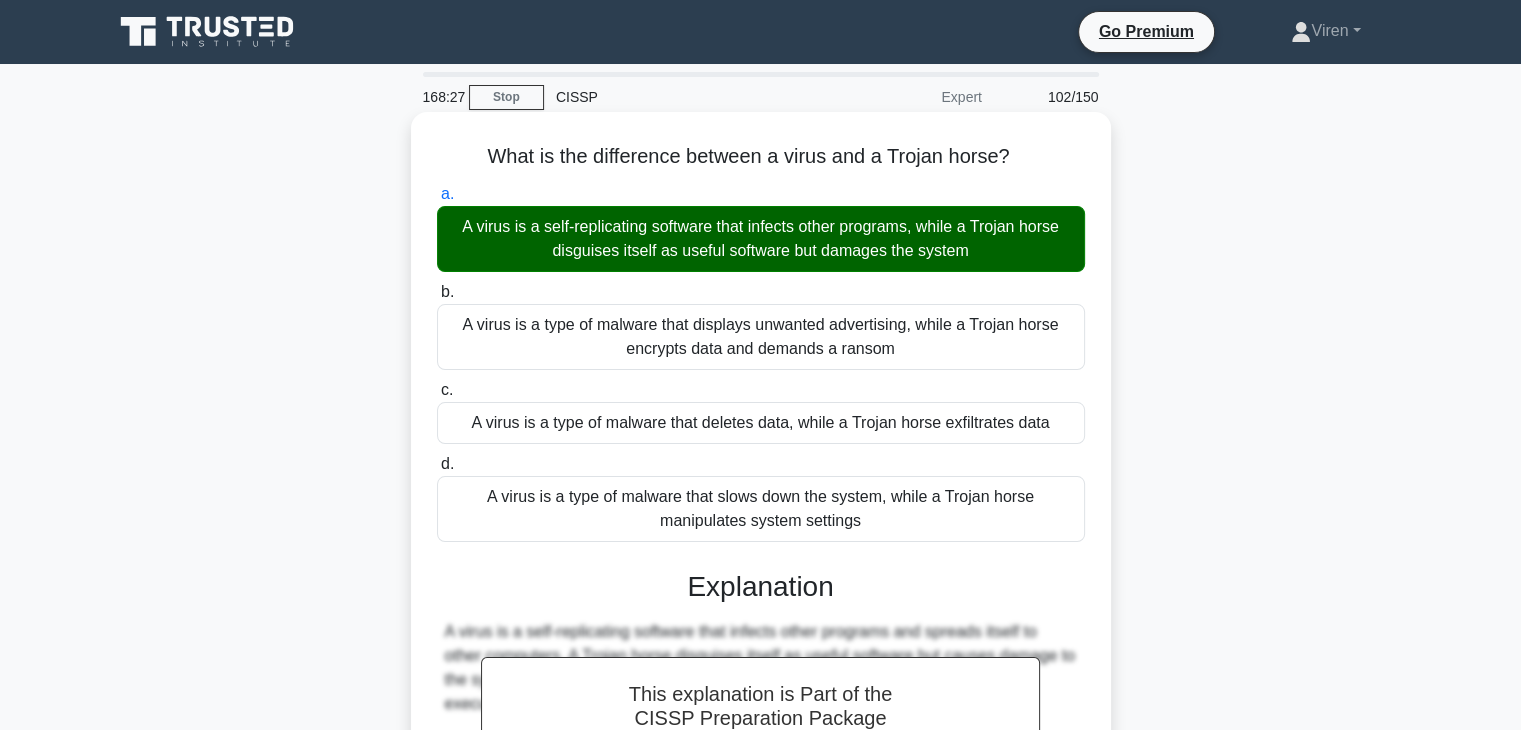scroll, scrollTop: 351, scrollLeft: 0, axis: vertical 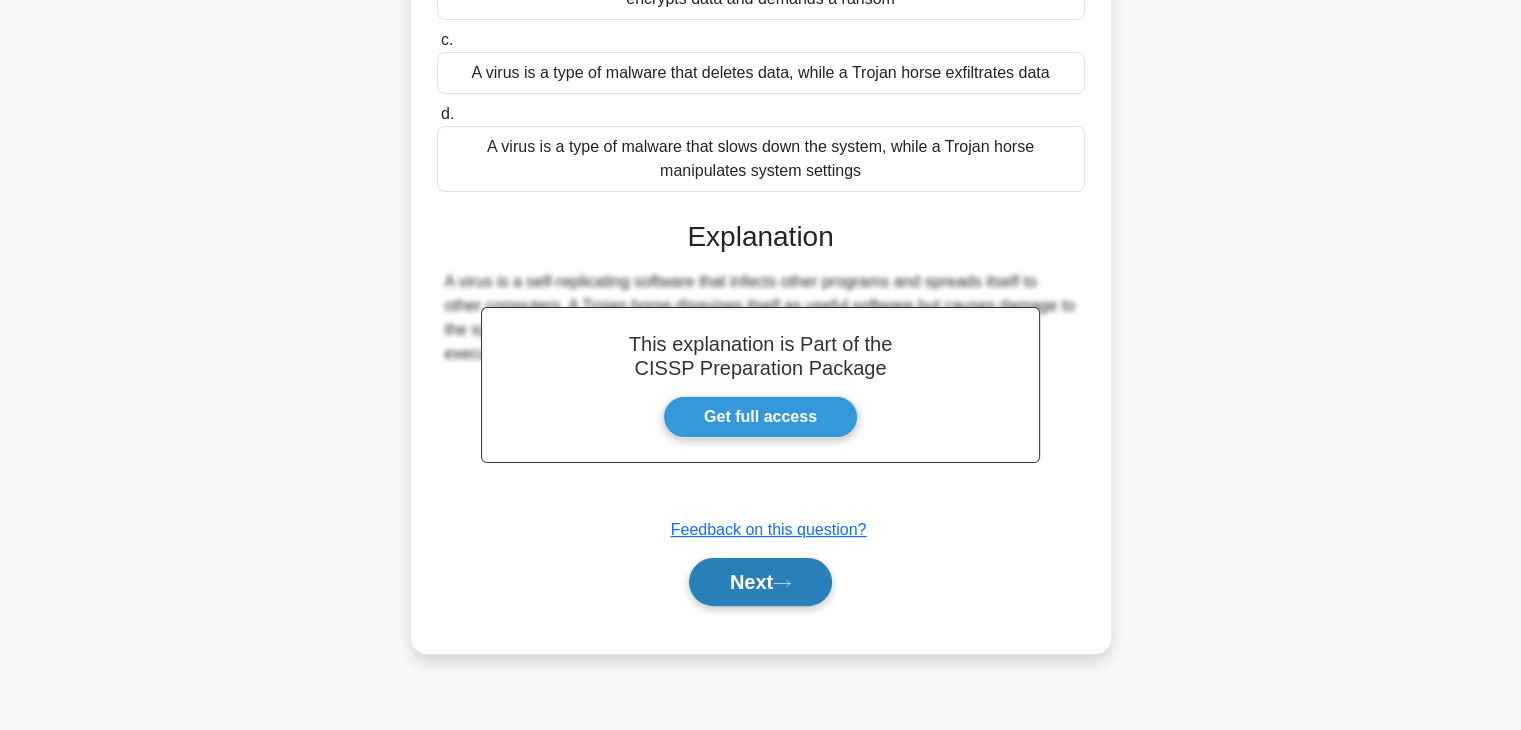 click on "Next" at bounding box center (760, 582) 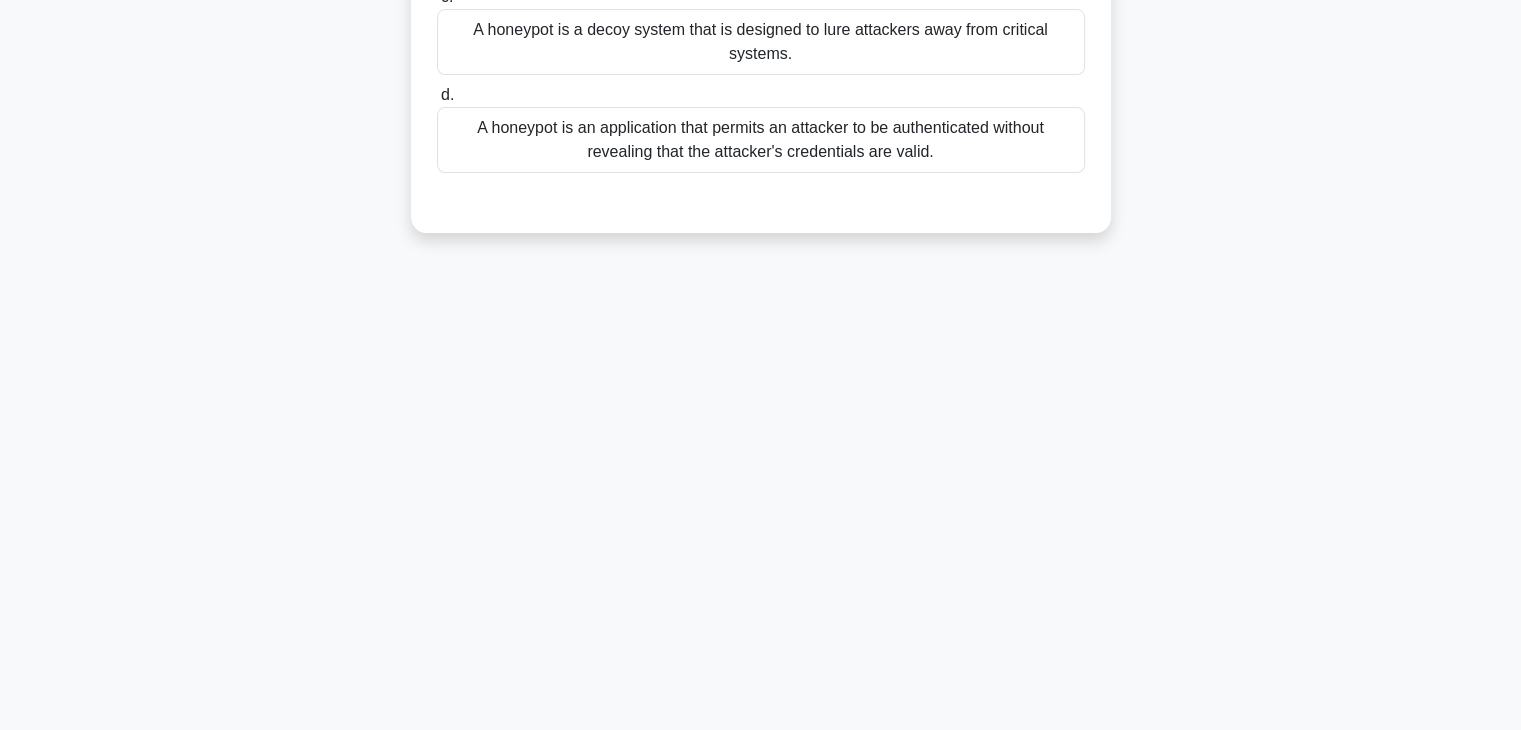 scroll, scrollTop: 0, scrollLeft: 0, axis: both 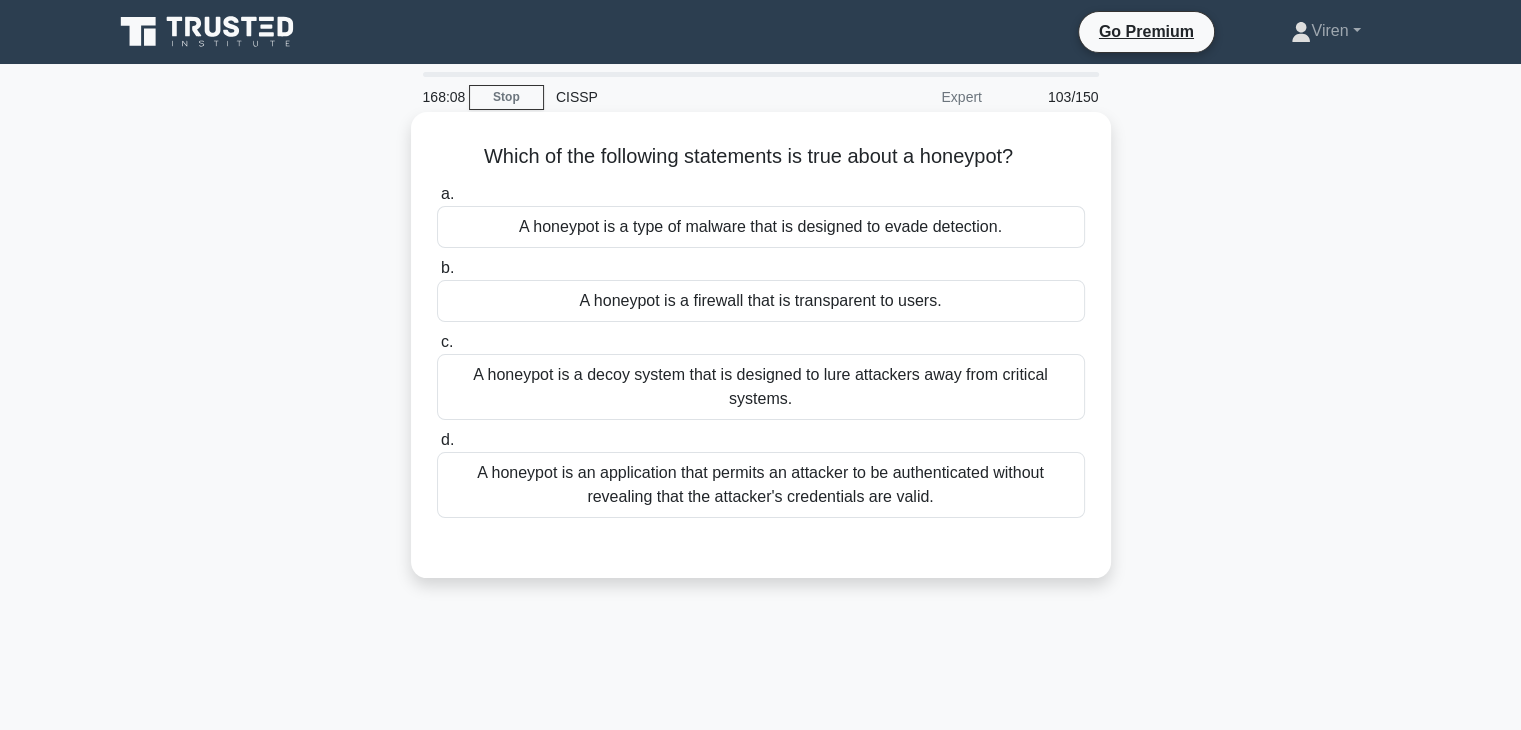 click on "A honeypot is a decoy system that is designed to lure attackers away from critical systems." at bounding box center (761, 387) 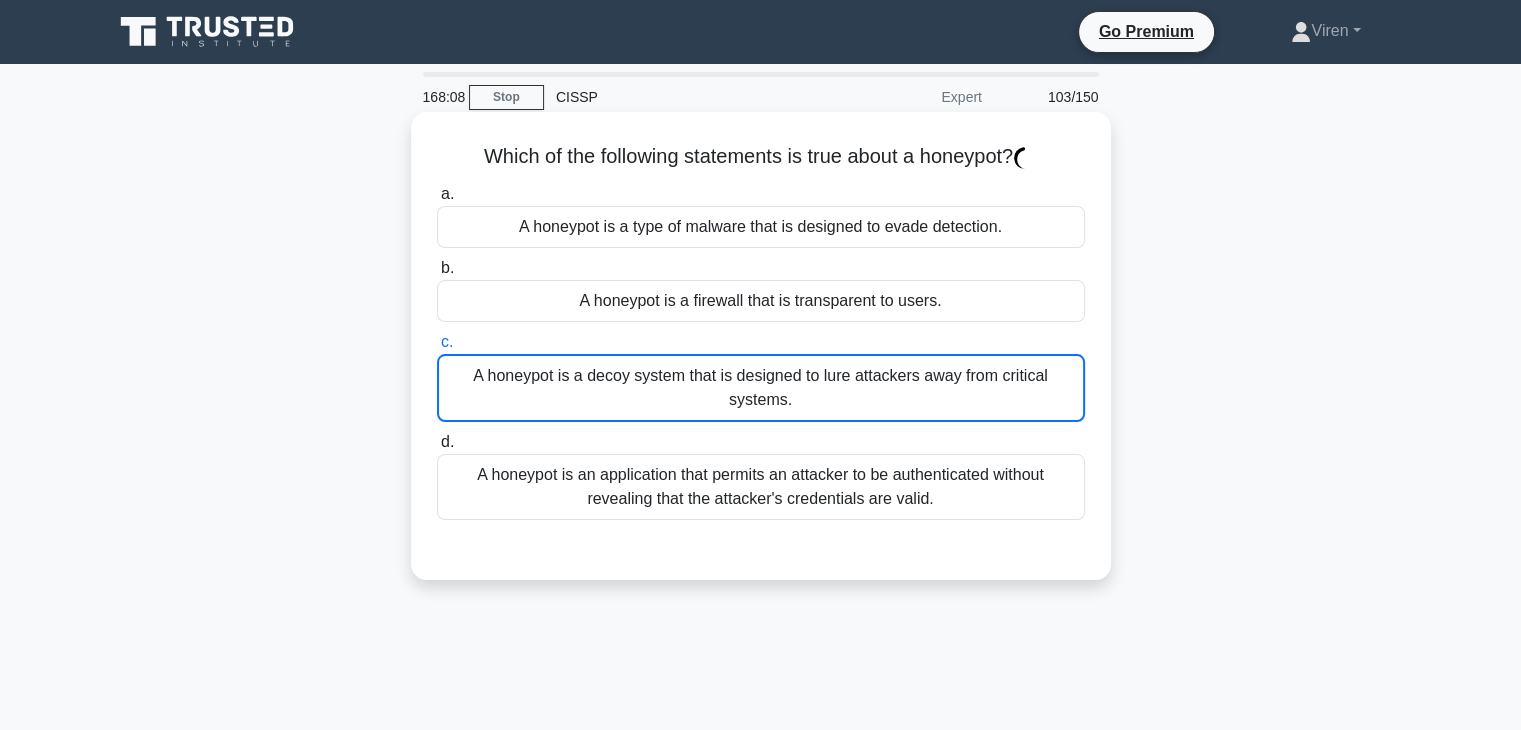 scroll, scrollTop: 351, scrollLeft: 0, axis: vertical 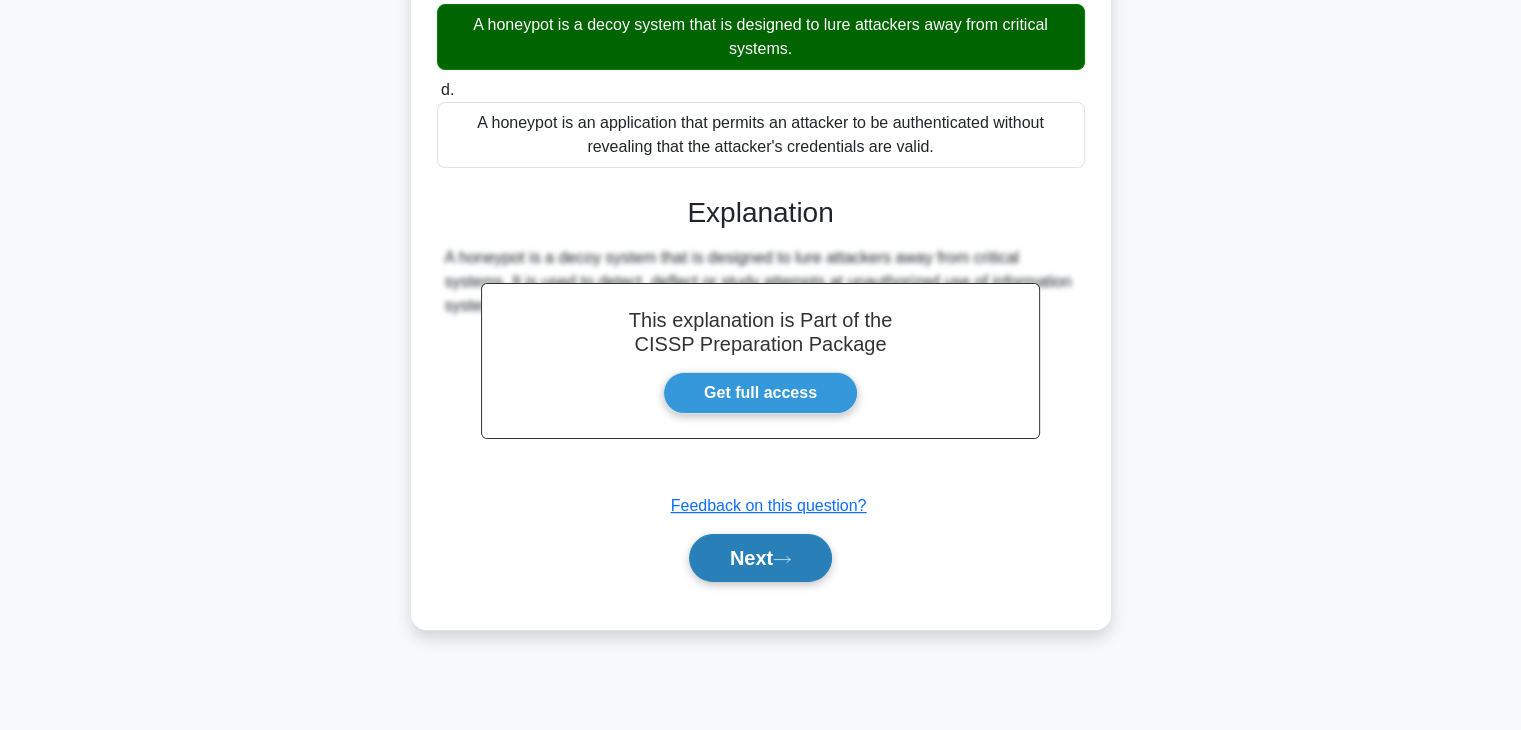 click on "Next" at bounding box center (760, 558) 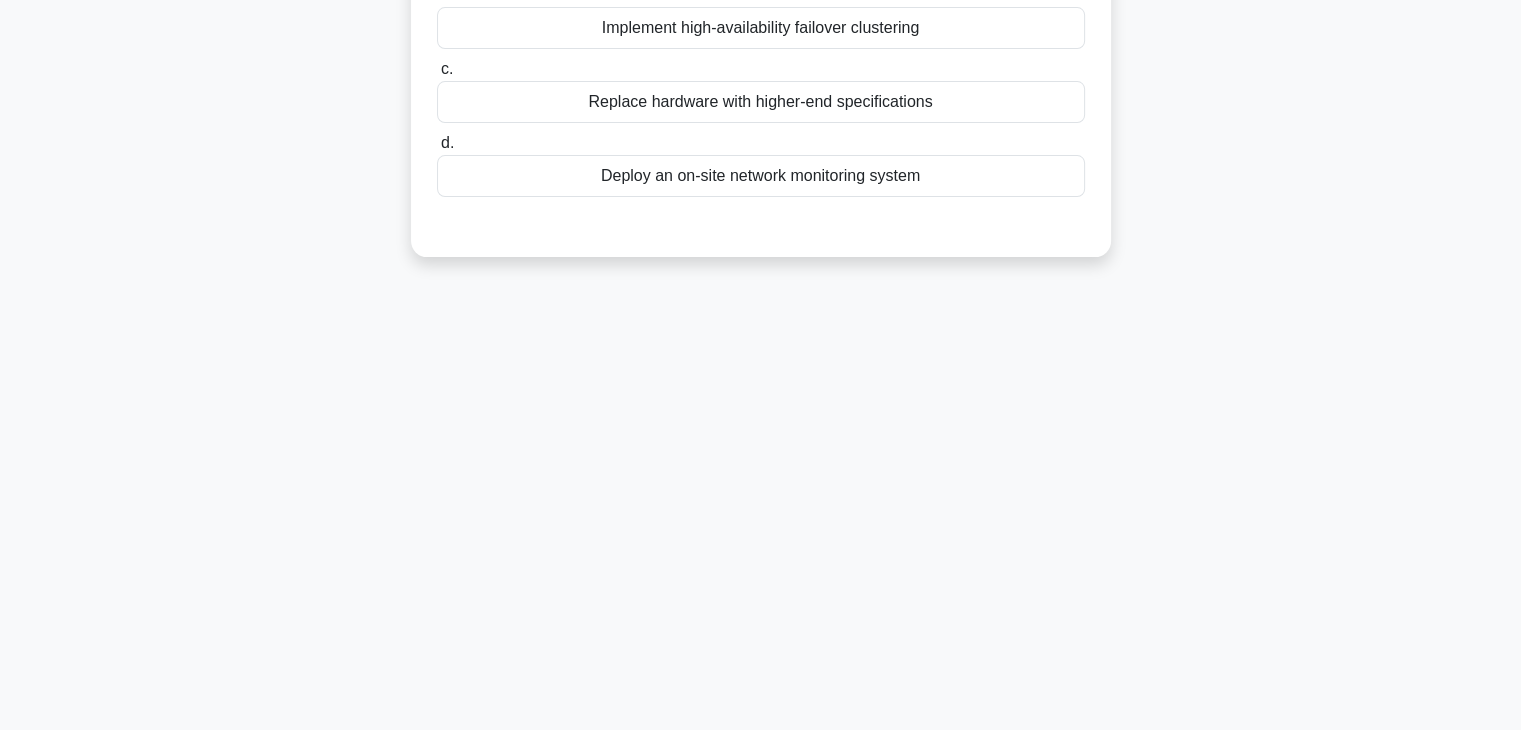 scroll, scrollTop: 0, scrollLeft: 0, axis: both 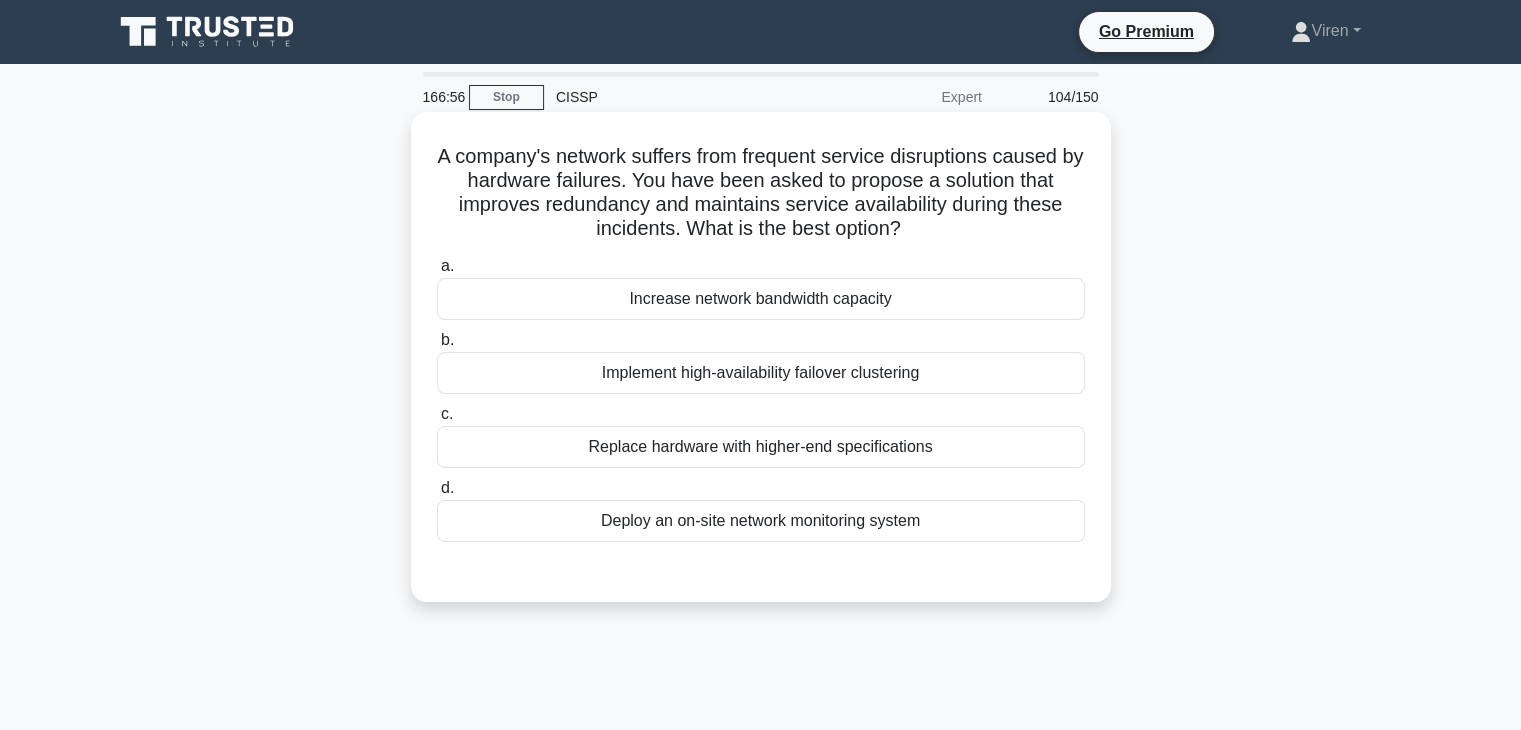 click on "Implement high-availability failover clustering" at bounding box center [761, 373] 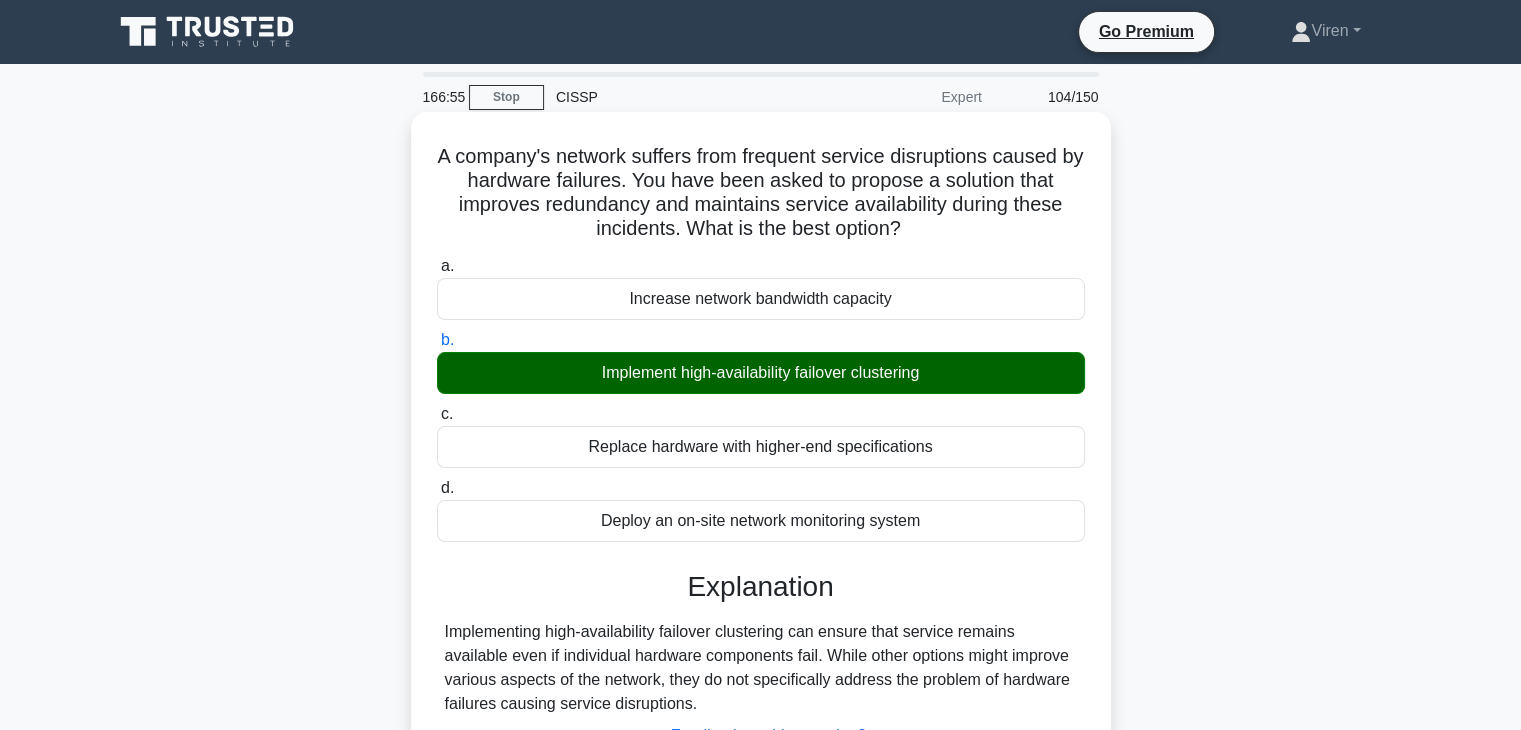 scroll, scrollTop: 351, scrollLeft: 0, axis: vertical 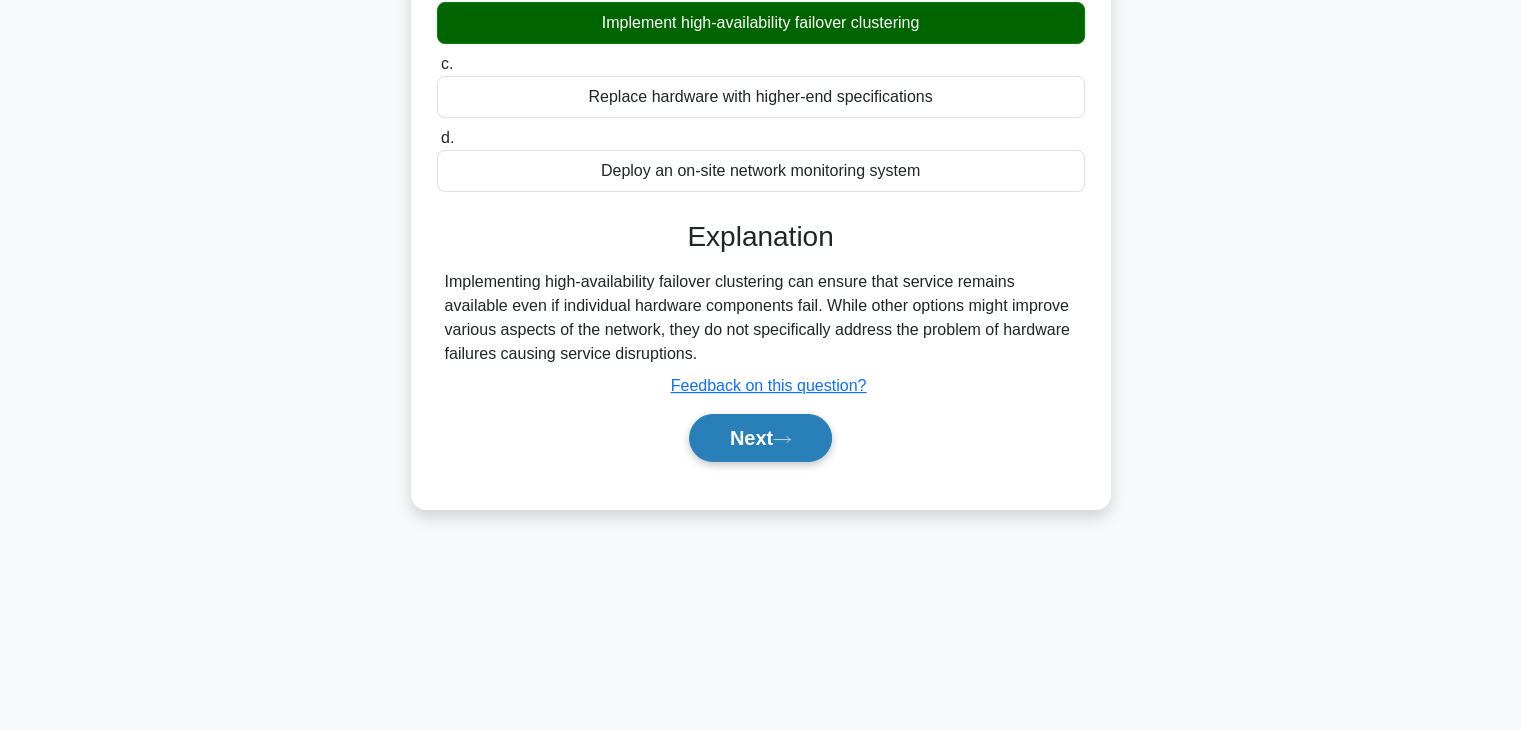 click on "Next" at bounding box center (760, 438) 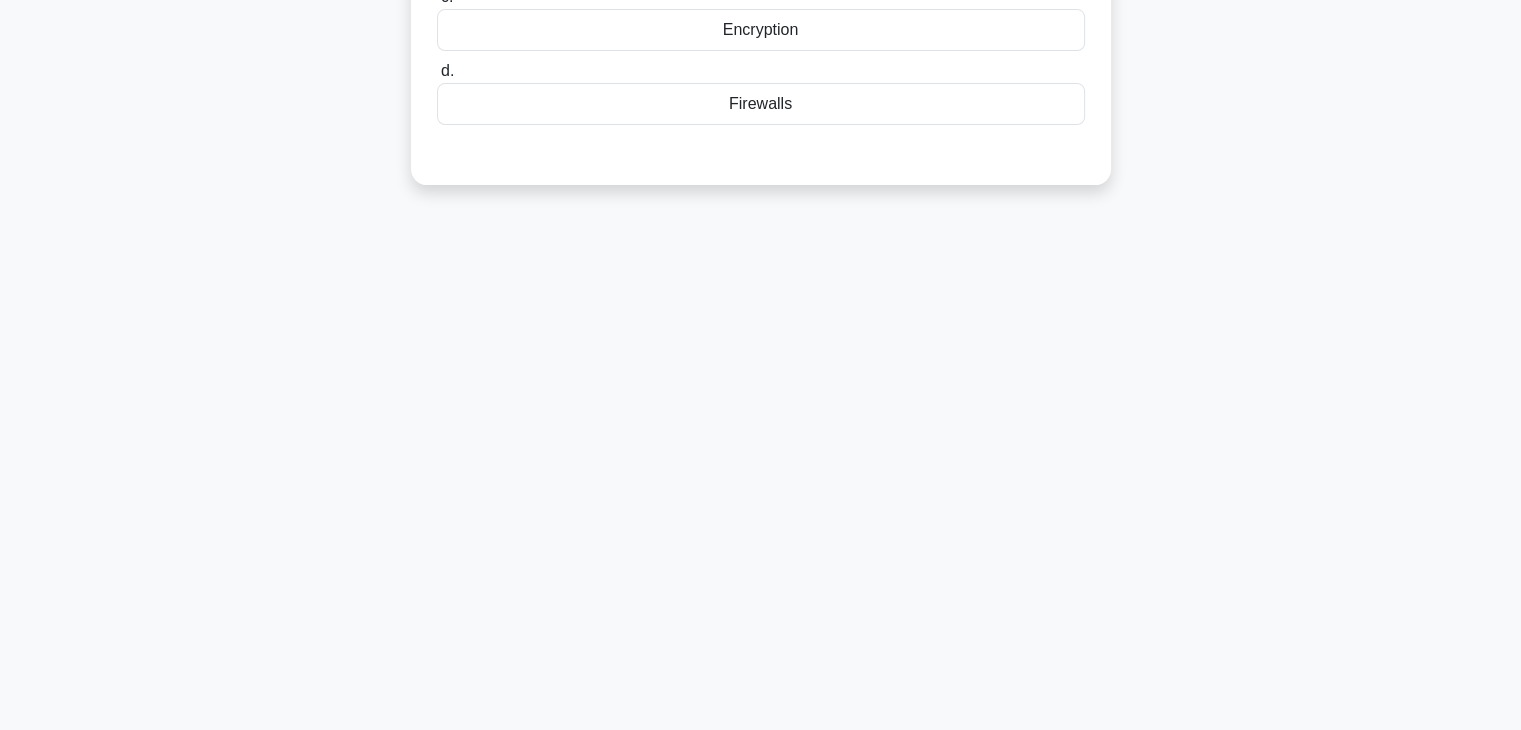 scroll, scrollTop: 0, scrollLeft: 0, axis: both 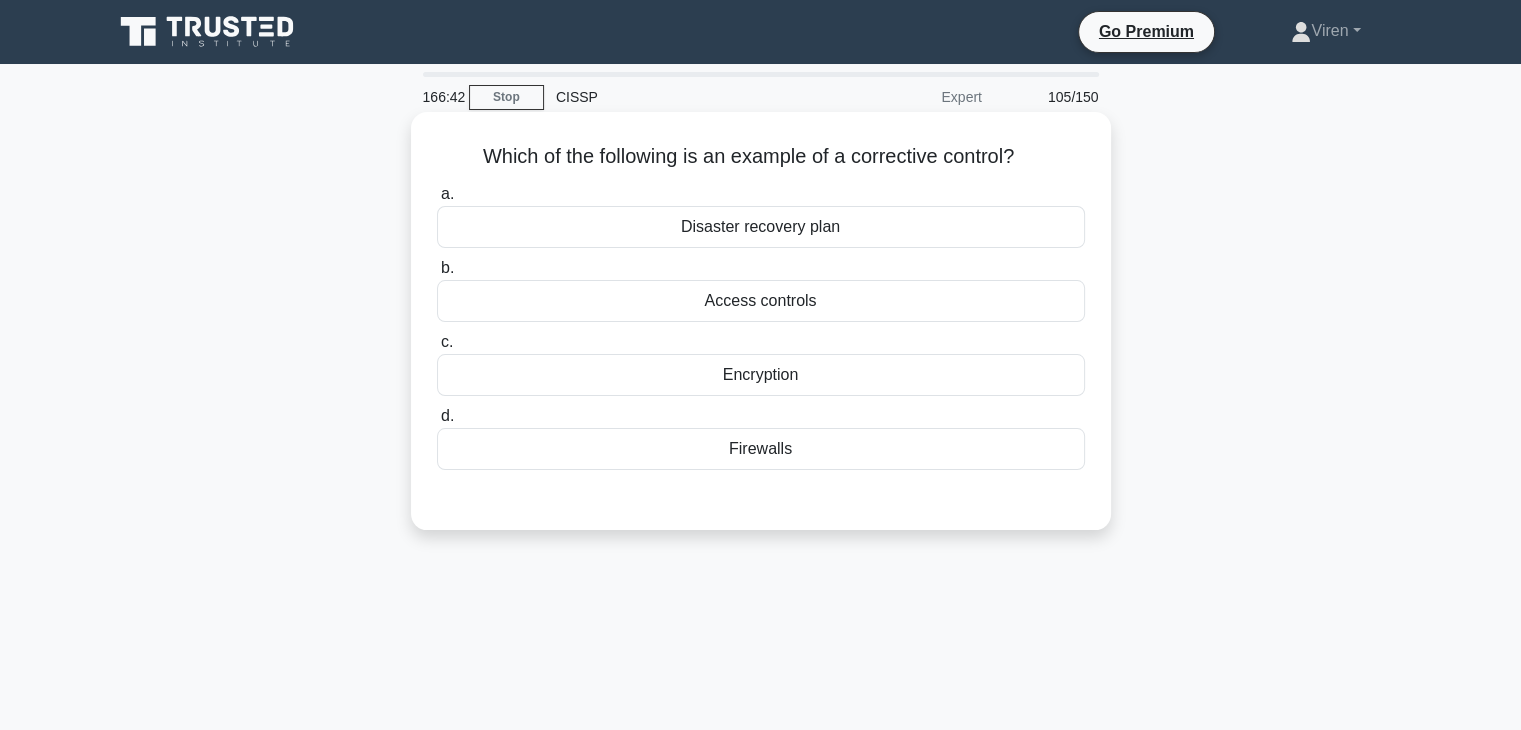 click on "Access controls" at bounding box center [761, 301] 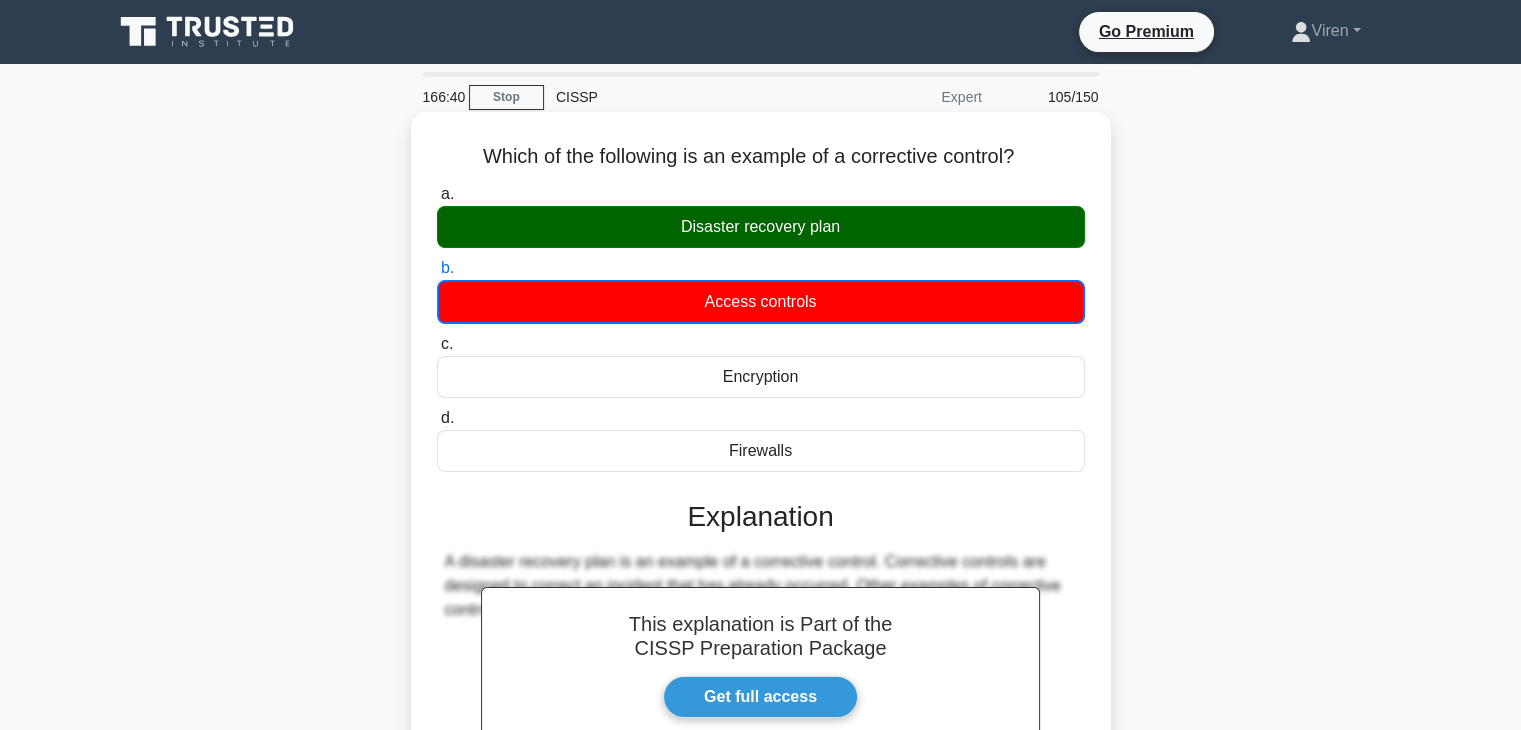 scroll, scrollTop: 351, scrollLeft: 0, axis: vertical 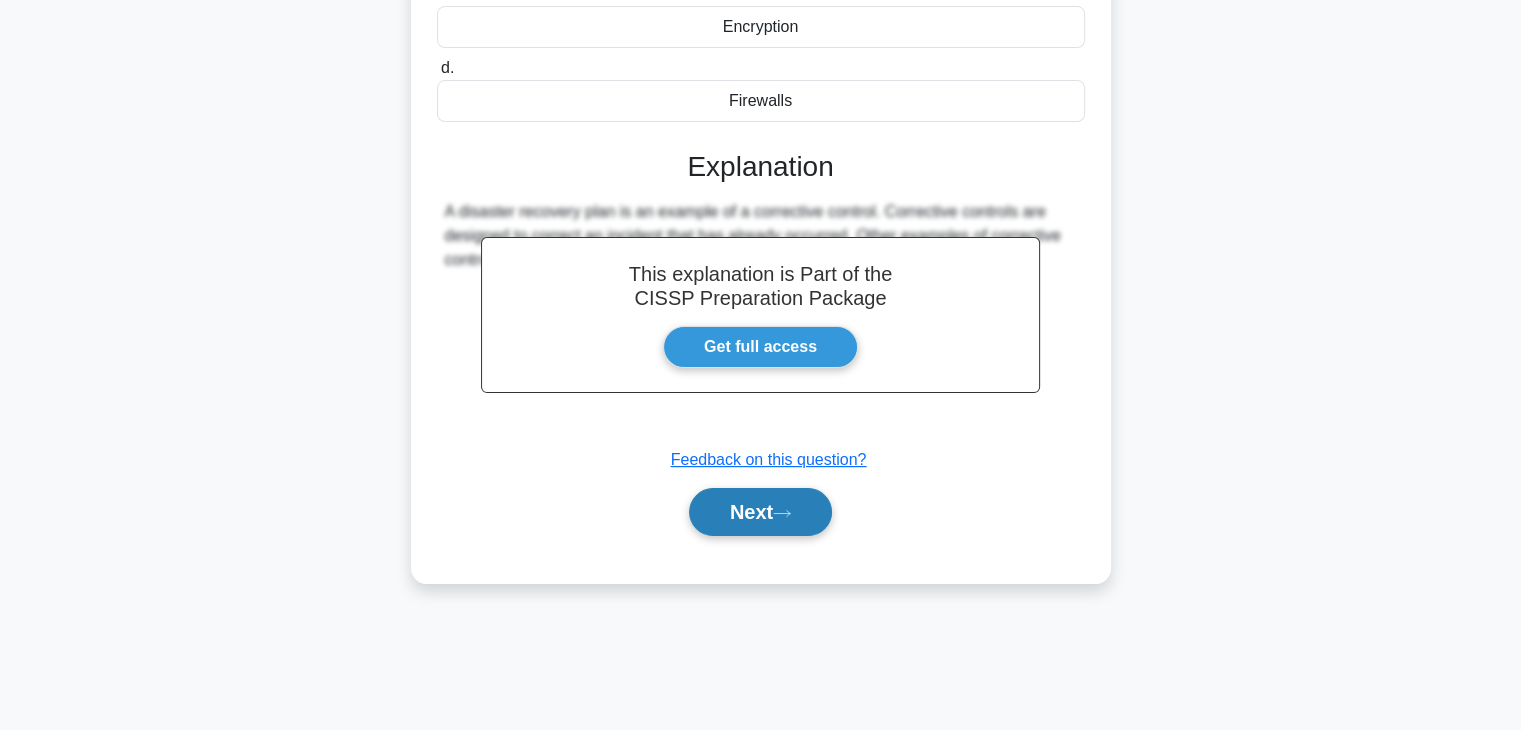 click on "Next" at bounding box center [760, 512] 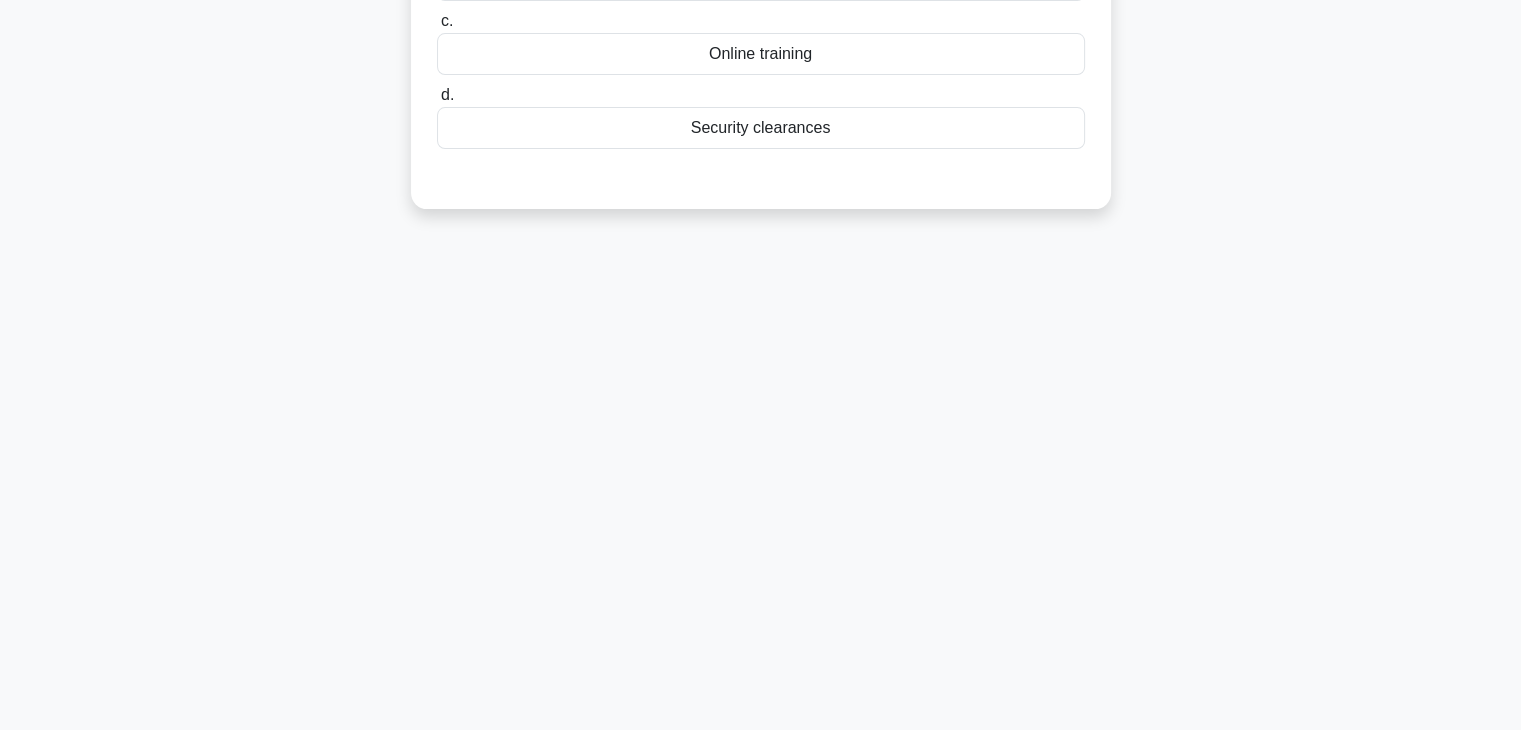 scroll, scrollTop: 0, scrollLeft: 0, axis: both 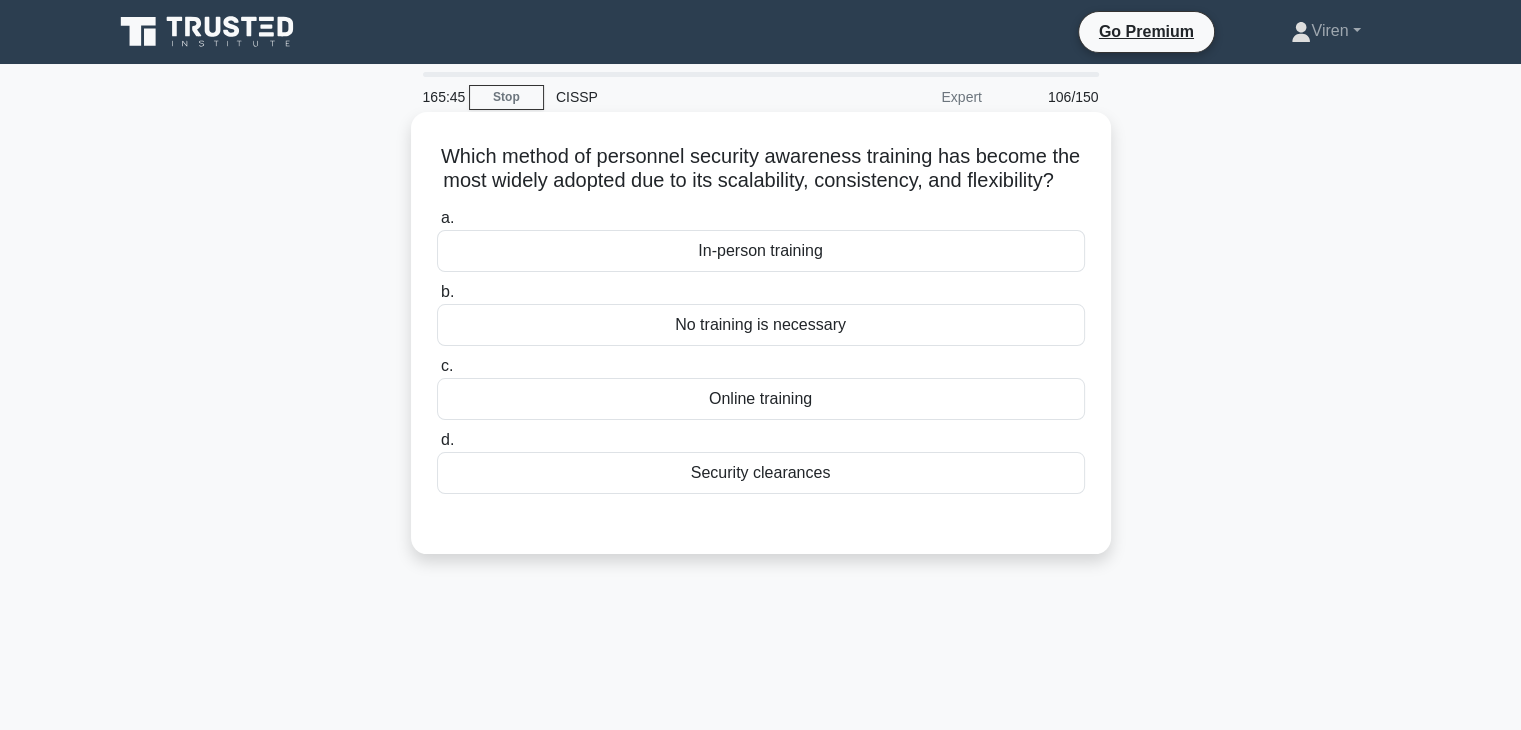click on "In-person training" at bounding box center (761, 251) 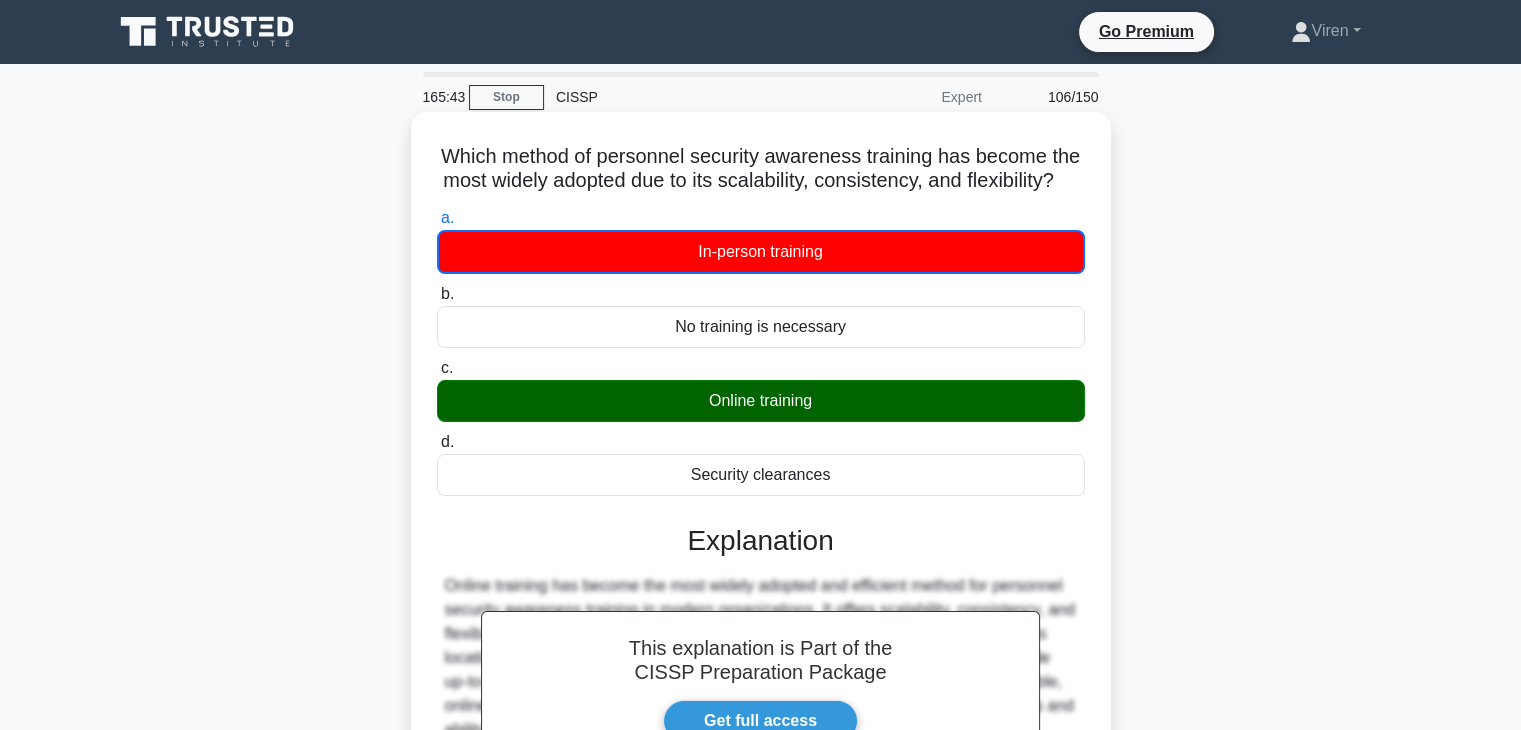 scroll, scrollTop: 351, scrollLeft: 0, axis: vertical 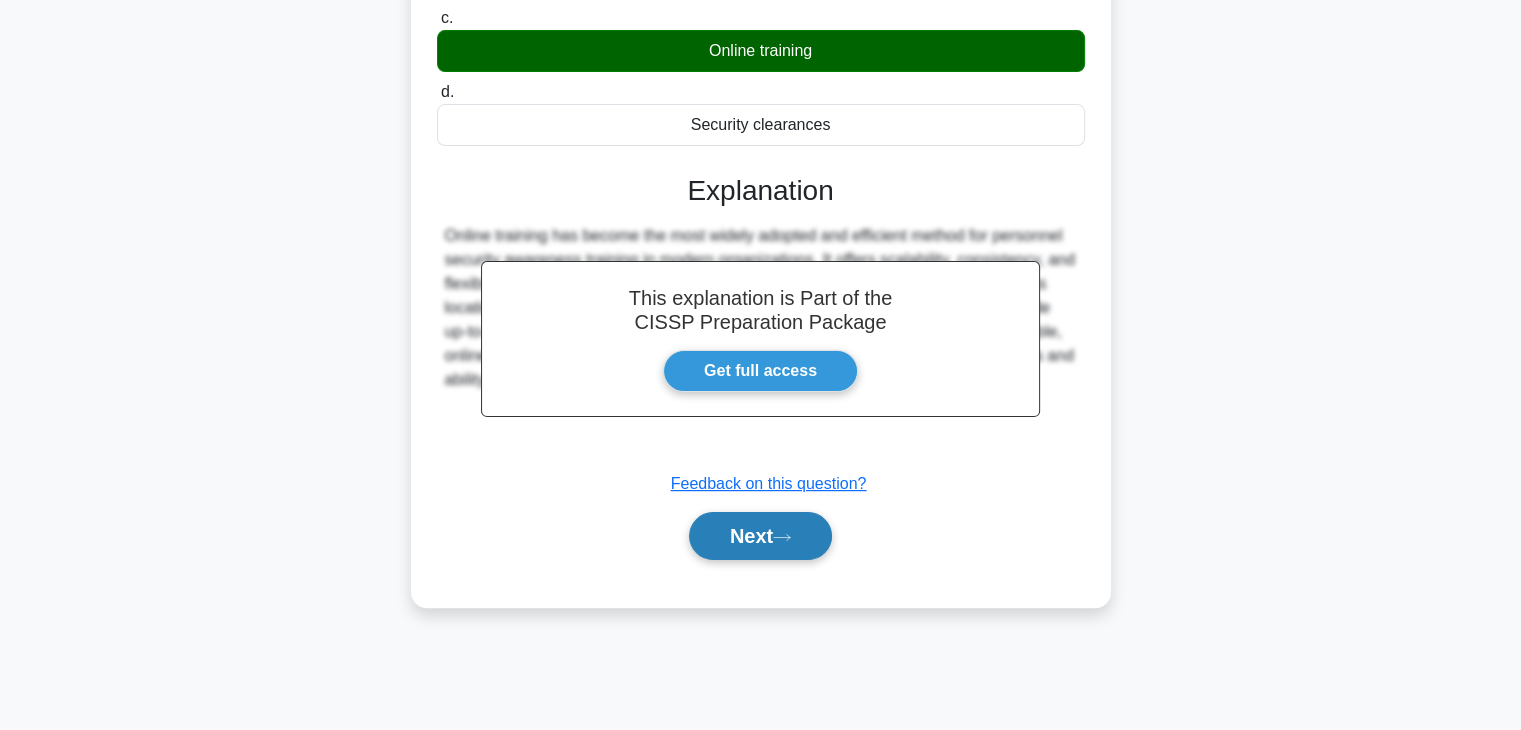 click on "Next" at bounding box center (760, 536) 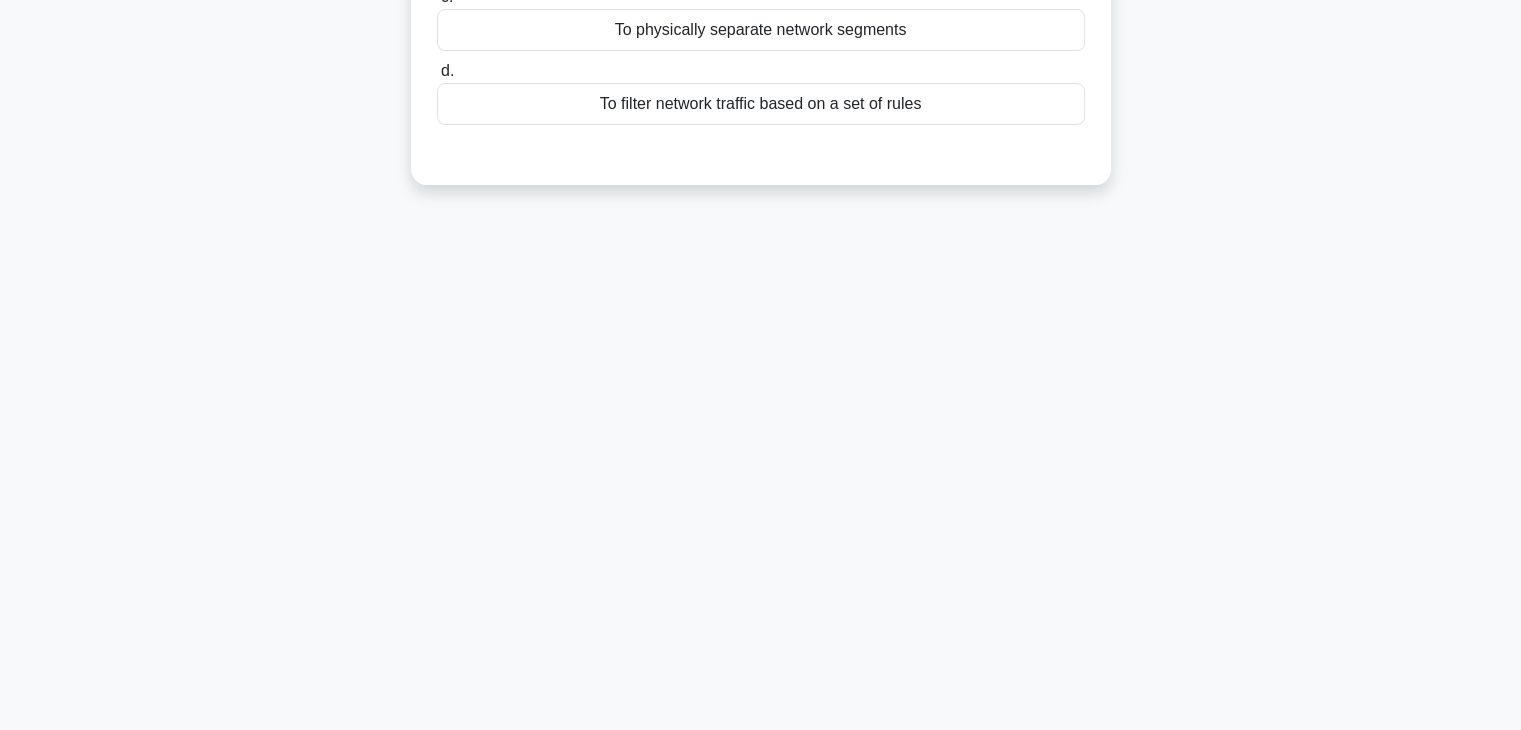 scroll, scrollTop: 0, scrollLeft: 0, axis: both 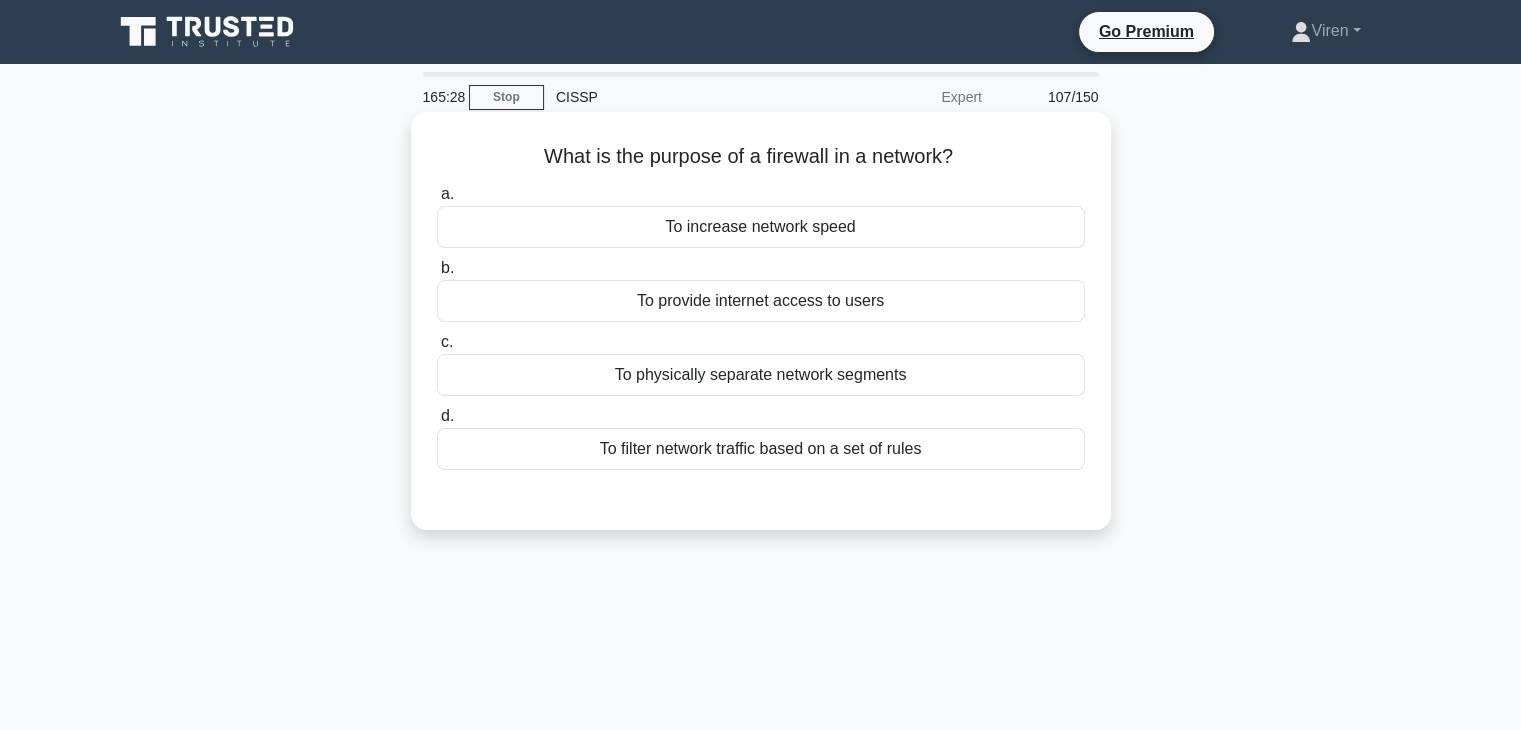 click on "To filter network traffic based on a set of rules" at bounding box center (761, 449) 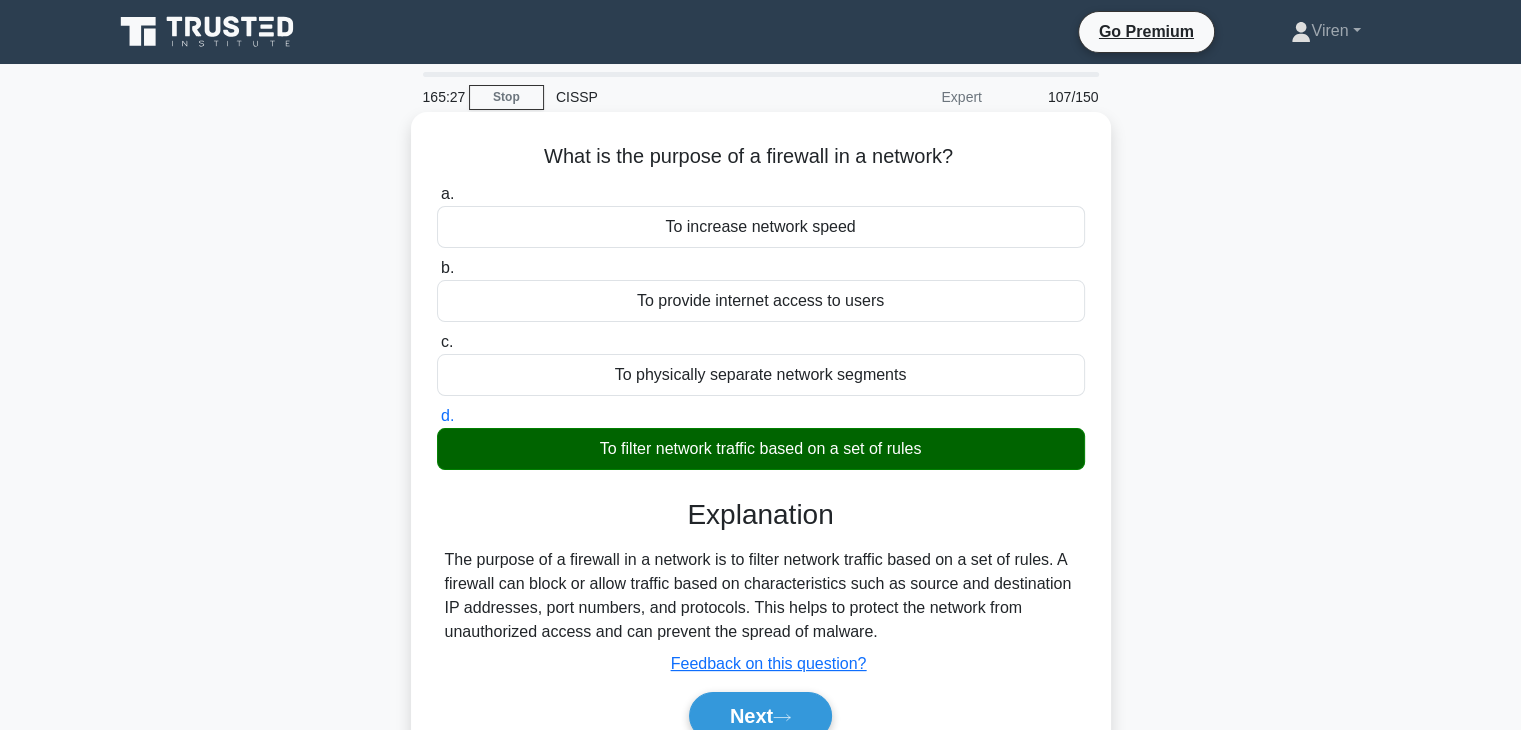scroll, scrollTop: 351, scrollLeft: 0, axis: vertical 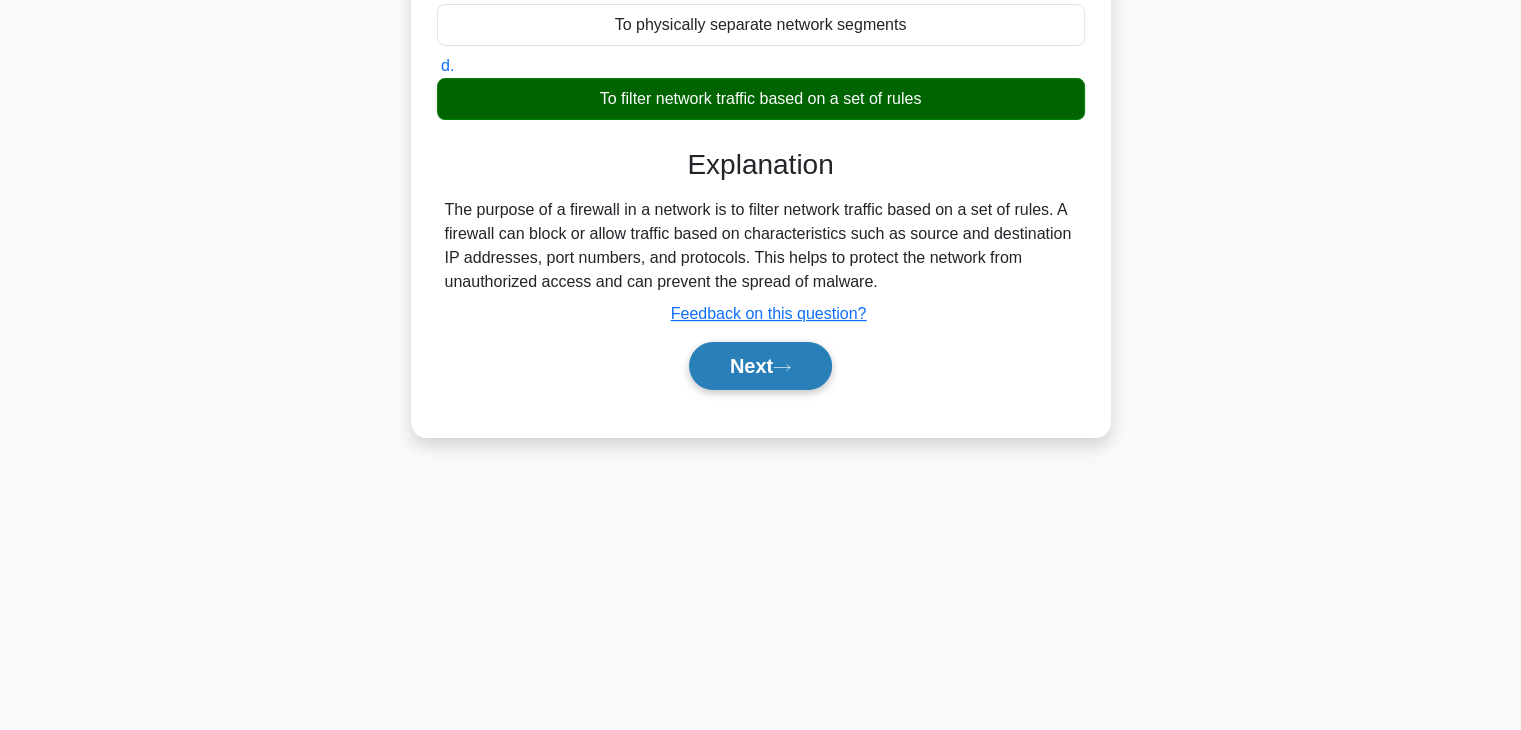 click on "Next" at bounding box center [760, 366] 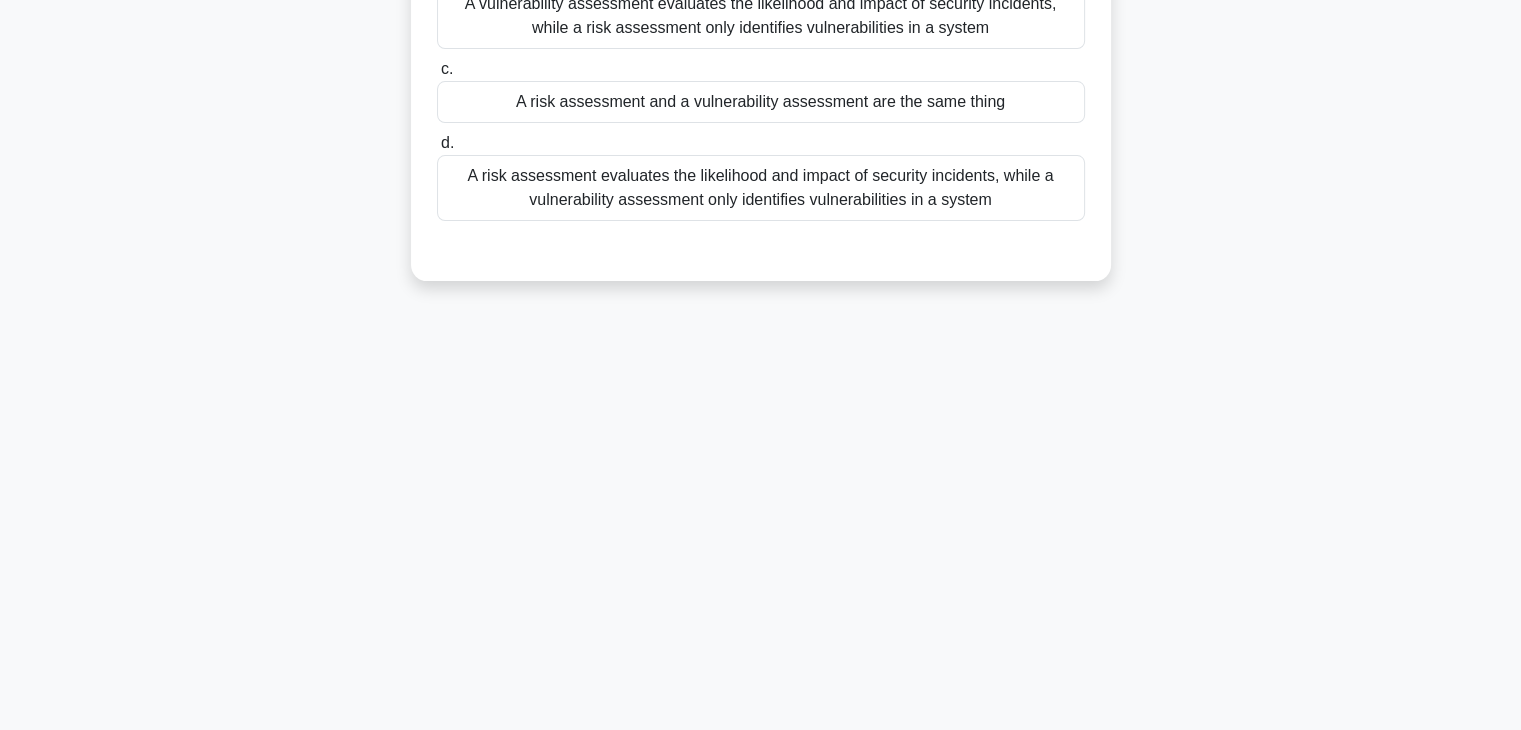 scroll, scrollTop: 0, scrollLeft: 0, axis: both 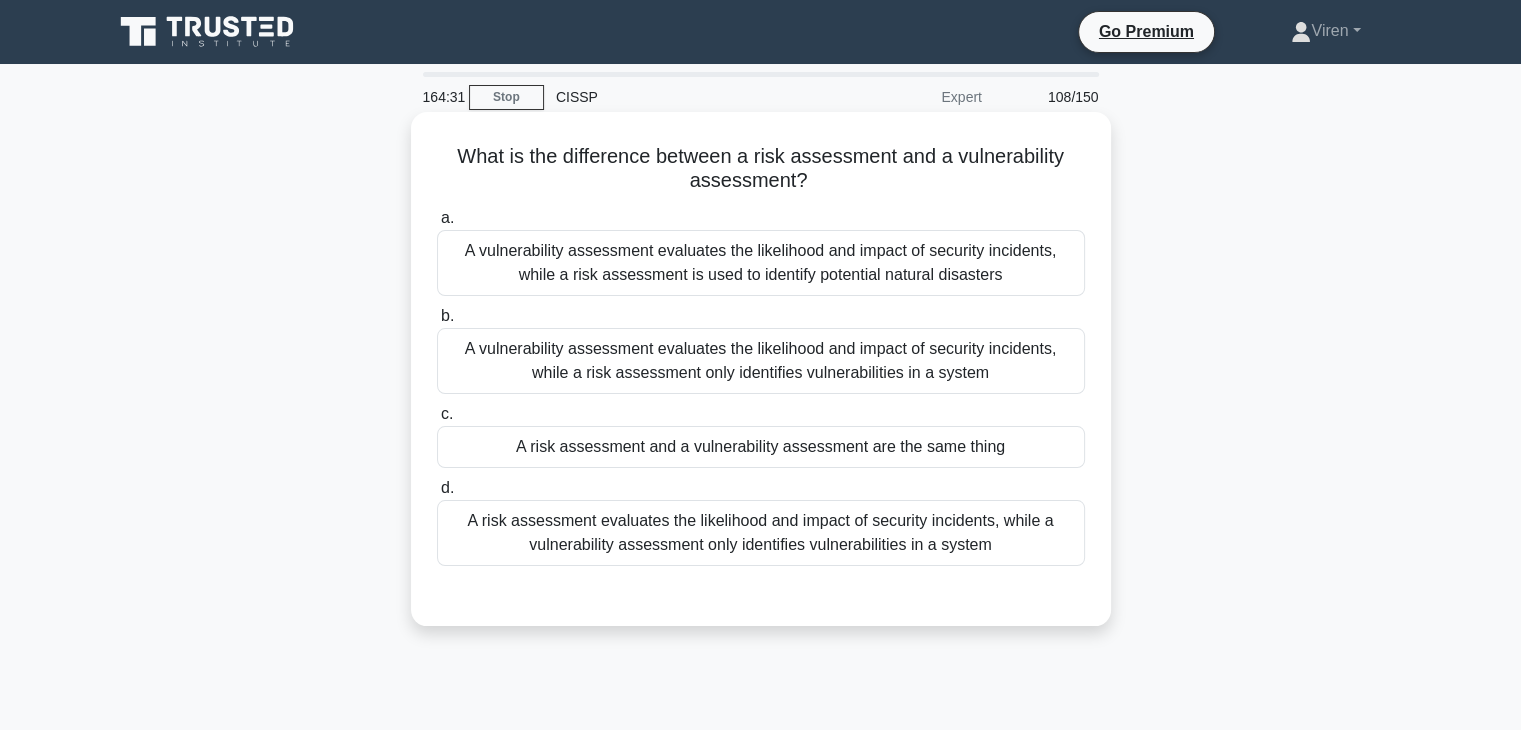 click on "A risk assessment evaluates the likelihood and impact of security incidents, while a vulnerability assessment only identifies vulnerabilities in a system" at bounding box center (761, 533) 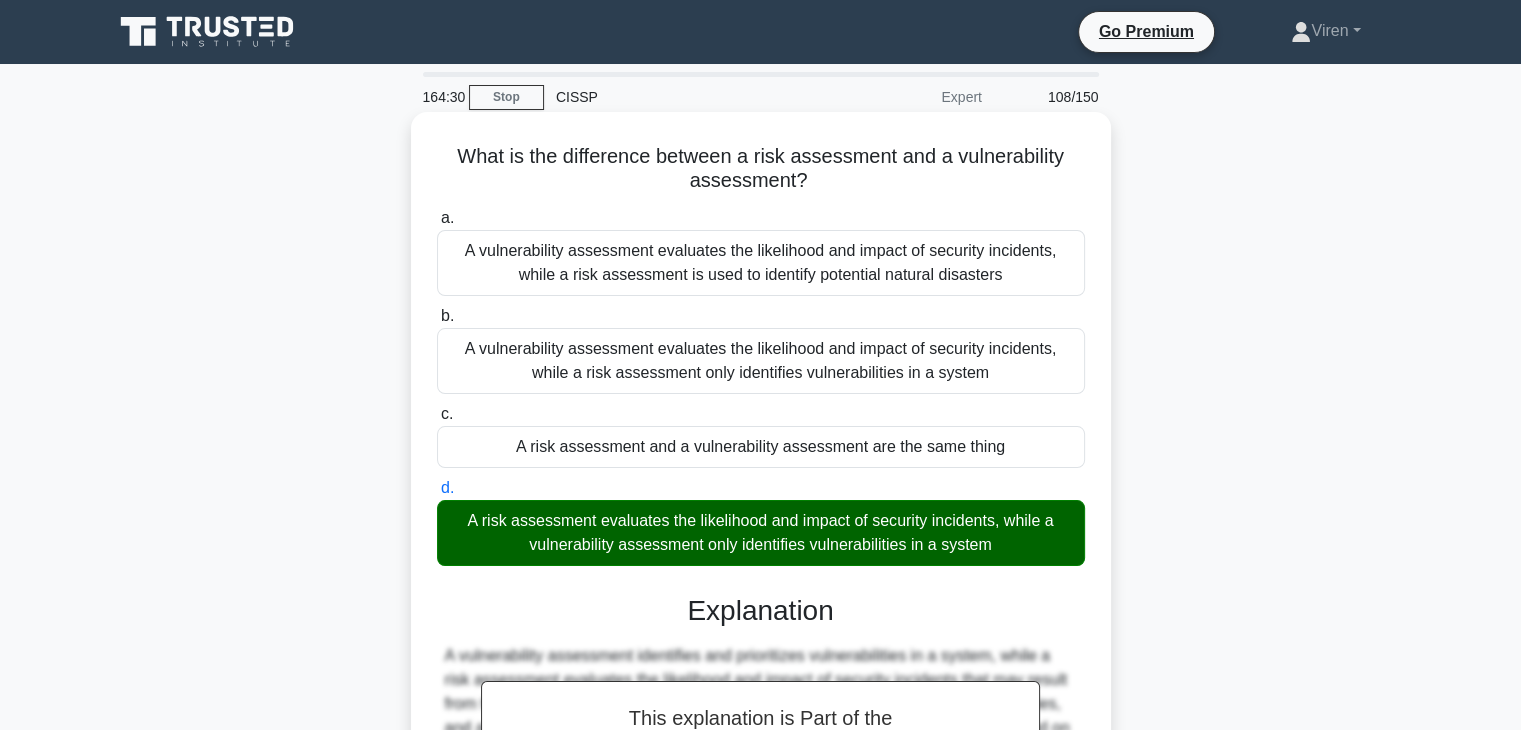 scroll, scrollTop: 351, scrollLeft: 0, axis: vertical 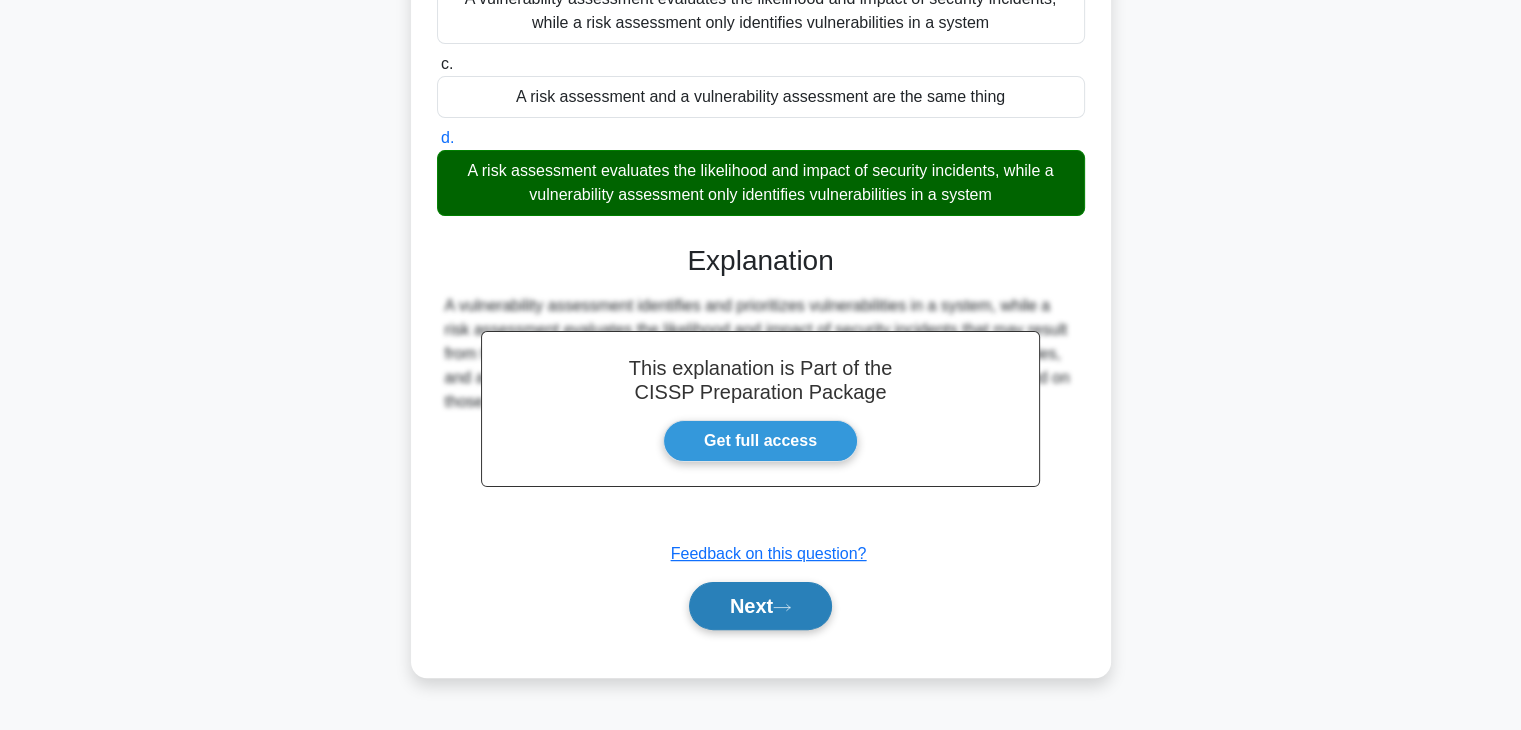 click on "Next" at bounding box center [760, 606] 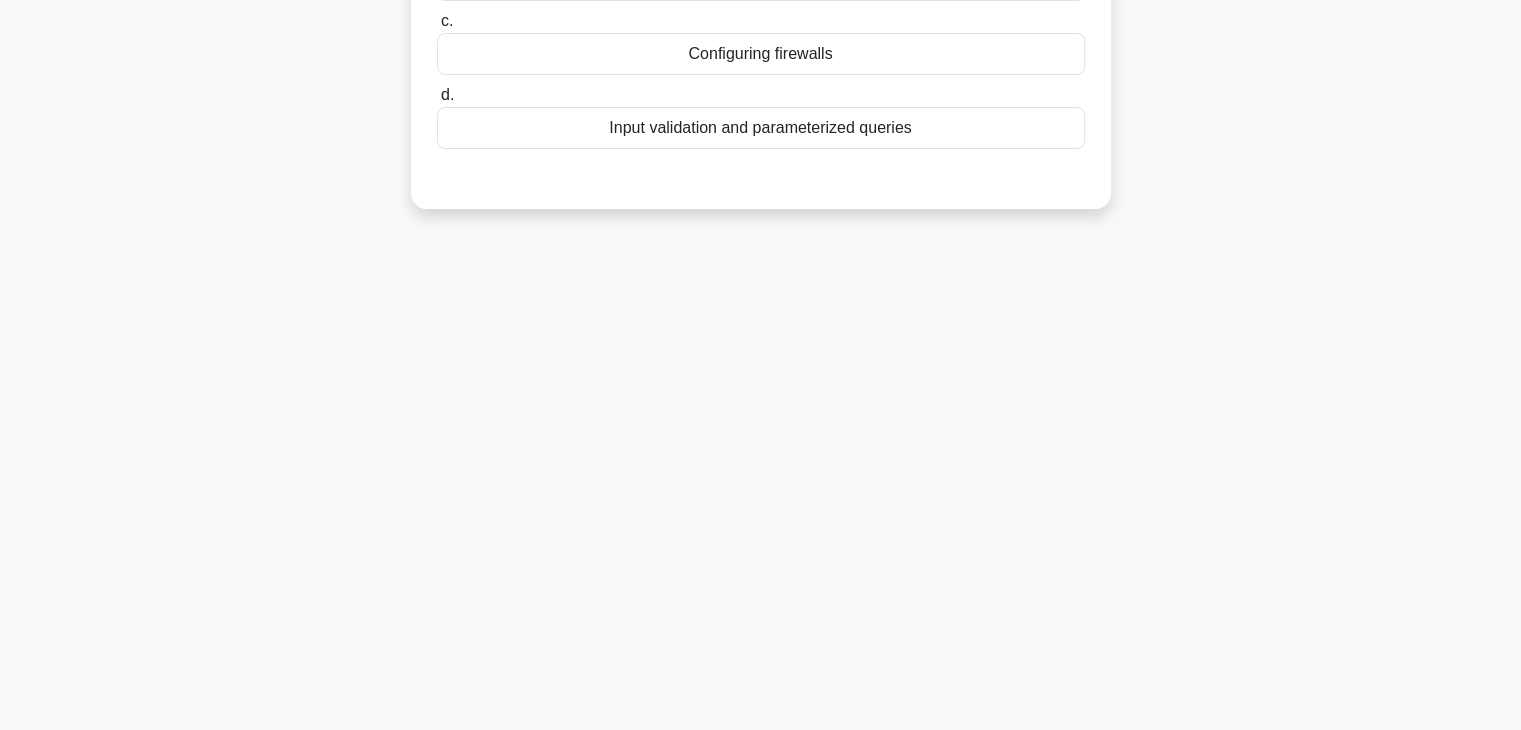 scroll, scrollTop: 0, scrollLeft: 0, axis: both 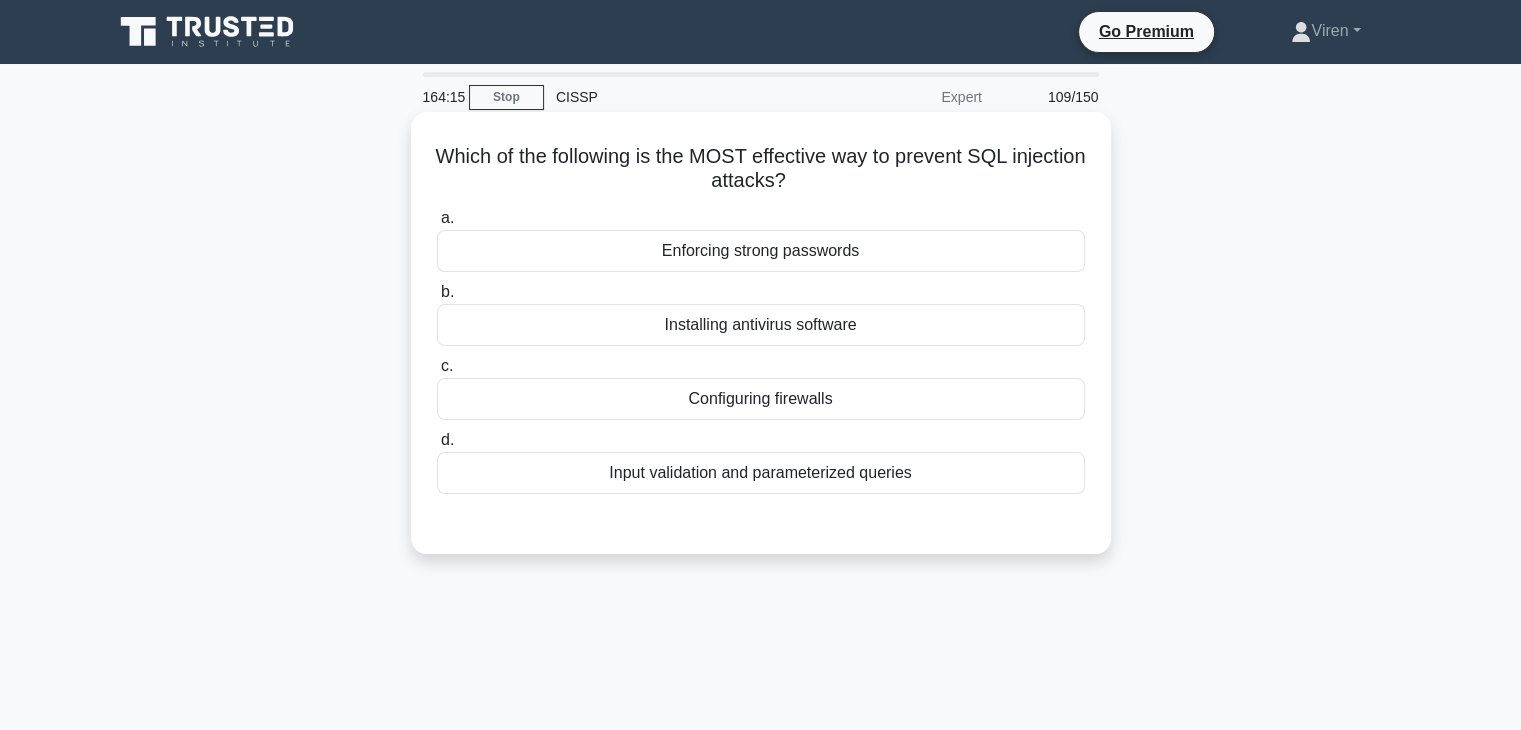 click on "Input validation and parameterized queries" at bounding box center (761, 473) 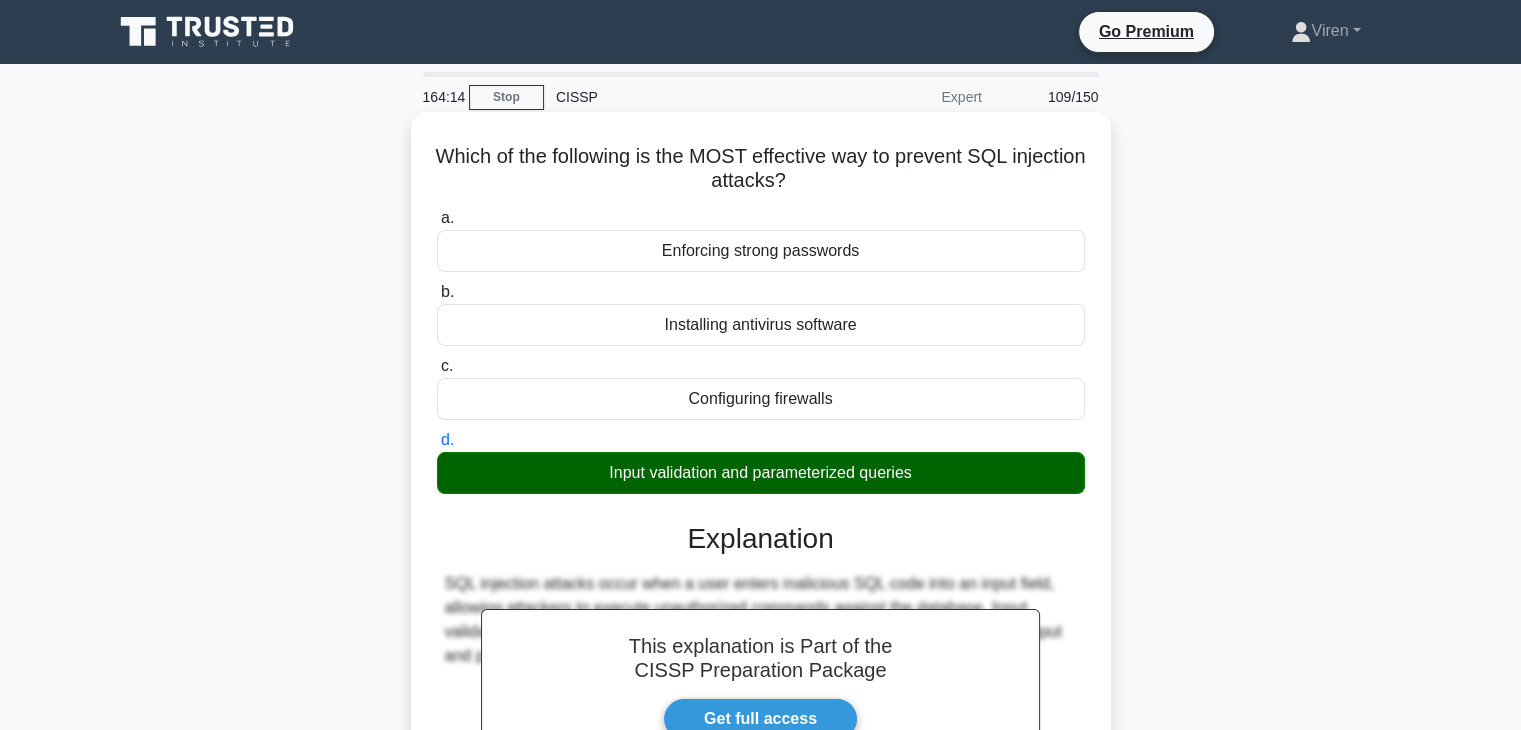 scroll, scrollTop: 351, scrollLeft: 0, axis: vertical 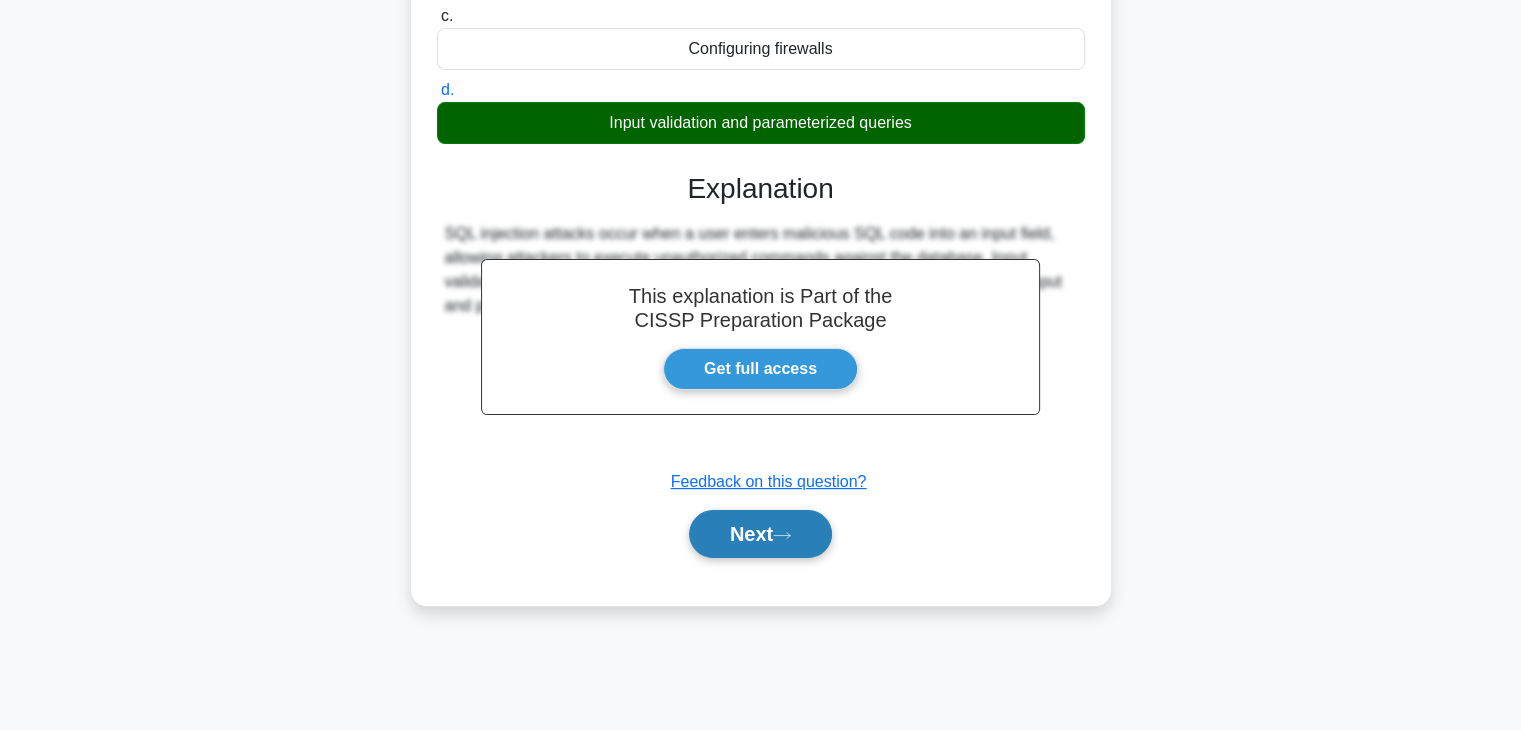click on "Next" at bounding box center [760, 534] 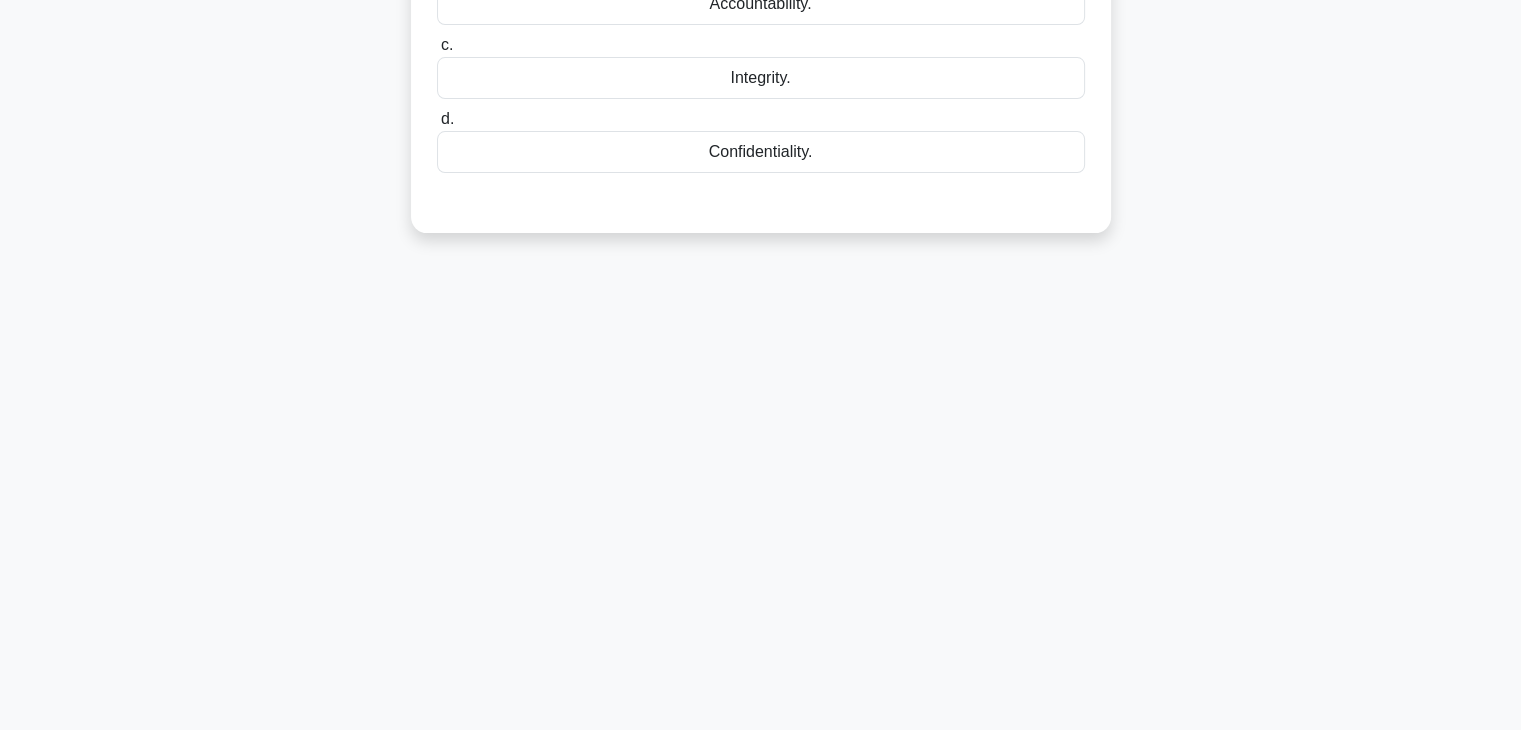 scroll, scrollTop: 0, scrollLeft: 0, axis: both 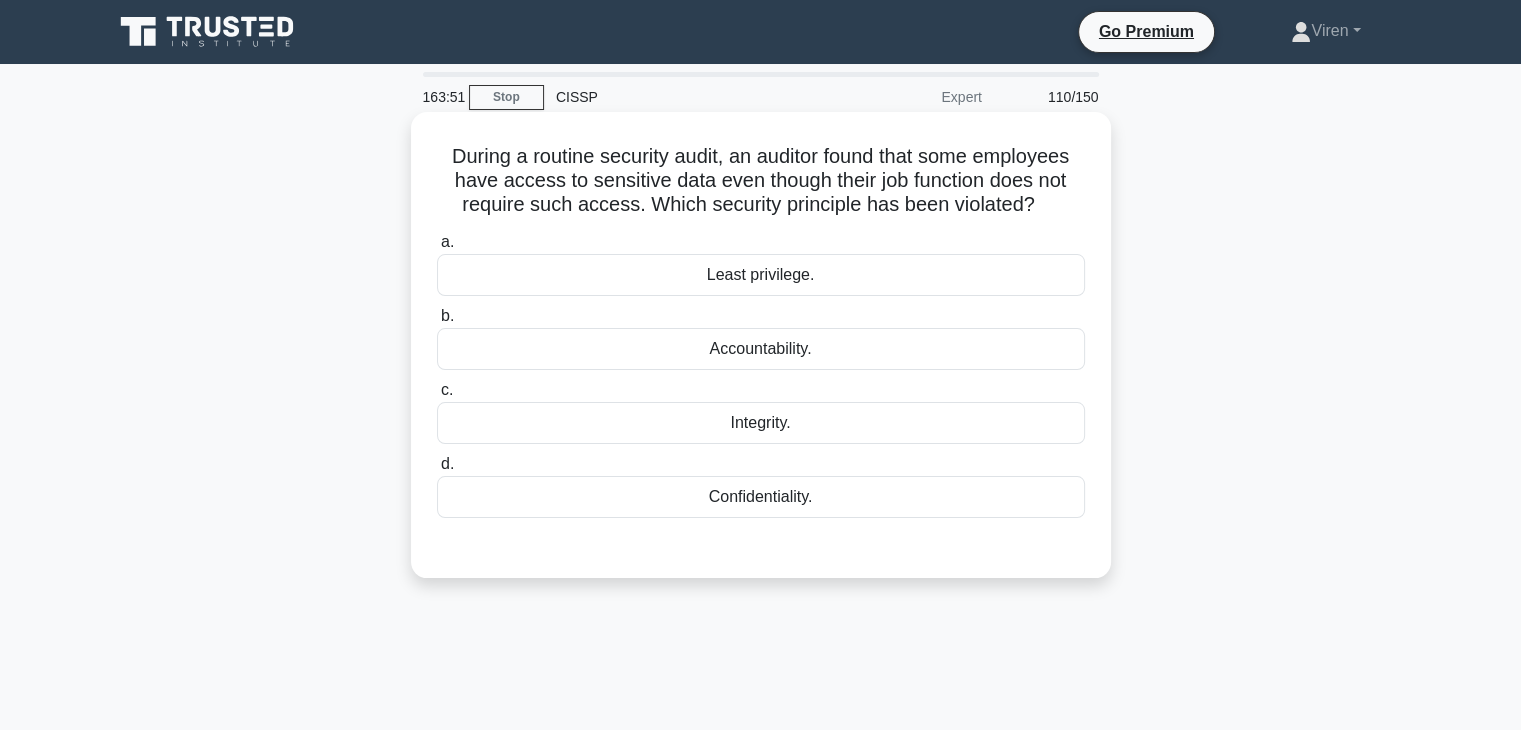 click on "Least privilege." at bounding box center (761, 275) 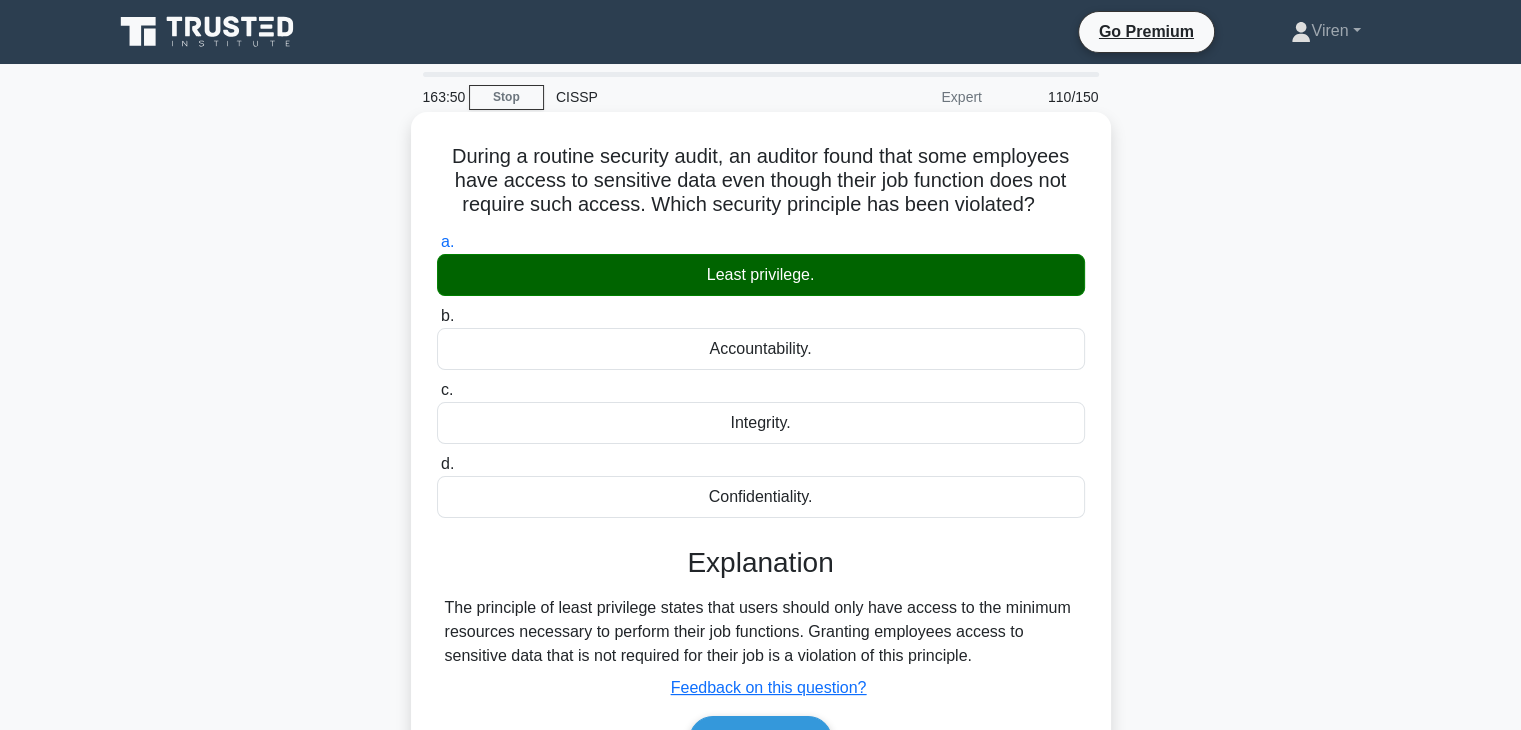 scroll, scrollTop: 351, scrollLeft: 0, axis: vertical 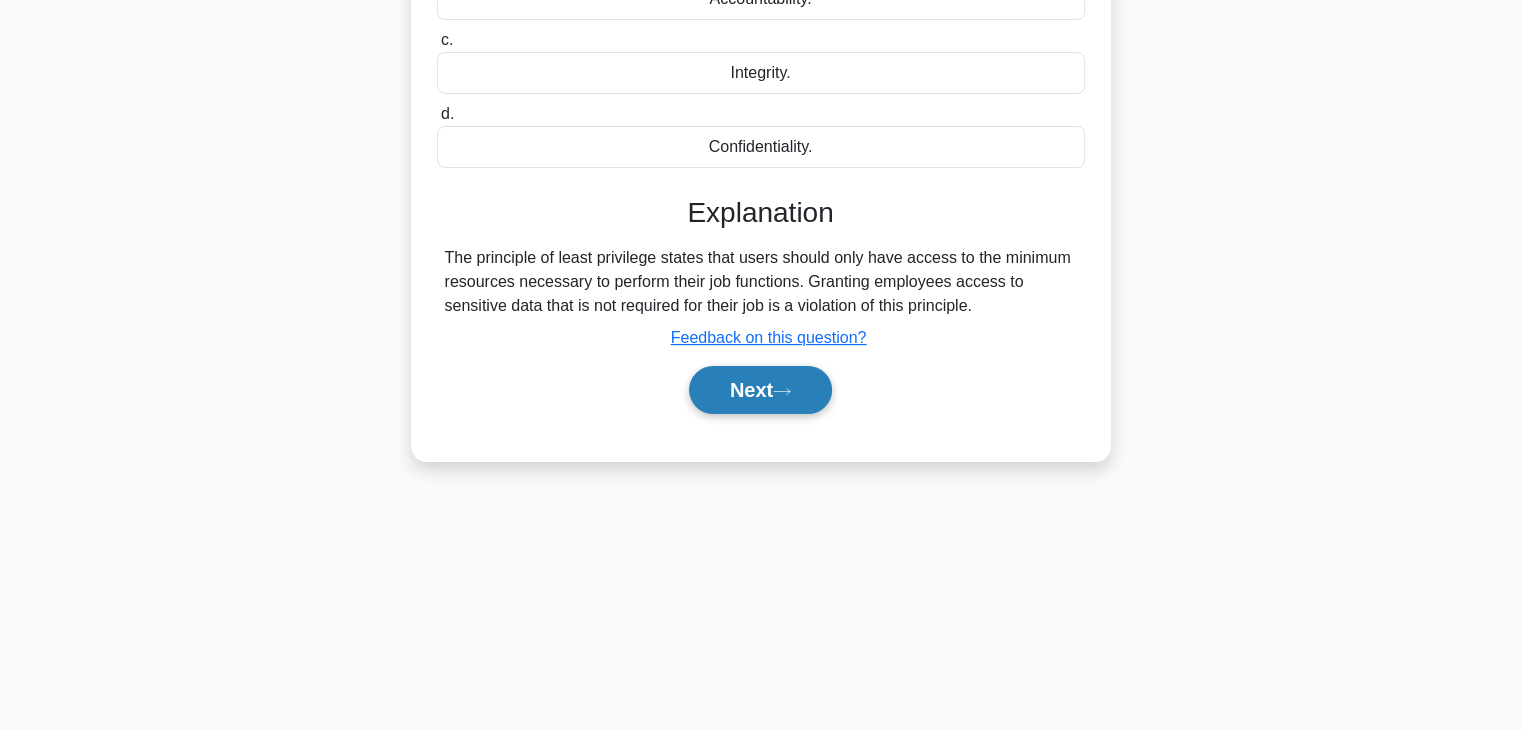click on "Next" at bounding box center (760, 390) 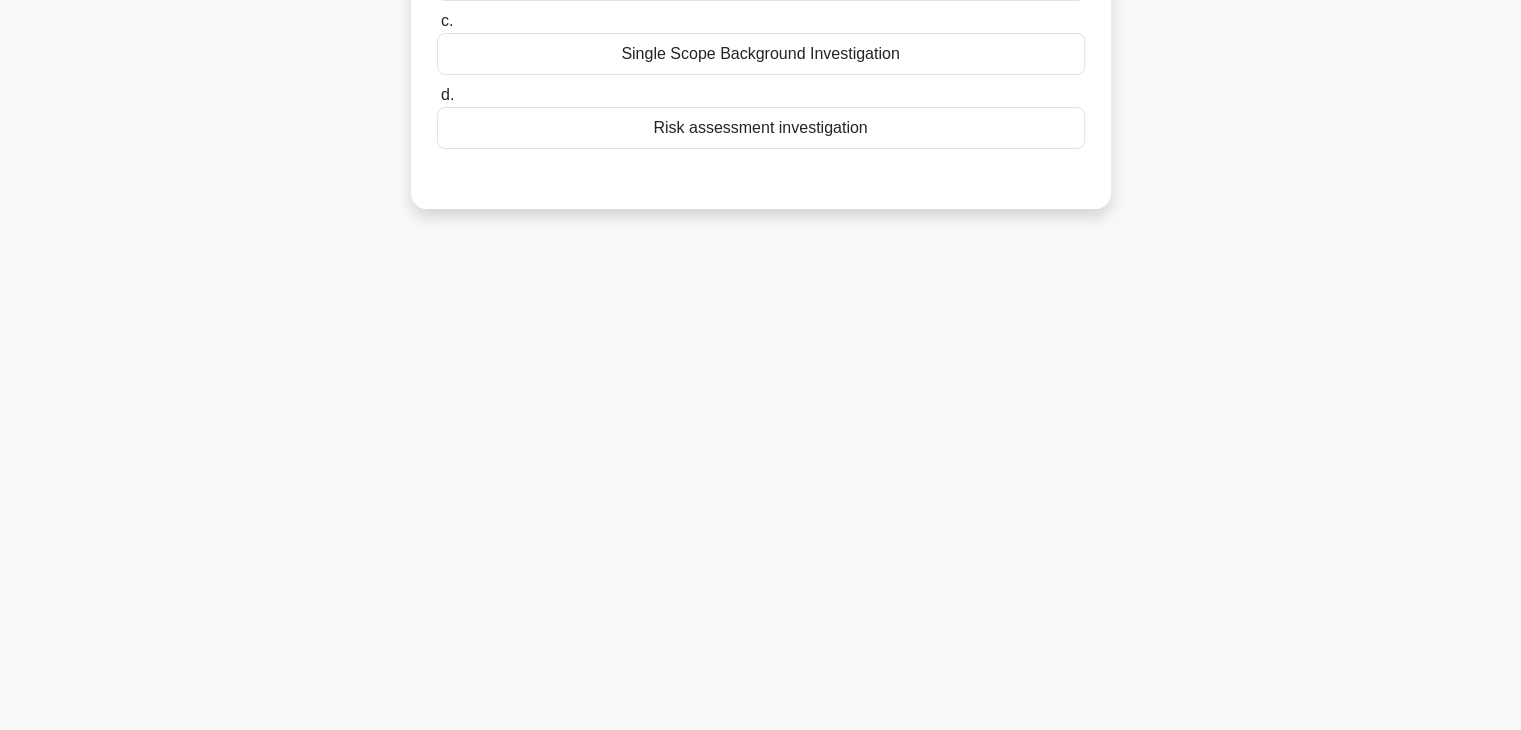 scroll, scrollTop: 0, scrollLeft: 0, axis: both 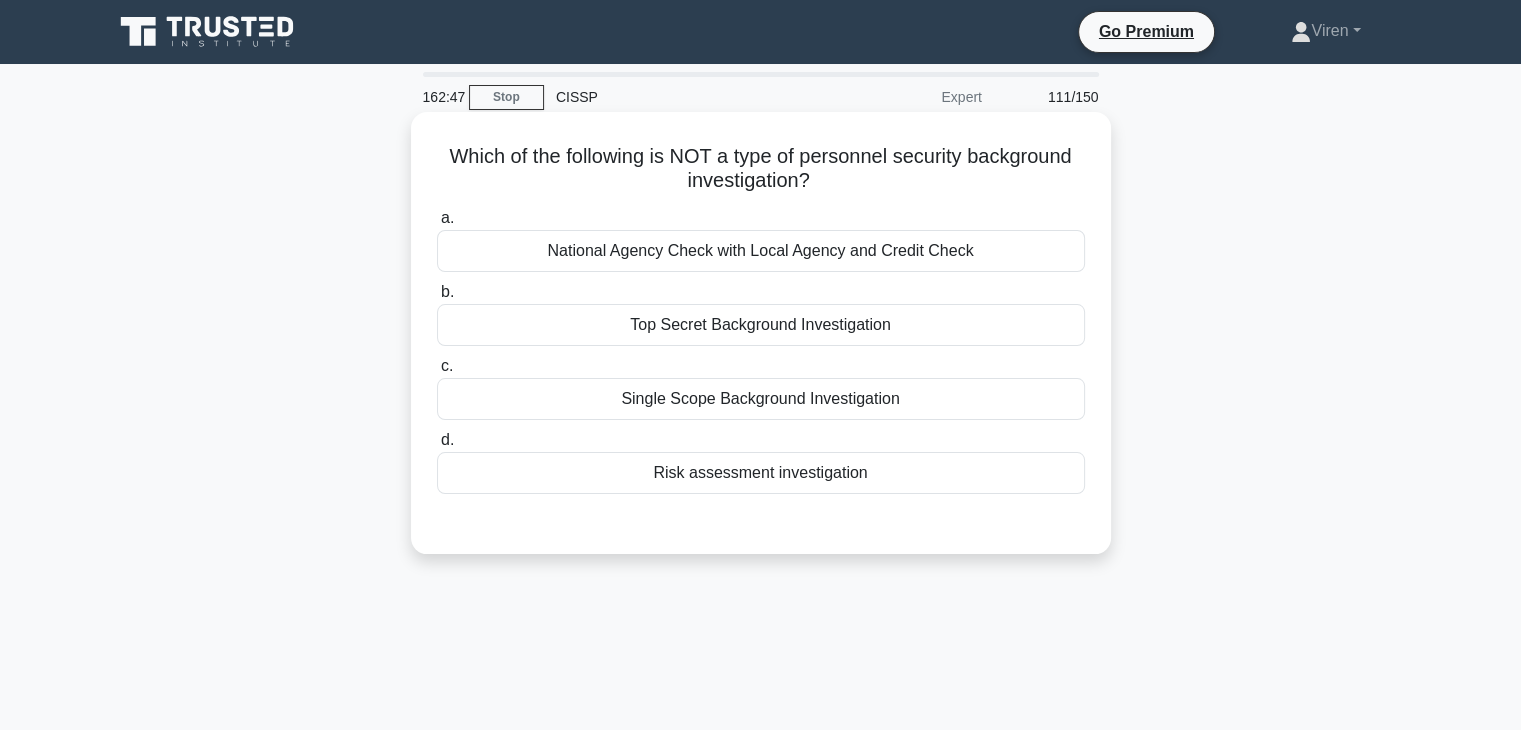 click on "Risk assessment investigation" at bounding box center [761, 473] 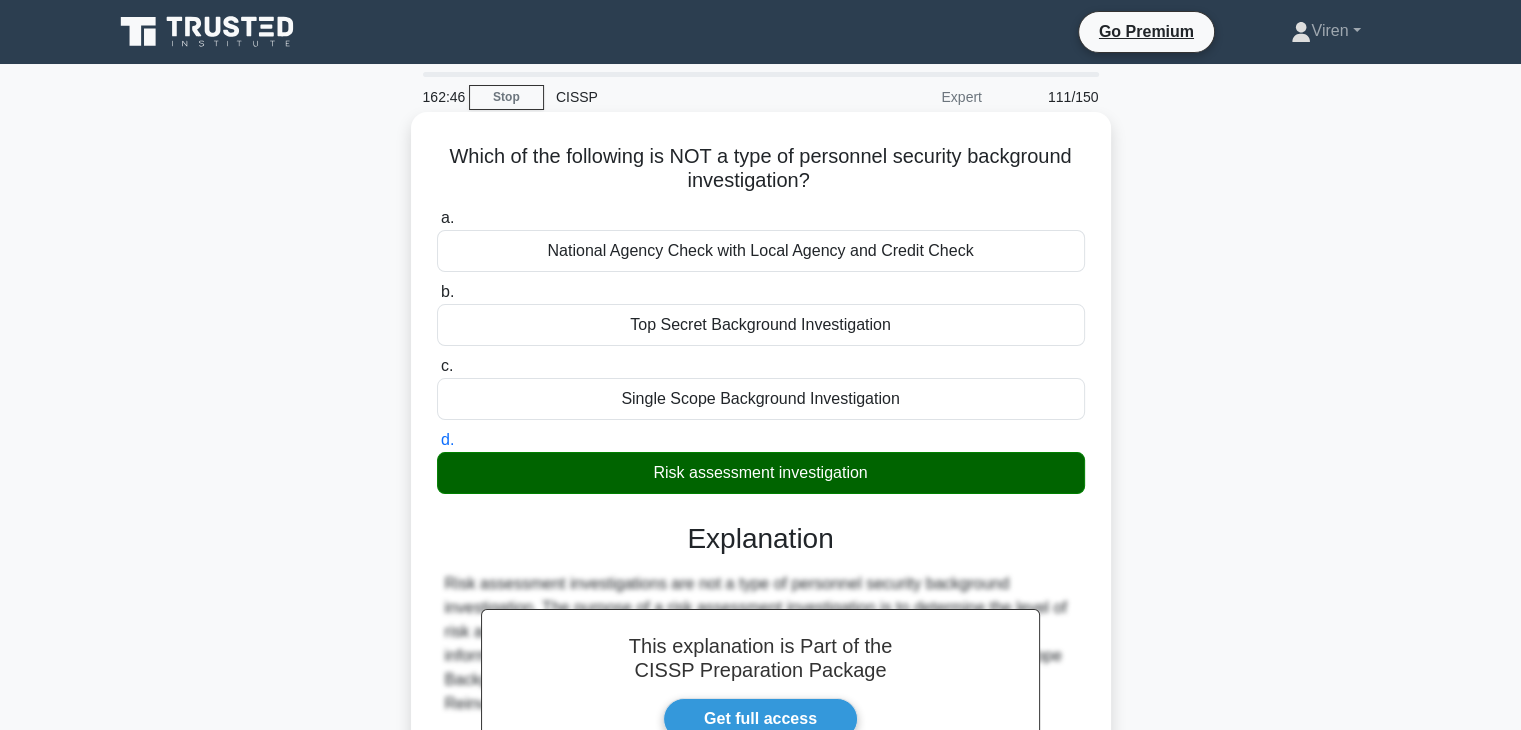 scroll, scrollTop: 351, scrollLeft: 0, axis: vertical 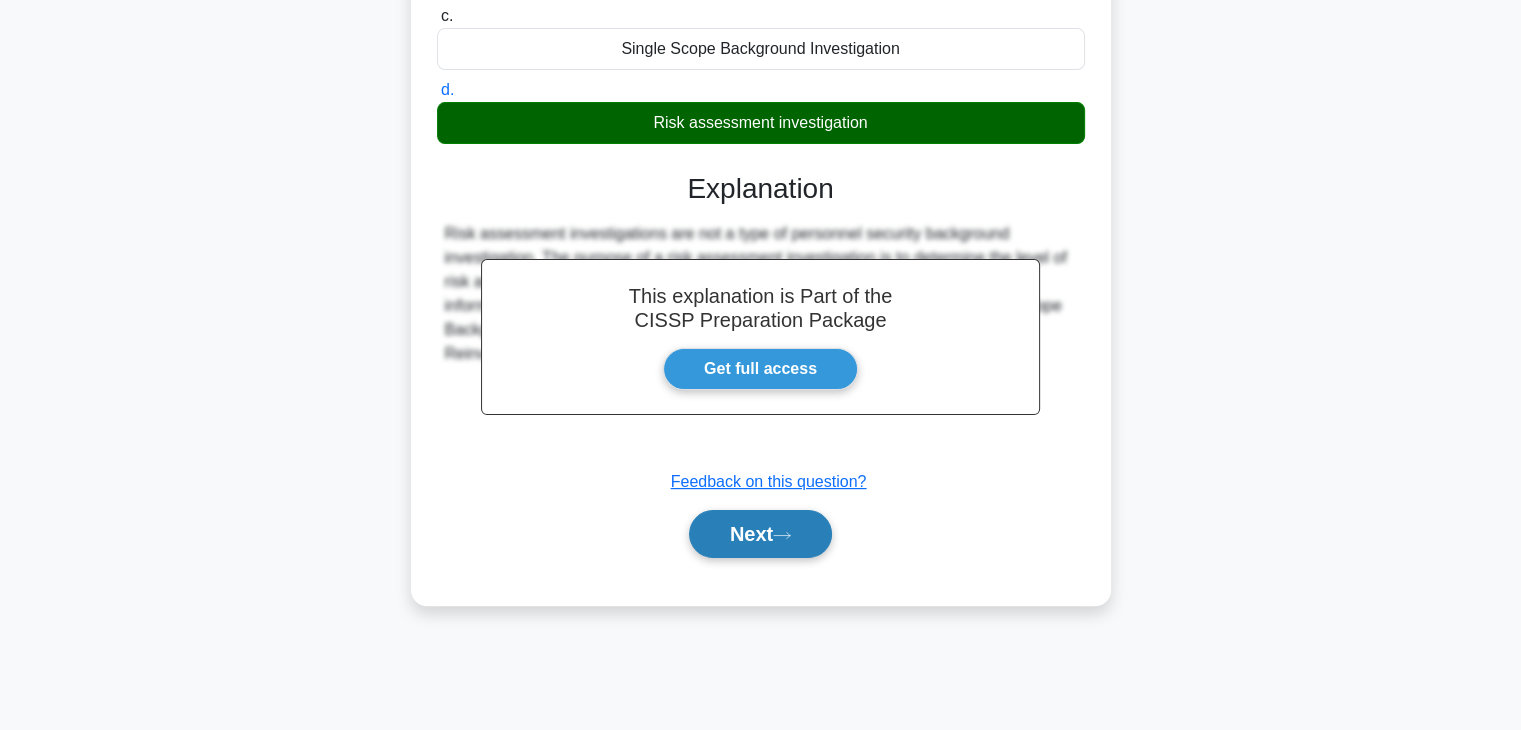 click on "Next" at bounding box center [760, 534] 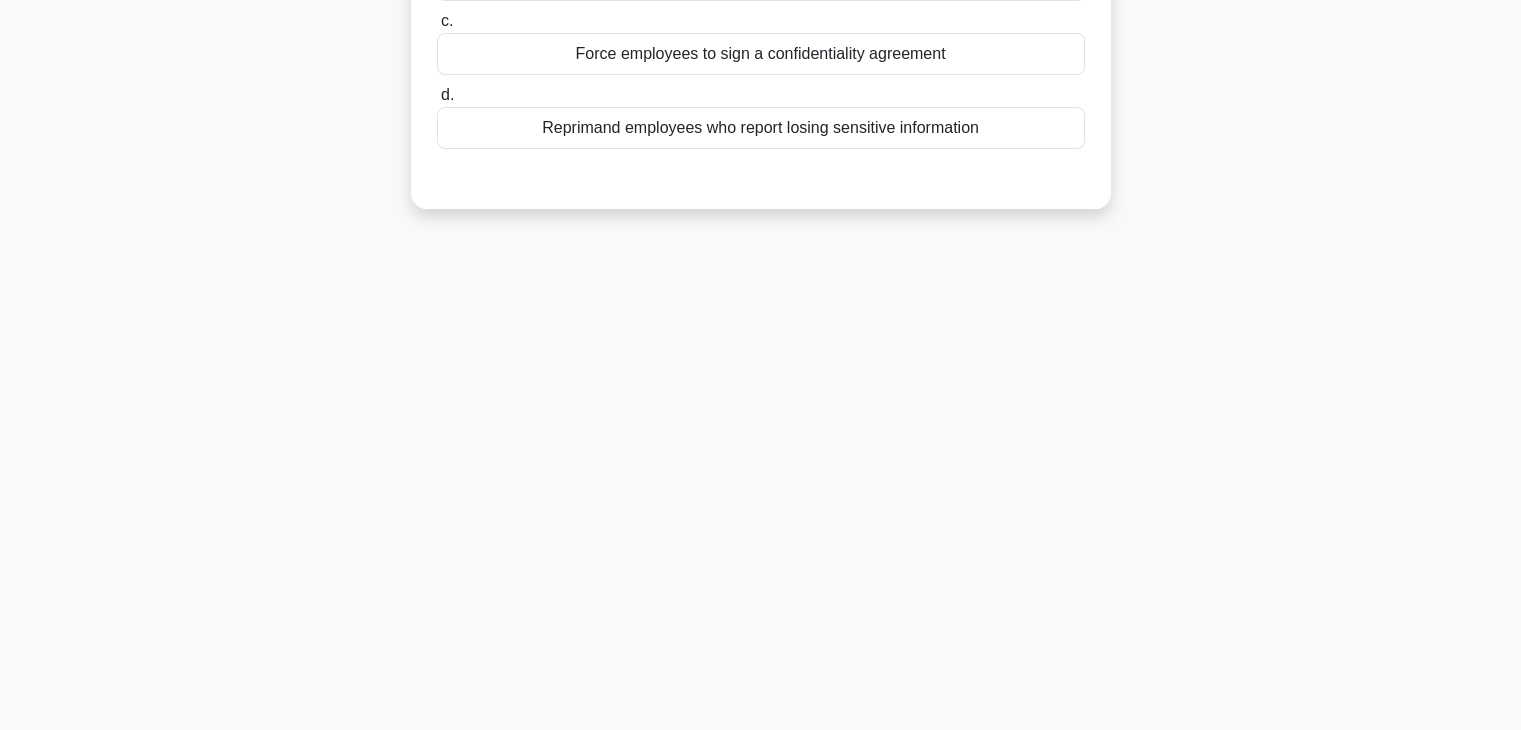 scroll, scrollTop: 0, scrollLeft: 0, axis: both 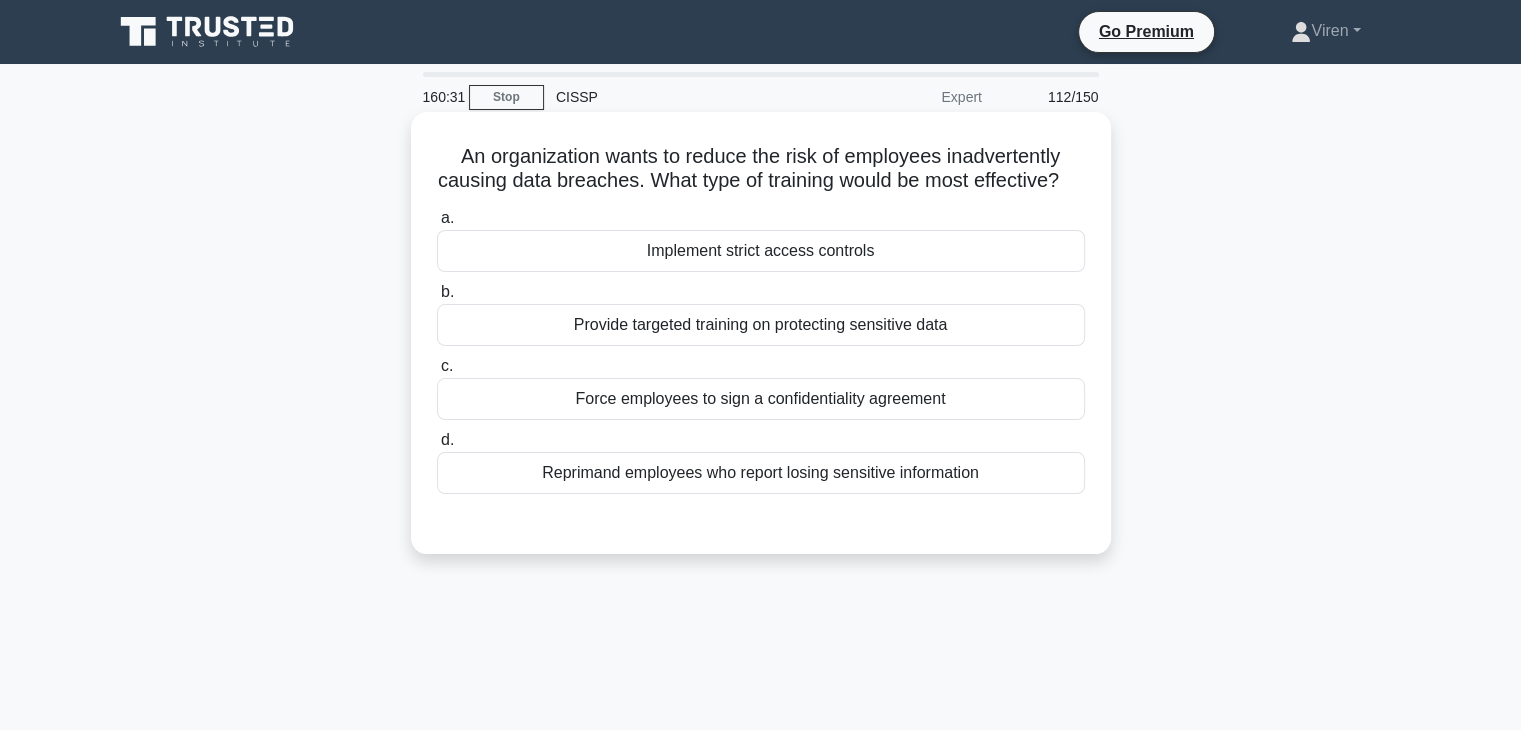 click on "Provide targeted training on protecting sensitive data" at bounding box center (761, 325) 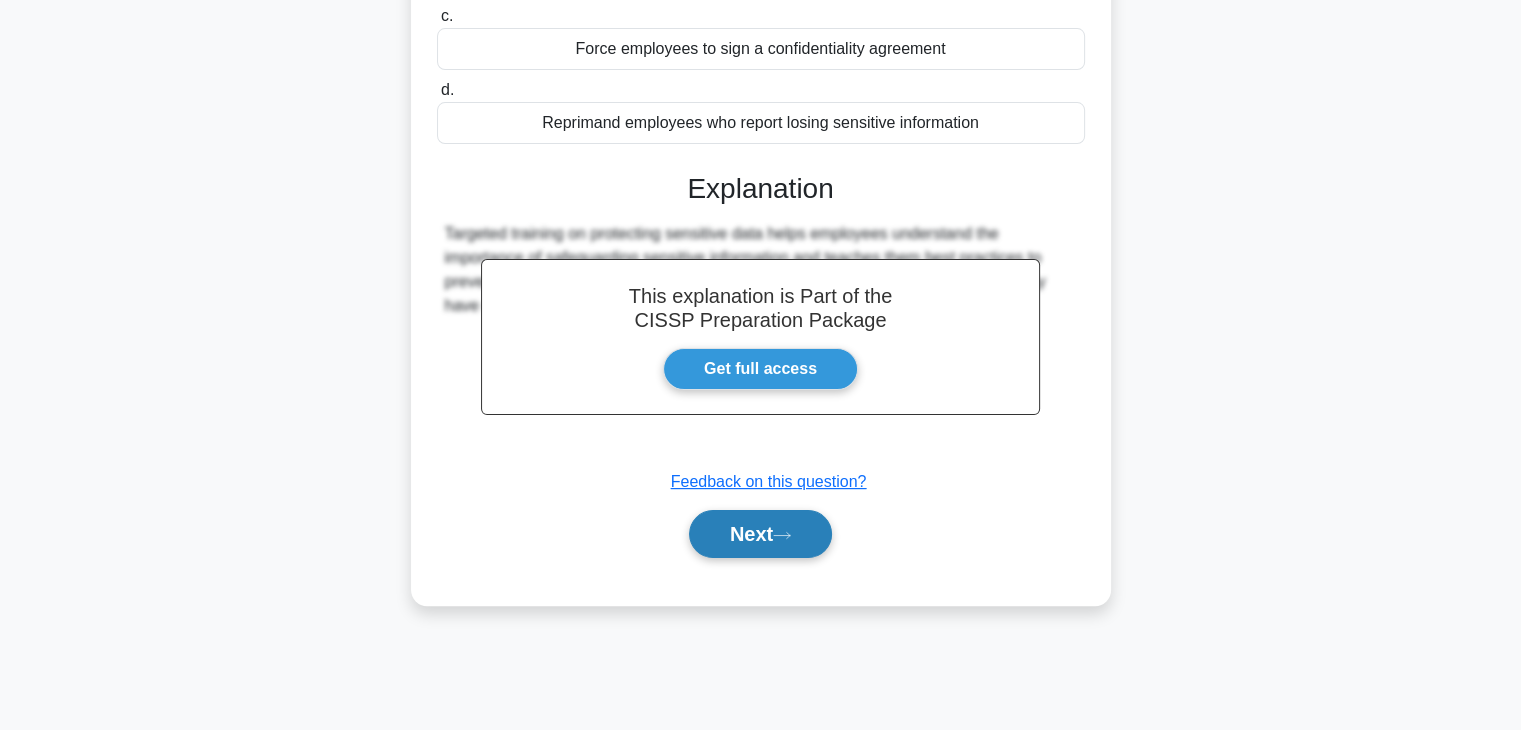 scroll, scrollTop: 350, scrollLeft: 0, axis: vertical 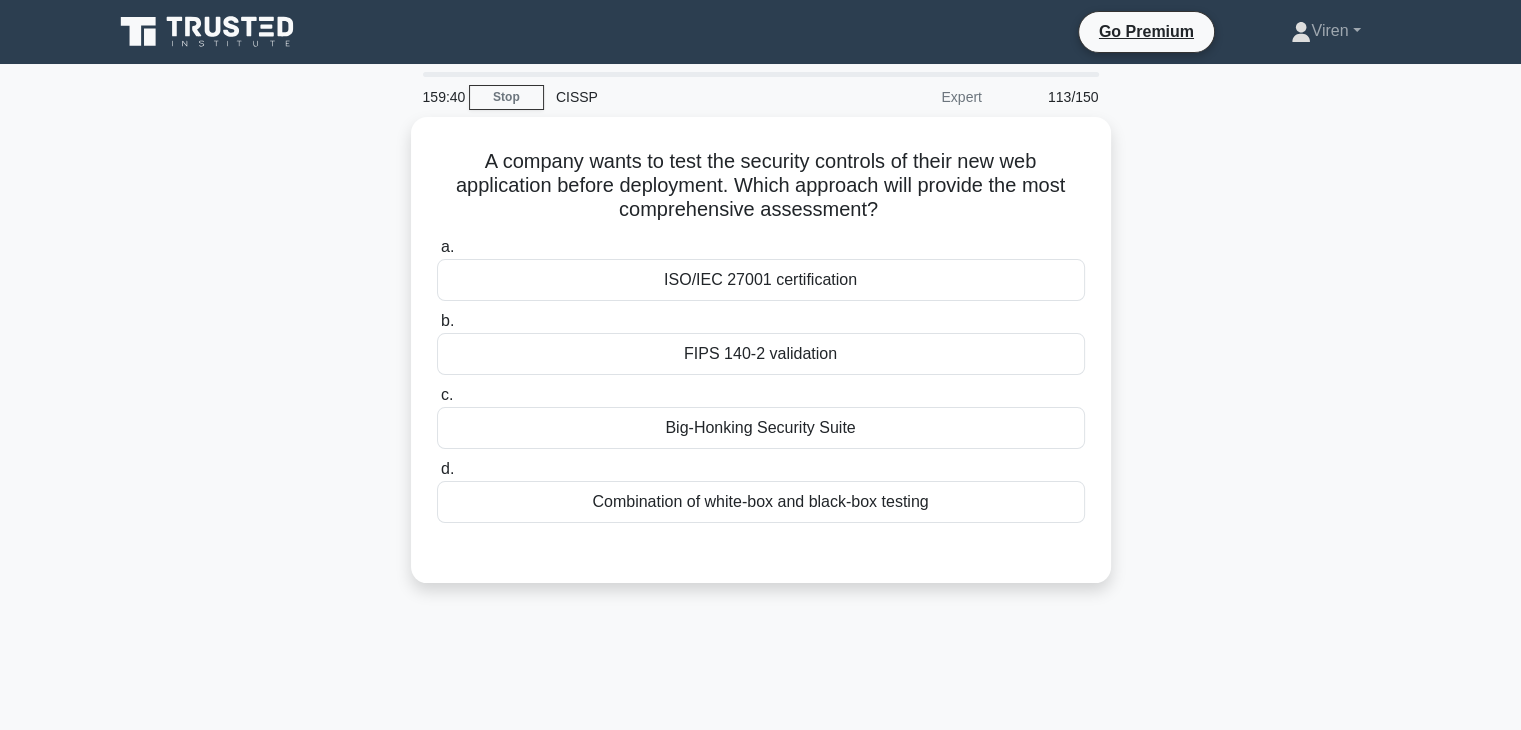 drag, startPoint x: 893, startPoint y: 209, endPoint x: 408, endPoint y: 147, distance: 488.94684 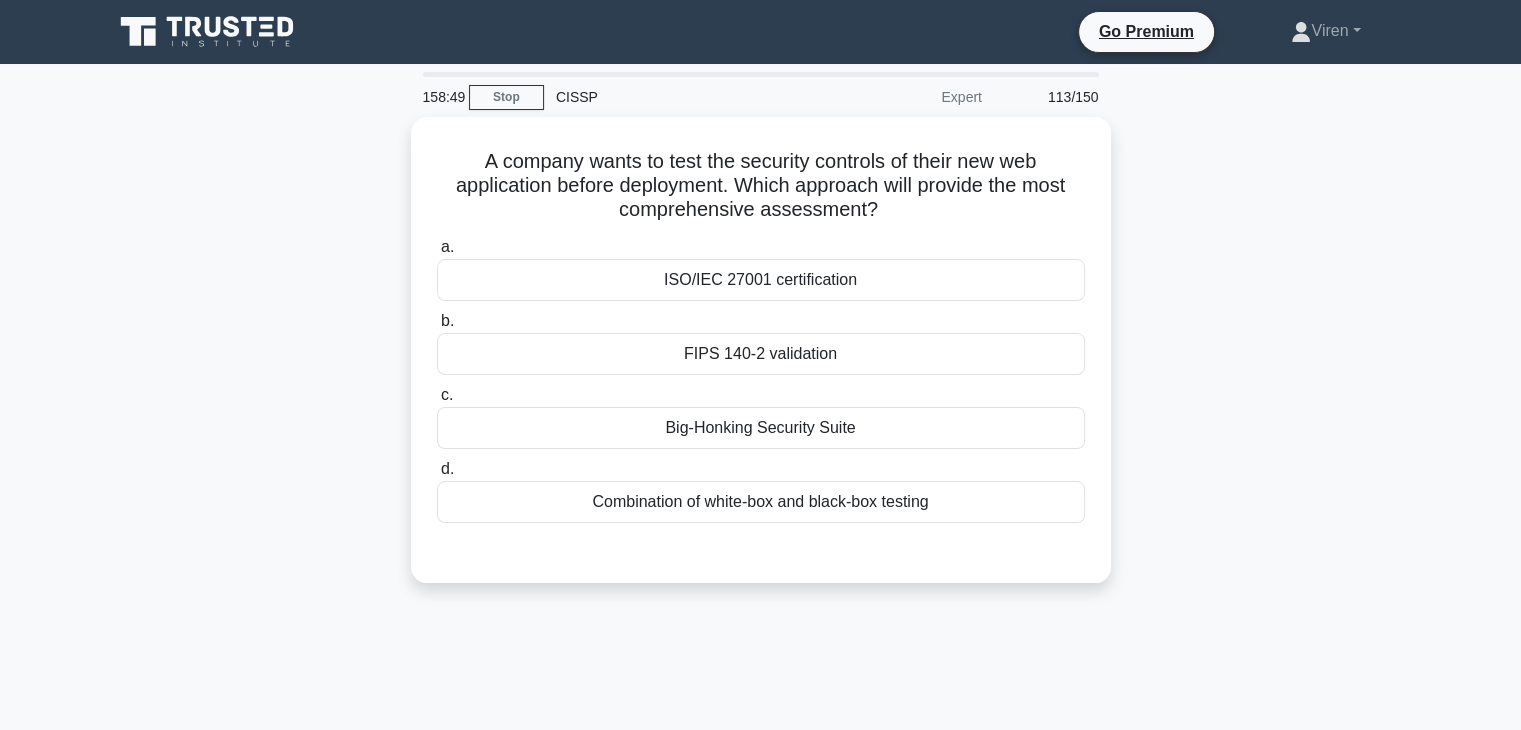 click on "158:49
Stop
CISSP
Expert
113/150
A company wants to test the security controls of their new web application before deployment. Which approach will provide the most comprehensive assessment?" at bounding box center [761, 572] 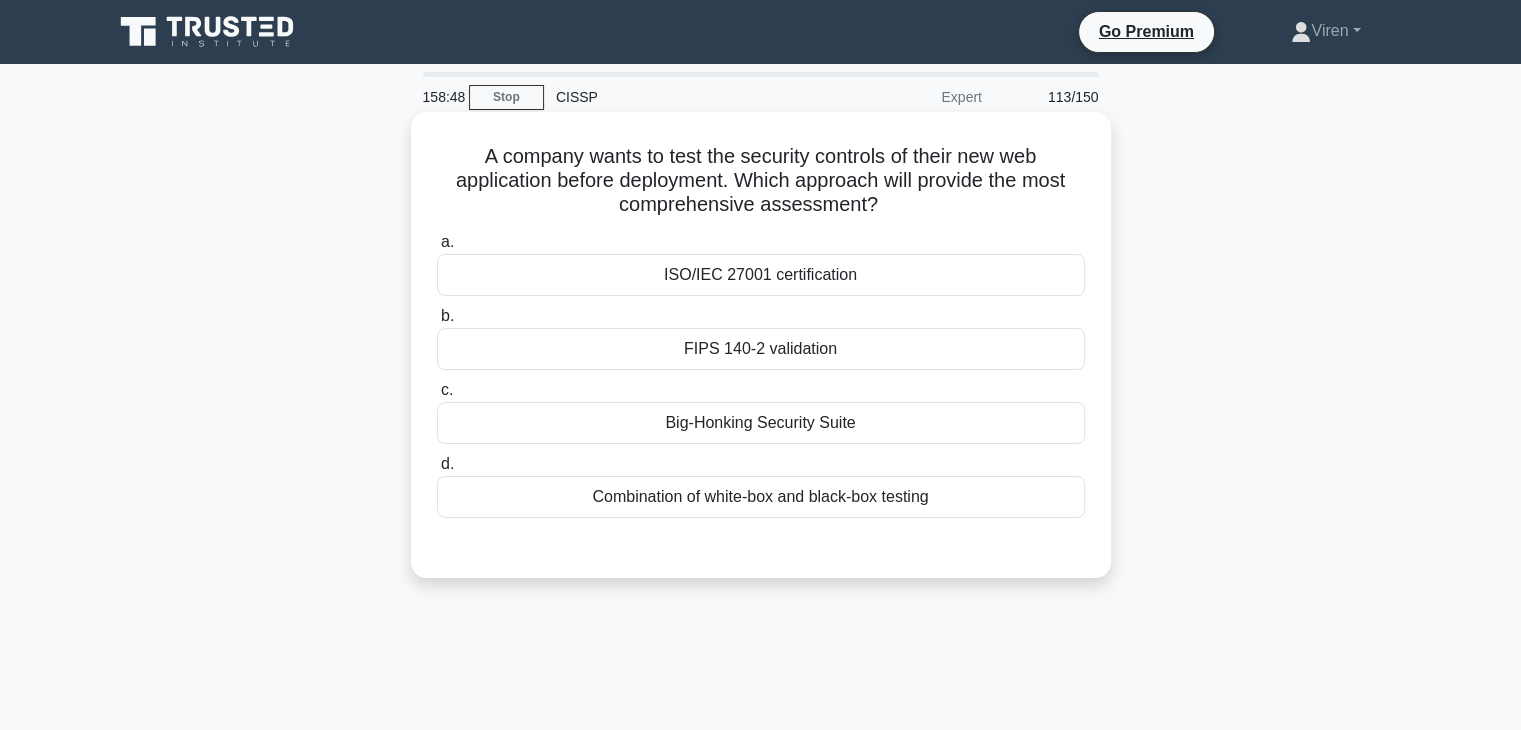 click on "Combination of white-box and black-box testing" at bounding box center [761, 497] 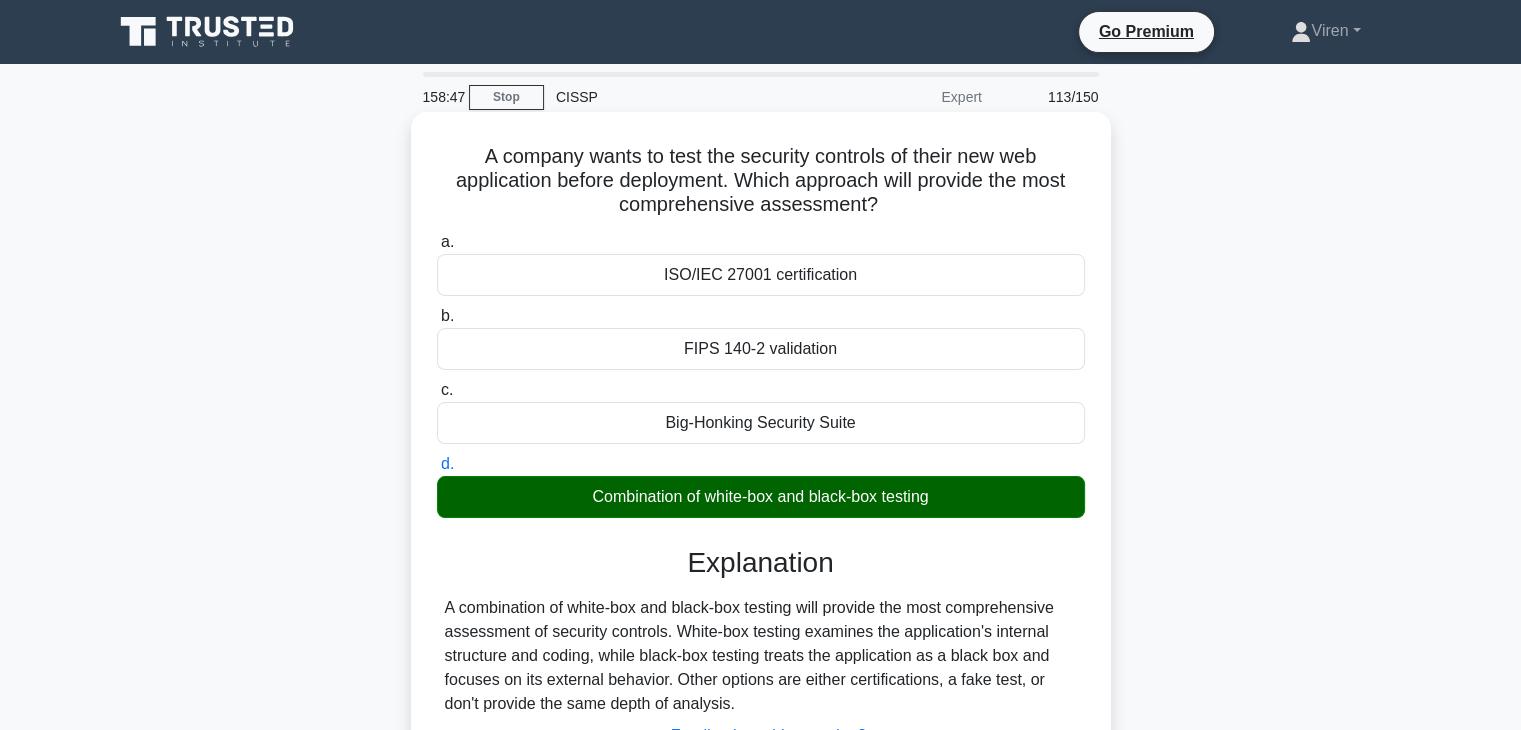 scroll, scrollTop: 351, scrollLeft: 0, axis: vertical 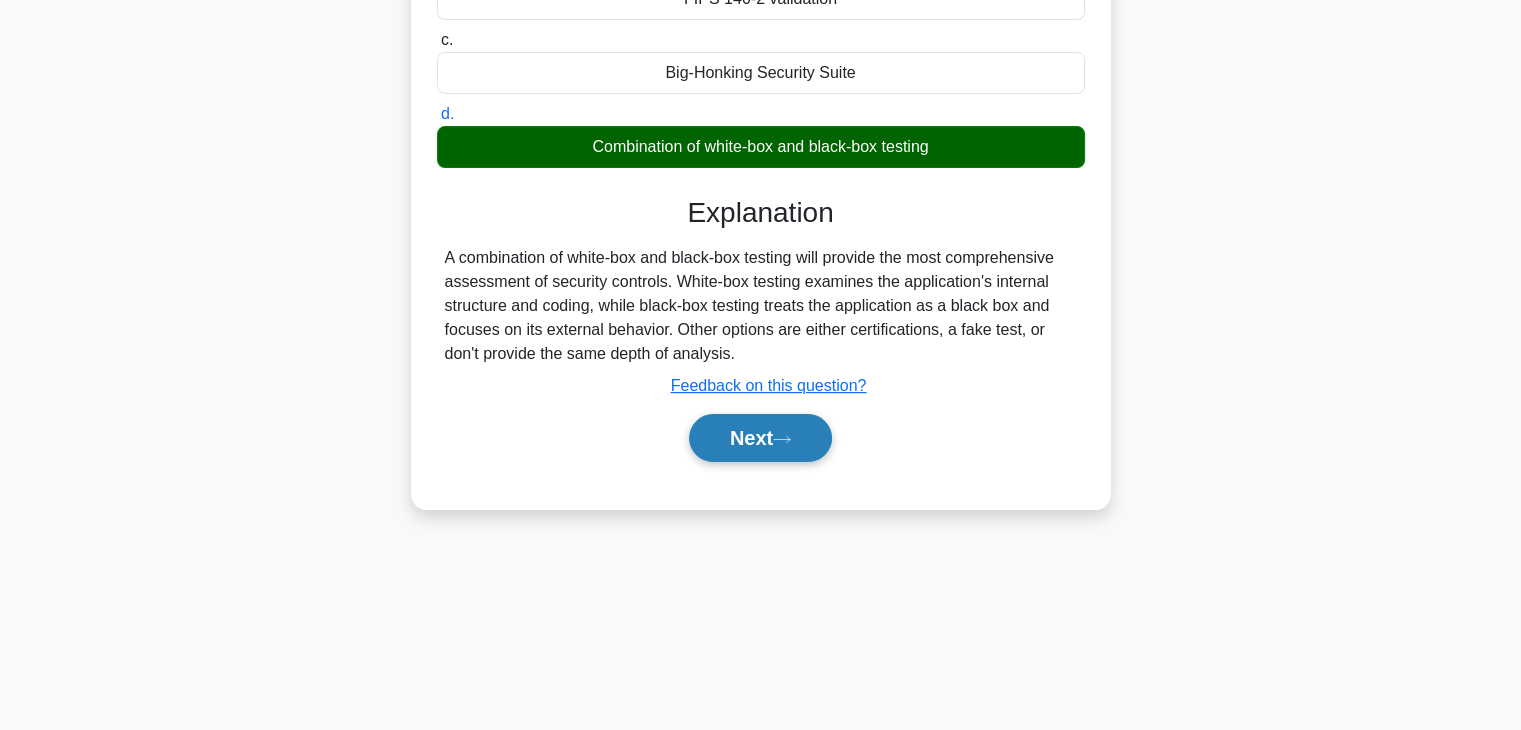 click on "Next" at bounding box center (760, 438) 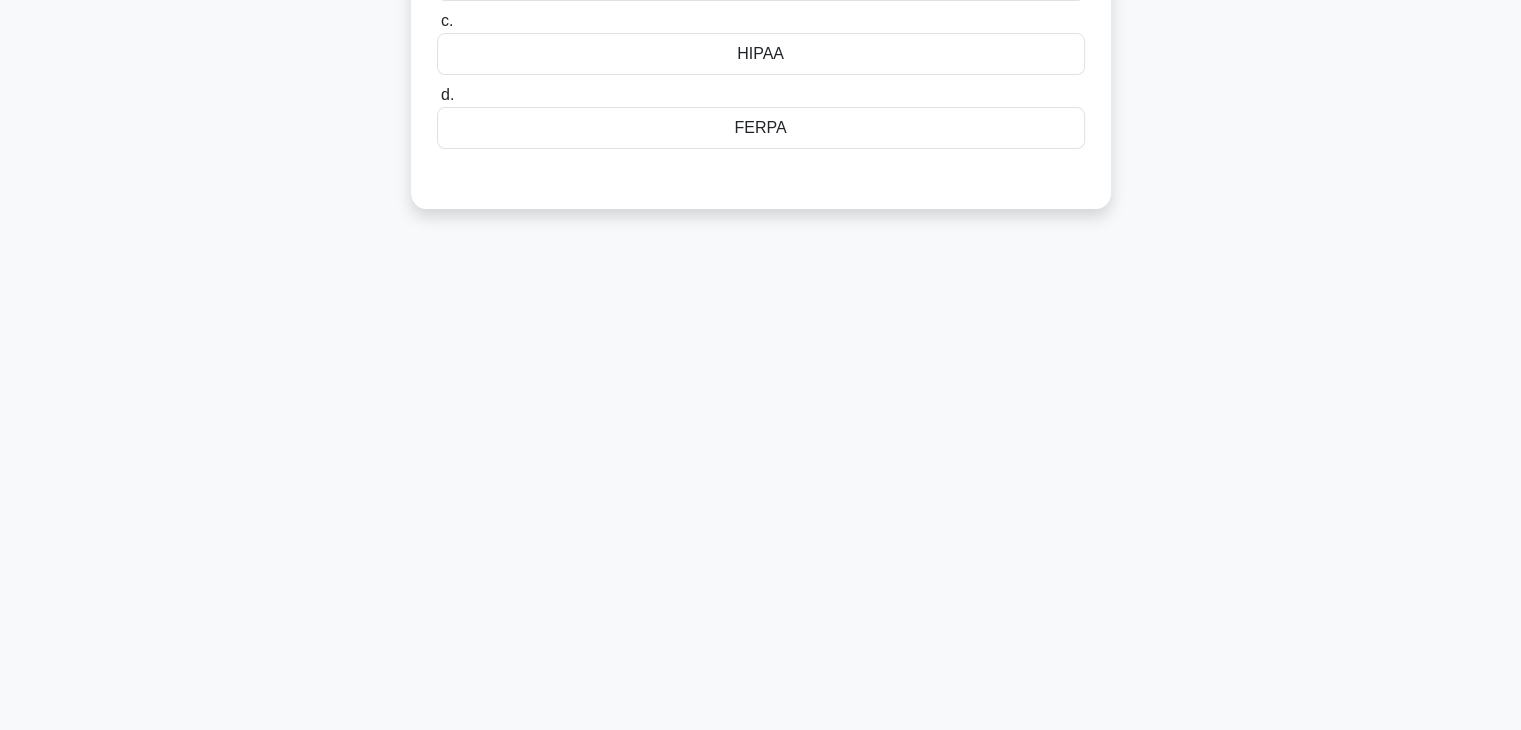 scroll, scrollTop: 0, scrollLeft: 0, axis: both 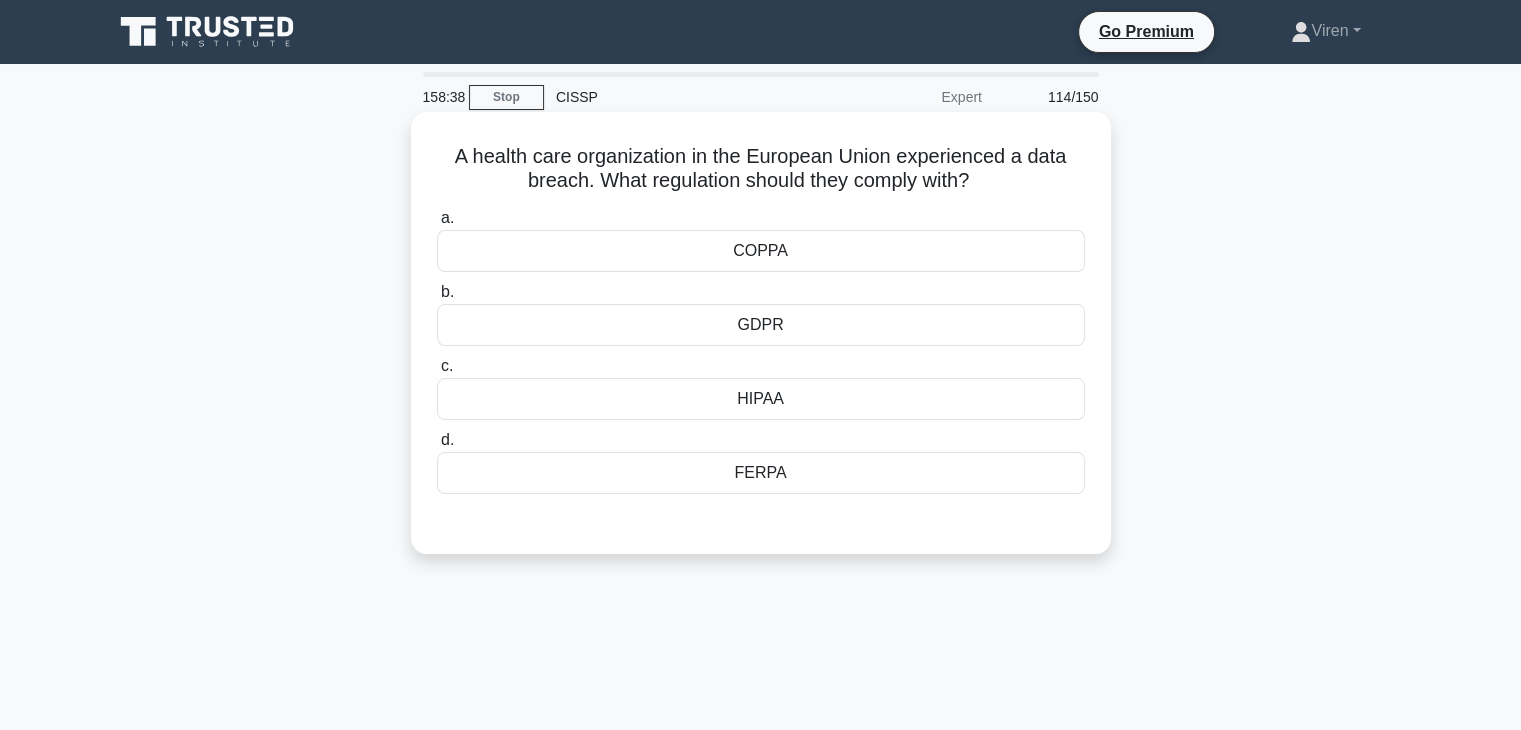 click on "GDPR" at bounding box center [761, 325] 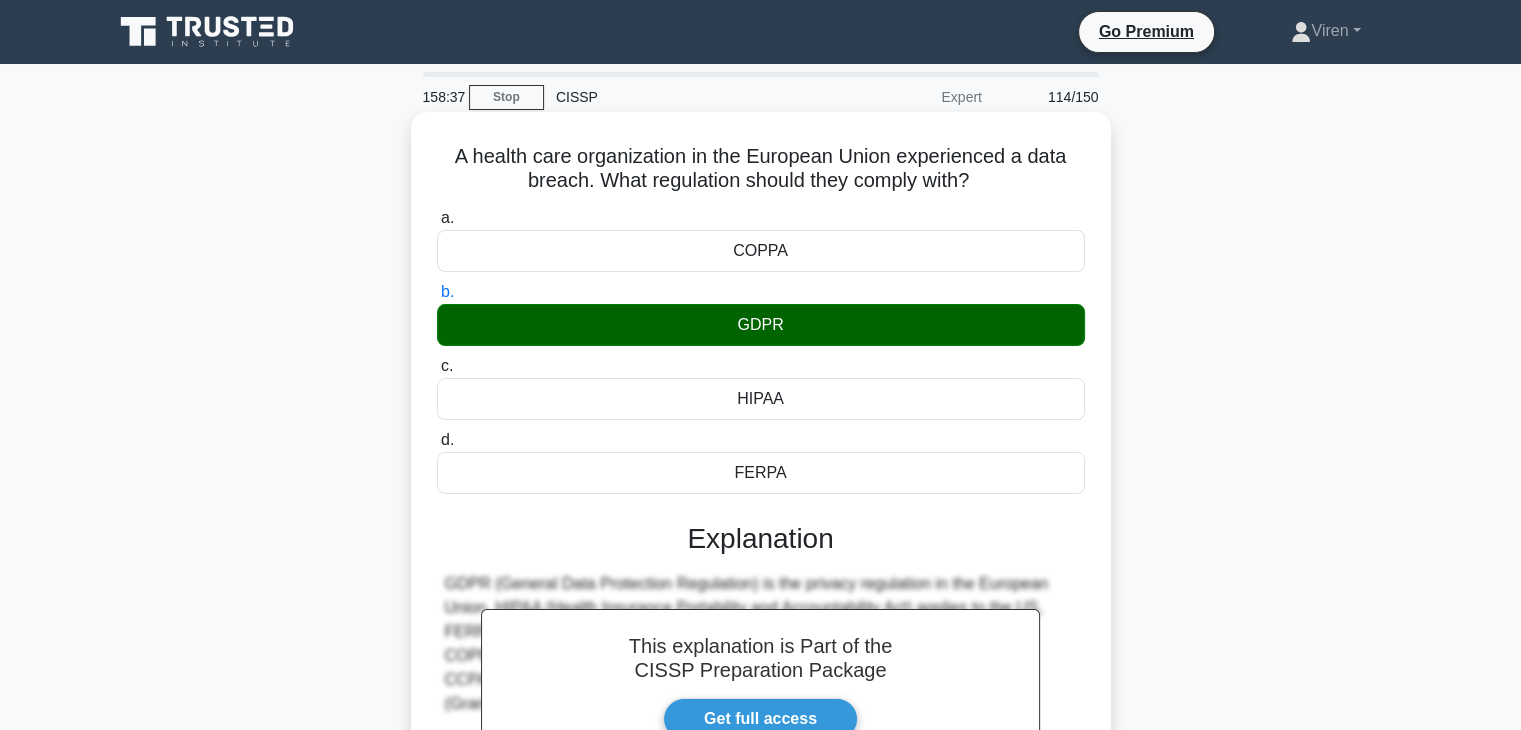 scroll, scrollTop: 351, scrollLeft: 0, axis: vertical 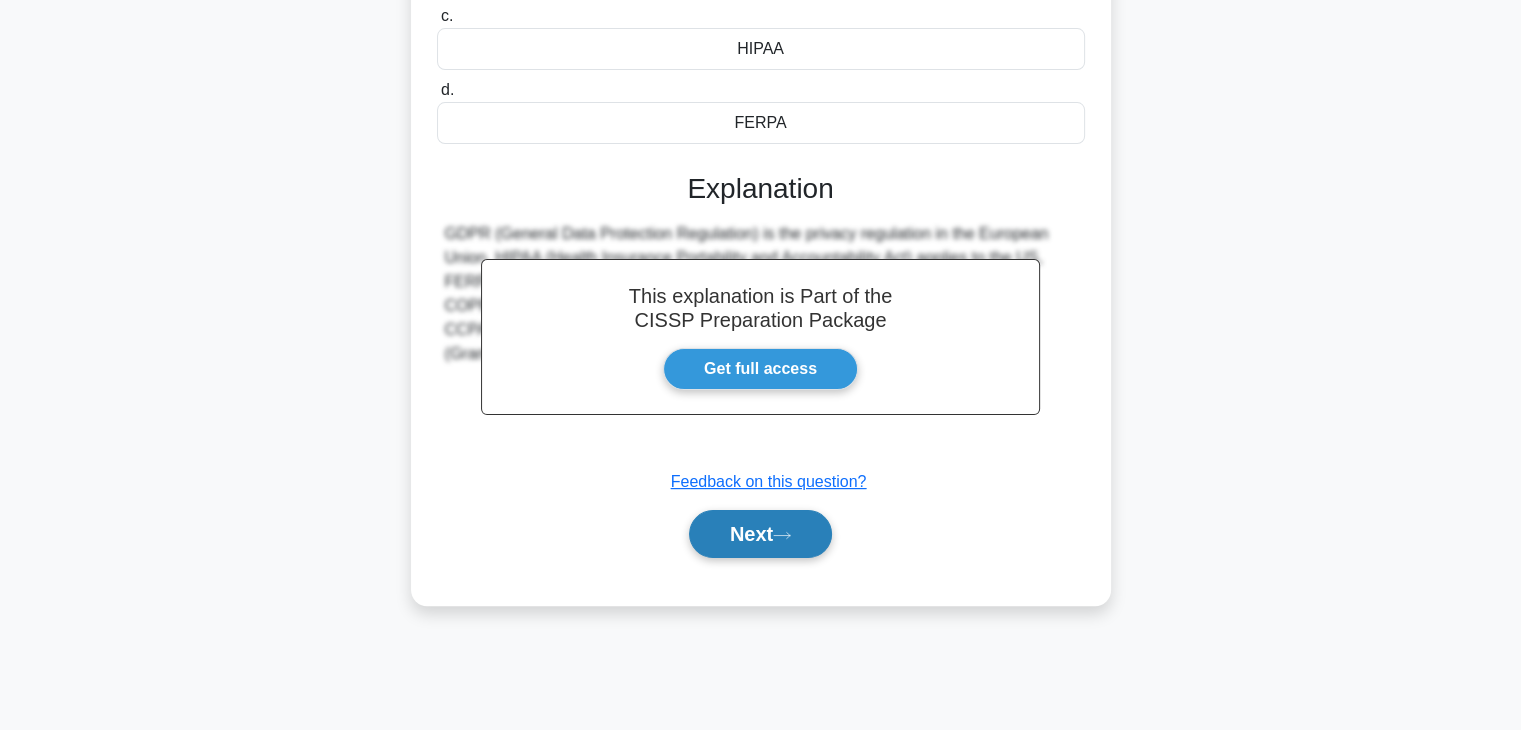 click on "Next" at bounding box center (760, 534) 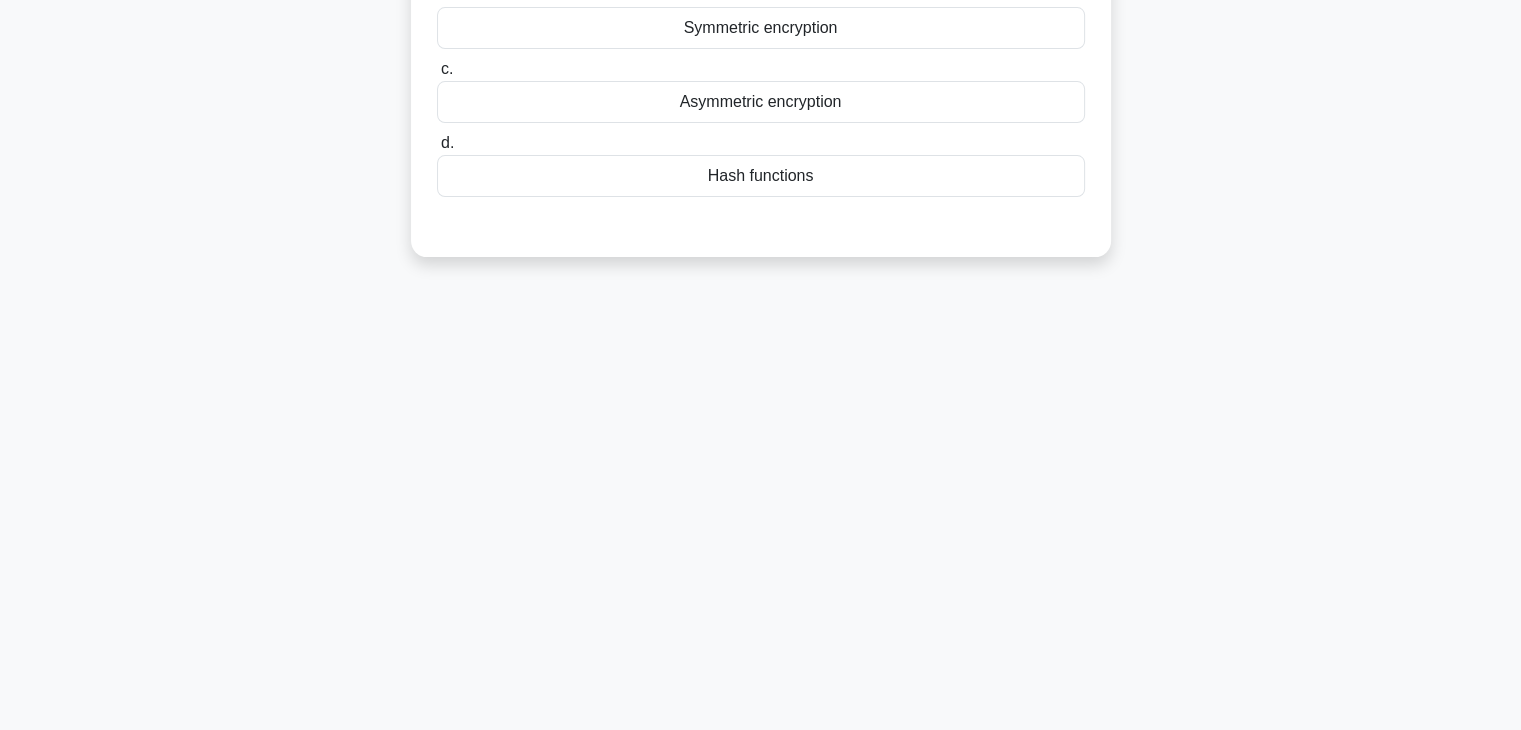 scroll, scrollTop: 0, scrollLeft: 0, axis: both 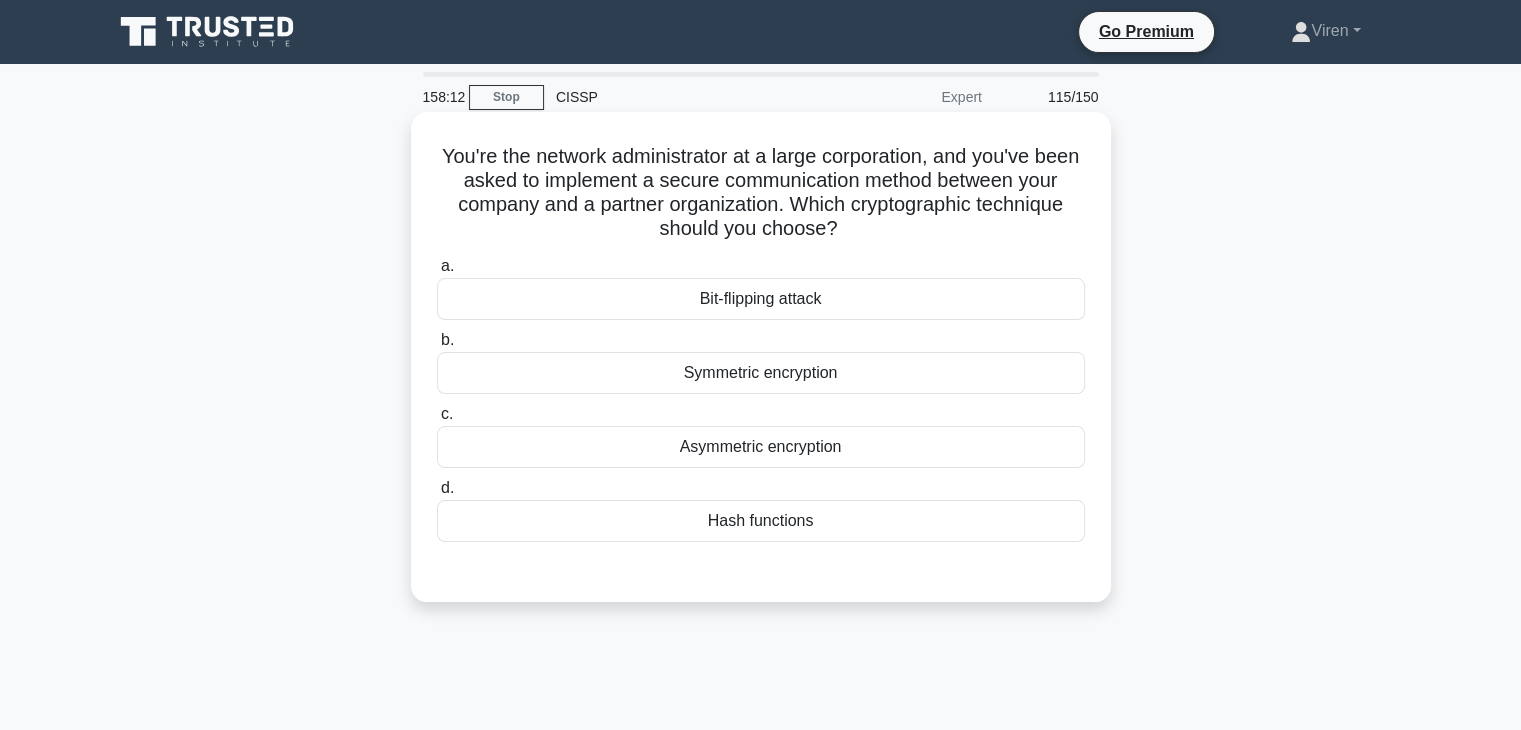 click on "Asymmetric encryption" at bounding box center (761, 447) 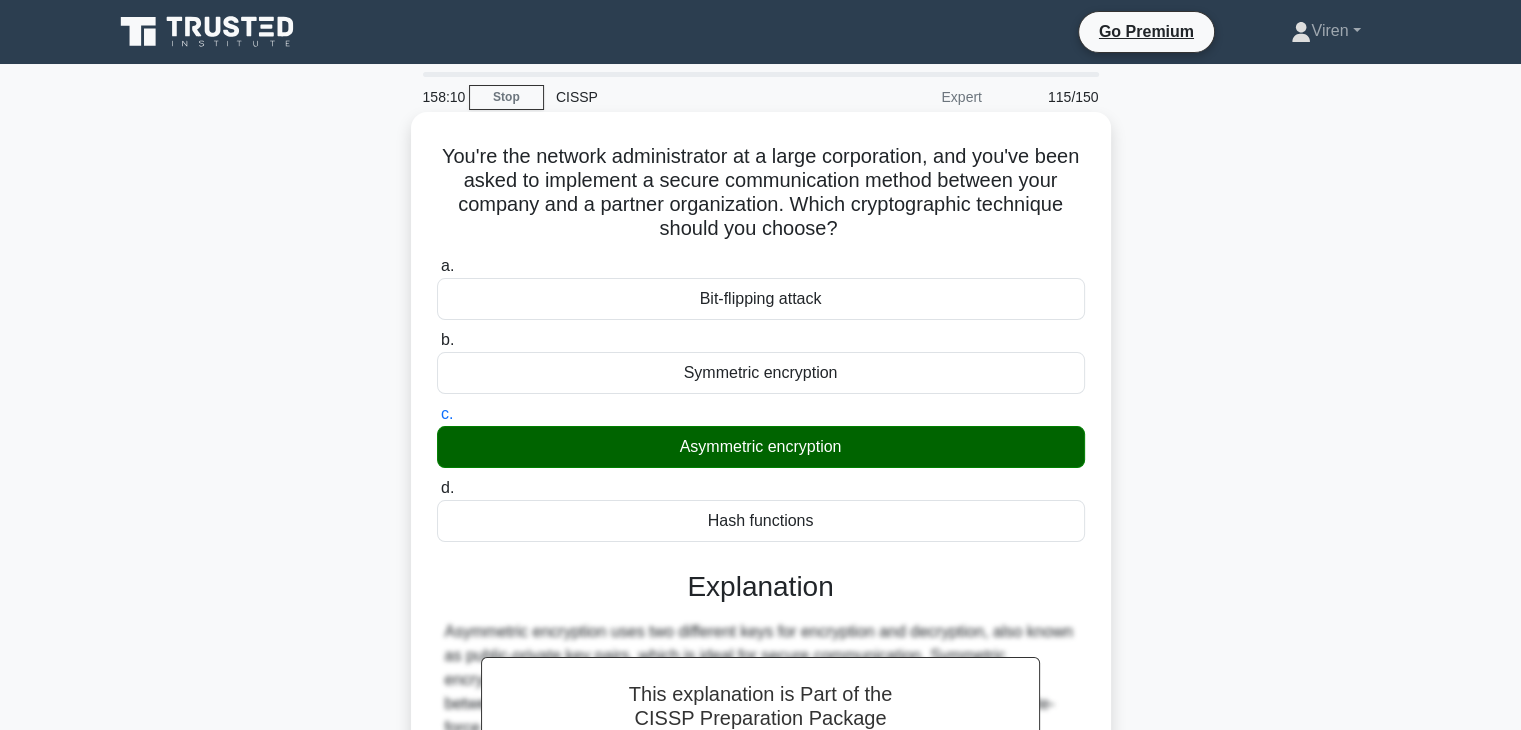 scroll, scrollTop: 351, scrollLeft: 0, axis: vertical 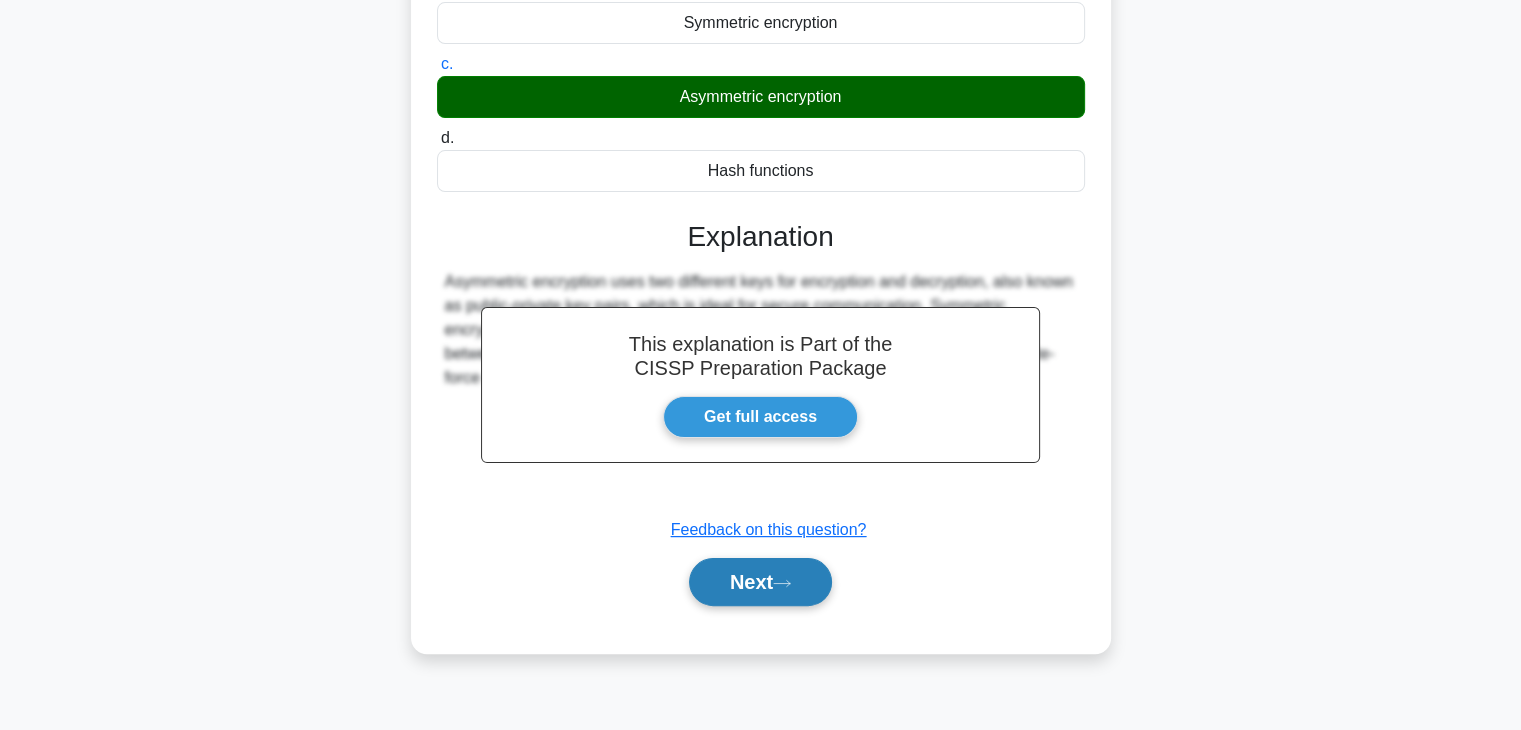 click on "Next" at bounding box center [760, 582] 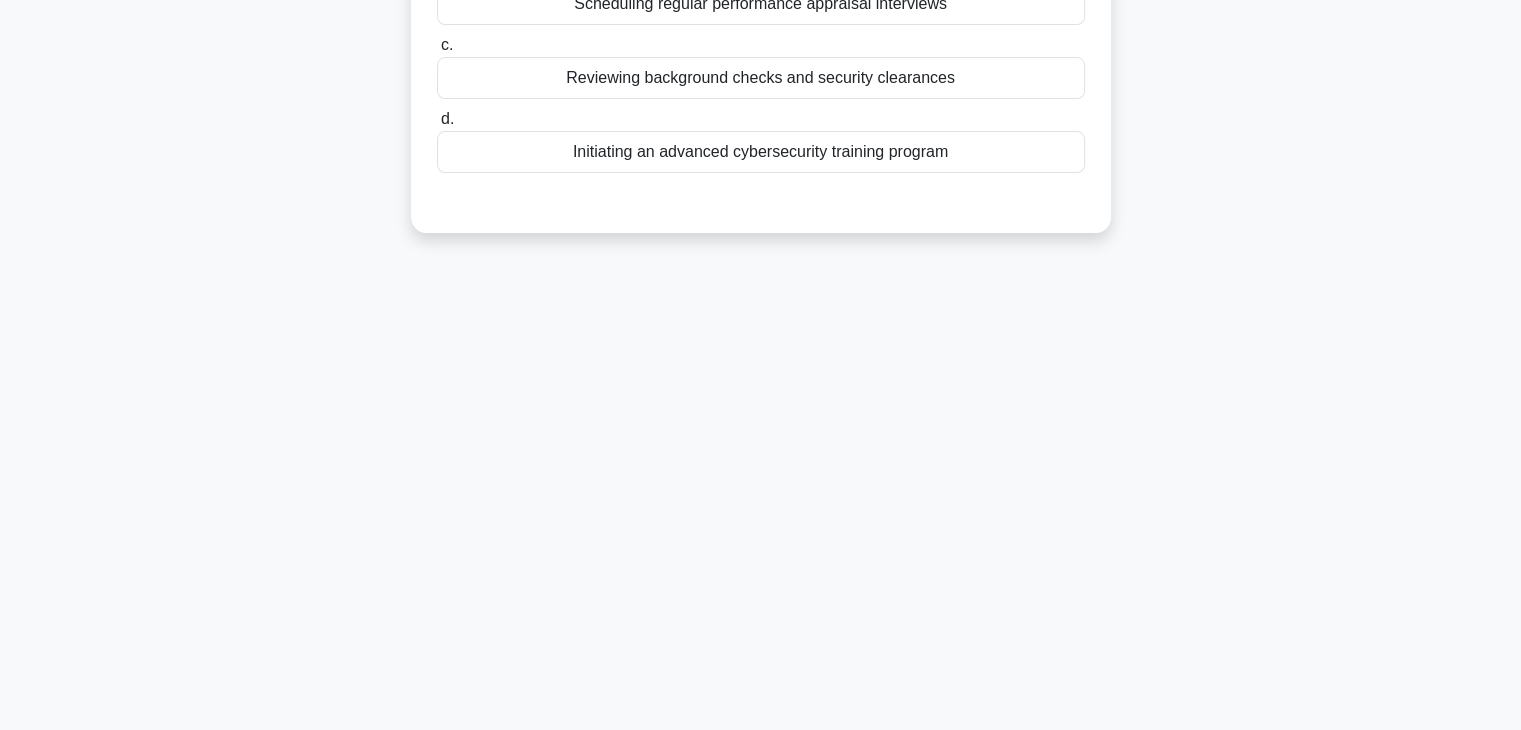 scroll, scrollTop: 0, scrollLeft: 0, axis: both 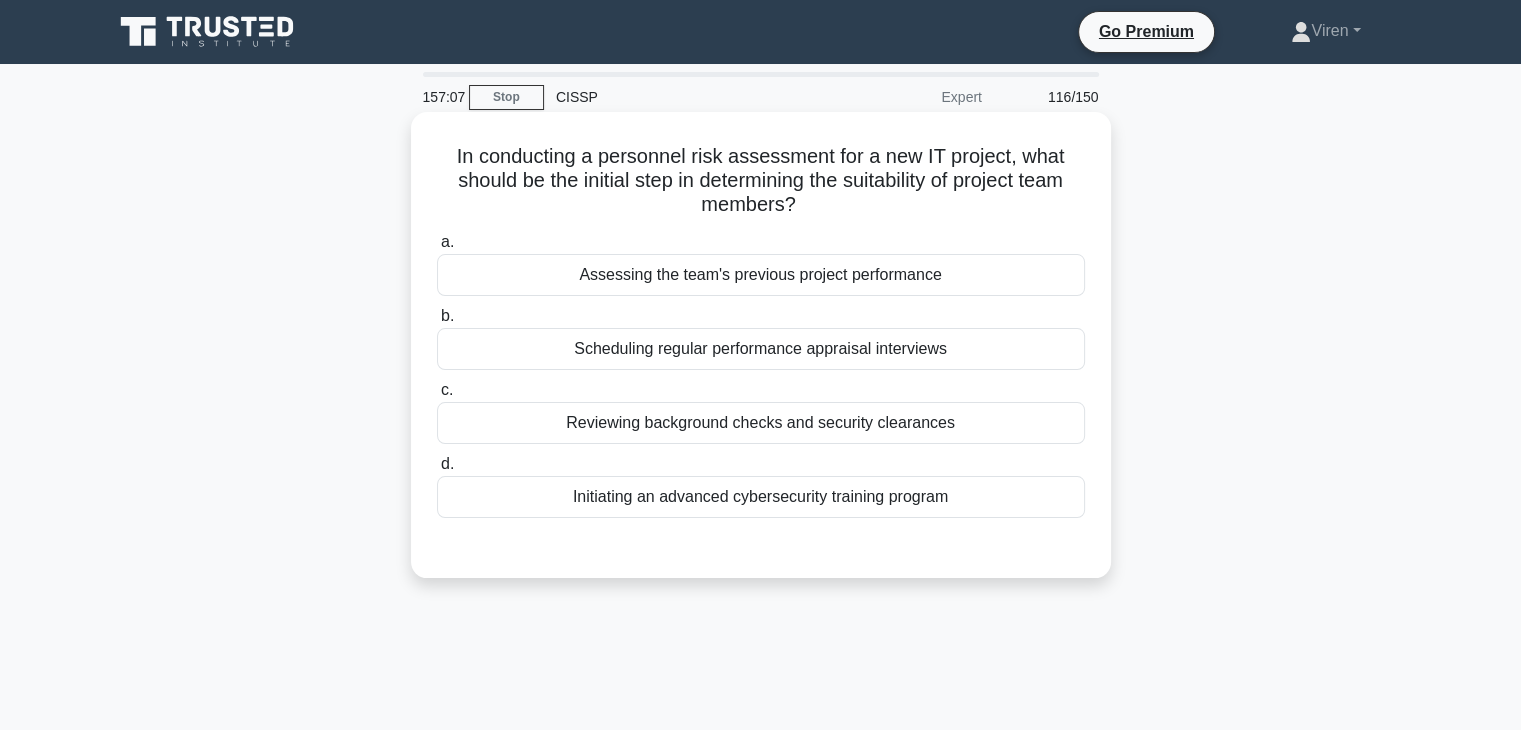 click on "Assessing the team's previous project performance" at bounding box center (761, 275) 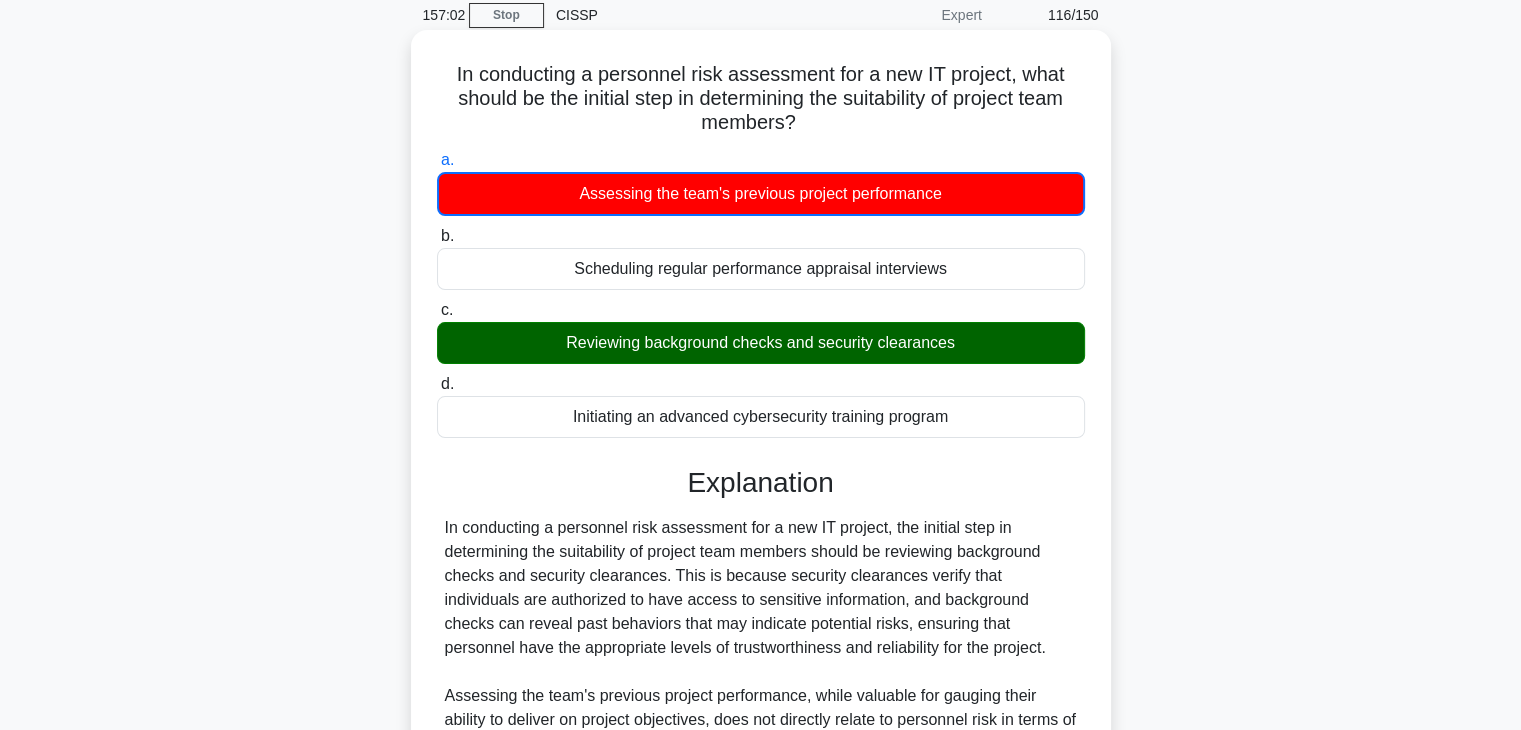 scroll, scrollTop: 384, scrollLeft: 0, axis: vertical 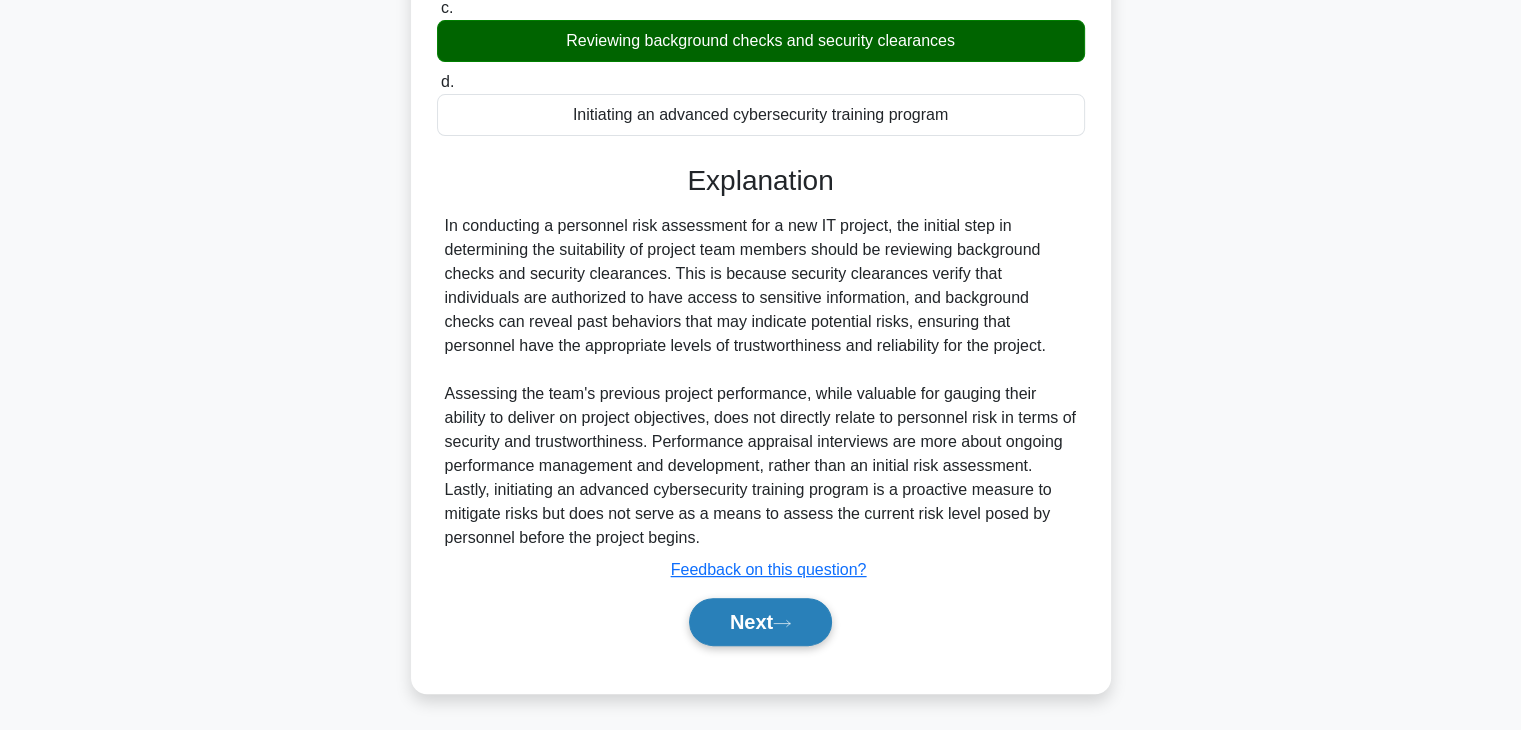 click on "Next" at bounding box center (760, 622) 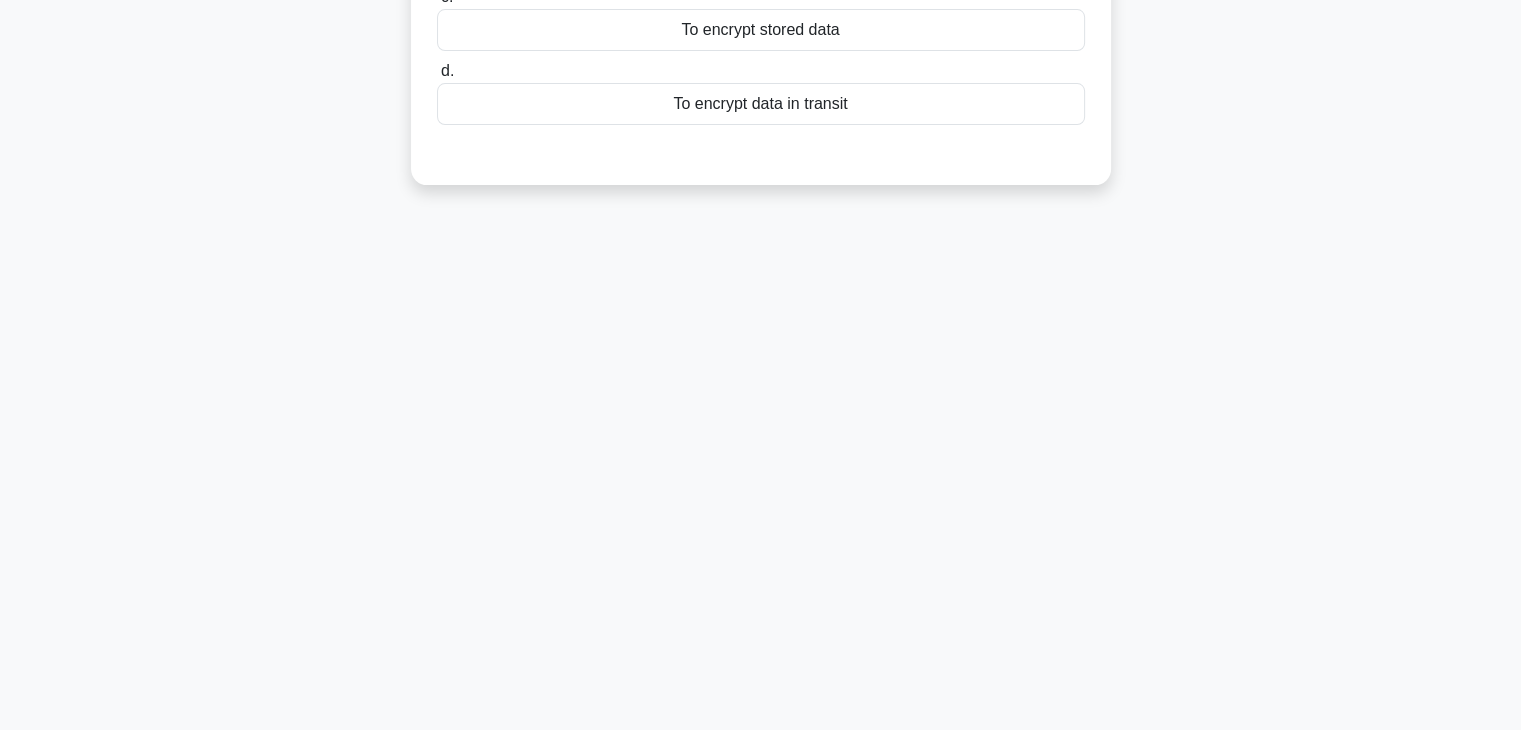 scroll, scrollTop: 0, scrollLeft: 0, axis: both 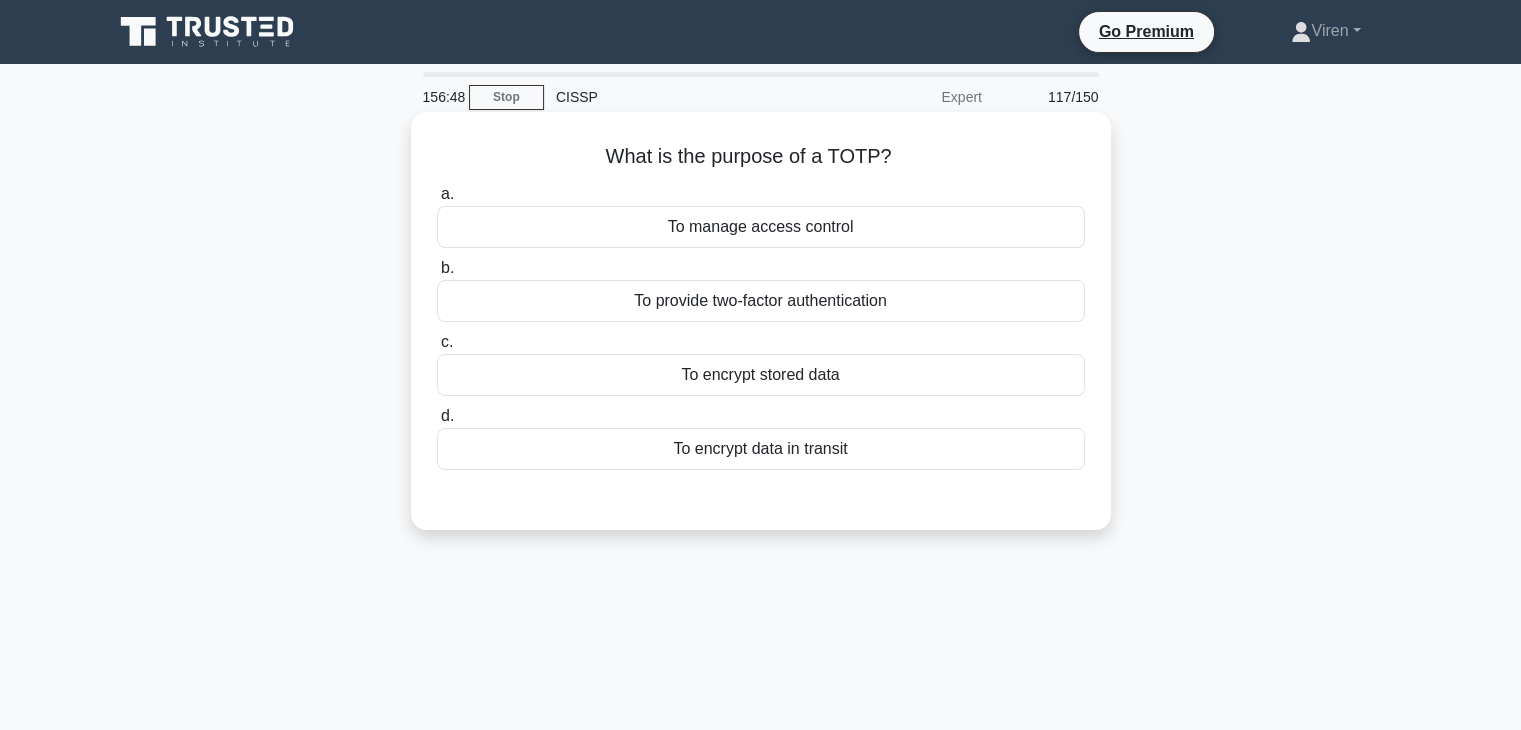 drag, startPoint x: 956, startPoint y: 172, endPoint x: 516, endPoint y: 130, distance: 442 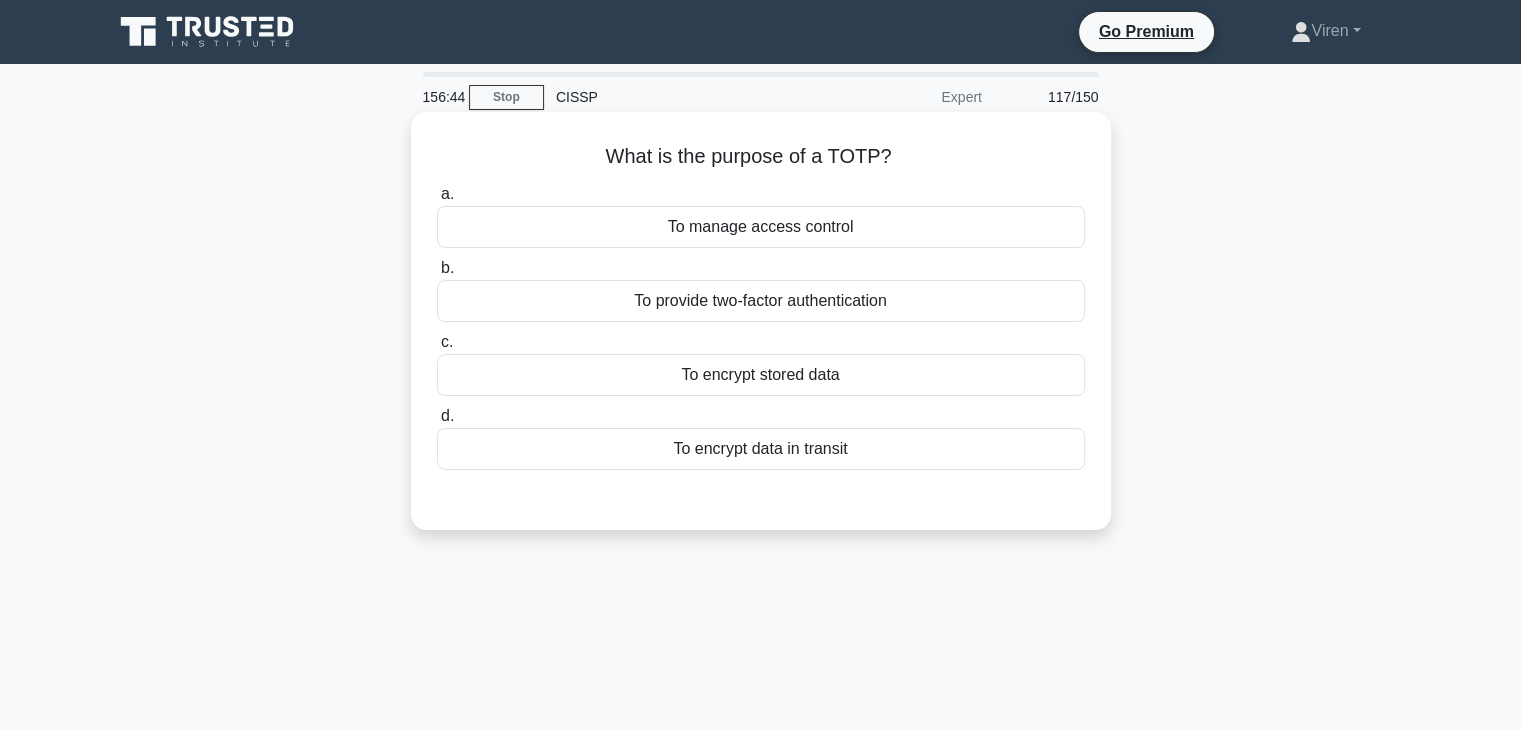 copy on "What is the purpose of a TOTP?" 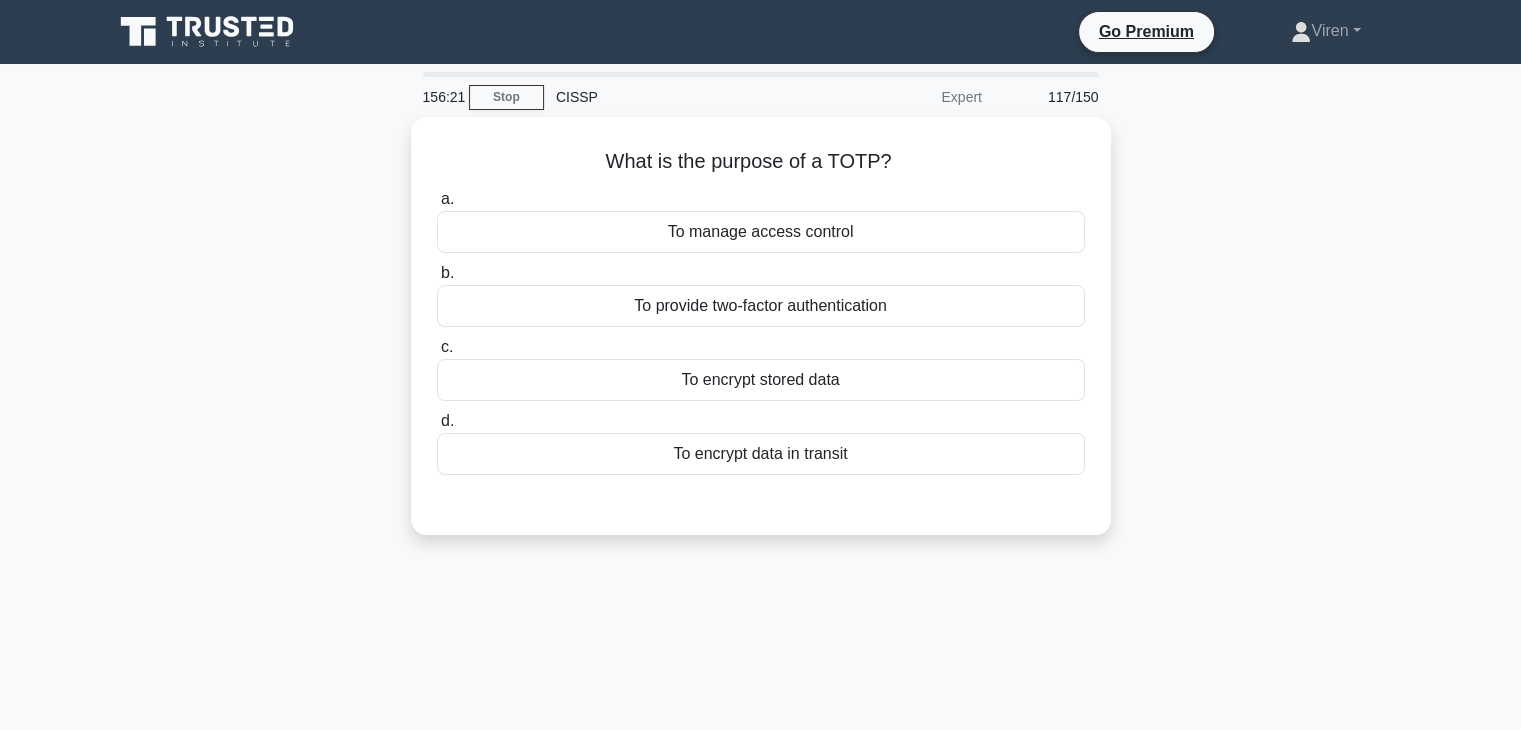 click on "What is the purpose of a TOTP?
.spinner_0XTQ{transform-origin:center;animation:spinner_y6GP .75s linear infinite}@keyframes spinner_y6GP{100%{transform:rotate(360deg)}}
a.
To manage access control
b." at bounding box center (761, 338) 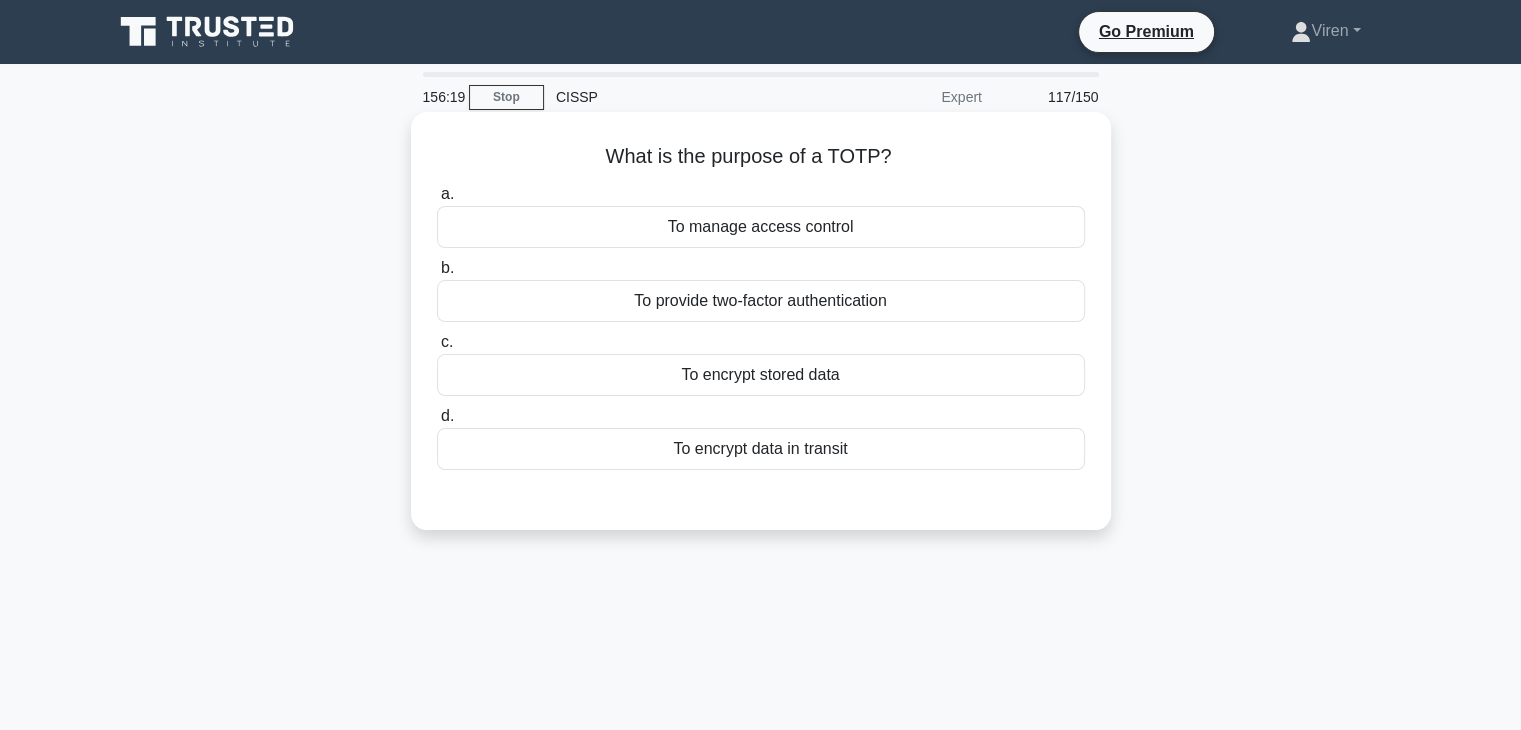 click on "To provide two-factor authentication" at bounding box center [761, 301] 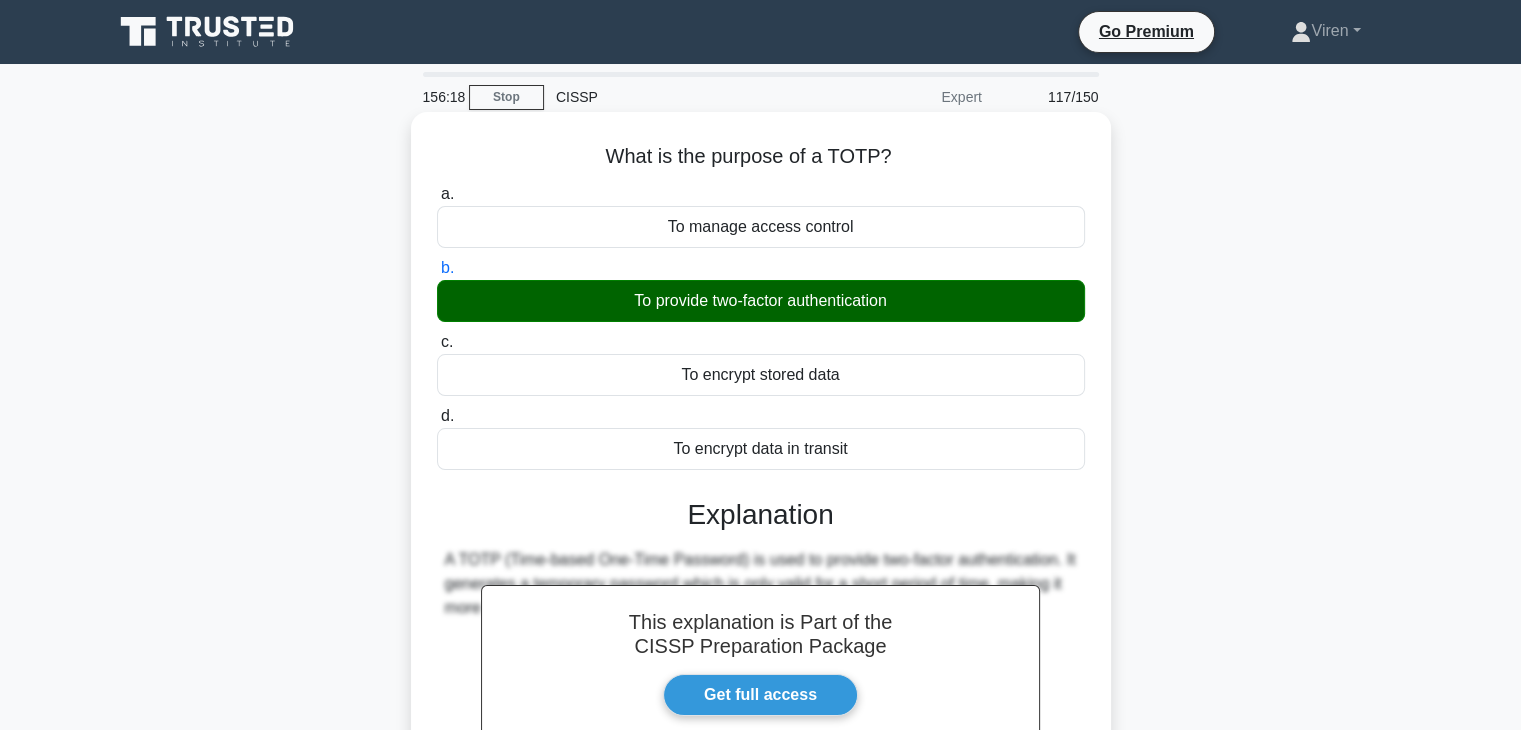 scroll, scrollTop: 351, scrollLeft: 0, axis: vertical 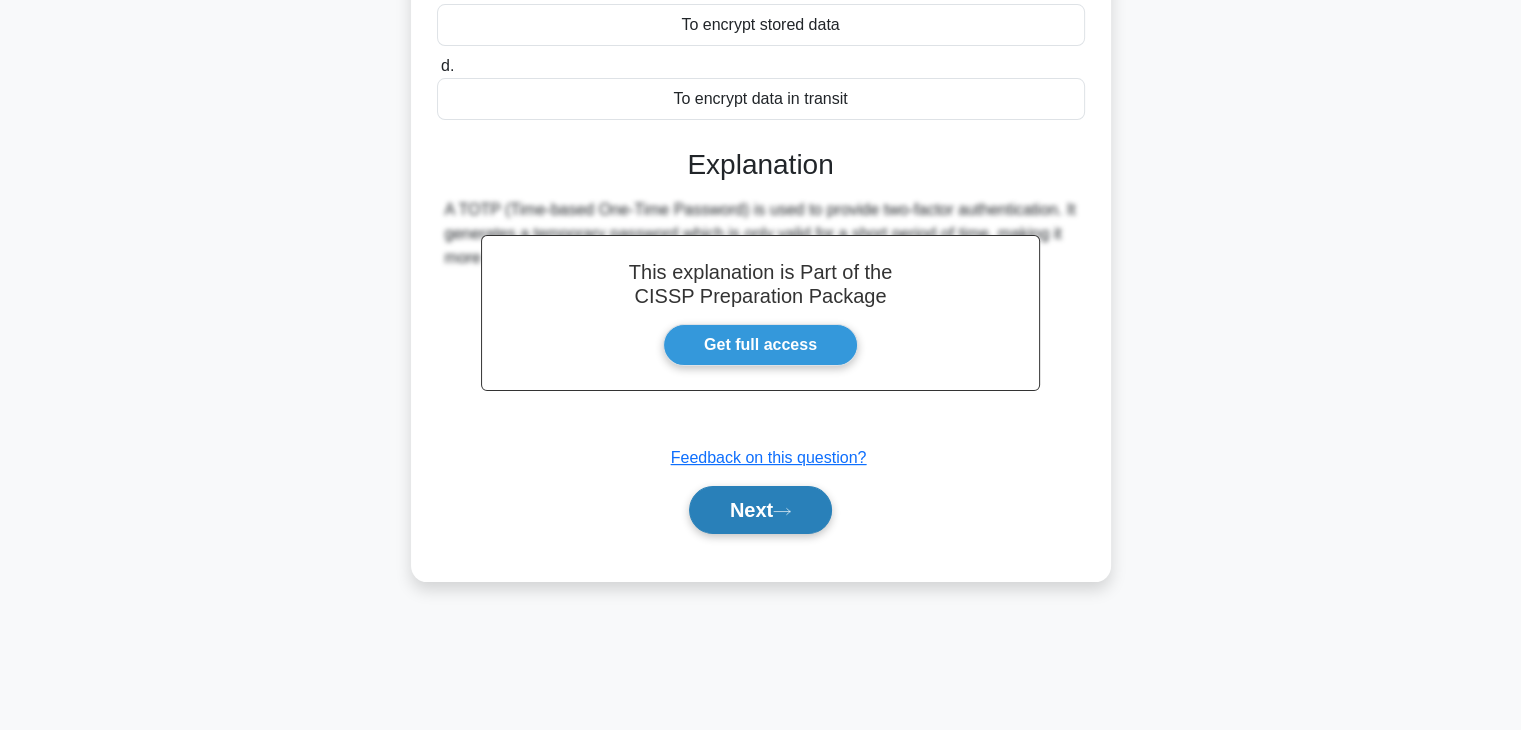 click on "Next" at bounding box center (760, 510) 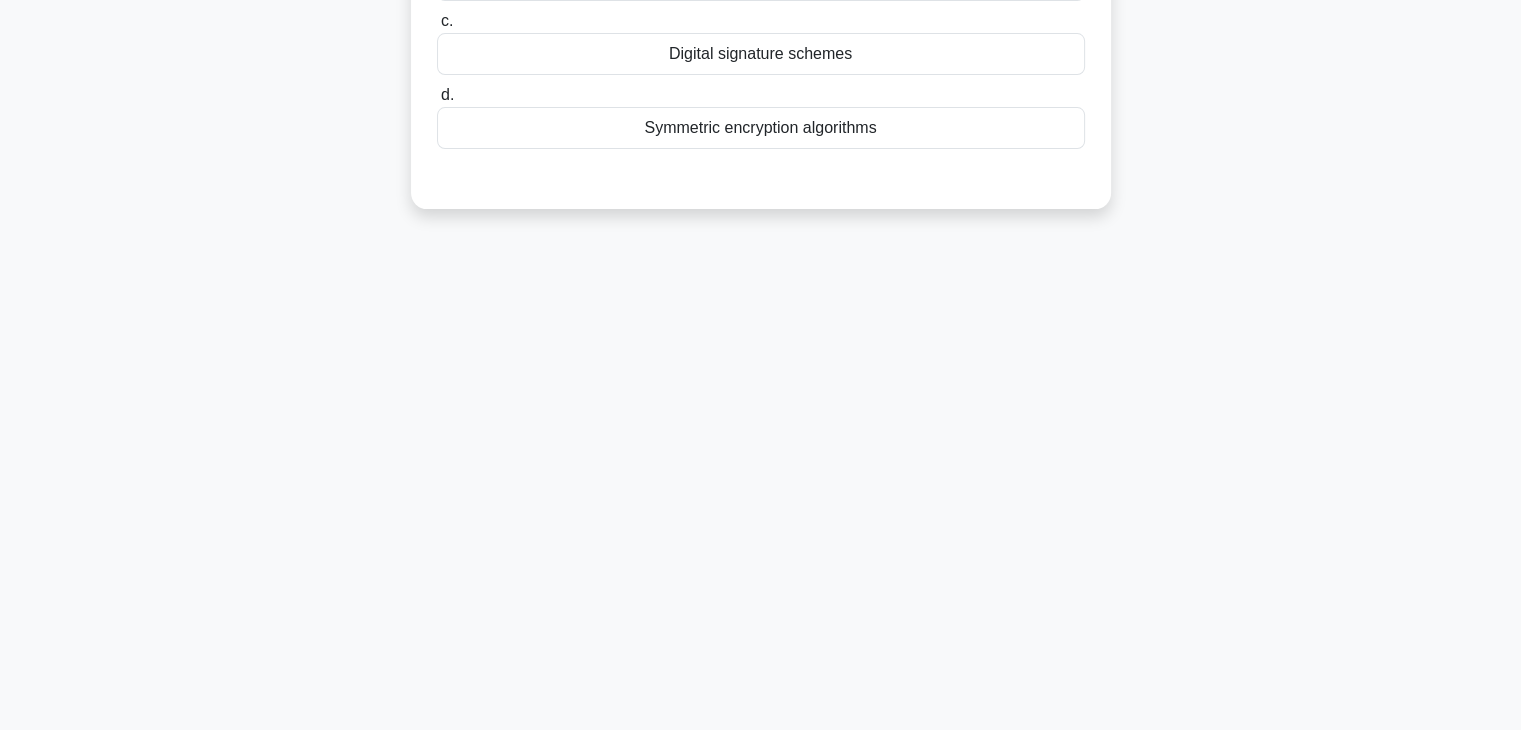 scroll, scrollTop: 0, scrollLeft: 0, axis: both 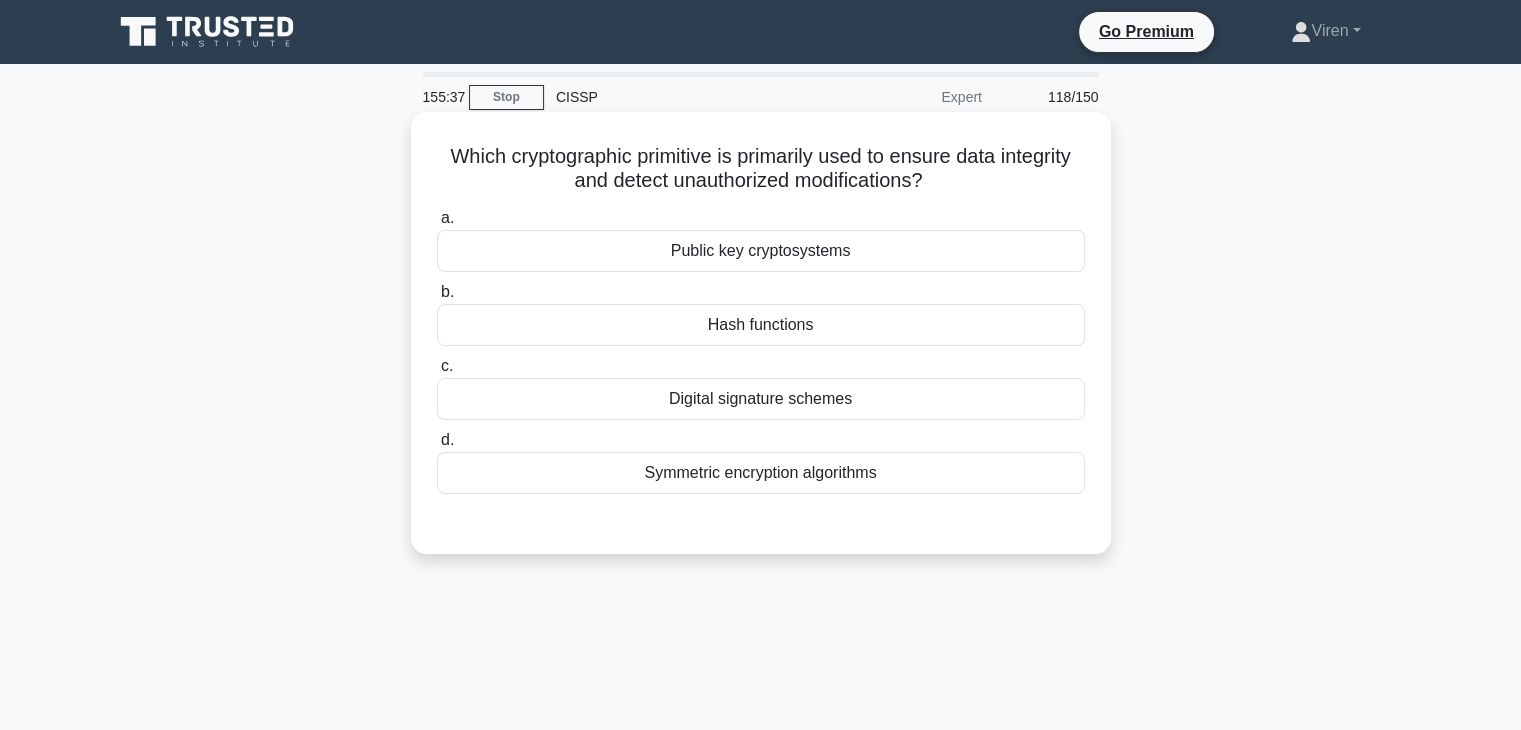 click on "Digital signature schemes" at bounding box center (761, 399) 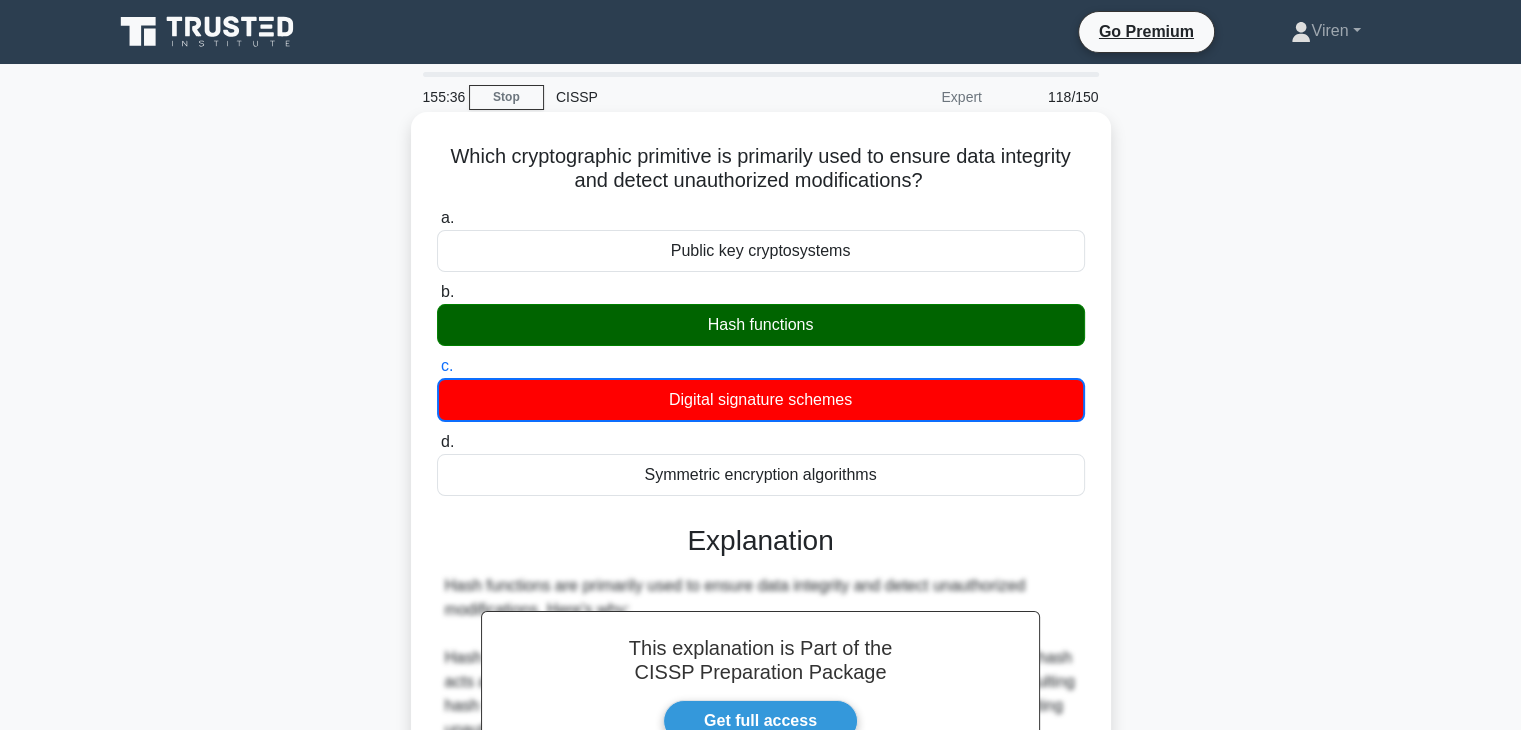 scroll, scrollTop: 648, scrollLeft: 0, axis: vertical 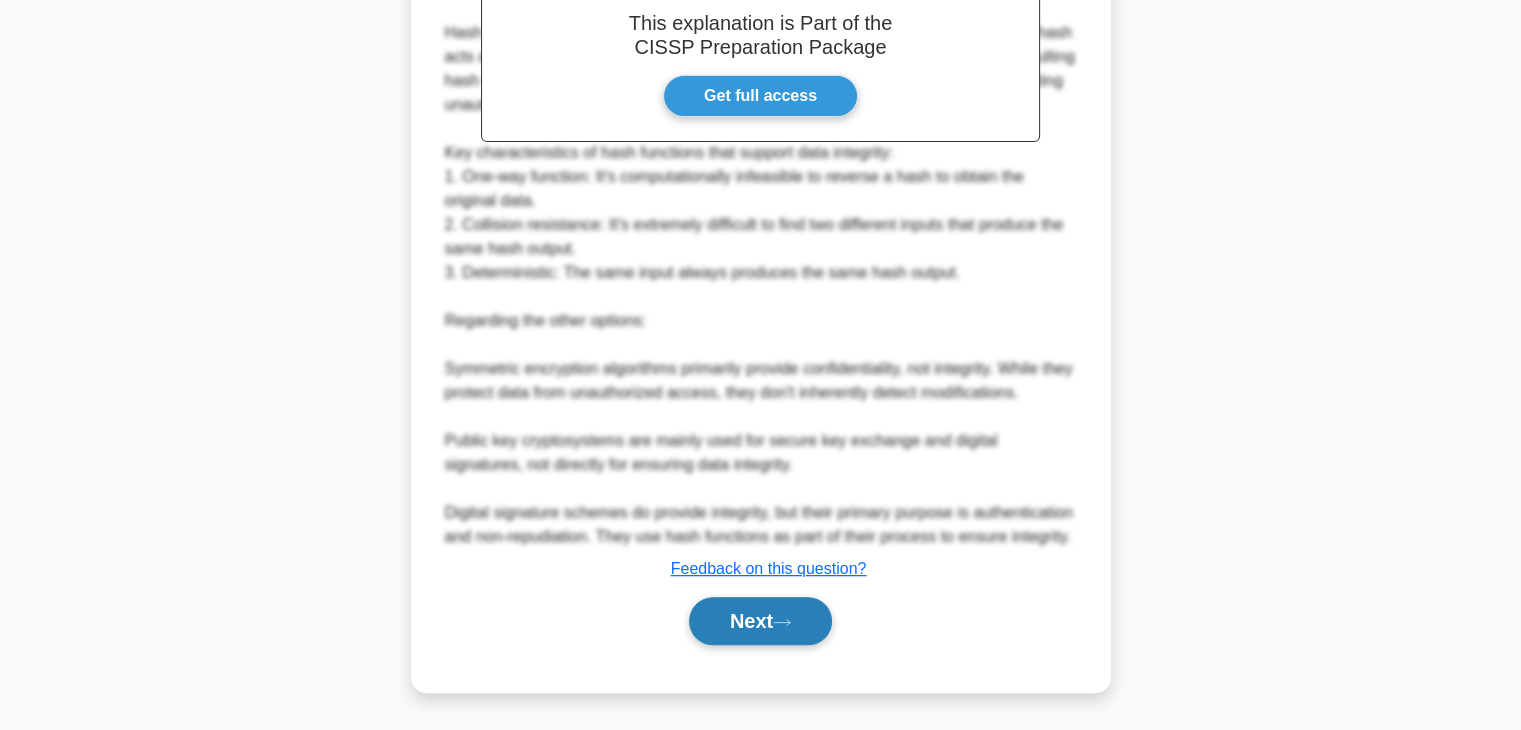 click on "Next" at bounding box center (760, 621) 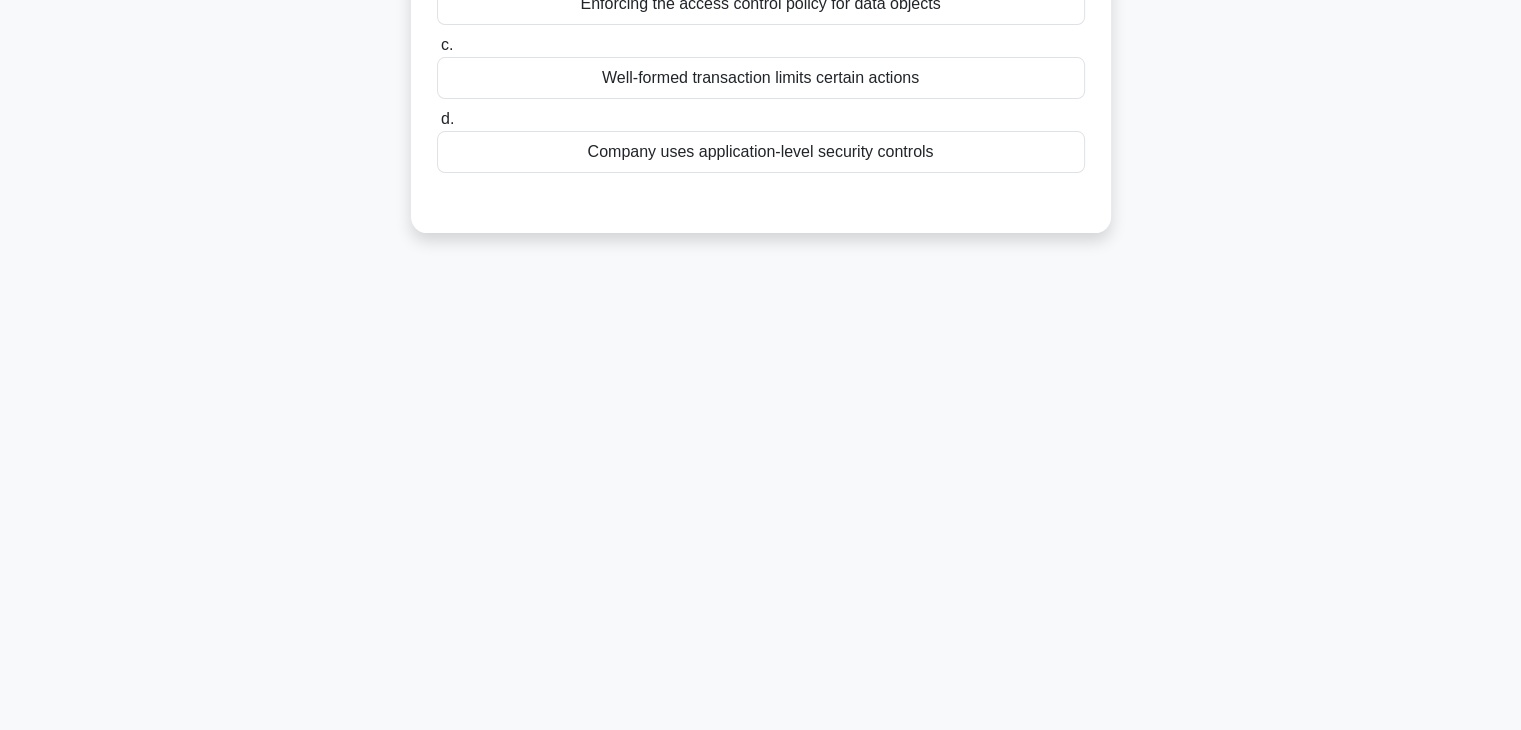 scroll, scrollTop: 0, scrollLeft: 0, axis: both 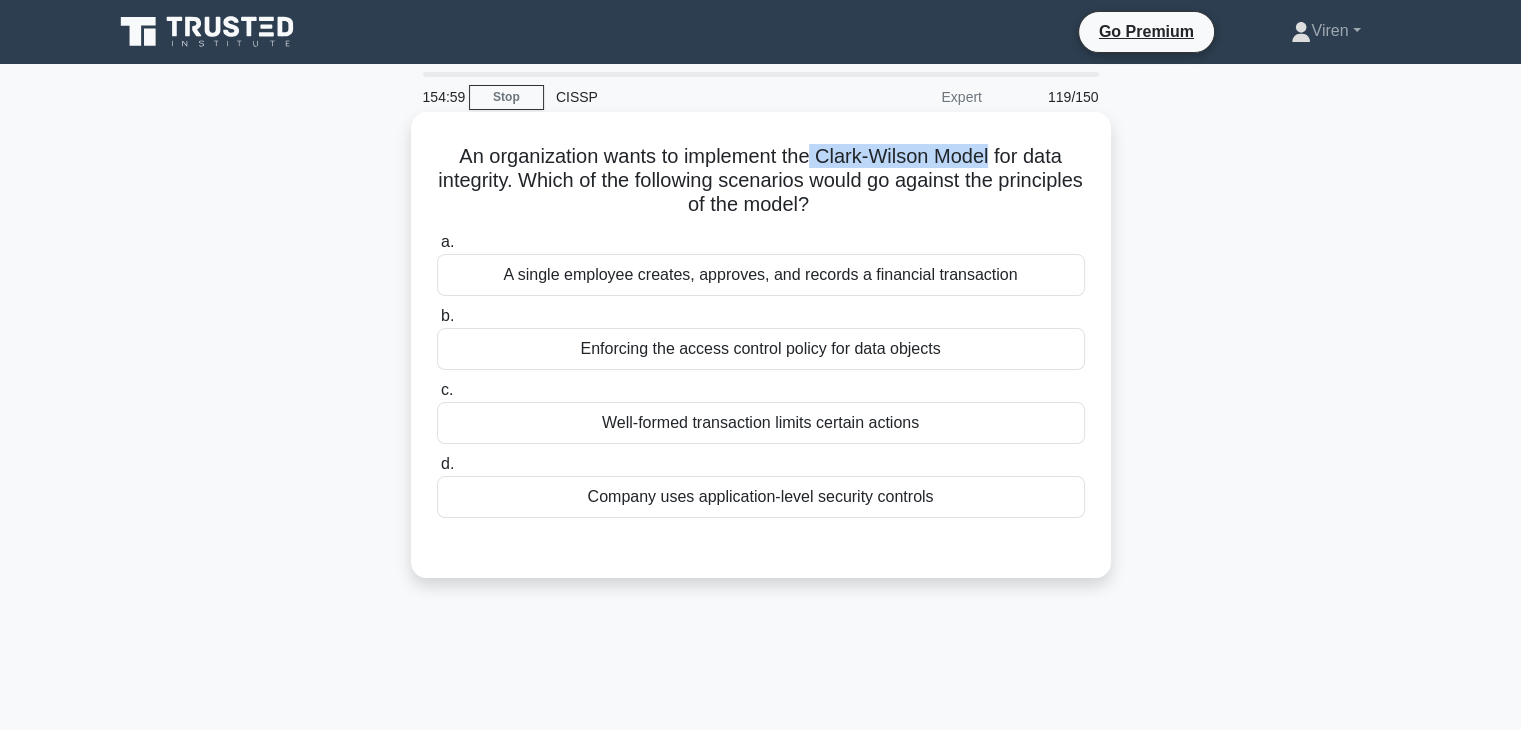 drag, startPoint x: 815, startPoint y: 161, endPoint x: 997, endPoint y: 165, distance: 182.04395 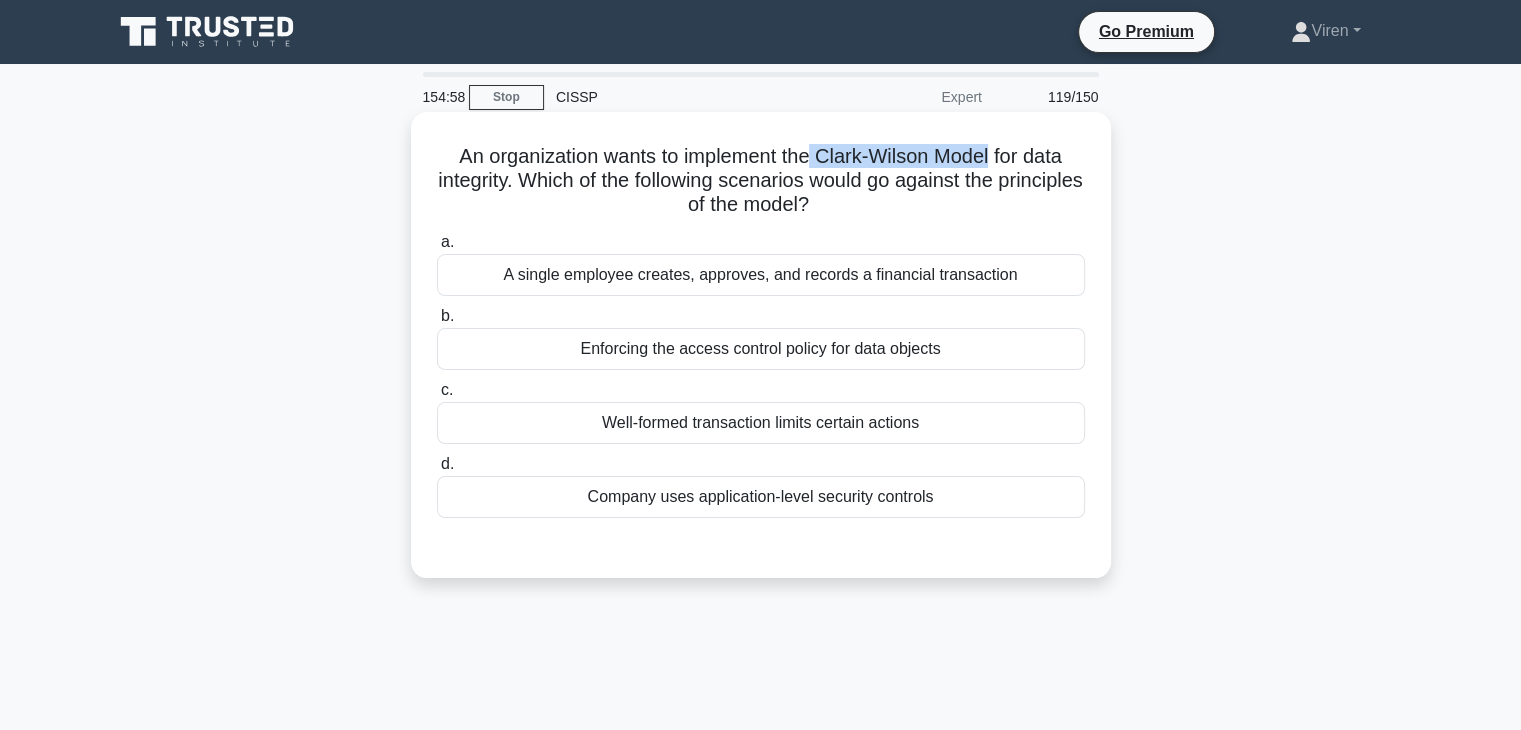 copy on "Clark-Wilson Model" 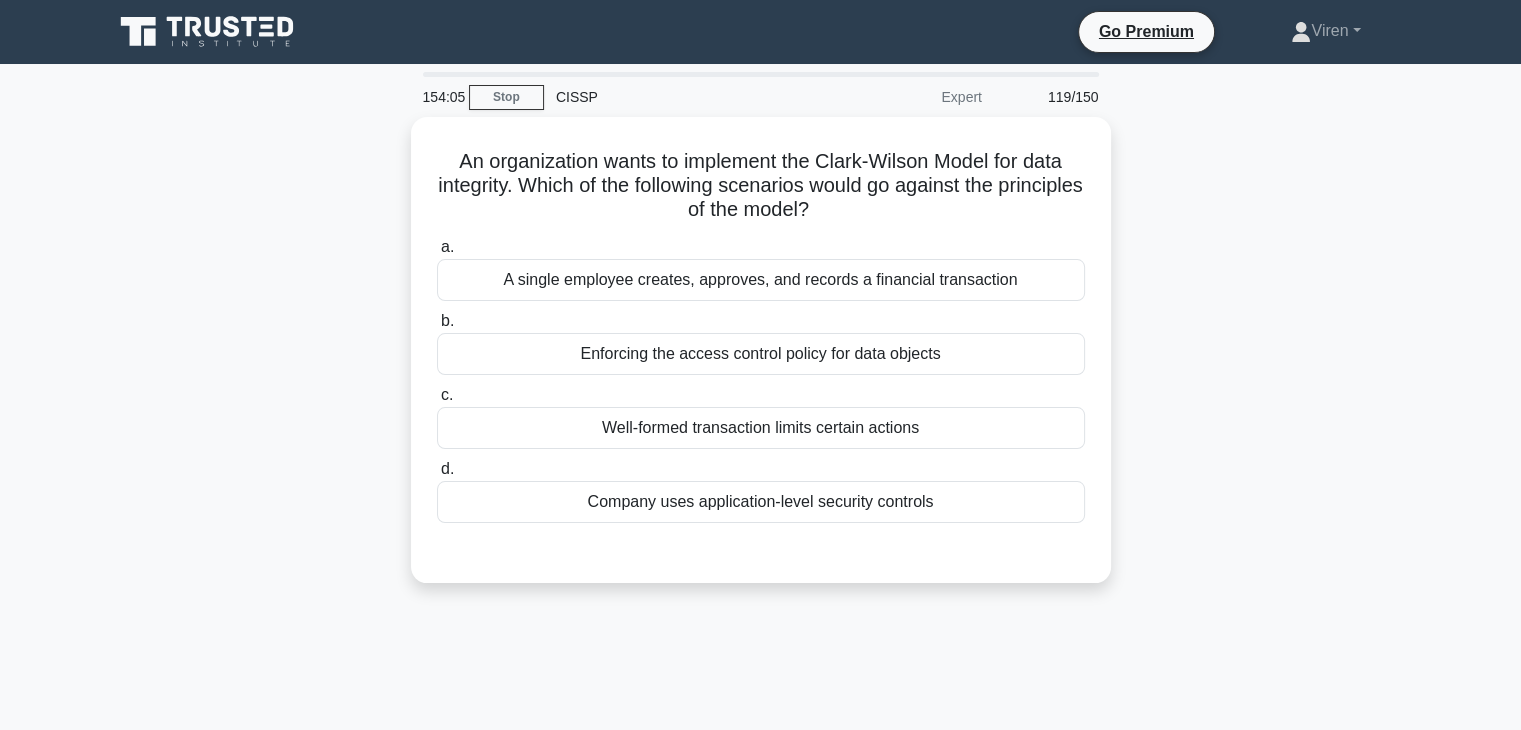 click on "An organization wants to implement the Clark-Wilson Model for data integrity. Which of the following scenarios would go against the principles of the model?
.spinner_0XTQ{transform-origin:center;animation:spinner_y6GP .75s linear infinite}@keyframes spinner_y6GP{100%{transform:rotate(360deg)}}
a.
A single employee creates, approves, and records a financial transaction" at bounding box center [761, 362] 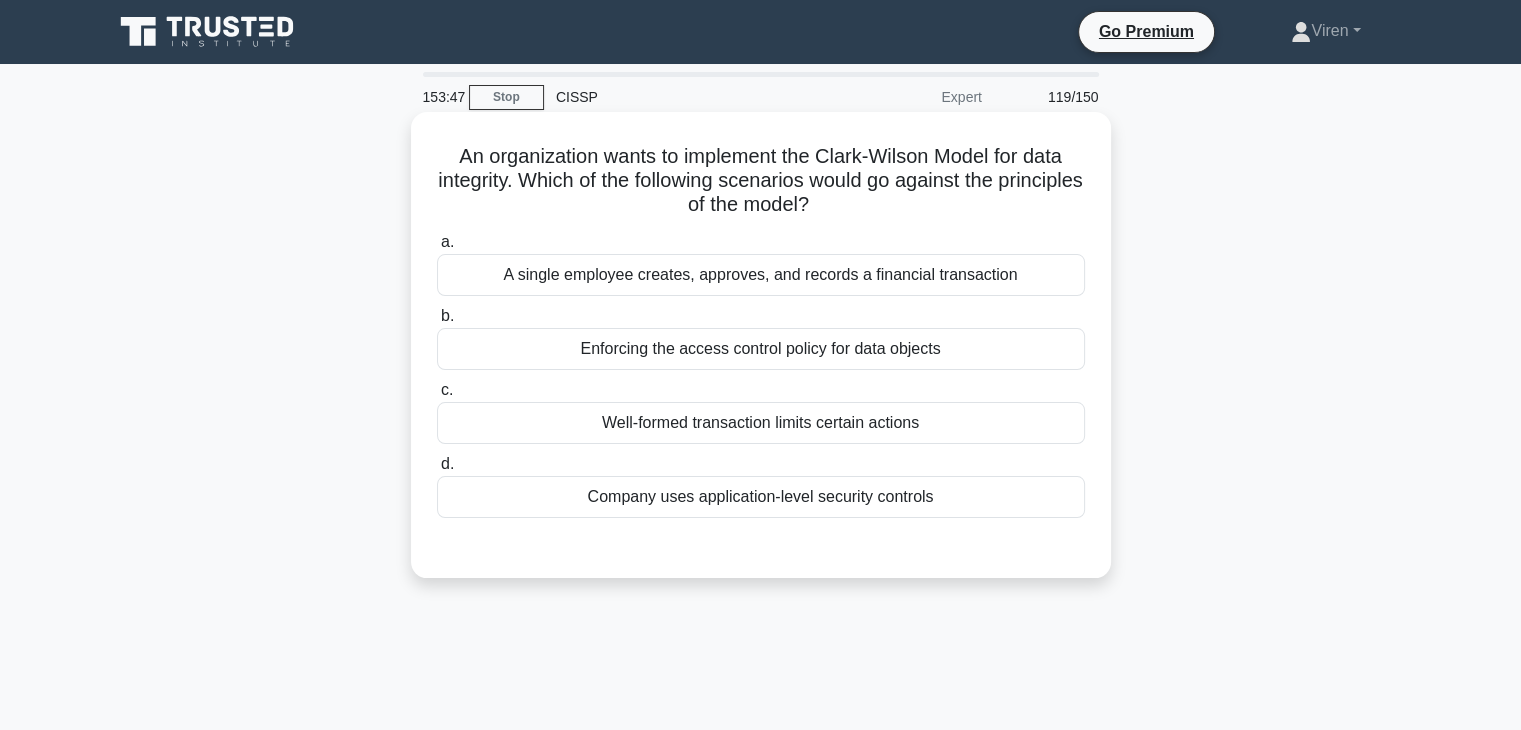 click on "A single employee creates, approves, and records a financial transaction" at bounding box center (761, 275) 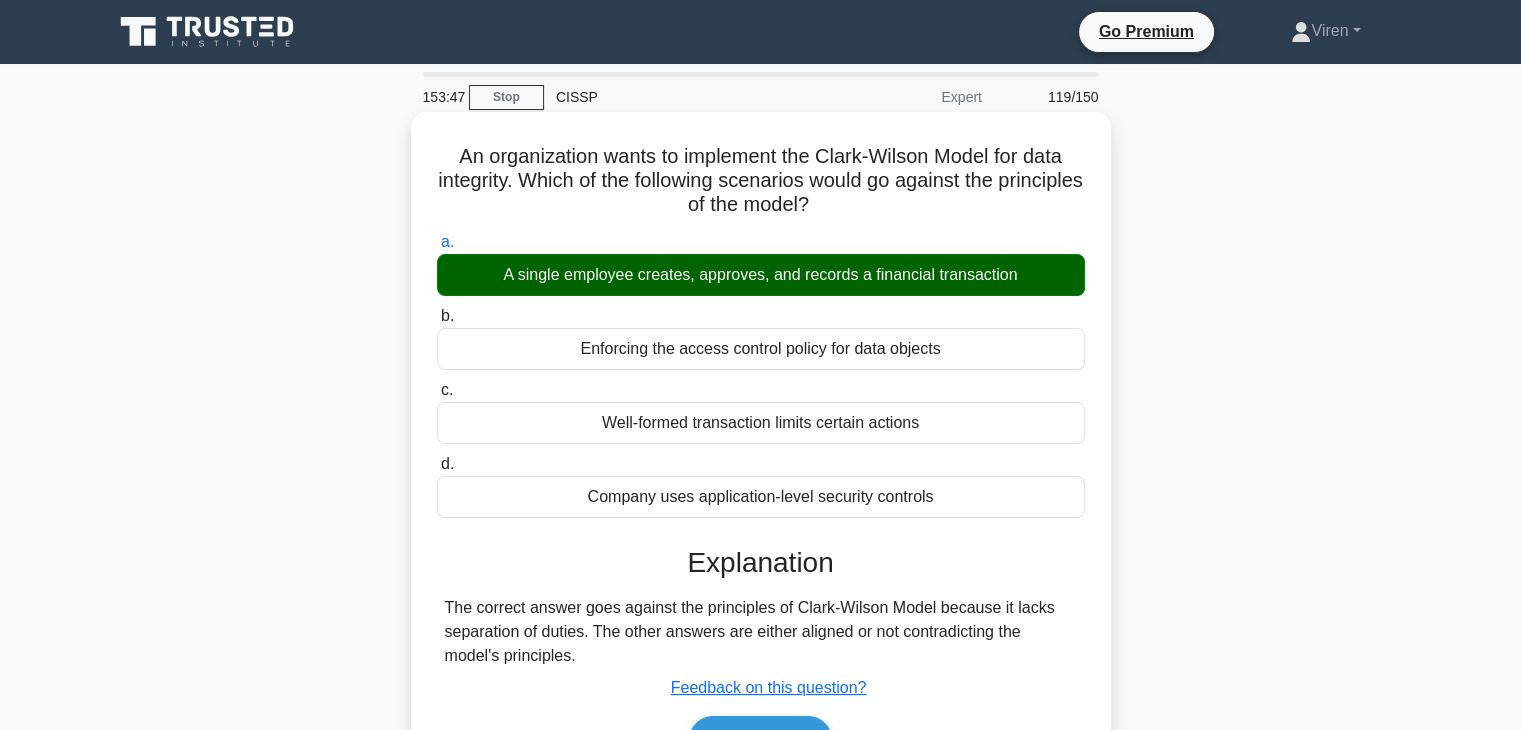scroll, scrollTop: 351, scrollLeft: 0, axis: vertical 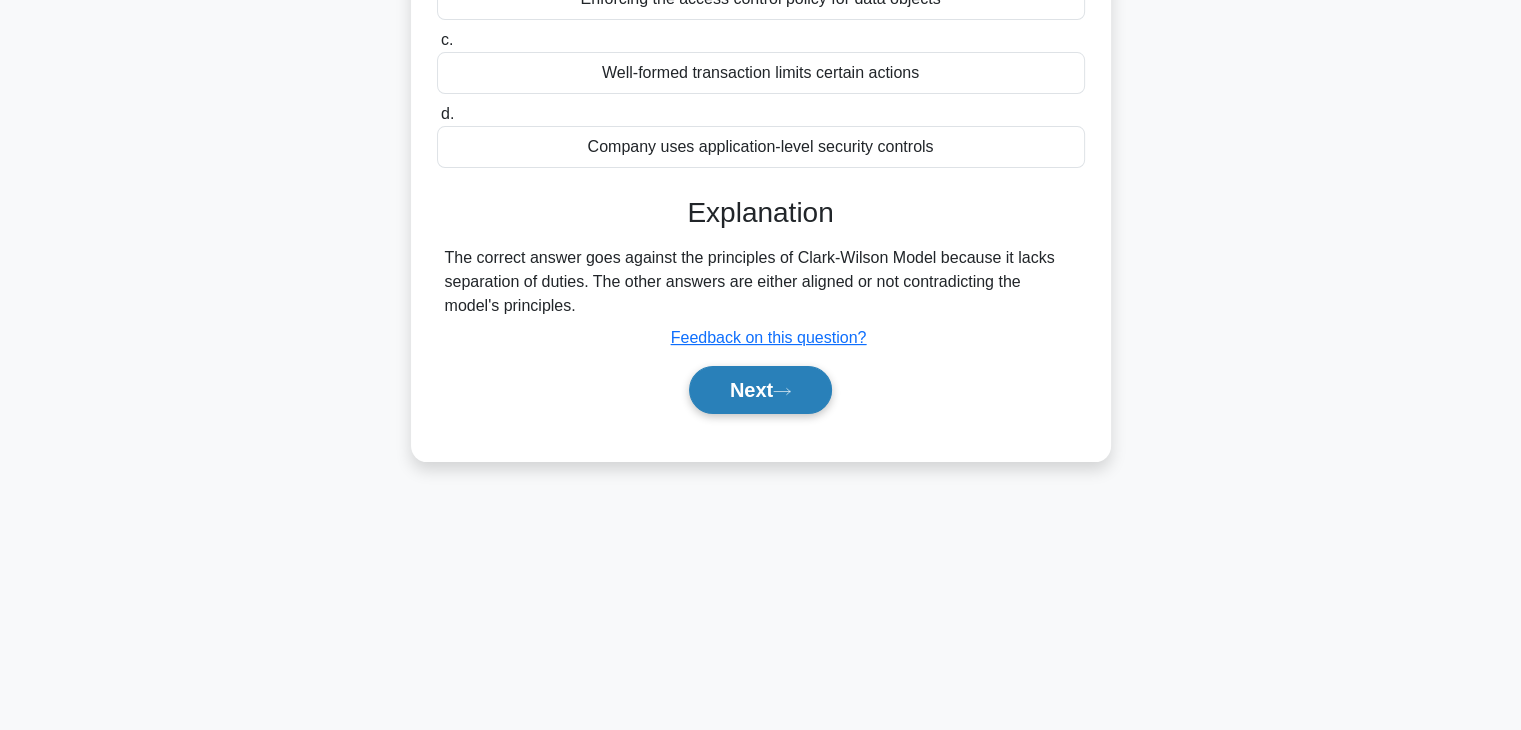 click on "Next" at bounding box center (760, 390) 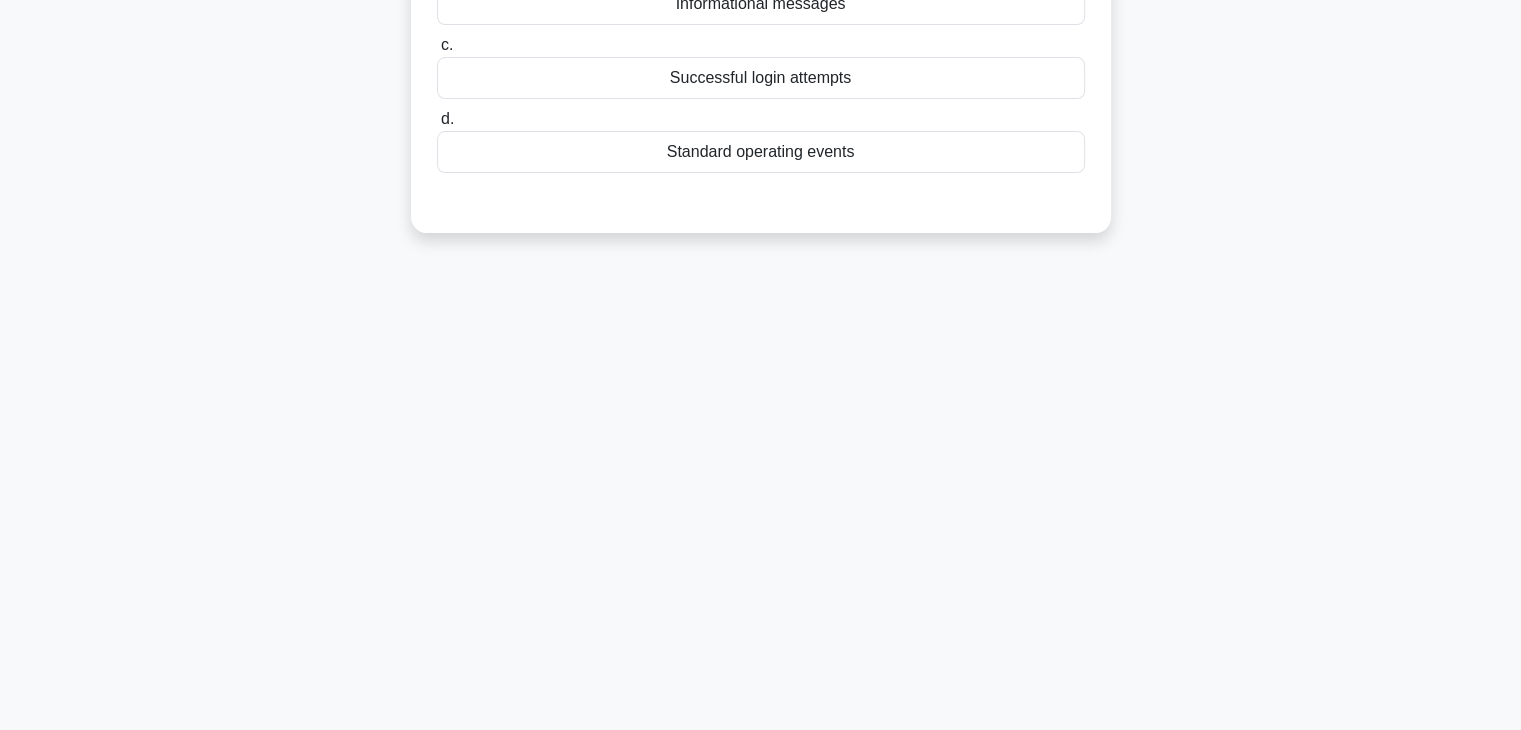 scroll, scrollTop: 0, scrollLeft: 0, axis: both 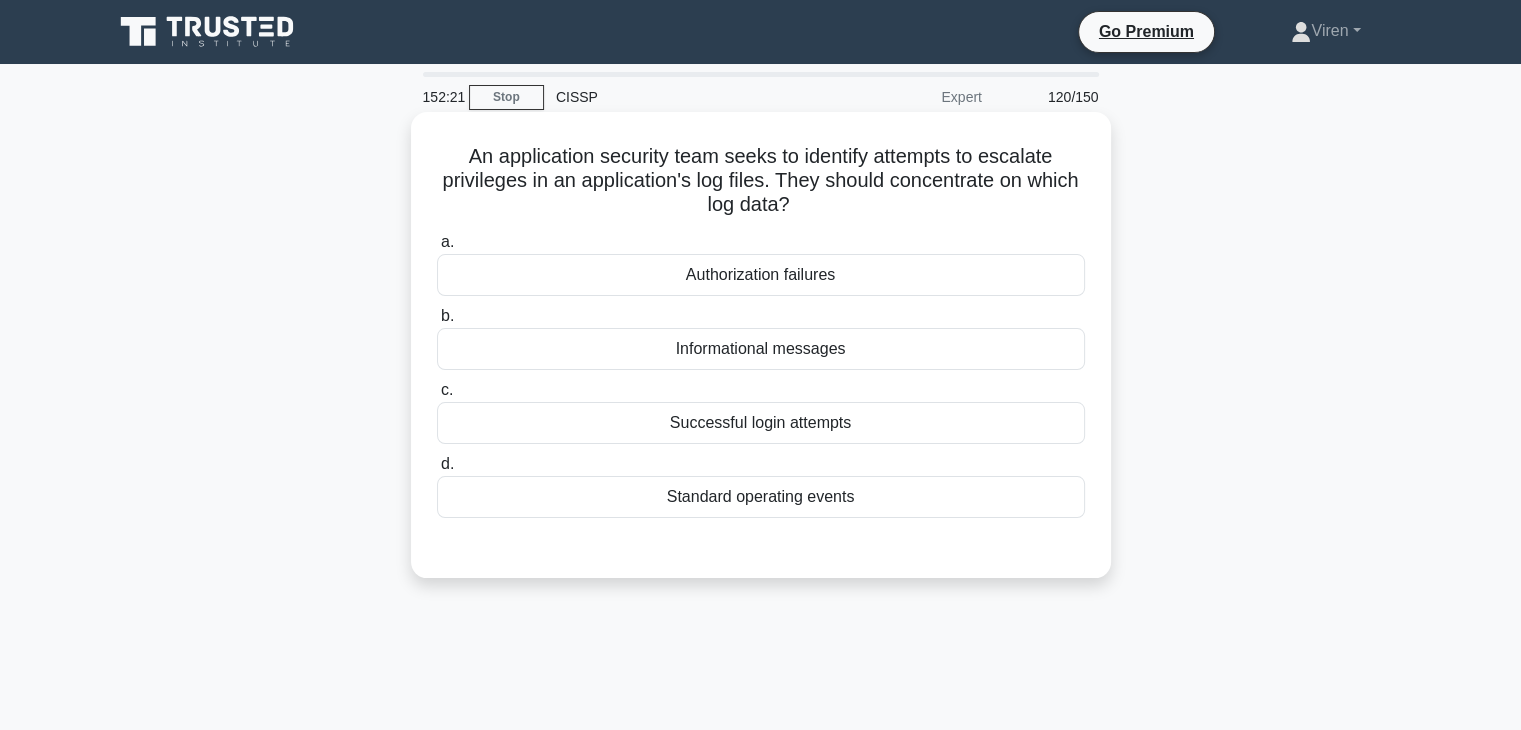 click on "Successful login attempts" at bounding box center [761, 423] 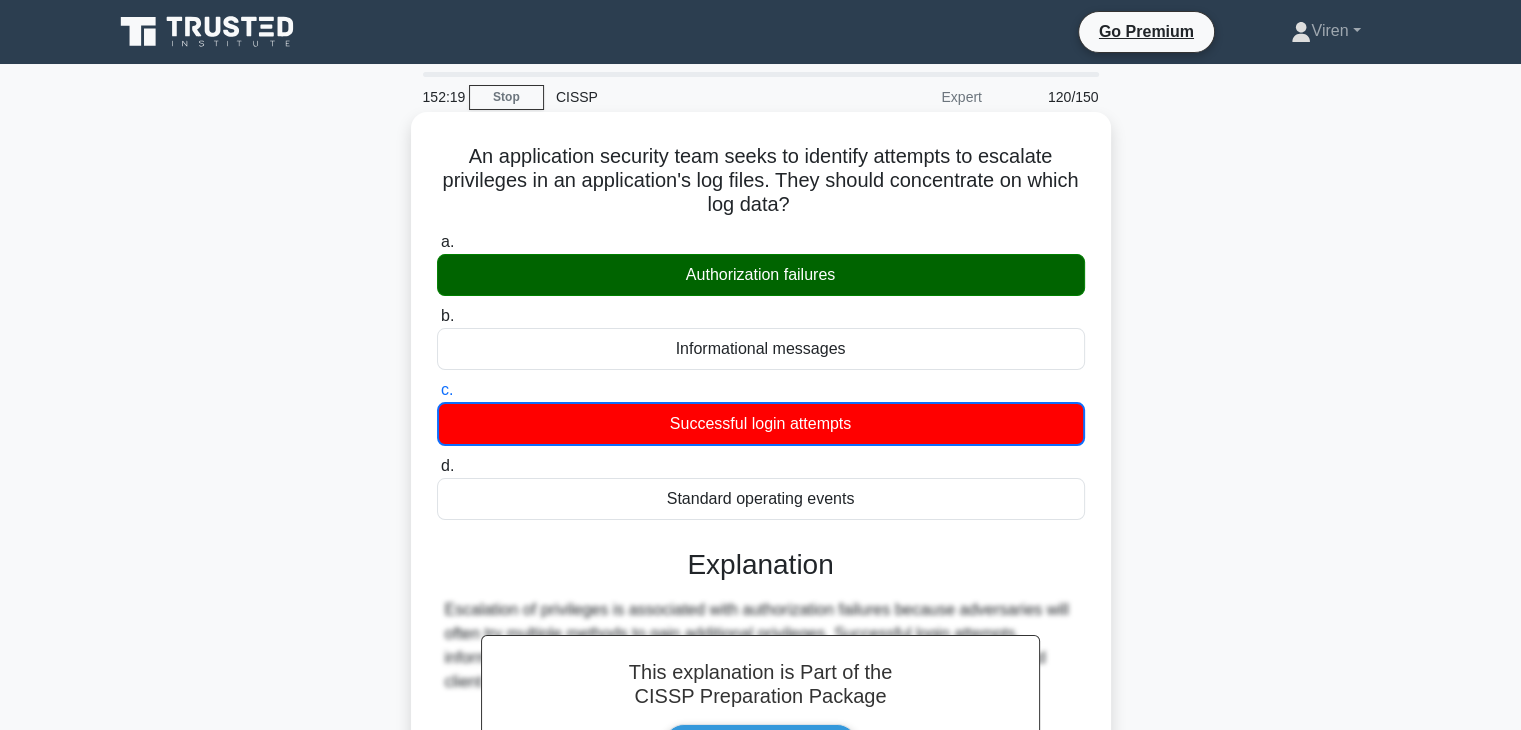 scroll, scrollTop: 351, scrollLeft: 0, axis: vertical 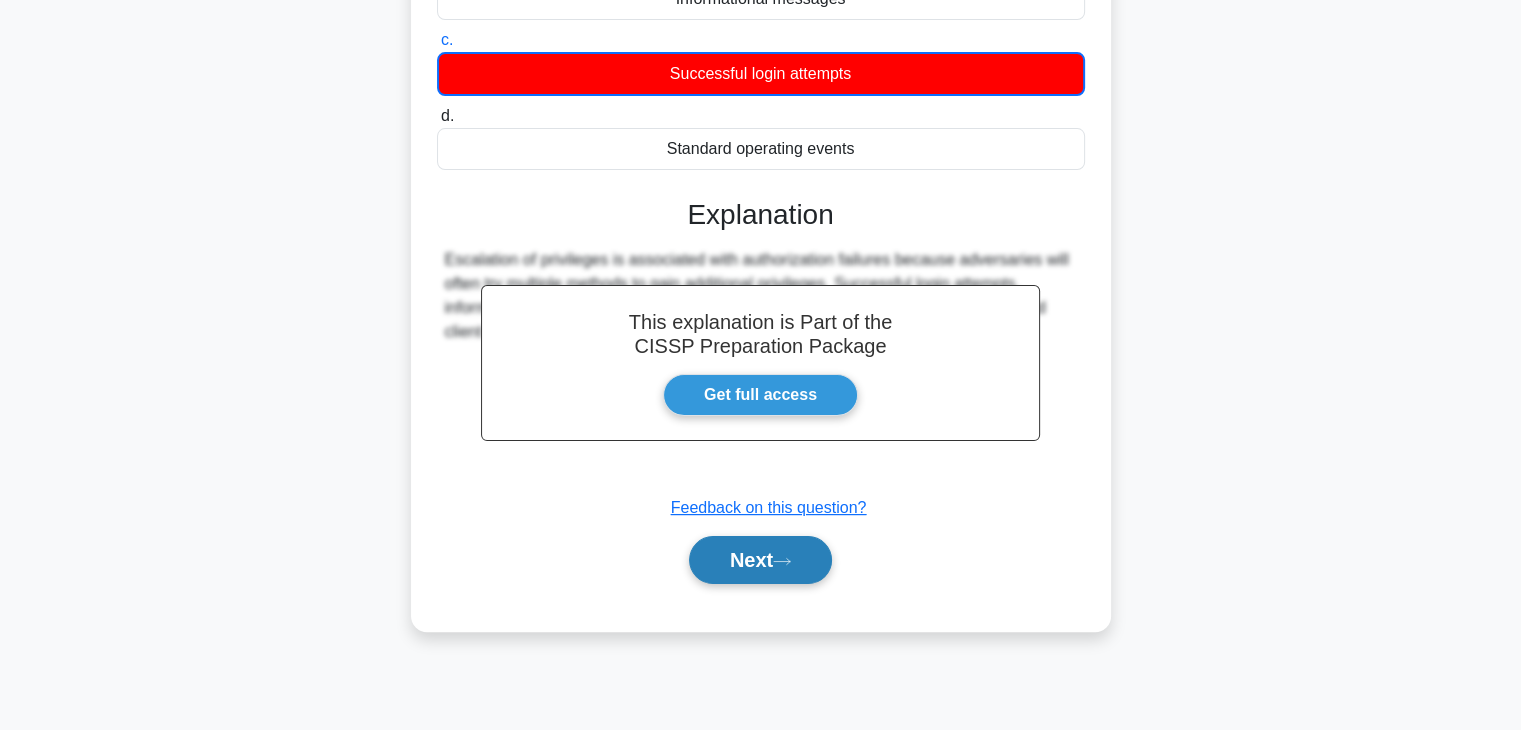 click on "Next" at bounding box center (760, 560) 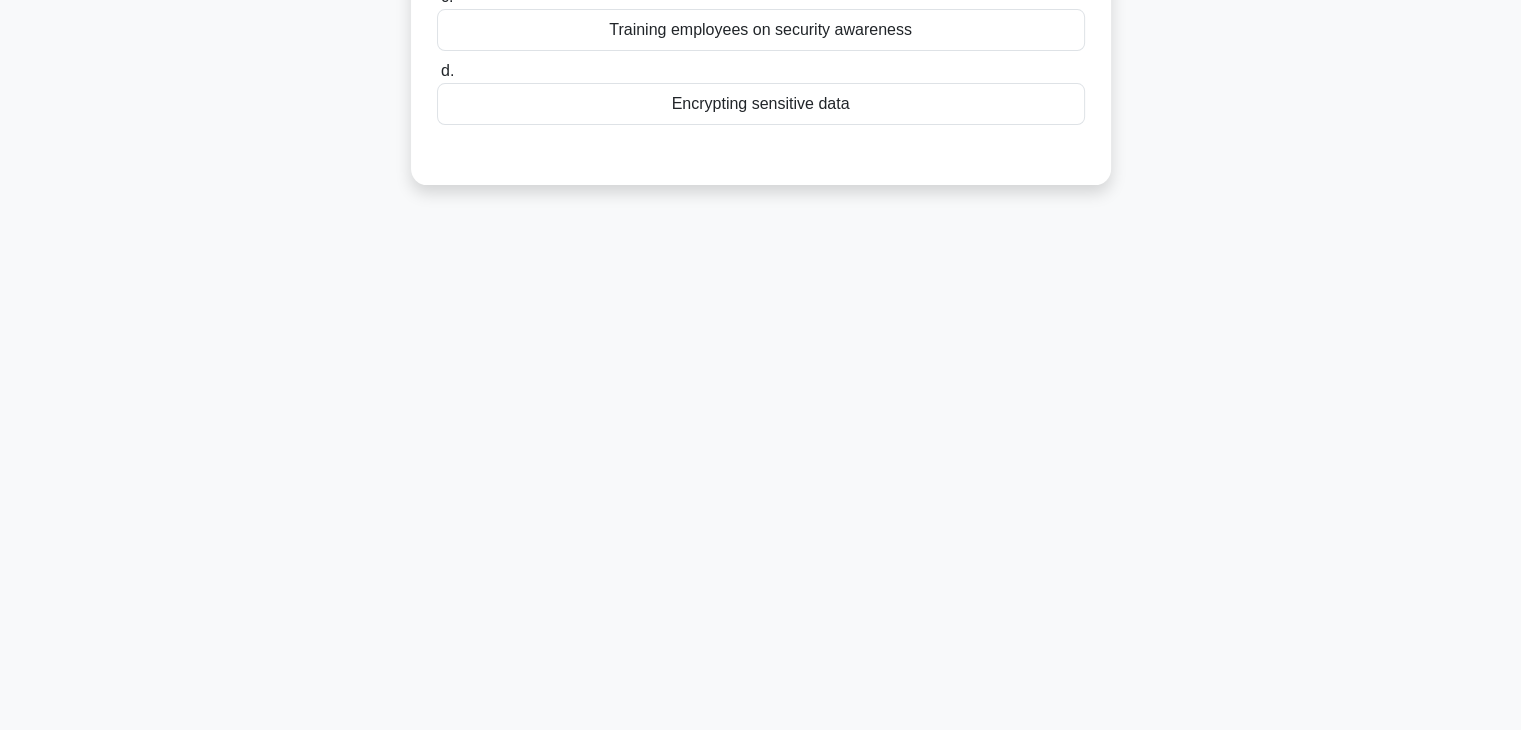 scroll, scrollTop: 0, scrollLeft: 0, axis: both 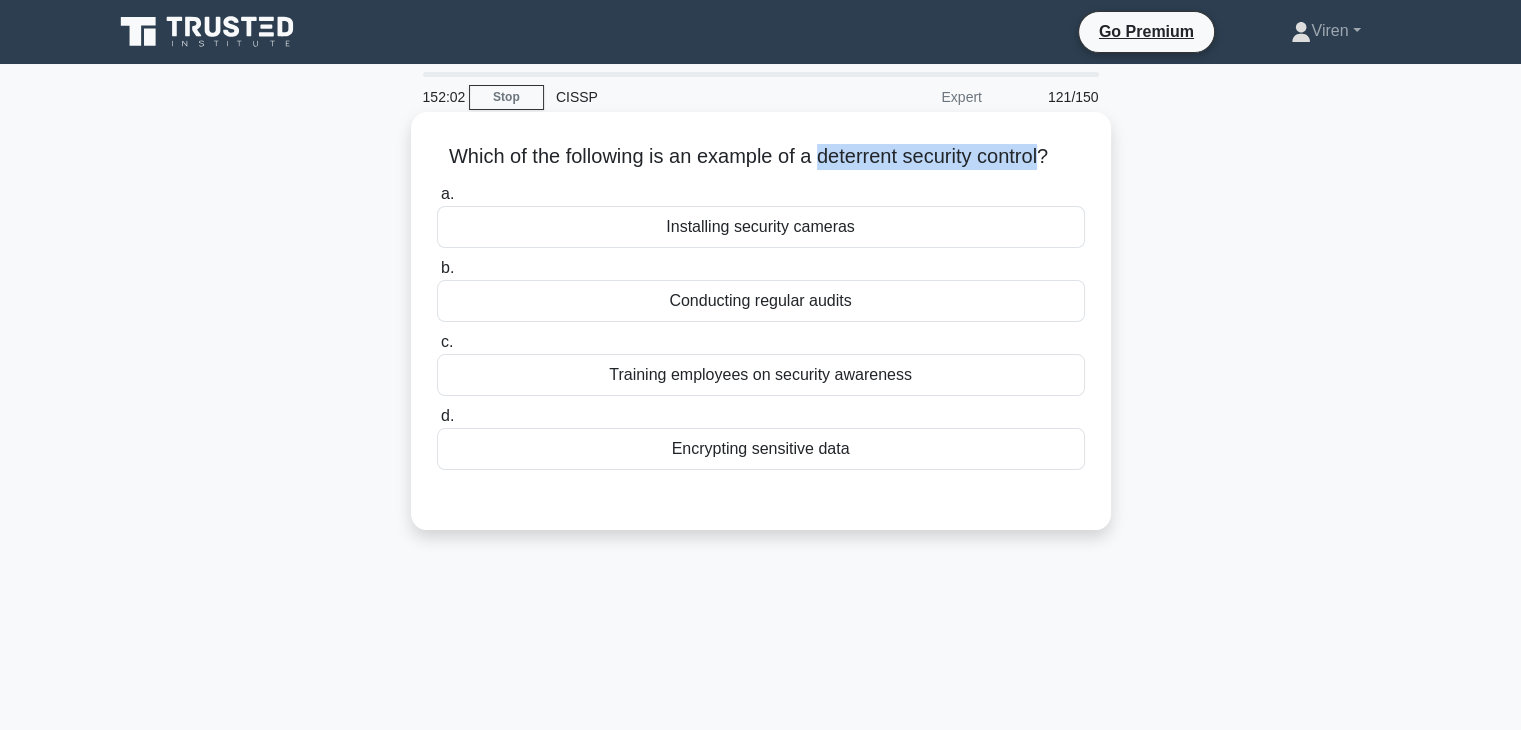 drag, startPoint x: 819, startPoint y: 158, endPoint x: 1044, endPoint y: 166, distance: 225.14218 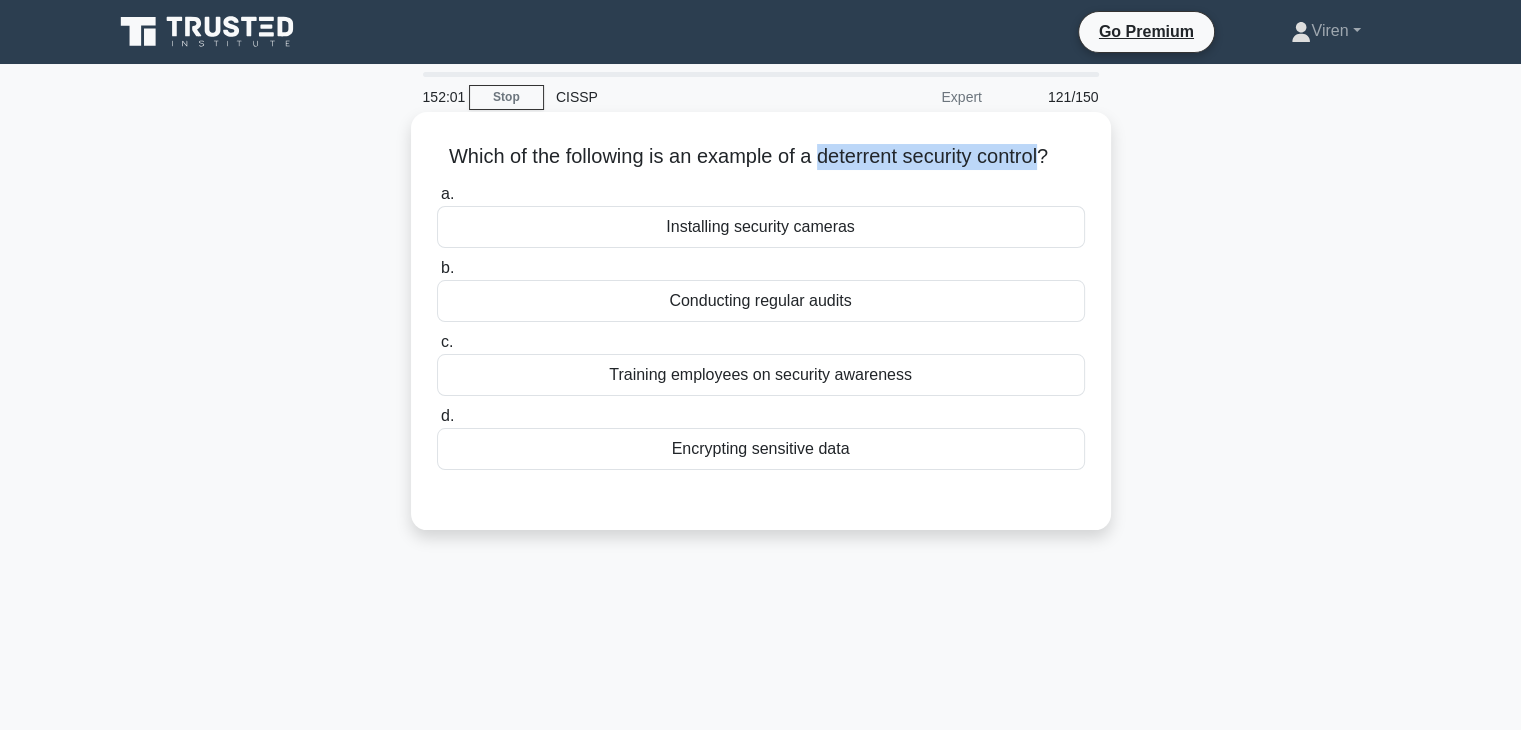 copy on "deterrent security control" 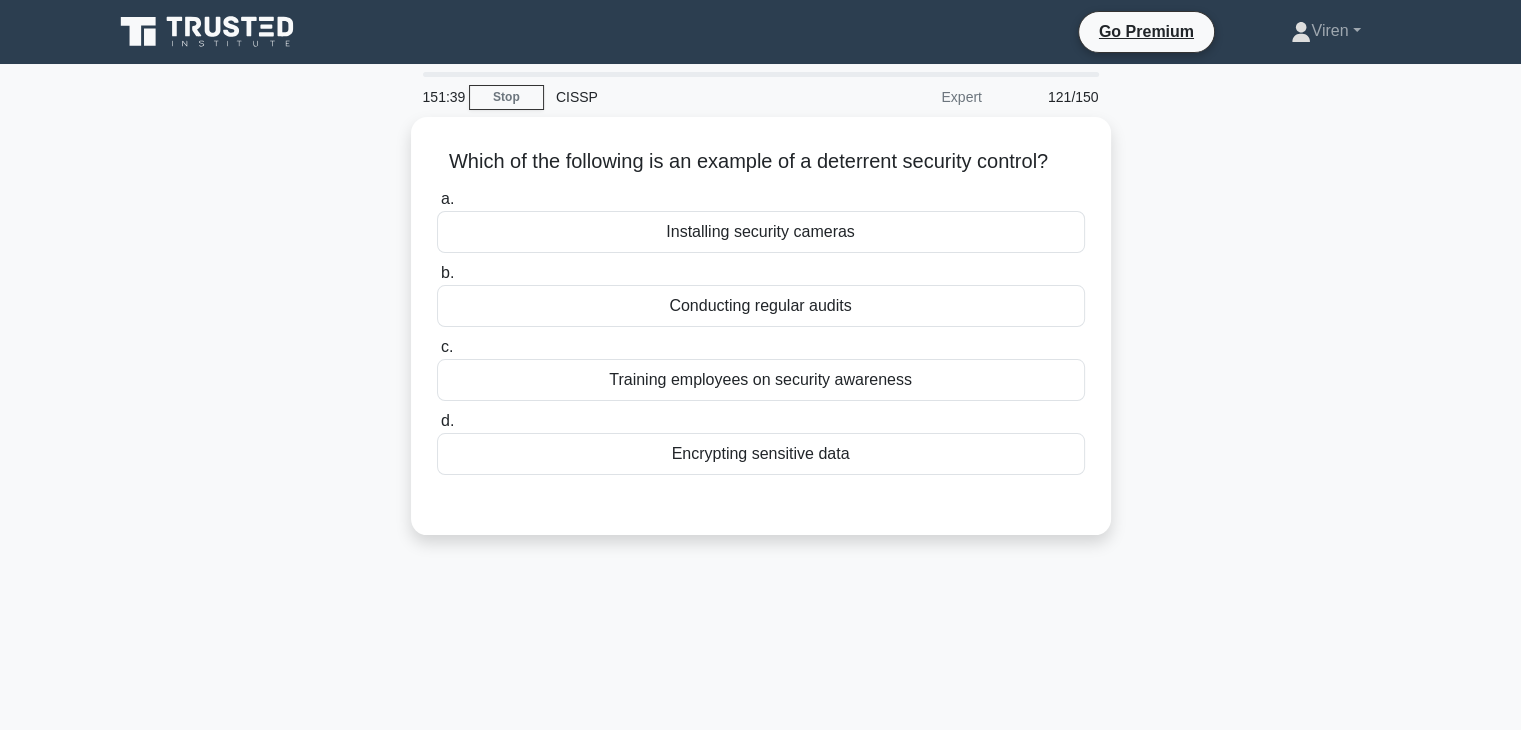 click on "Which of the following is an example of a deterrent security control?
.spinner_0XTQ{transform-origin:center;animation:spinner_y6GP .75s linear infinite}@keyframes spinner_y6GP{100%{transform:rotate(360deg)}}
a.
Installing security cameras
b. c. d." at bounding box center (761, 338) 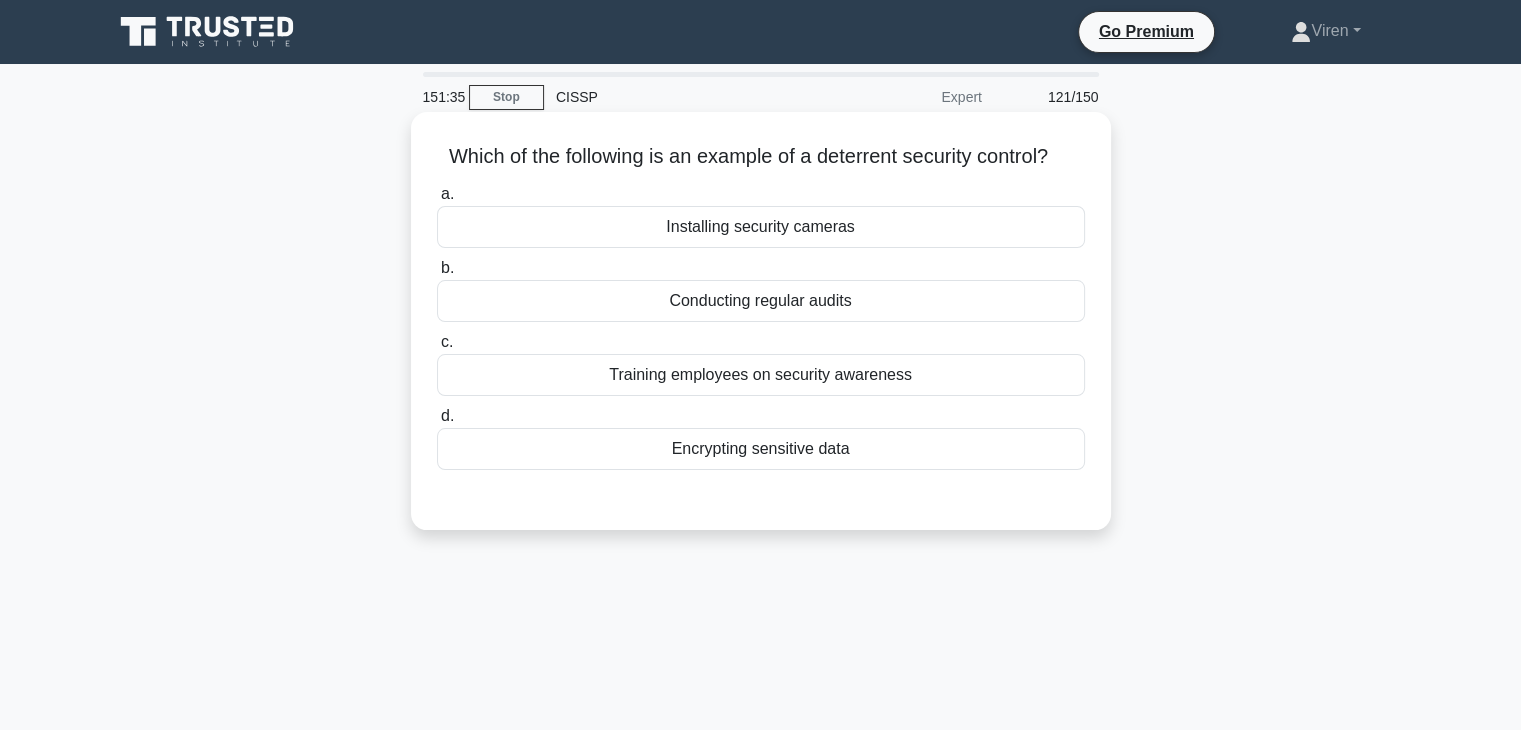 click on "Installing security cameras" at bounding box center [761, 227] 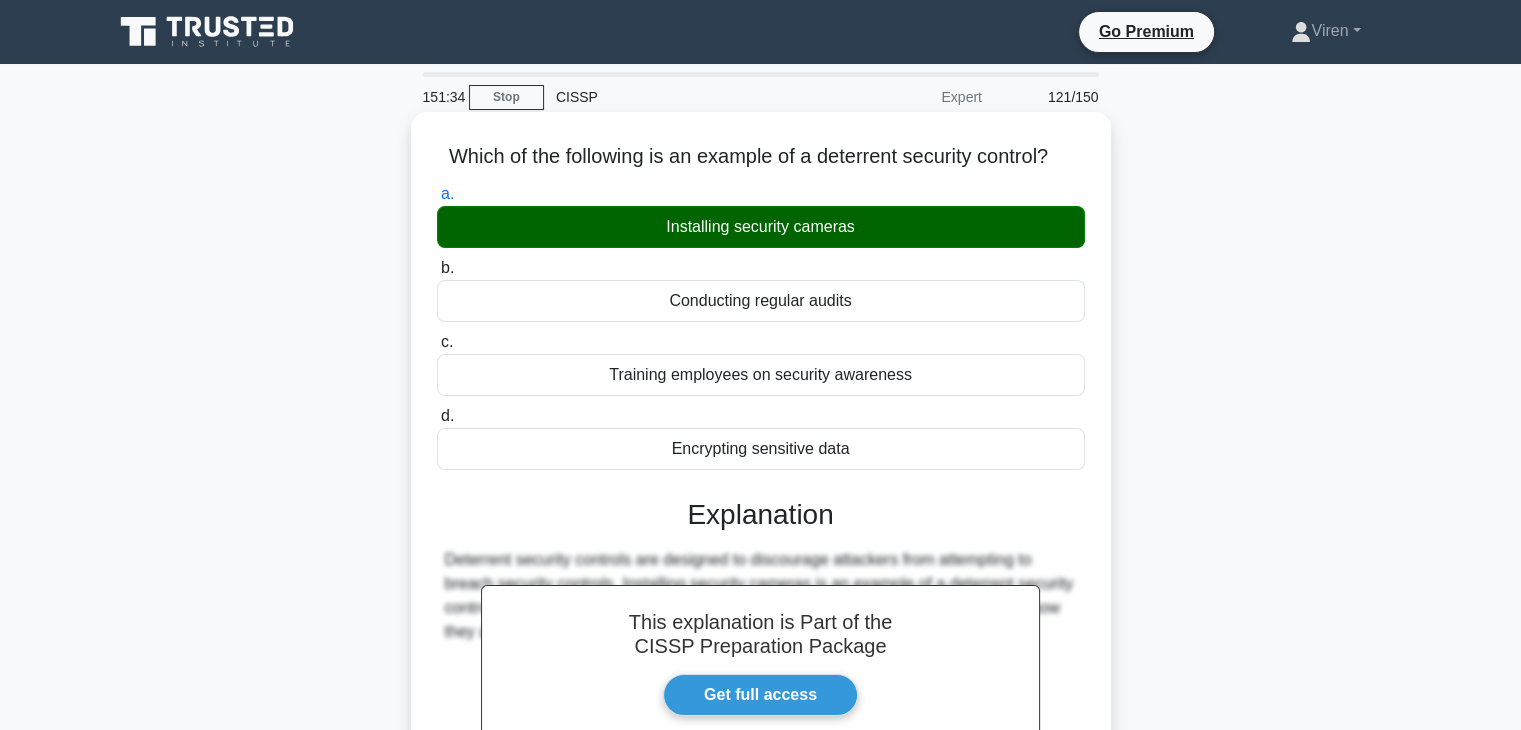 scroll, scrollTop: 351, scrollLeft: 0, axis: vertical 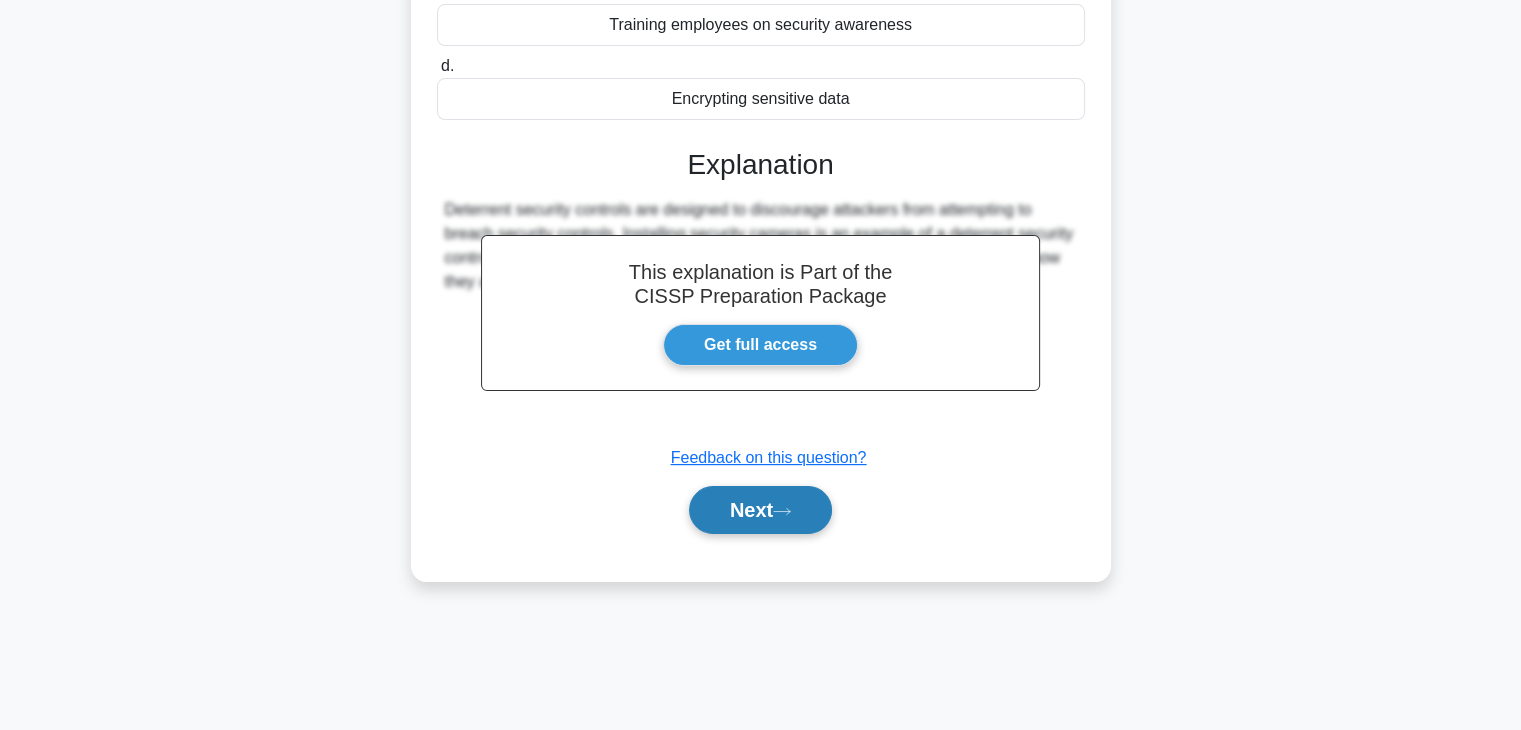 click on "Next" at bounding box center [760, 510] 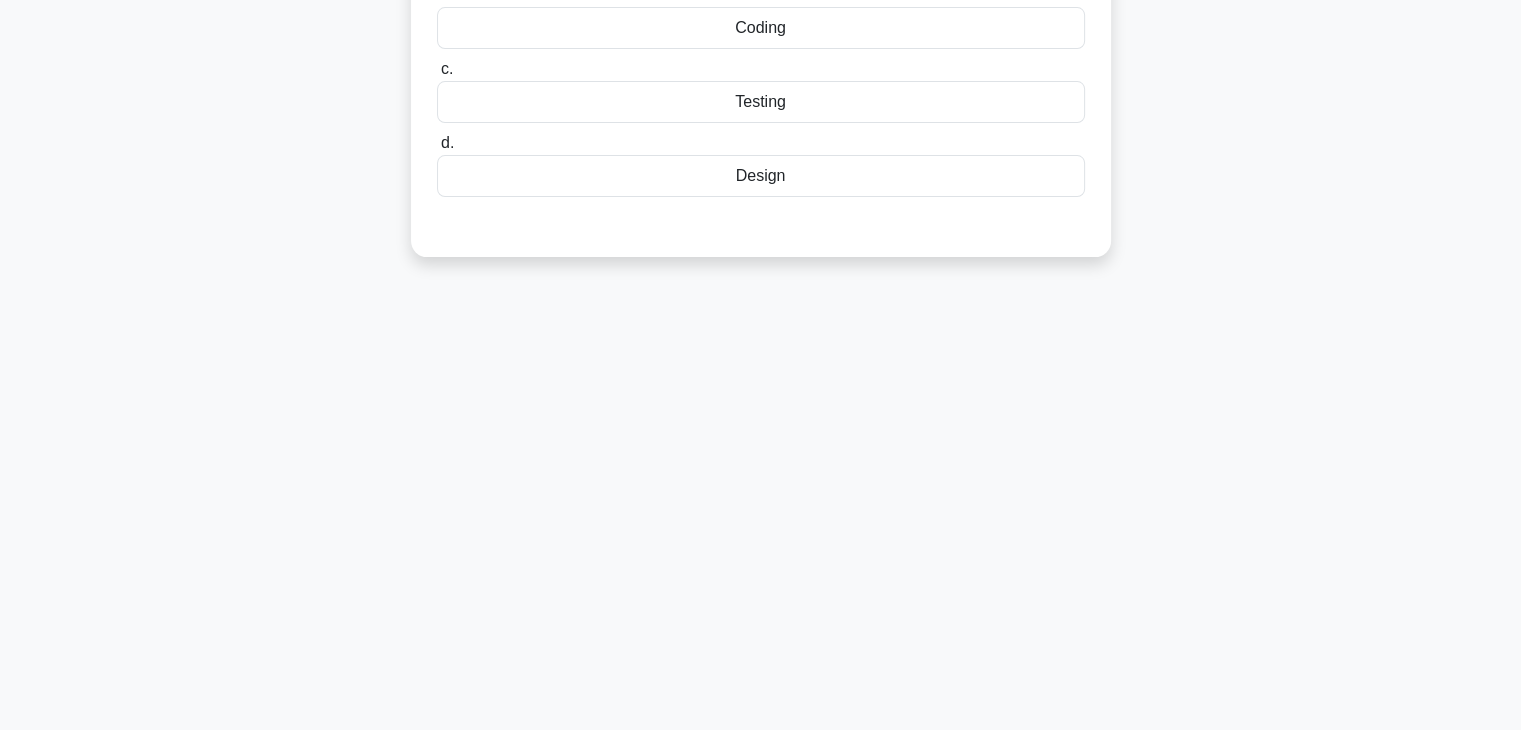 scroll, scrollTop: 0, scrollLeft: 0, axis: both 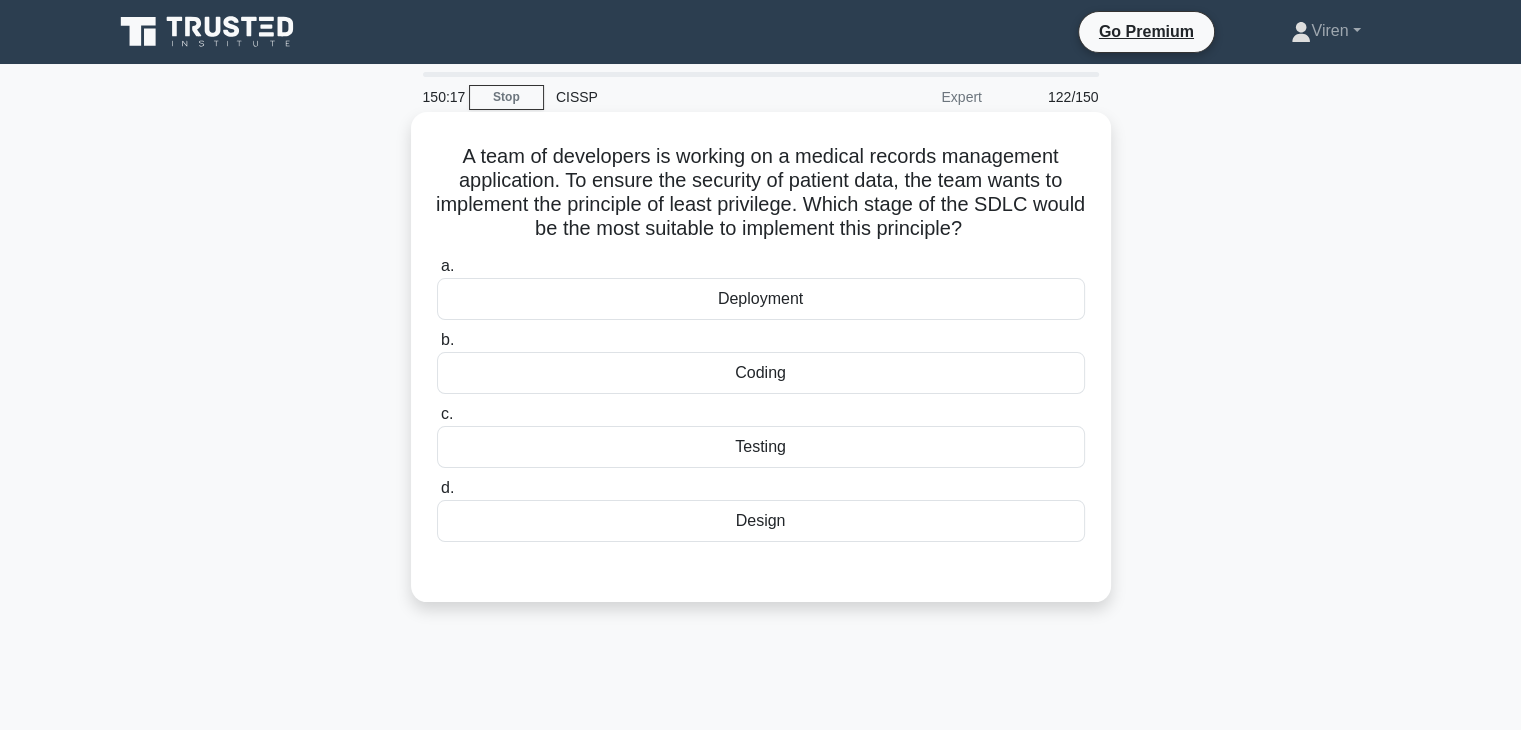 click on "Design" at bounding box center [761, 521] 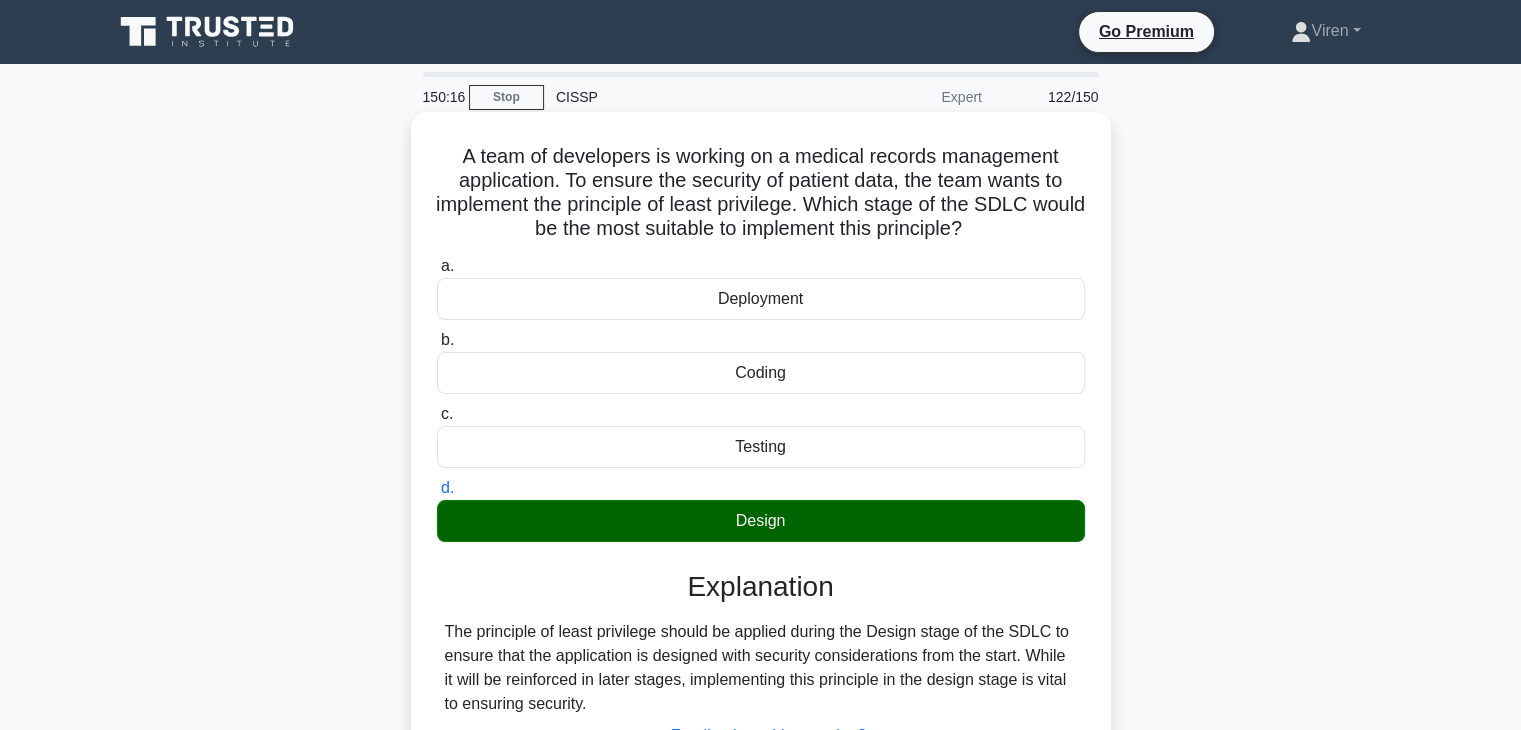 scroll, scrollTop: 351, scrollLeft: 0, axis: vertical 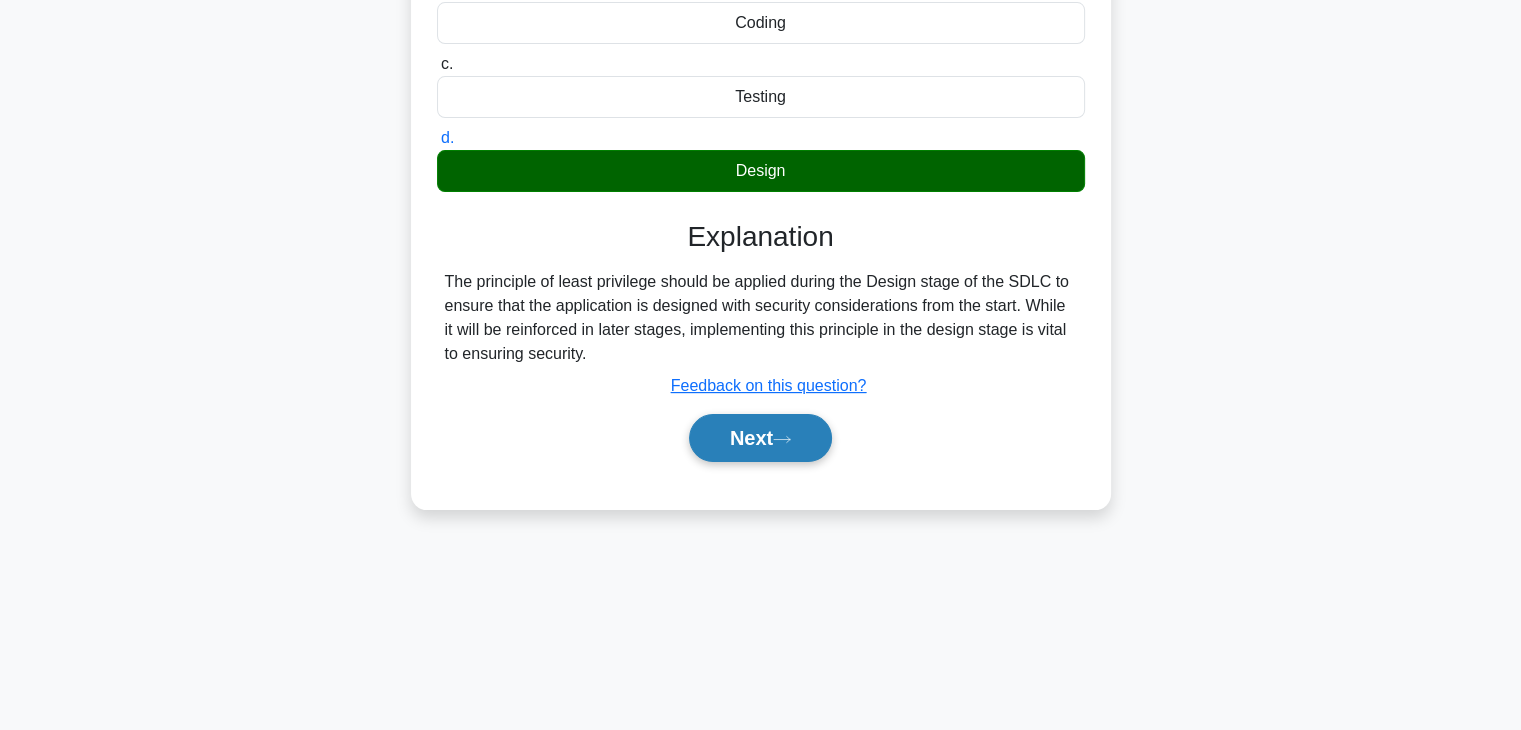click on "Next" at bounding box center [760, 438] 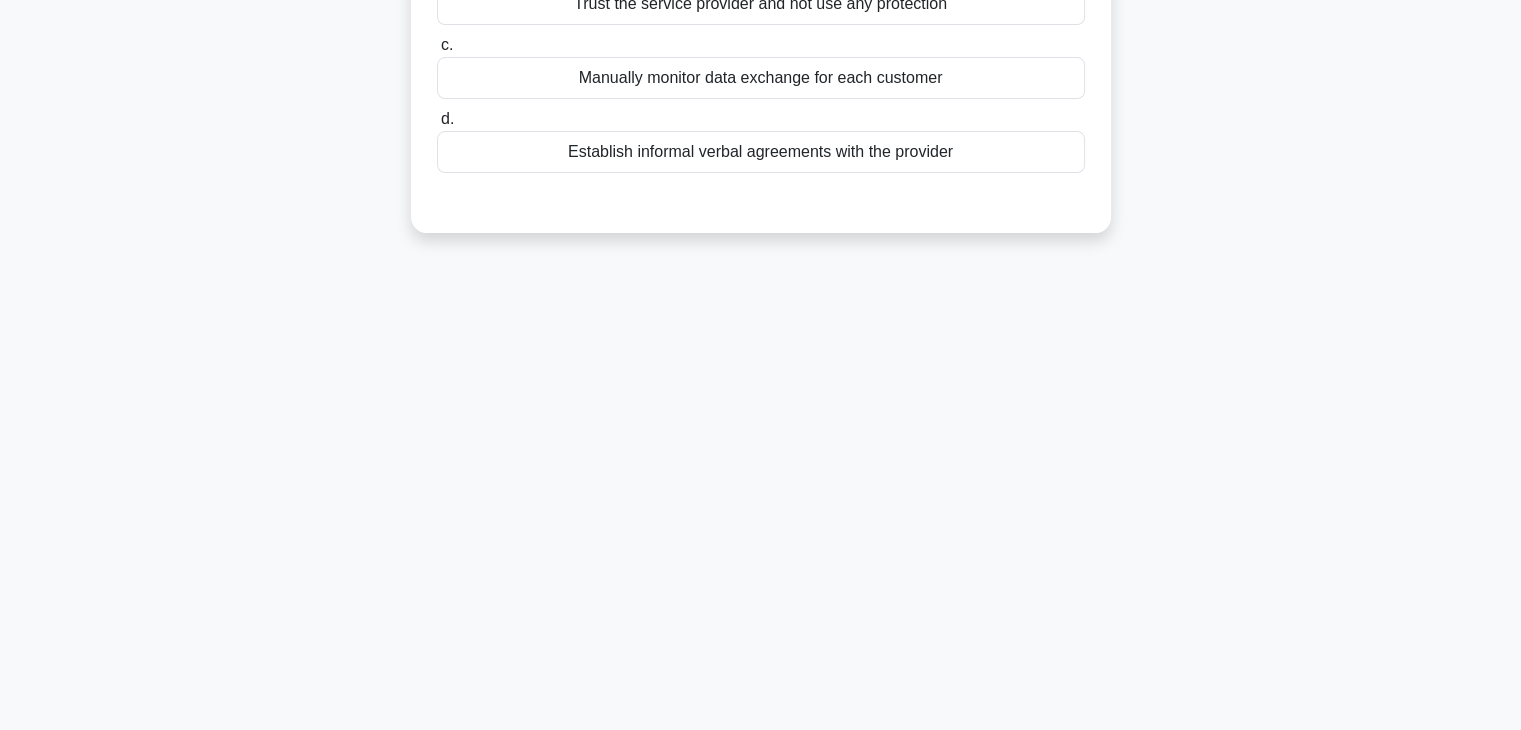 scroll, scrollTop: 0, scrollLeft: 0, axis: both 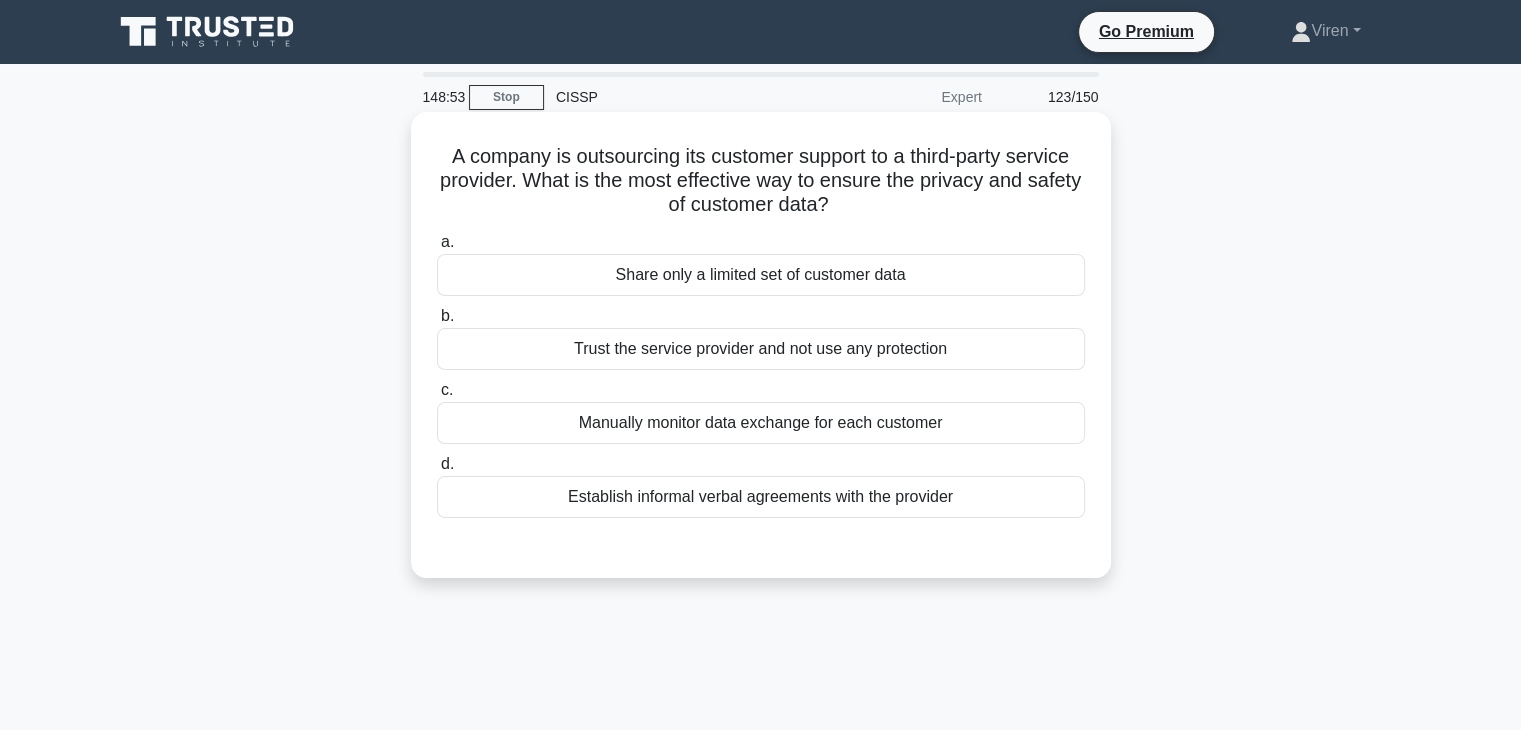 click on "Share only a limited set of customer data" at bounding box center [761, 275] 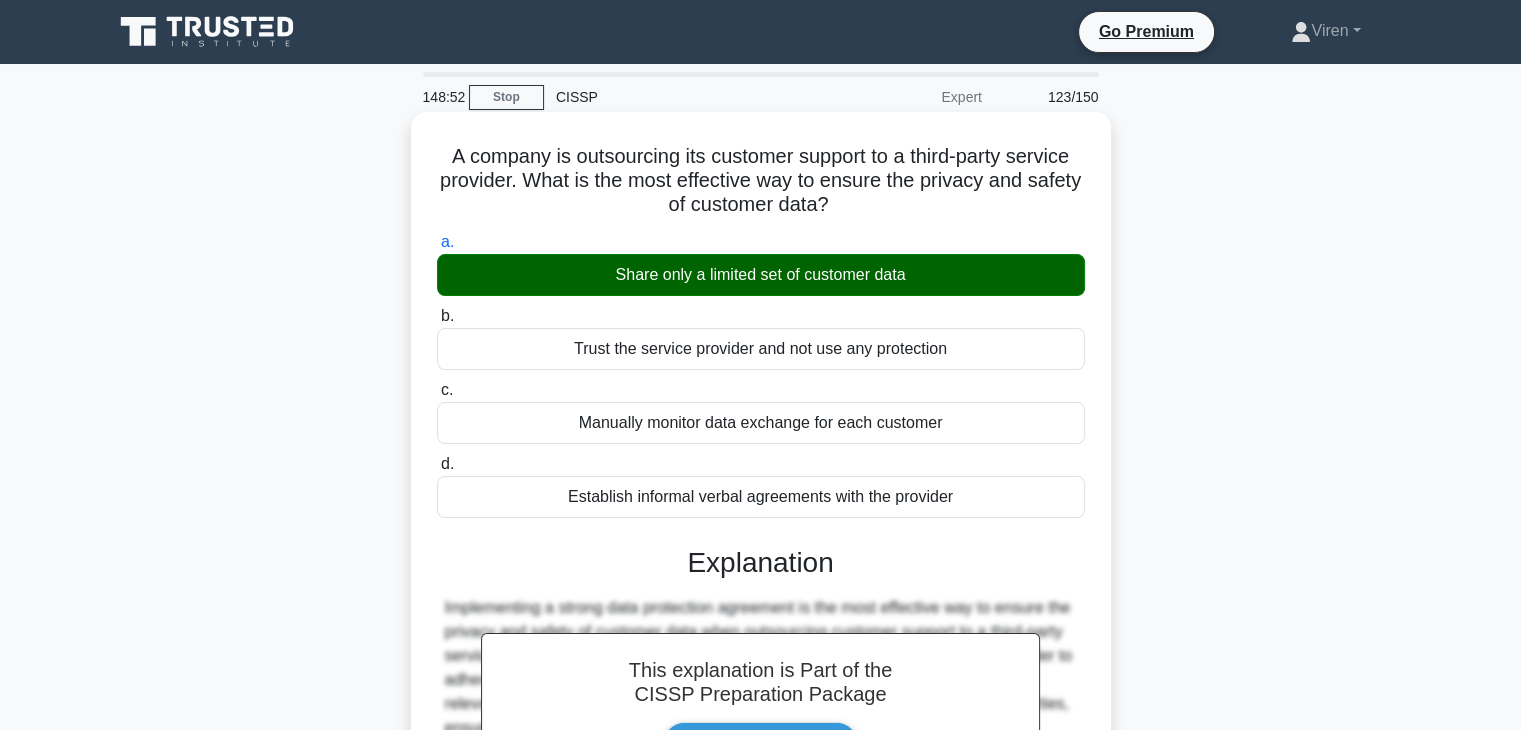 scroll, scrollTop: 351, scrollLeft: 0, axis: vertical 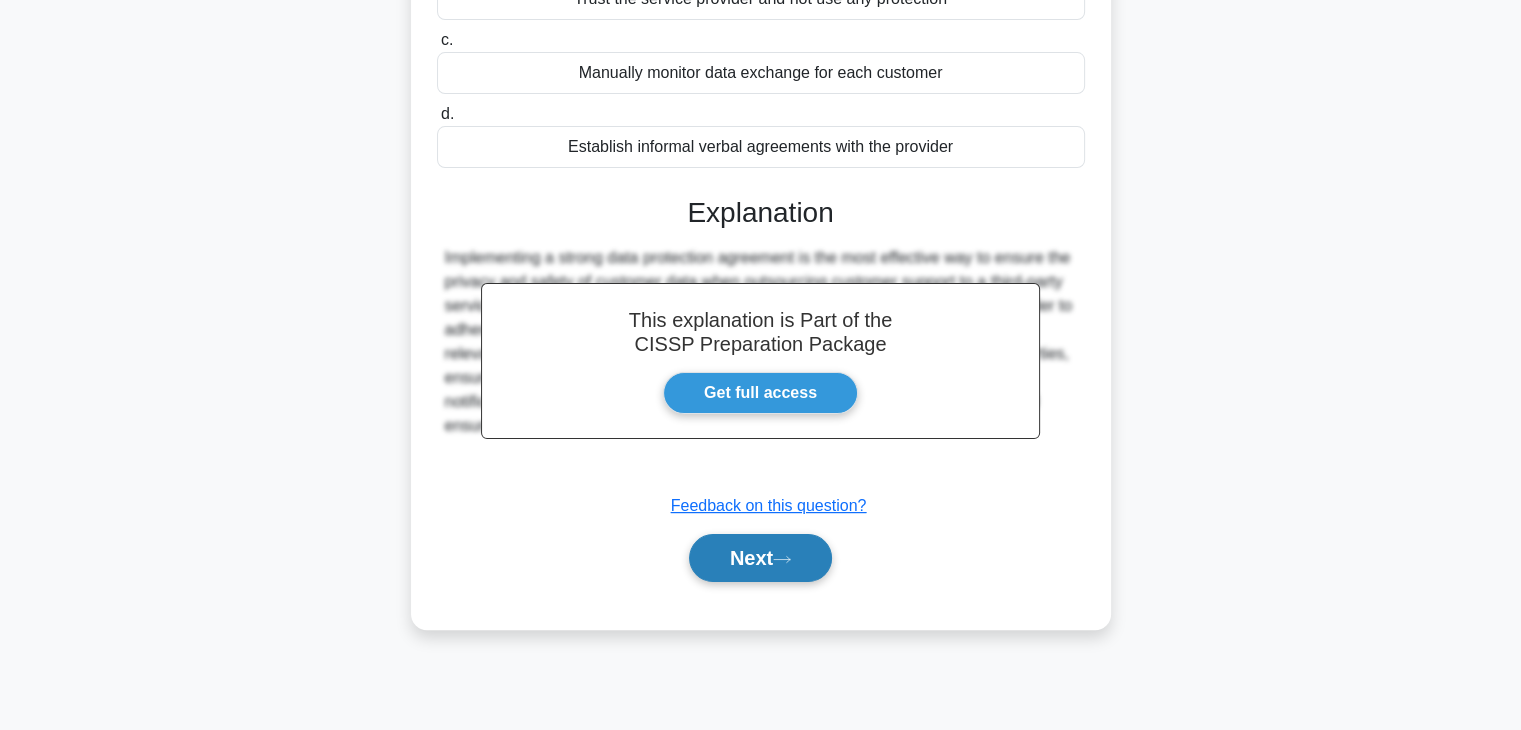click on "Next" at bounding box center [760, 558] 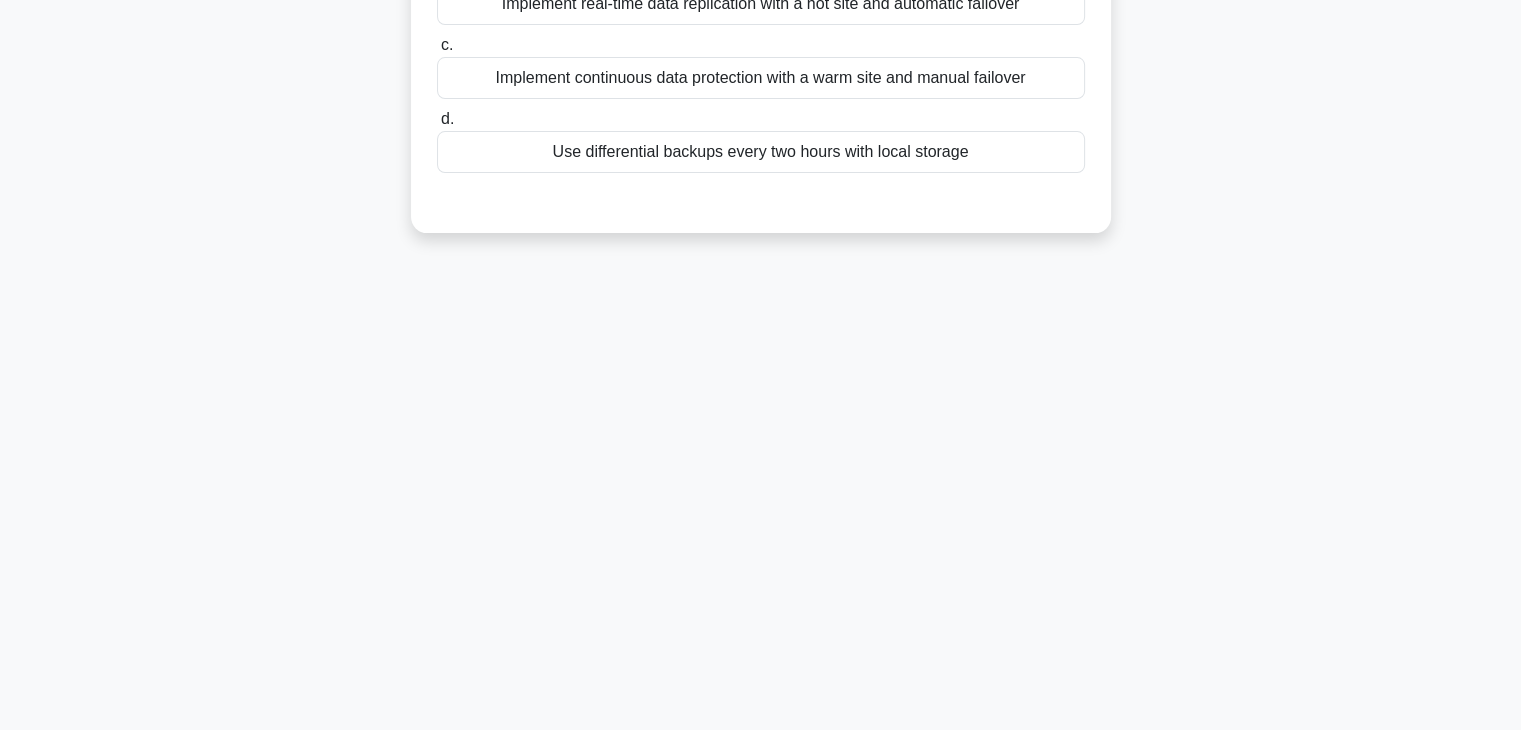 scroll, scrollTop: 0, scrollLeft: 0, axis: both 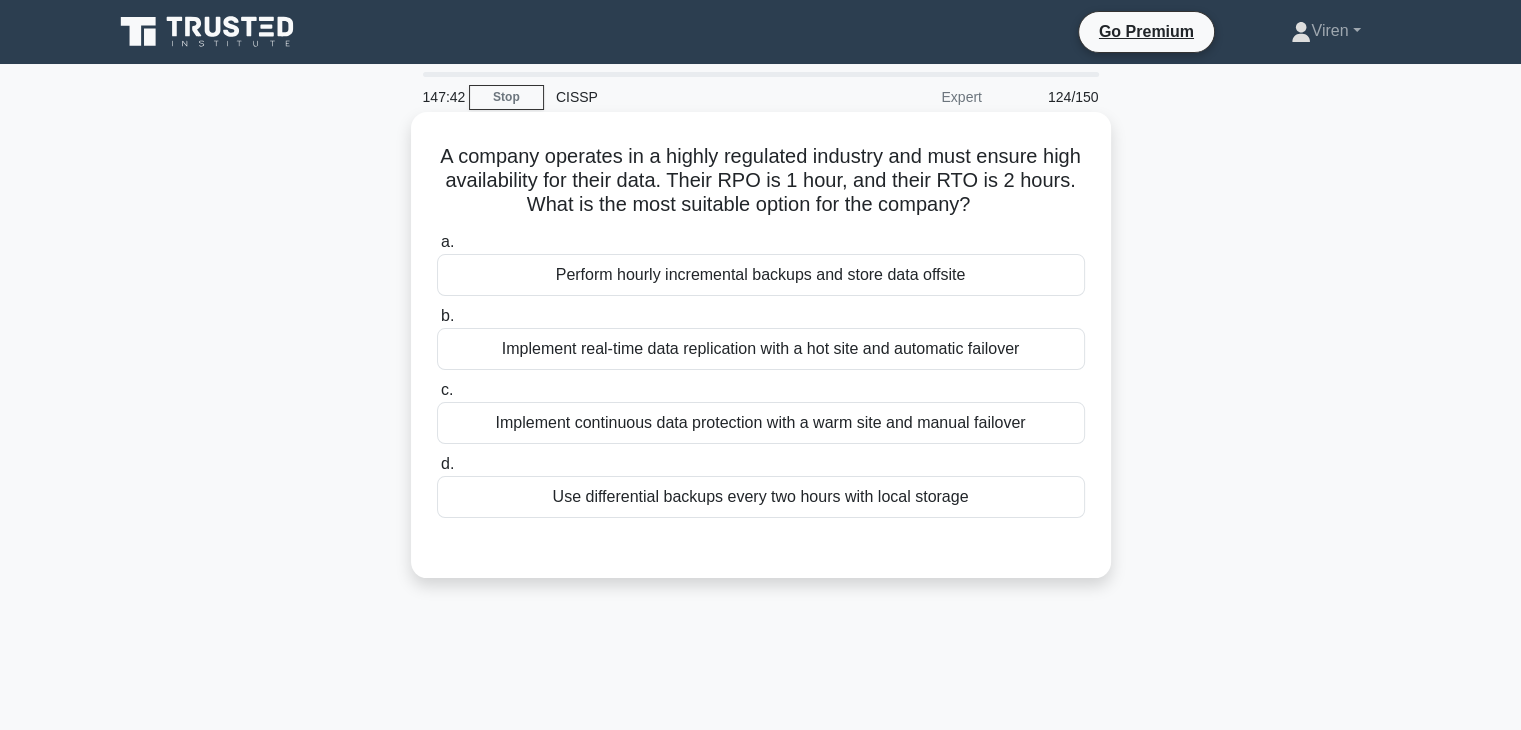 click on "Implement real-time data replication with a hot site and automatic failover" at bounding box center [761, 349] 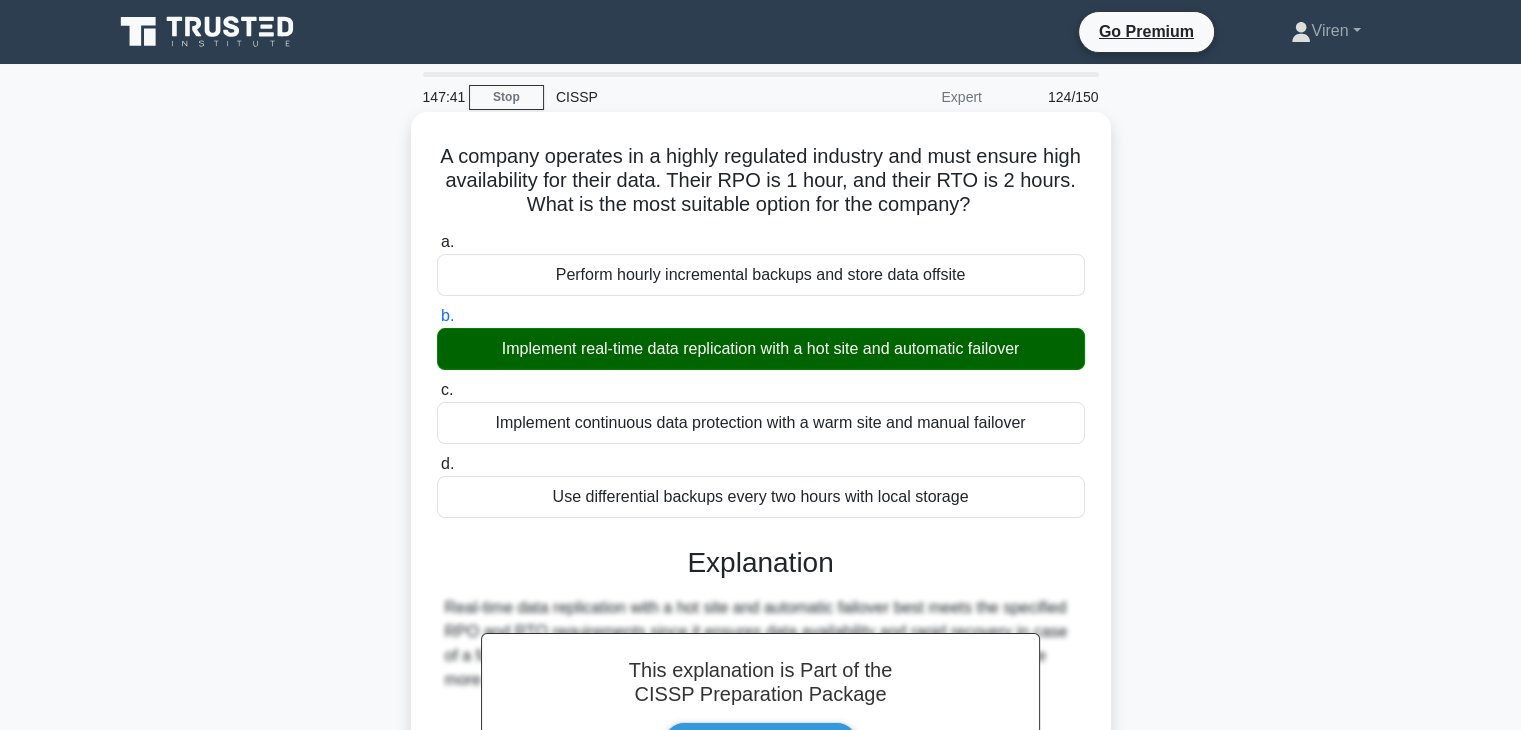 scroll, scrollTop: 351, scrollLeft: 0, axis: vertical 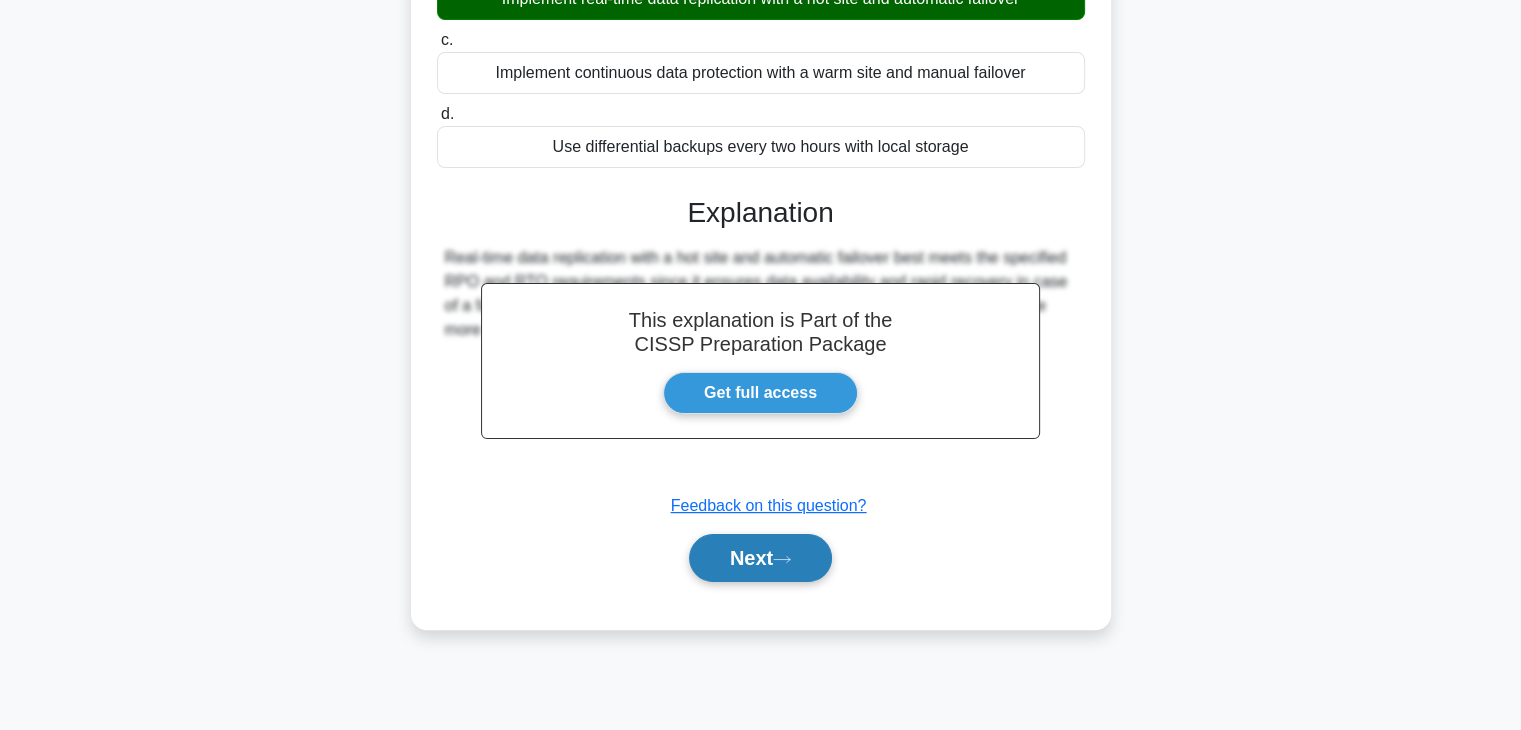 click on "Next" at bounding box center (760, 558) 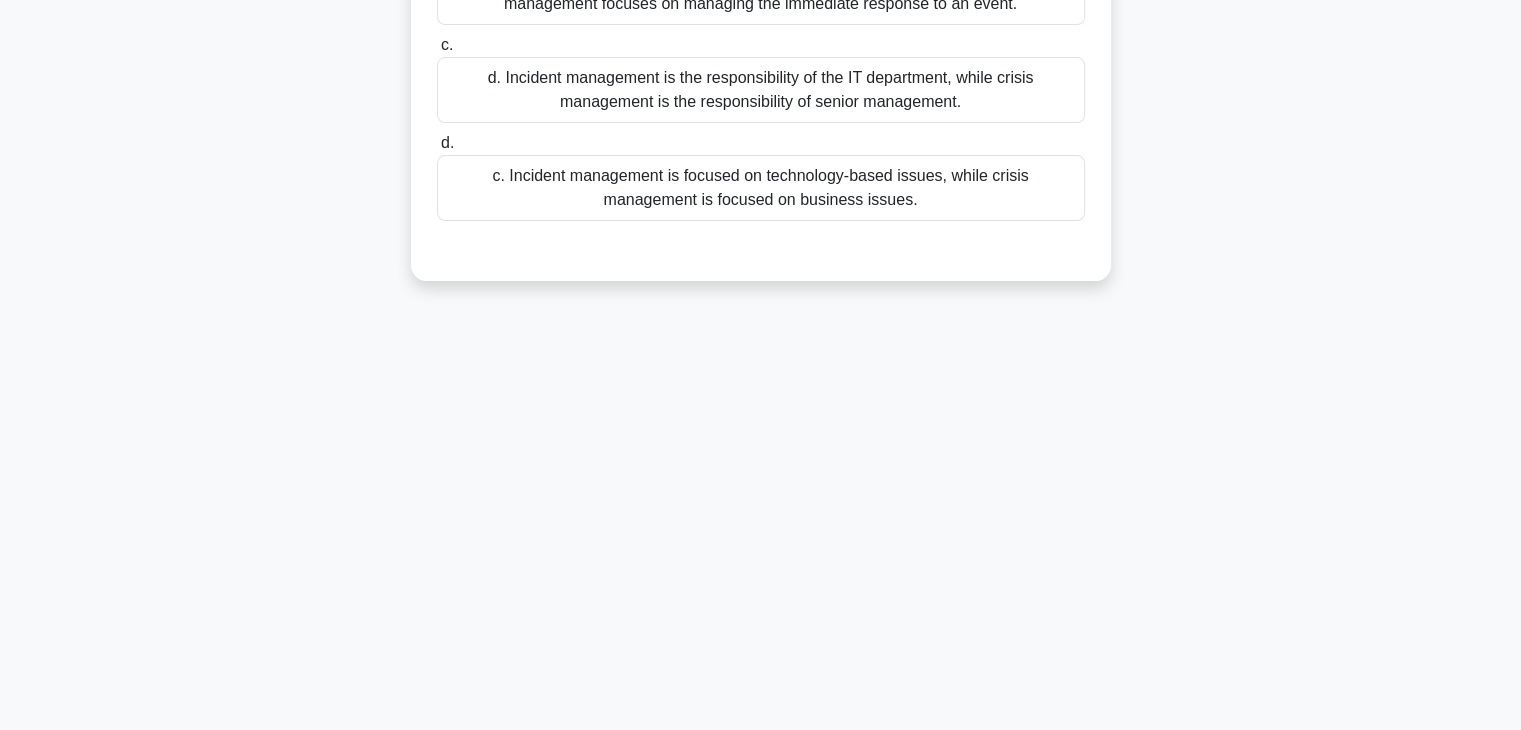 scroll, scrollTop: 0, scrollLeft: 0, axis: both 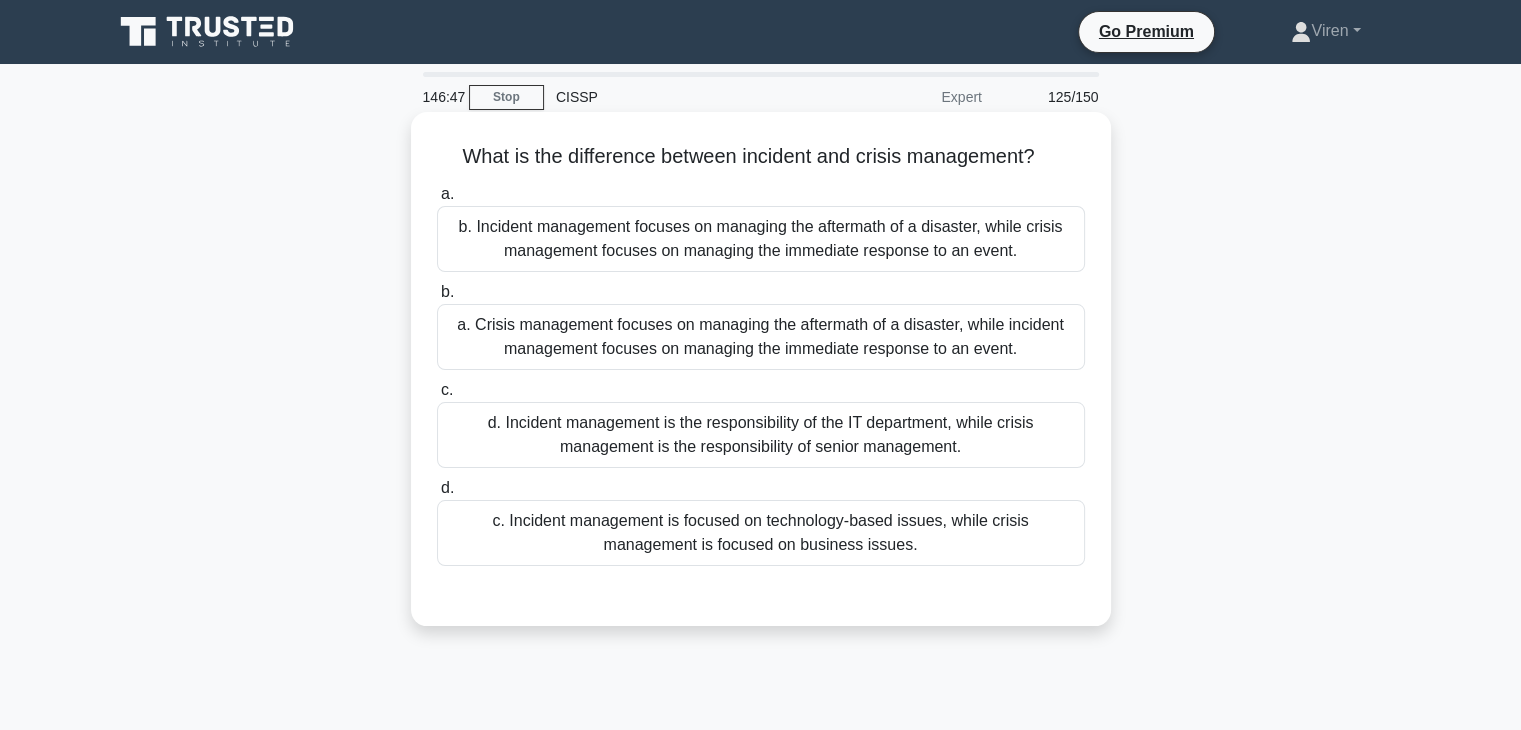 drag, startPoint x: 456, startPoint y: 150, endPoint x: 1052, endPoint y: 133, distance: 596.2424 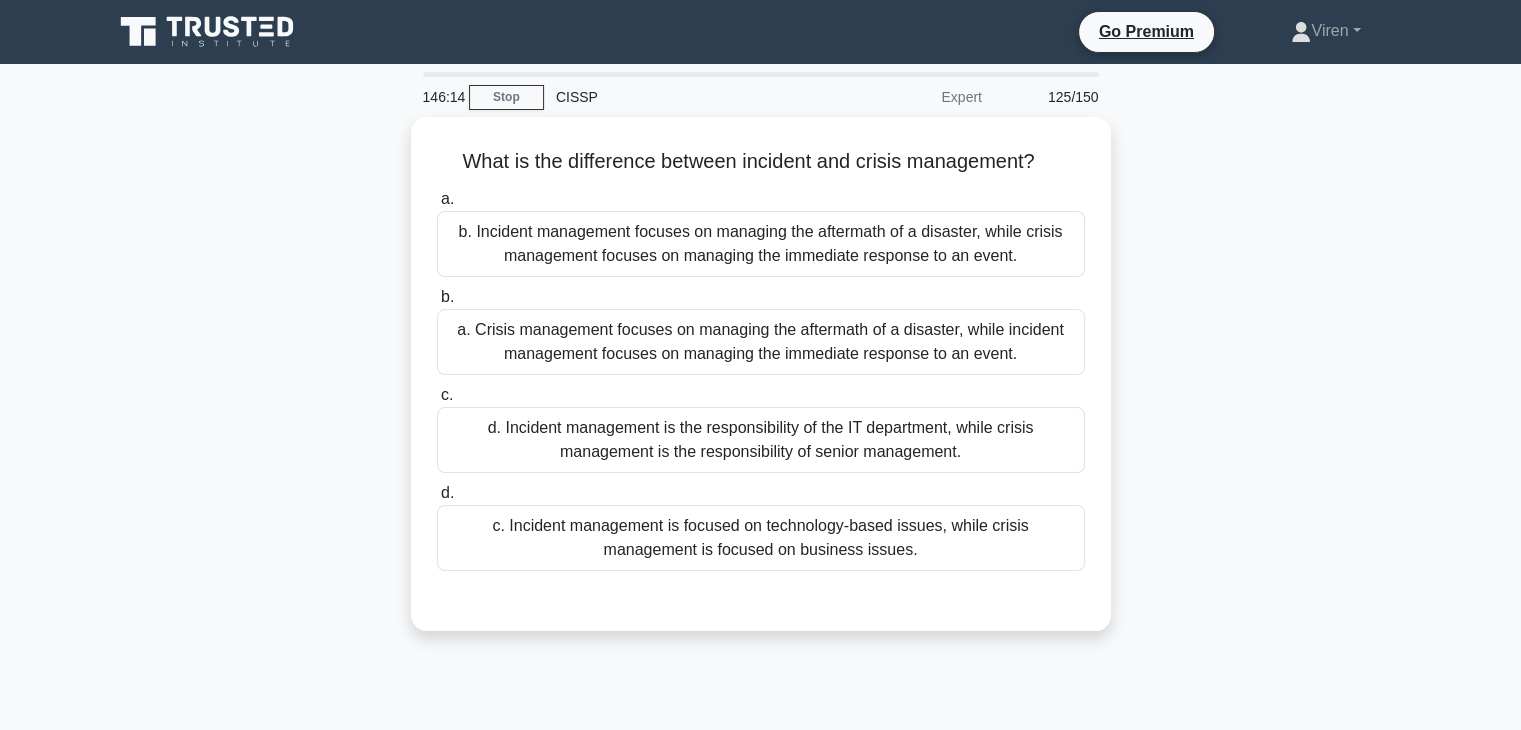 click on "What is the difference between incident and crisis management?
.spinner_0XTQ{transform-origin:center;animation:spinner_y6GP .75s linear infinite}@keyframes spinner_y6GP{100%{transform:rotate(360deg)}}
a.
b. Incident management focuses on managing the aftermath of a disaster, while crisis management focuses on managing the immediate response to an event.
b. c. d." at bounding box center (761, 386) 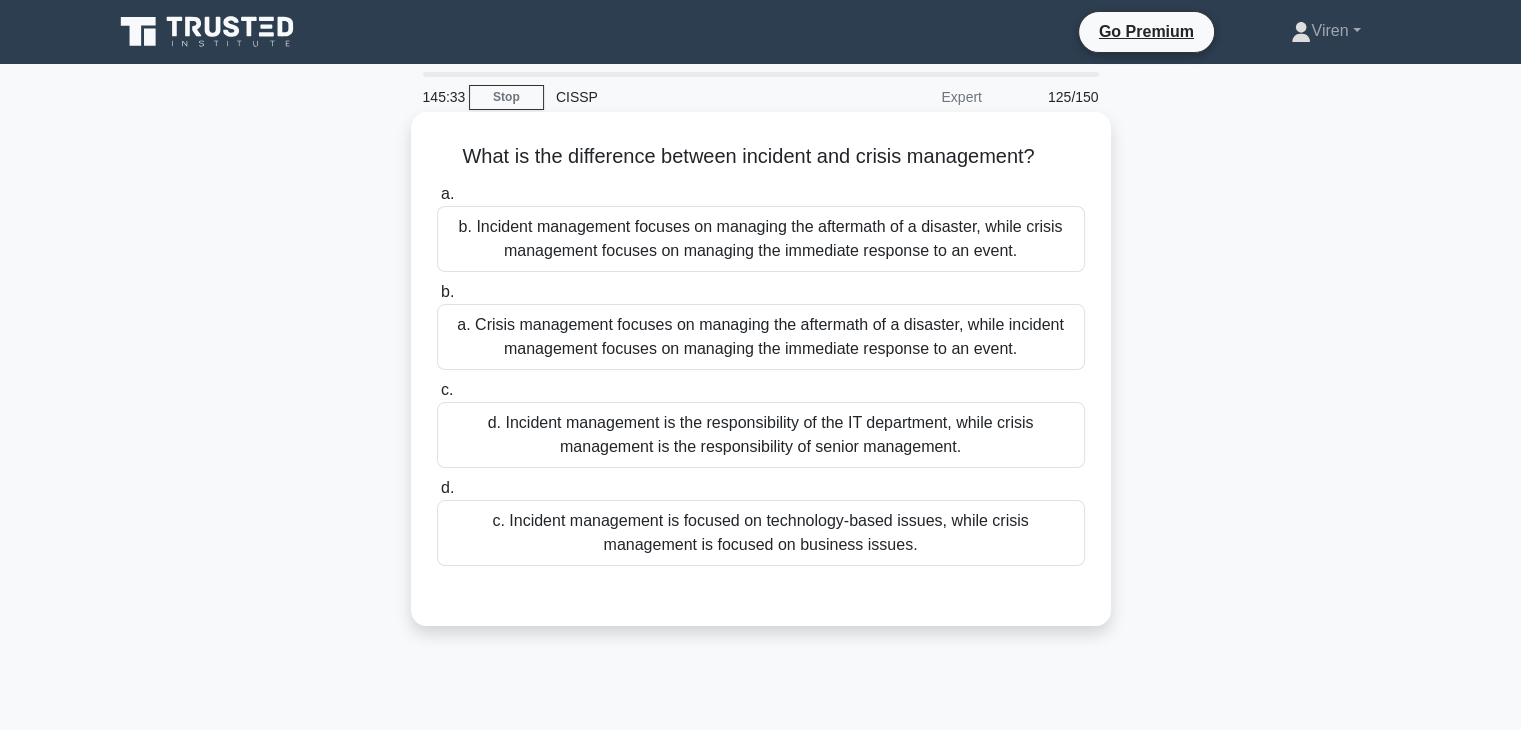 click on "d. Incident management is the responsibility of the IT department, while crisis management is the responsibility of senior management." at bounding box center (761, 435) 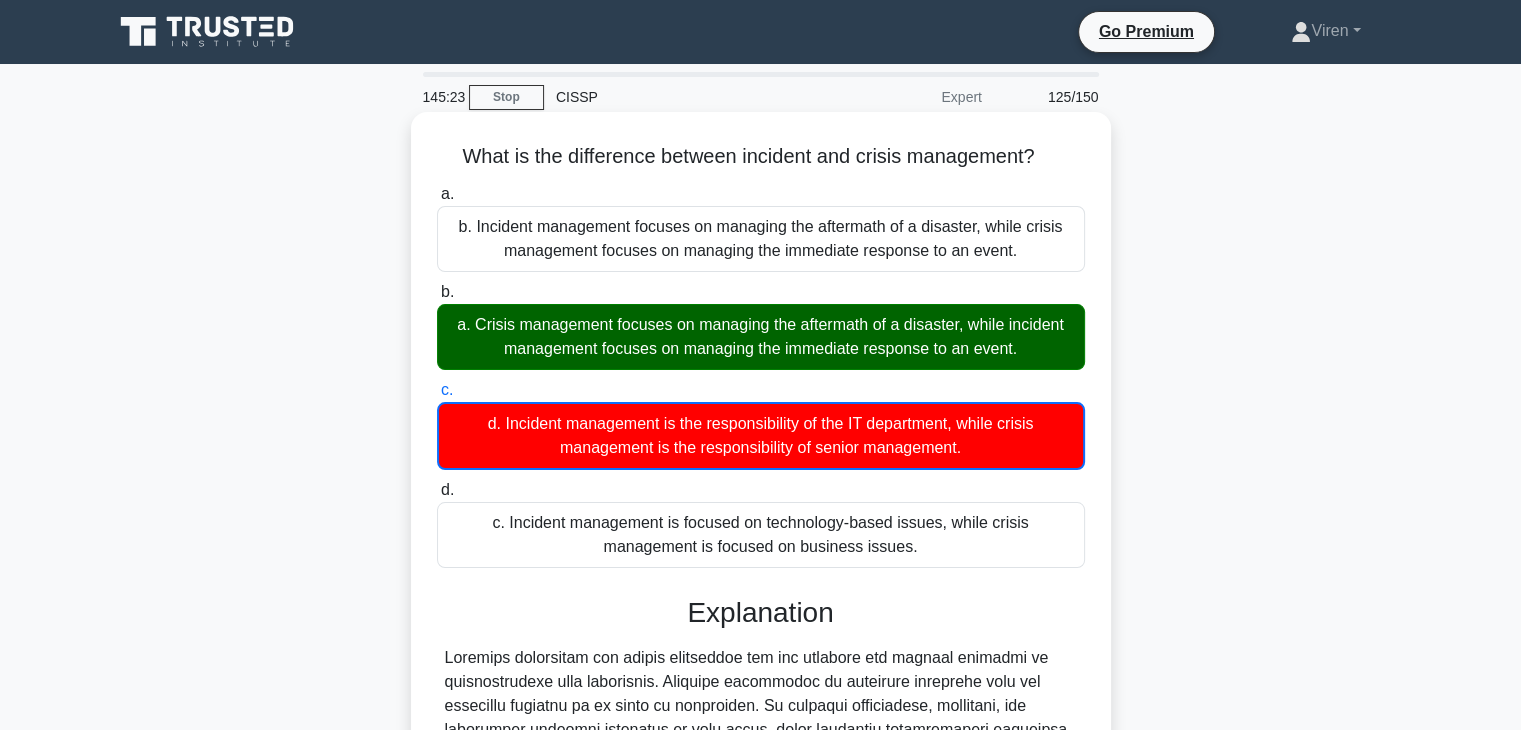 scroll, scrollTop: 432, scrollLeft: 0, axis: vertical 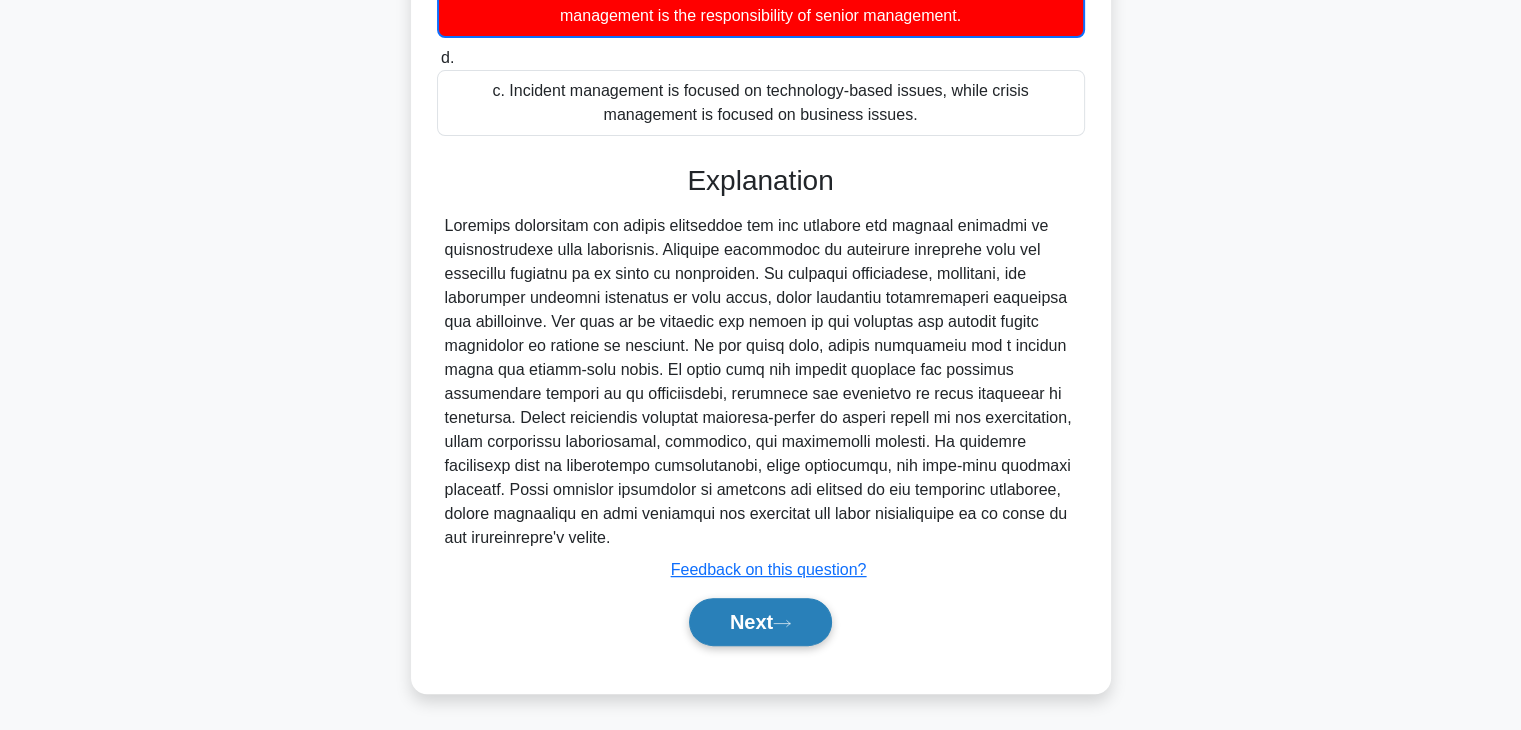 click on "Next" at bounding box center (760, 622) 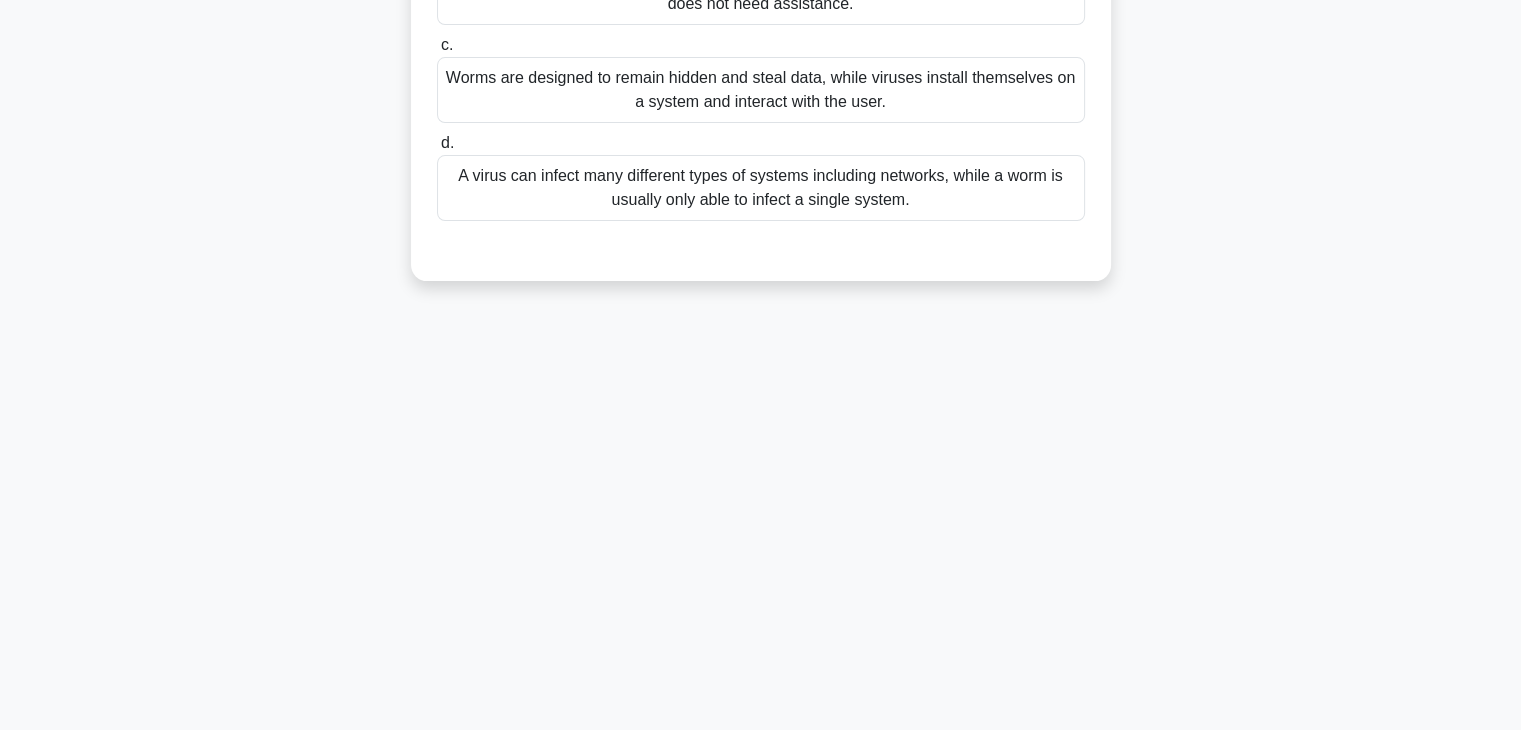 scroll, scrollTop: 0, scrollLeft: 0, axis: both 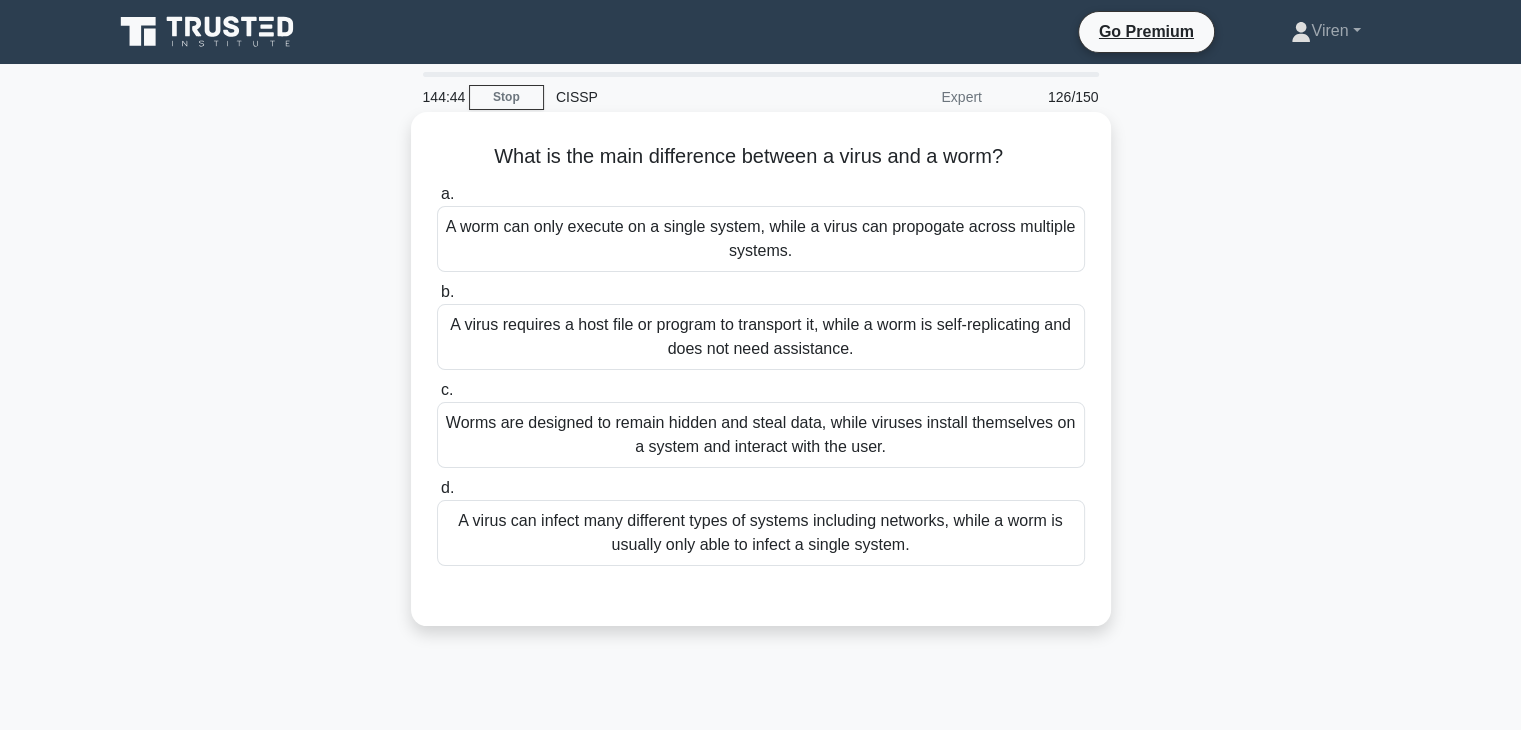 click on "A worm can only execute on a single system, while a virus can propogate across multiple systems." at bounding box center [761, 239] 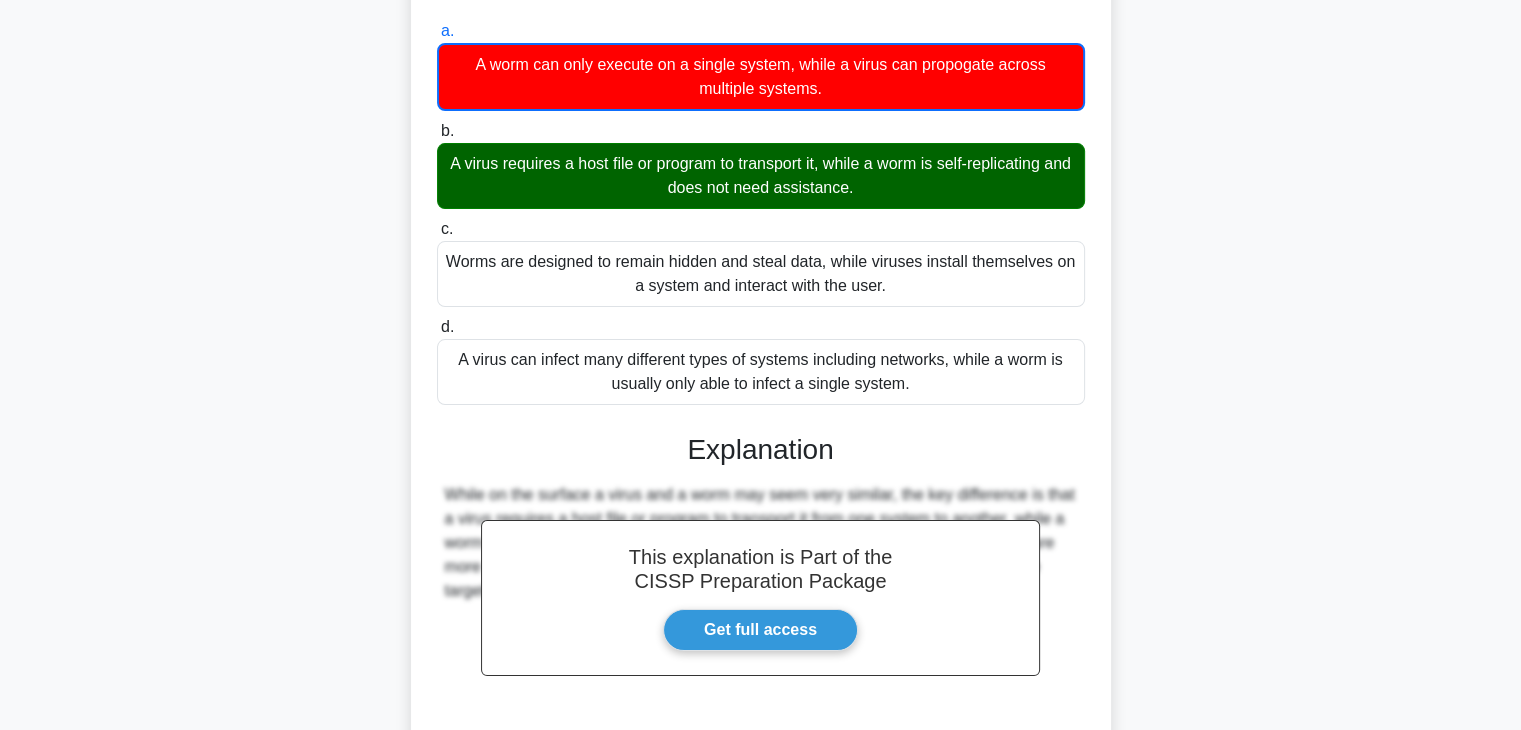 scroll, scrollTop: 351, scrollLeft: 0, axis: vertical 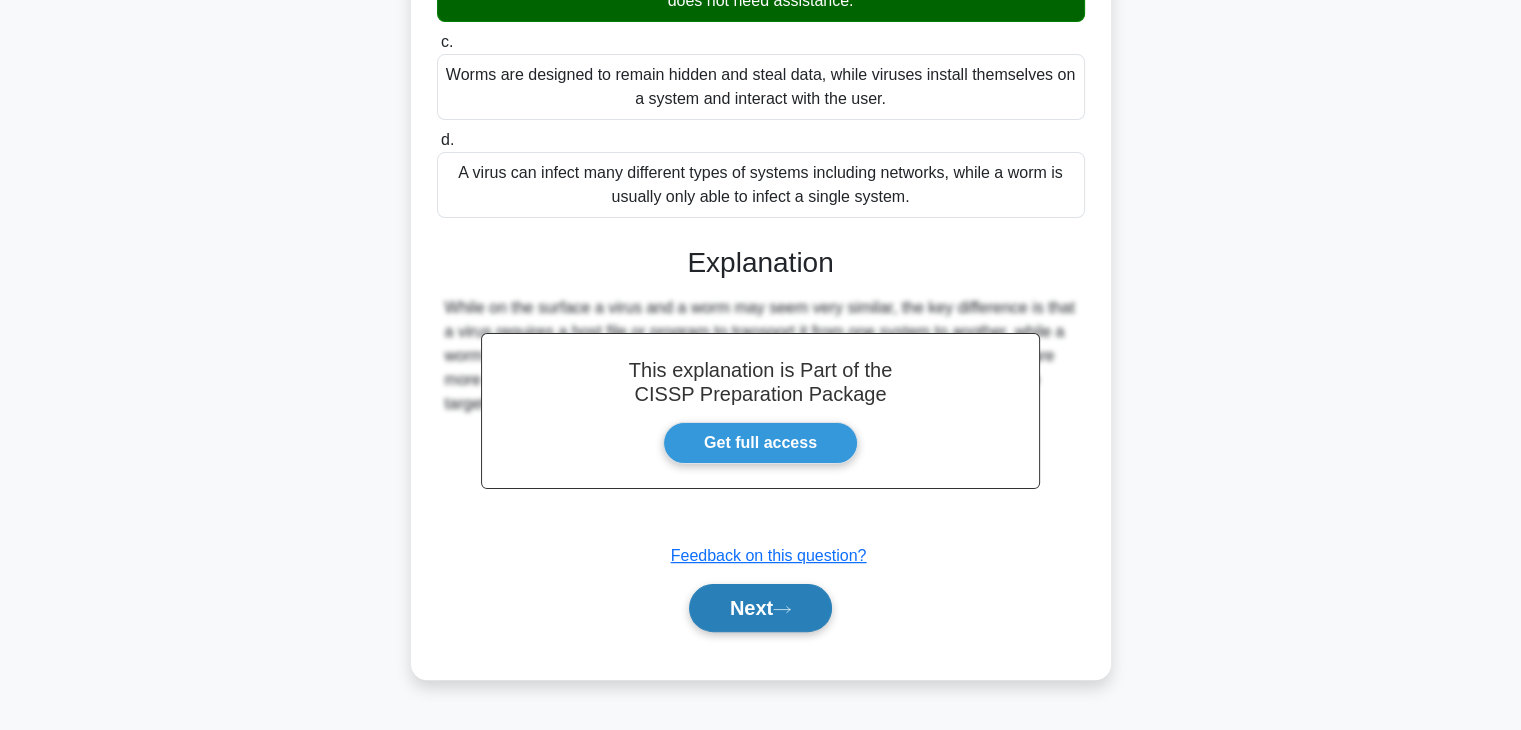 click on "Next" at bounding box center [760, 608] 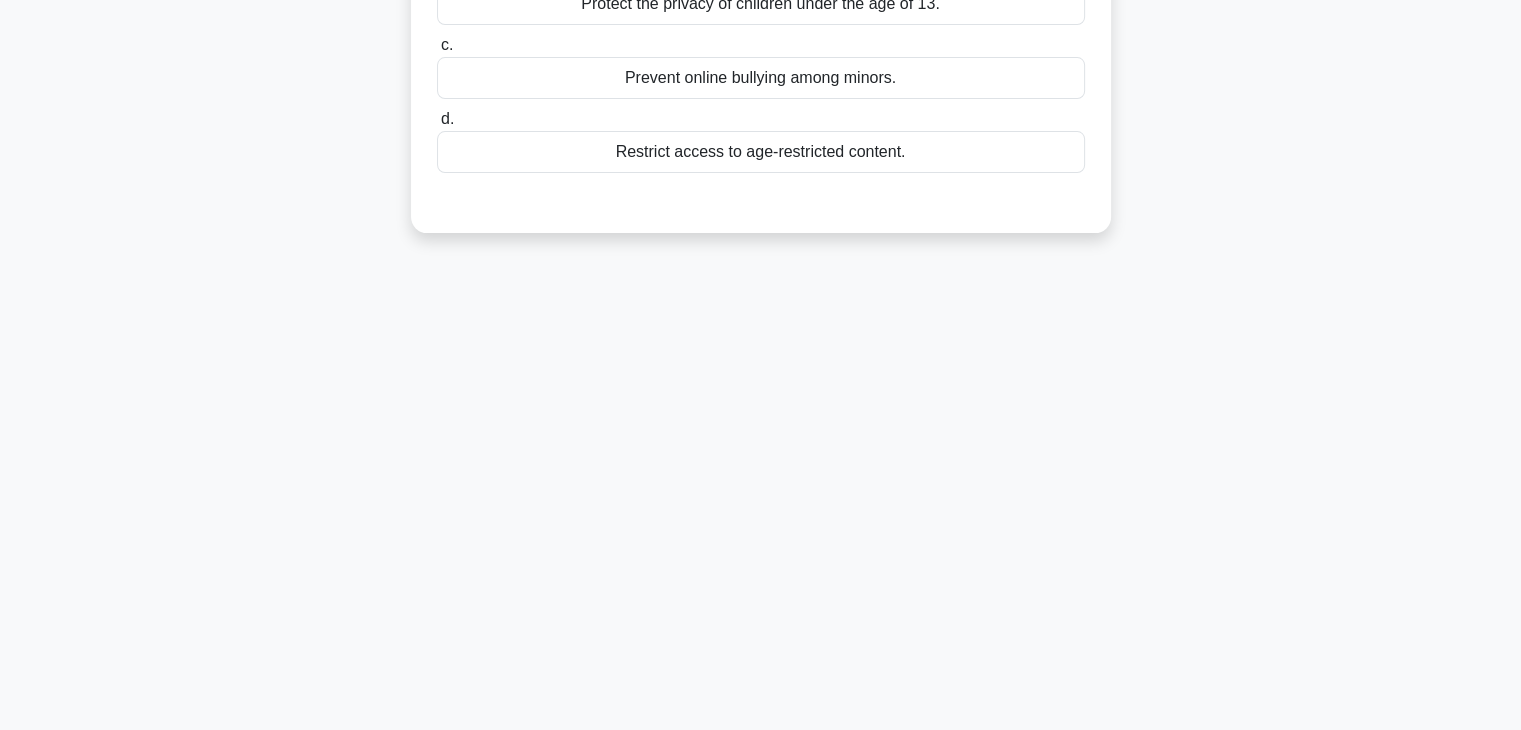 scroll, scrollTop: 0, scrollLeft: 0, axis: both 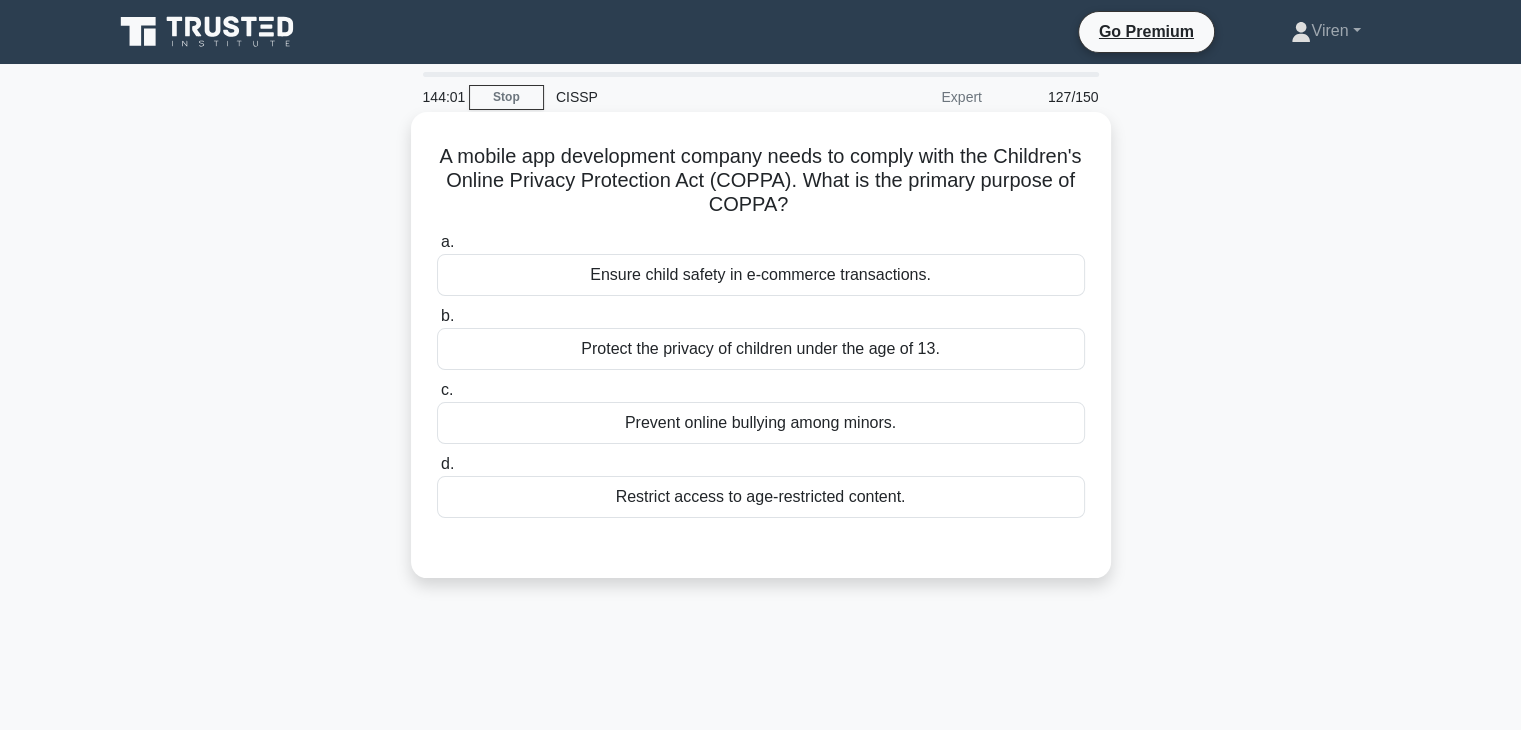 drag, startPoint x: 904, startPoint y: 181, endPoint x: 916, endPoint y: 205, distance: 26.832815 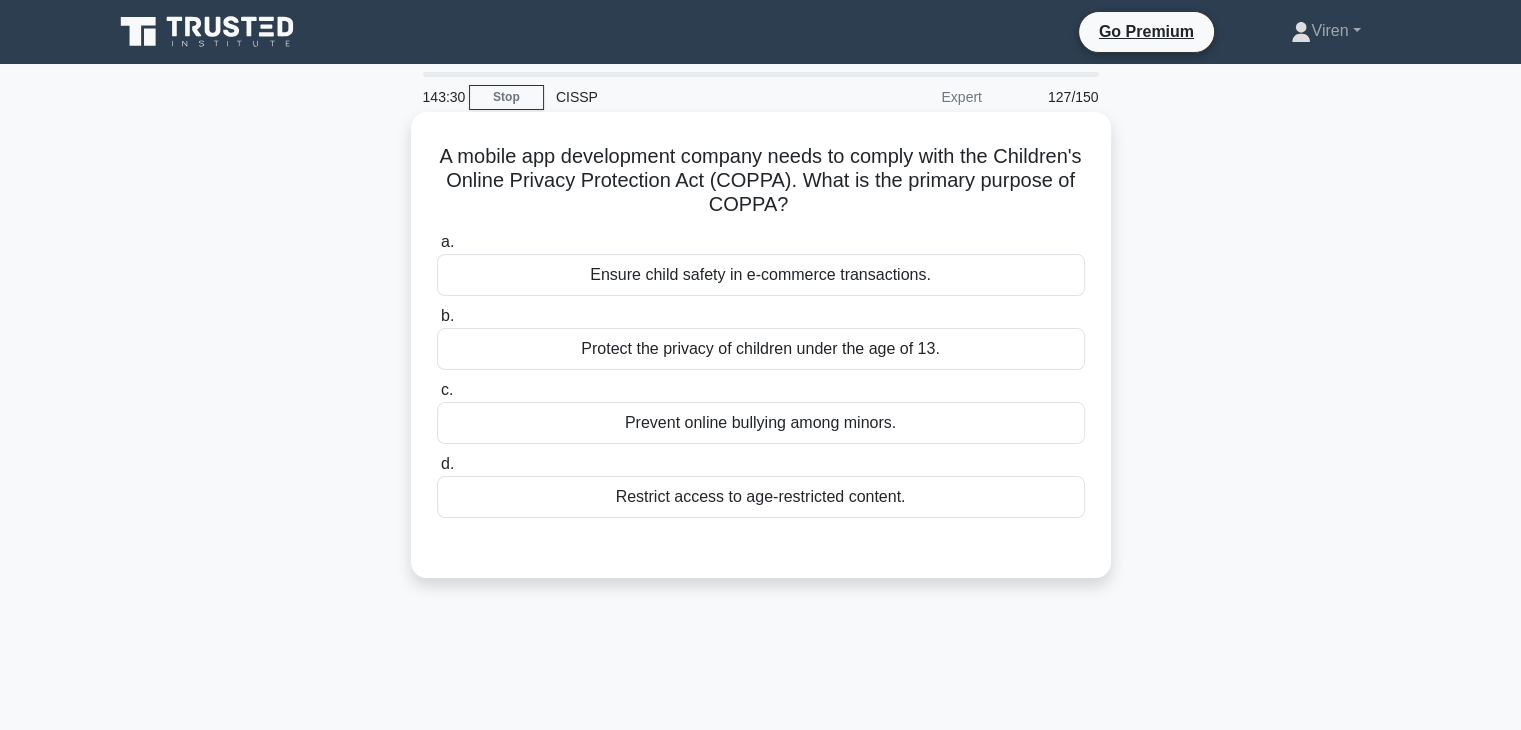 click on "Protect the privacy of children under the age of 13." at bounding box center [761, 349] 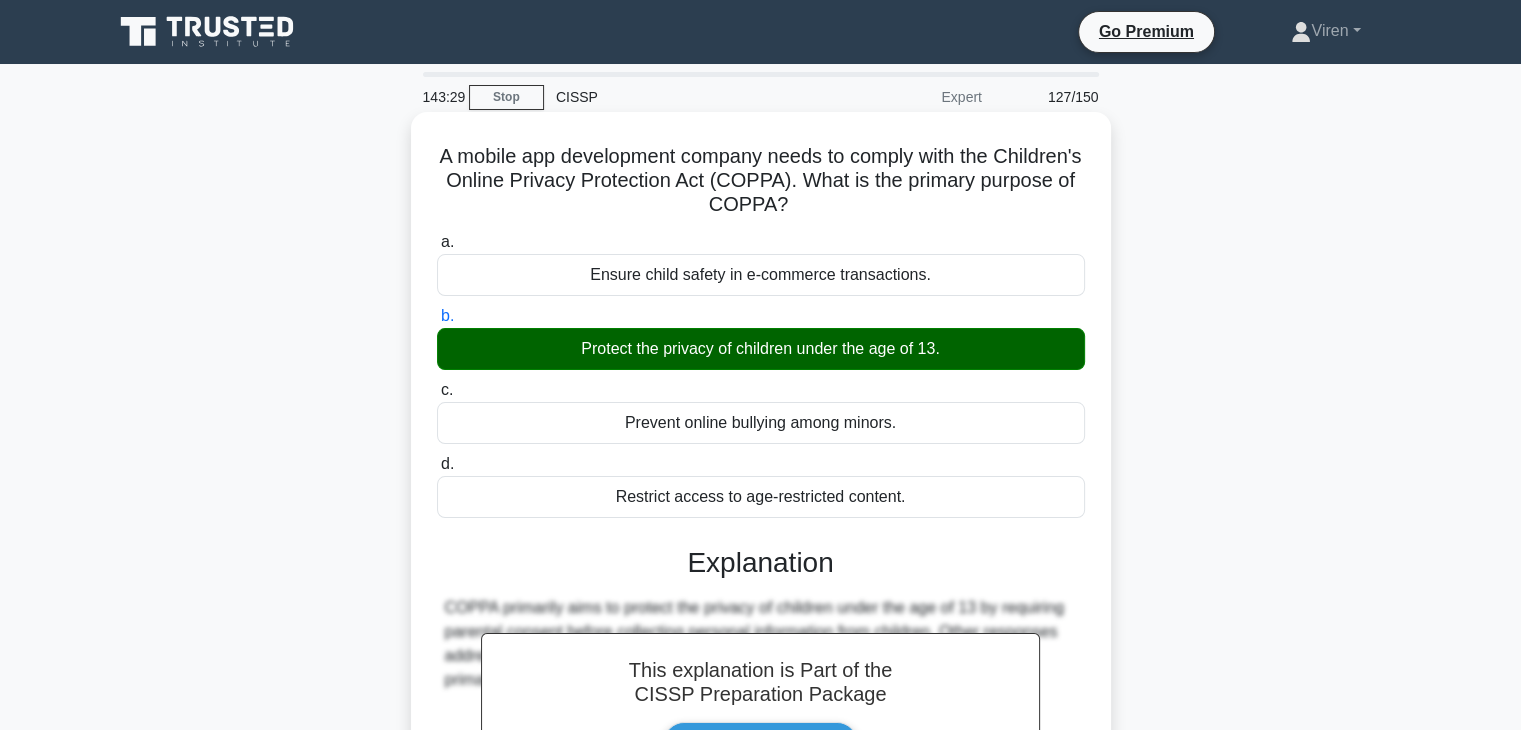 scroll, scrollTop: 351, scrollLeft: 0, axis: vertical 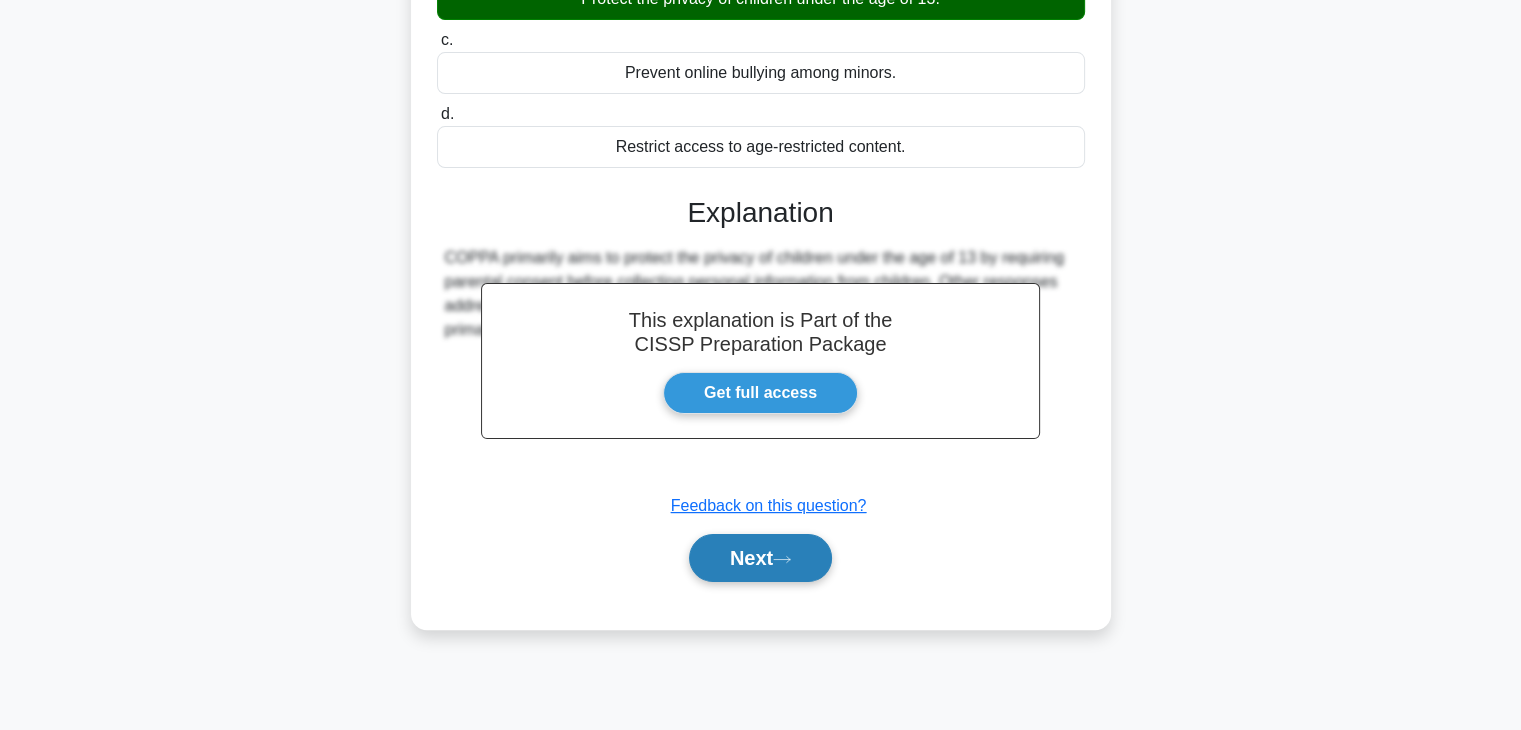 click on "Next" at bounding box center (760, 558) 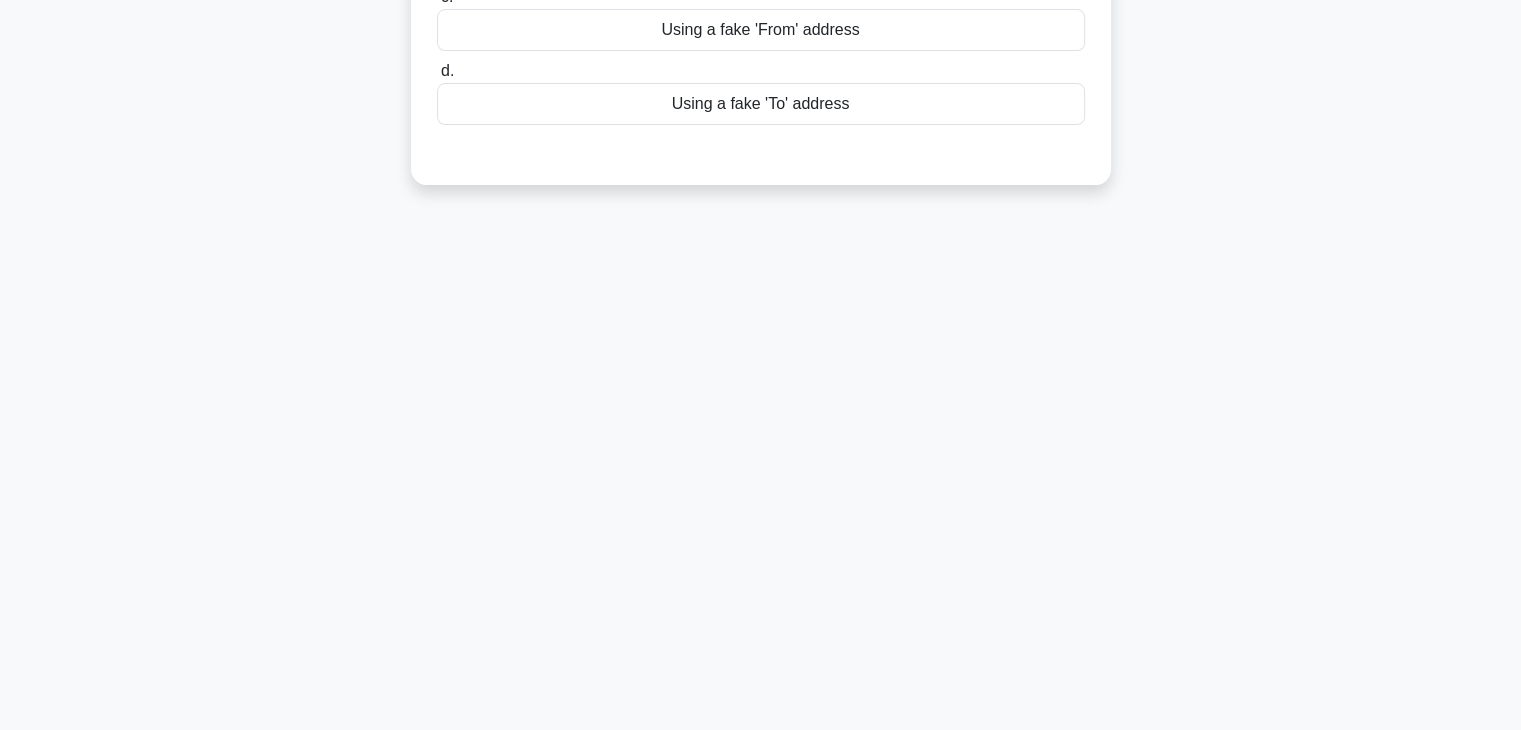 scroll, scrollTop: 0, scrollLeft: 0, axis: both 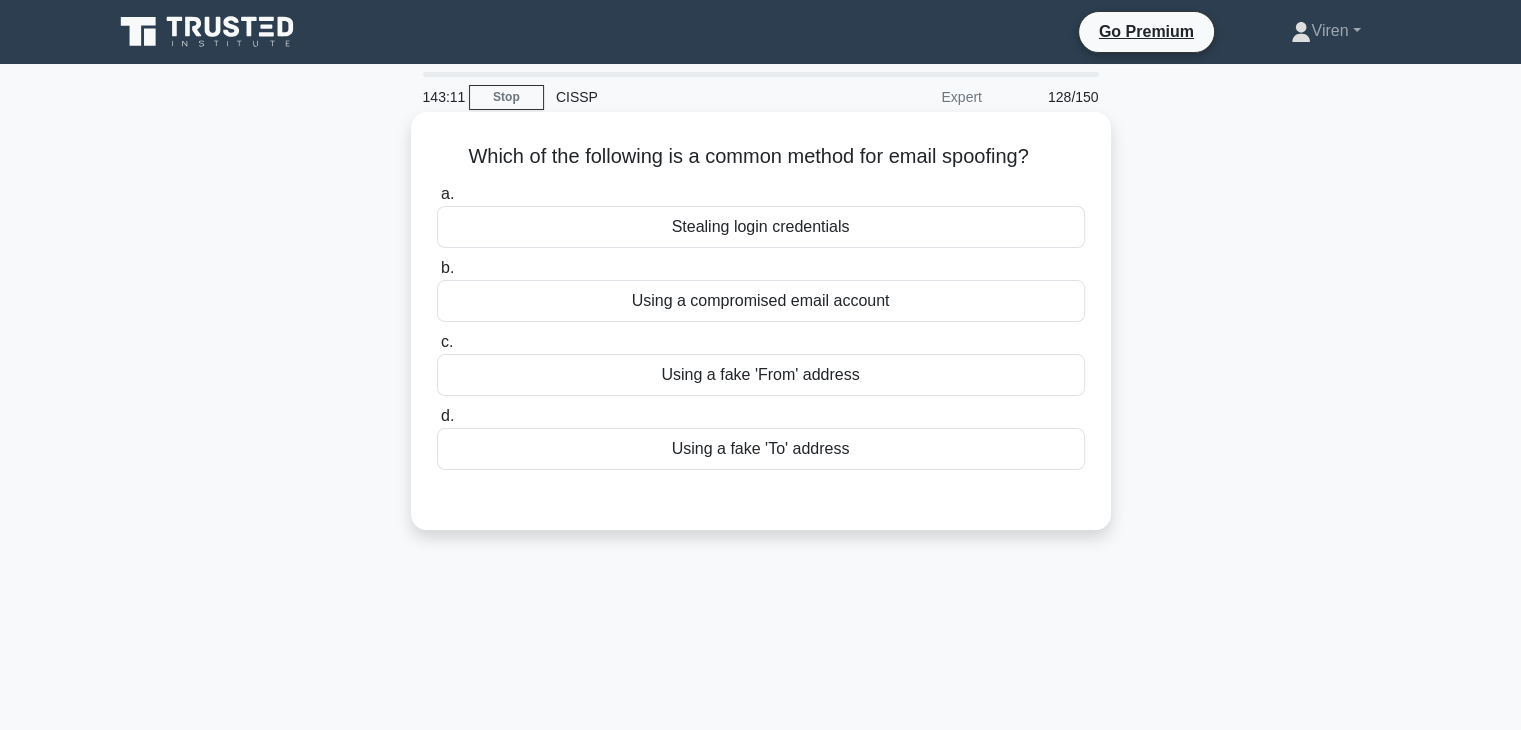click on "Using a fake 'From' address" at bounding box center (761, 375) 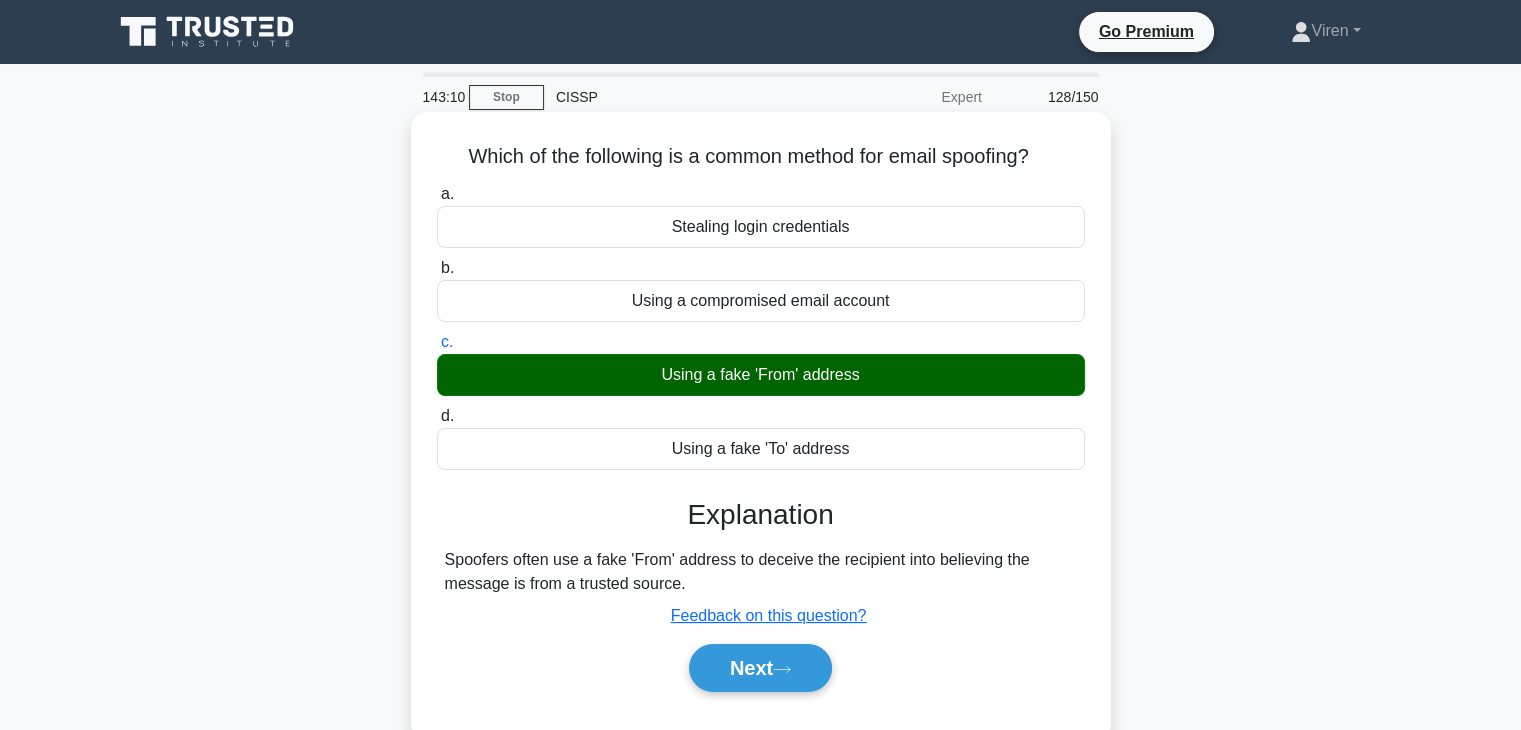 scroll, scrollTop: 351, scrollLeft: 0, axis: vertical 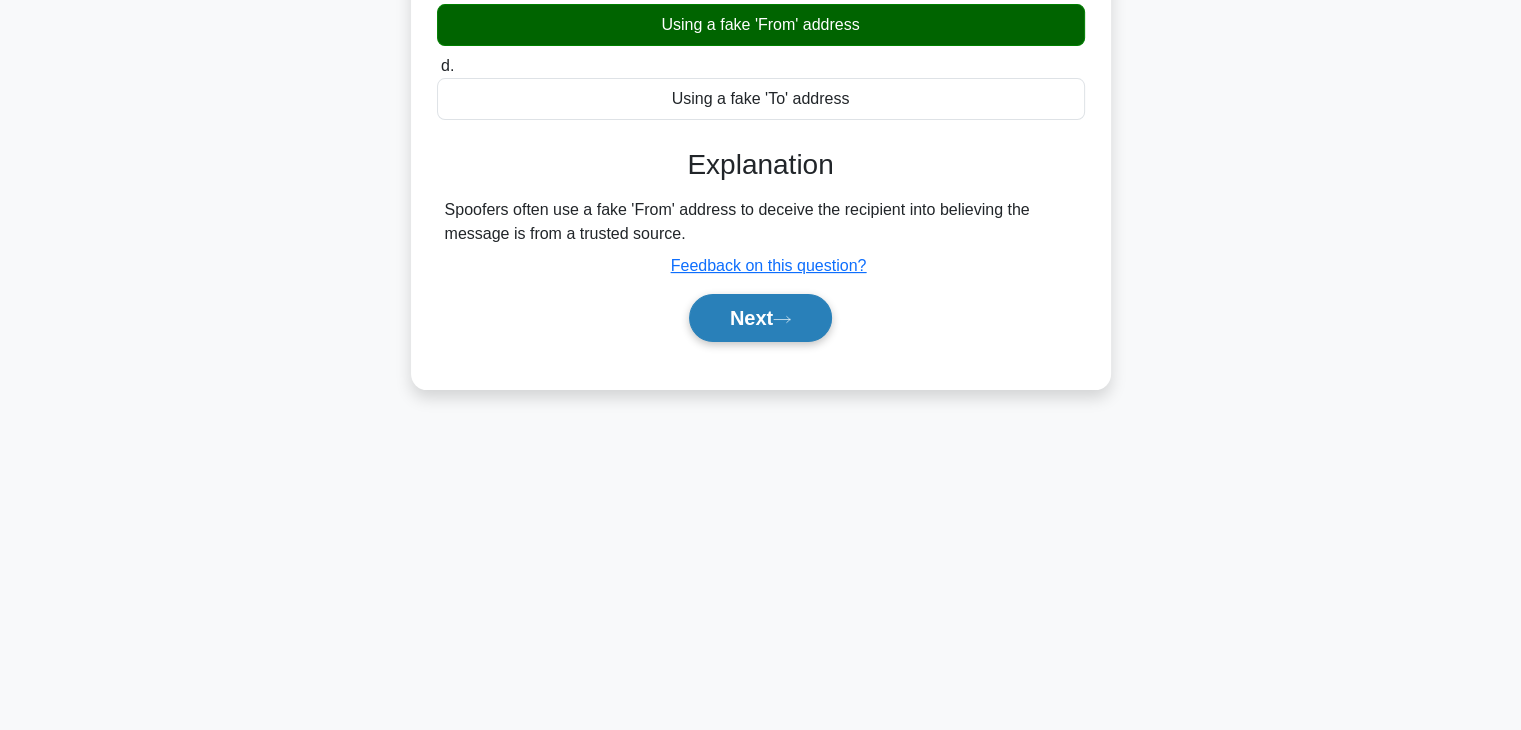click on "Next" at bounding box center (760, 318) 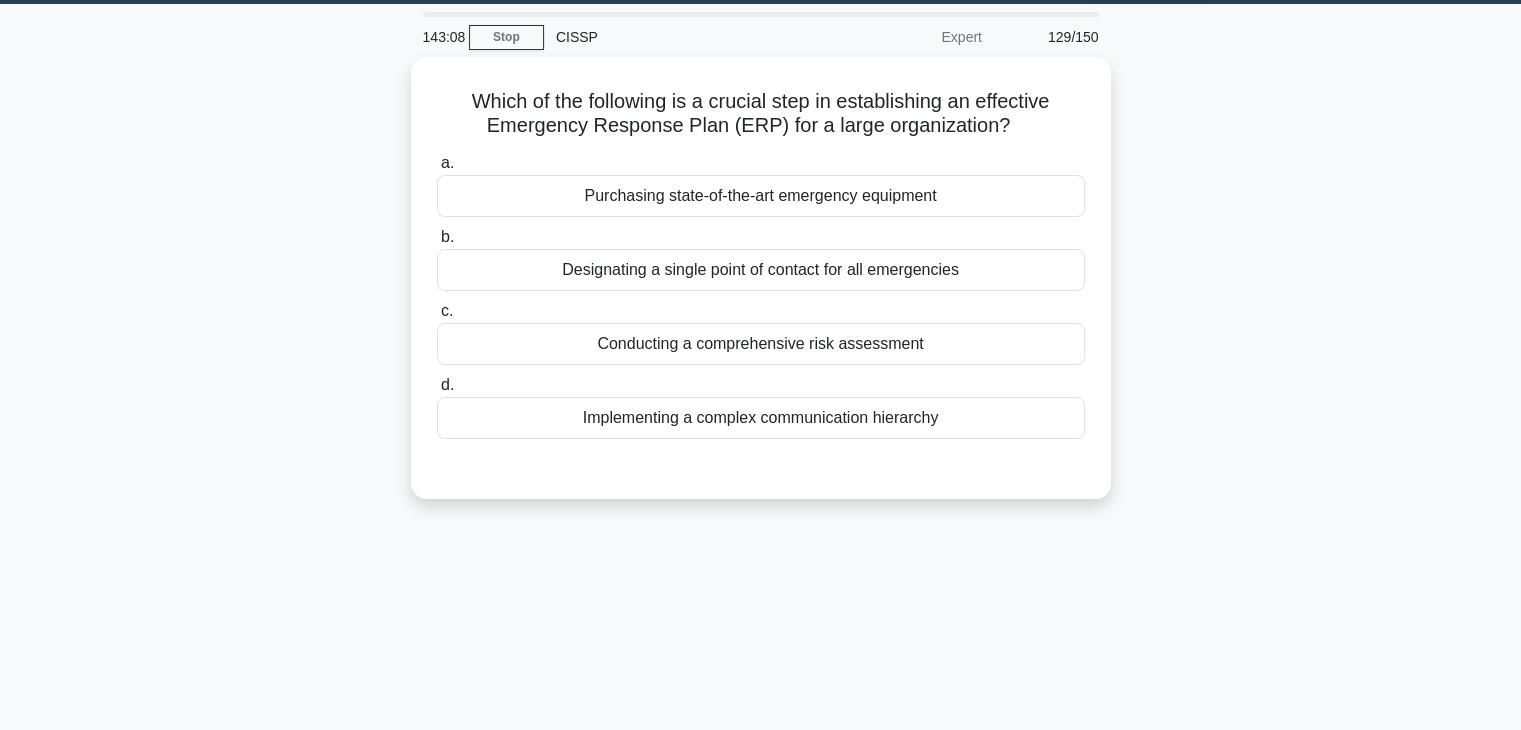 scroll, scrollTop: 0, scrollLeft: 0, axis: both 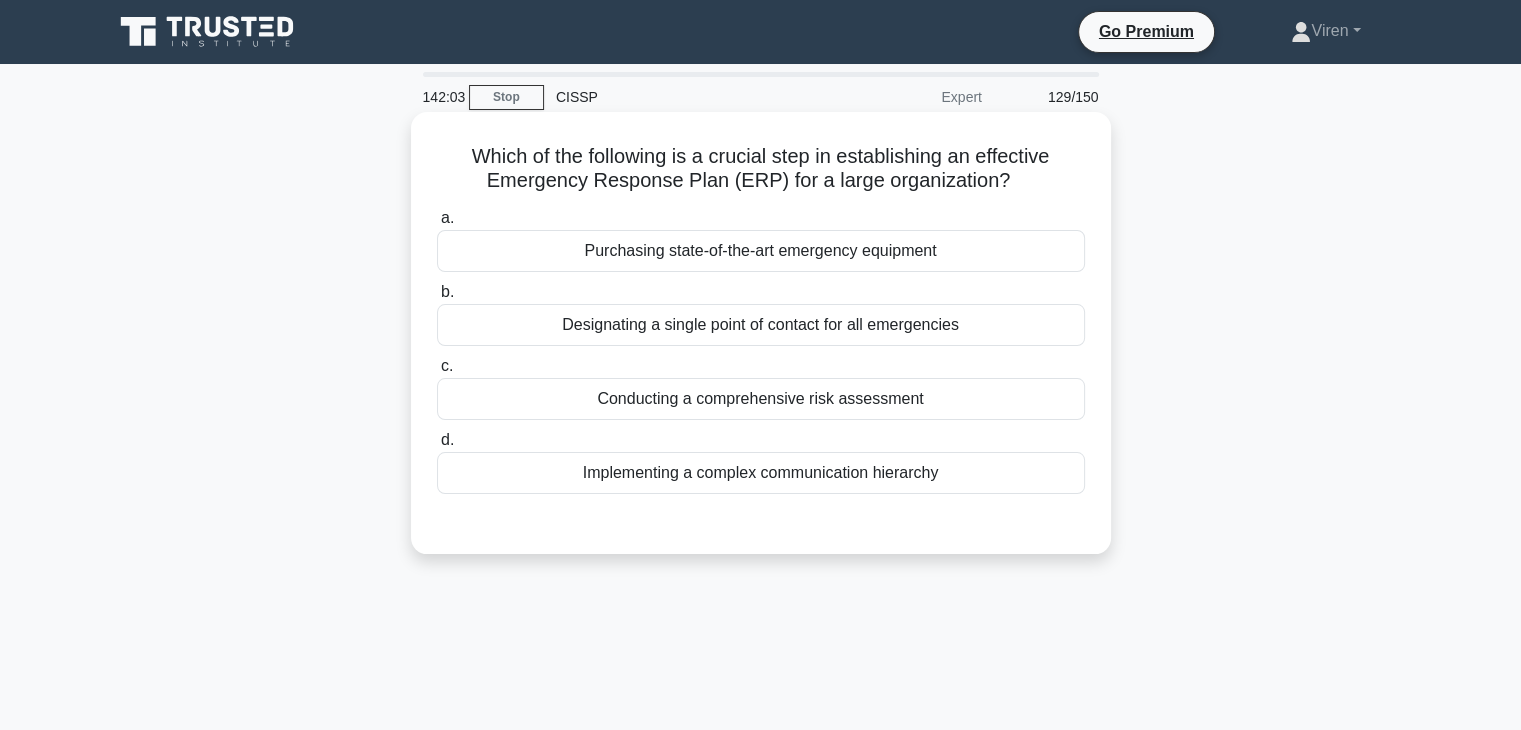 click on "Conducting a comprehensive risk assessment" at bounding box center (761, 399) 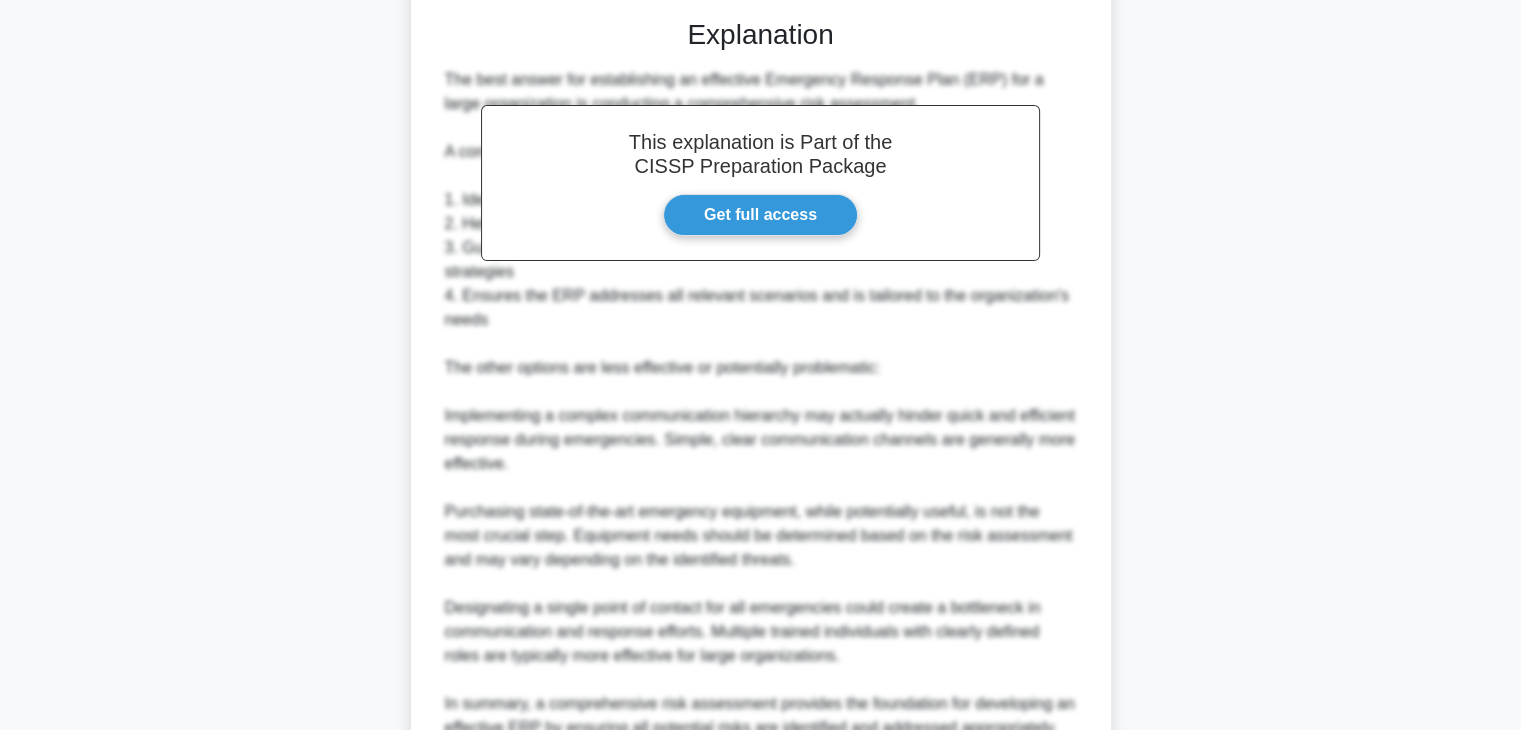 scroll, scrollTop: 670, scrollLeft: 0, axis: vertical 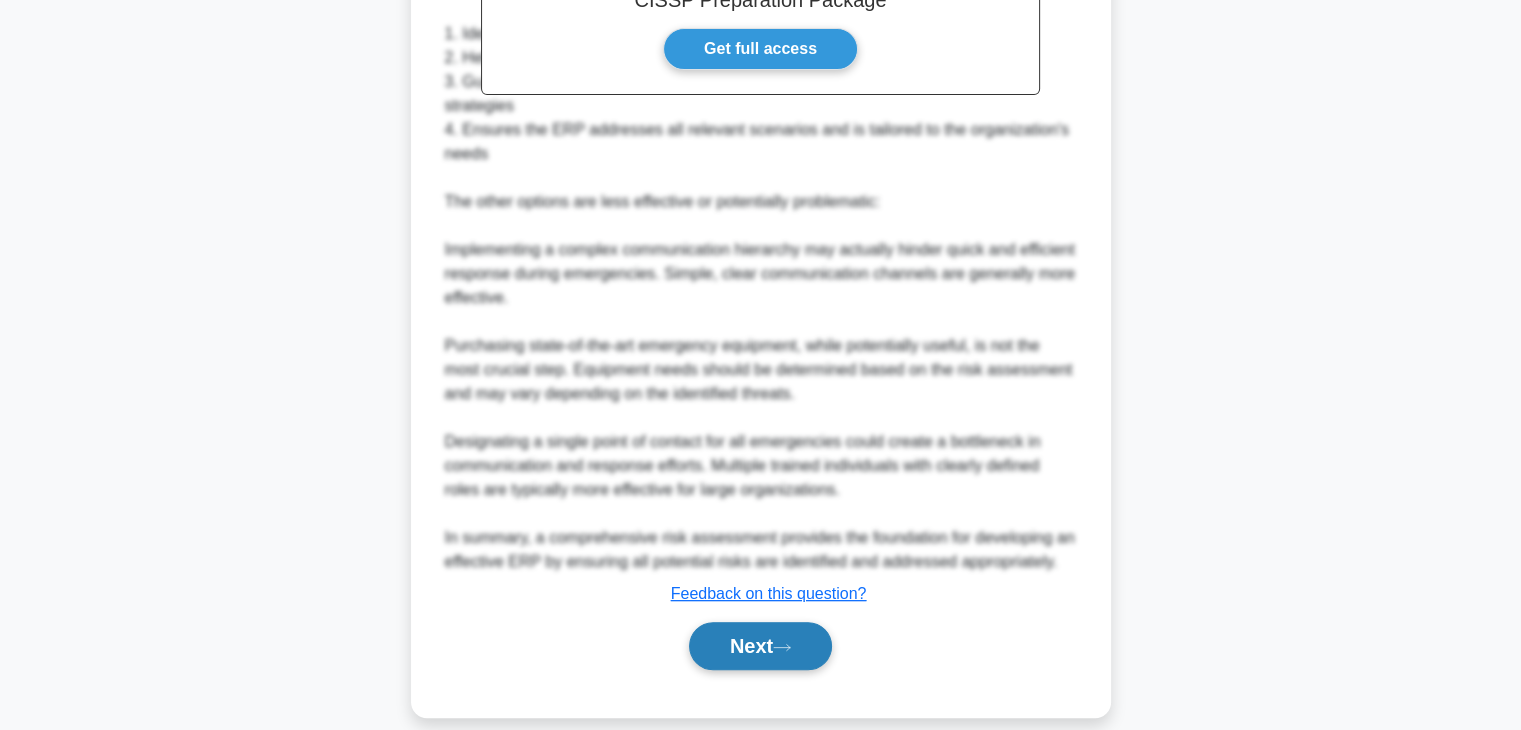 click on "Next" at bounding box center (760, 646) 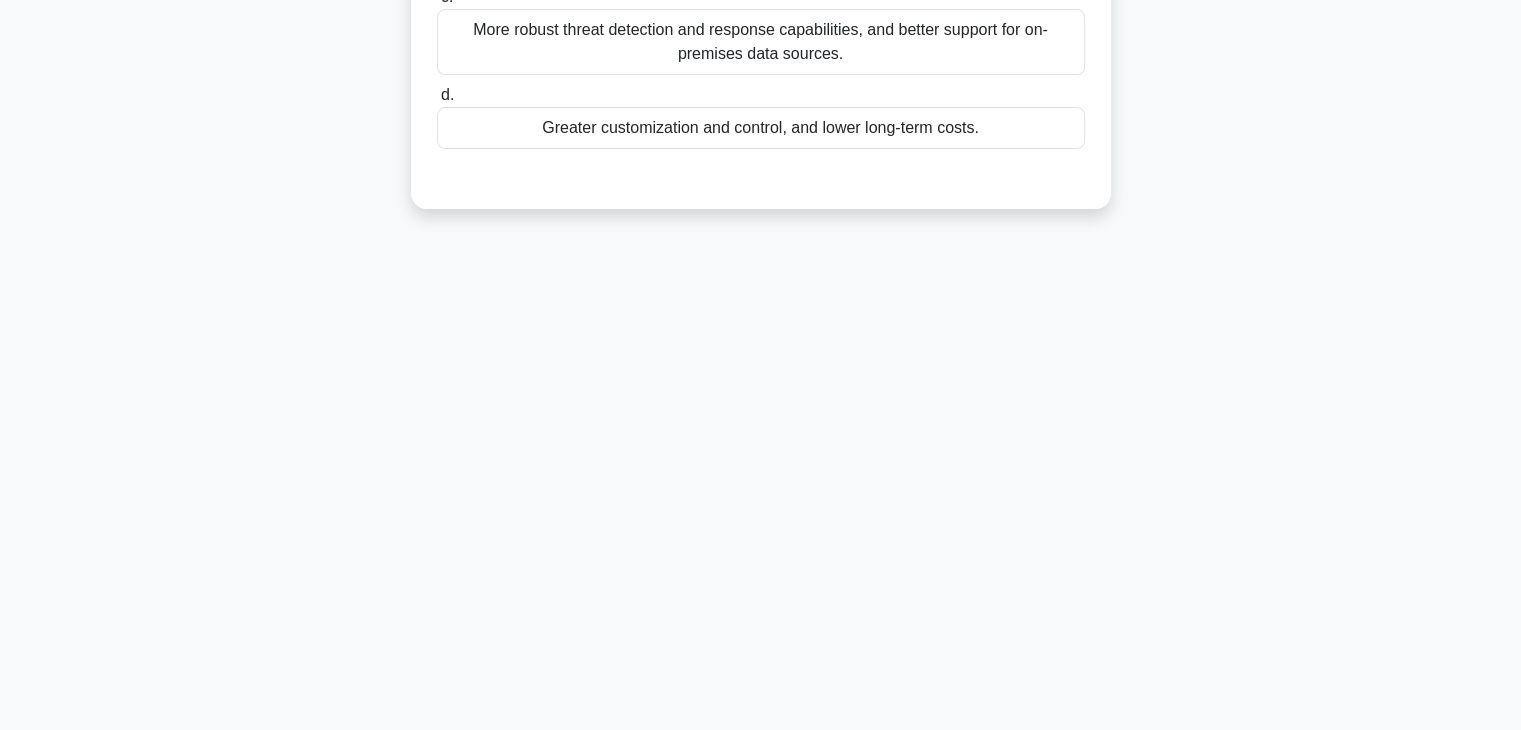 scroll, scrollTop: 0, scrollLeft: 0, axis: both 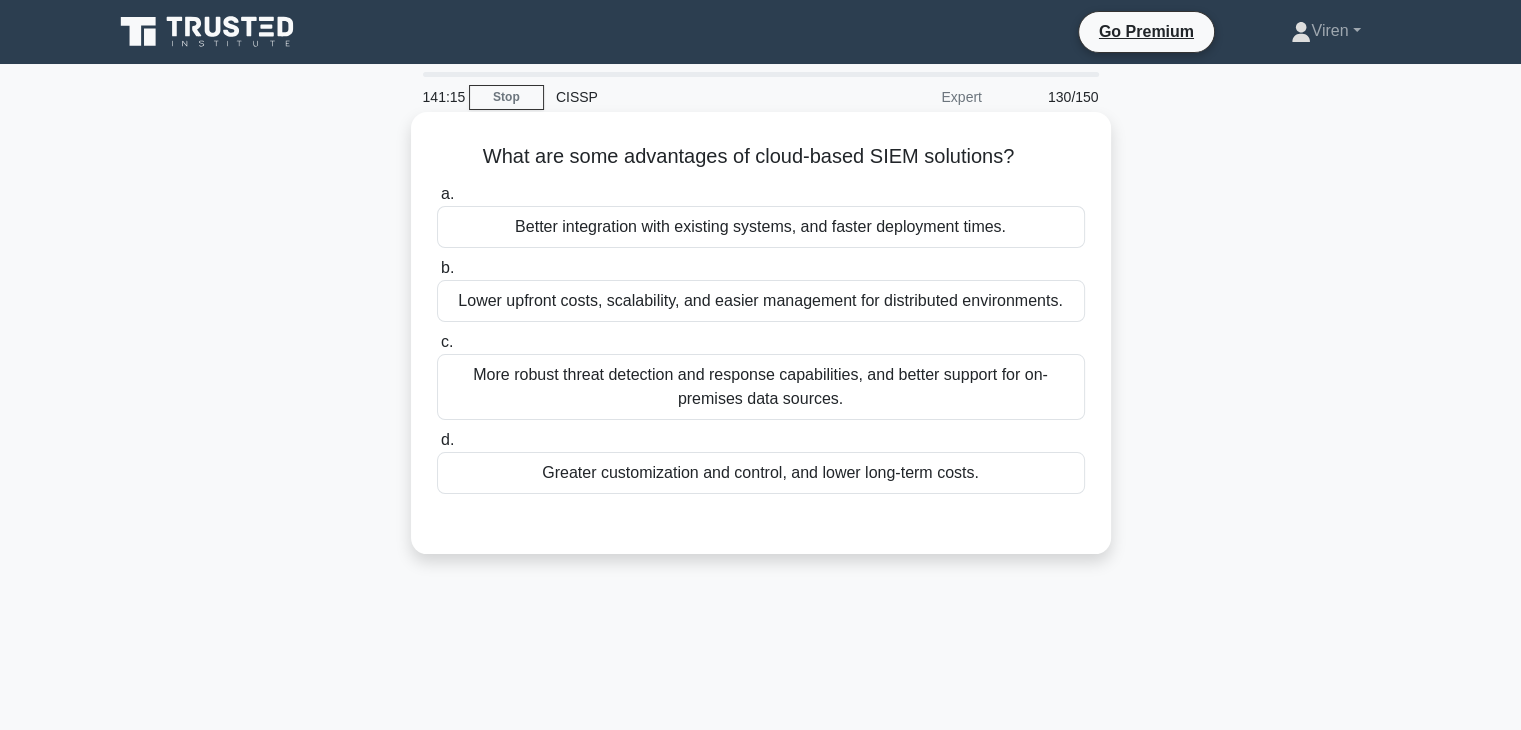 click on "Better integration with existing systems, and faster deployment times." at bounding box center (761, 227) 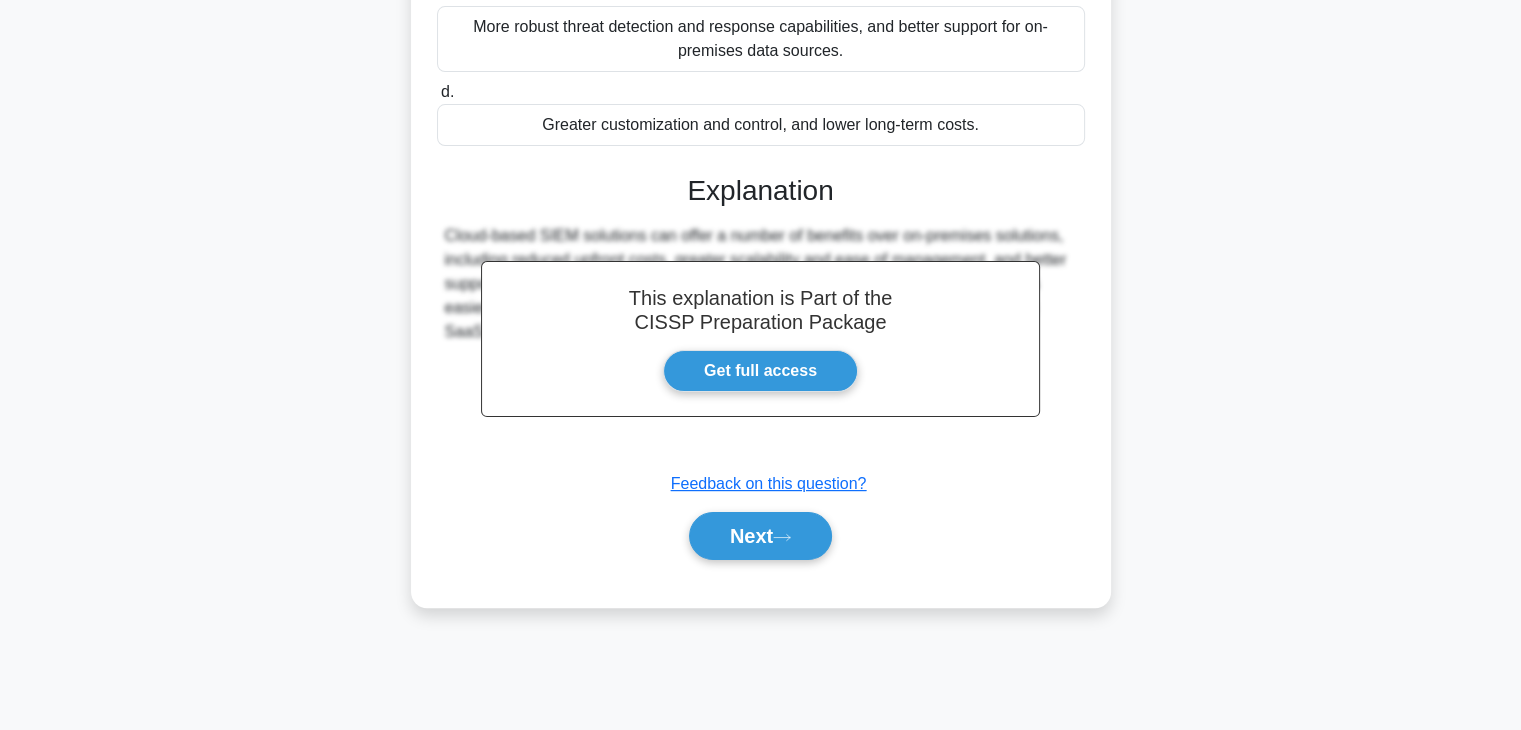 scroll, scrollTop: 350, scrollLeft: 0, axis: vertical 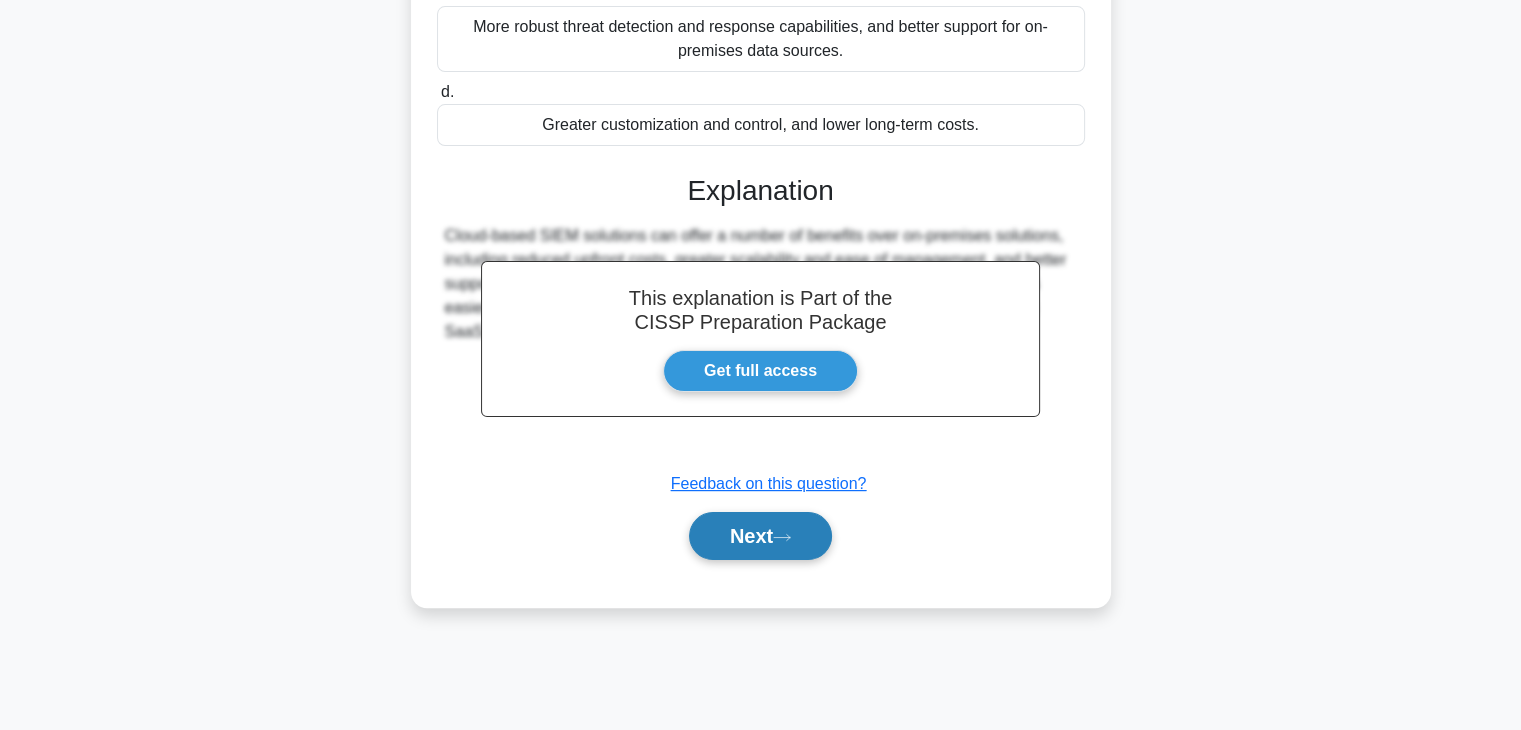 click on "Next" at bounding box center [760, 536] 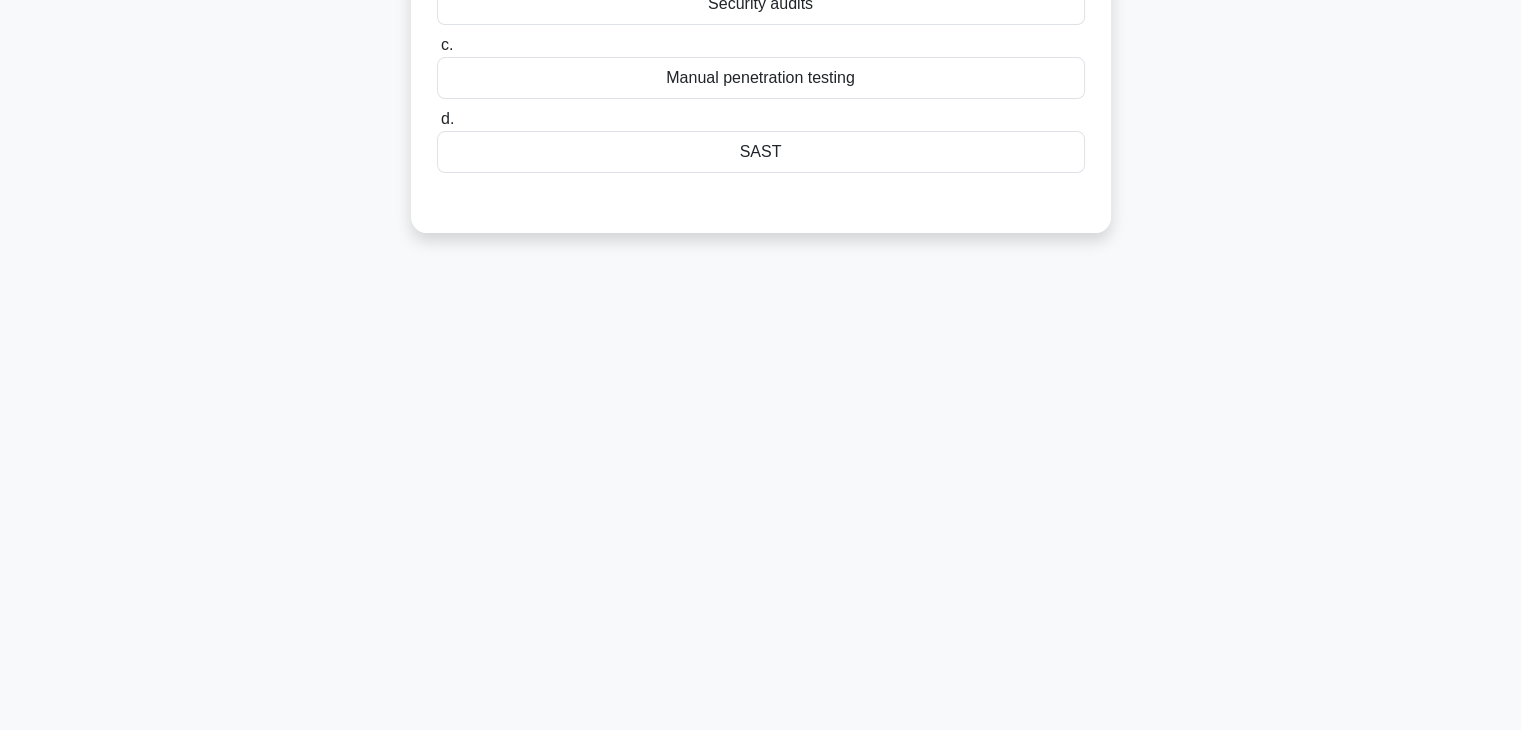 scroll, scrollTop: 0, scrollLeft: 0, axis: both 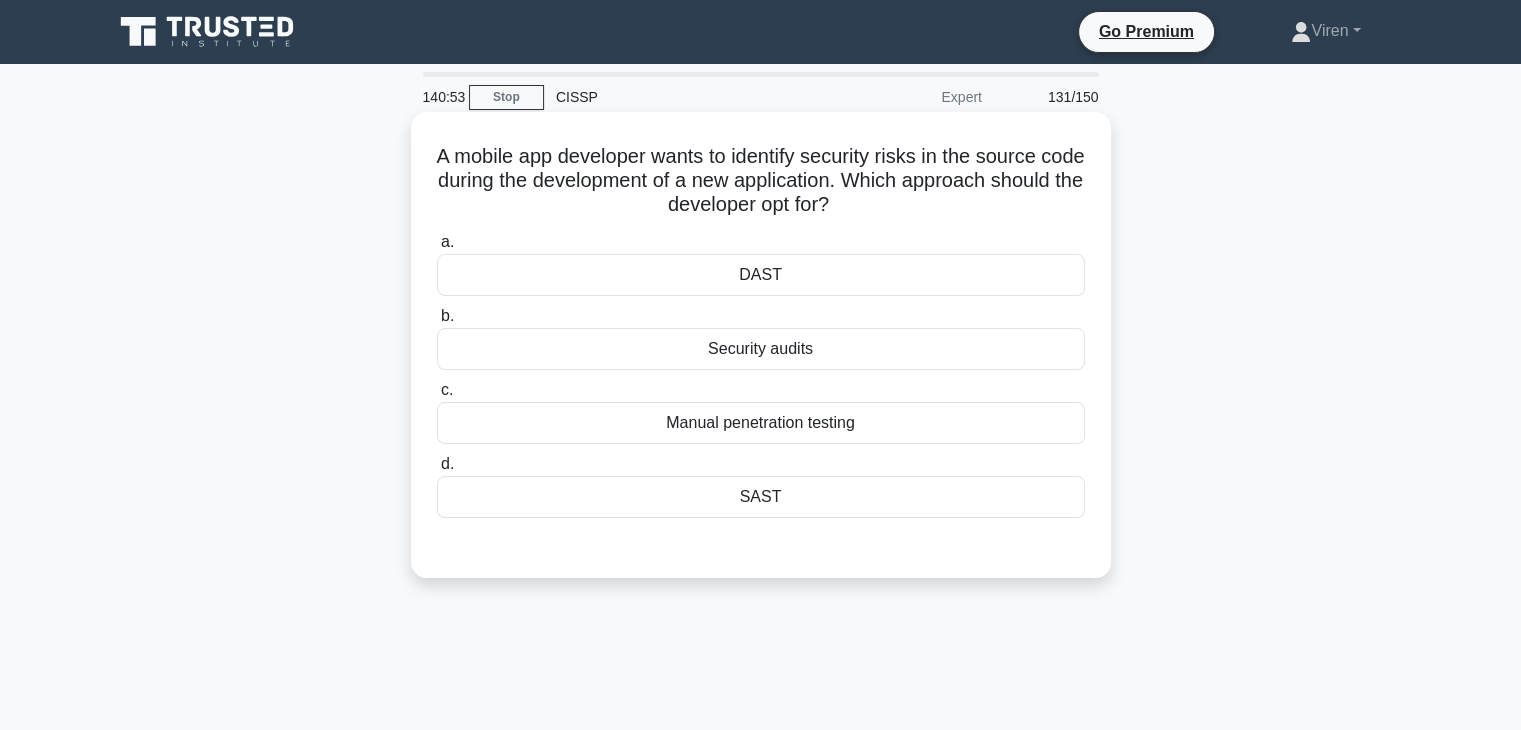 drag, startPoint x: 898, startPoint y: 212, endPoint x: 559, endPoint y: 160, distance: 342.96503 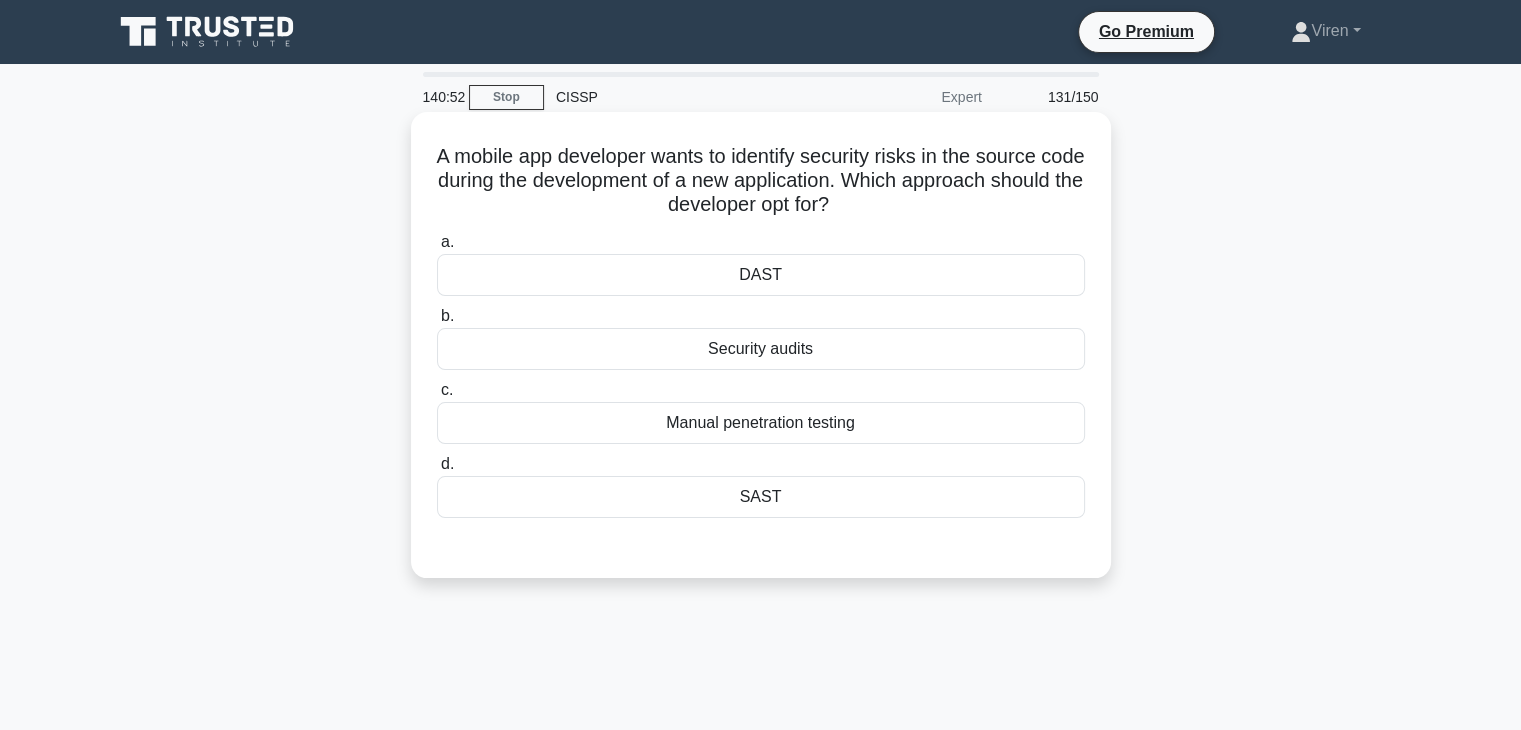 drag, startPoint x: 559, startPoint y: 160, endPoint x: 451, endPoint y: 153, distance: 108.226616 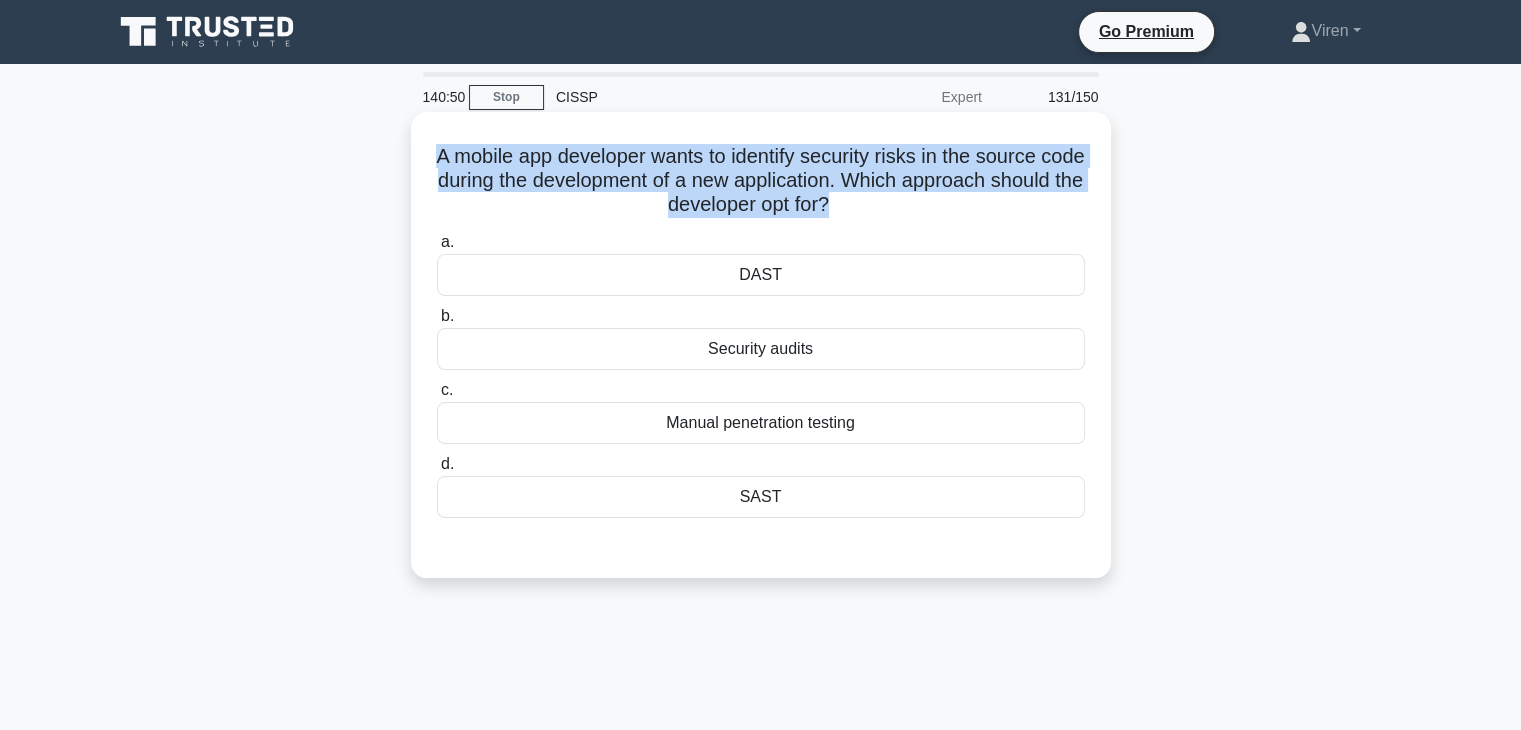 drag, startPoint x: 451, startPoint y: 153, endPoint x: 897, endPoint y: 209, distance: 449.50195 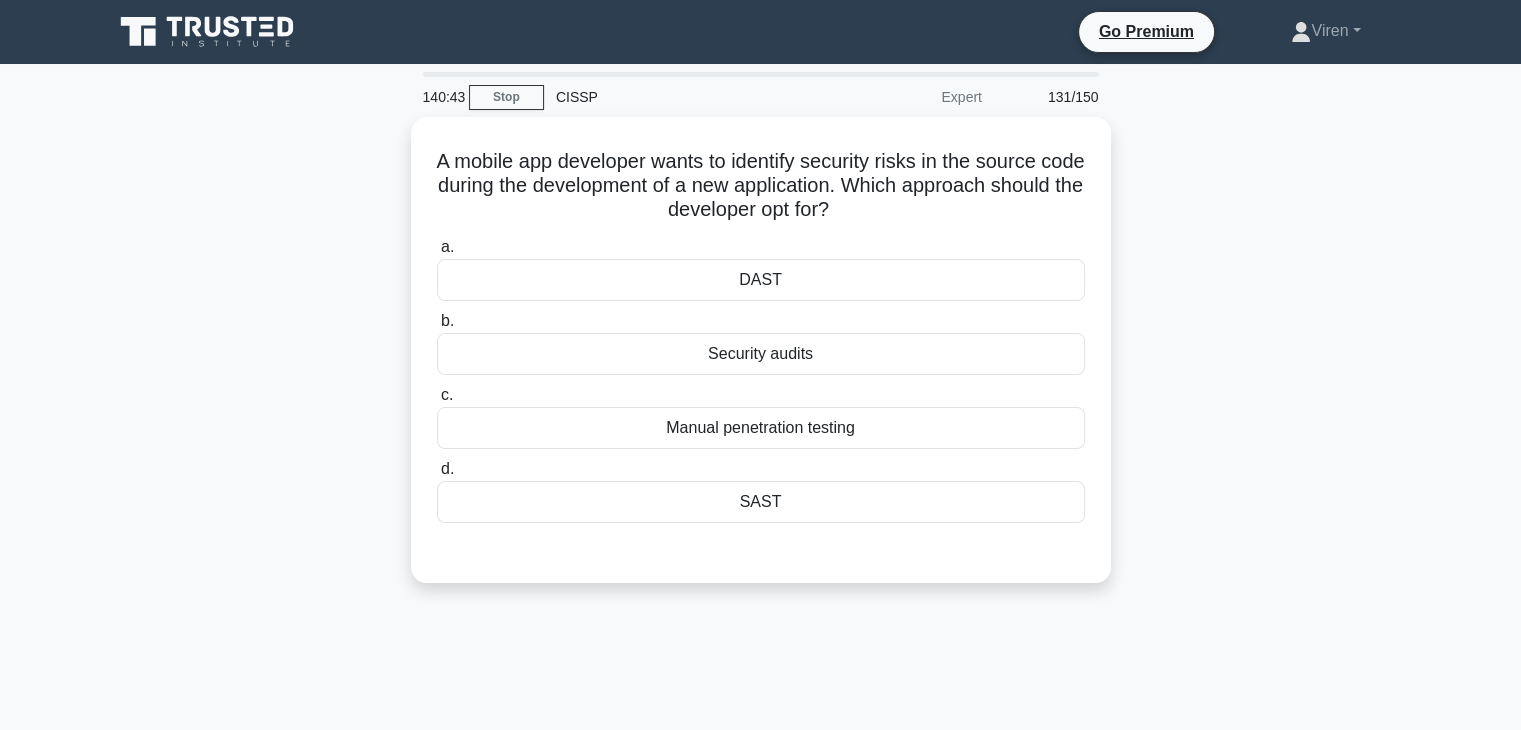 click on "A mobile app developer wants to identify security risks in the source code during the development of a new application. Which approach should the developer opt for?
.spinner_0XTQ{transform-origin:center;animation:spinner_y6GP .75s linear infinite}@keyframes spinner_y6GP{100%{transform:rotate(360deg)}}
a.
DAST
b." at bounding box center [761, 362] 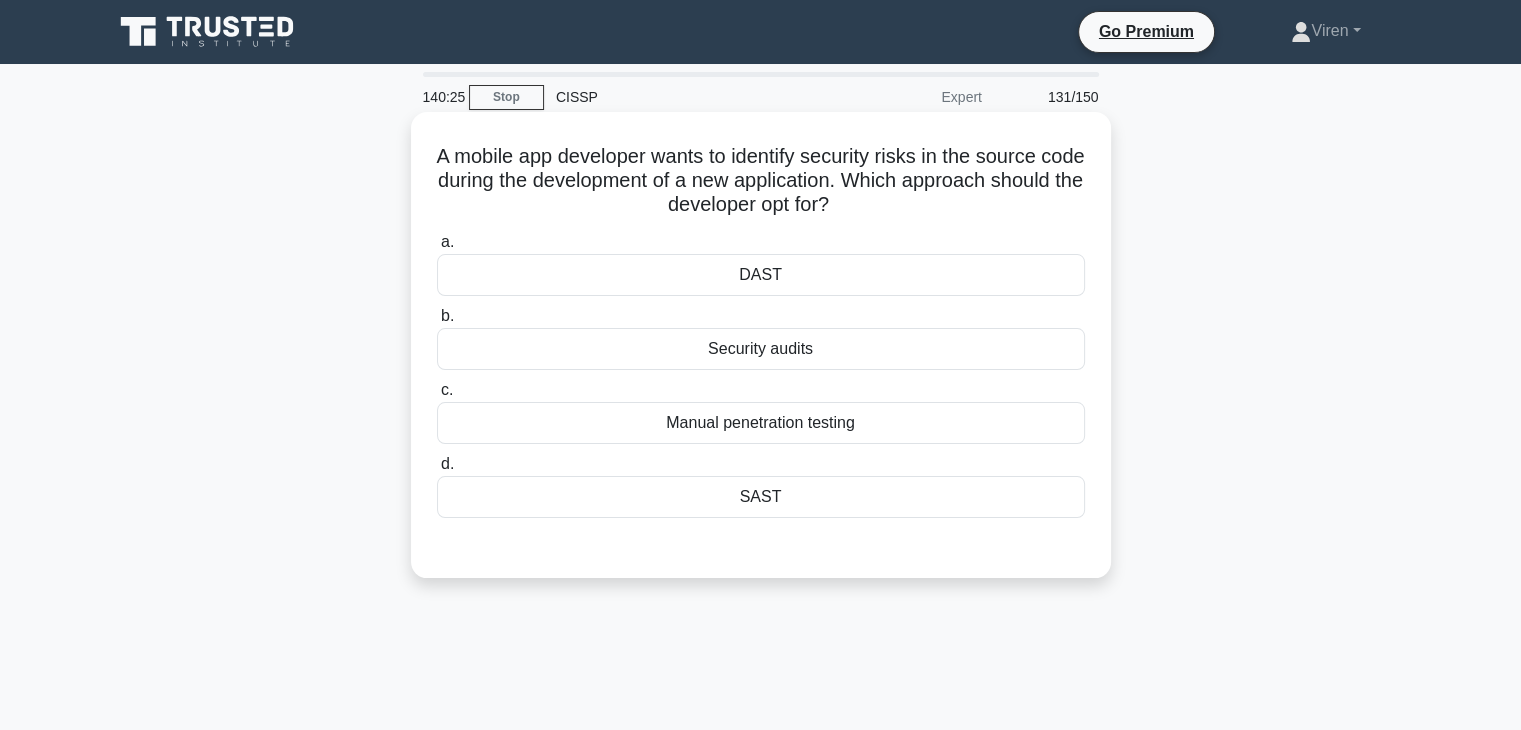 click on "SAST" at bounding box center (761, 497) 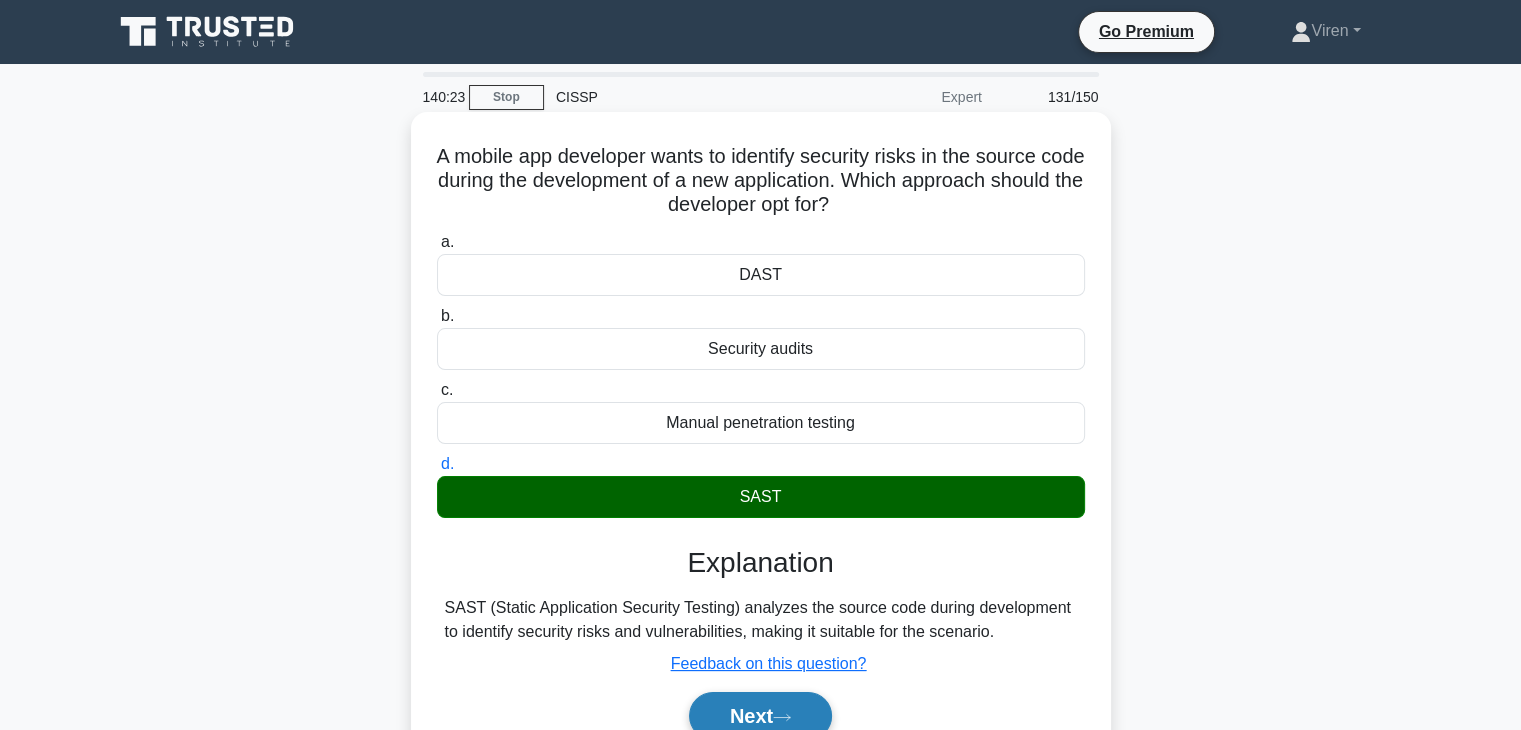 click on "Next" at bounding box center (760, 716) 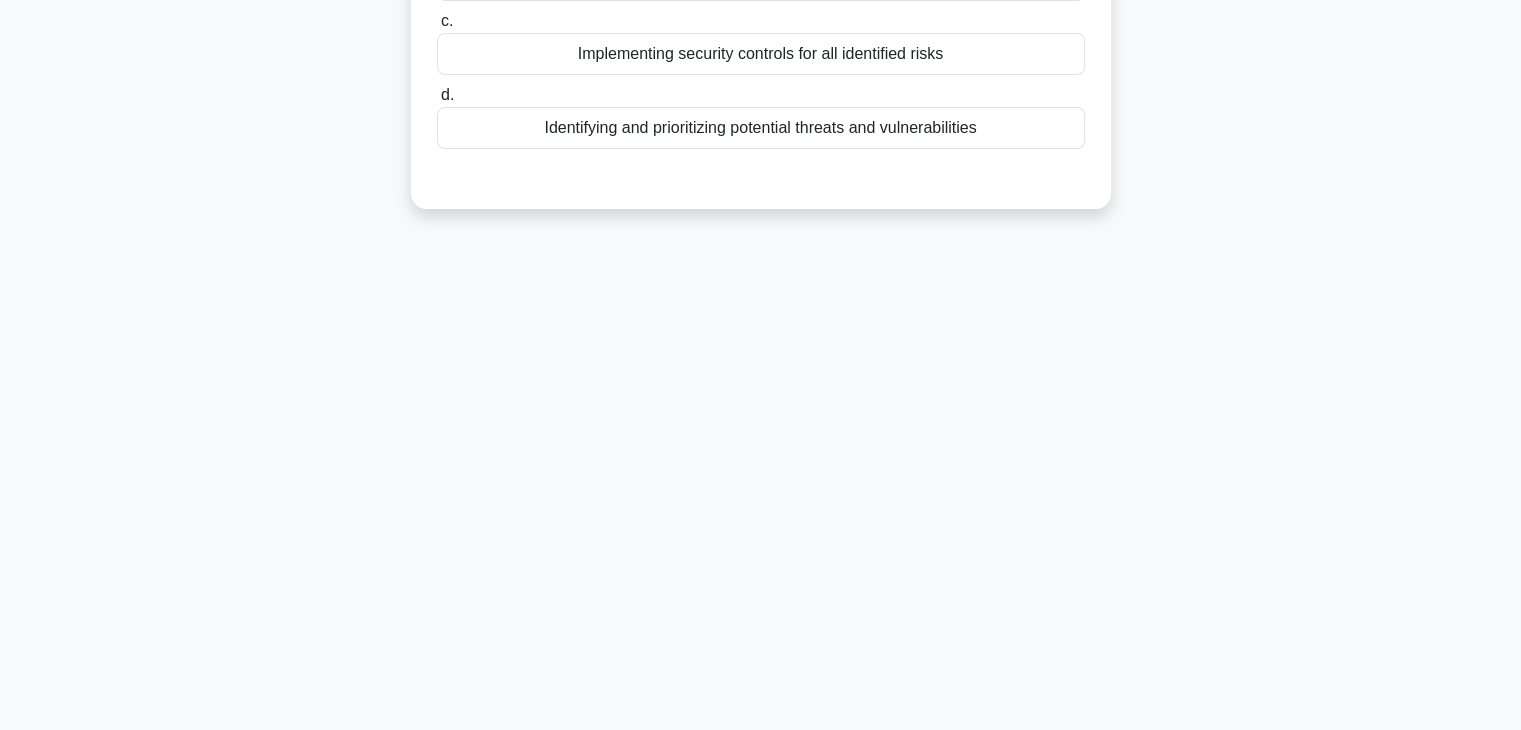 scroll, scrollTop: 0, scrollLeft: 0, axis: both 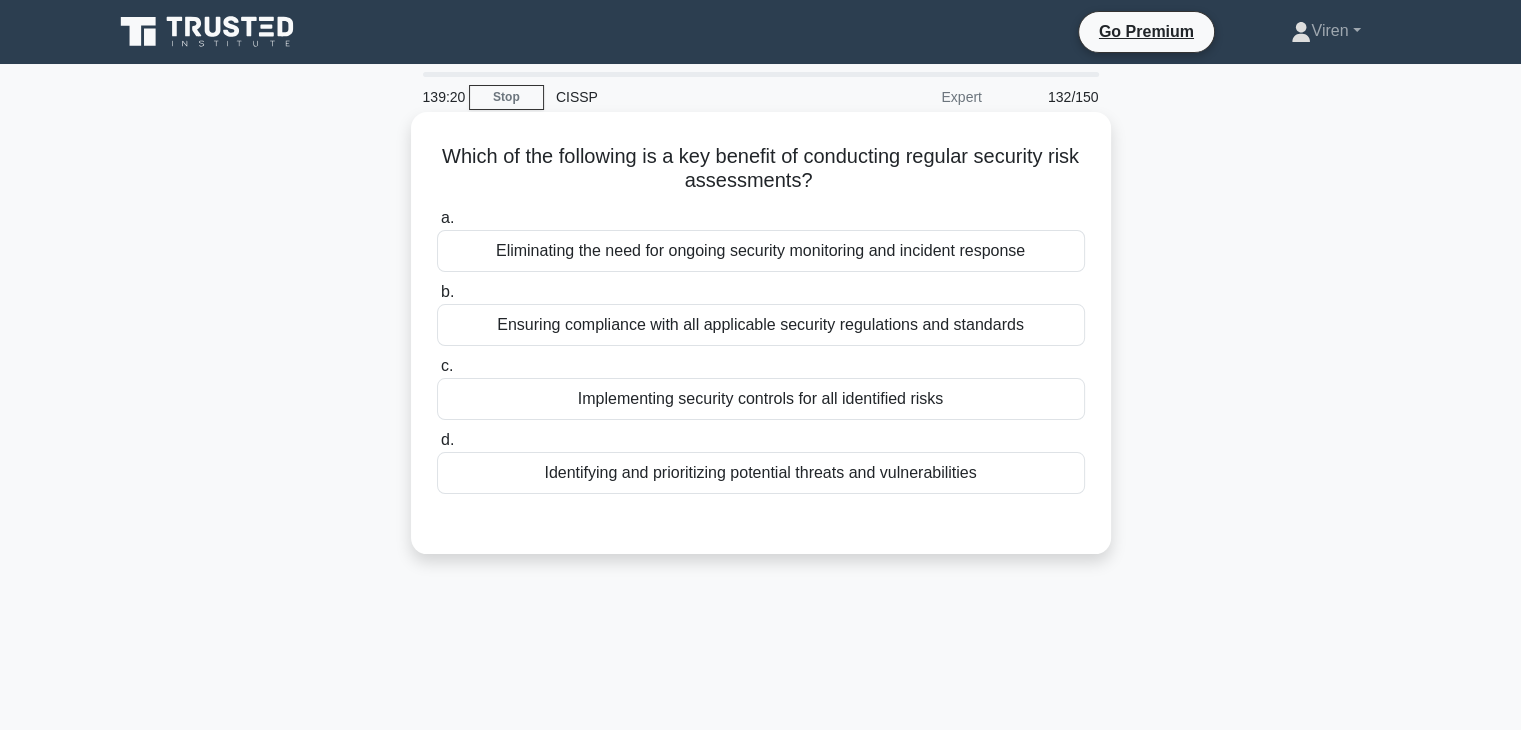 click on "Identifying and prioritizing potential threats and vulnerabilities" at bounding box center [761, 473] 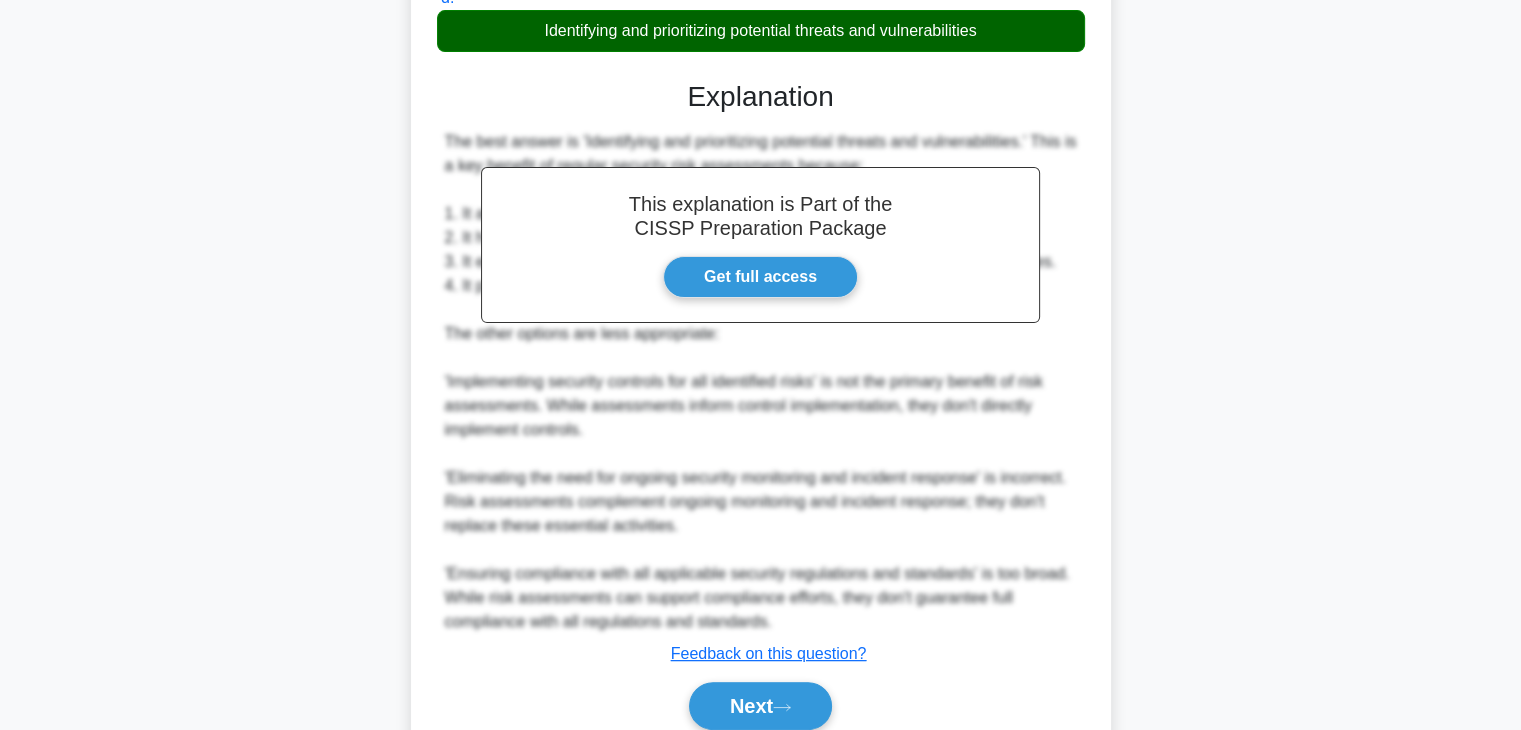 scroll, scrollTop: 526, scrollLeft: 0, axis: vertical 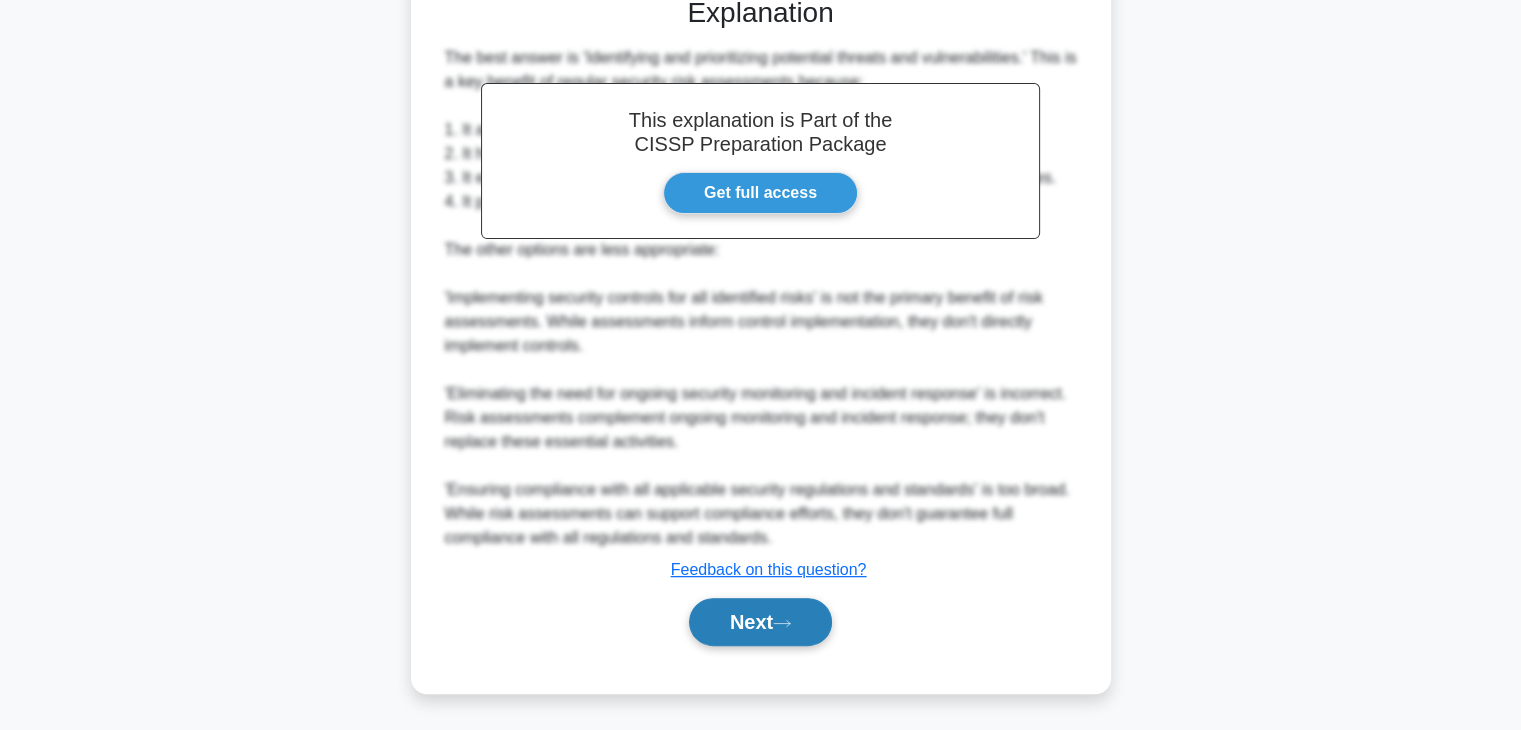 click on "Next" at bounding box center (760, 622) 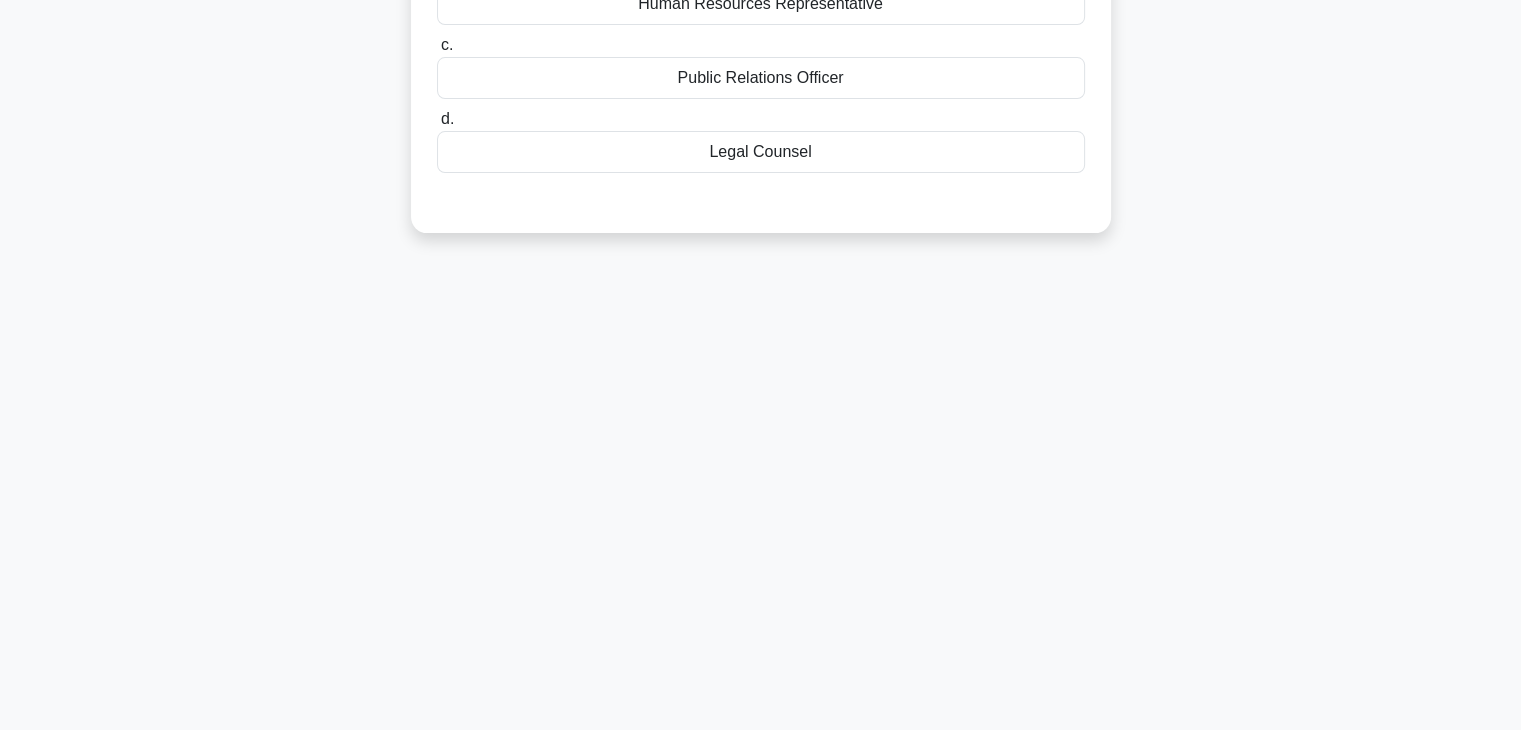 scroll, scrollTop: 0, scrollLeft: 0, axis: both 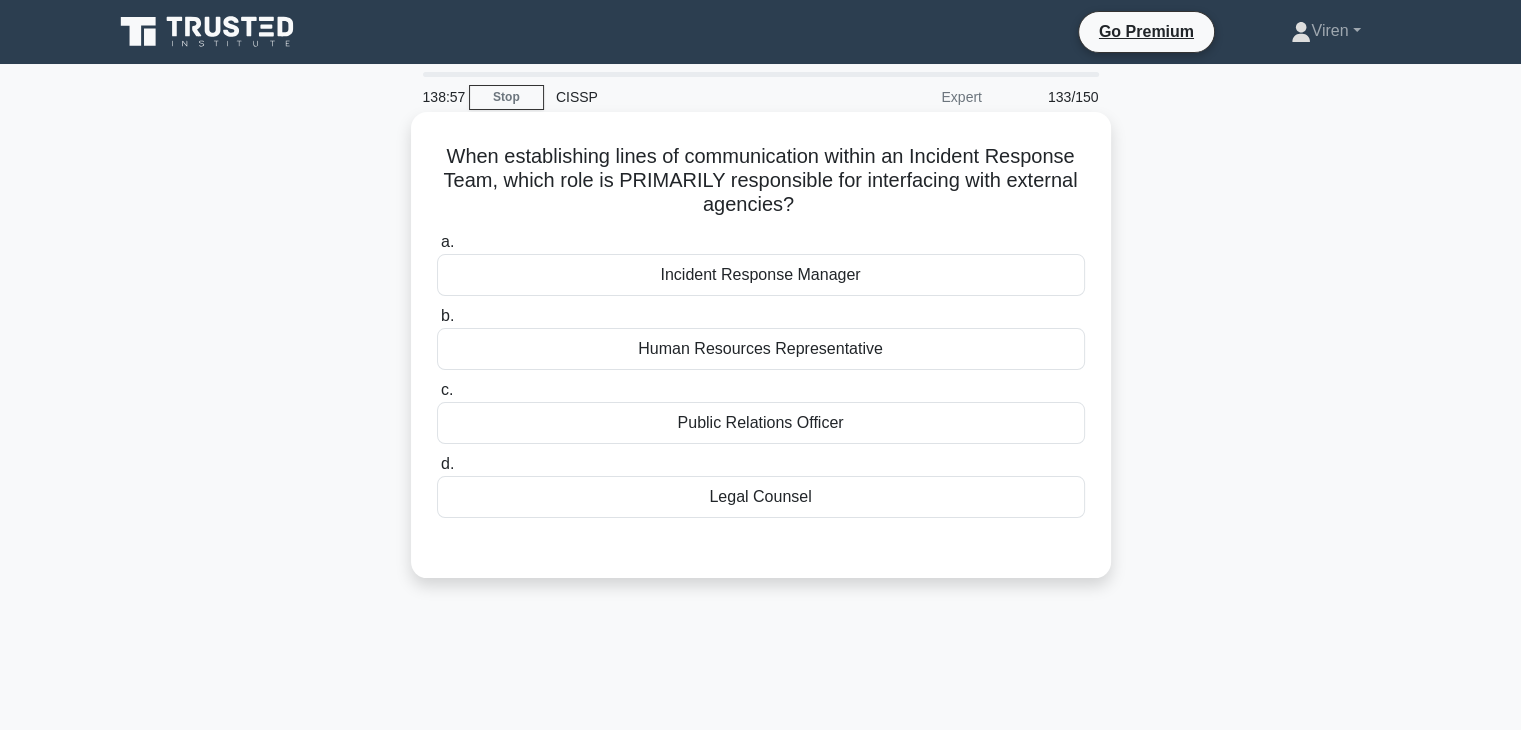 click on "Public Relations Officer" at bounding box center (761, 423) 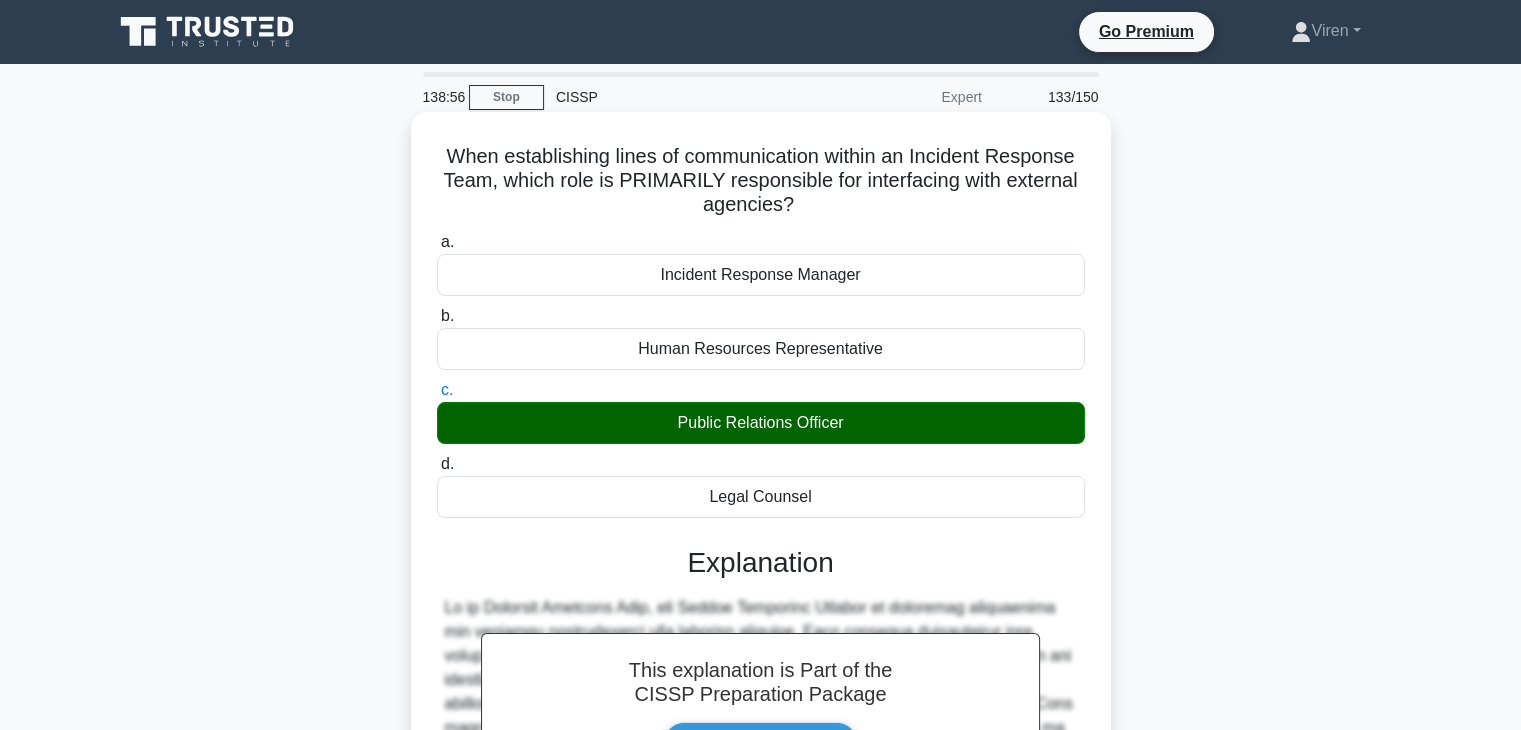 scroll, scrollTop: 454, scrollLeft: 0, axis: vertical 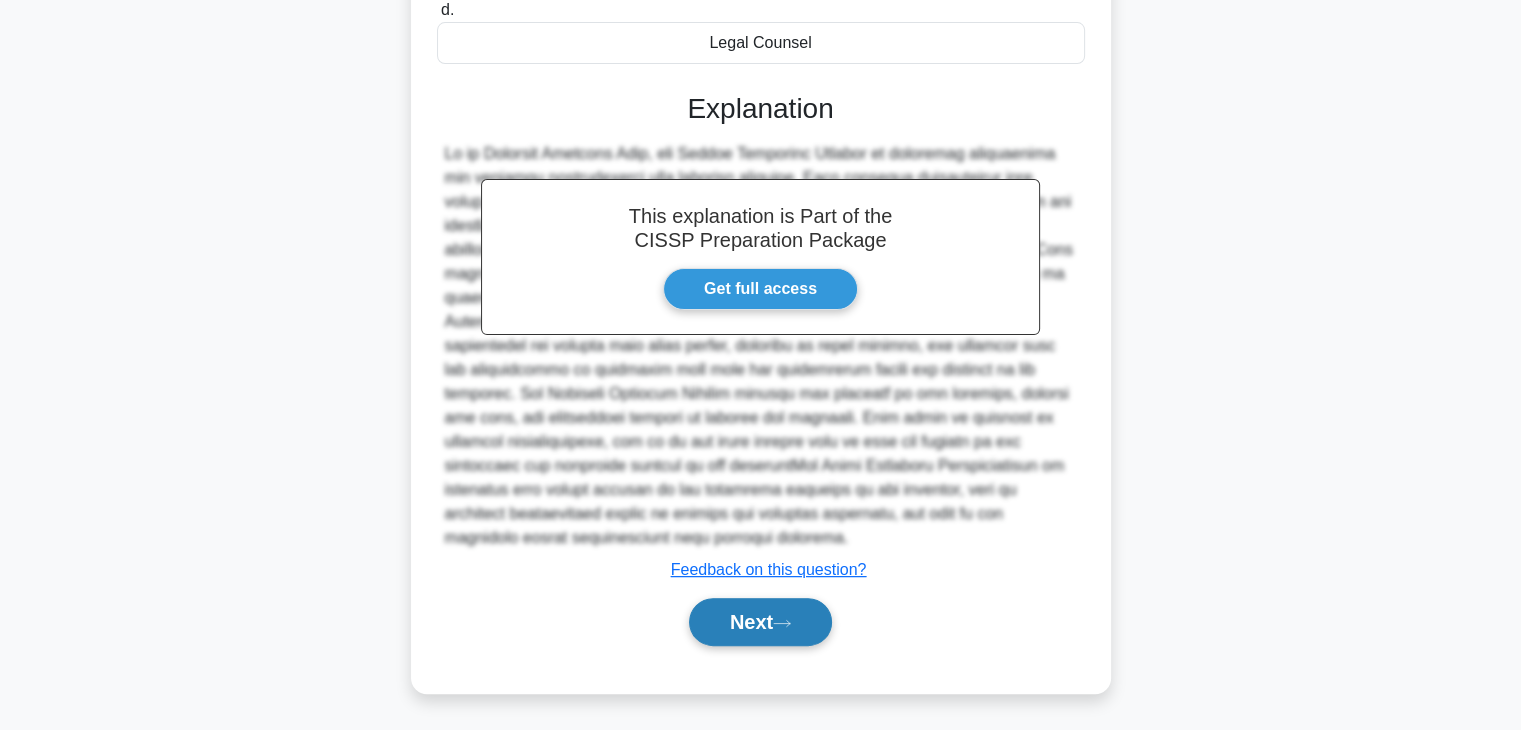 click on "Next" at bounding box center [760, 622] 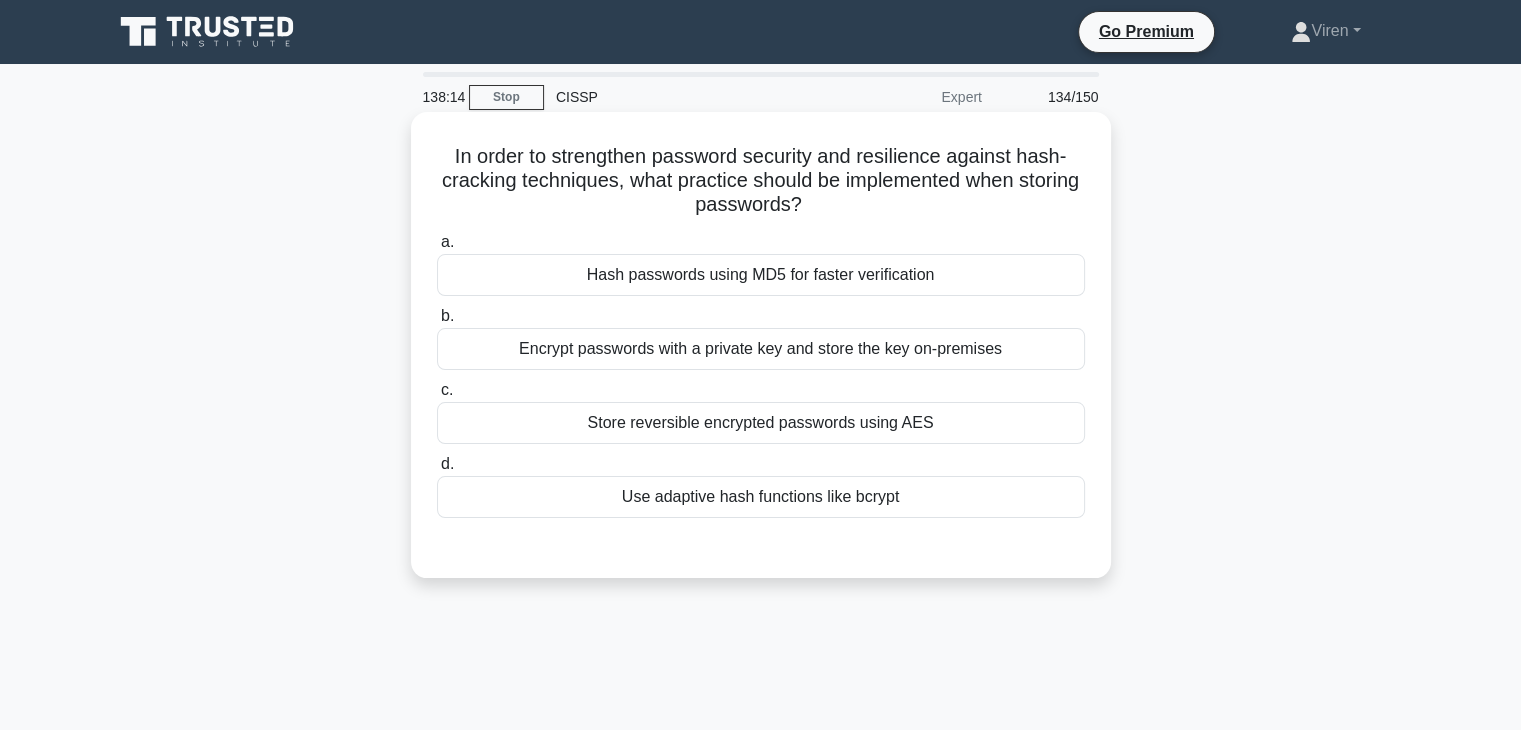 click on "Encrypt passwords with a private key and store the key on-premises" at bounding box center [761, 349] 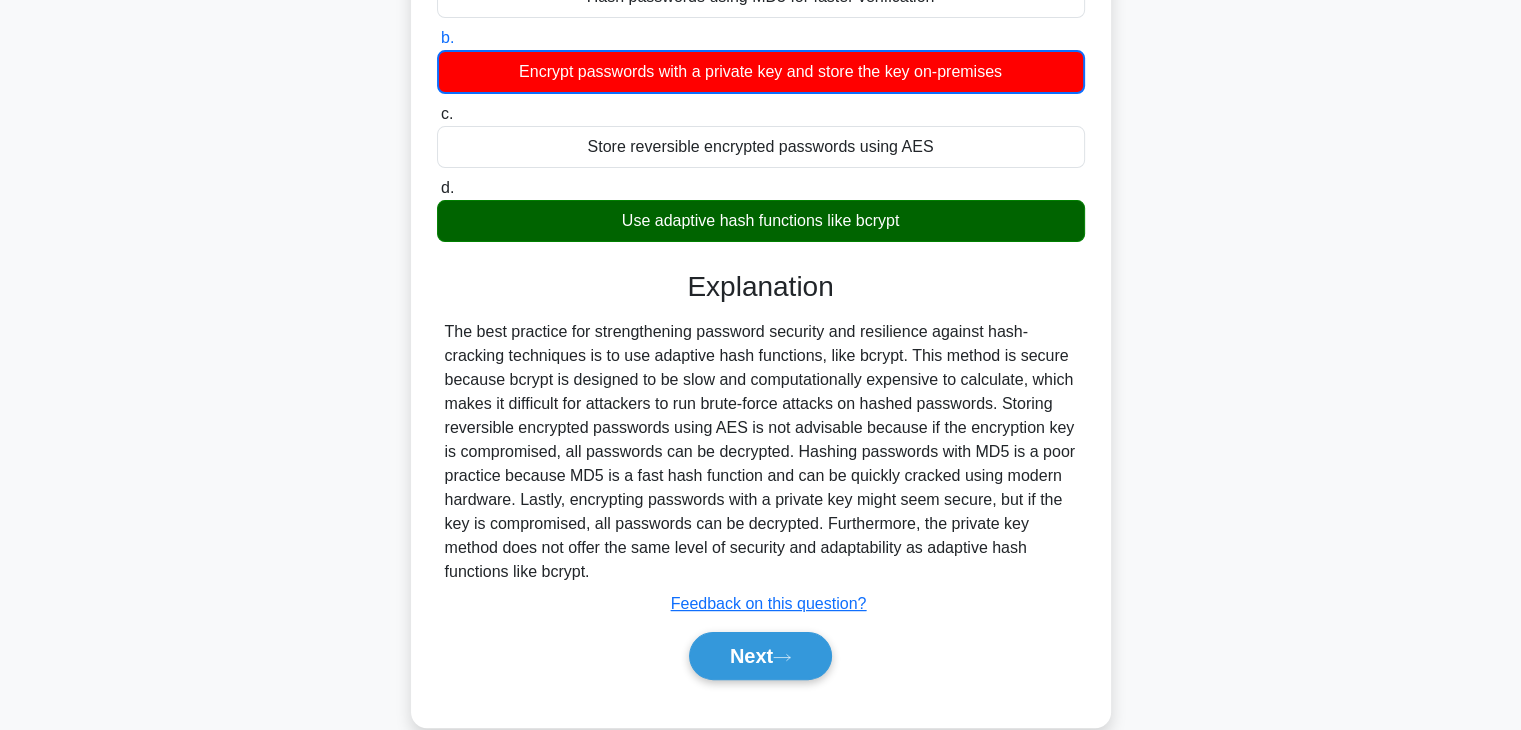 scroll, scrollTop: 276, scrollLeft: 0, axis: vertical 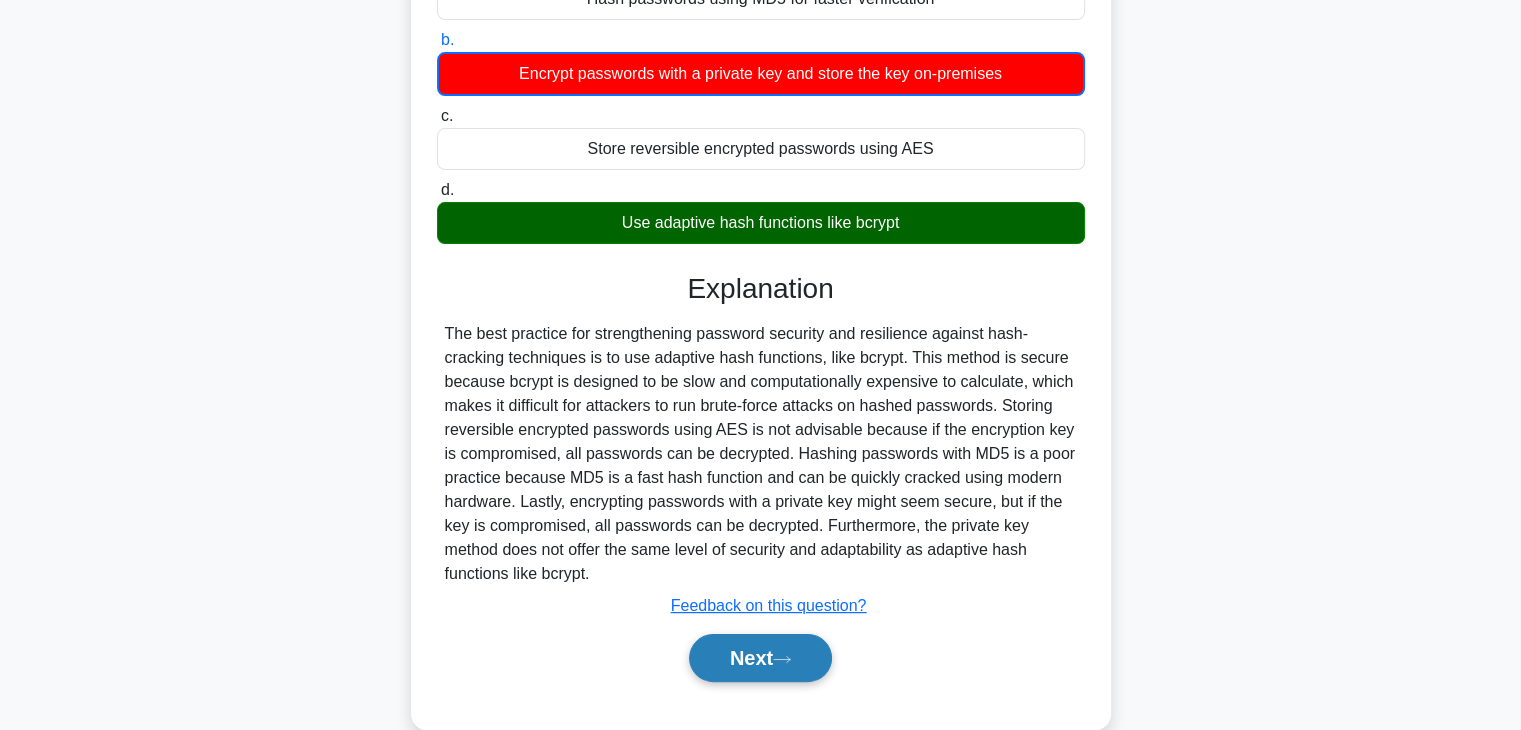 click on "Next" at bounding box center (760, 658) 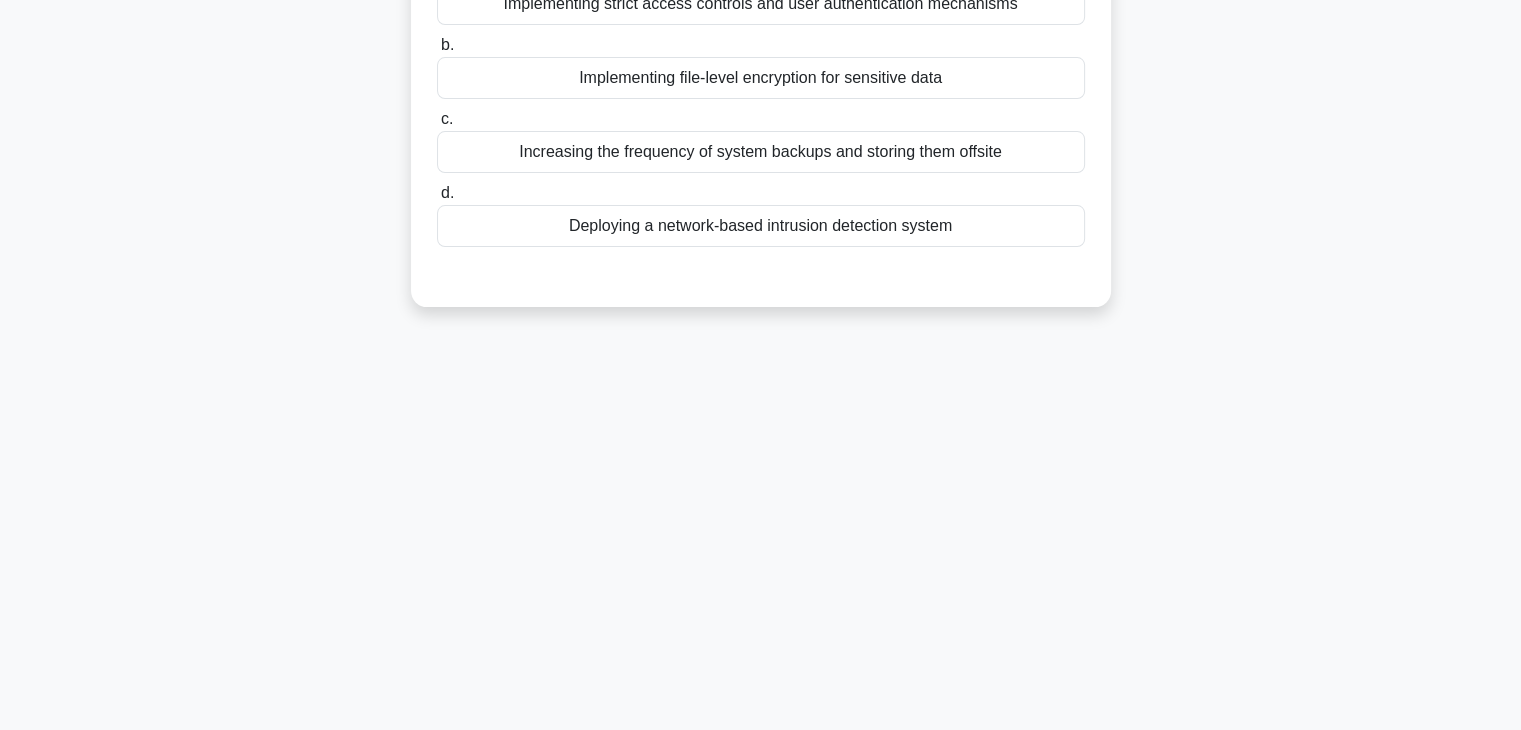 scroll, scrollTop: 0, scrollLeft: 0, axis: both 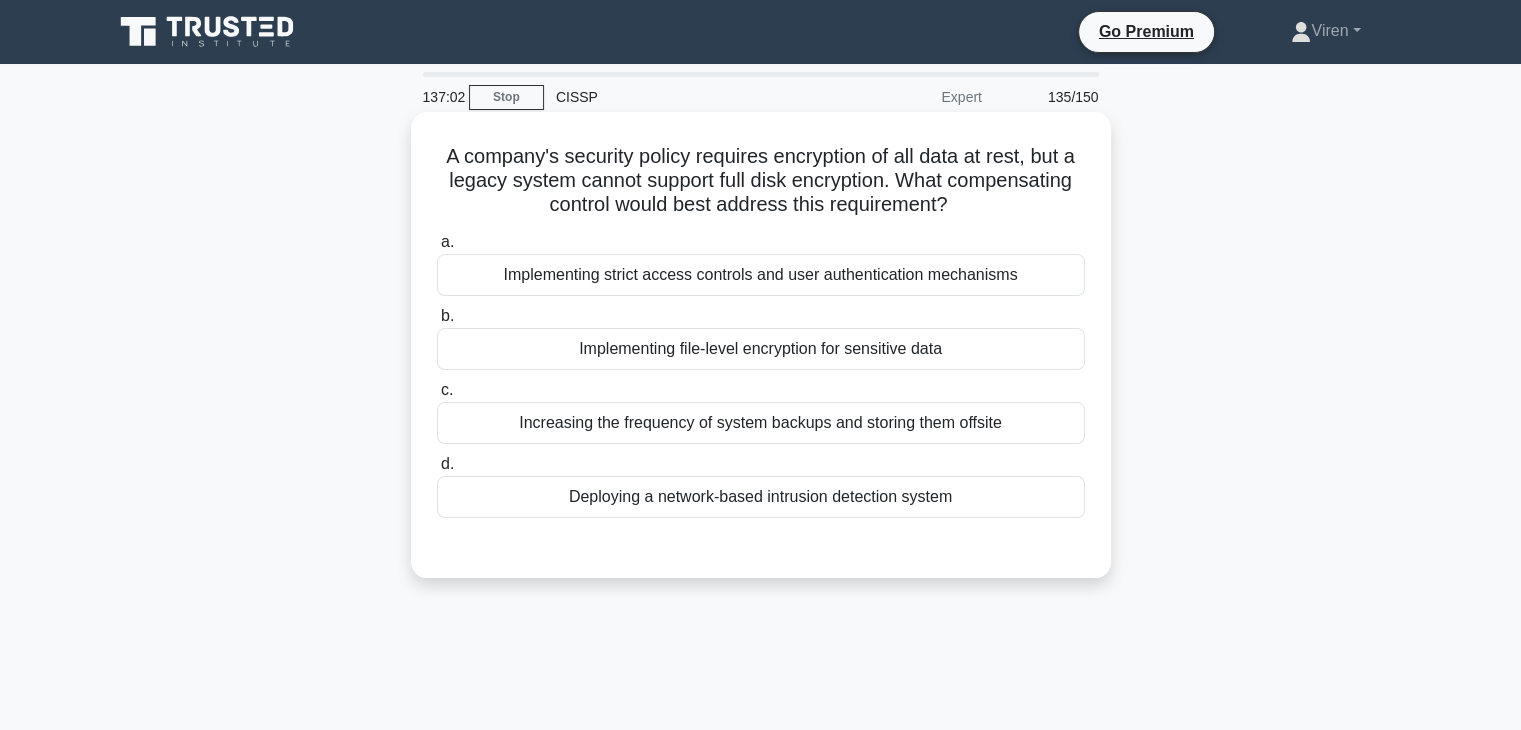 click on "Deploying a network-based intrusion detection system" at bounding box center (761, 497) 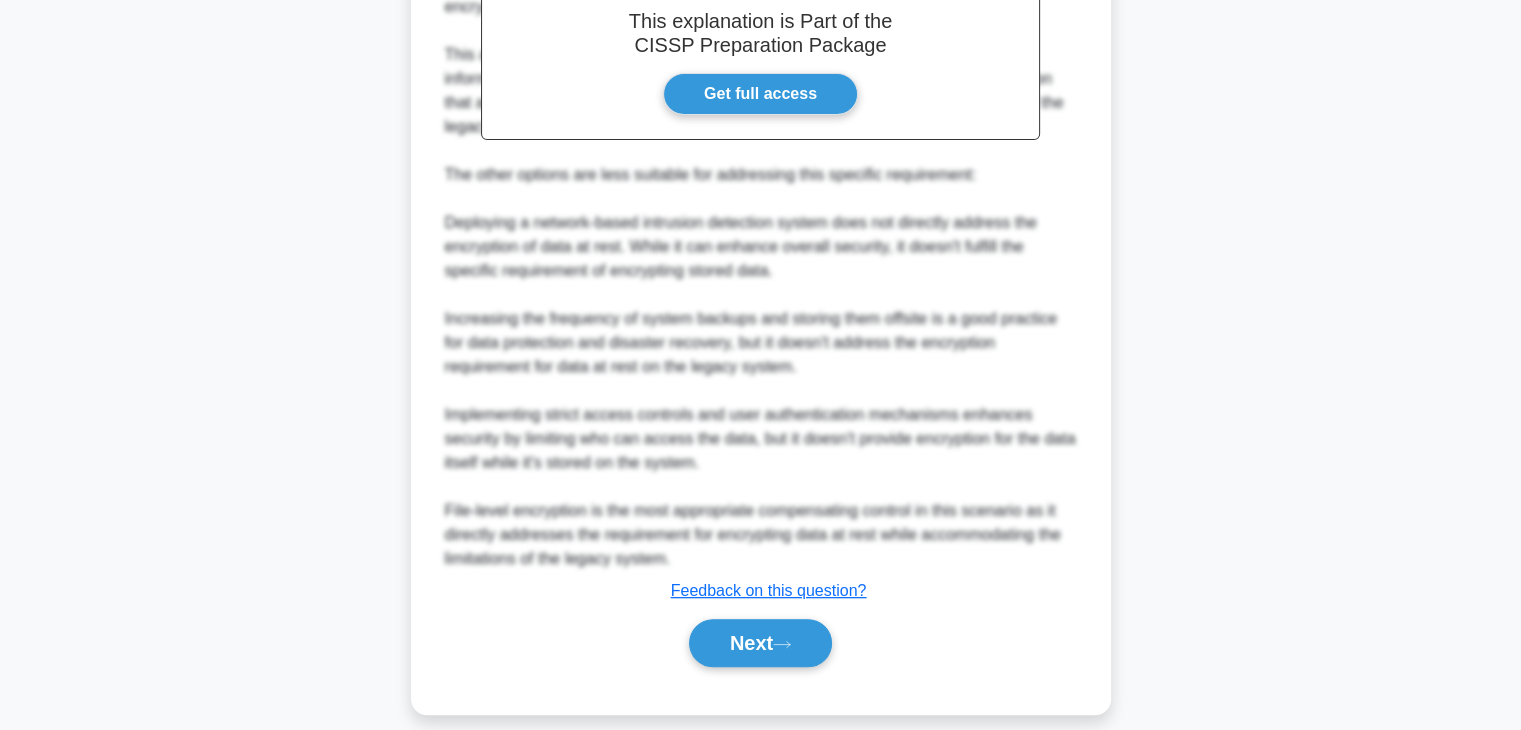 scroll, scrollTop: 672, scrollLeft: 0, axis: vertical 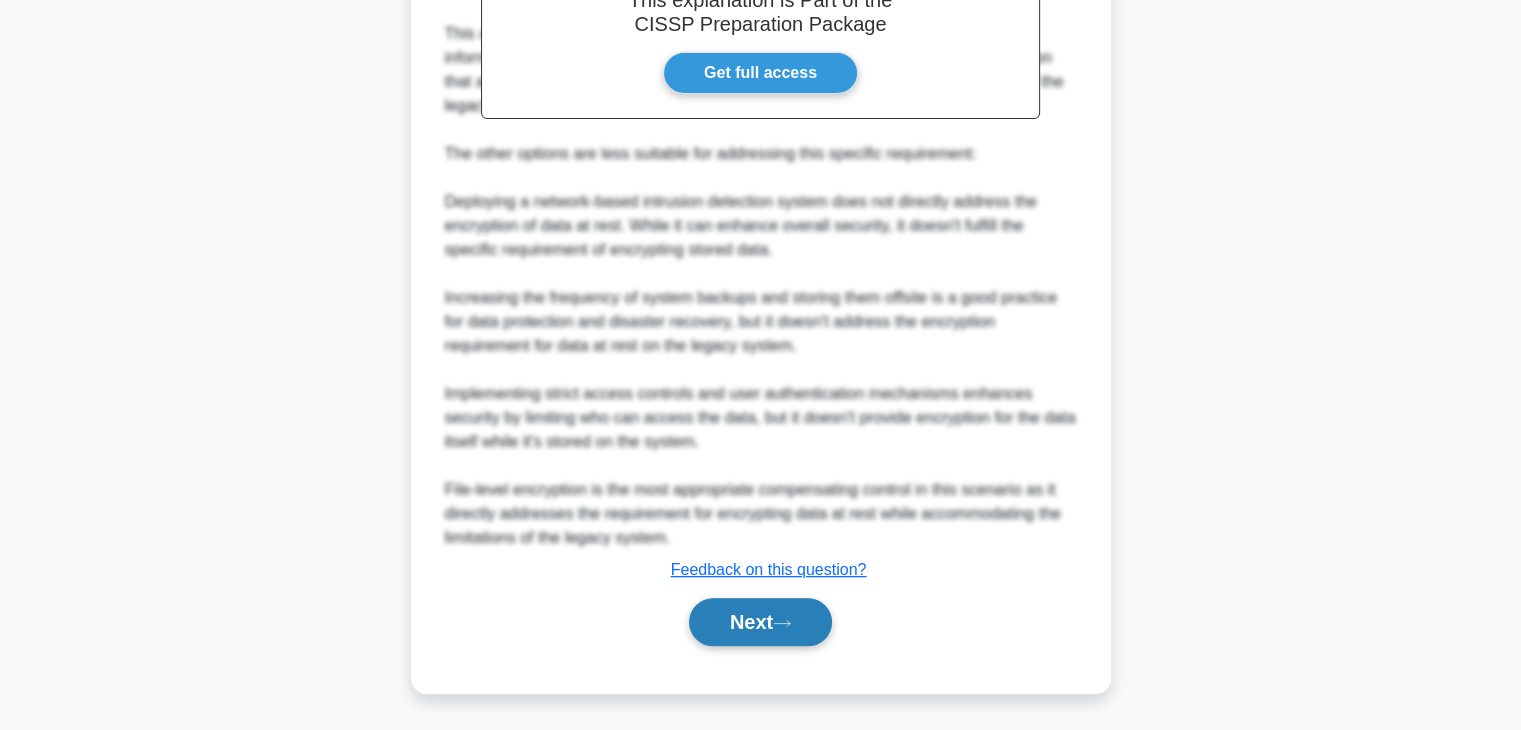 click on "Next" at bounding box center [760, 622] 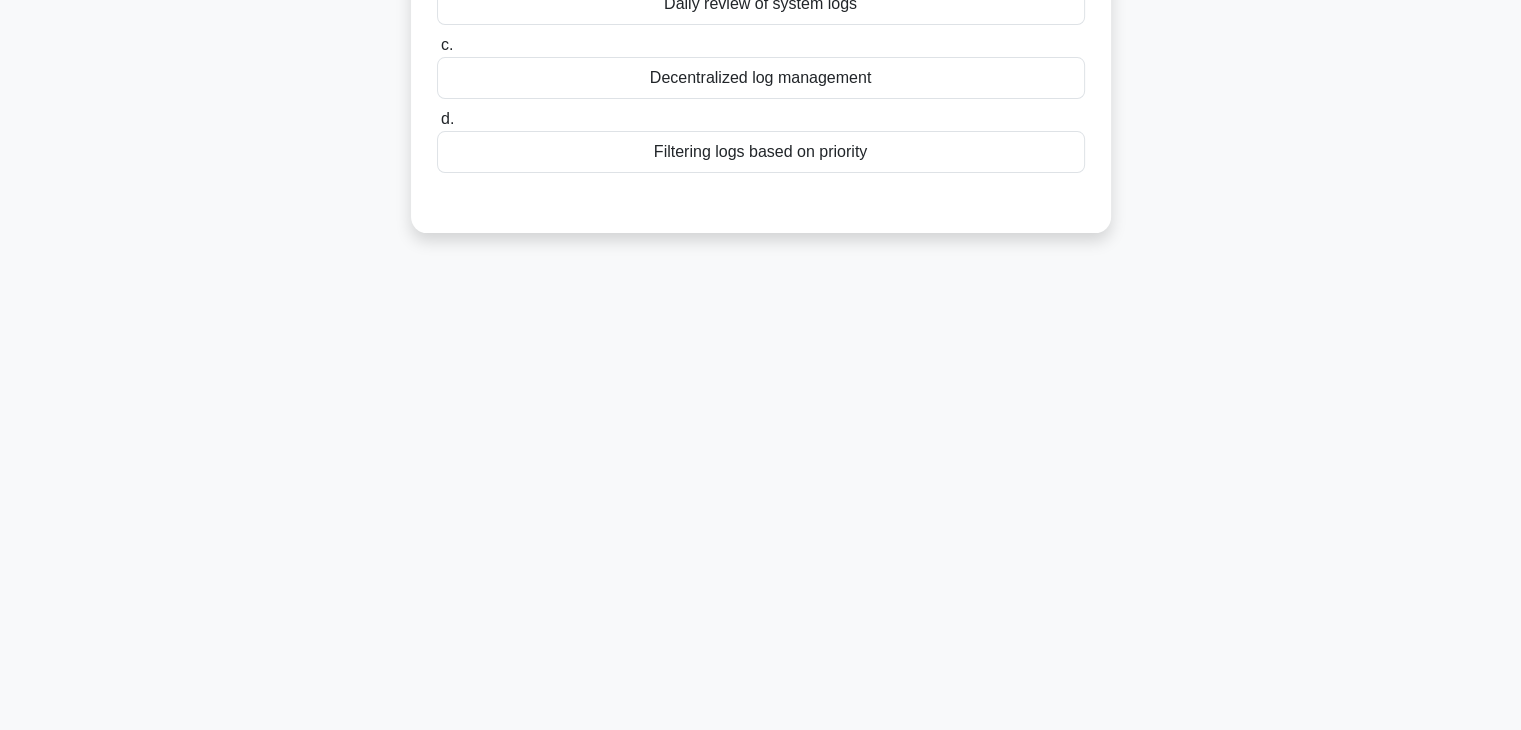 scroll, scrollTop: 0, scrollLeft: 0, axis: both 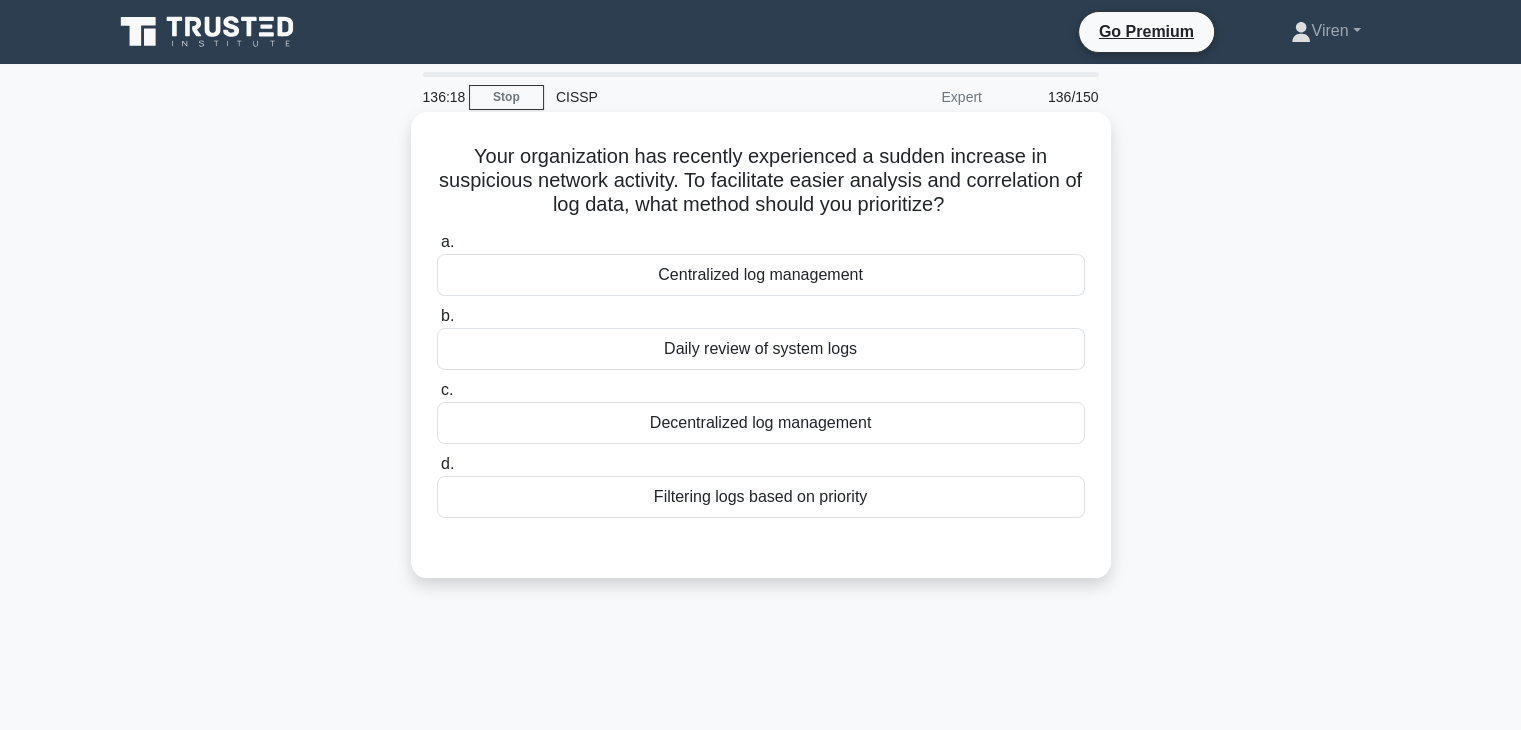 click on "Centralized log management" at bounding box center (761, 275) 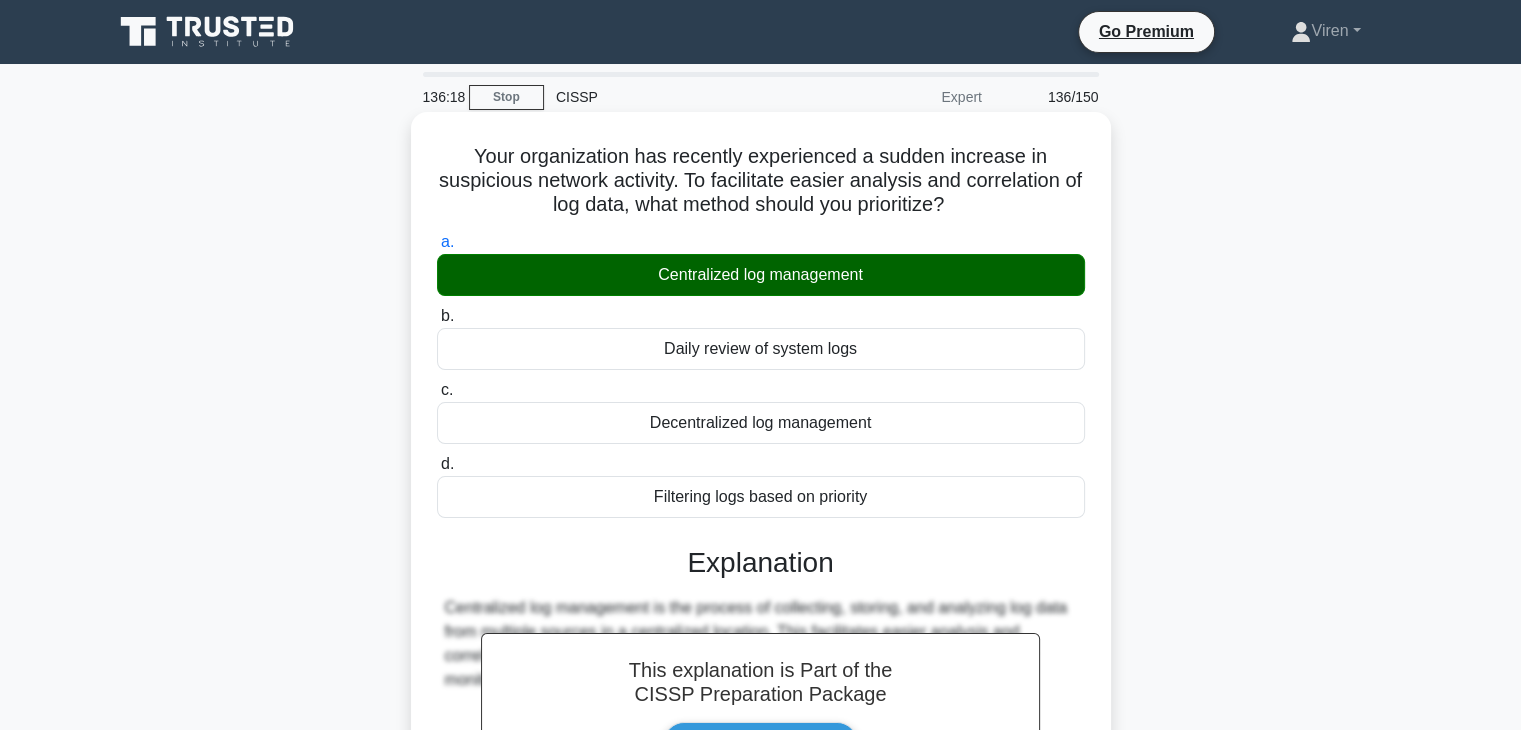 scroll, scrollTop: 351, scrollLeft: 0, axis: vertical 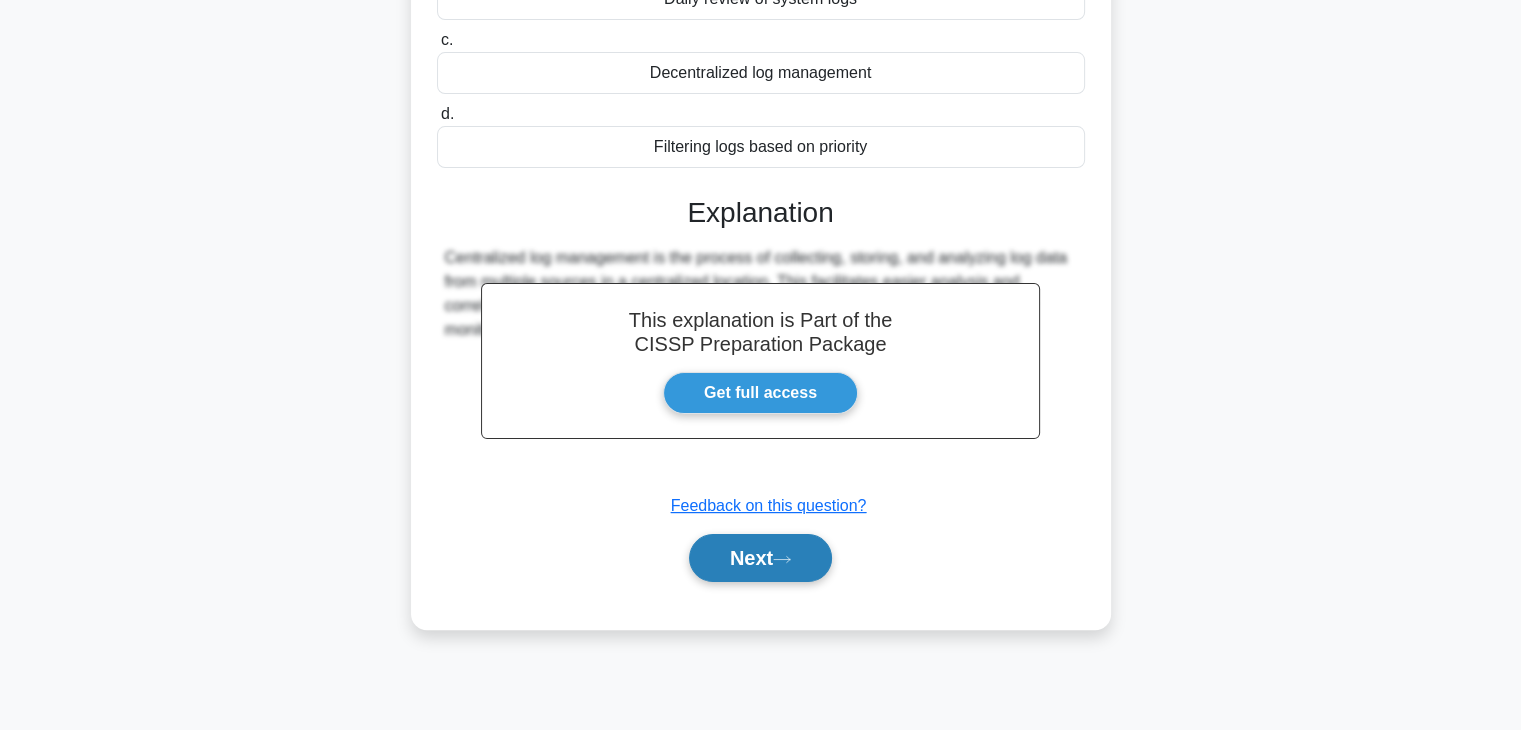 click on "Next" at bounding box center (760, 558) 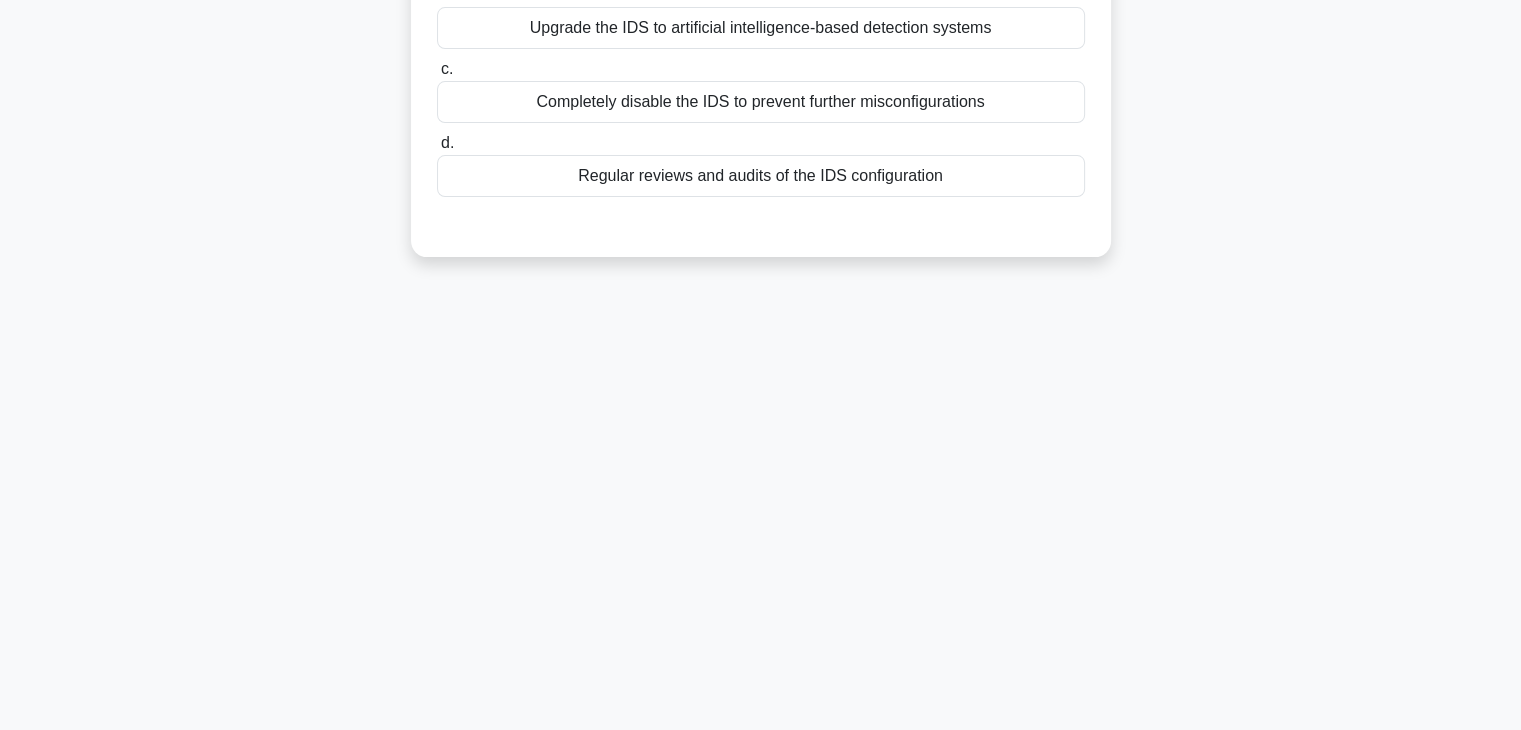 scroll, scrollTop: 0, scrollLeft: 0, axis: both 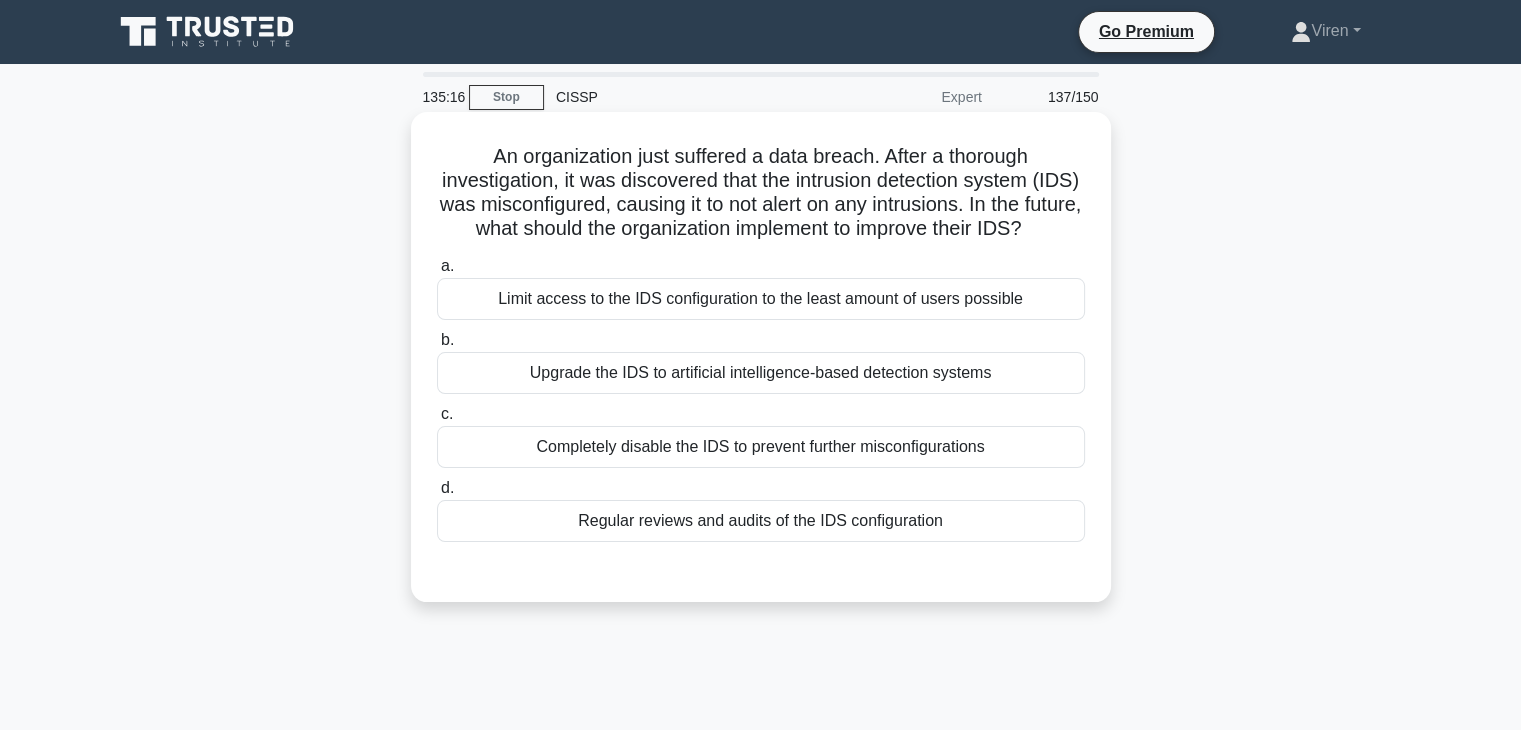 click on "Regular reviews and audits of the IDS configuration" at bounding box center (761, 521) 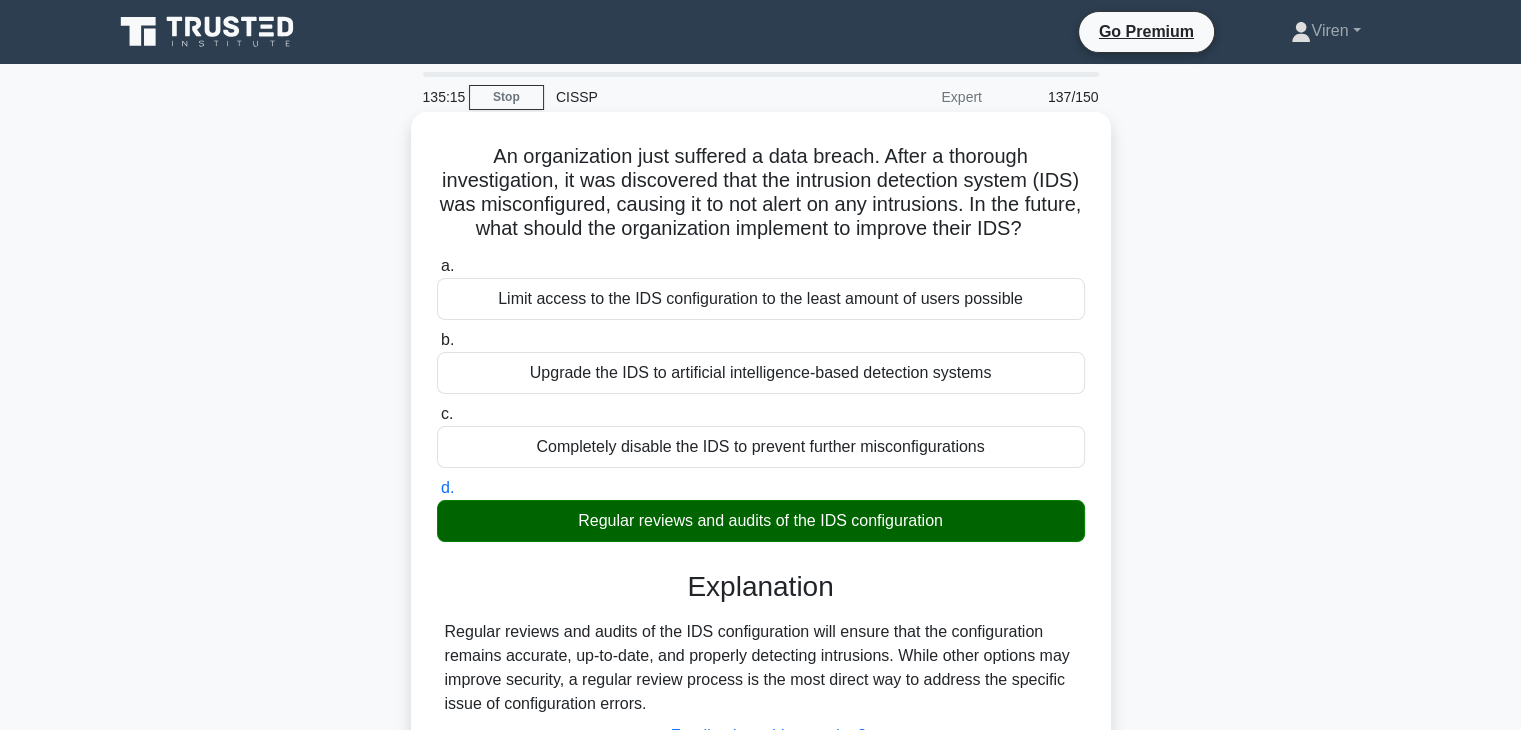 scroll, scrollTop: 351, scrollLeft: 0, axis: vertical 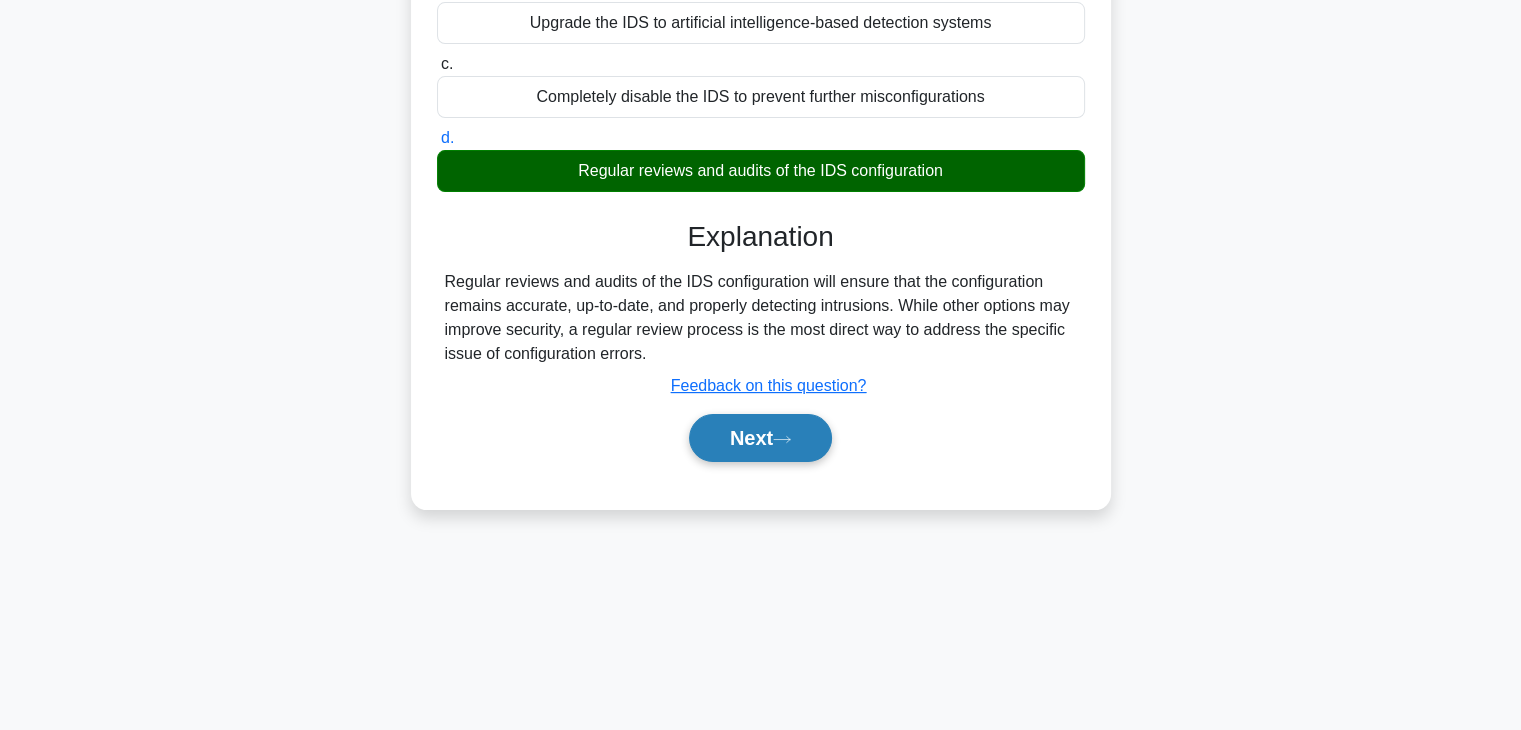 click on "Next" at bounding box center [760, 438] 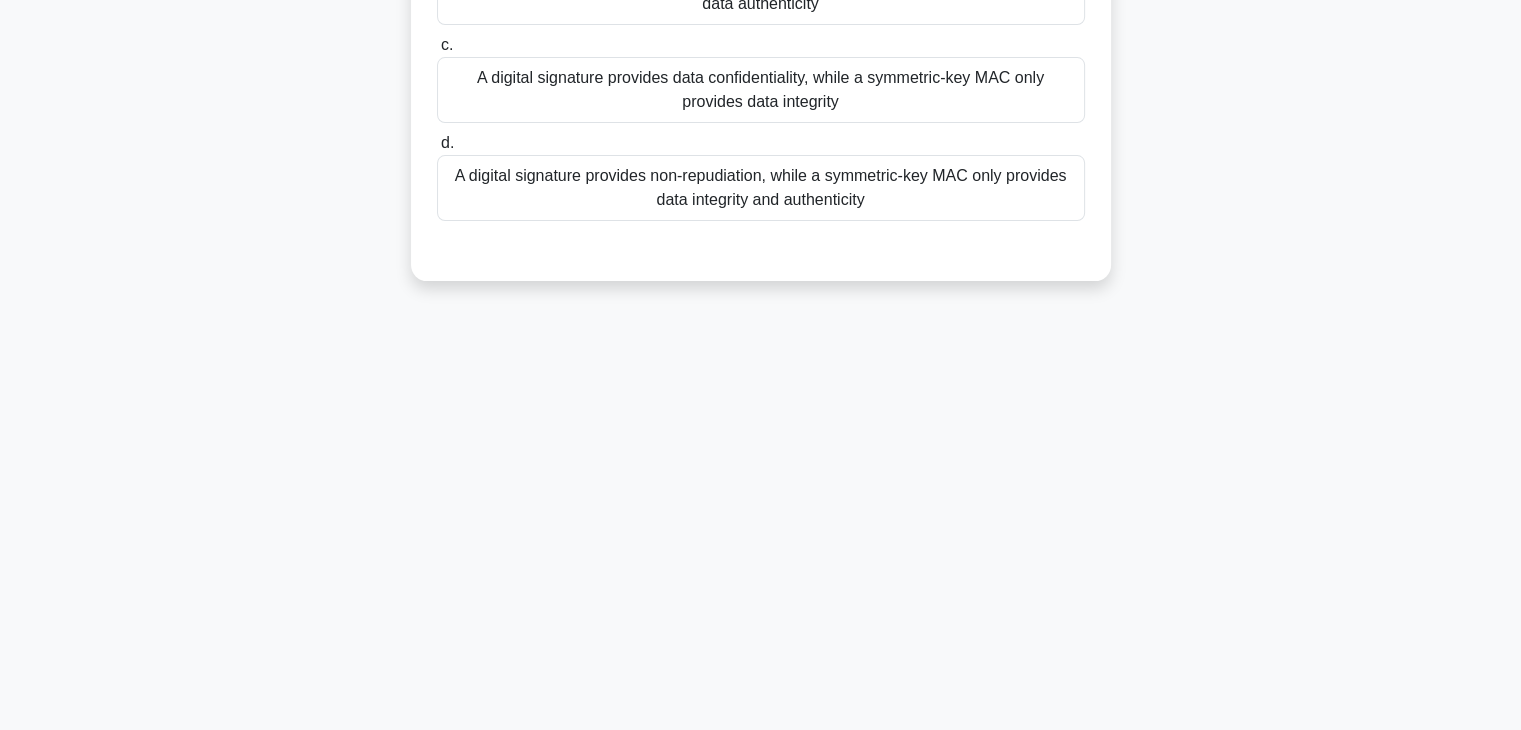 scroll, scrollTop: 0, scrollLeft: 0, axis: both 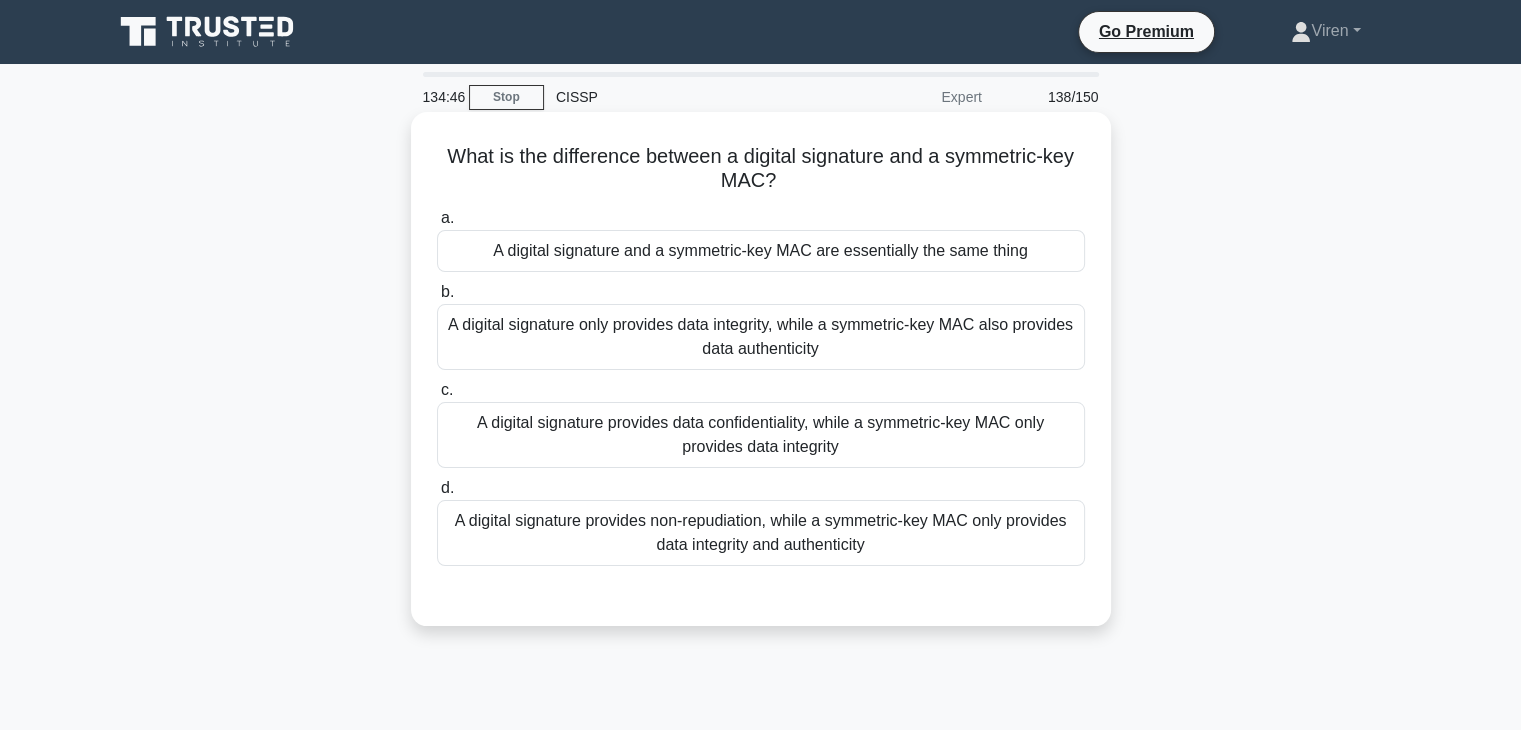 click on "A digital signature provides non-repudiation, while a symmetric-key MAC only provides data integrity and authenticity" at bounding box center [761, 533] 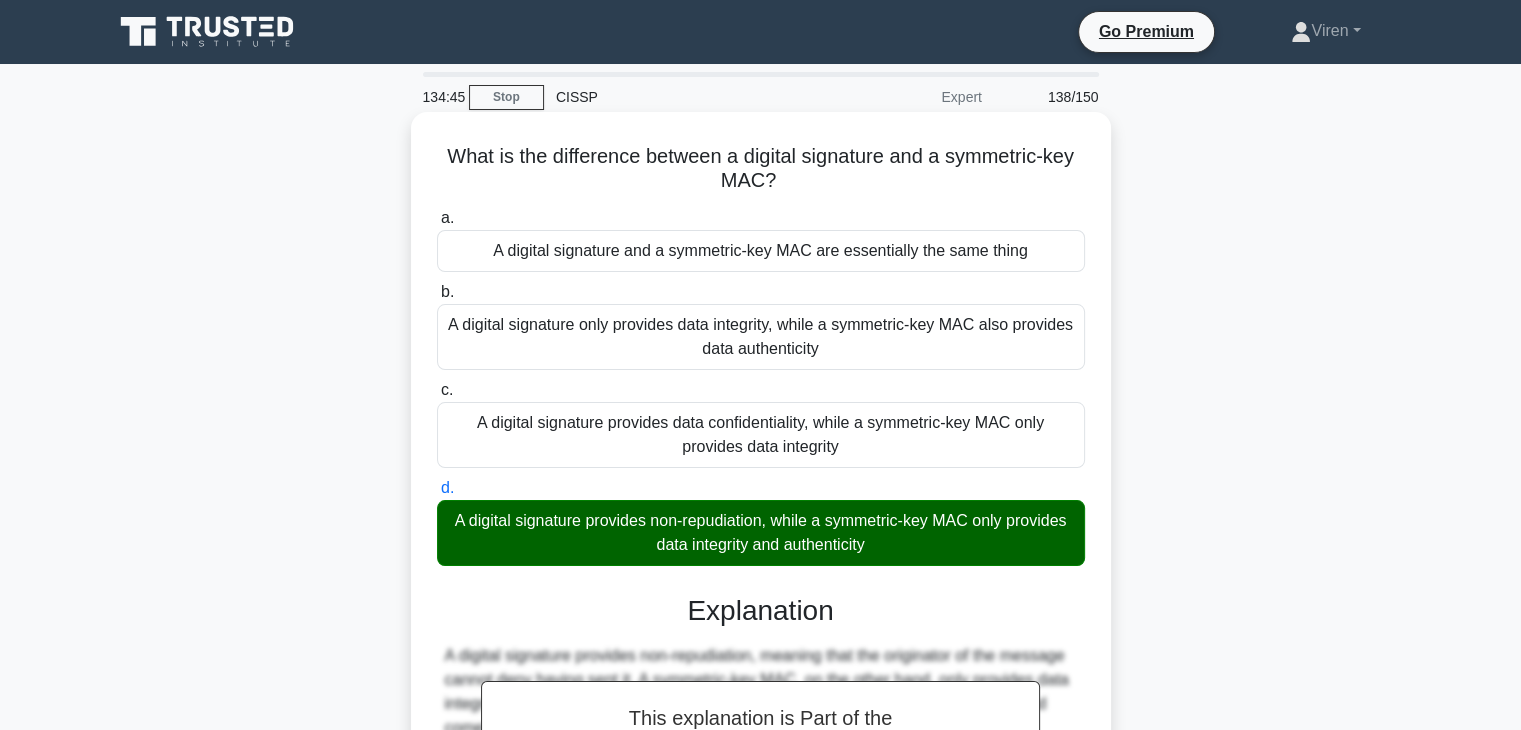 scroll, scrollTop: 351, scrollLeft: 0, axis: vertical 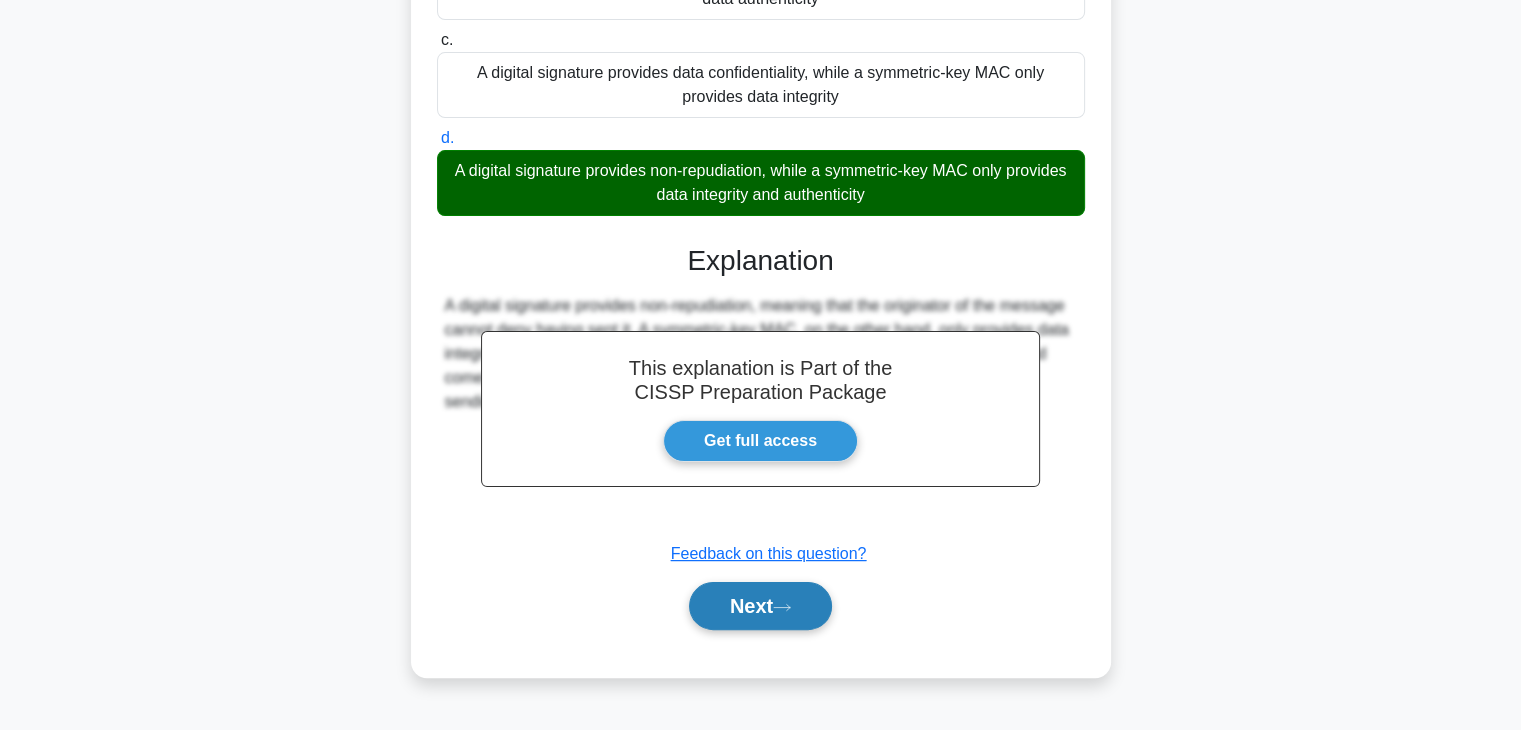 click on "Next" at bounding box center [760, 606] 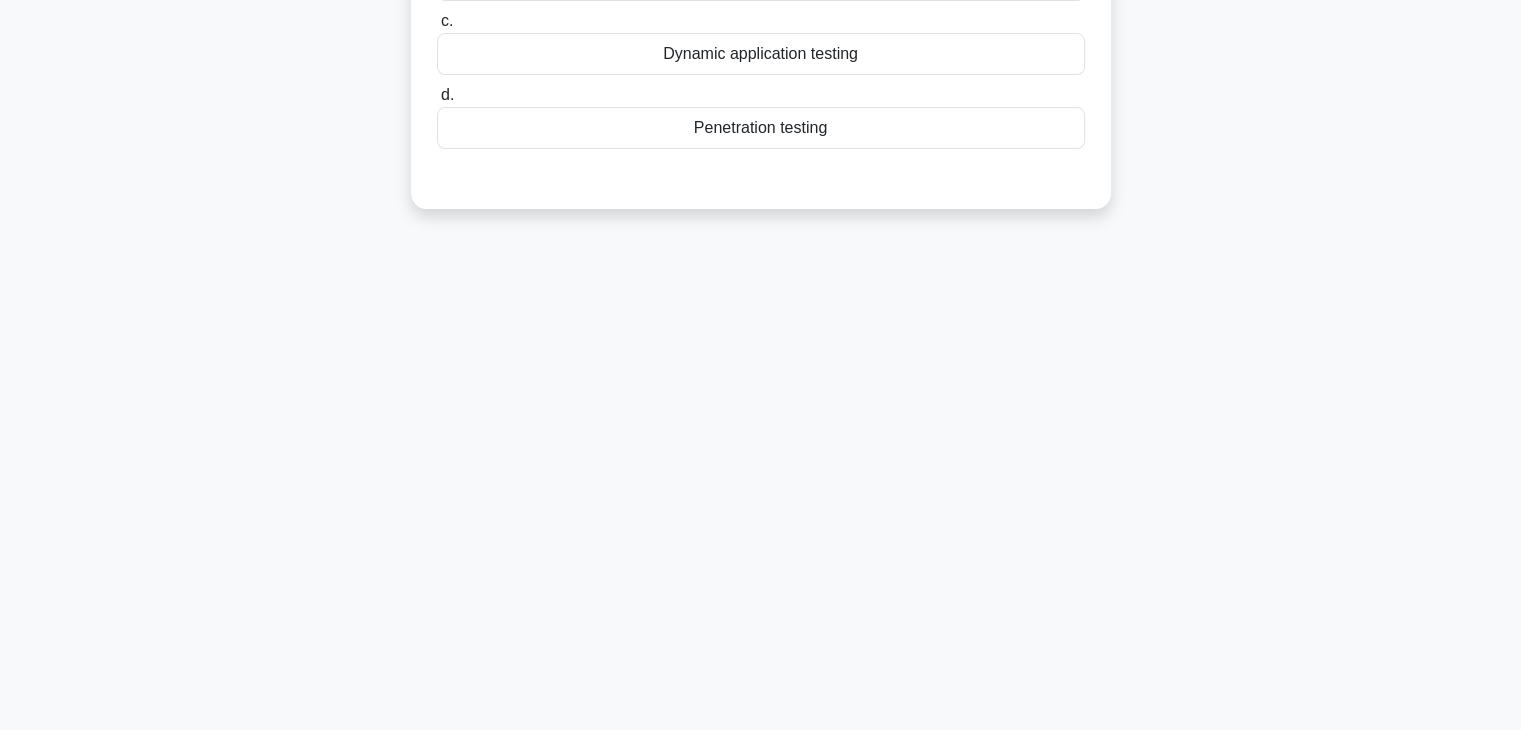 scroll, scrollTop: 0, scrollLeft: 0, axis: both 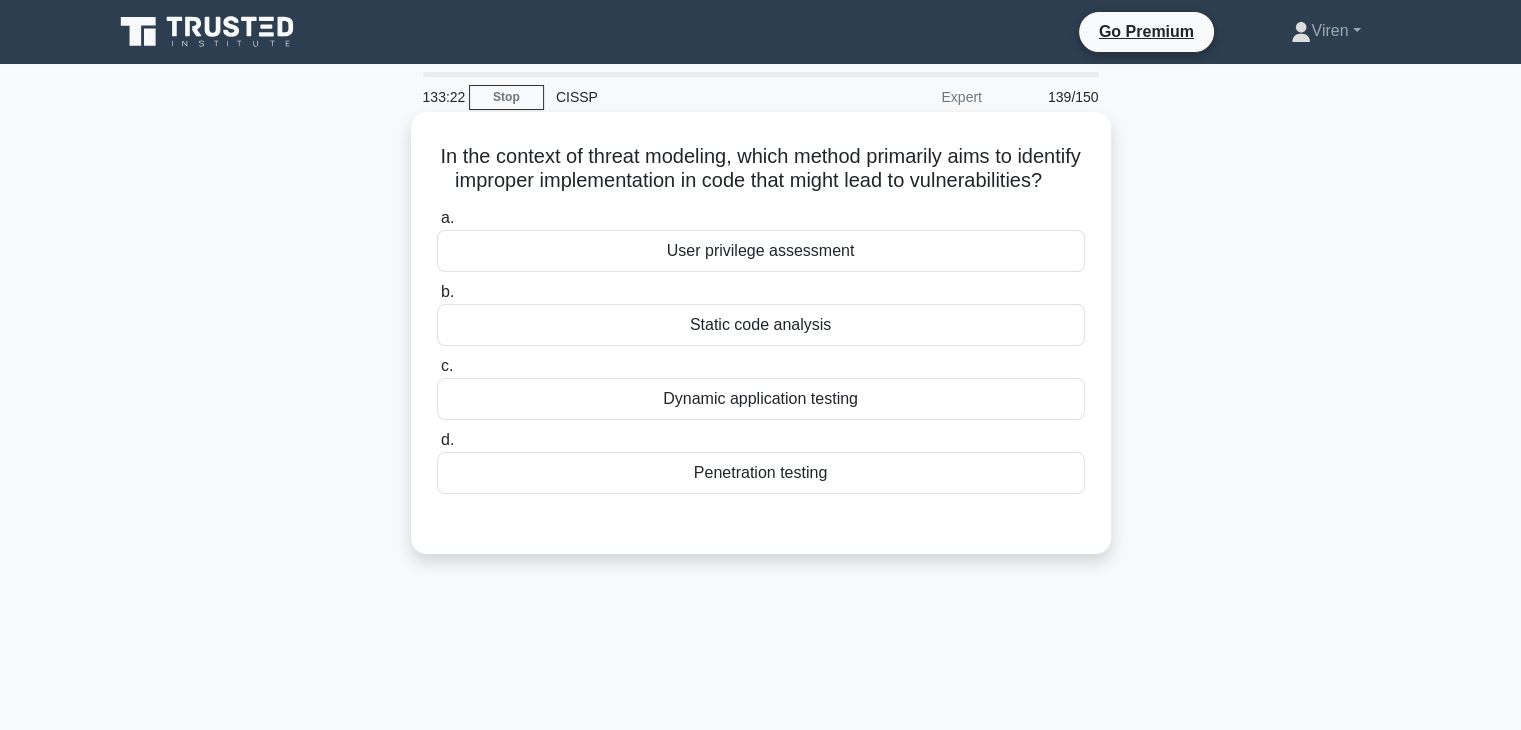 click on "Static code analysis" at bounding box center [761, 325] 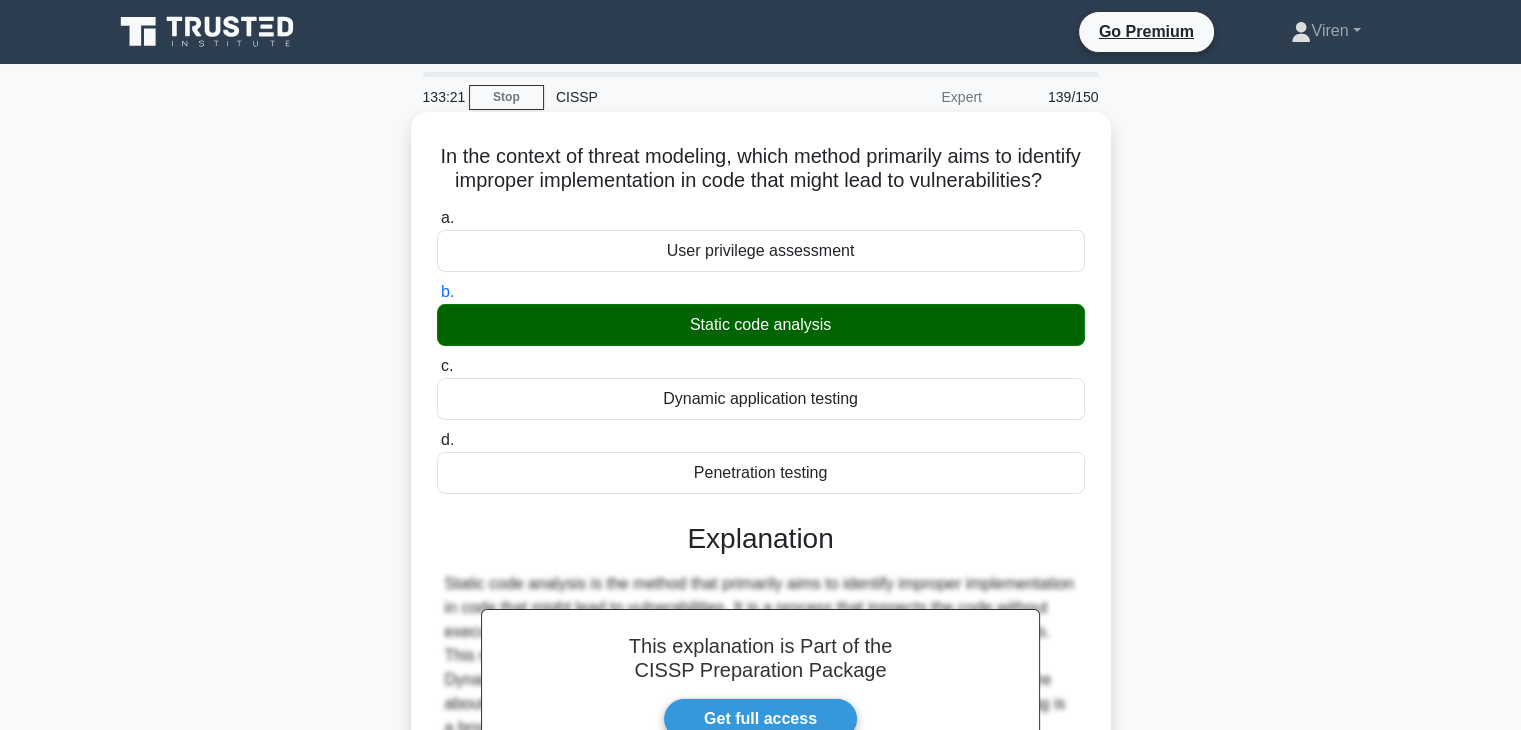 scroll, scrollTop: 351, scrollLeft: 0, axis: vertical 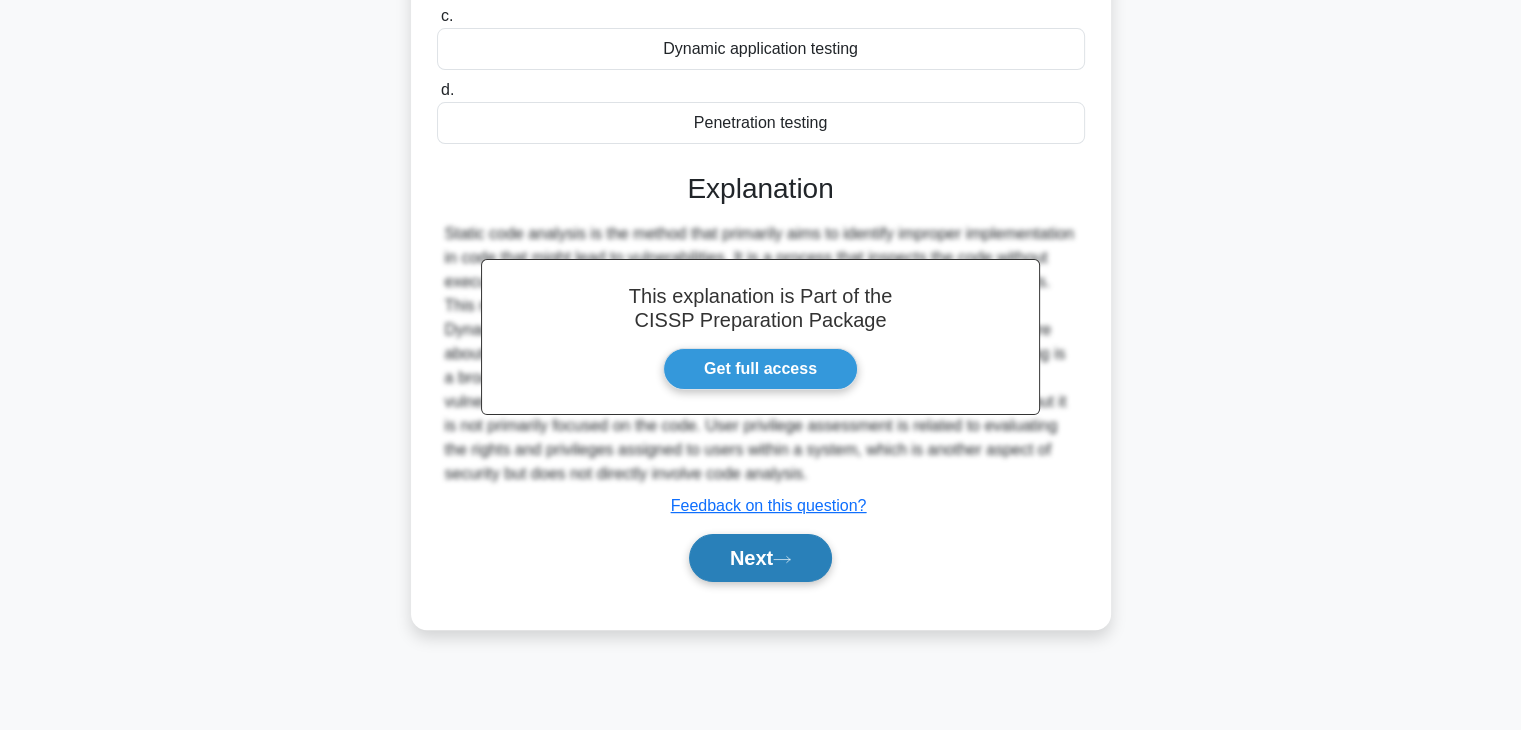 click on "Next" at bounding box center (760, 558) 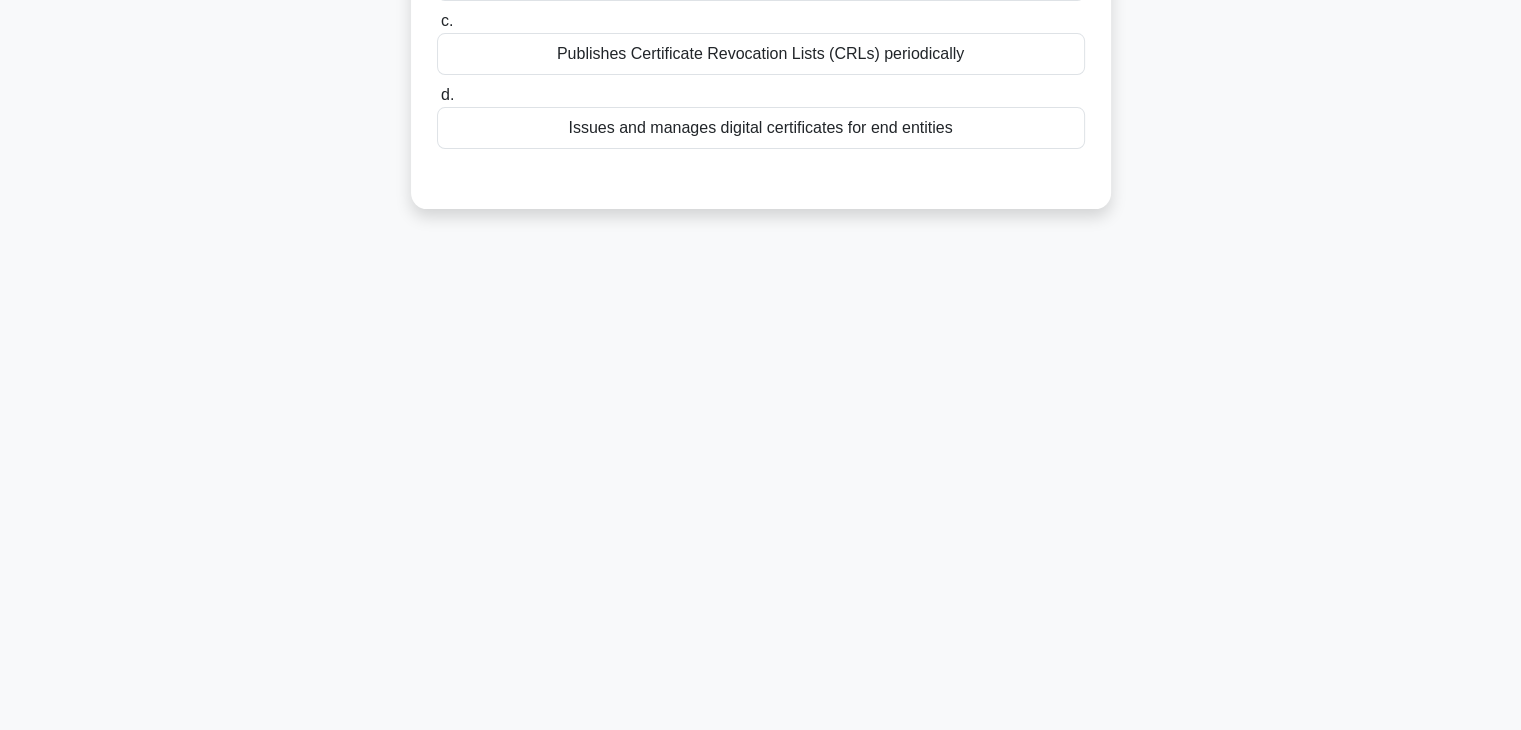 scroll, scrollTop: 0, scrollLeft: 0, axis: both 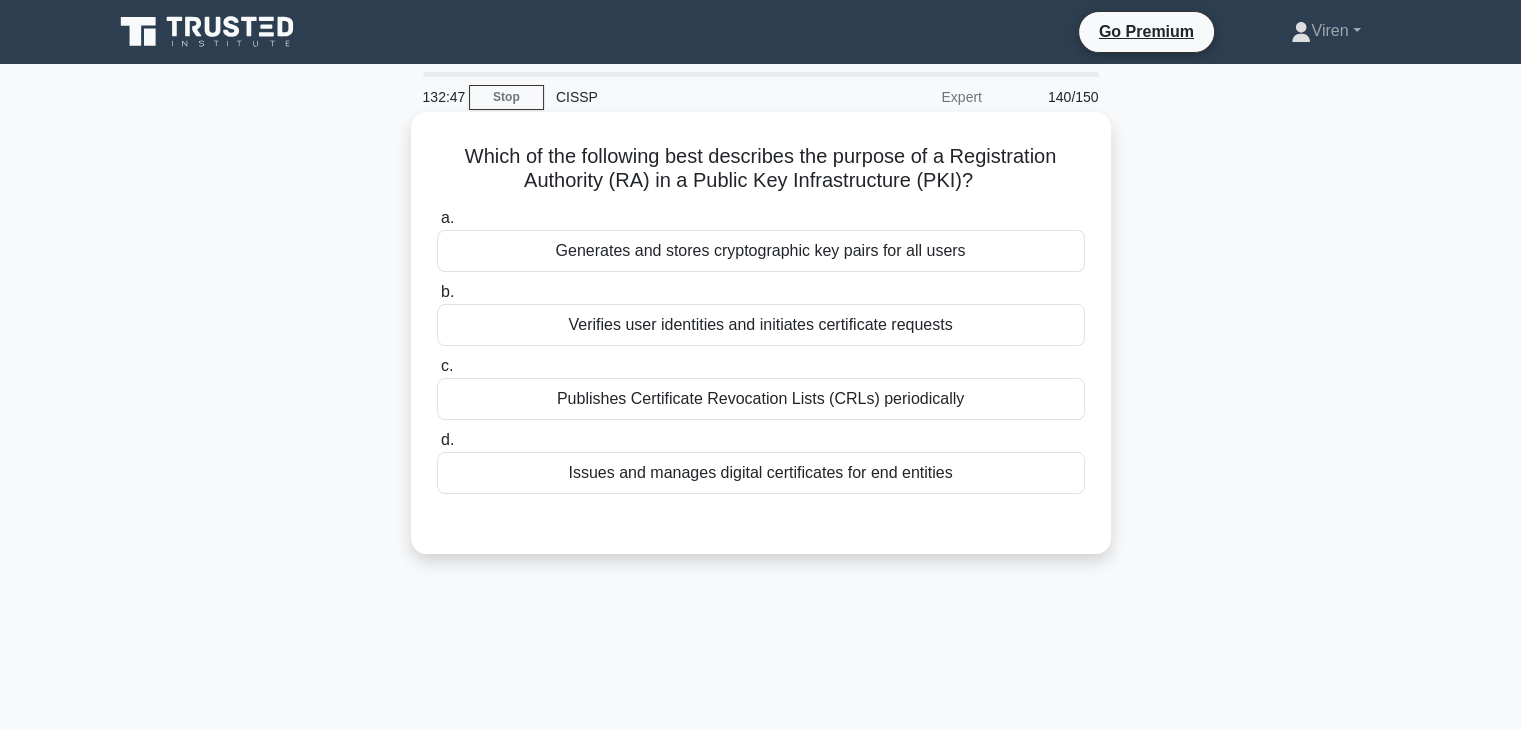 click on "Issues and manages digital certificates for end entities" at bounding box center (761, 473) 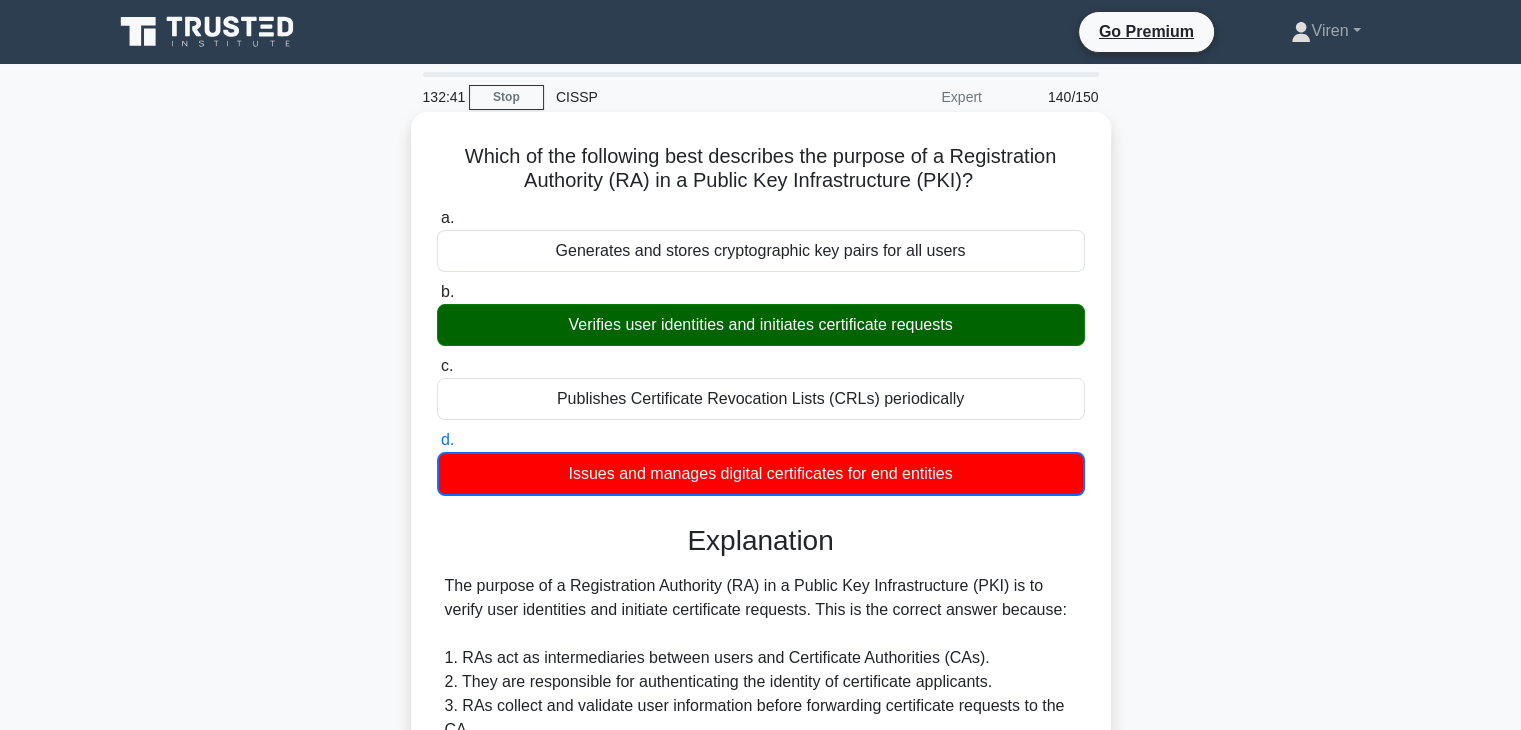scroll, scrollTop: 504, scrollLeft: 0, axis: vertical 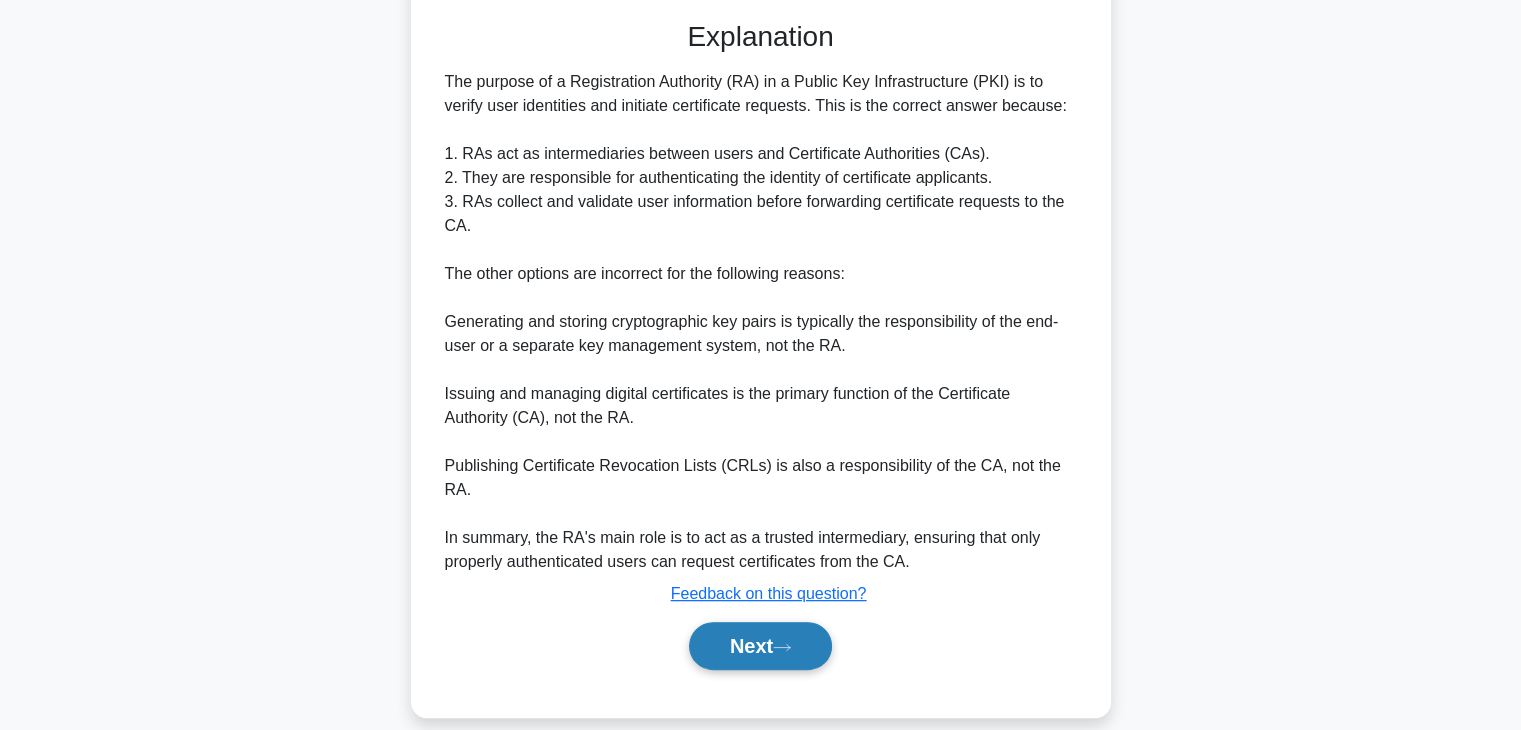 click on "Next" at bounding box center (760, 646) 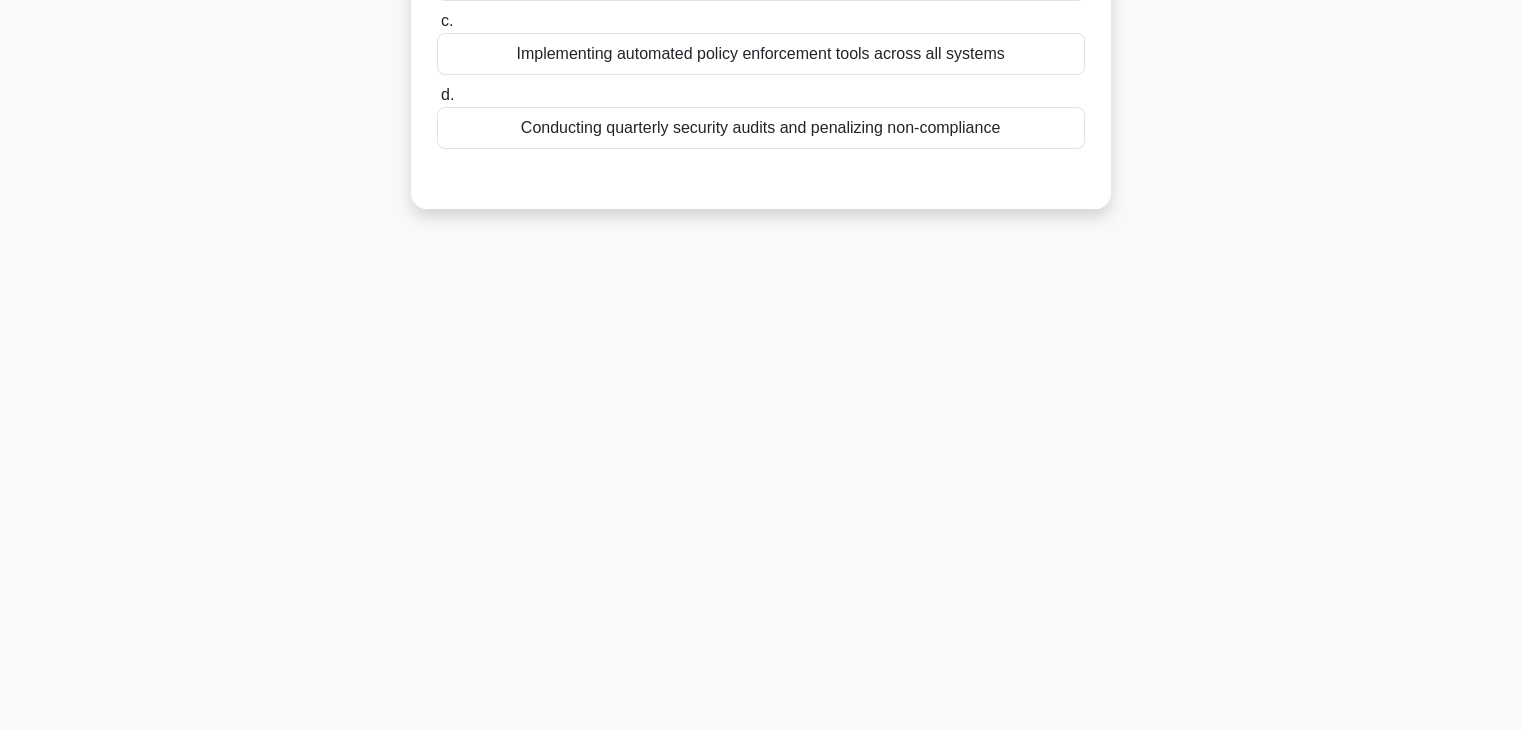 scroll, scrollTop: 0, scrollLeft: 0, axis: both 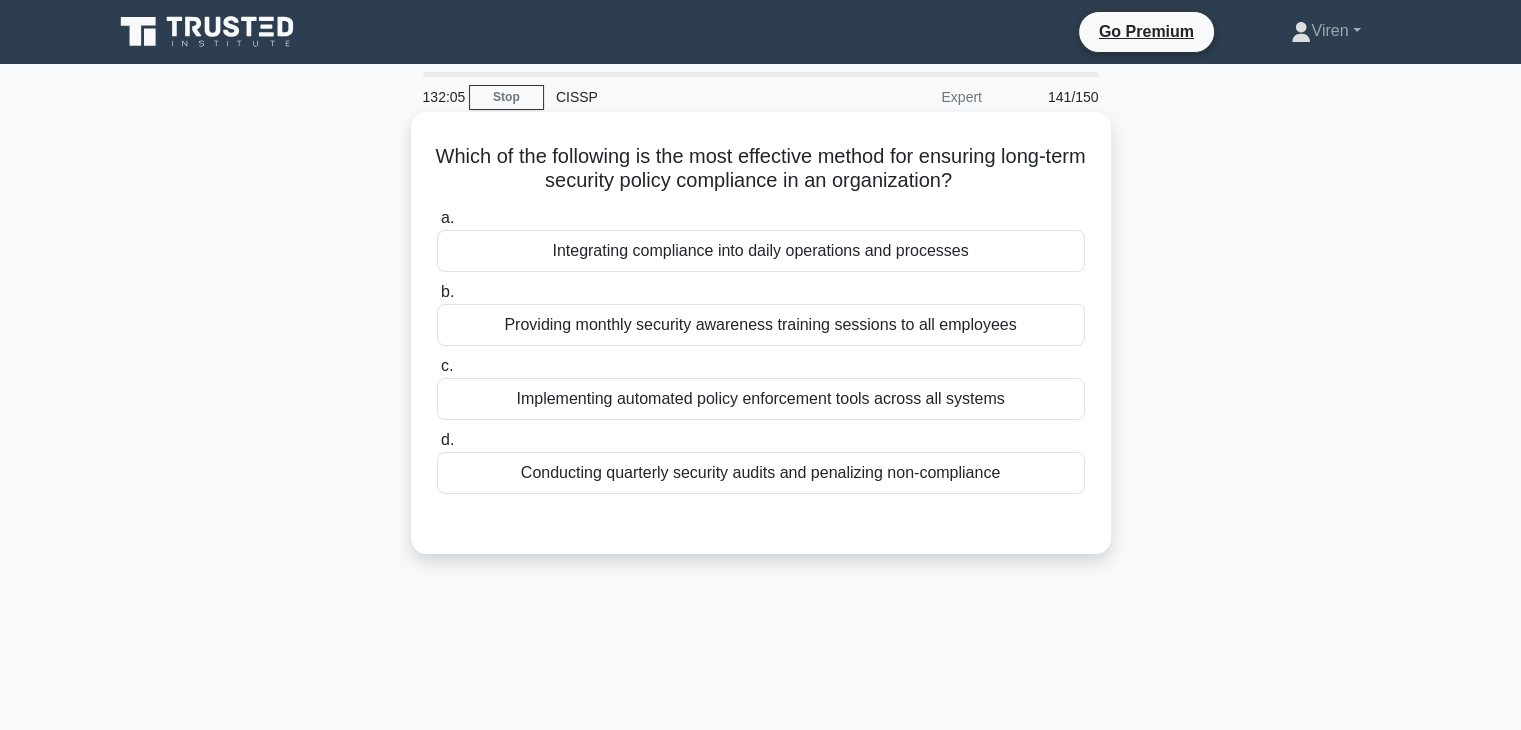 click on "Integrating compliance into daily operations and processes" at bounding box center (761, 251) 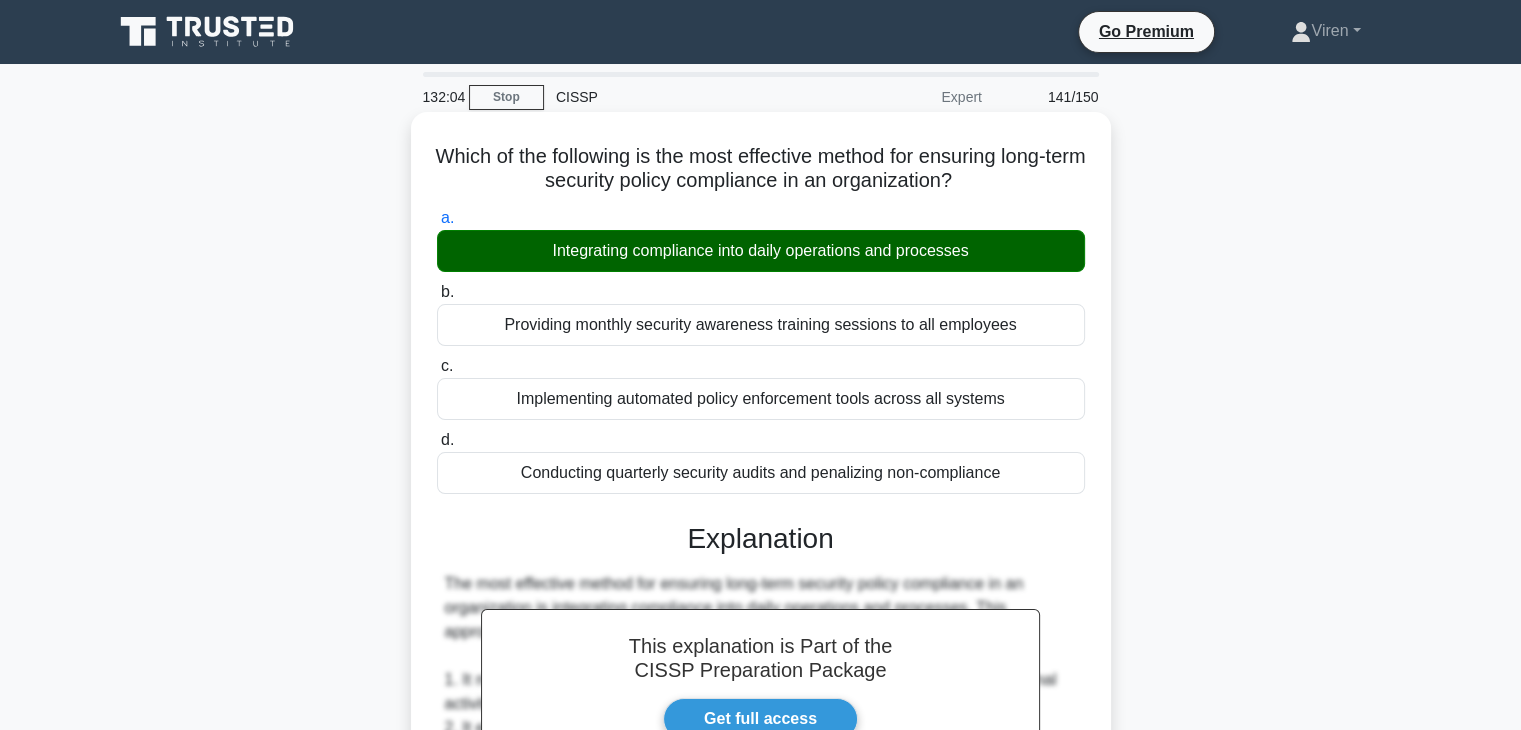 scroll, scrollTop: 646, scrollLeft: 0, axis: vertical 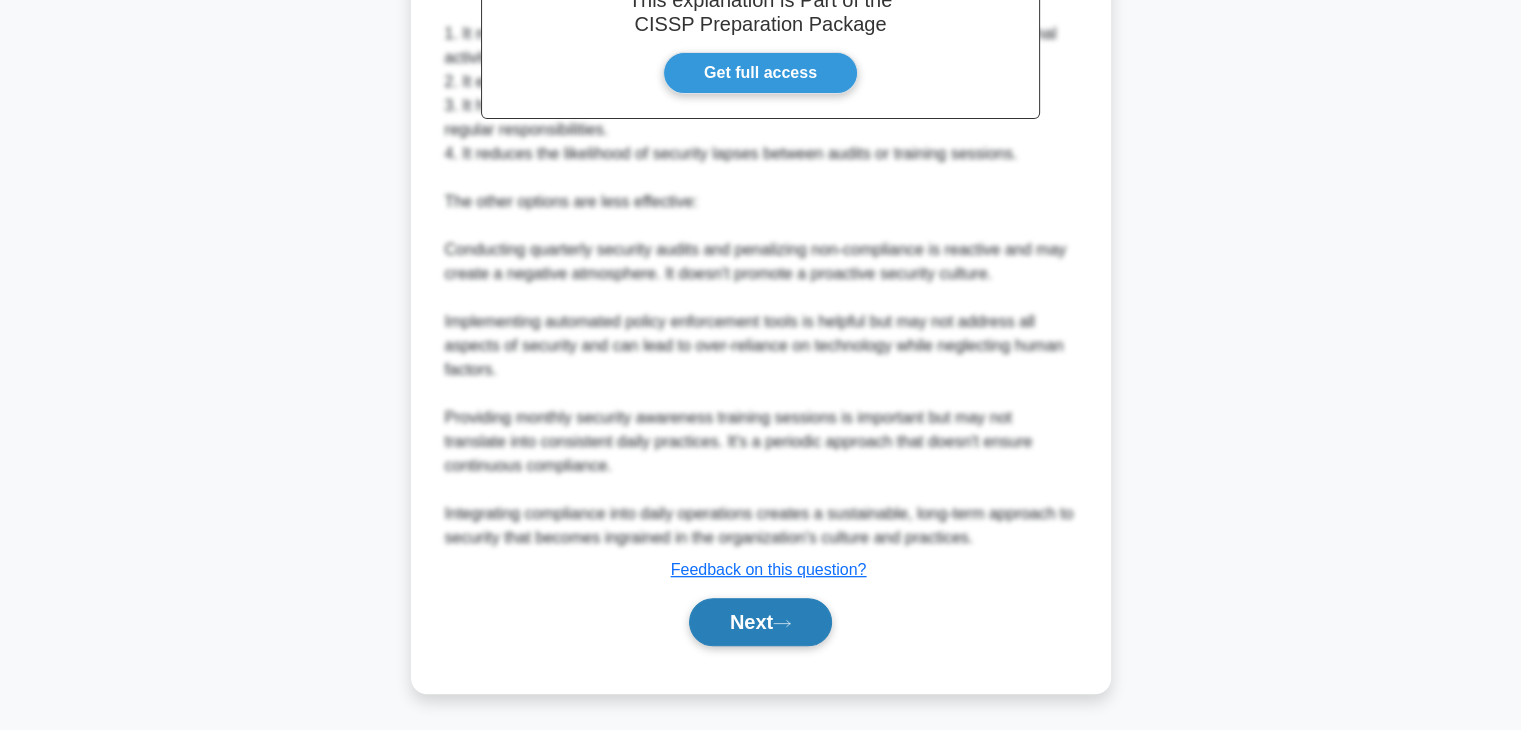 click on "Next" at bounding box center (760, 622) 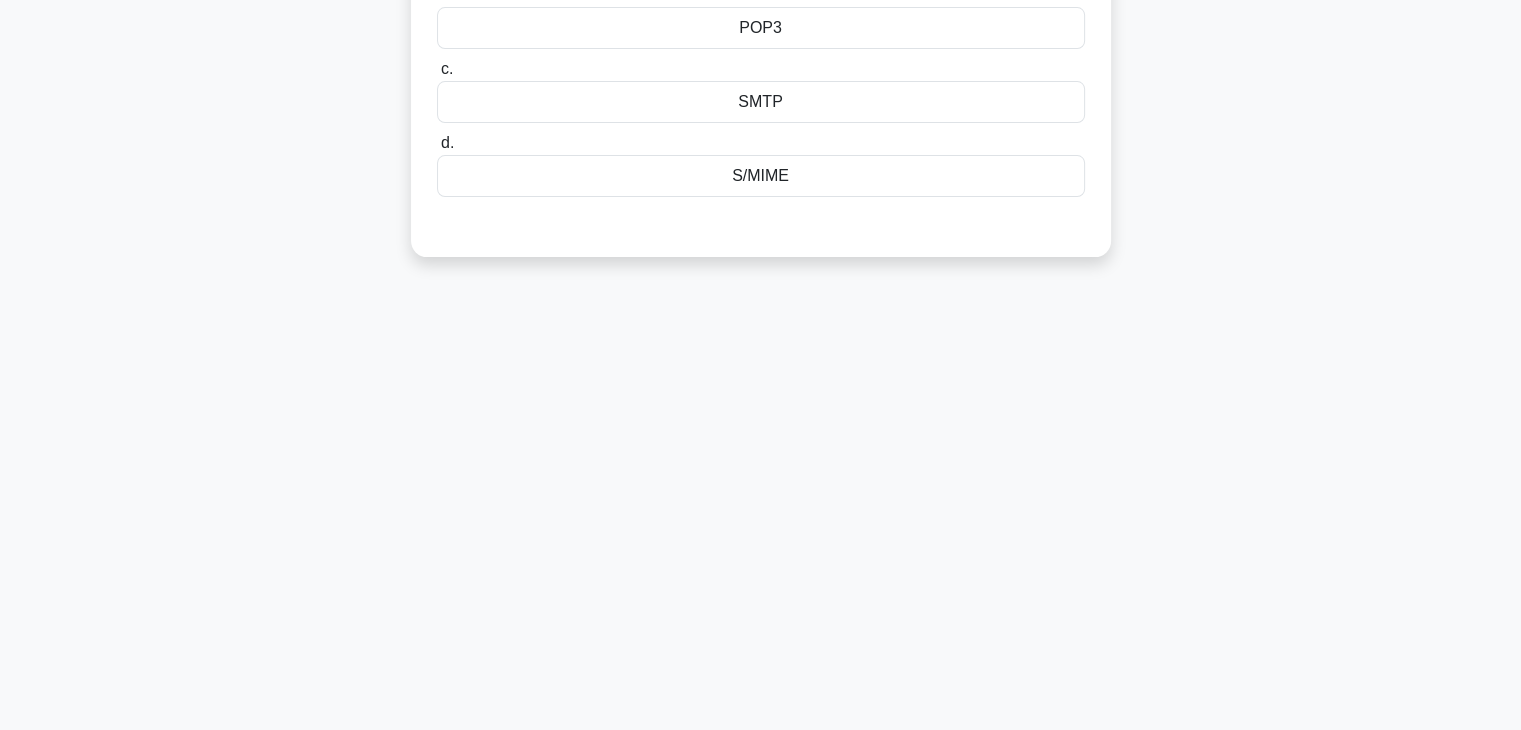 scroll, scrollTop: 0, scrollLeft: 0, axis: both 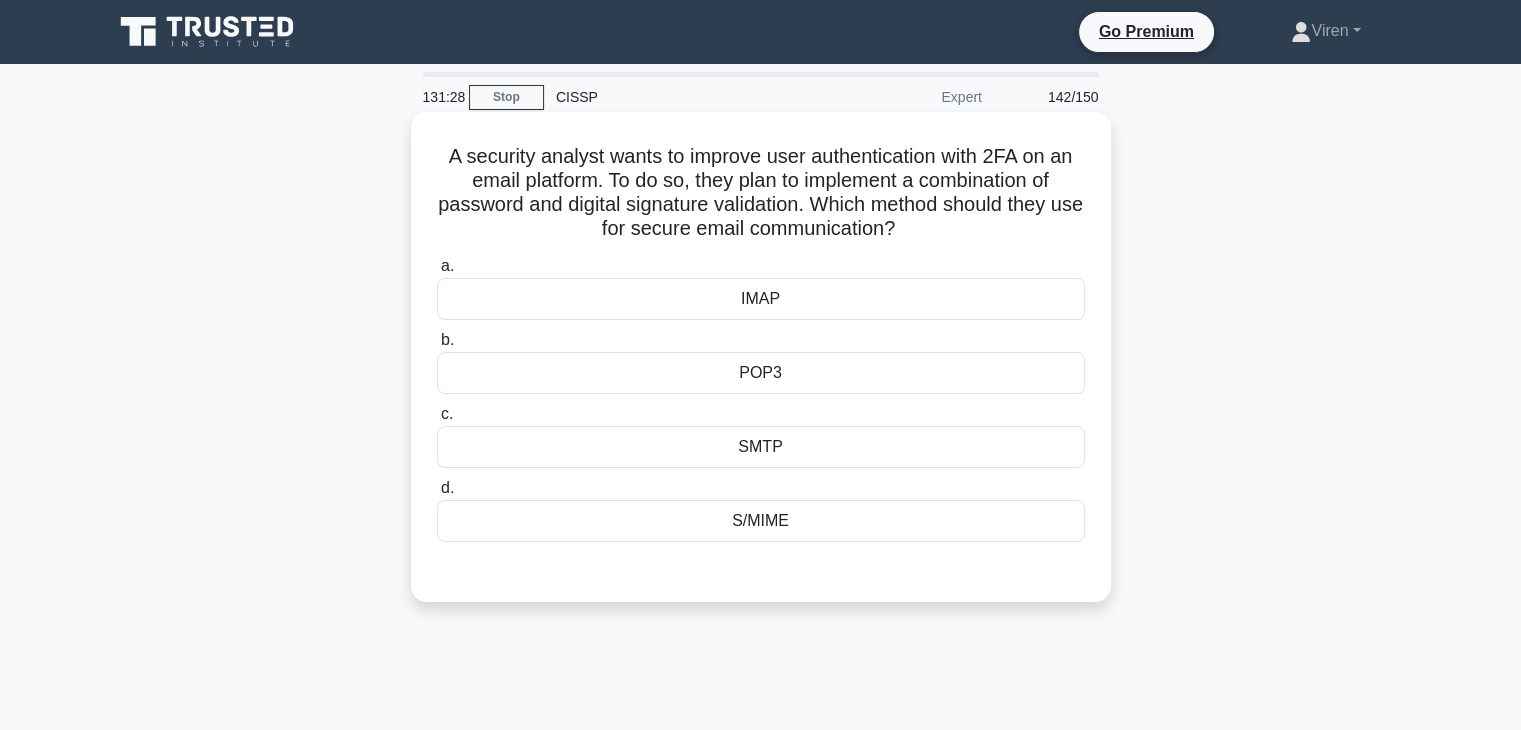 click on "S/MIME" at bounding box center (761, 521) 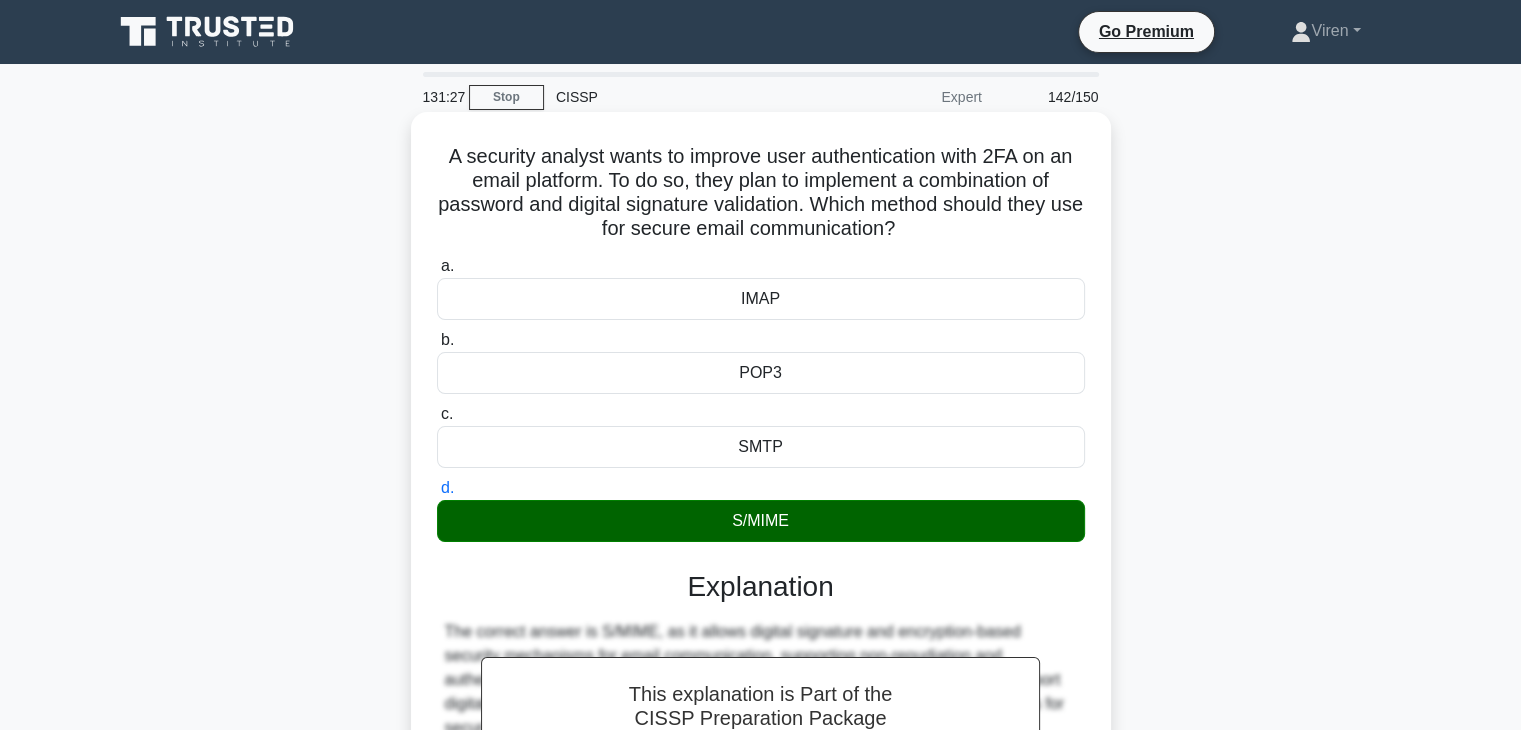 scroll, scrollTop: 351, scrollLeft: 0, axis: vertical 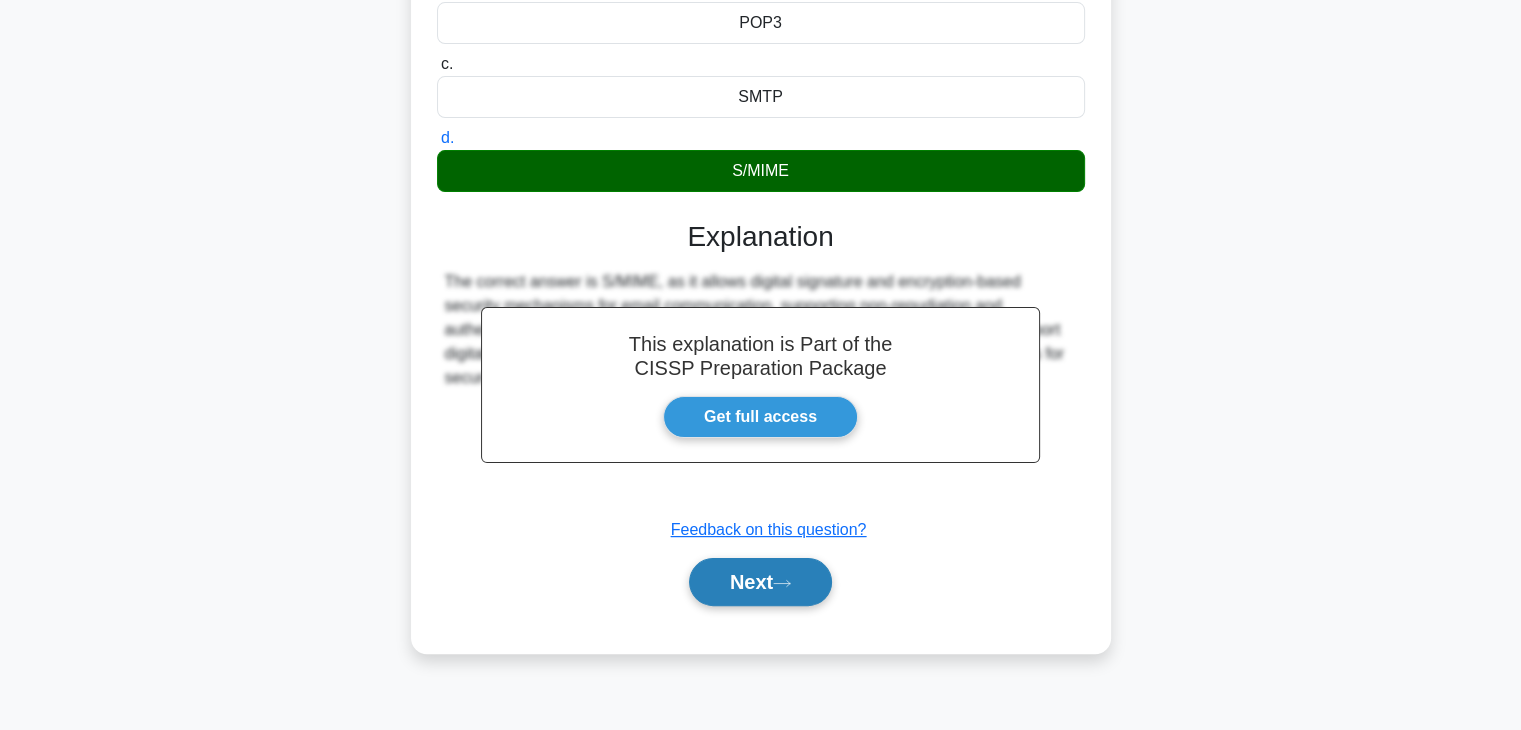 click on "Next" at bounding box center (760, 582) 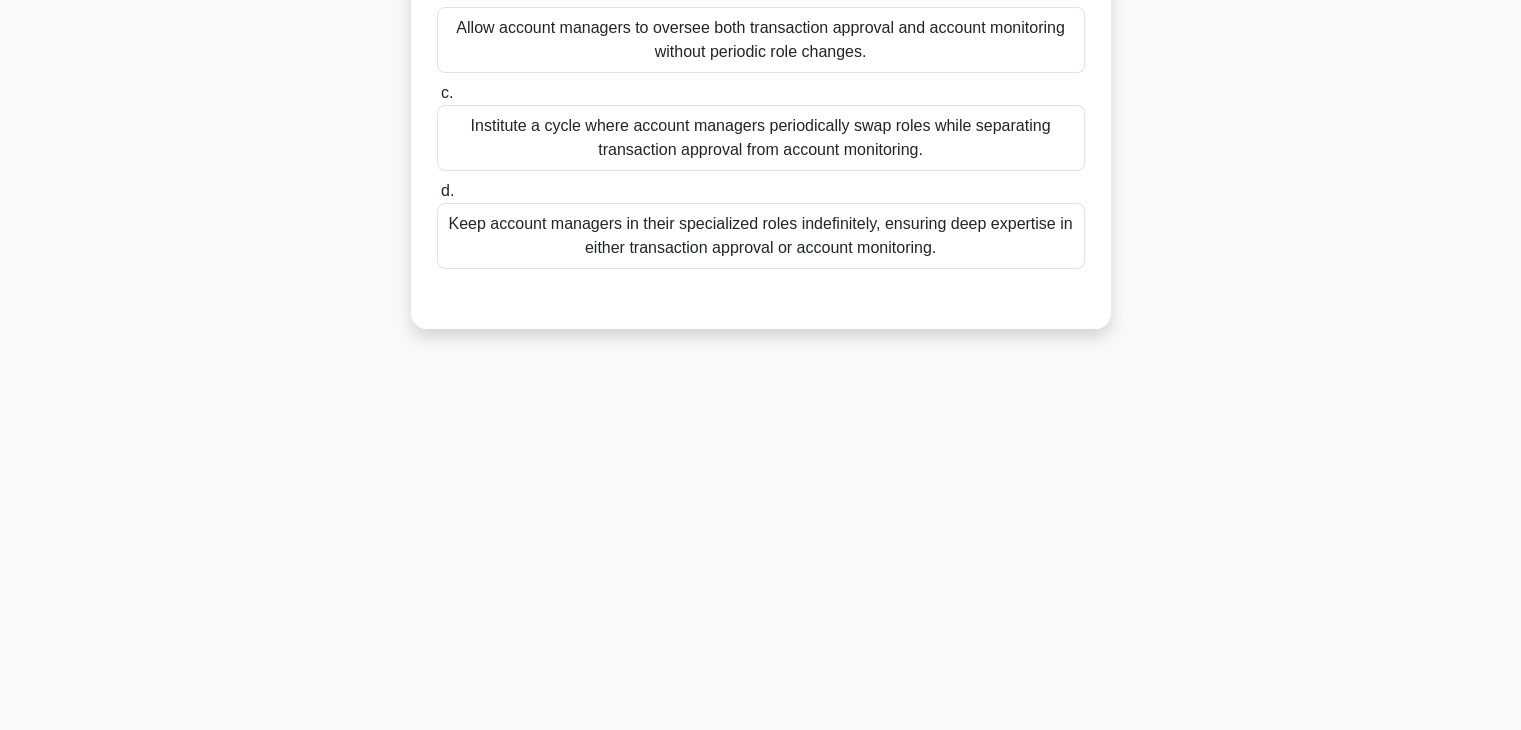 scroll, scrollTop: 0, scrollLeft: 0, axis: both 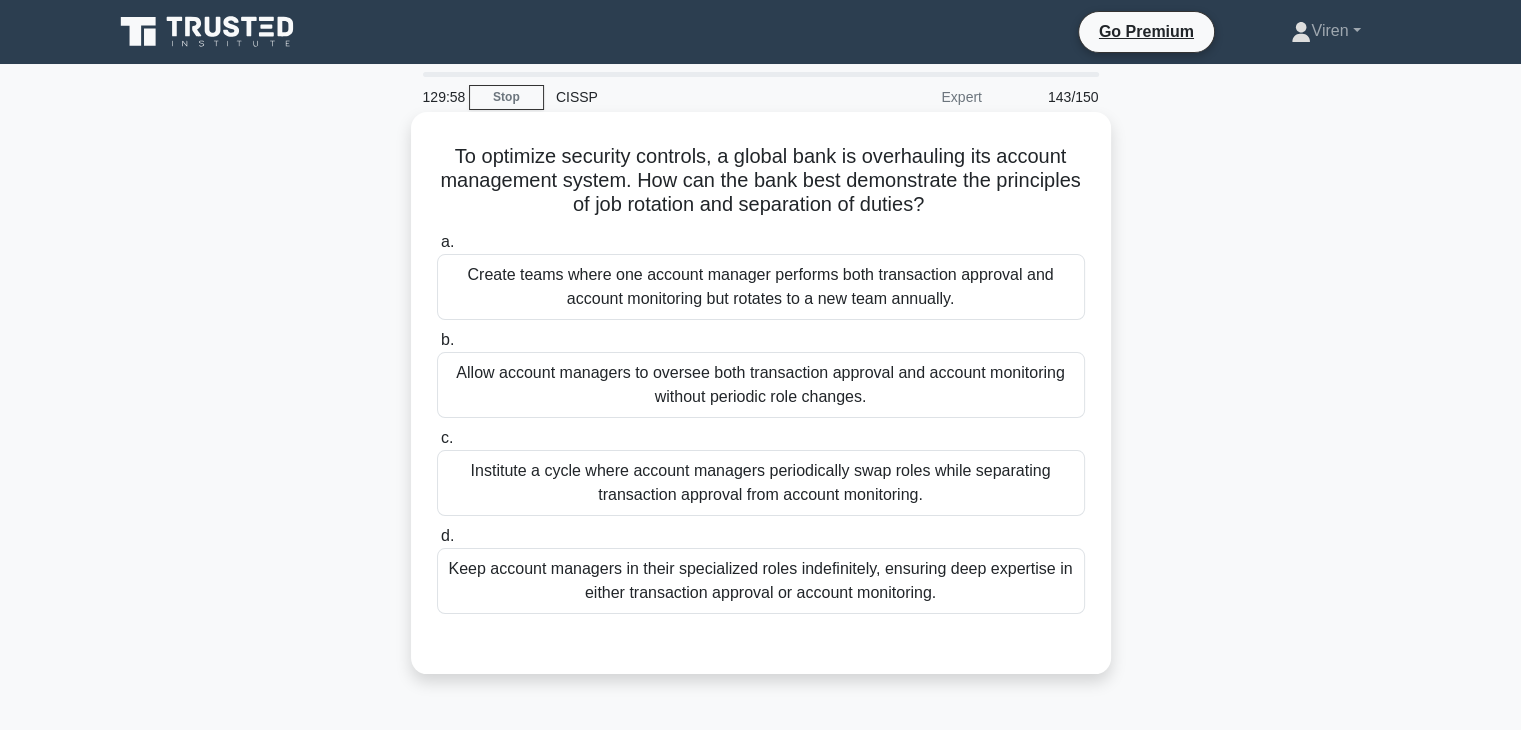 click on "Institute a cycle where account managers periodically swap roles while separating transaction approval from account monitoring." at bounding box center [761, 483] 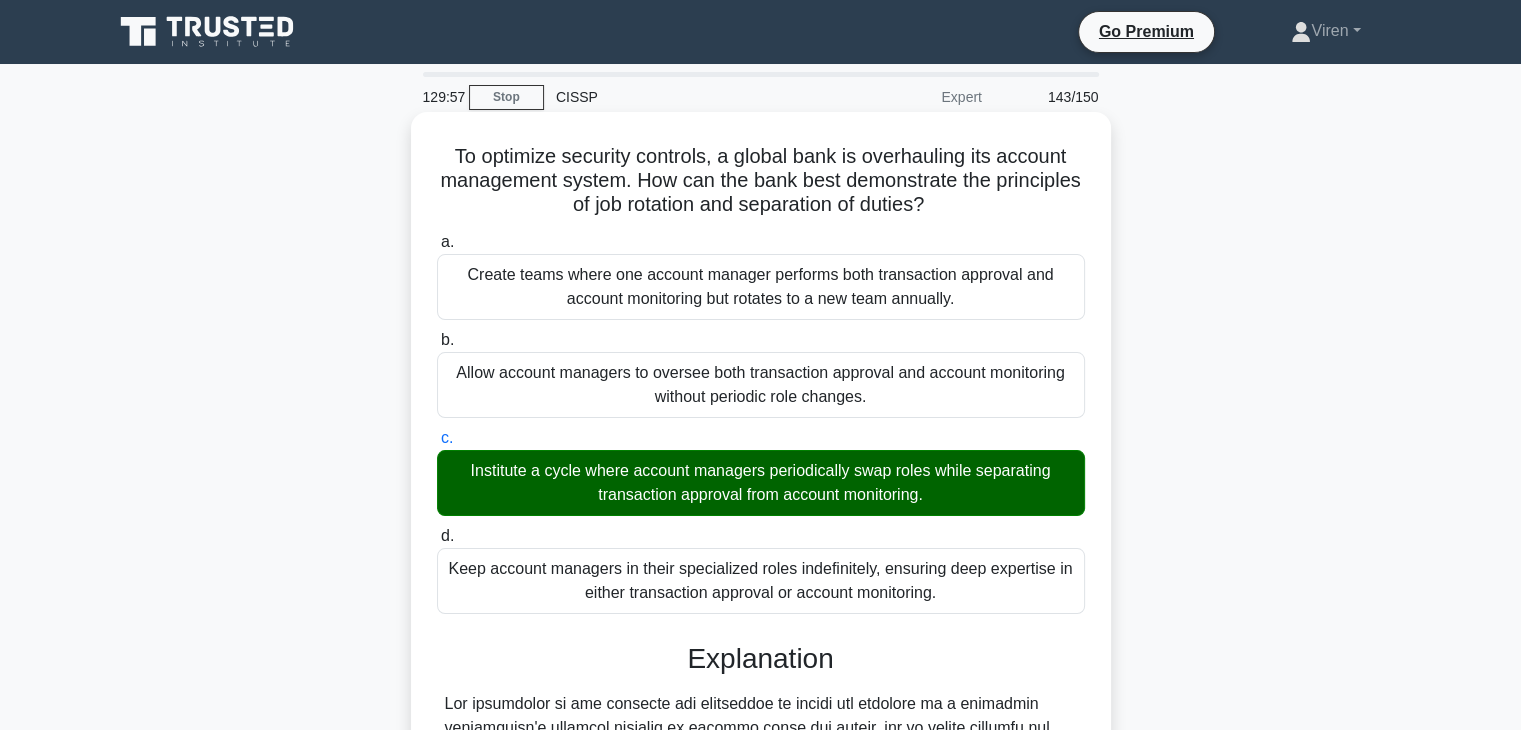 scroll, scrollTop: 478, scrollLeft: 0, axis: vertical 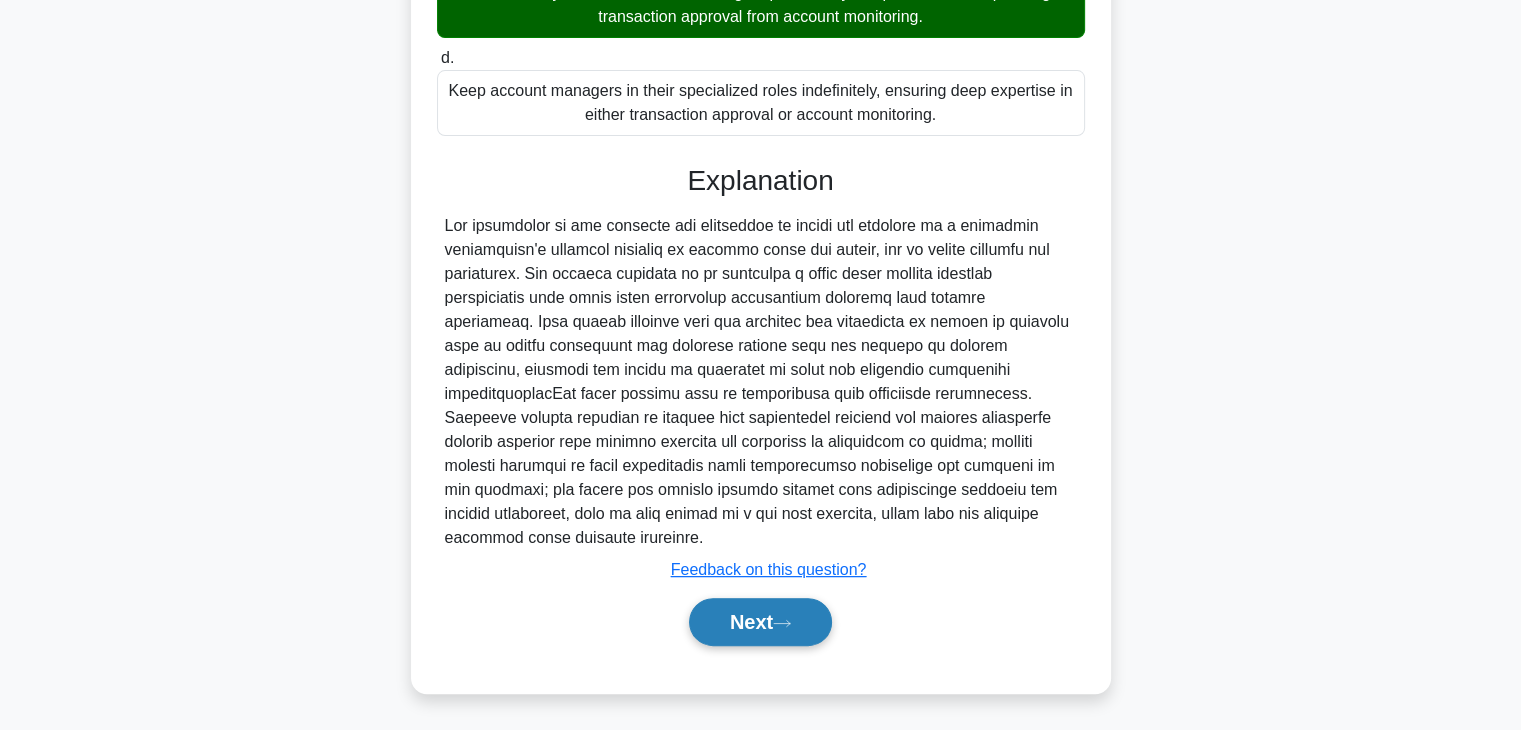 click on "Next" at bounding box center (760, 622) 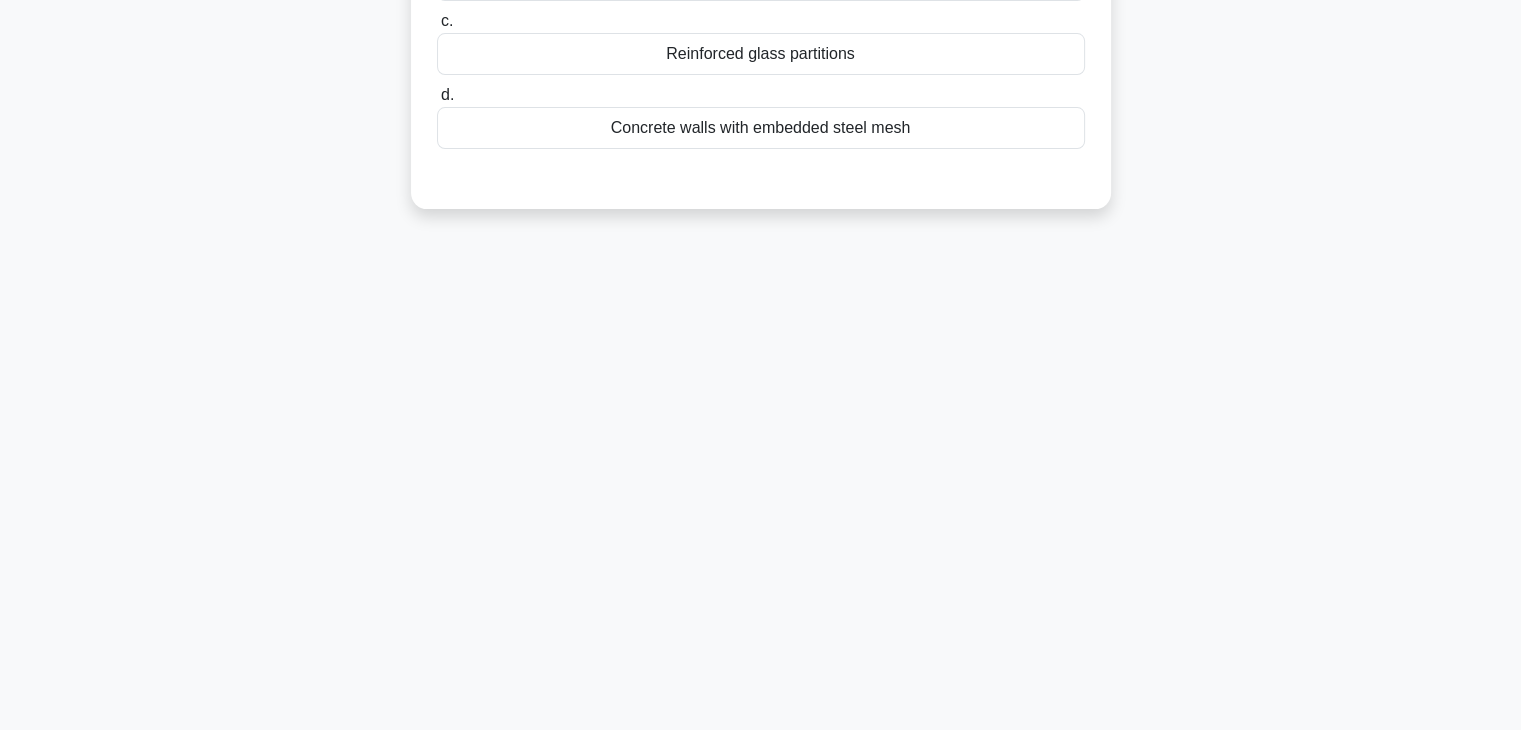 scroll, scrollTop: 0, scrollLeft: 0, axis: both 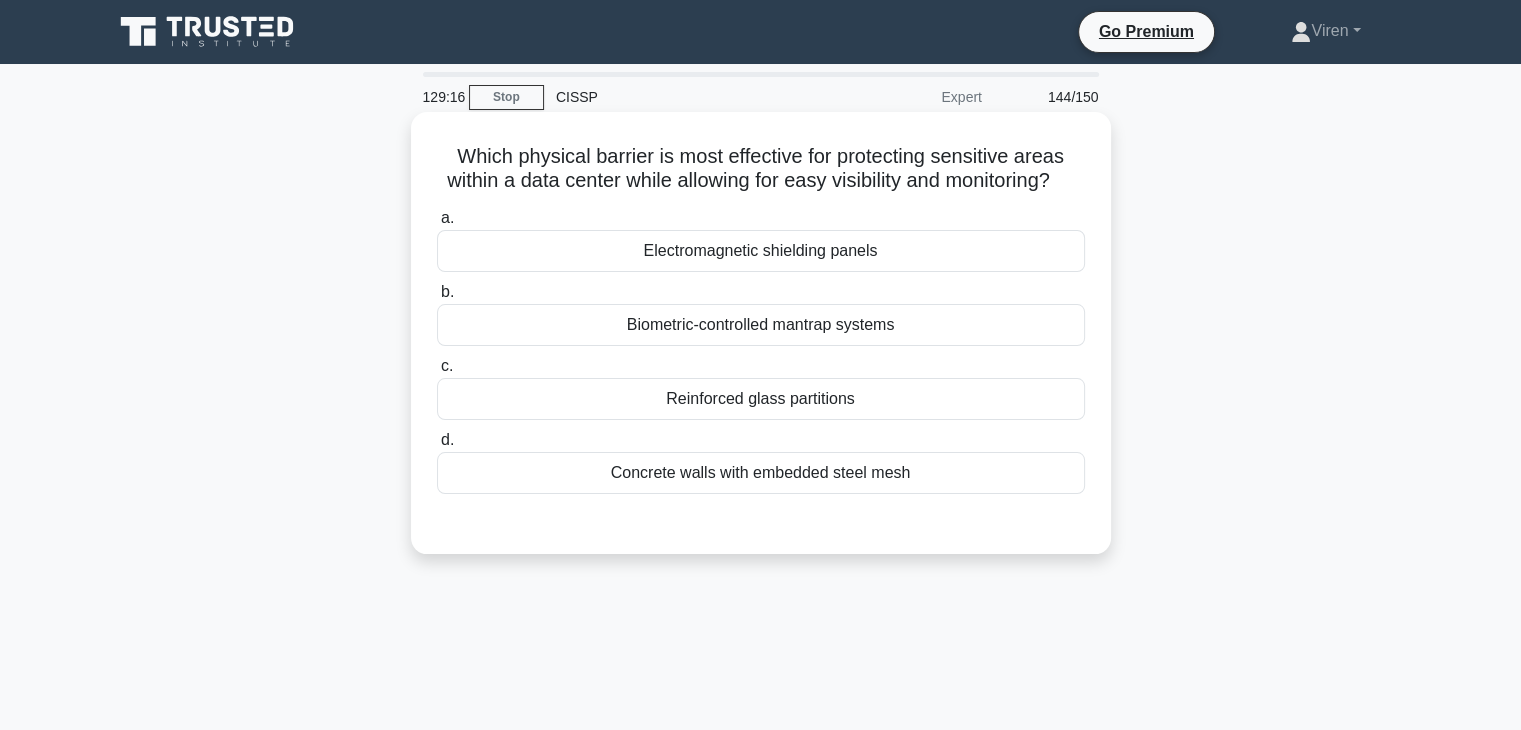 click on "Reinforced glass partitions" at bounding box center [761, 399] 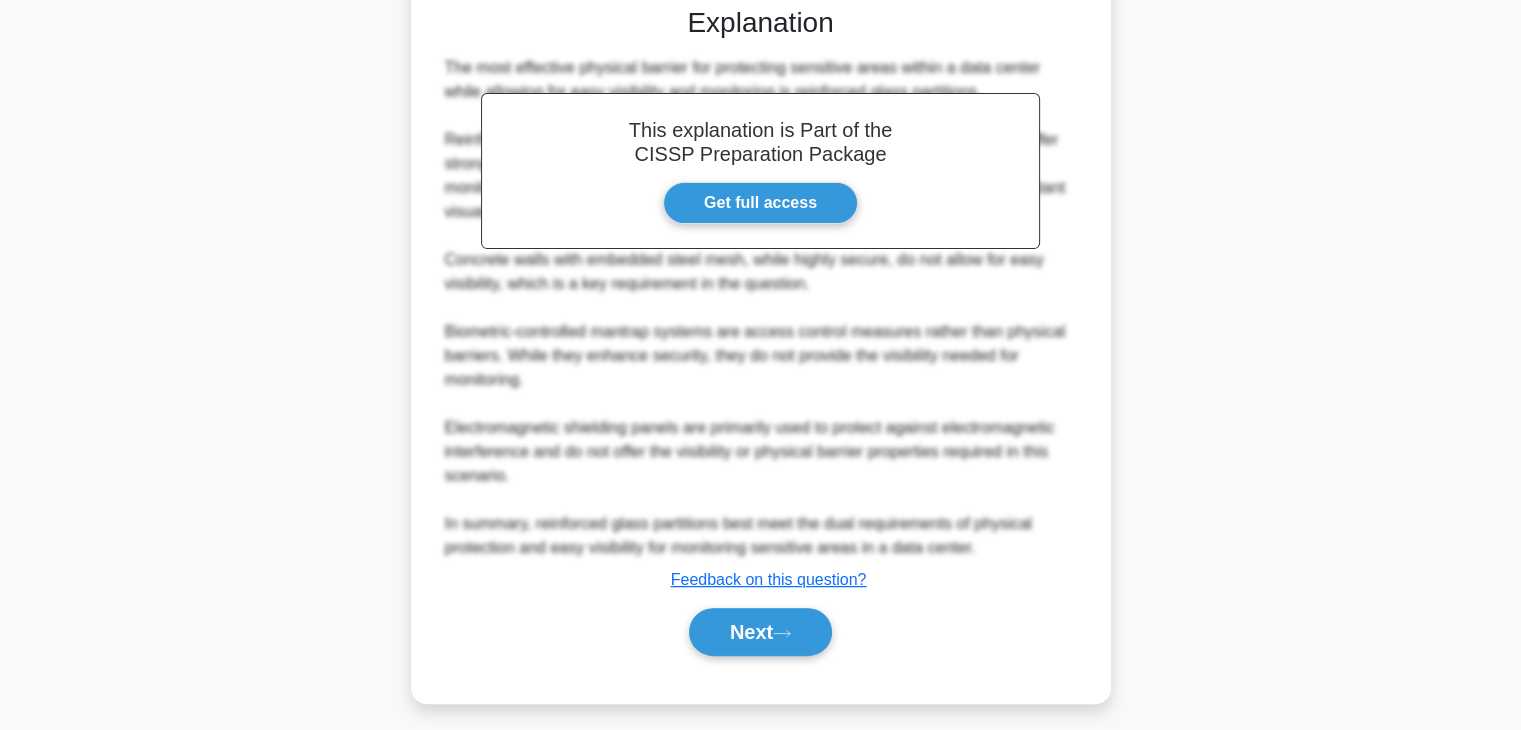 scroll, scrollTop: 550, scrollLeft: 0, axis: vertical 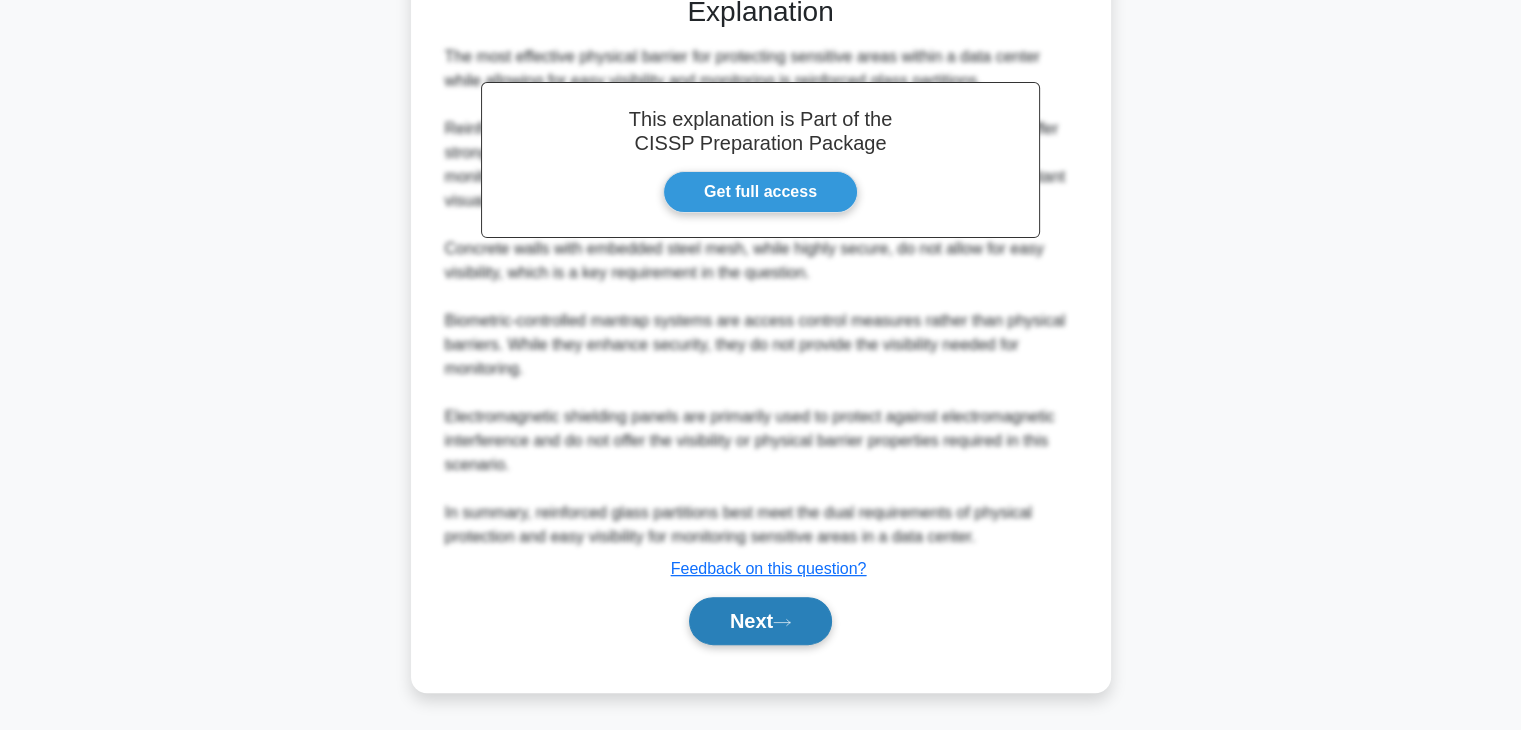 click on "Next" at bounding box center [760, 621] 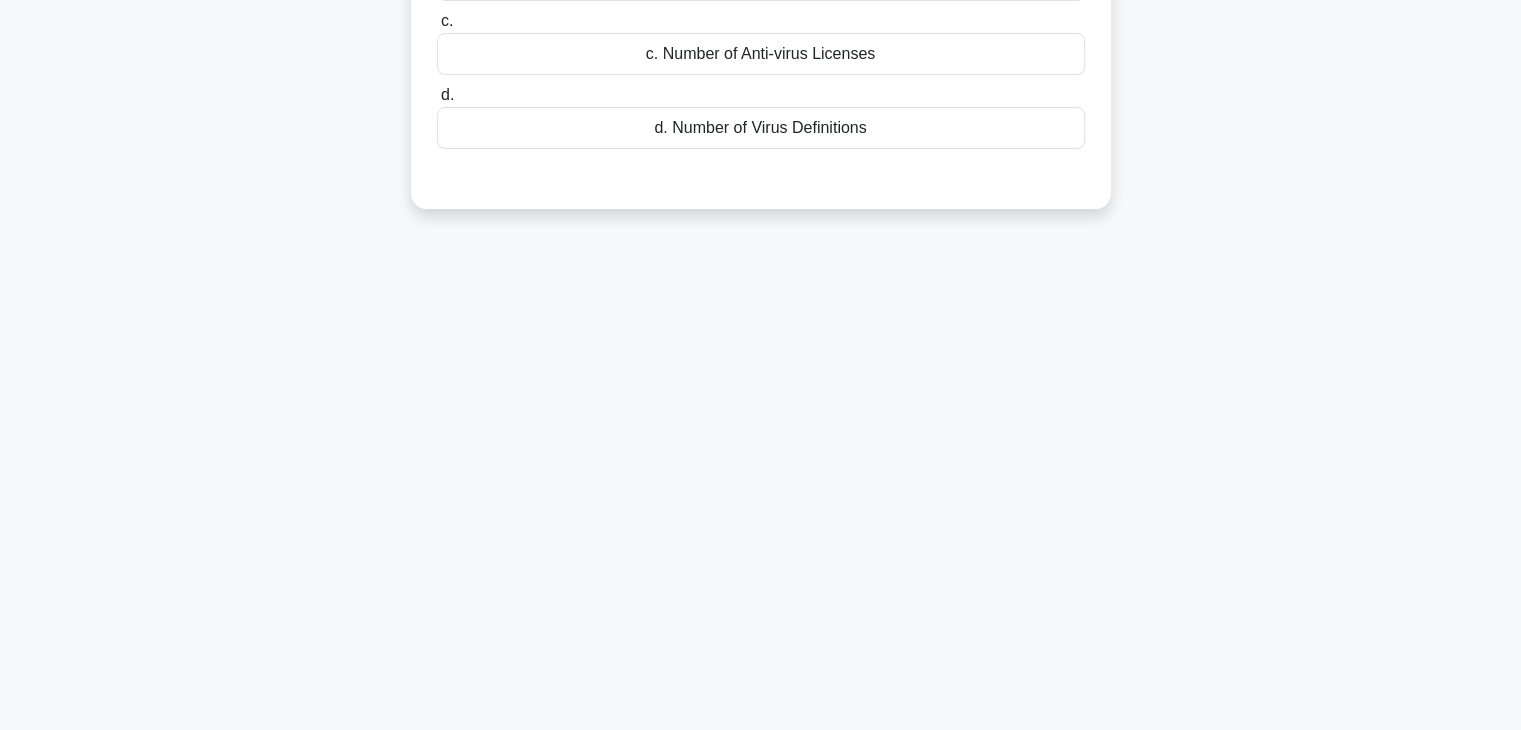 scroll, scrollTop: 0, scrollLeft: 0, axis: both 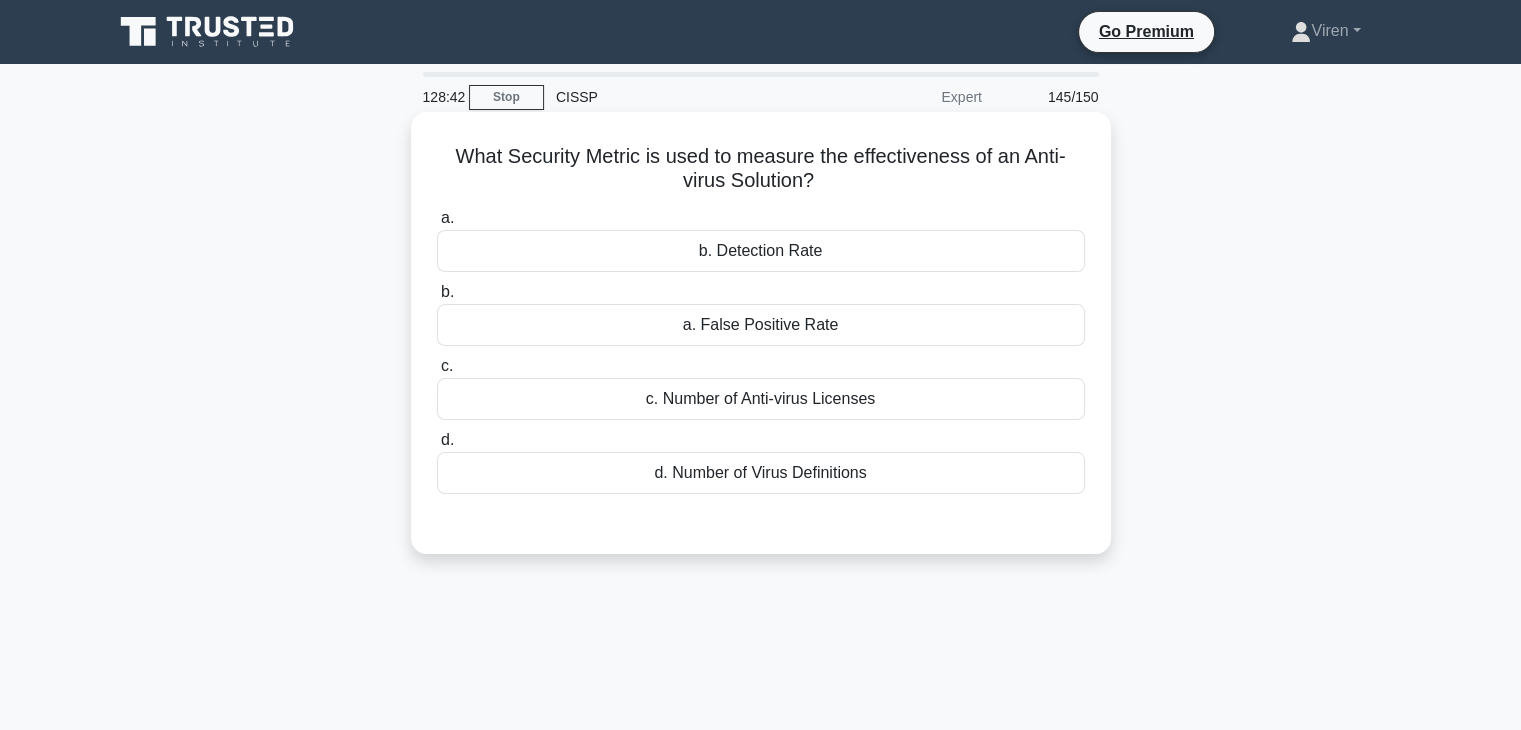 drag, startPoint x: 828, startPoint y: 186, endPoint x: 430, endPoint y: 158, distance: 398.9837 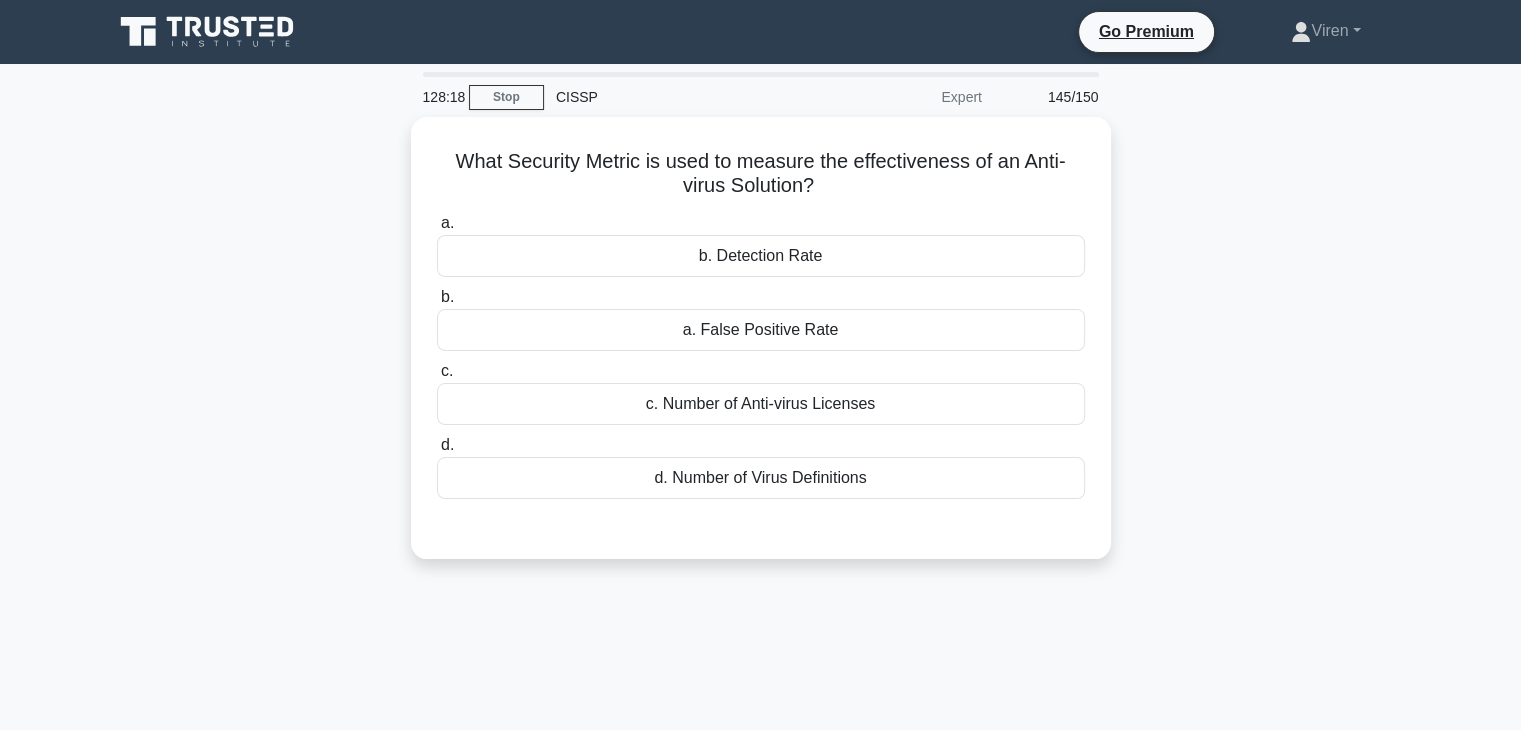 click on "What Security Metric is used to measure the effectiveness of an Anti-virus Solution?
.spinner_0XTQ{transform-origin:center;animation:spinner_y6GP .75s linear infinite}@keyframes spinner_y6GP{100%{transform:rotate(360deg)}}
a.
b. Detection Rate
b. c. d." at bounding box center (761, 350) 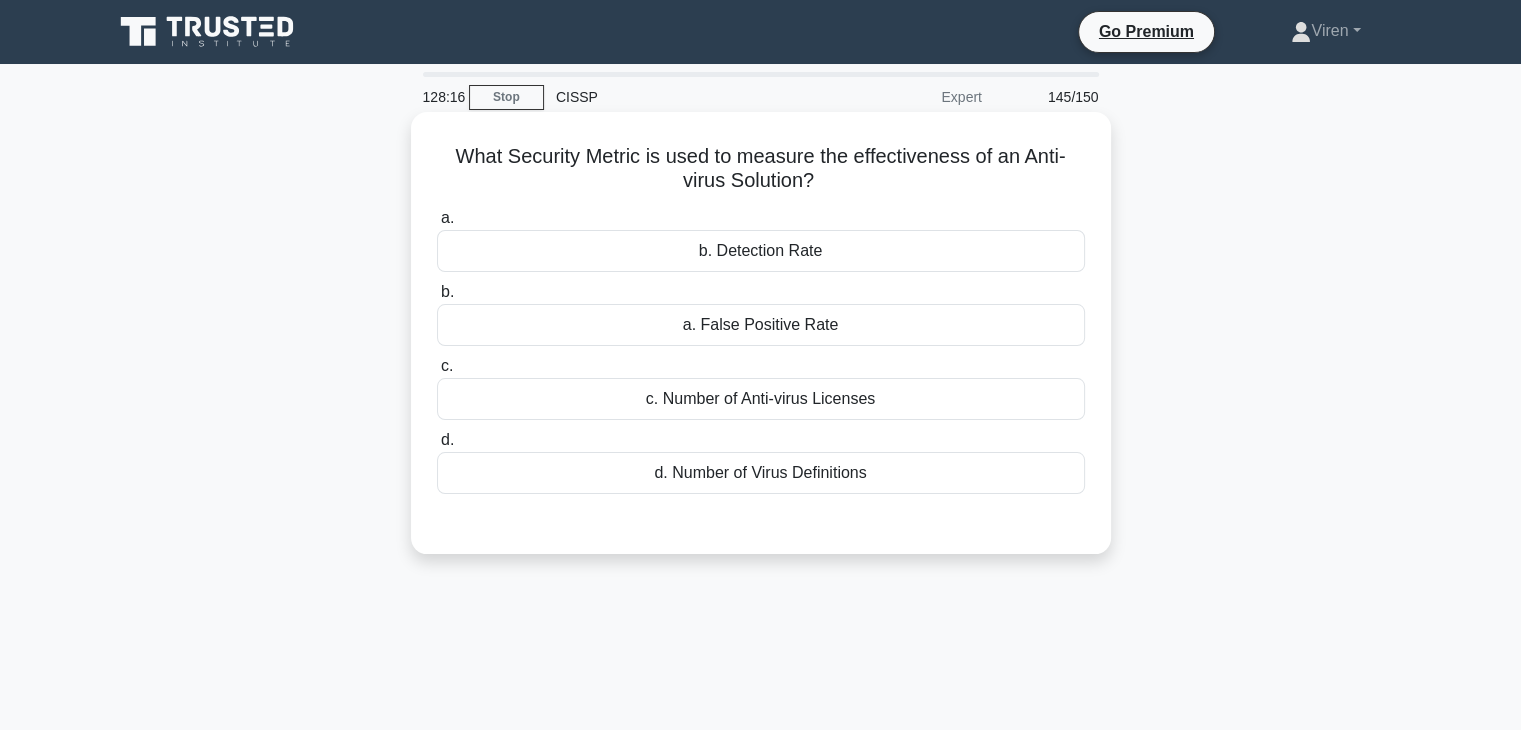click on "b. Detection Rate" at bounding box center (761, 251) 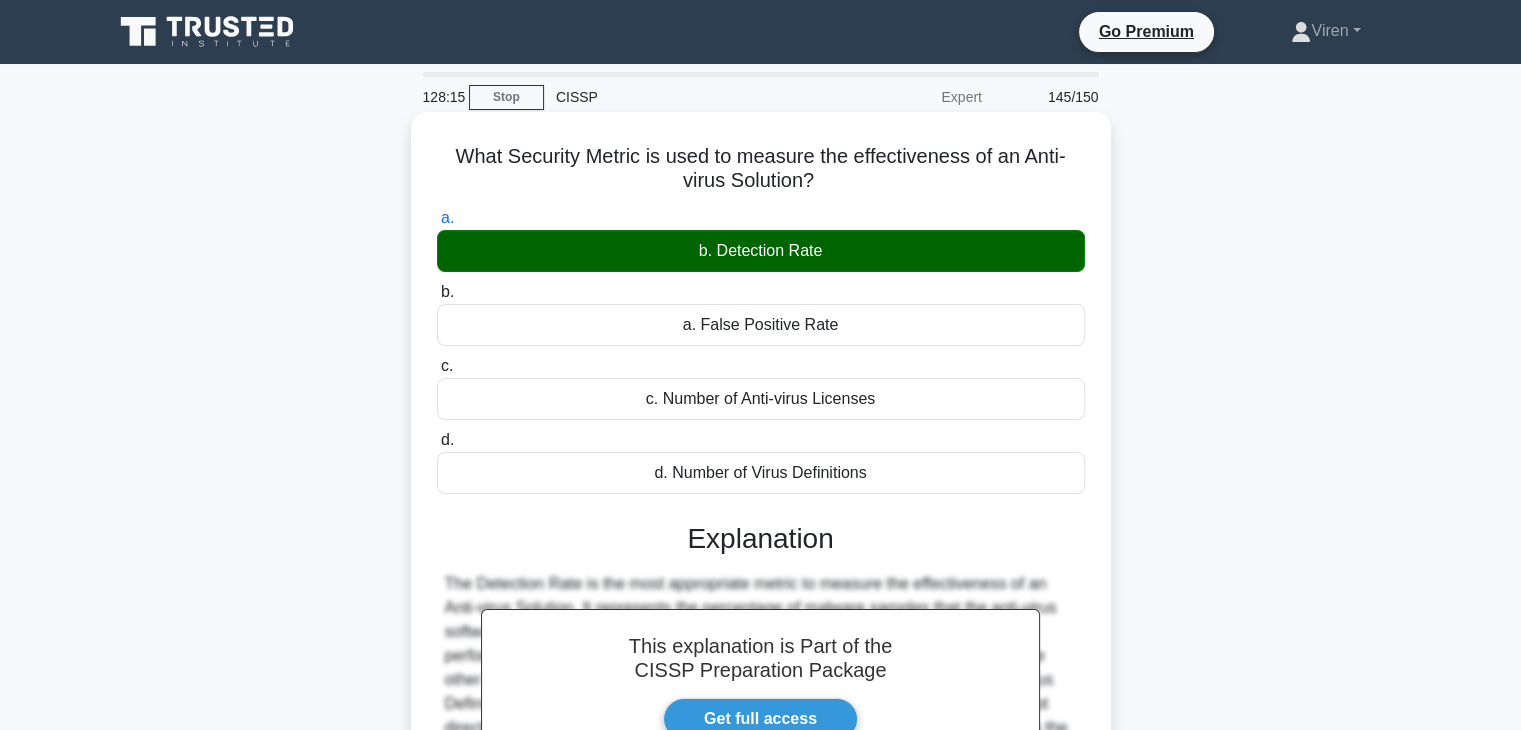 scroll, scrollTop: 351, scrollLeft: 0, axis: vertical 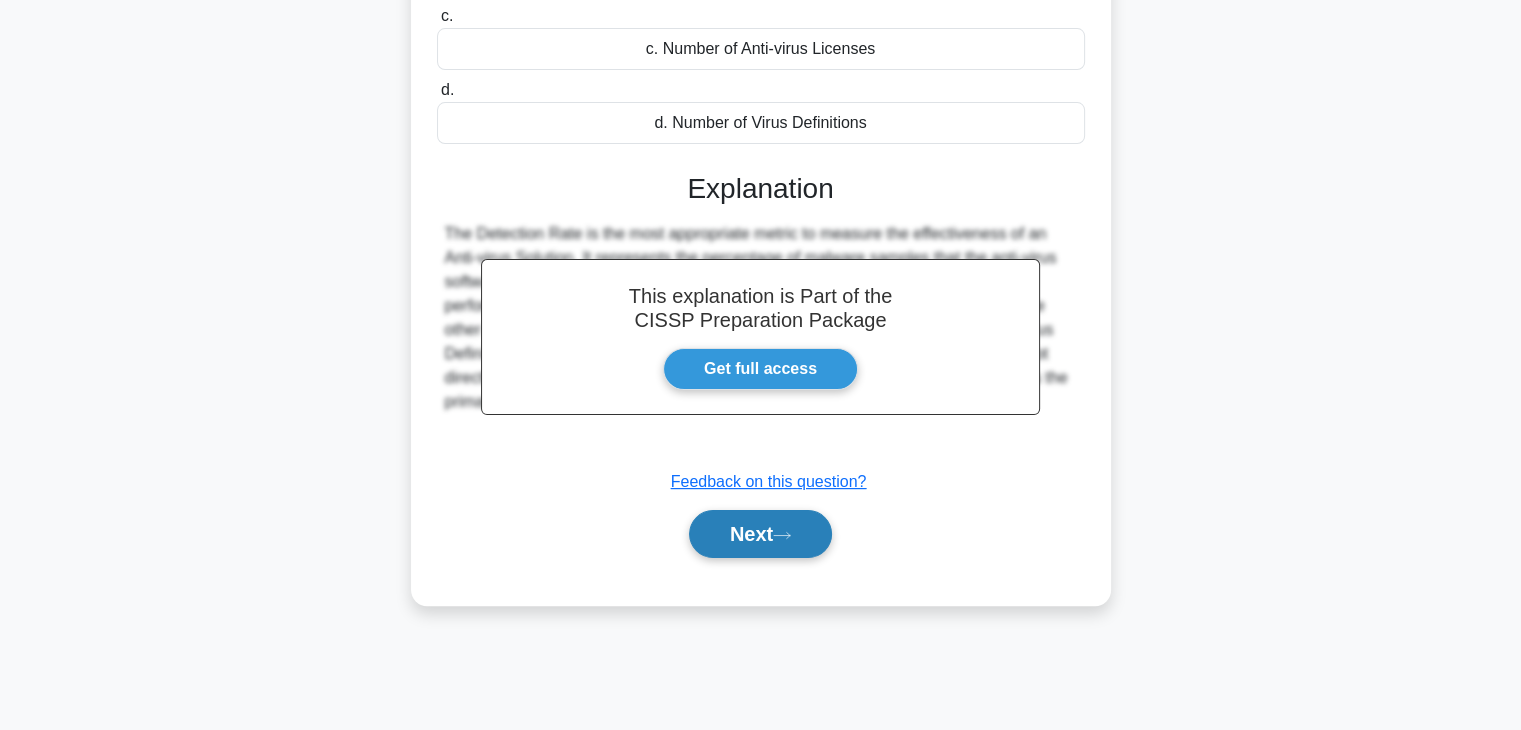 click on "Next" at bounding box center [760, 534] 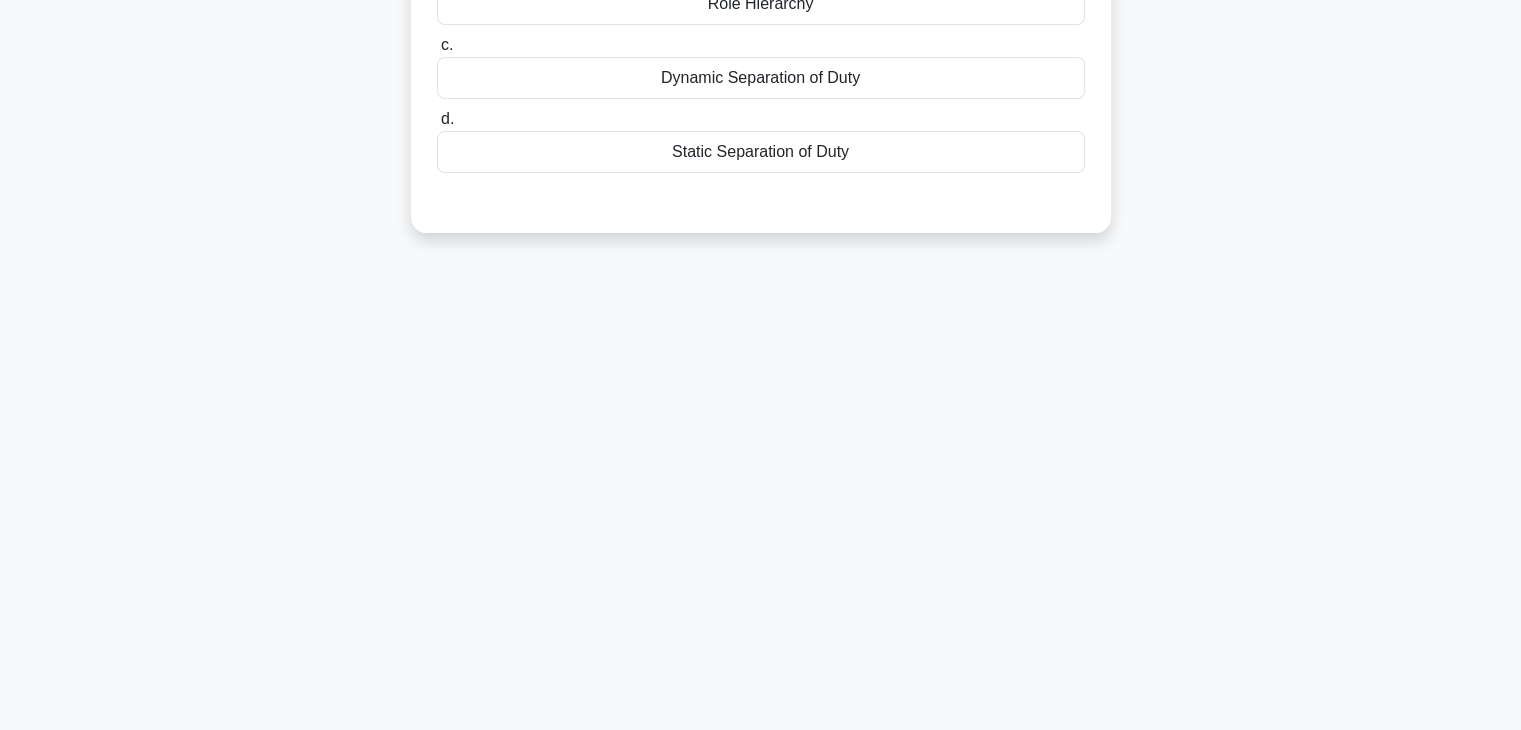 scroll, scrollTop: 0, scrollLeft: 0, axis: both 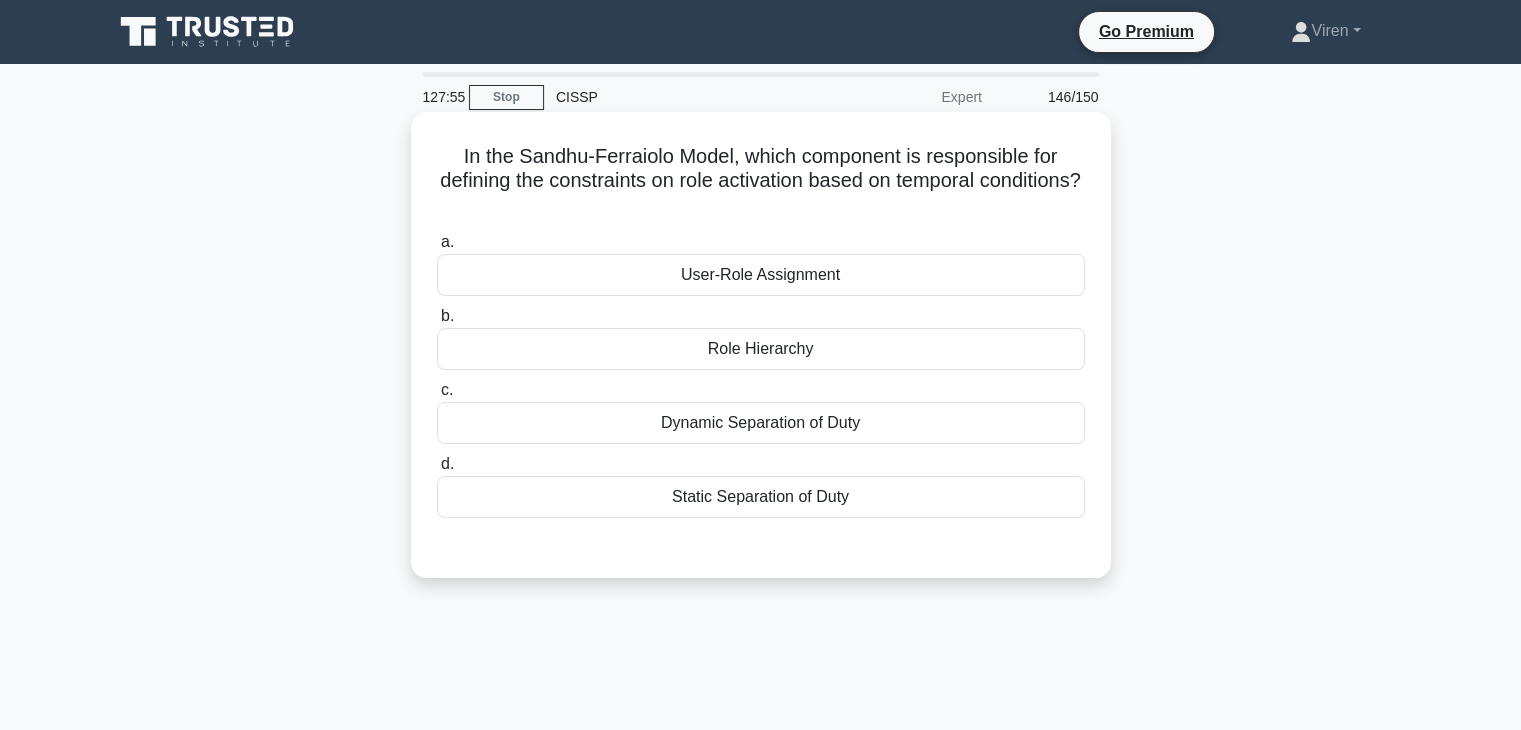 drag, startPoint x: 823, startPoint y: 217, endPoint x: 416, endPoint y: 158, distance: 411.25418 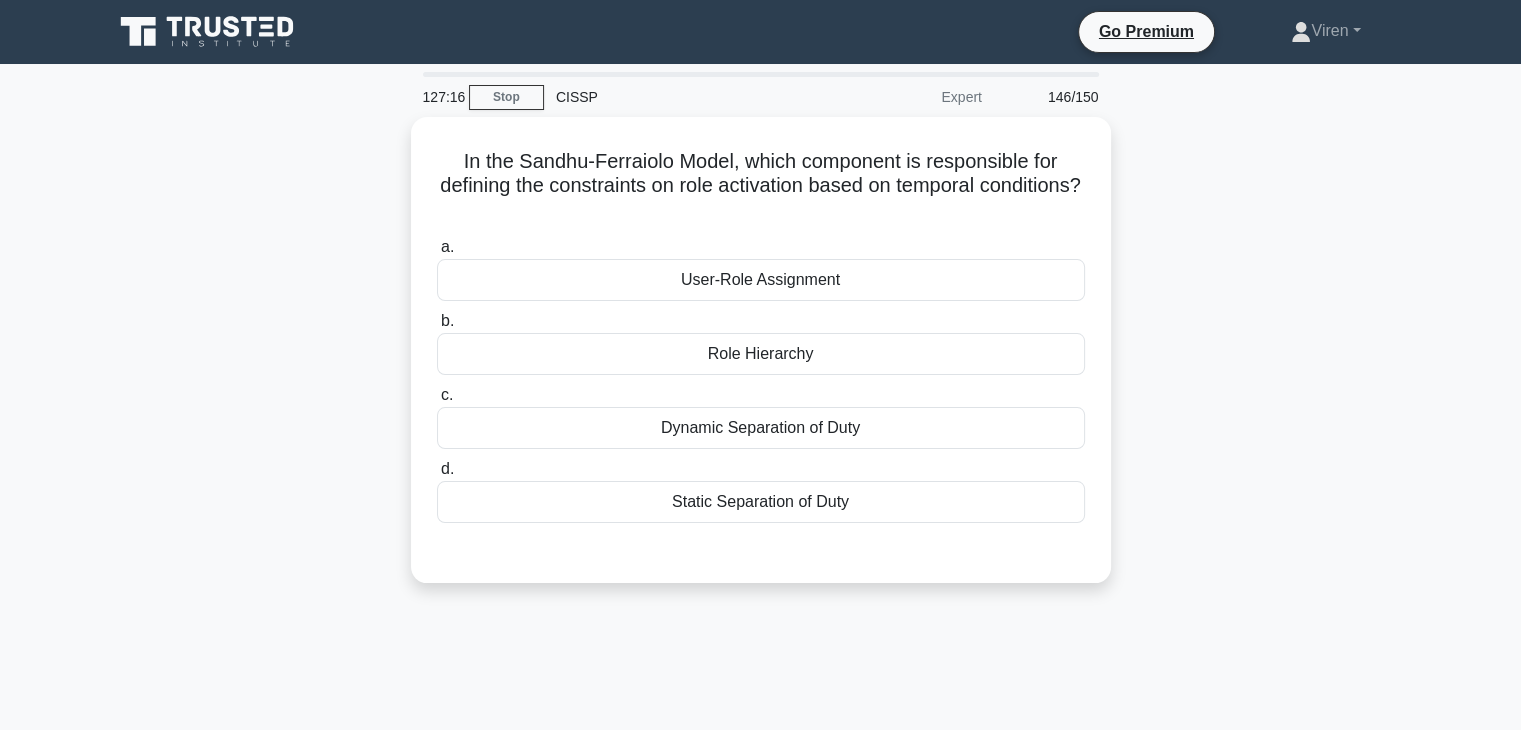 click on "In the Sandhu-Ferraiolo Model, which component is responsible for defining the constraints on role activation based on temporal conditions?
.spinner_0XTQ{transform-origin:center;animation:spinner_y6GP .75s linear infinite}@keyframes spinner_y6GP{100%{transform:rotate(360deg)}}
a.
User-Role Assignment
b. c. d." at bounding box center [761, 362] 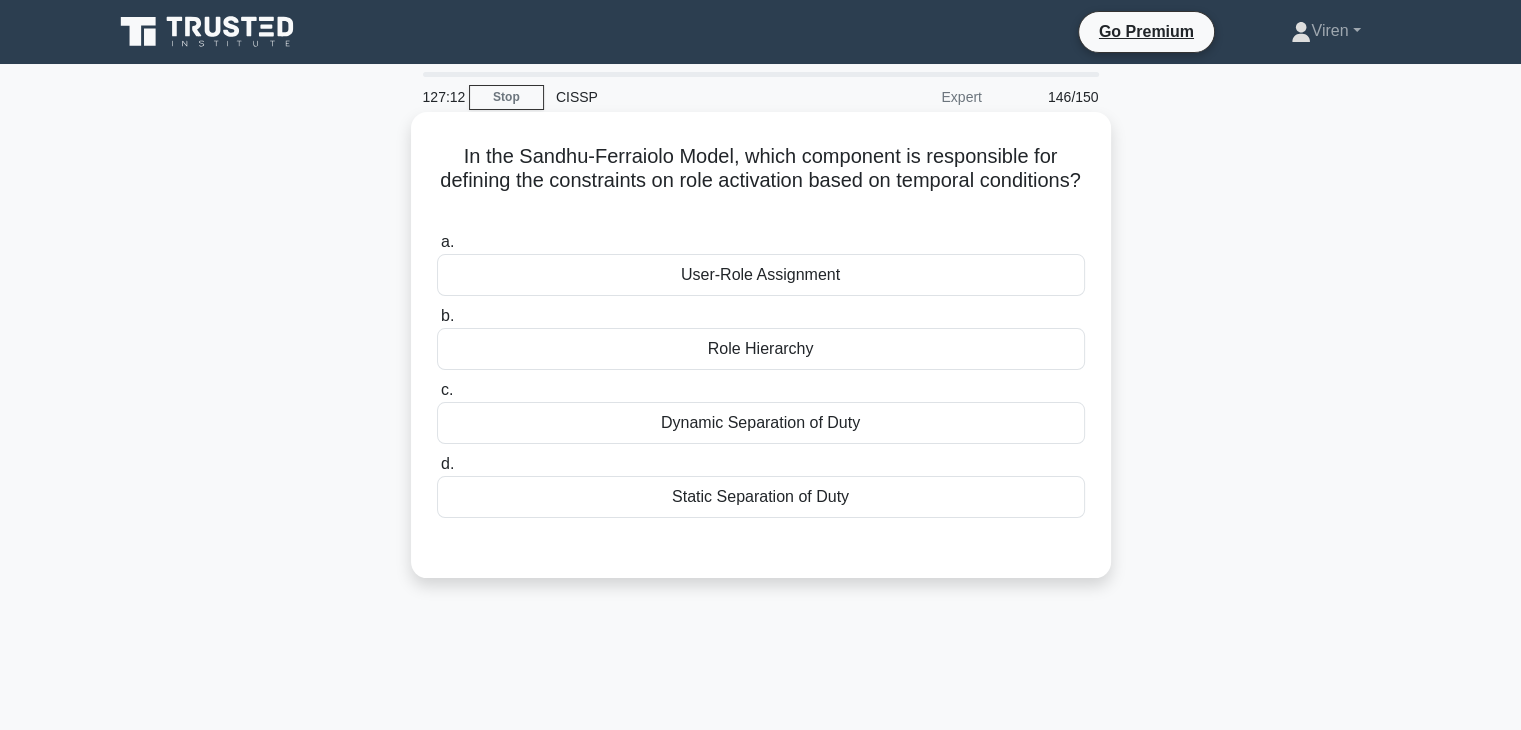 click on "User-Role Assignment" at bounding box center (761, 275) 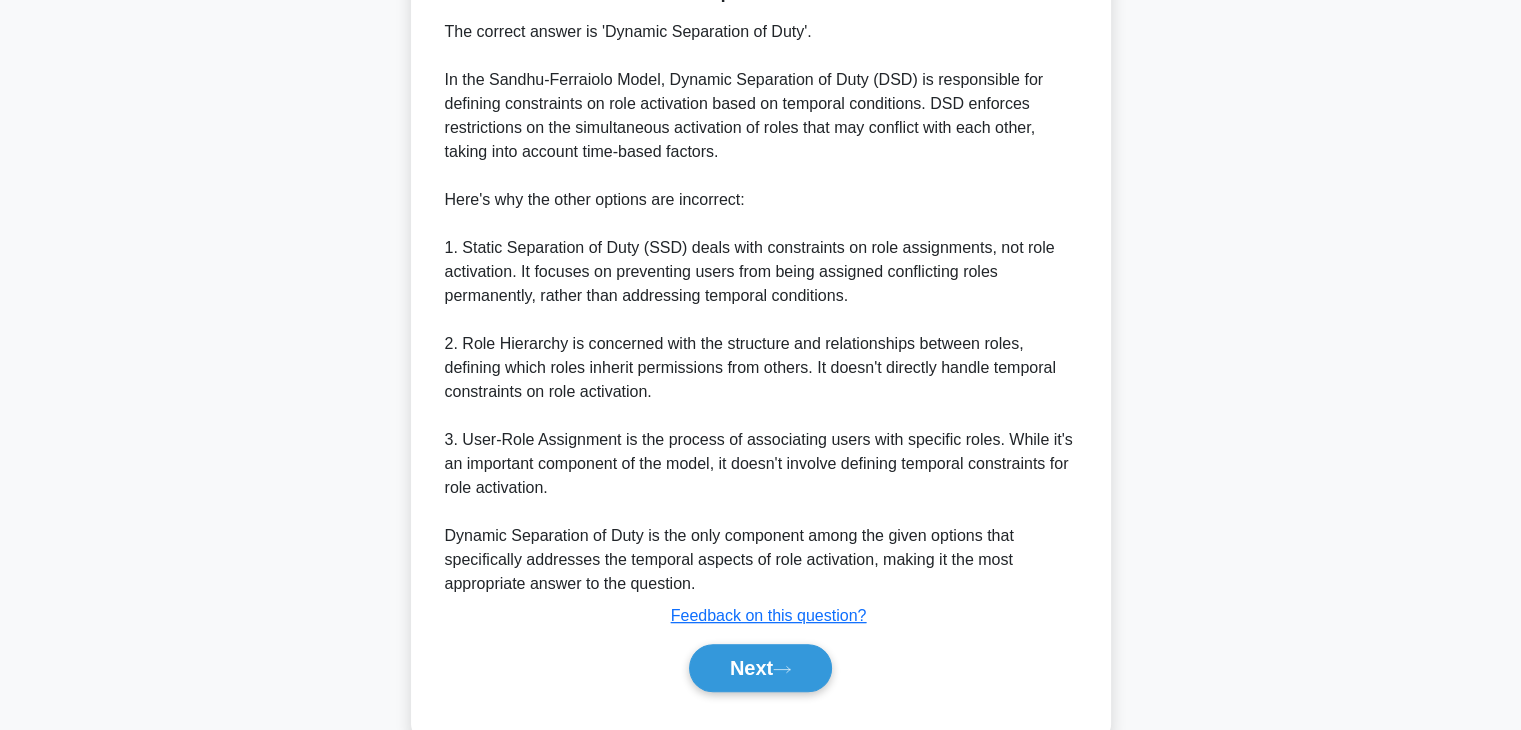 scroll, scrollTop: 624, scrollLeft: 0, axis: vertical 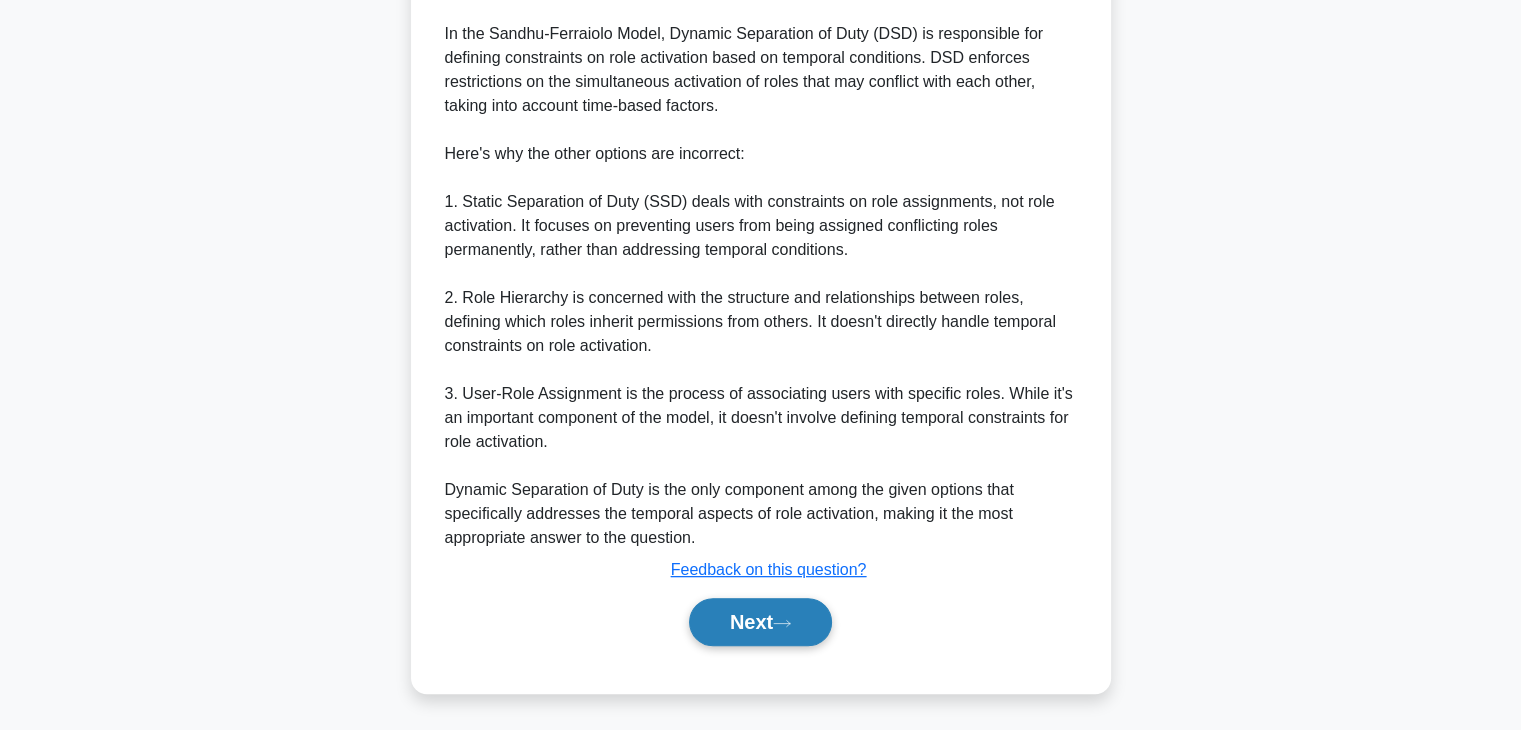 click on "Next" at bounding box center [760, 622] 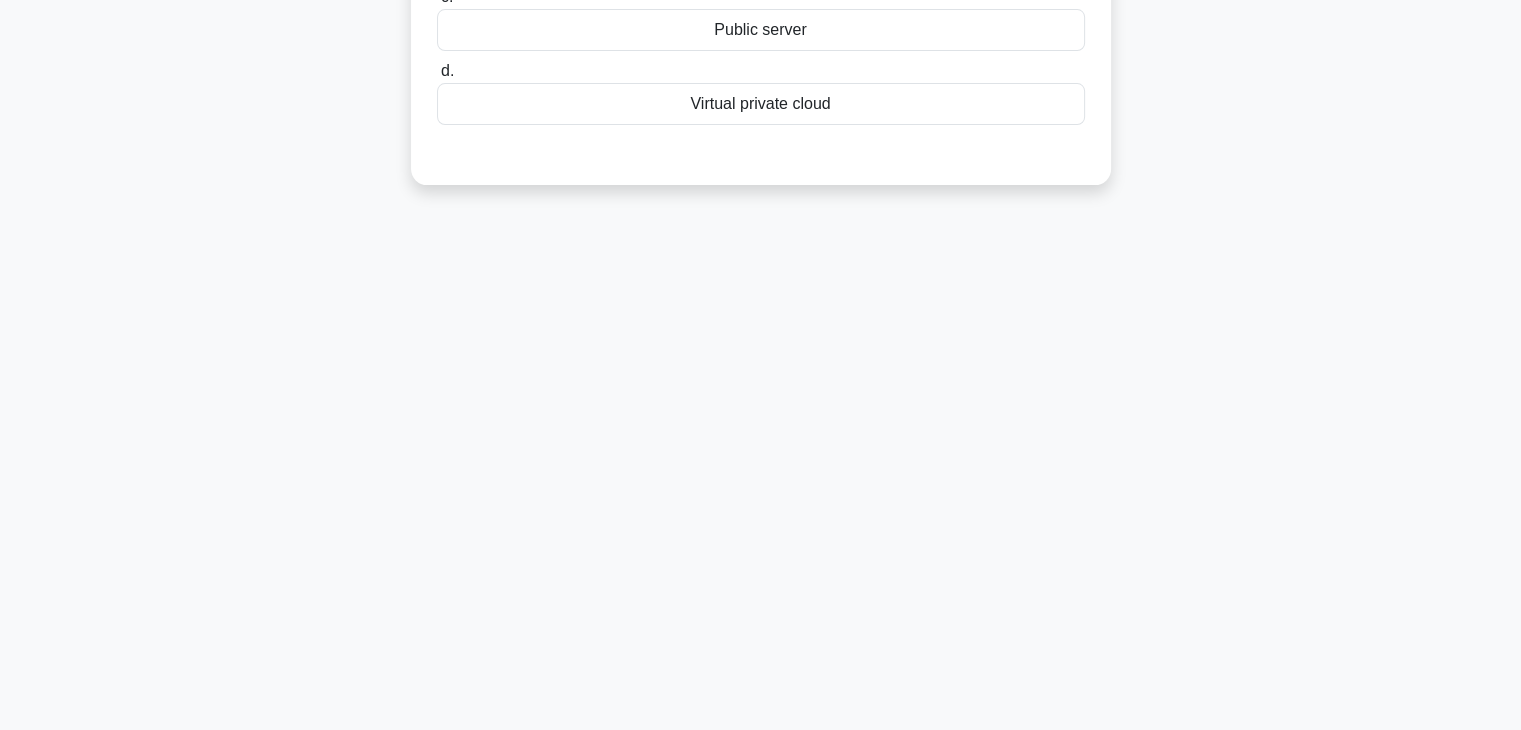 scroll, scrollTop: 0, scrollLeft: 0, axis: both 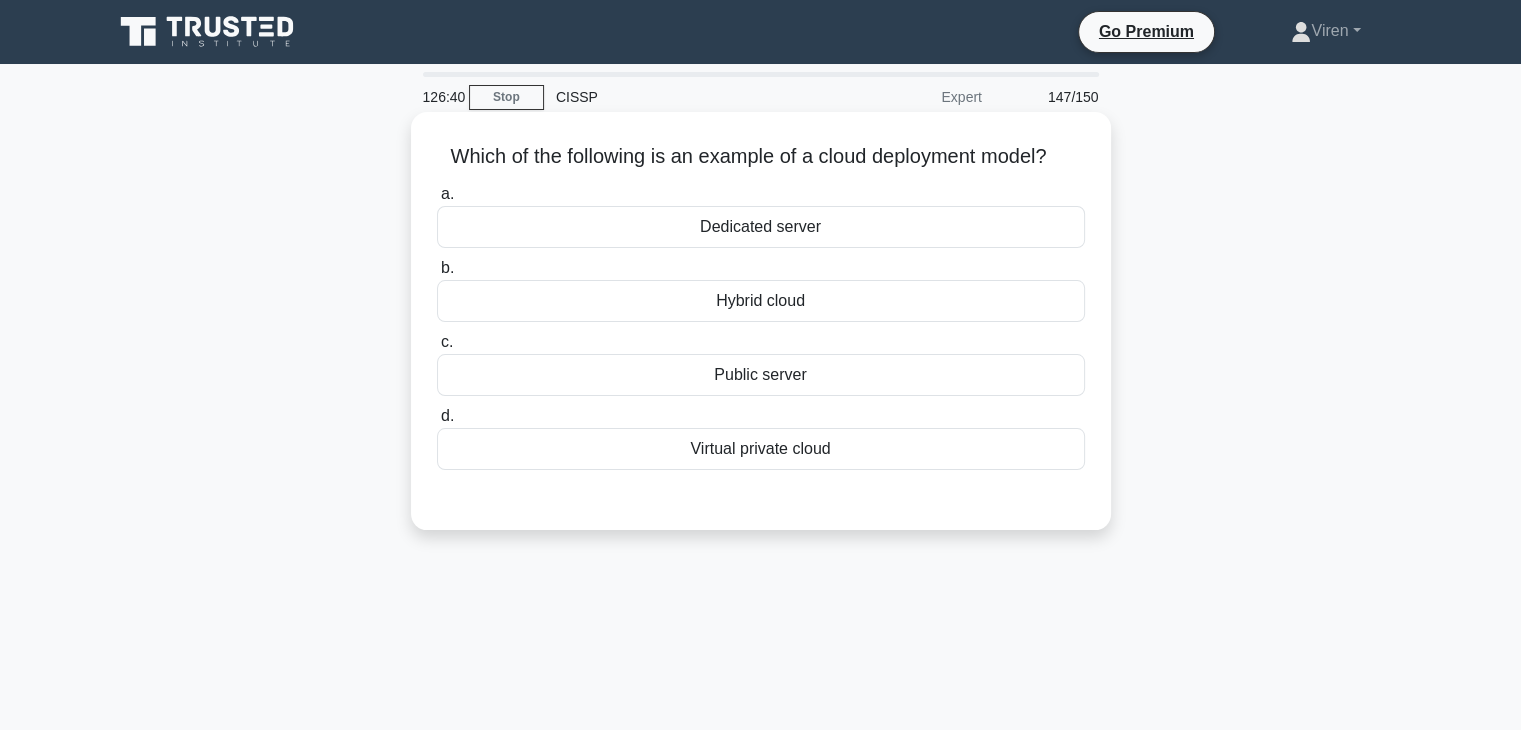 click on "Hybrid cloud" at bounding box center [761, 301] 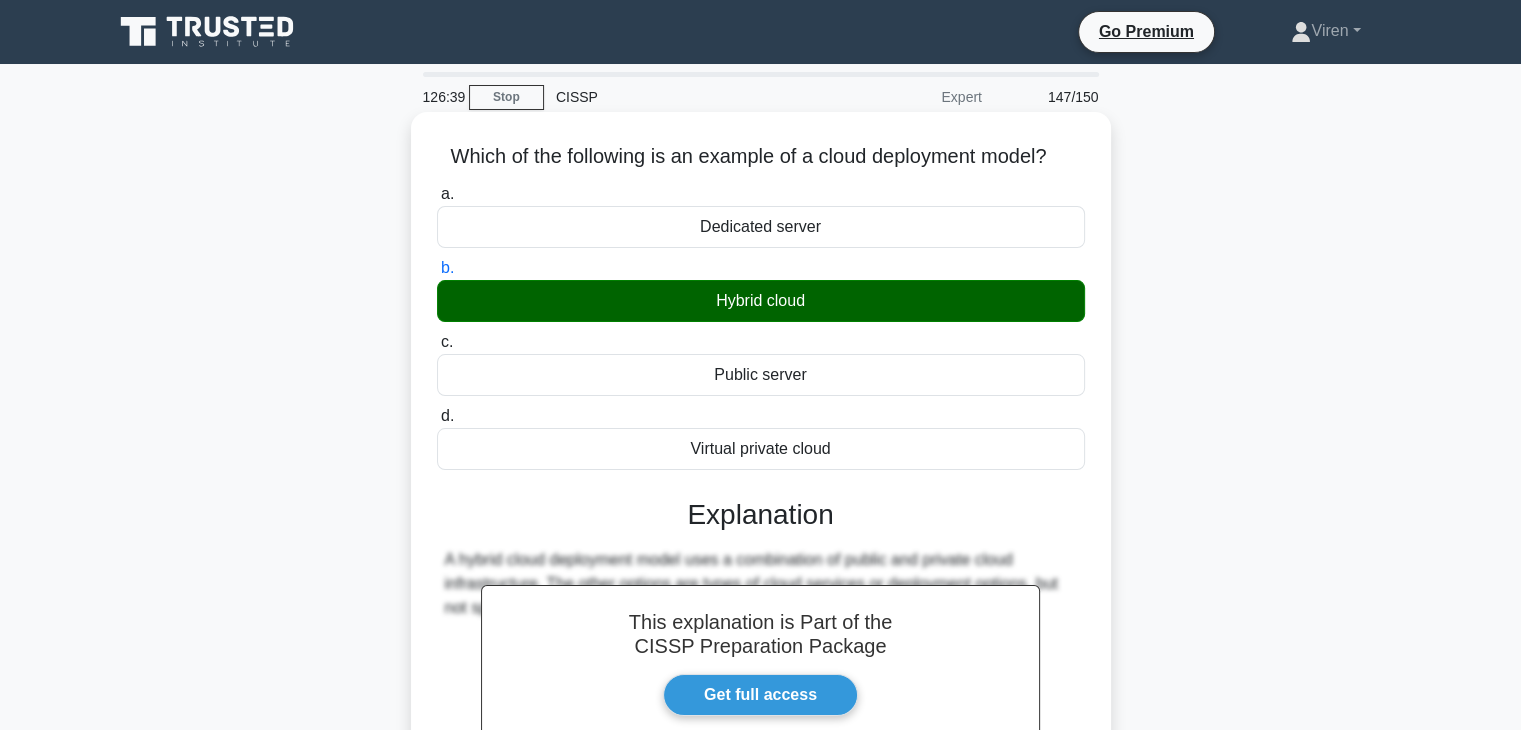scroll, scrollTop: 351, scrollLeft: 0, axis: vertical 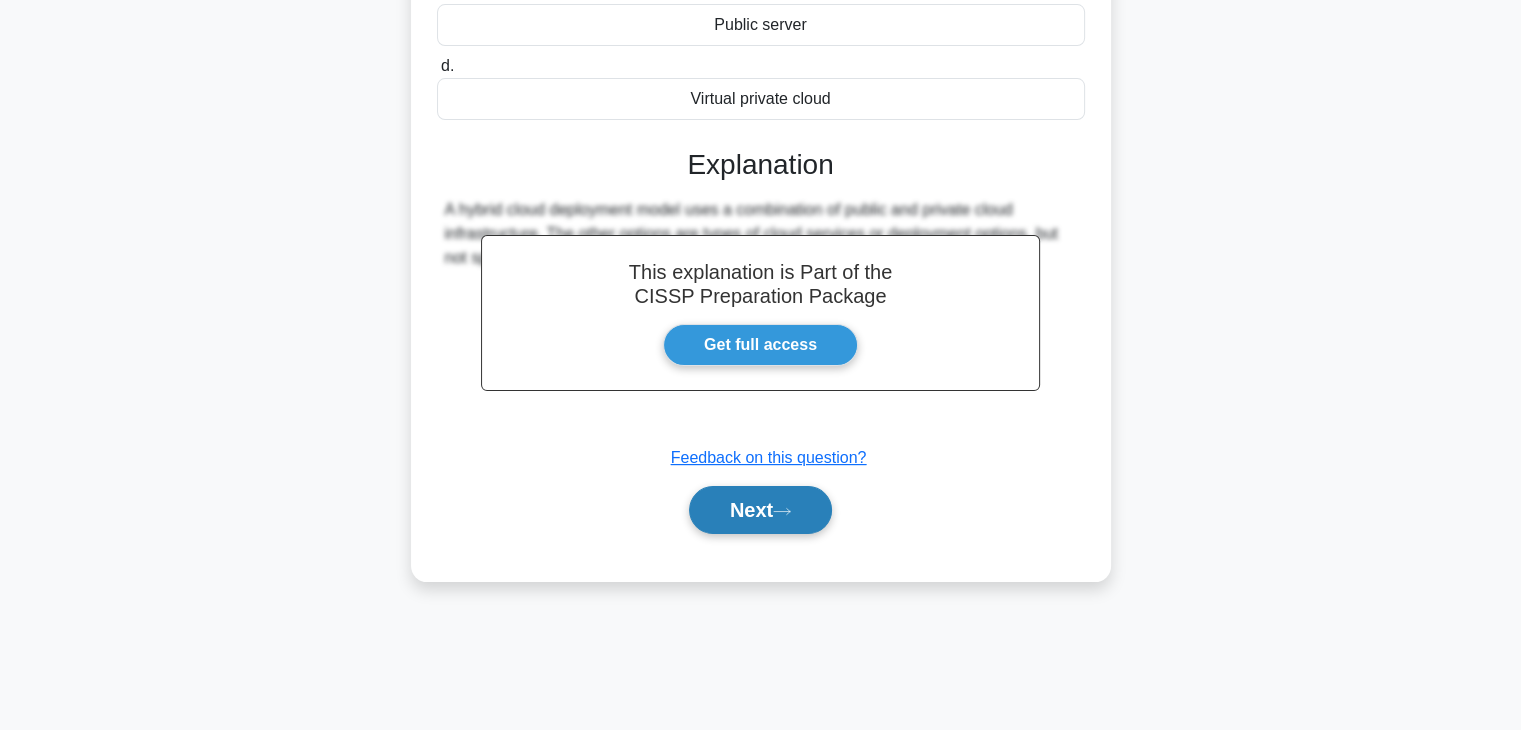 click on "Next" at bounding box center (760, 510) 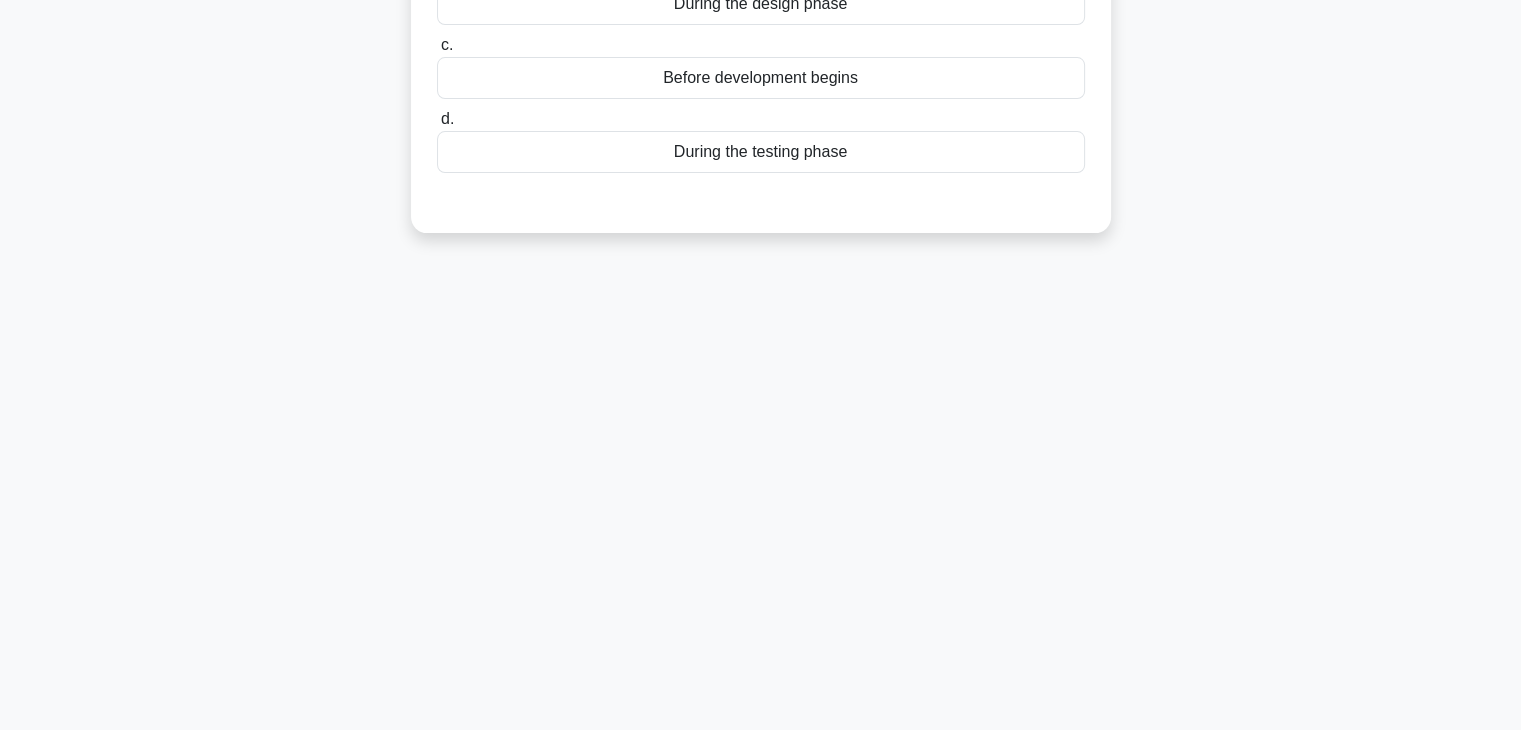 scroll, scrollTop: 0, scrollLeft: 0, axis: both 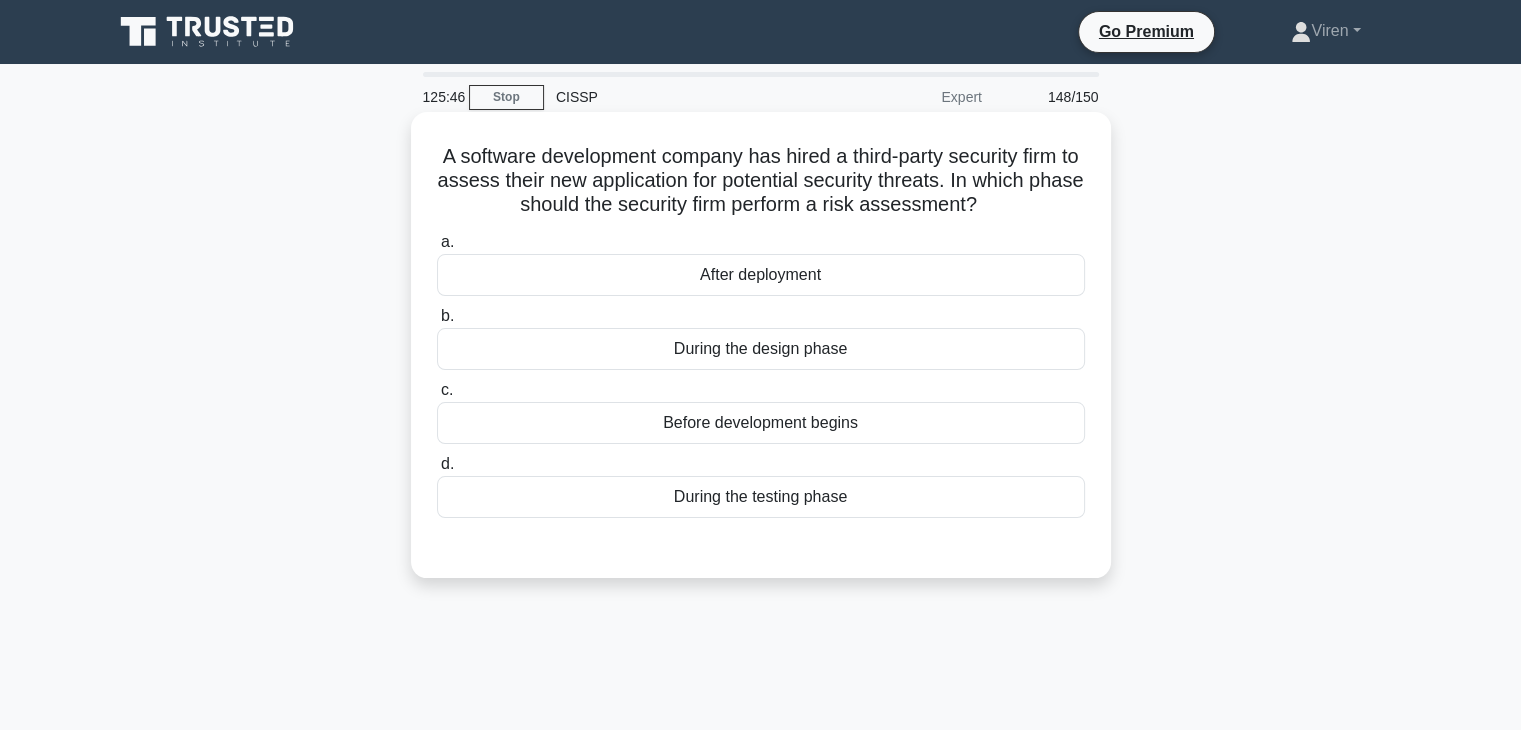 click on "Before development begins" at bounding box center (761, 423) 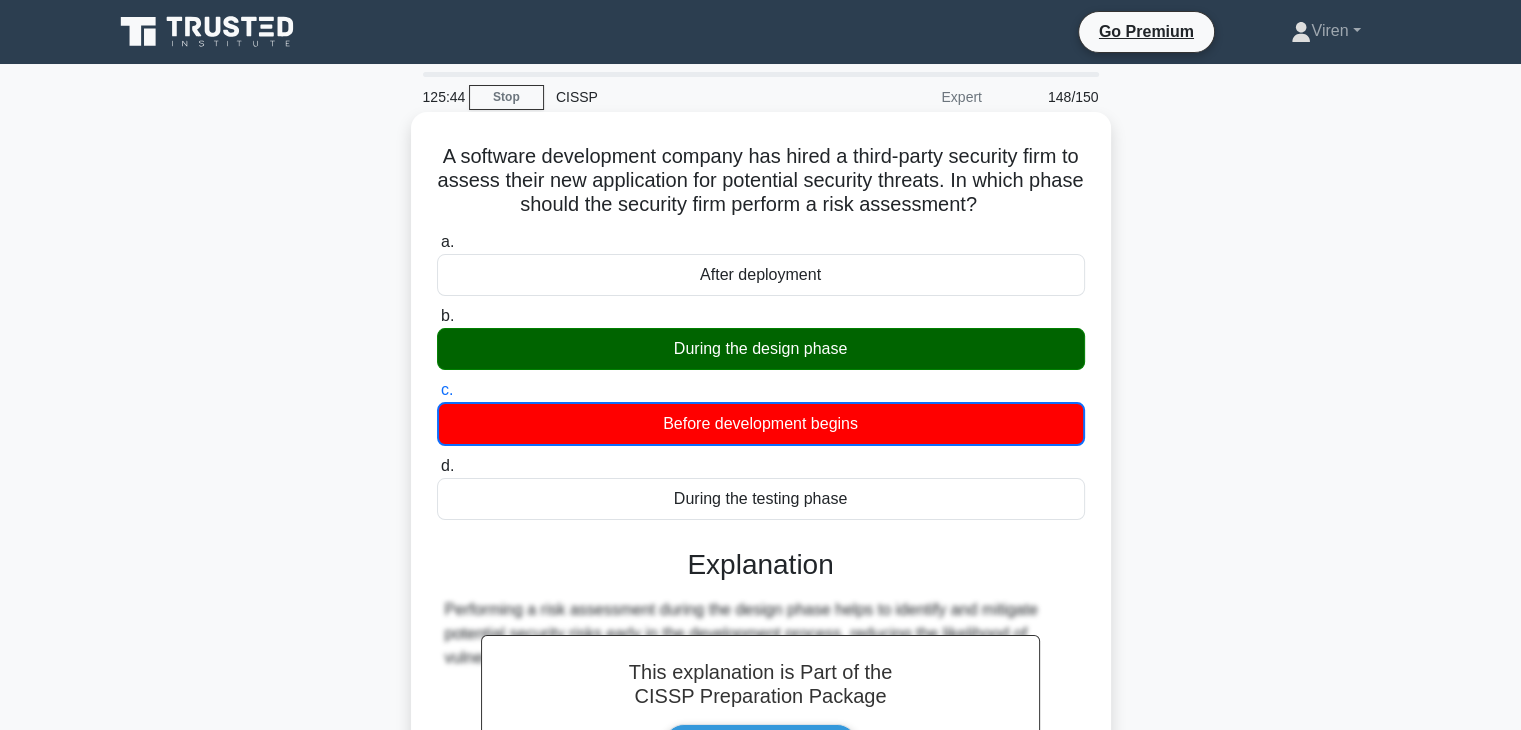 scroll, scrollTop: 351, scrollLeft: 0, axis: vertical 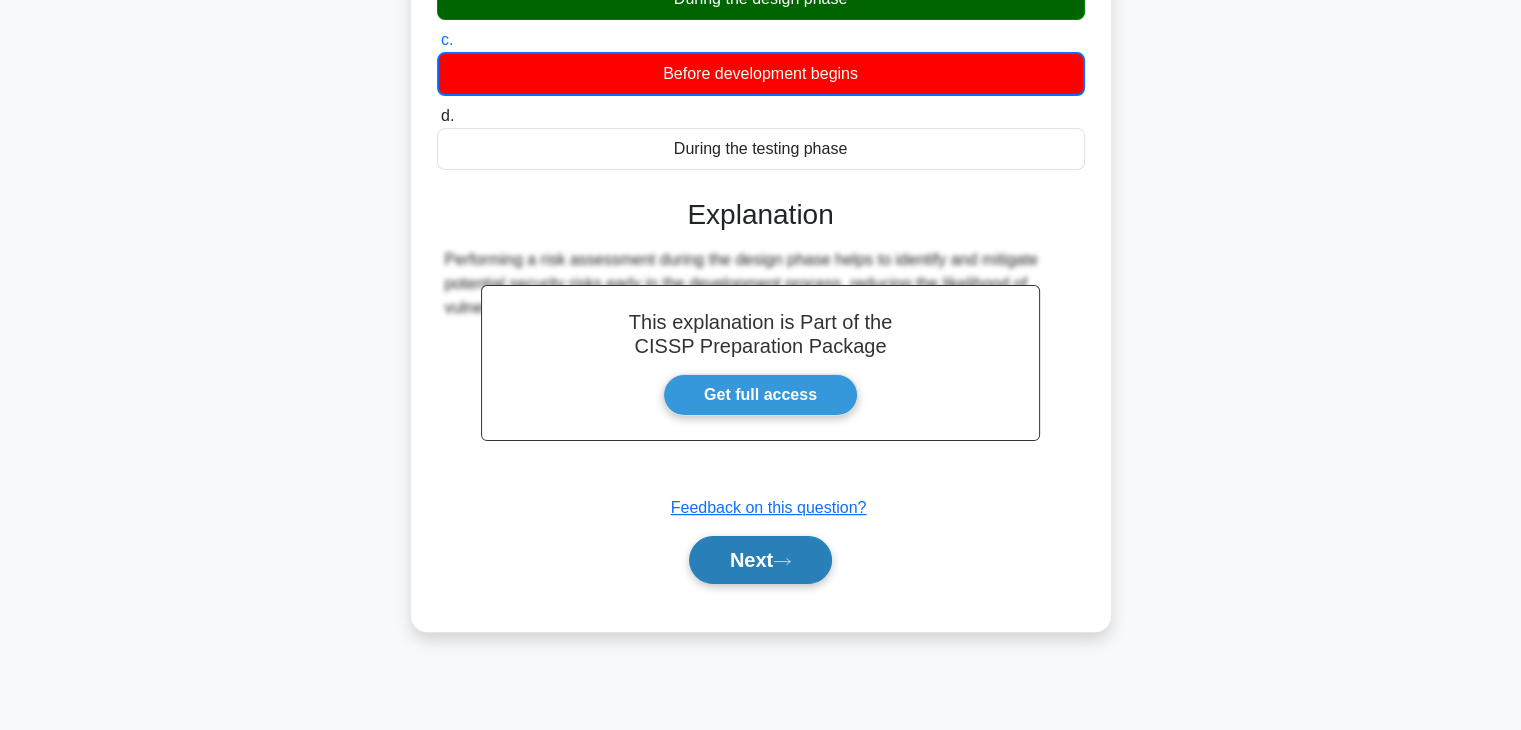 click on "Next" at bounding box center [760, 560] 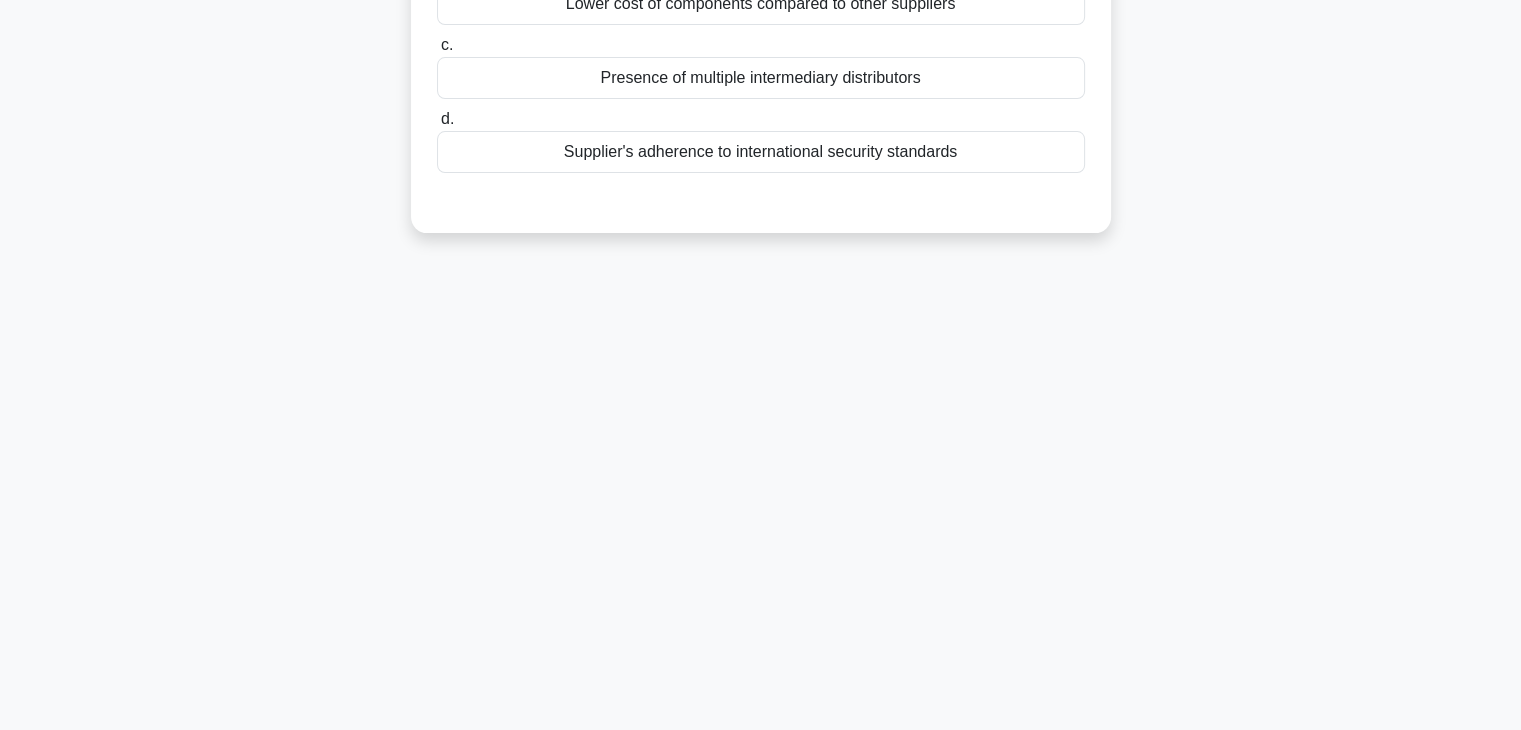 scroll, scrollTop: 0, scrollLeft: 0, axis: both 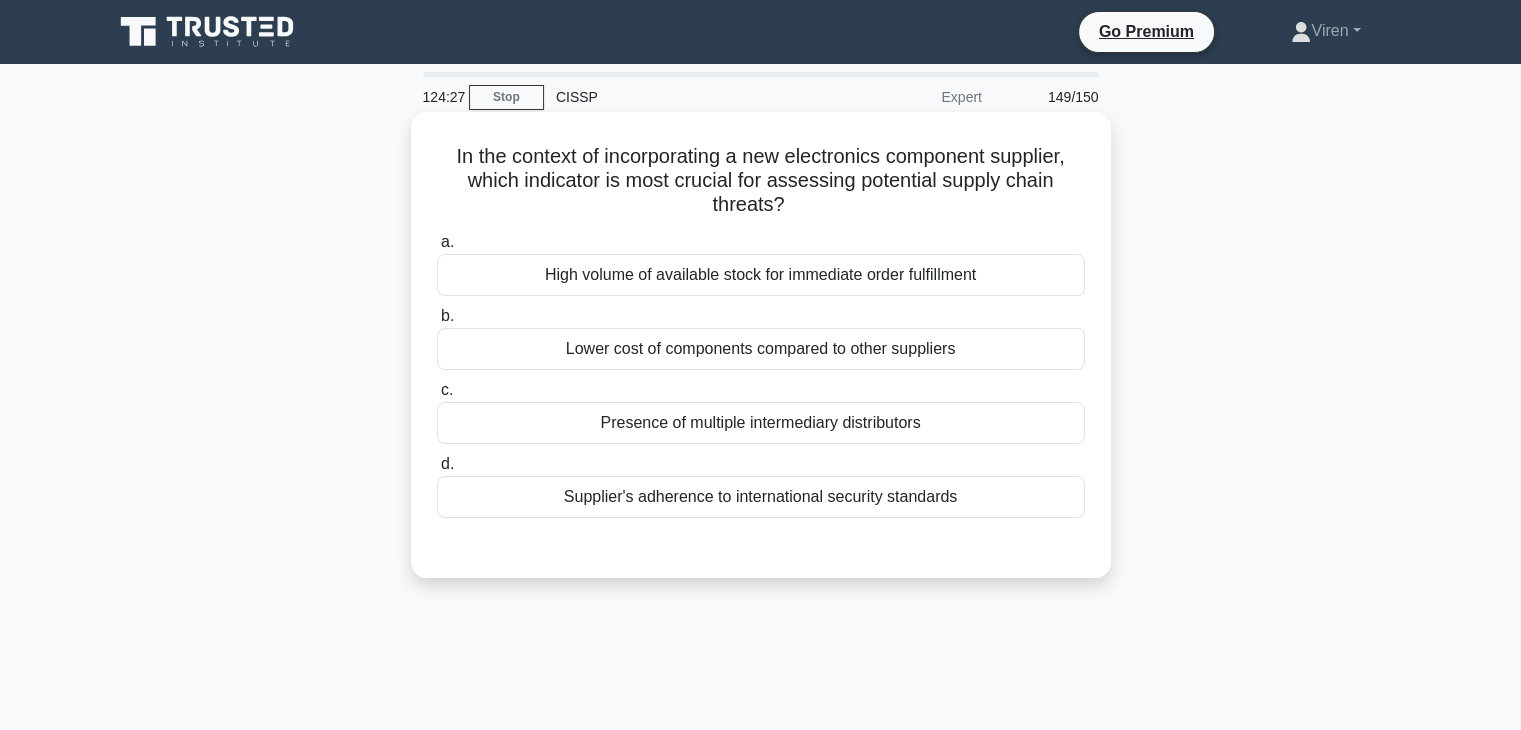click on "Supplier's adherence to international security standards" at bounding box center (761, 497) 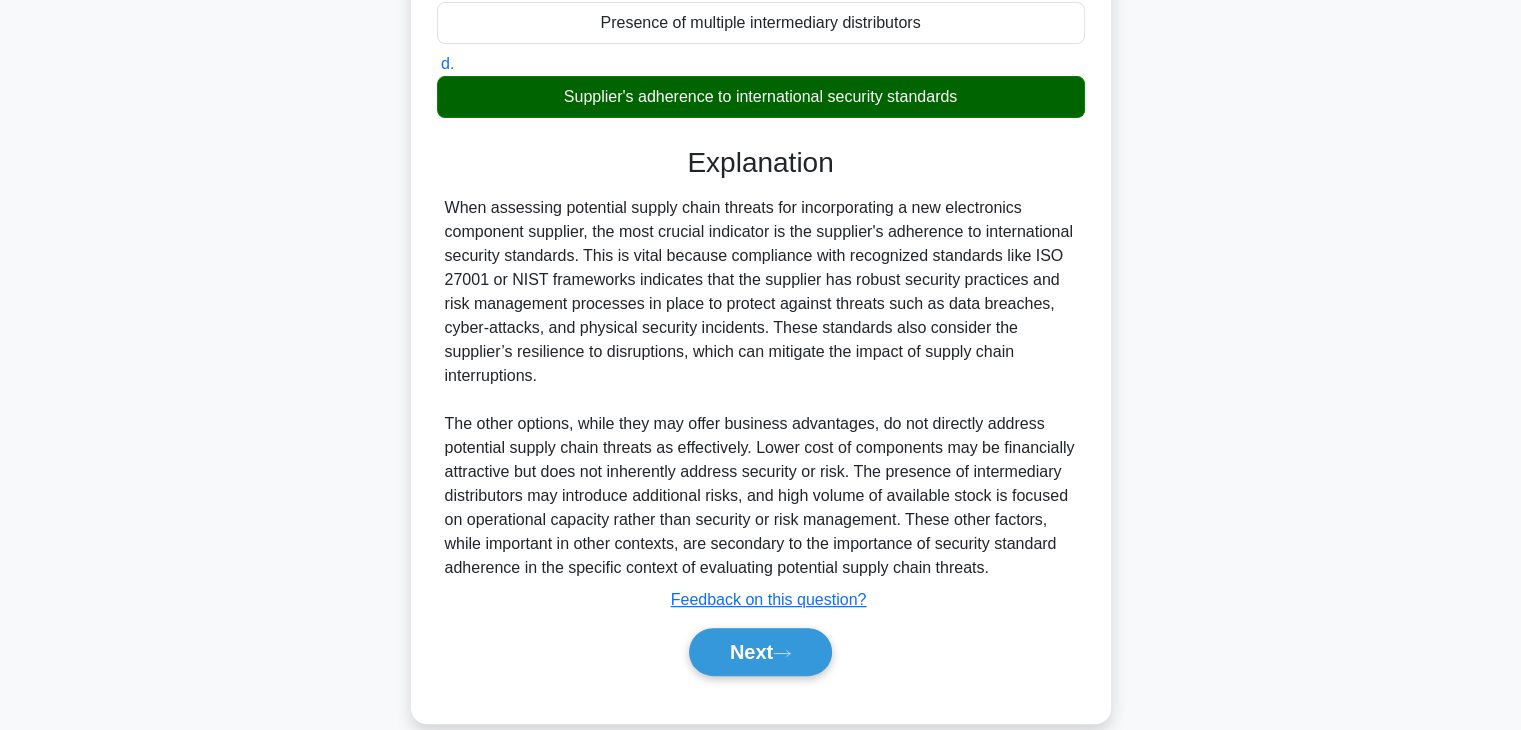 scroll, scrollTop: 430, scrollLeft: 0, axis: vertical 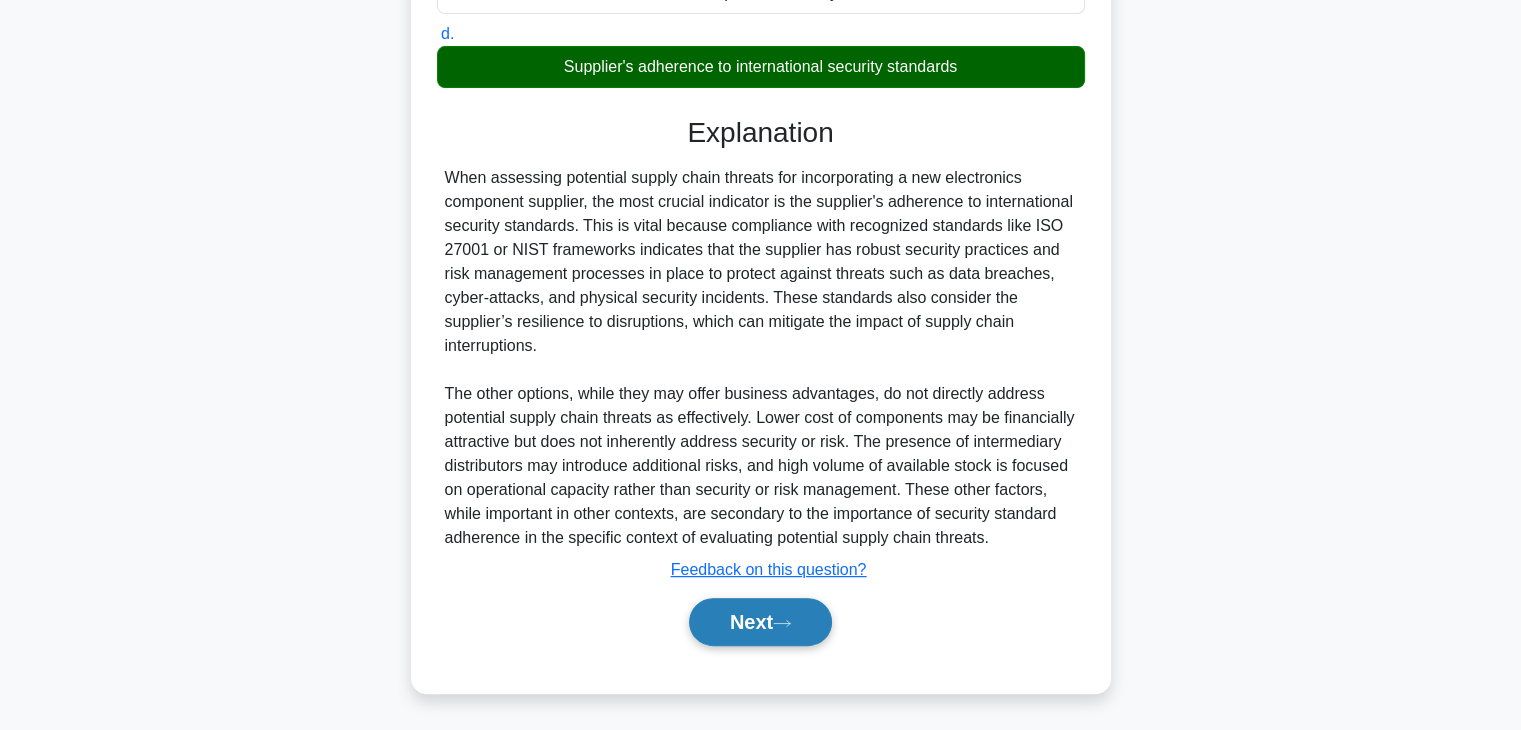 click on "Next" at bounding box center [760, 622] 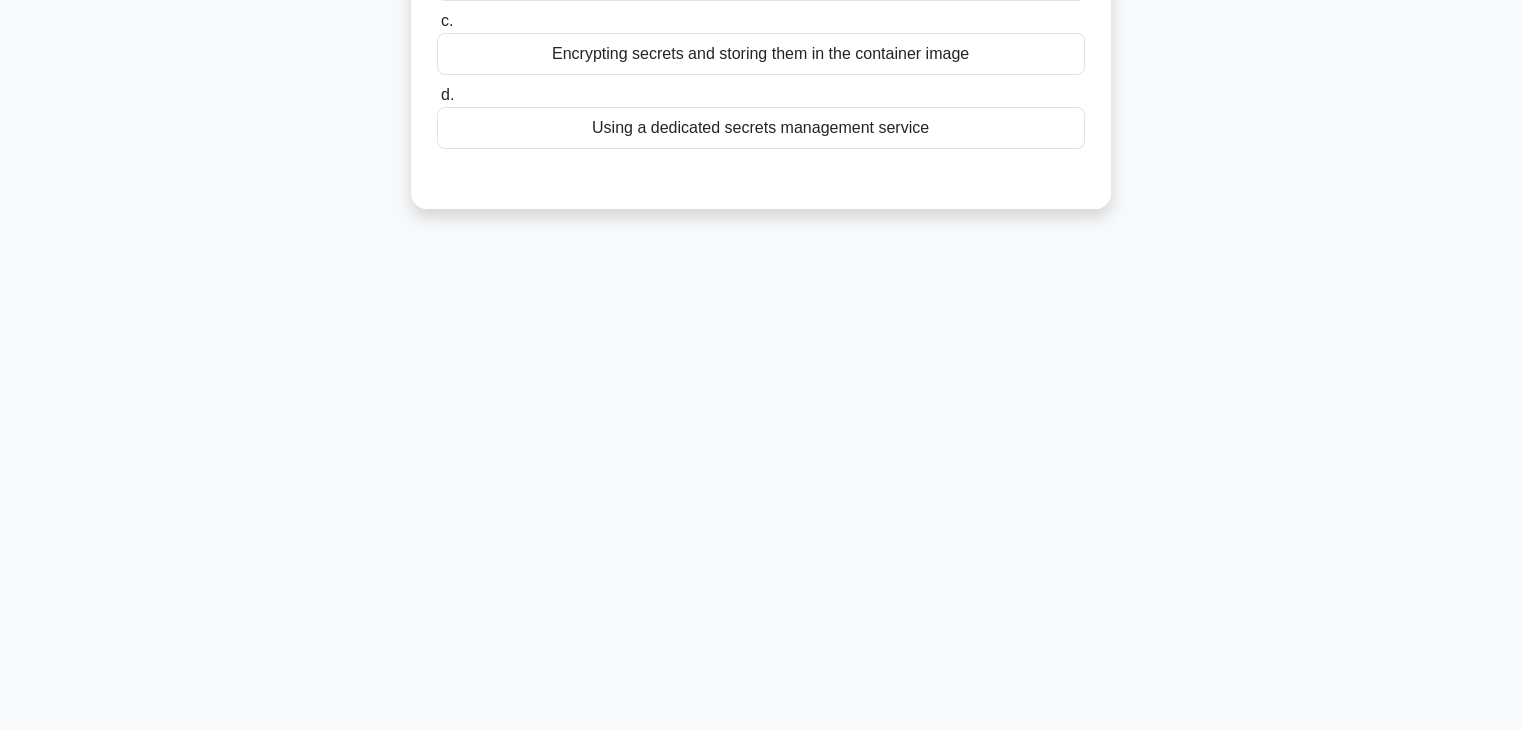 scroll, scrollTop: 0, scrollLeft: 0, axis: both 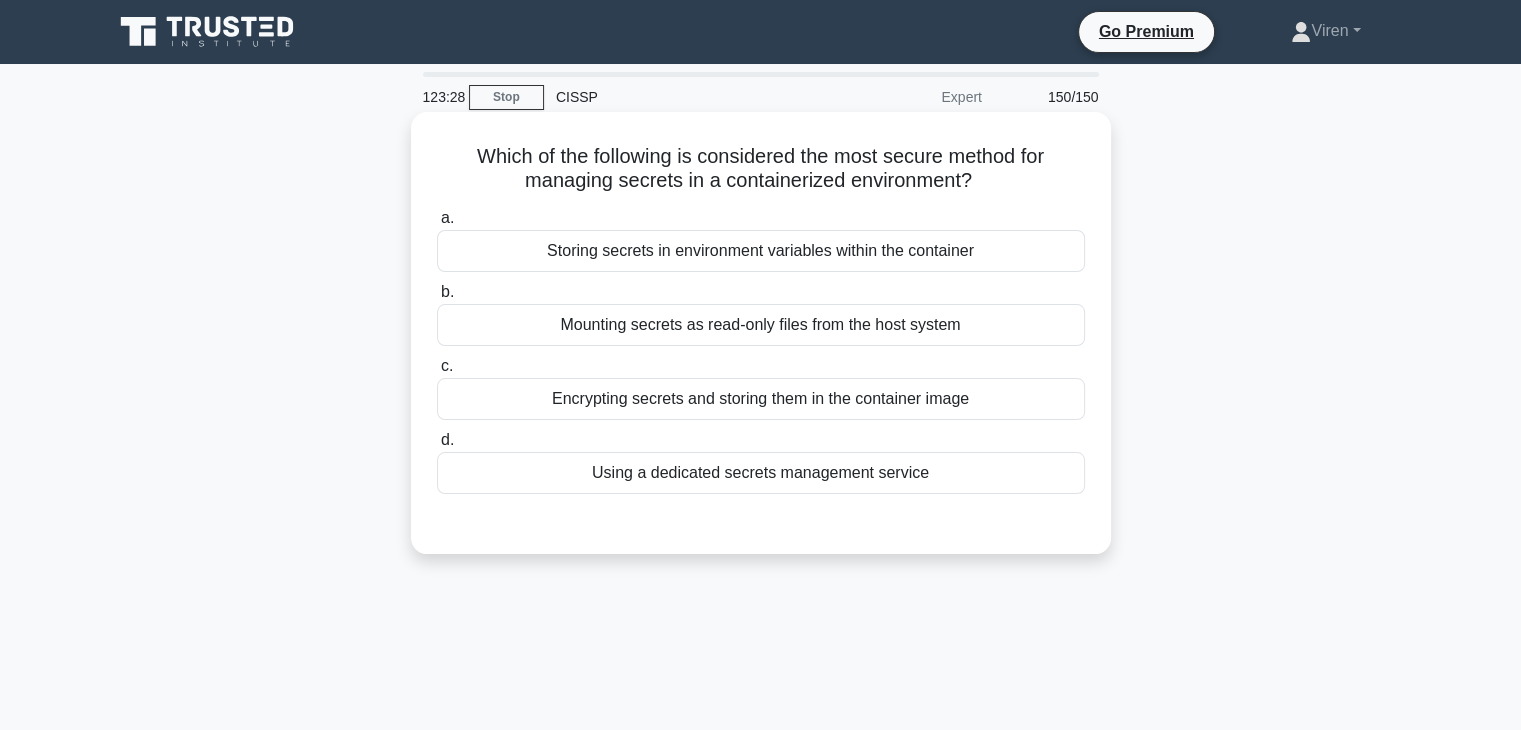 click on "Using a dedicated secrets management service" at bounding box center (761, 473) 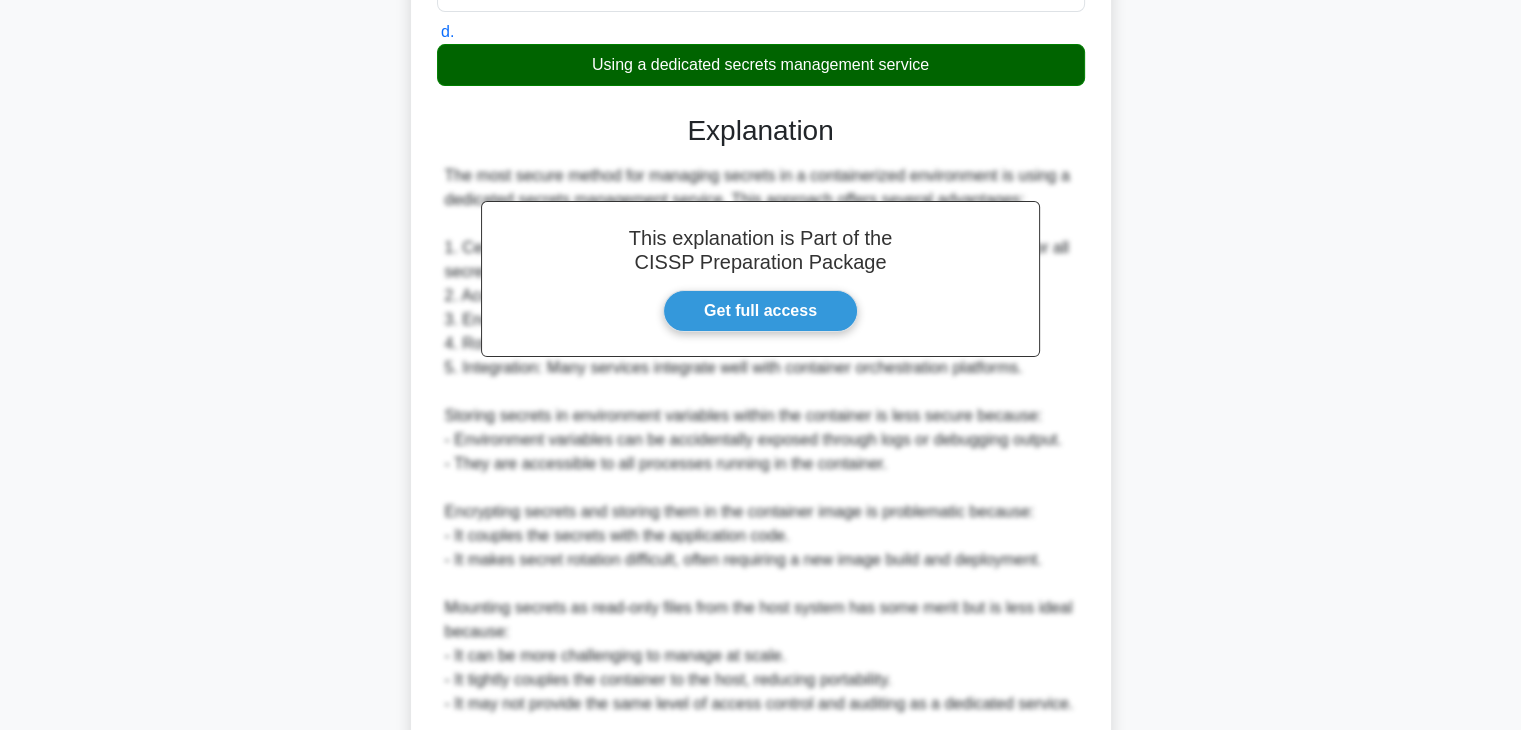 scroll, scrollTop: 646, scrollLeft: 0, axis: vertical 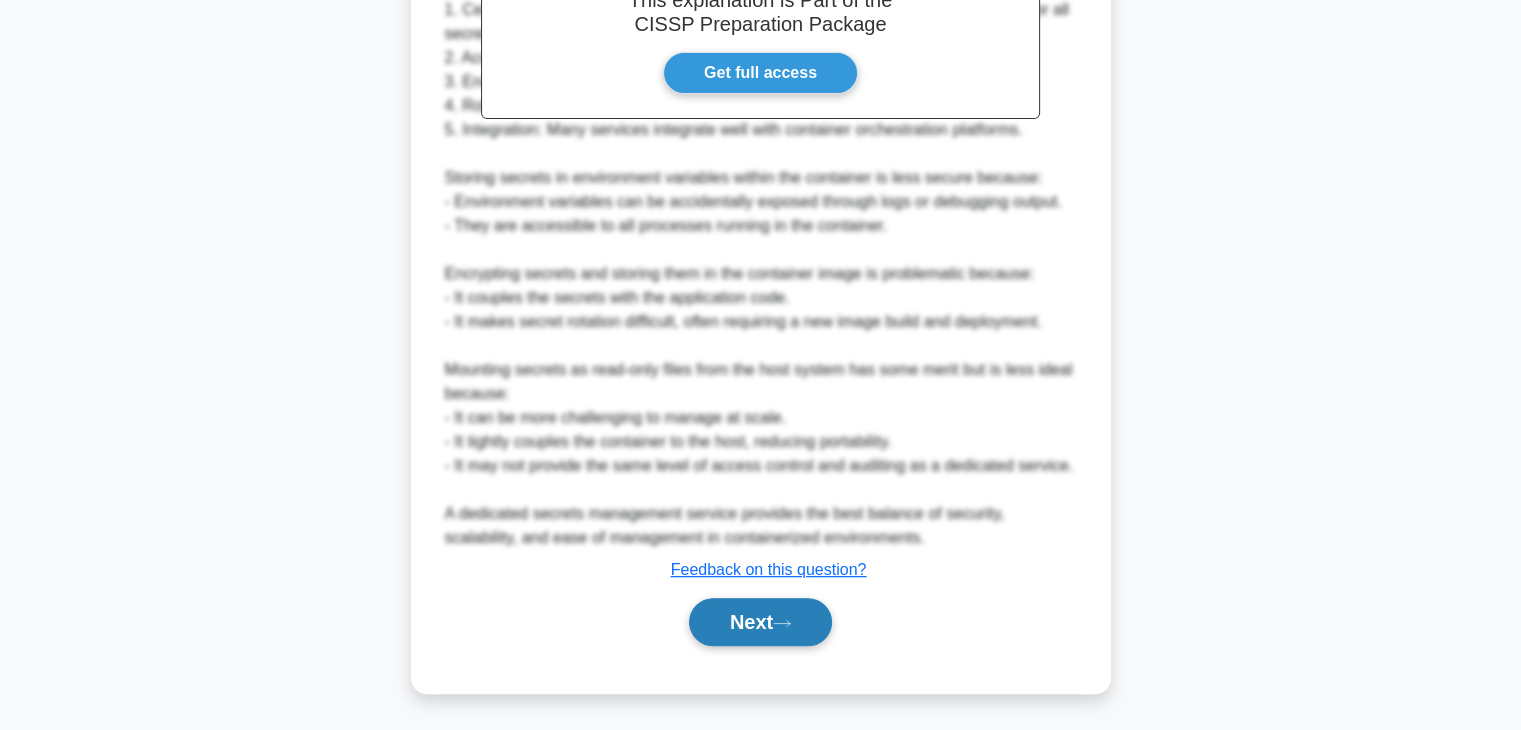 click on "Next" at bounding box center [760, 622] 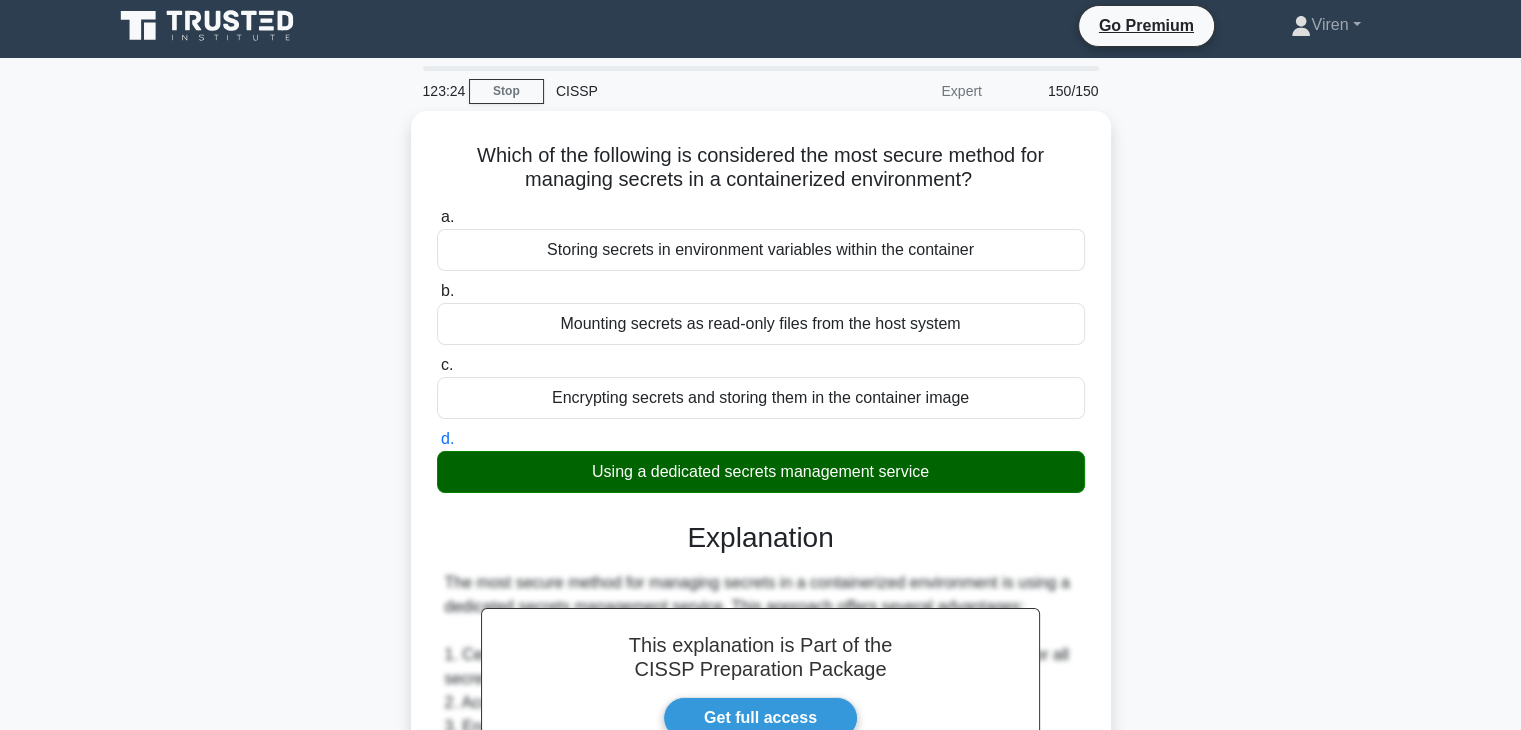 scroll, scrollTop: 0, scrollLeft: 0, axis: both 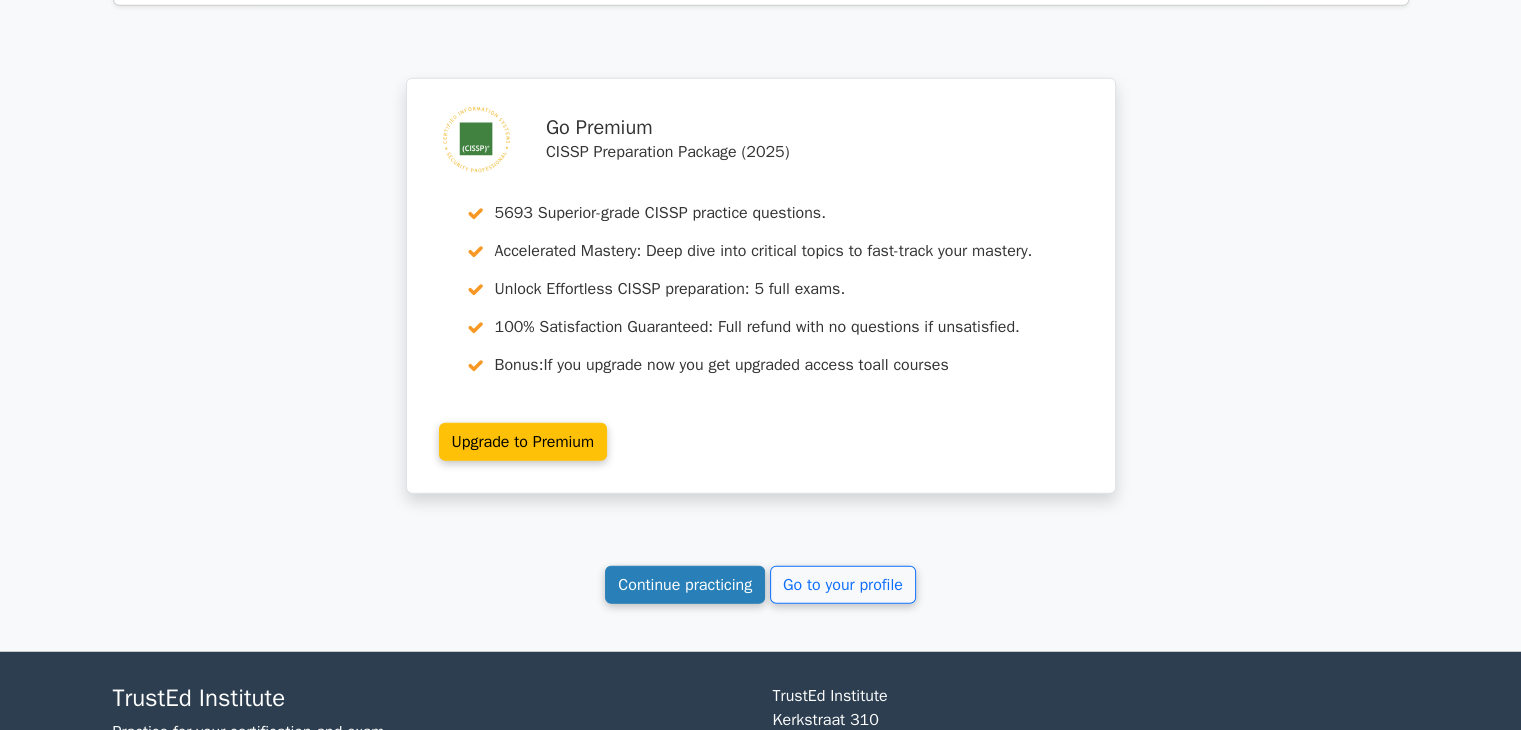 click on "Continue practicing" at bounding box center [685, 585] 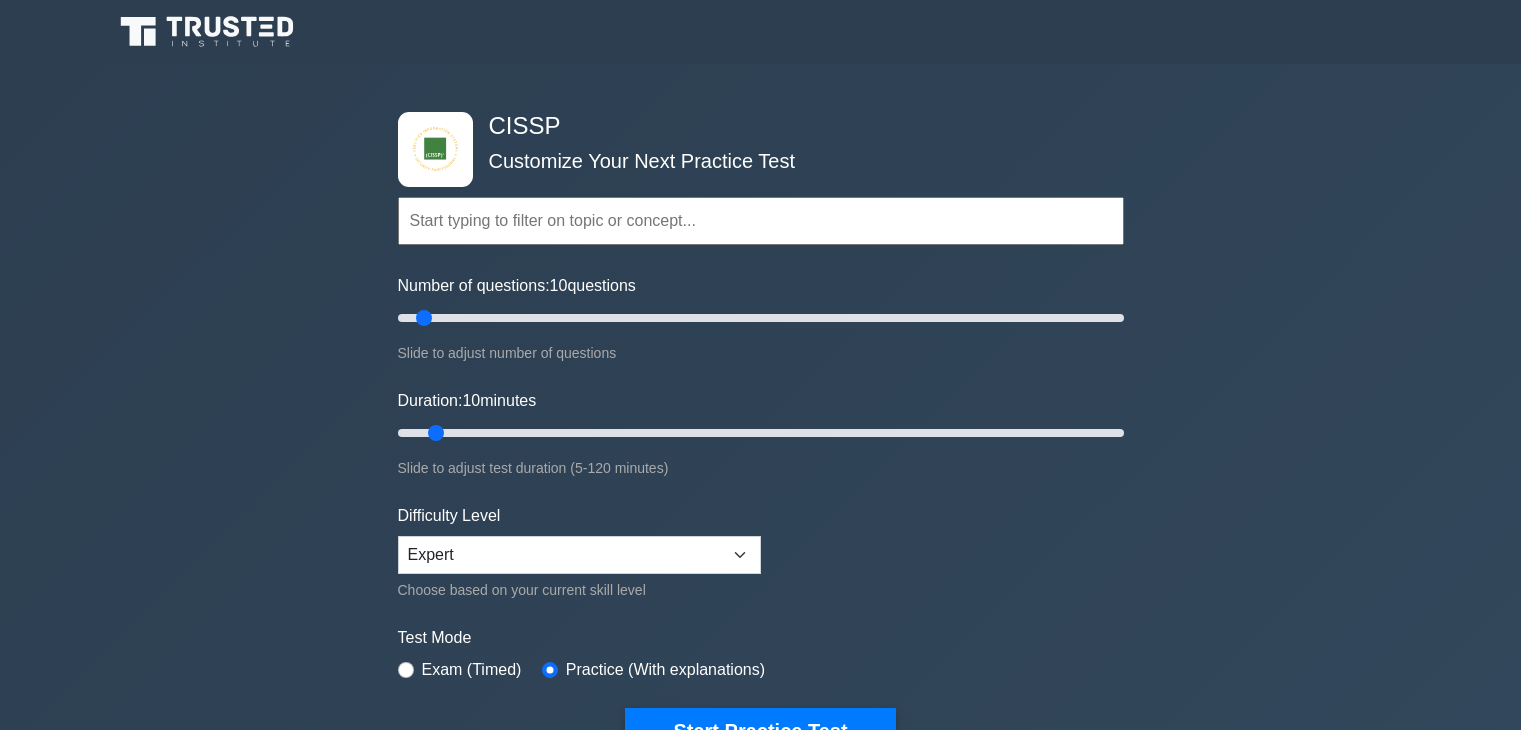 scroll, scrollTop: 0, scrollLeft: 0, axis: both 